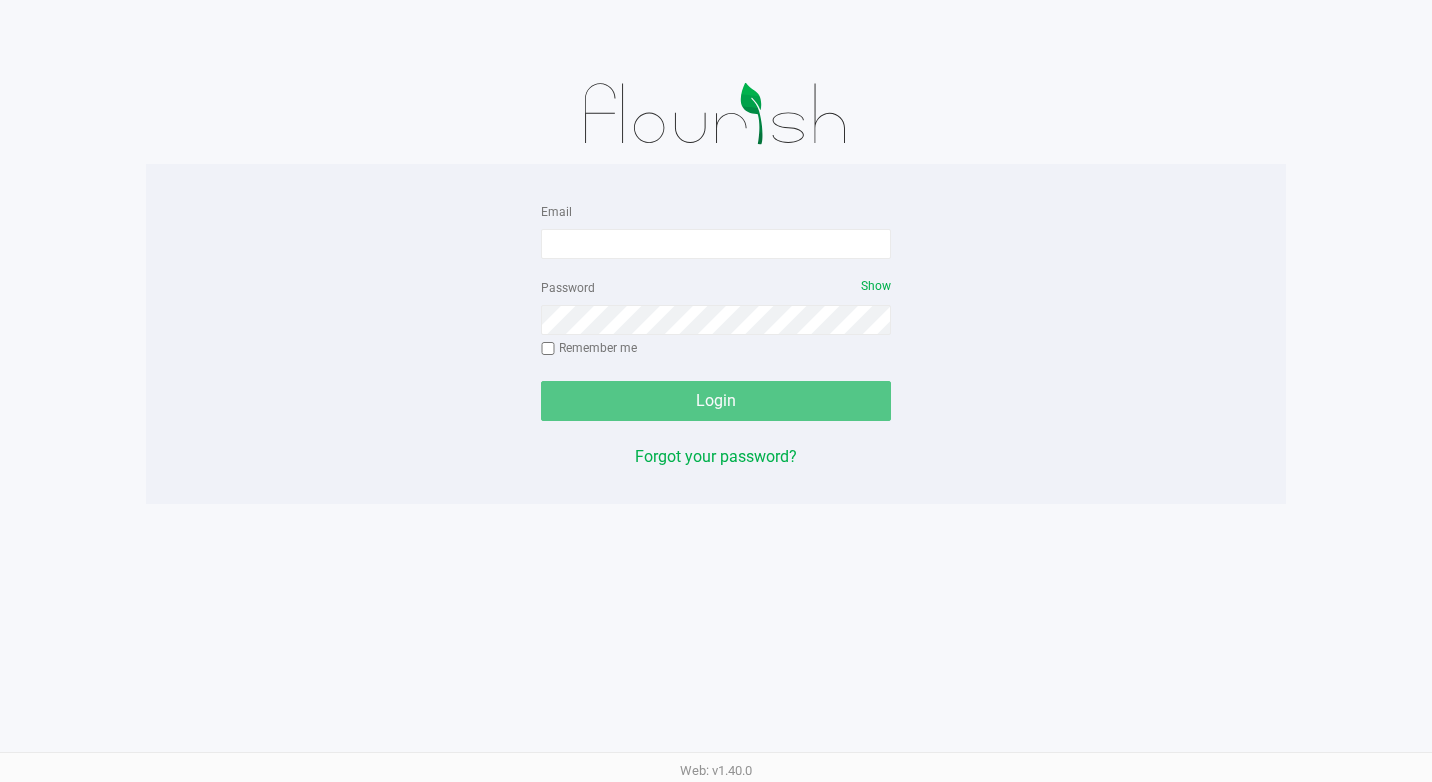 scroll, scrollTop: 0, scrollLeft: 0, axis: both 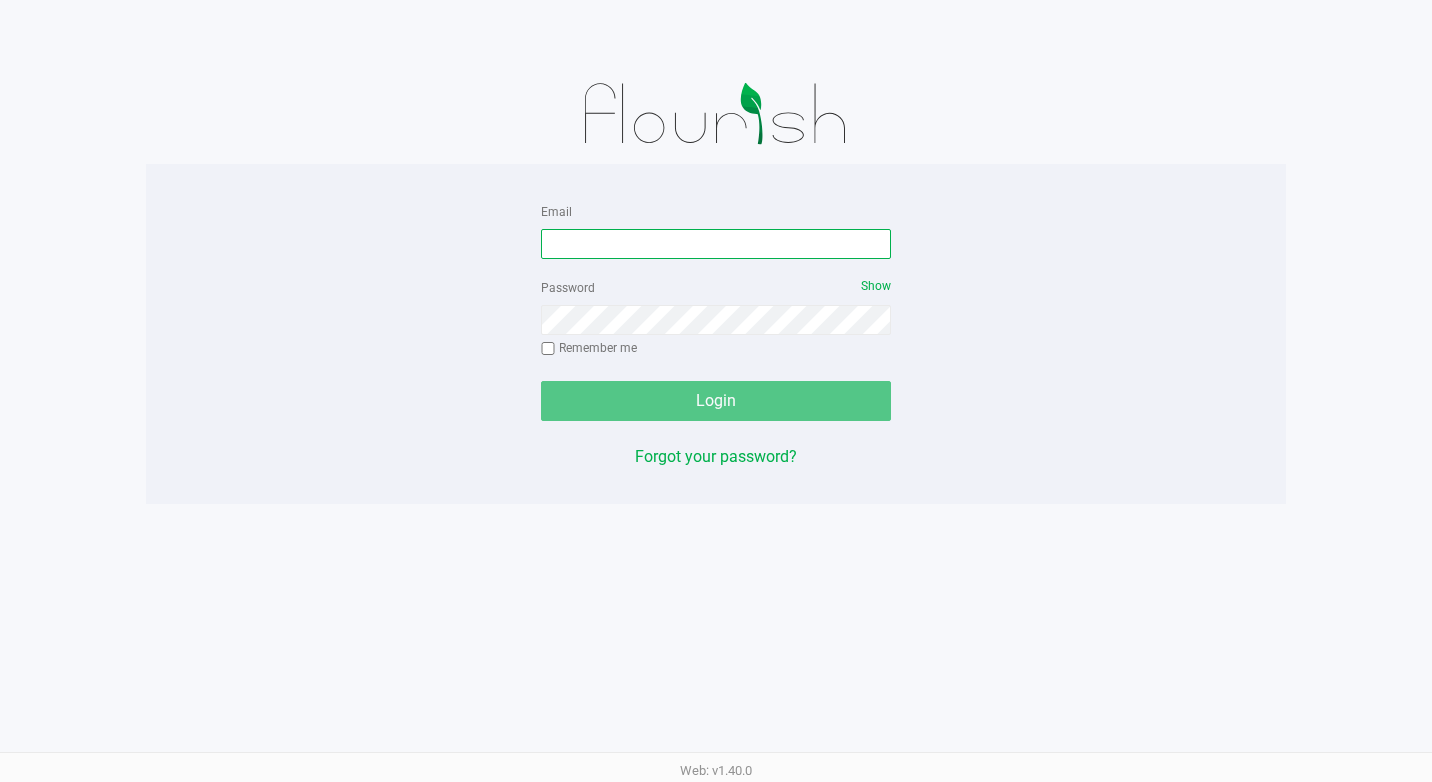 click on "Email" at bounding box center (716, 244) 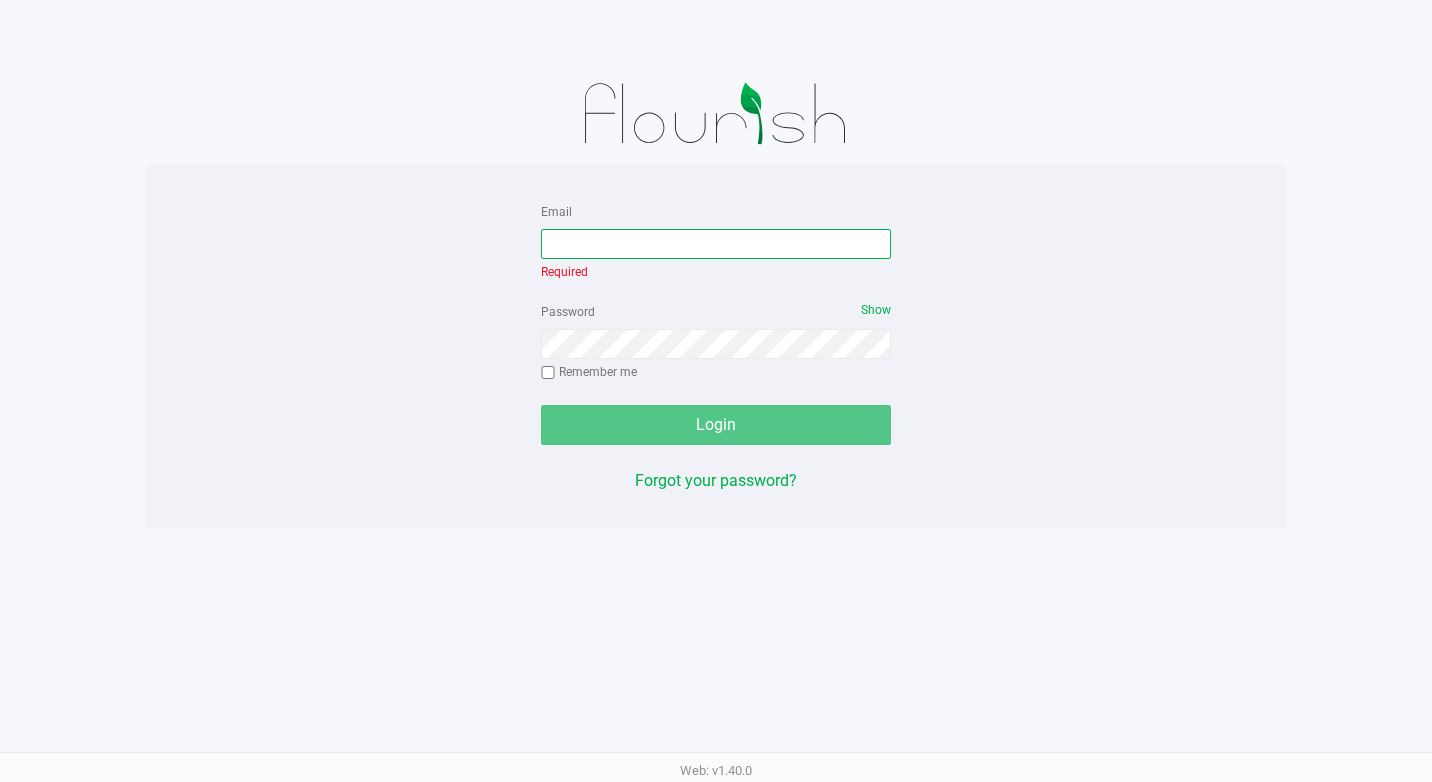 click on "Email" at bounding box center [716, 244] 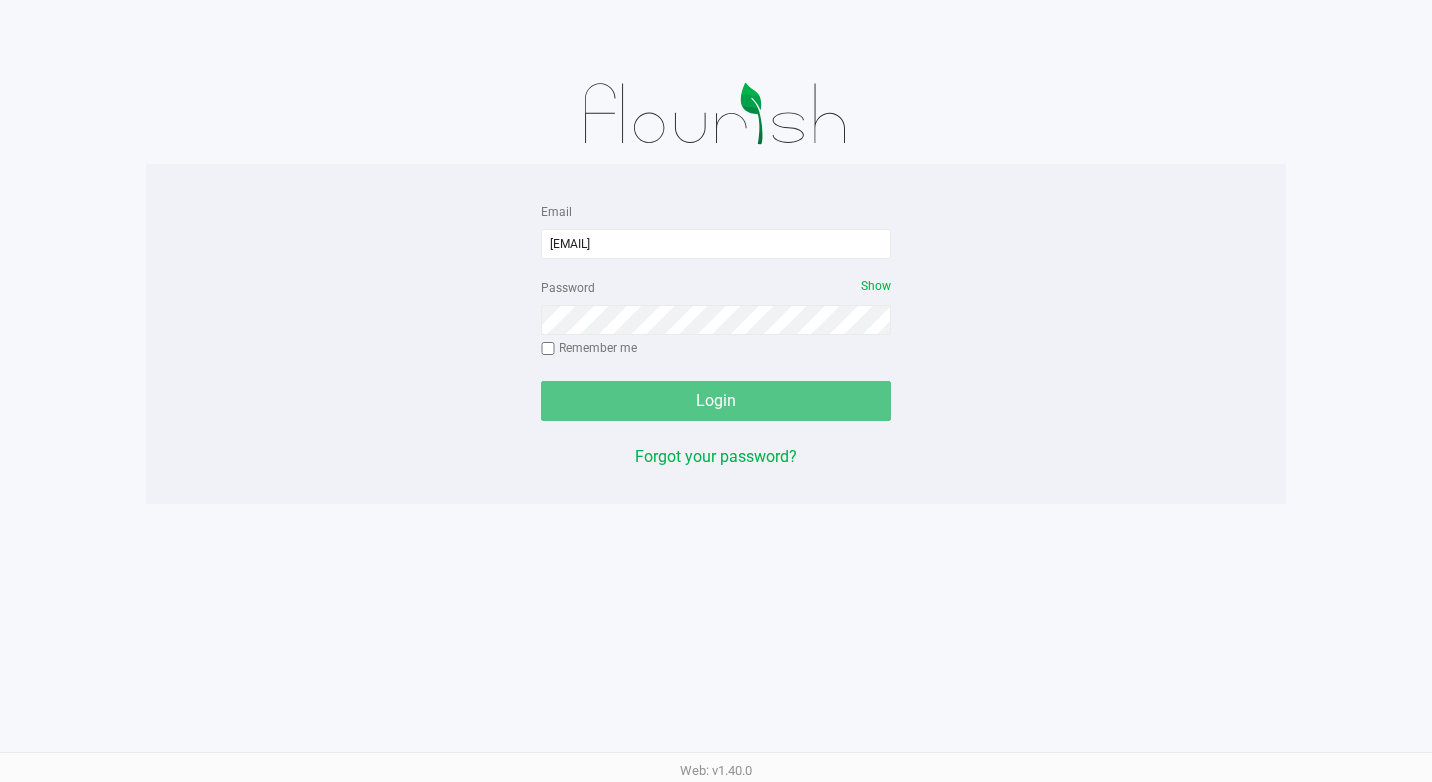 click on "Password   Show  Remember me" 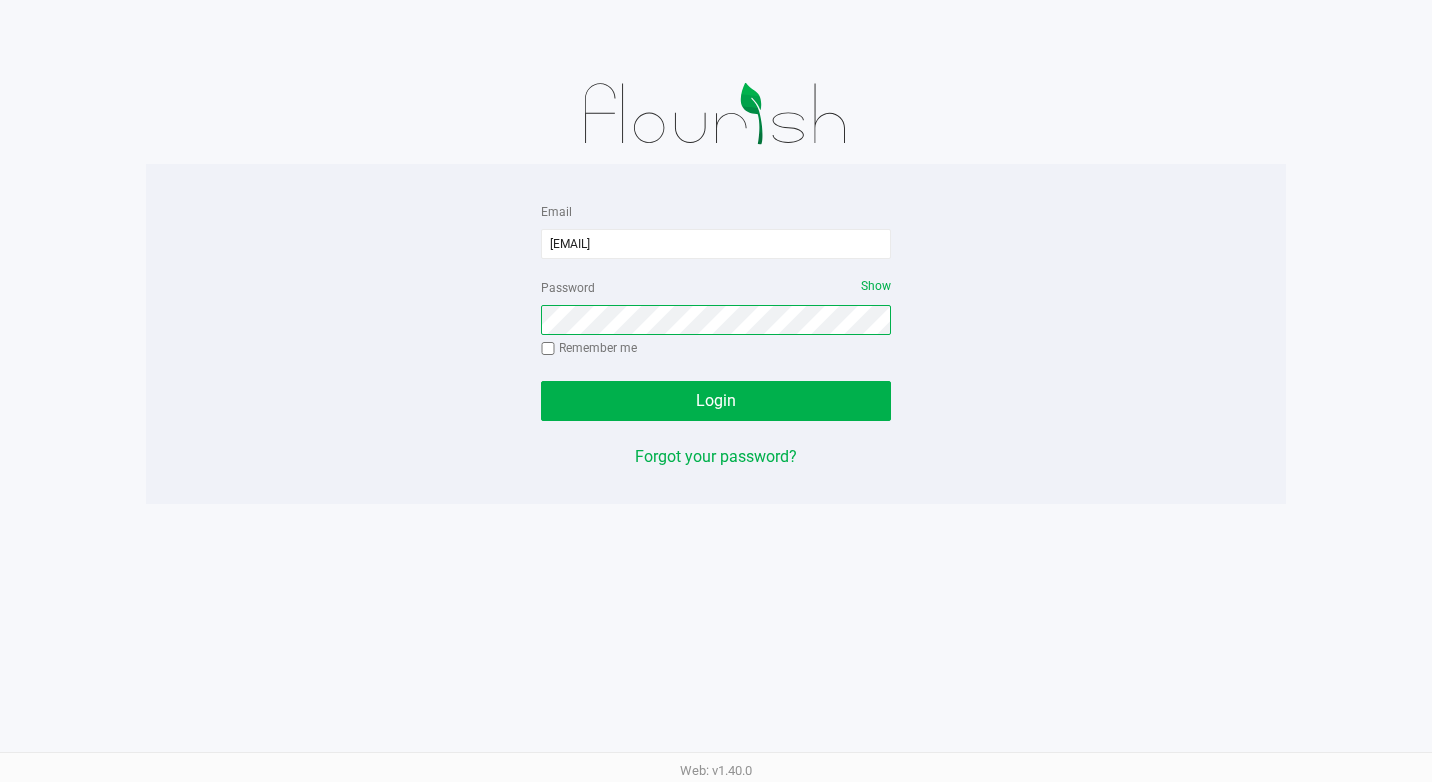 click on "Login" 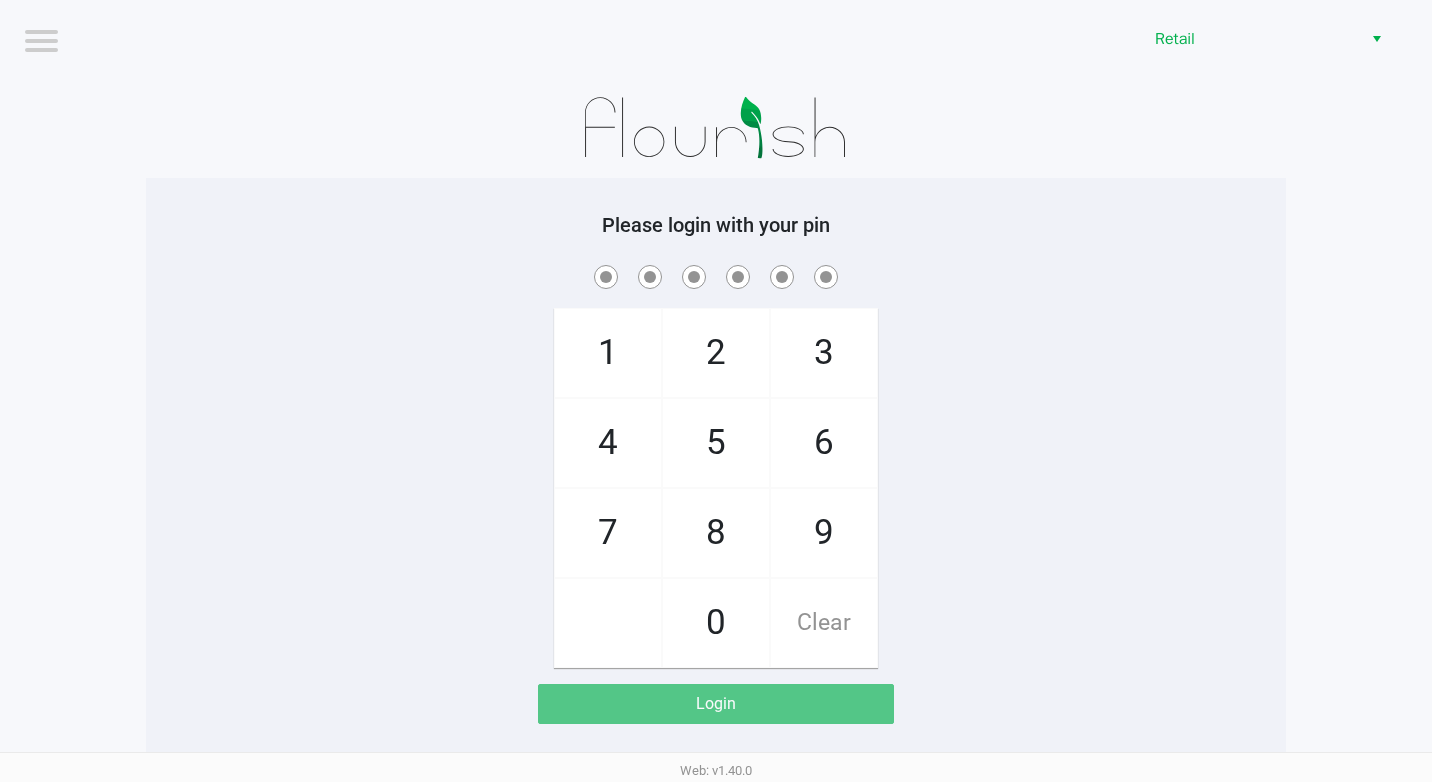 drag, startPoint x: 811, startPoint y: 425, endPoint x: 631, endPoint y: 500, distance: 195 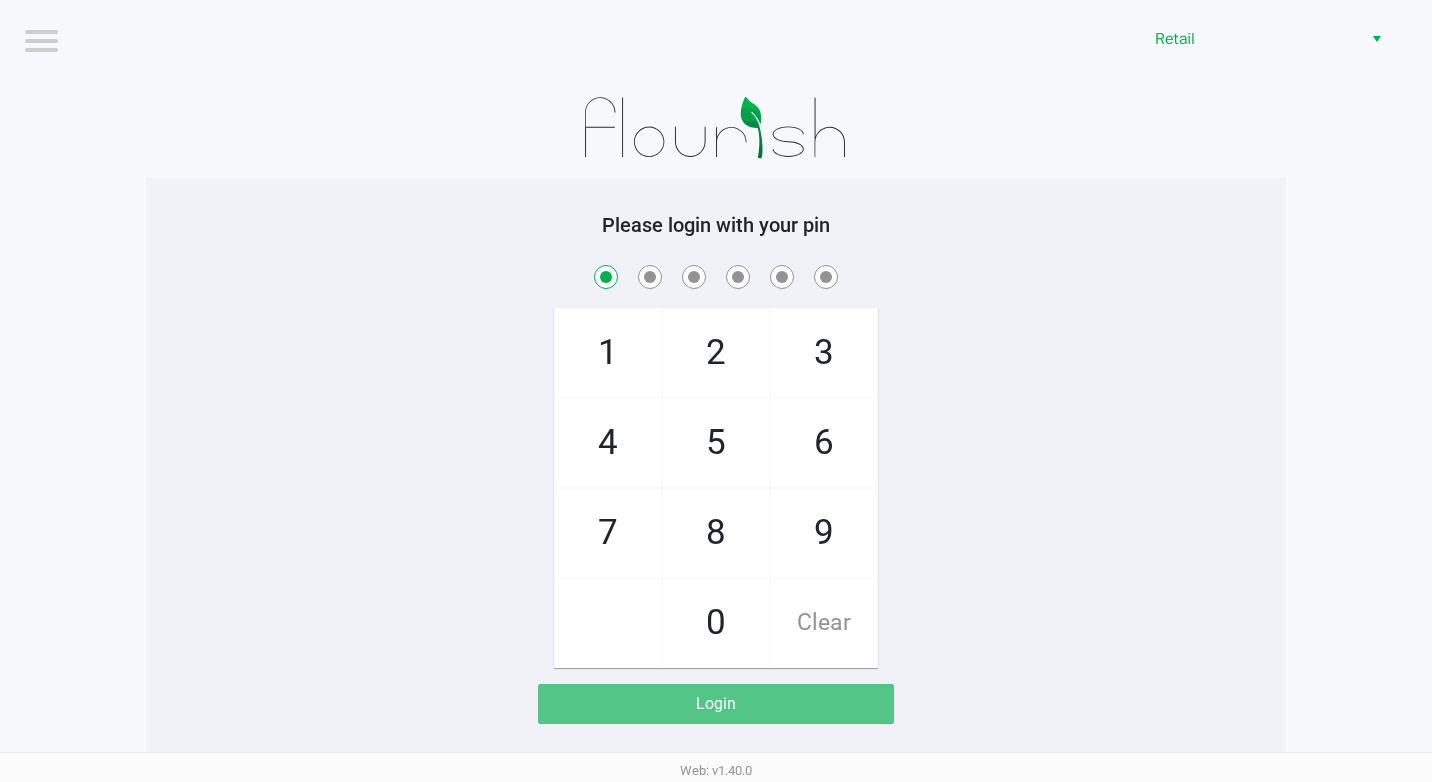 checkbox on "true" 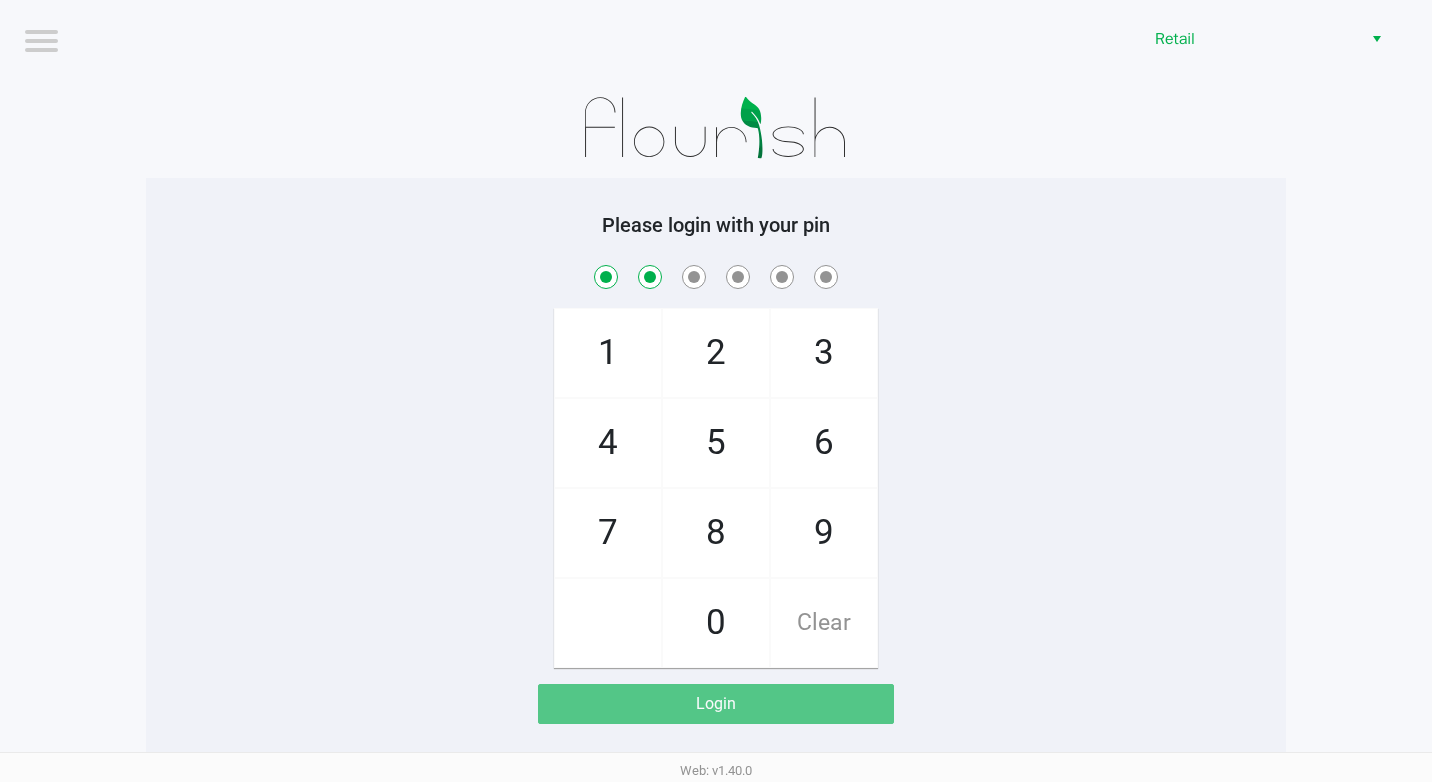 checkbox on "true" 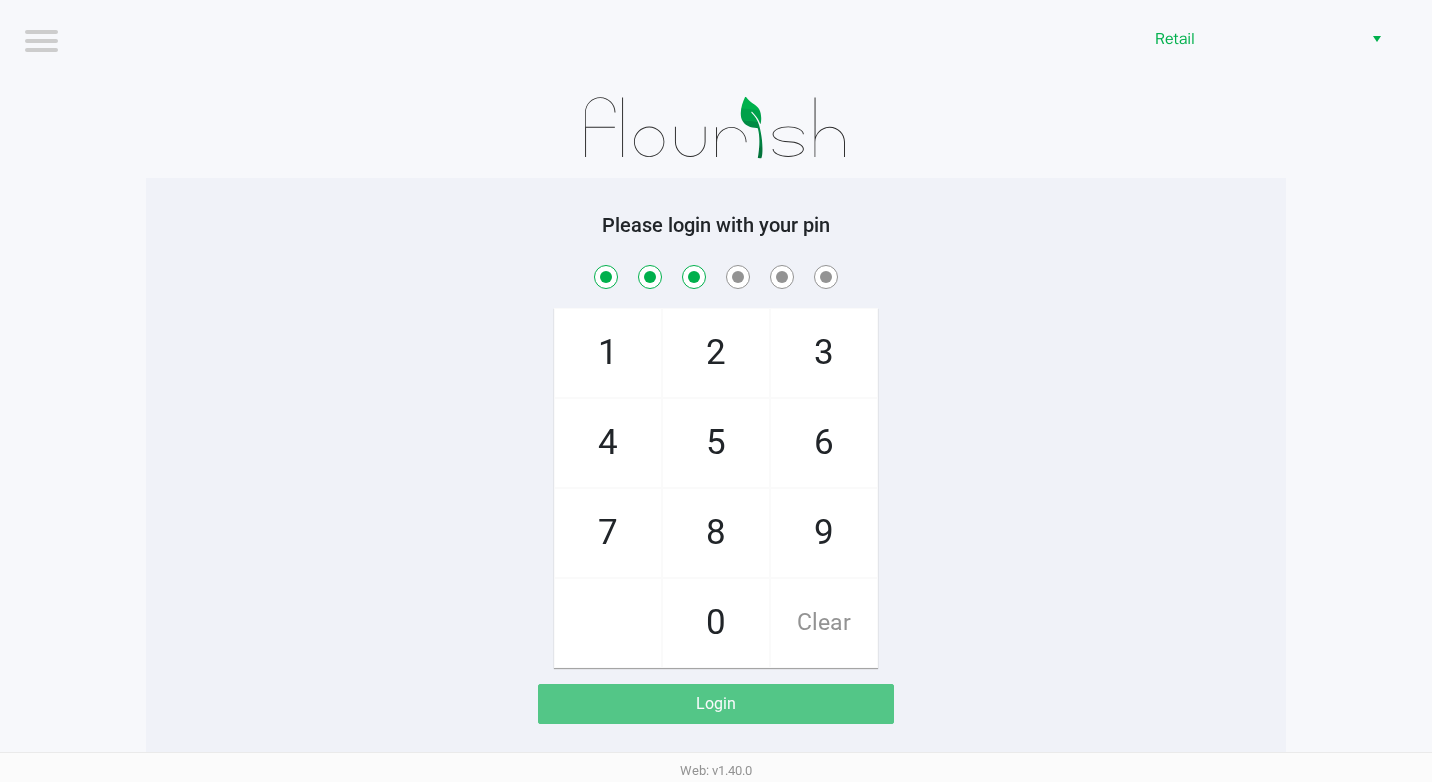 checkbox on "true" 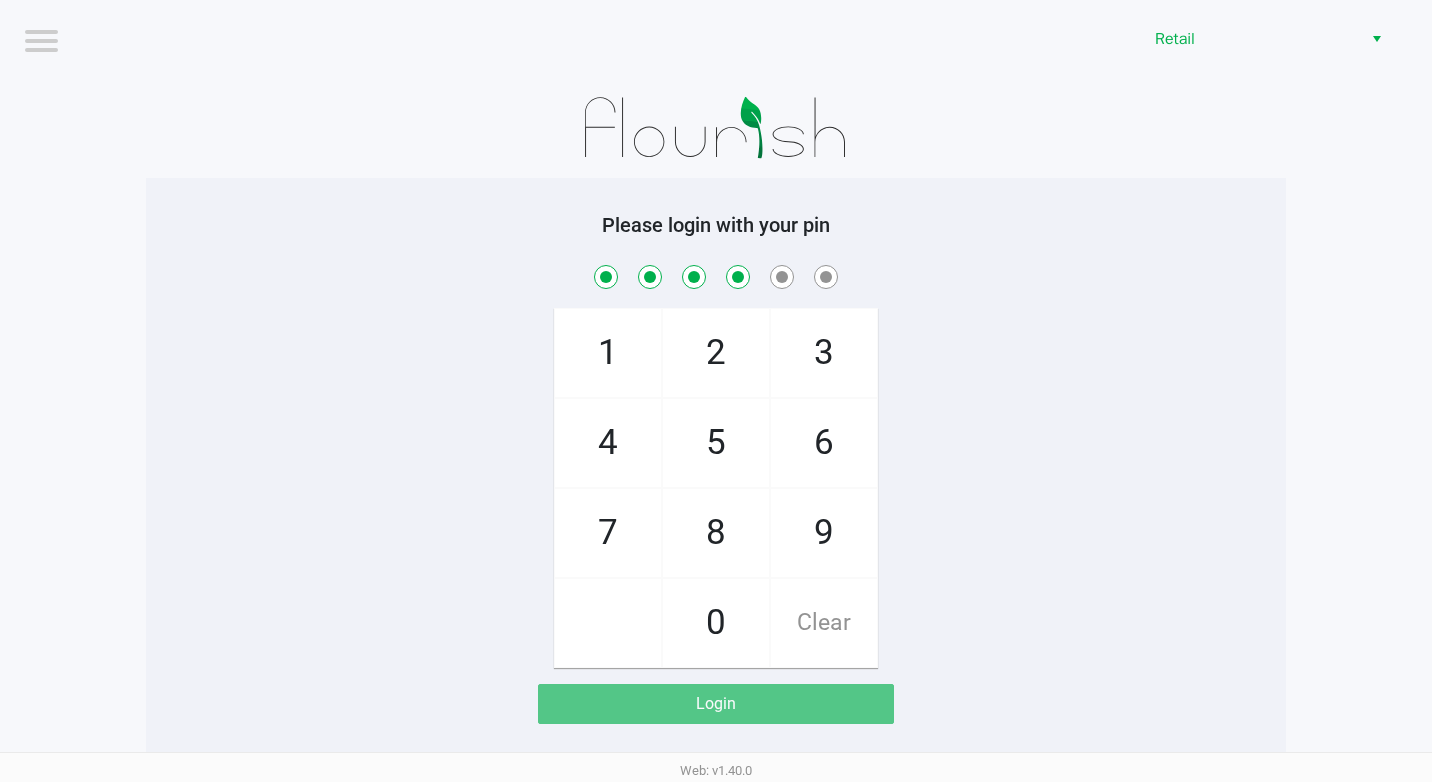 checkbox on "true" 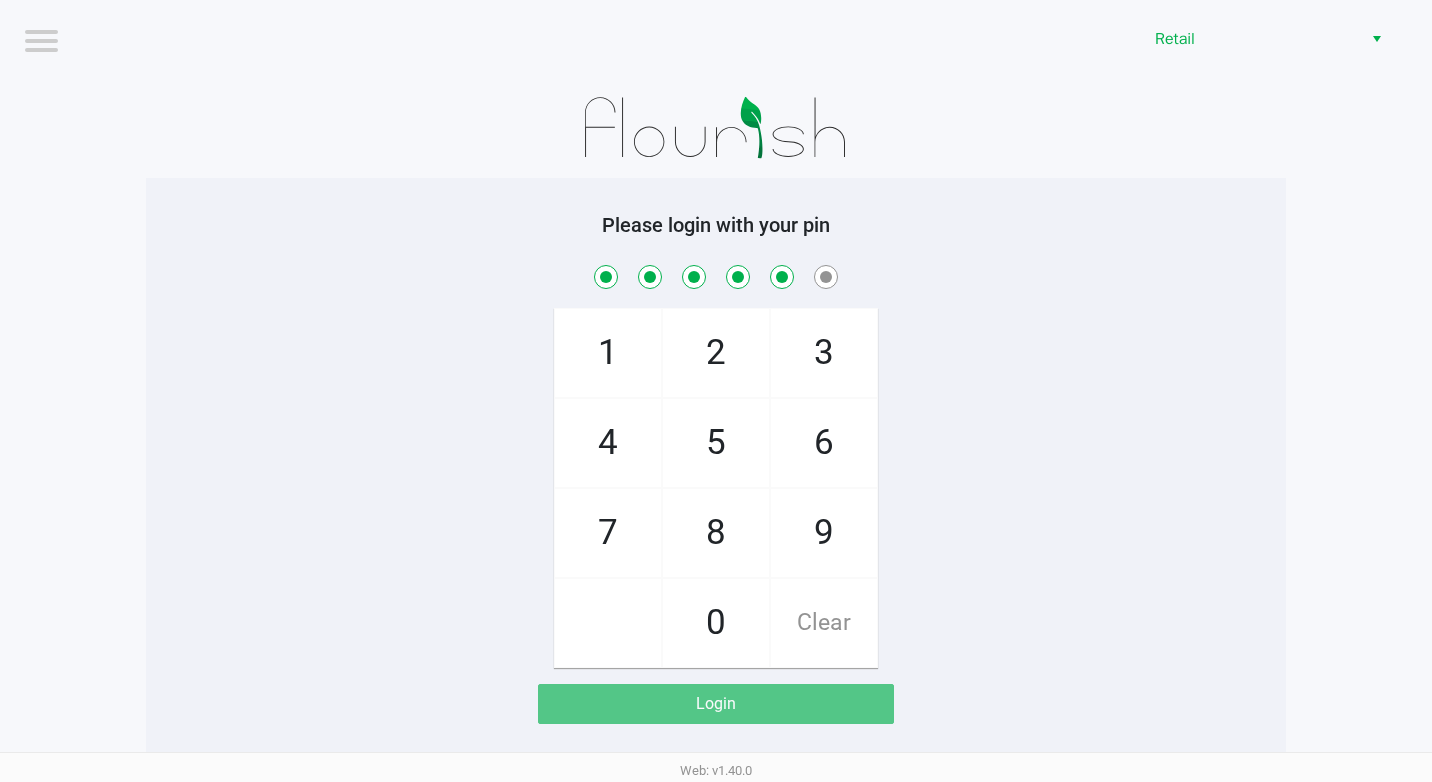 checkbox on "true" 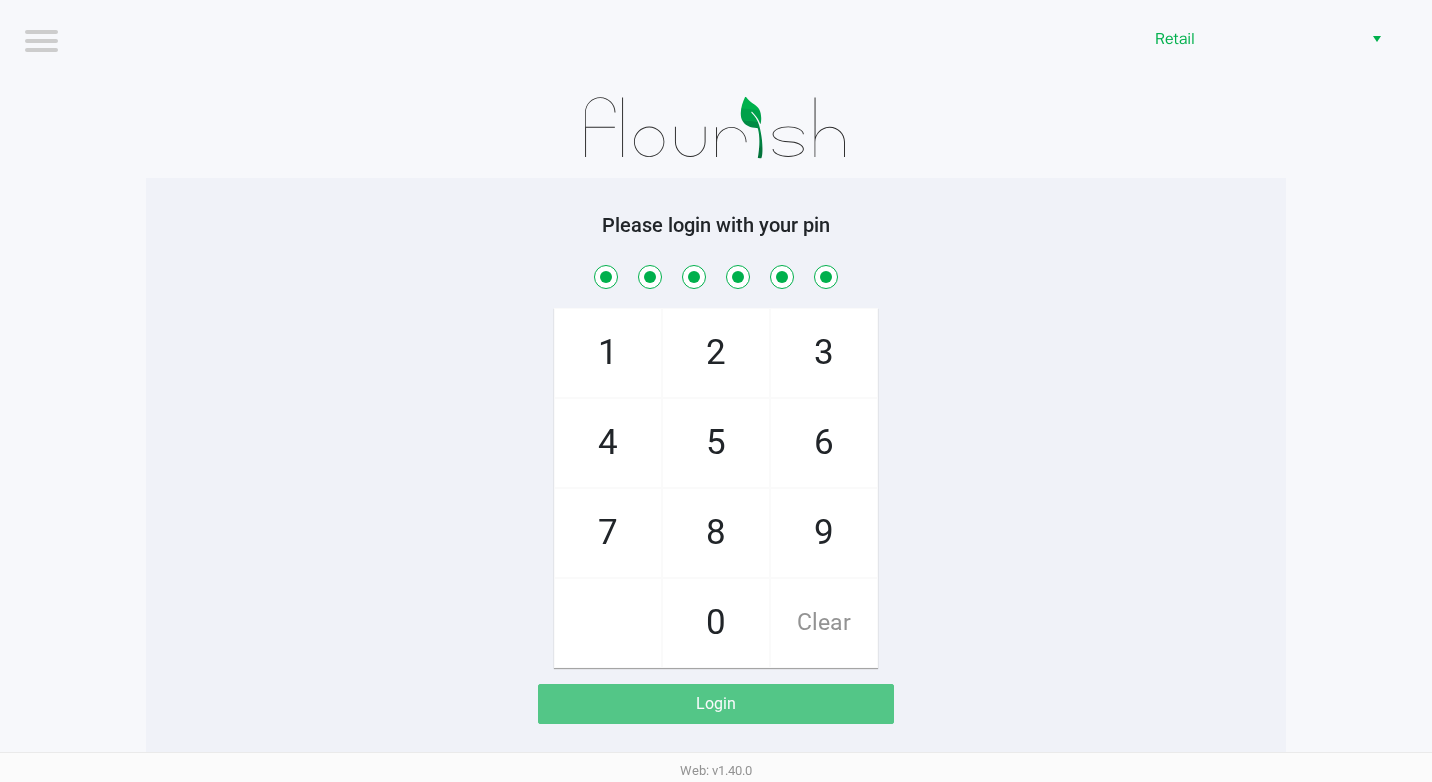 checkbox on "true" 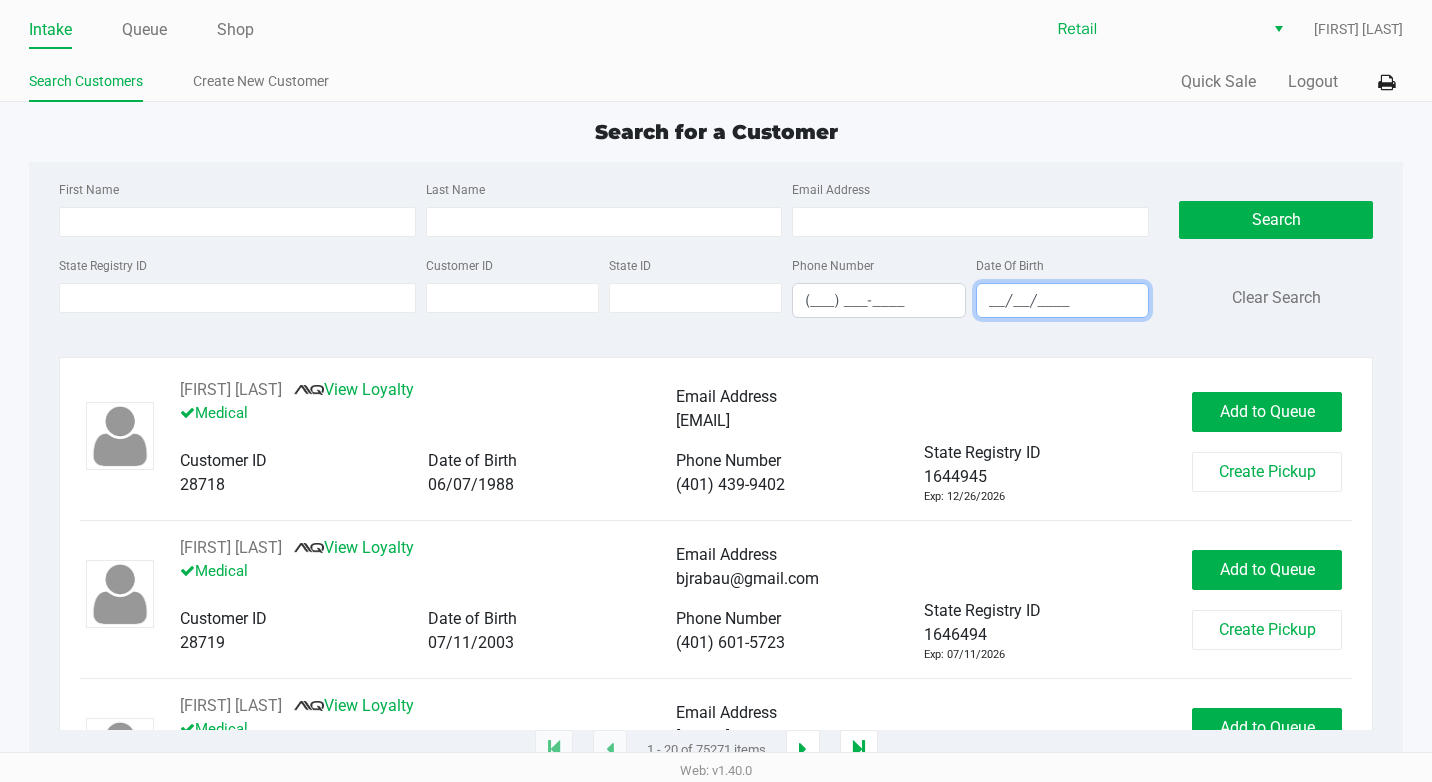 click on "__/__/____" at bounding box center (1062, 300) 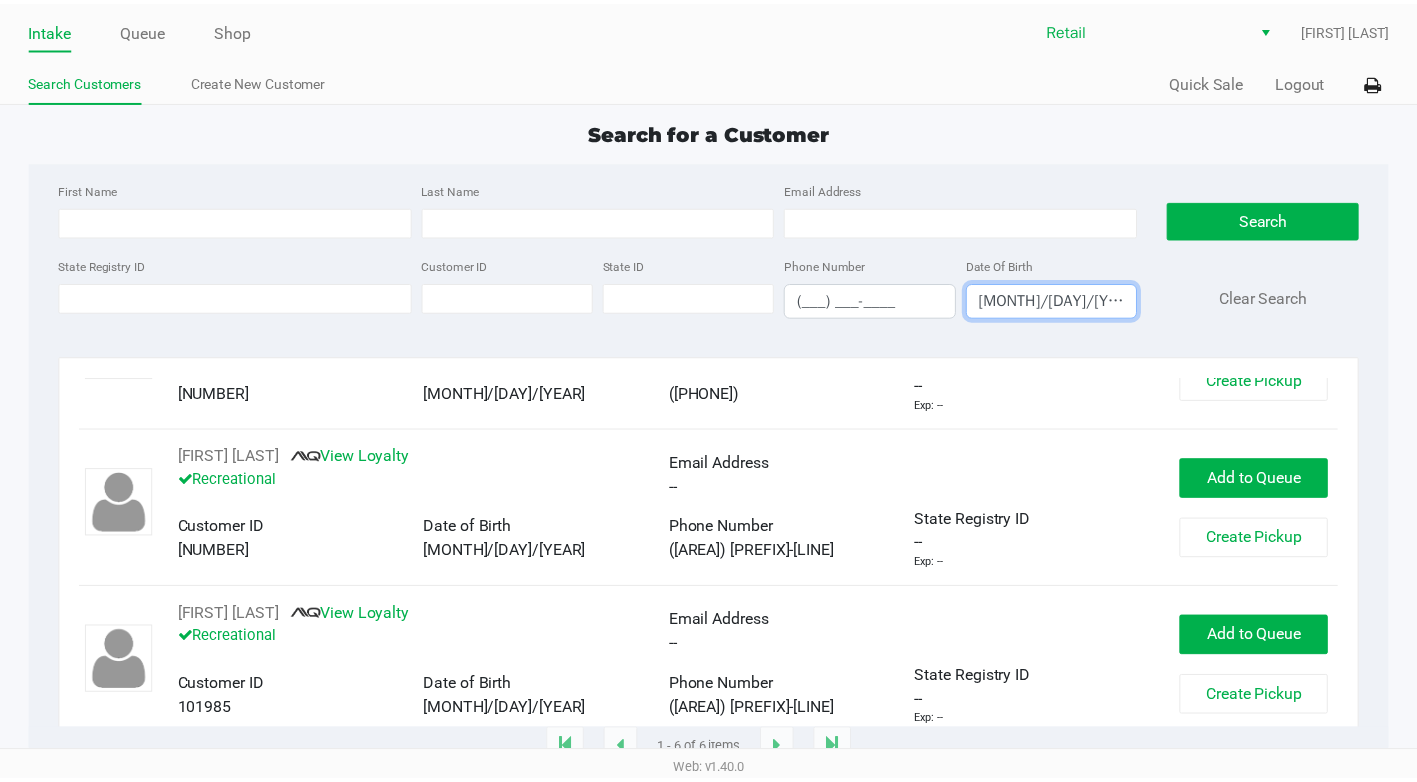 scroll, scrollTop: 596, scrollLeft: 0, axis: vertical 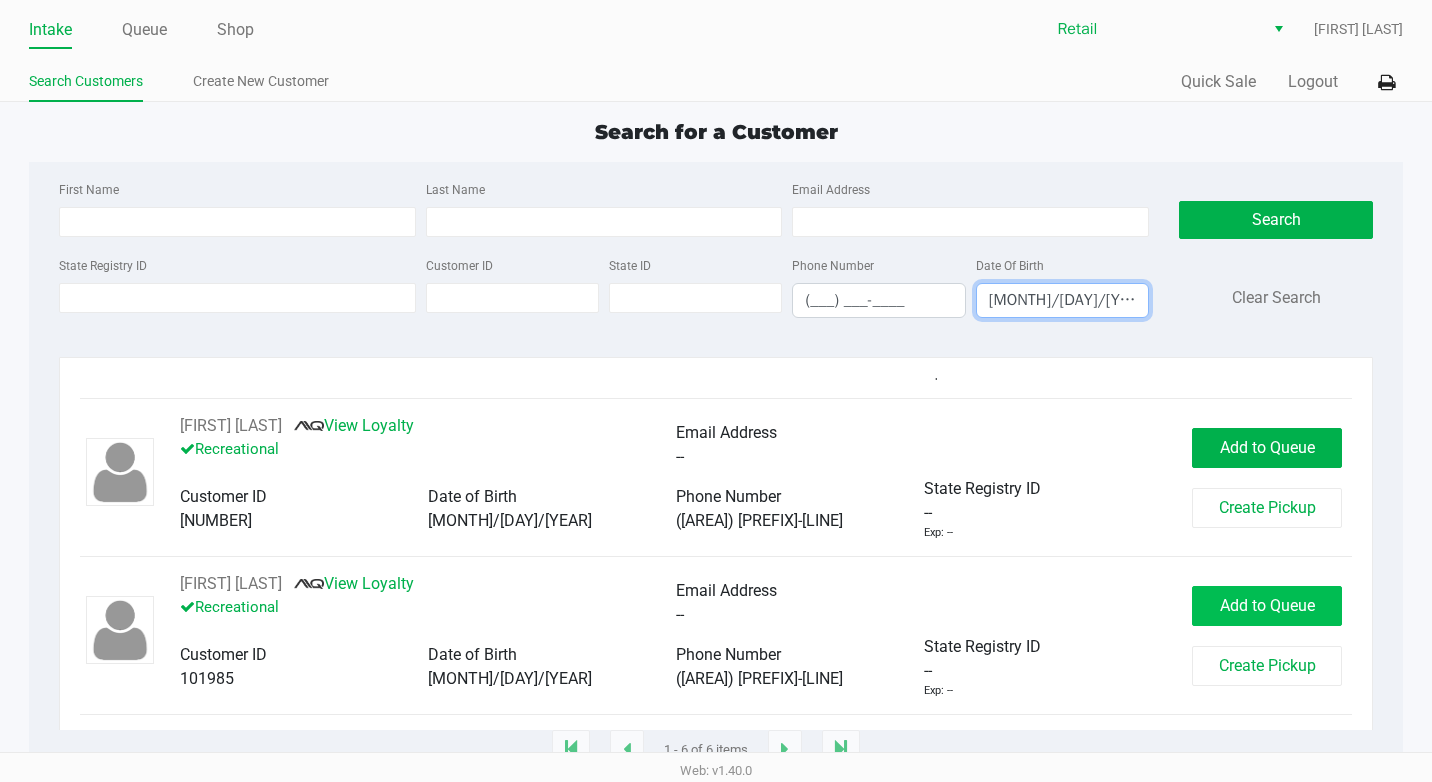 type on "[MONTH]/[DAY]/[YEAR]" 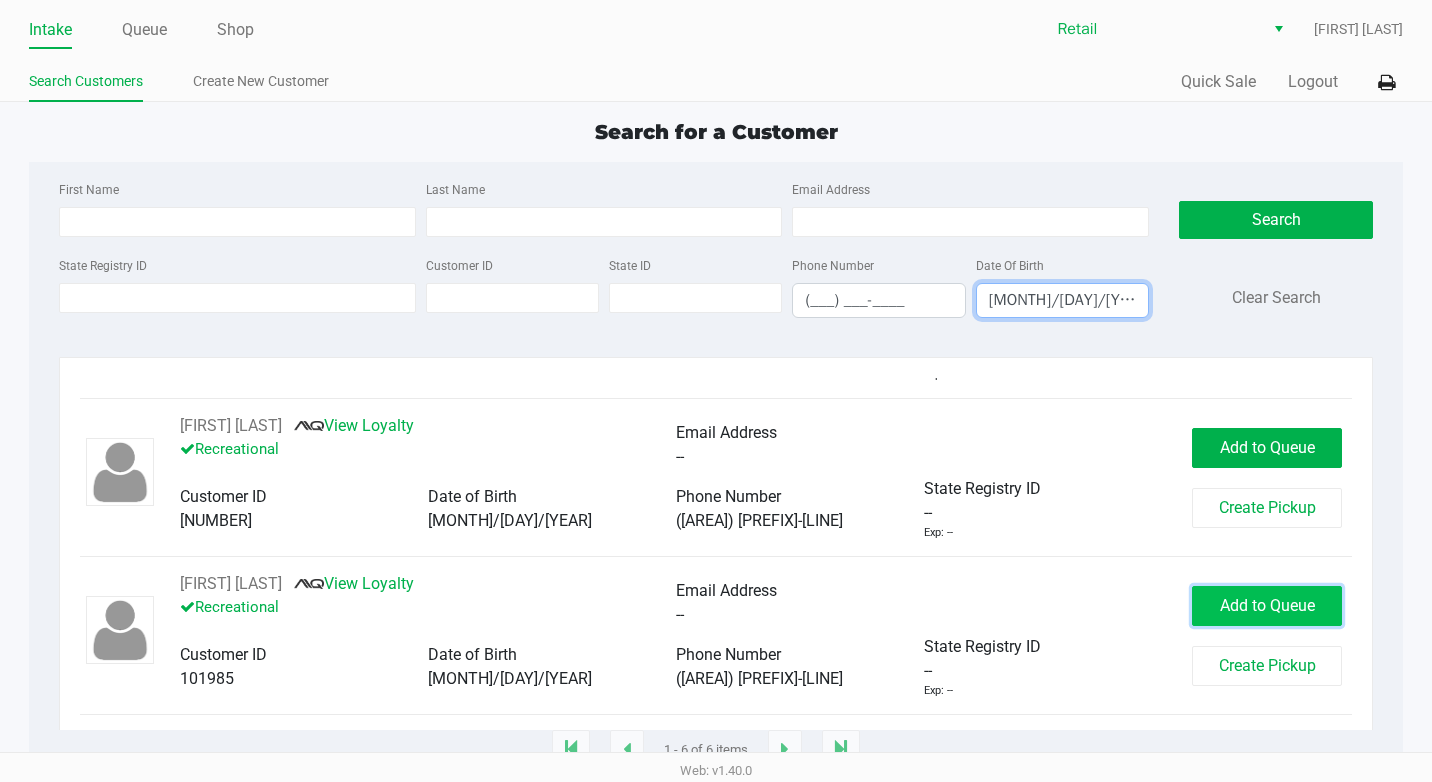 click on "Add to Queue" 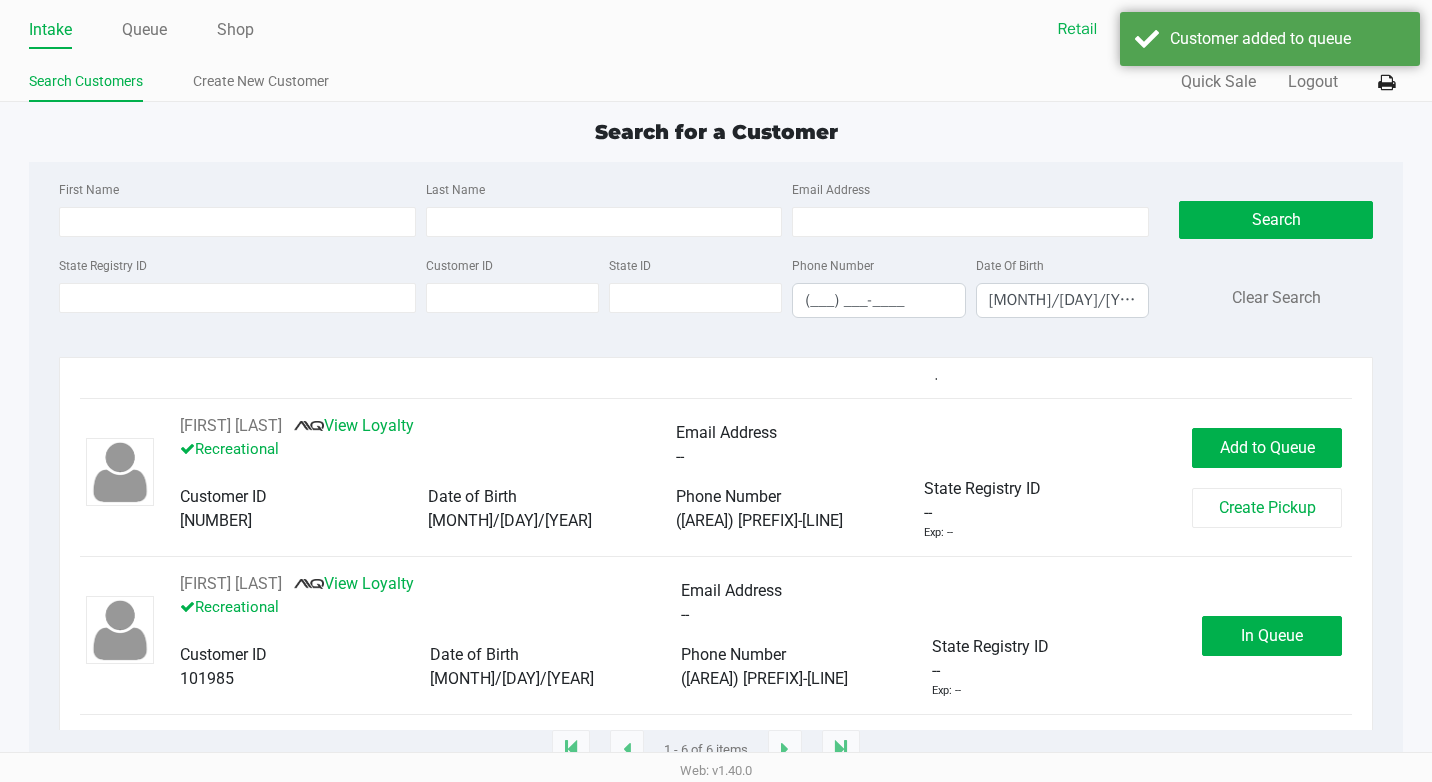click on "[FIRST] [LAST] ... [CUSTOMER_ID] [DATE_OF_BIRTH] [PHONE] ..." 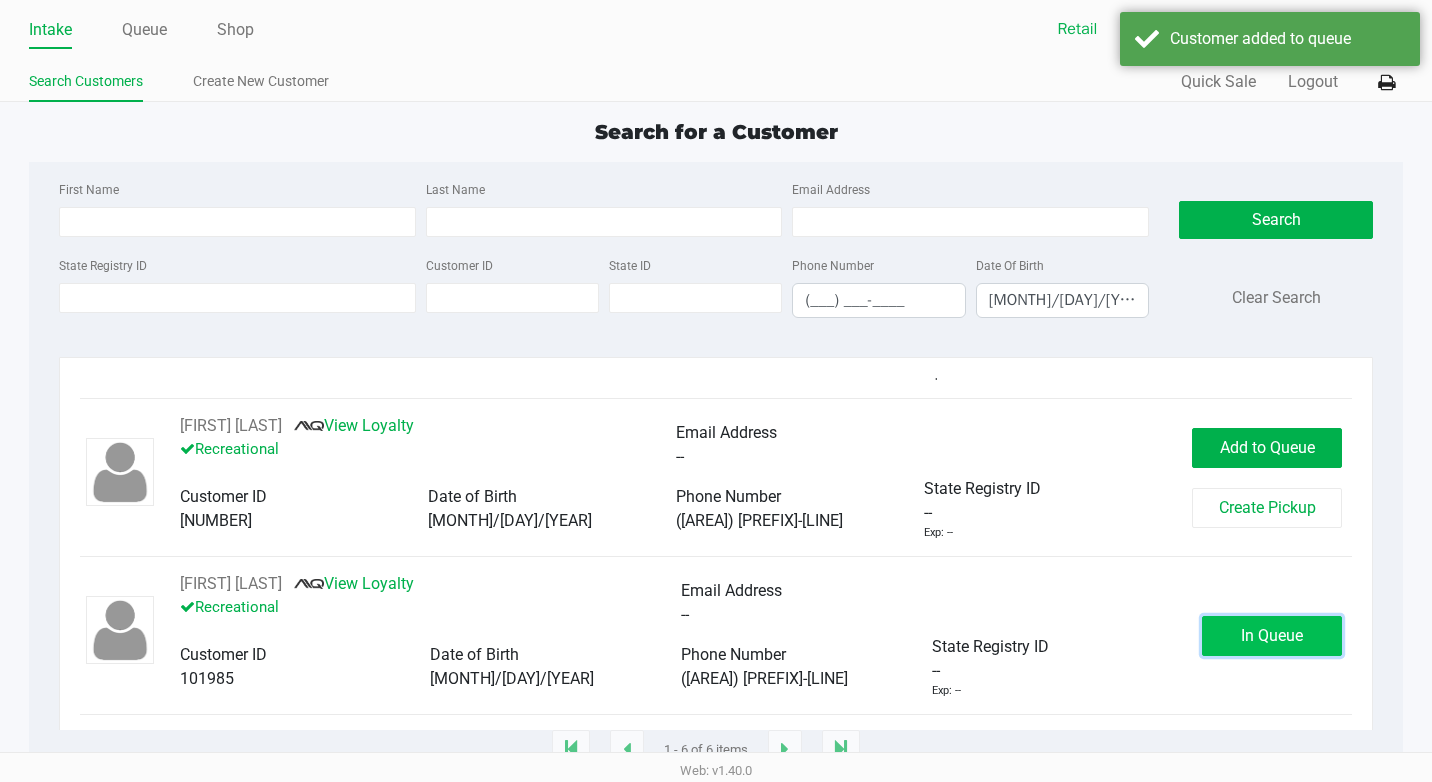 click on "In Queue" 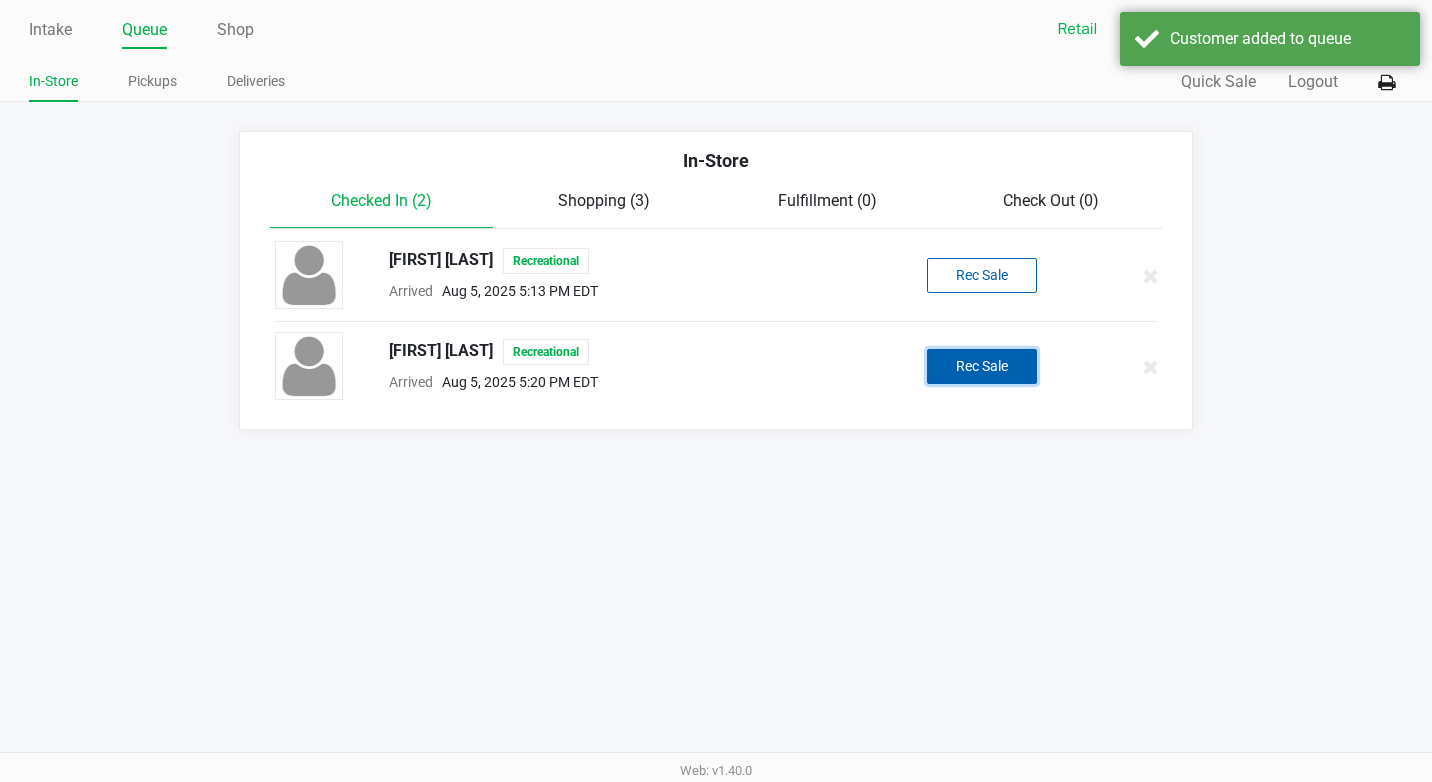 click on "Rec Sale" 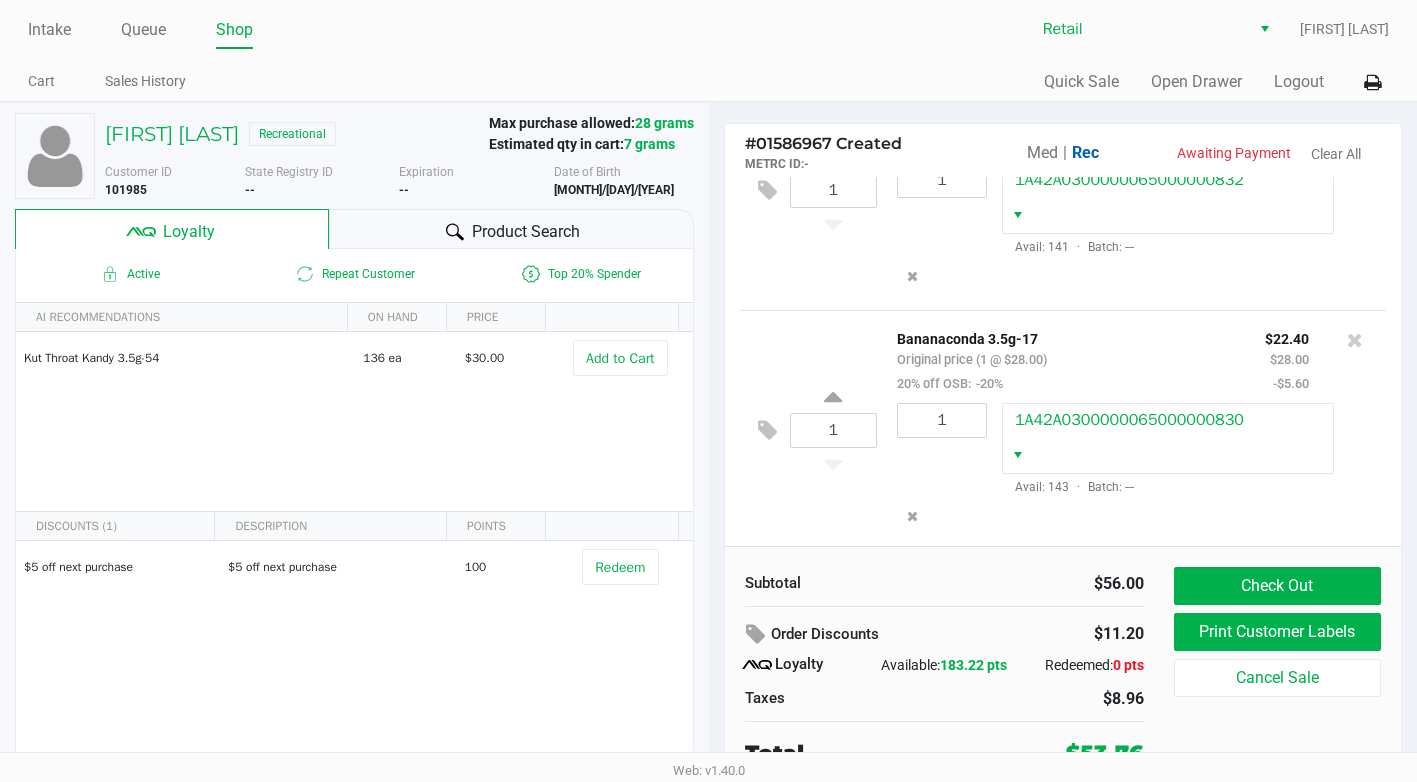 scroll, scrollTop: 128, scrollLeft: 0, axis: vertical 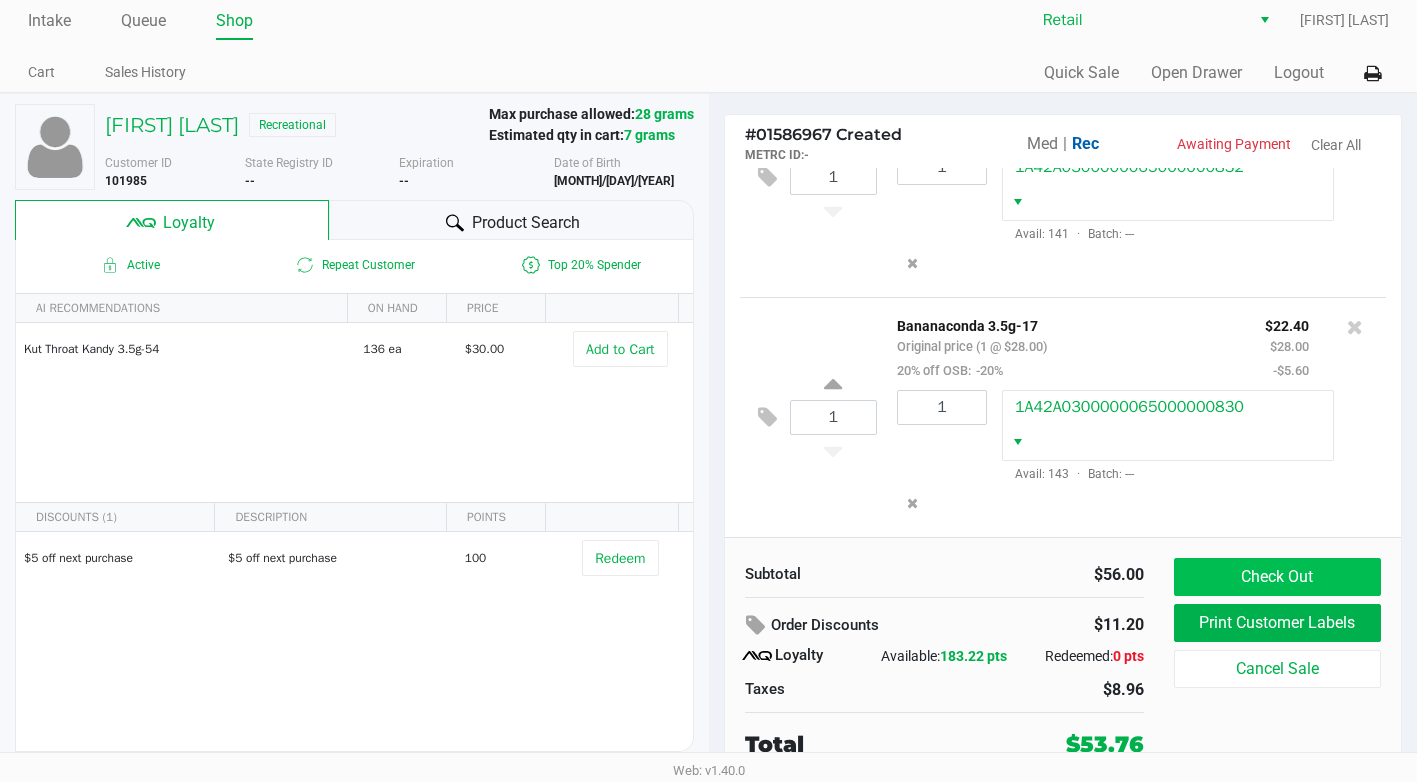 click on "Subtotal   $56.00   Order Discounts   $11.20
Loyalty   Available:   183.22 pts   Redeemed:   0 pts   Taxes   $8.96   Total   $53.76   Check Out   Print Customer Labels   Cancel Sale" 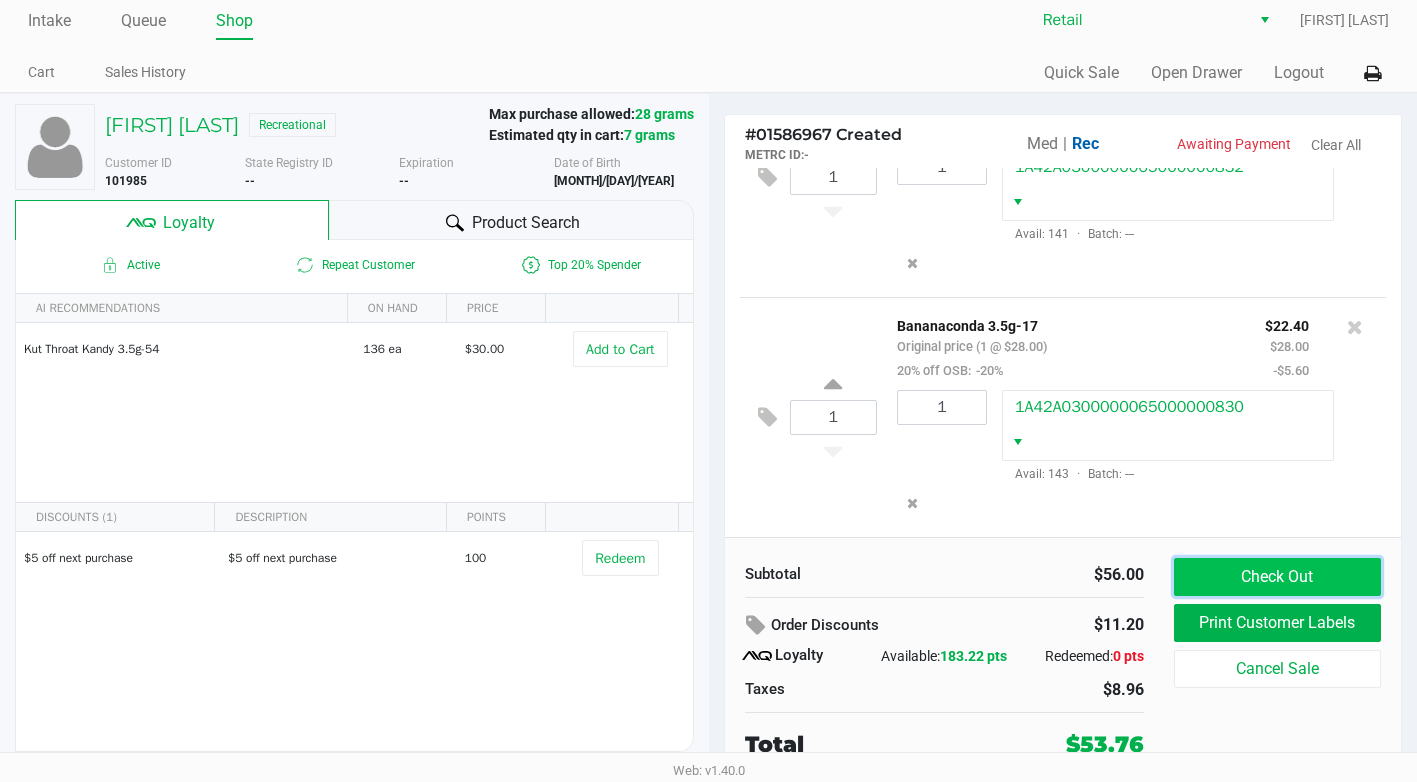 click on "Check Out" 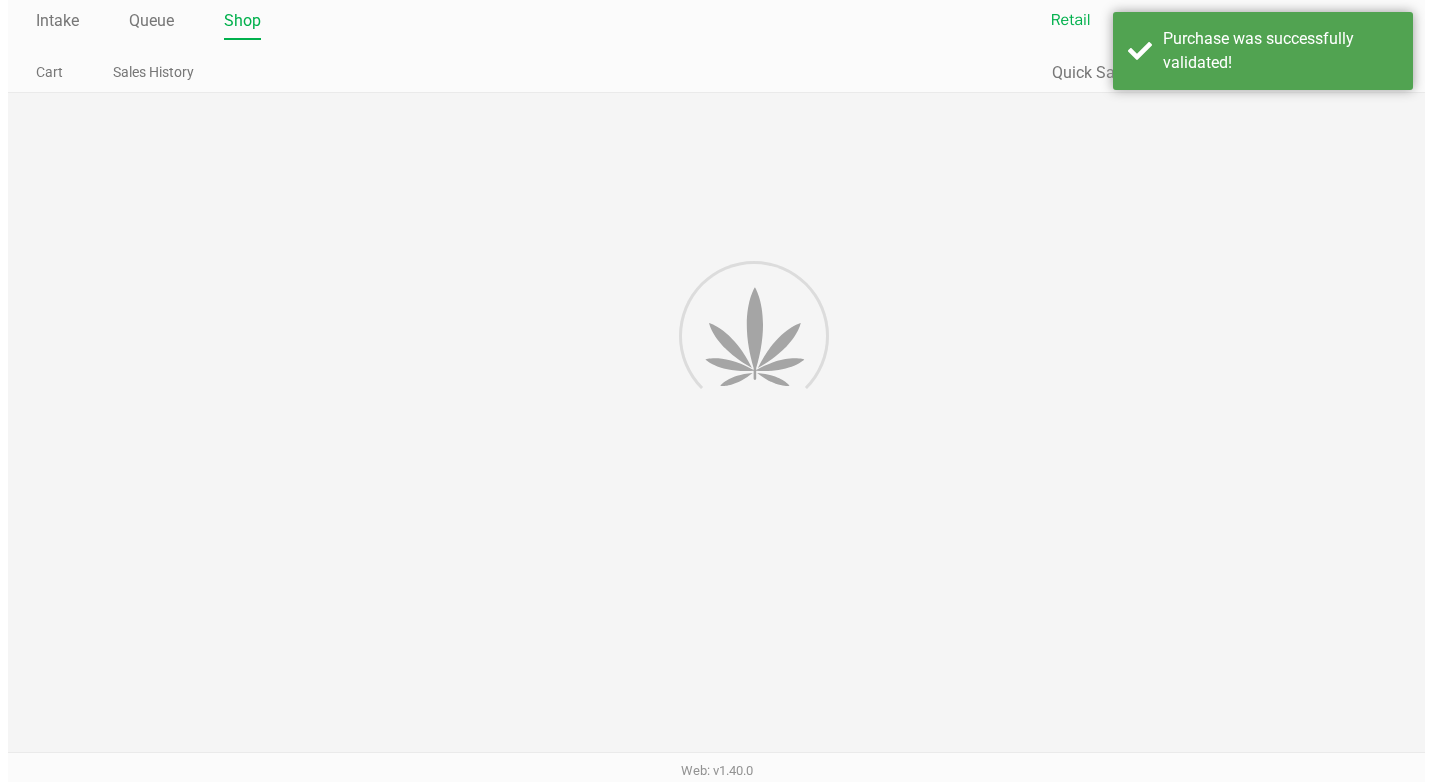 scroll, scrollTop: 0, scrollLeft: 0, axis: both 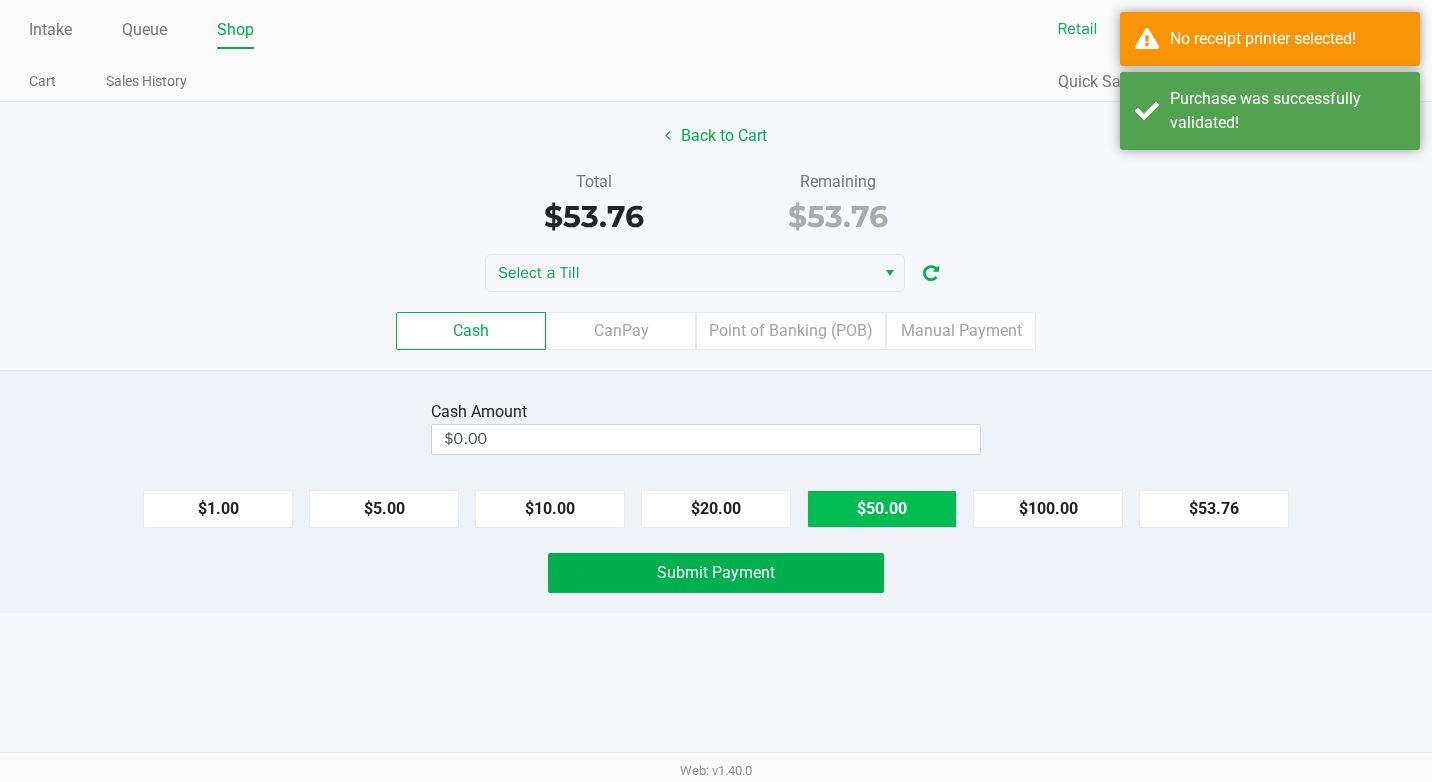 drag, startPoint x: 903, startPoint y: 522, endPoint x: 852, endPoint y: 512, distance: 51.971146 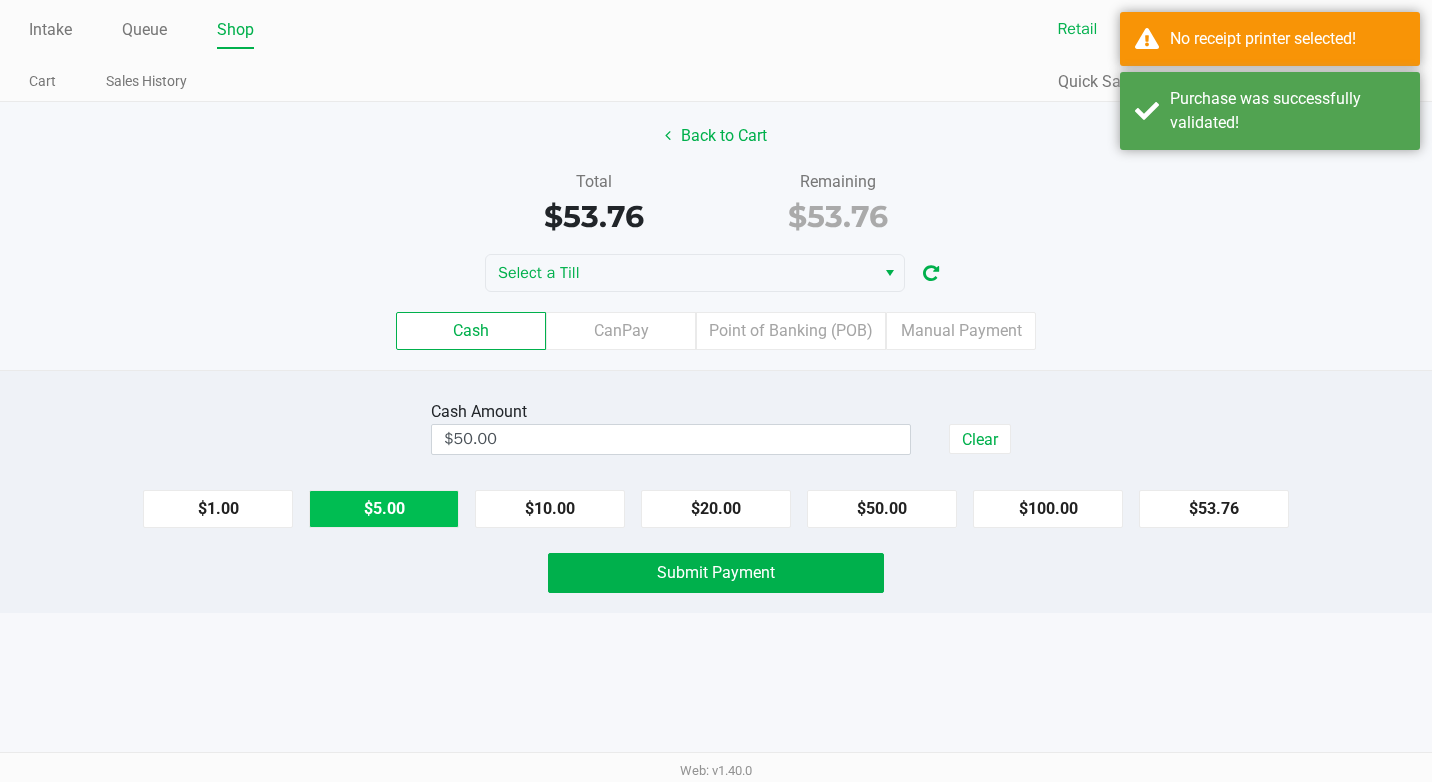 click on "$5.00" 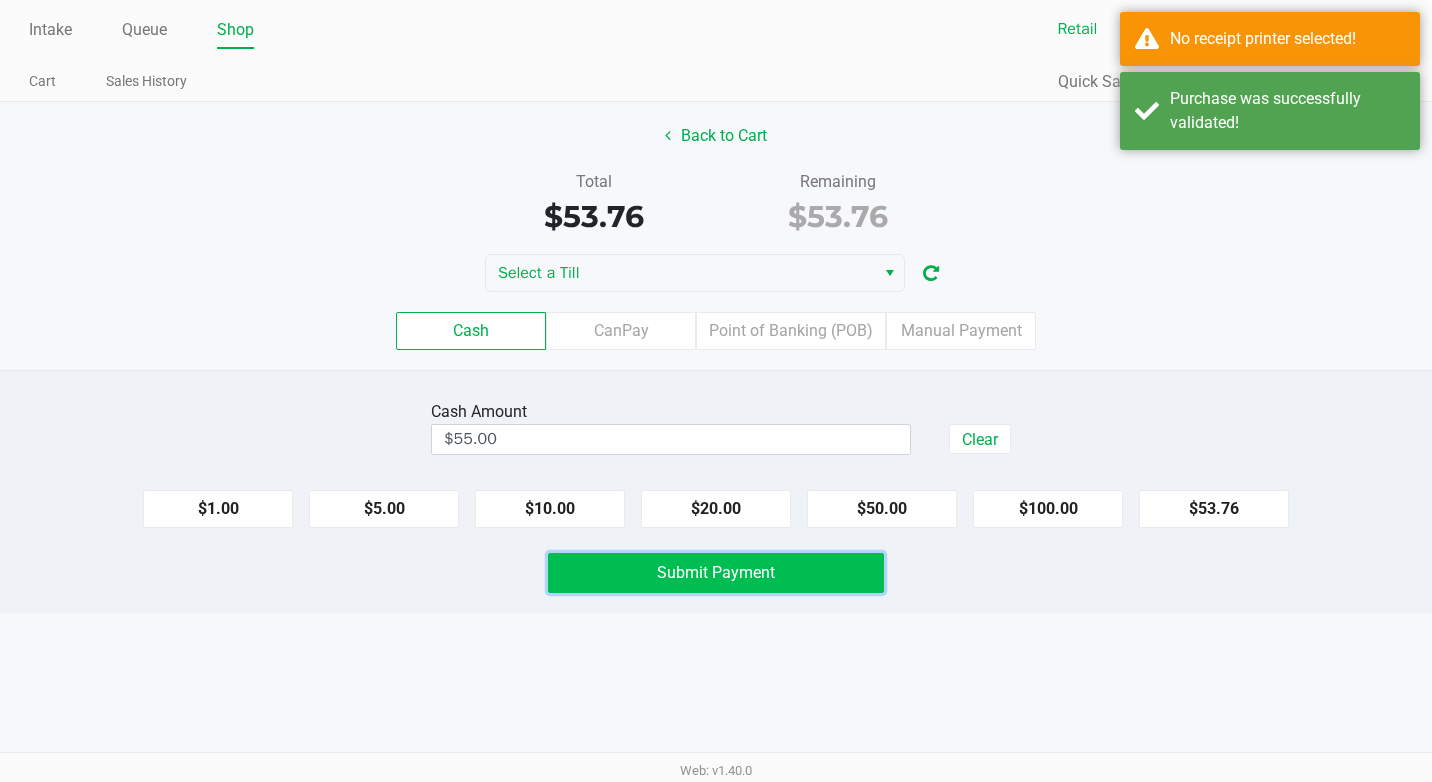 click on "Submit Payment" 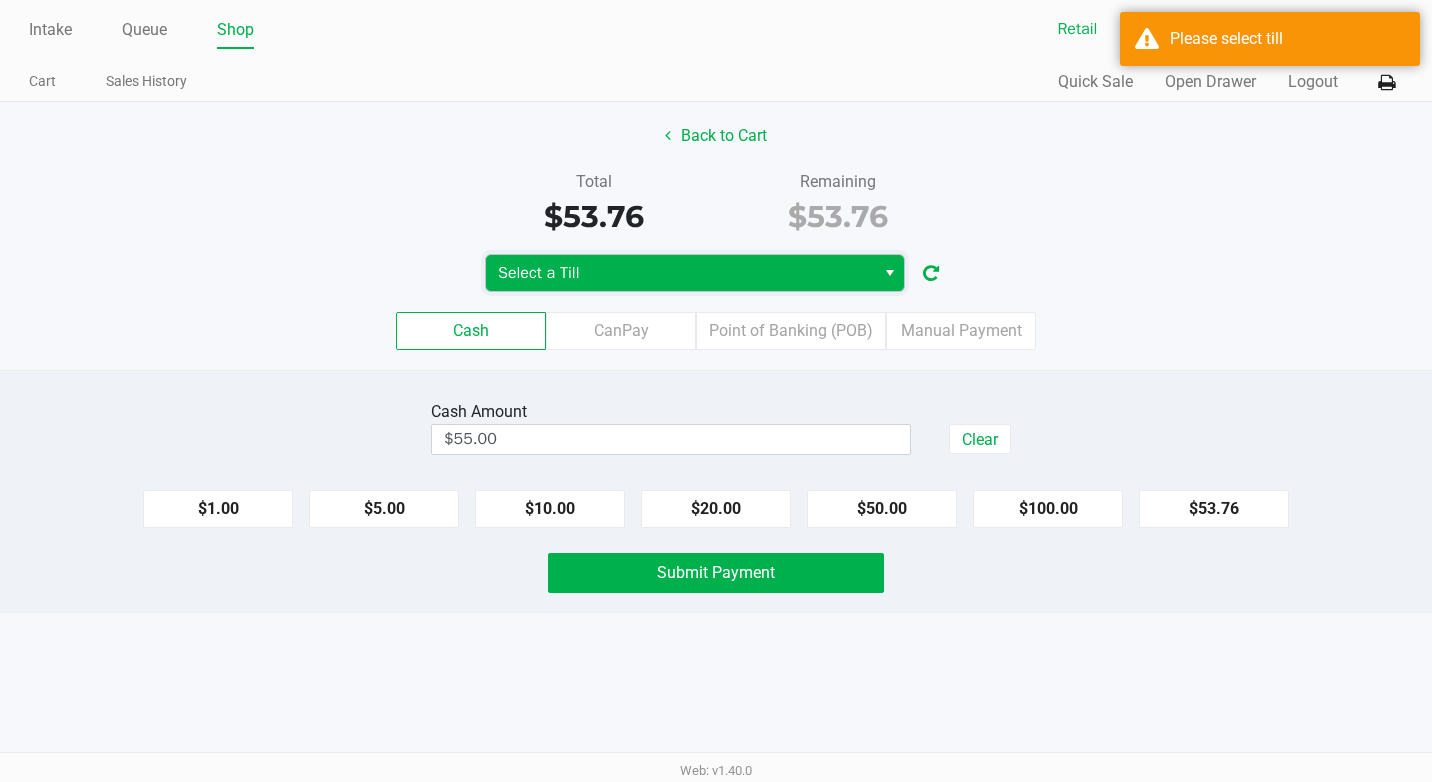 click on "Select a Till" at bounding box center (680, 273) 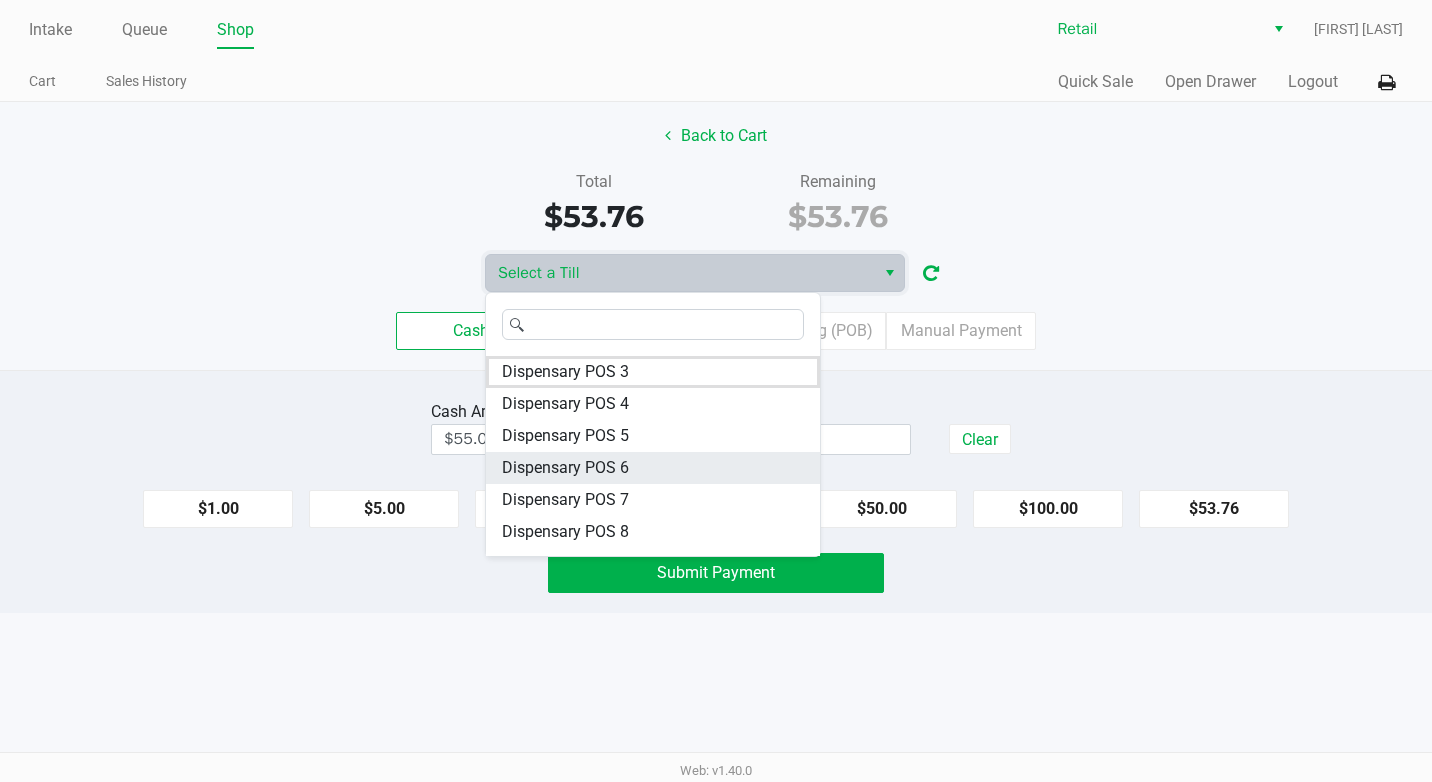 click on "Dispensary POS 6" at bounding box center (565, 468) 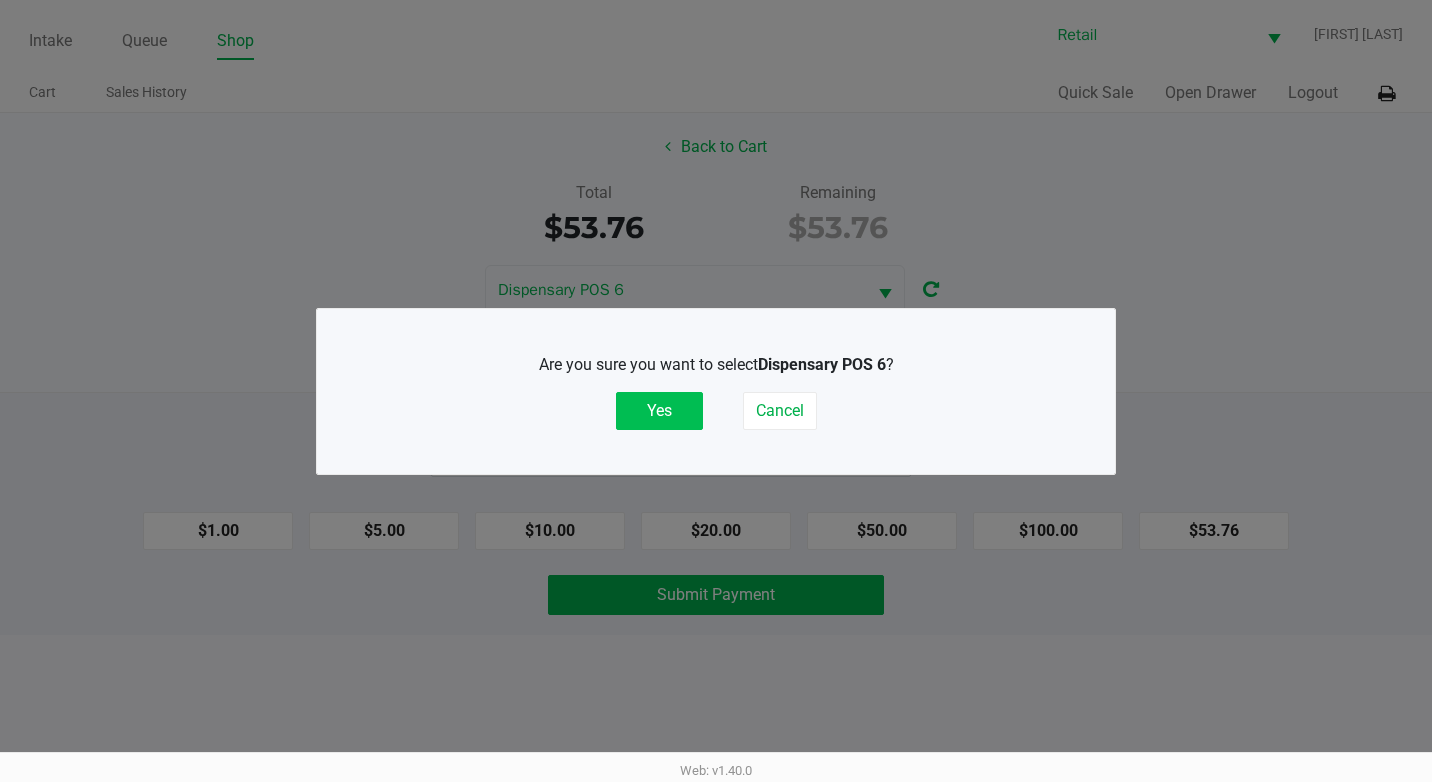click on "Yes" 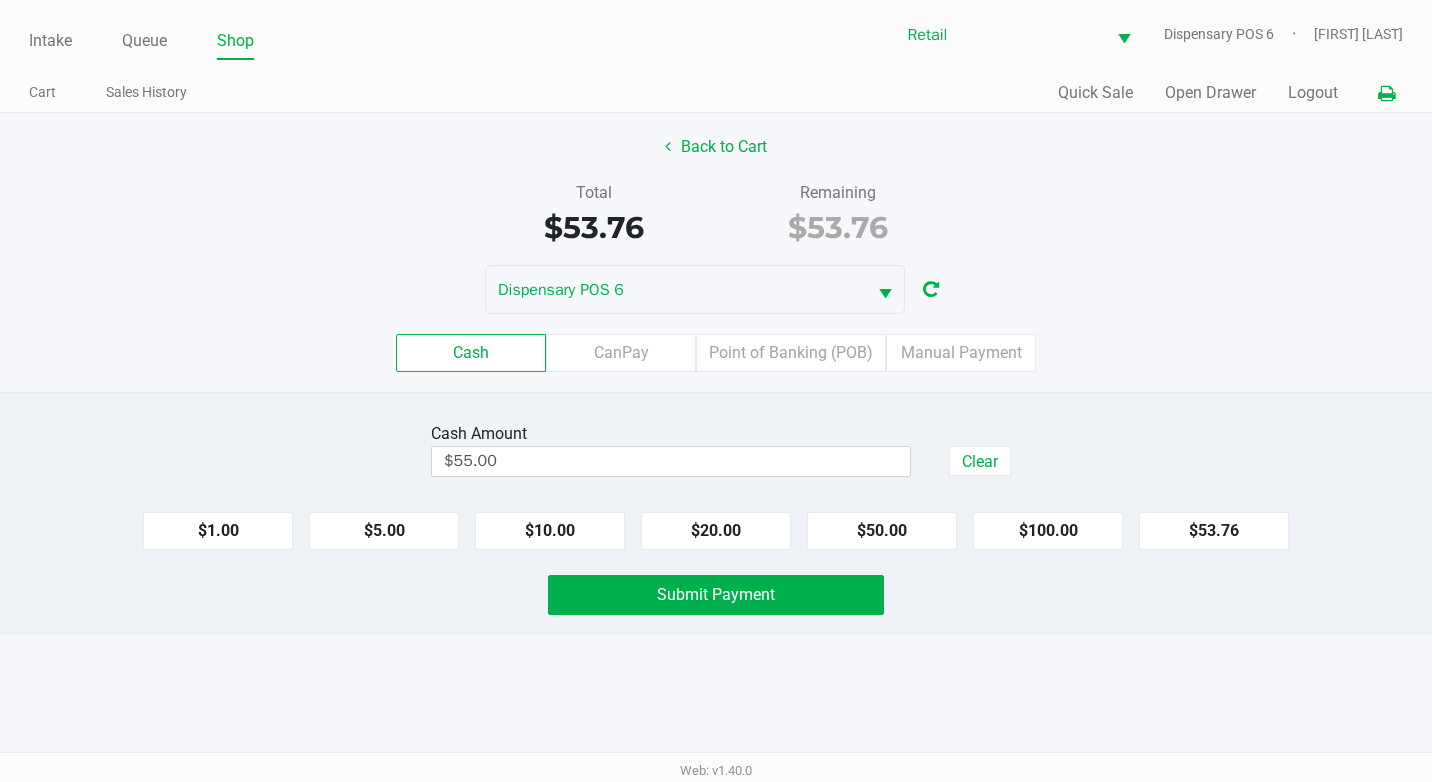 click 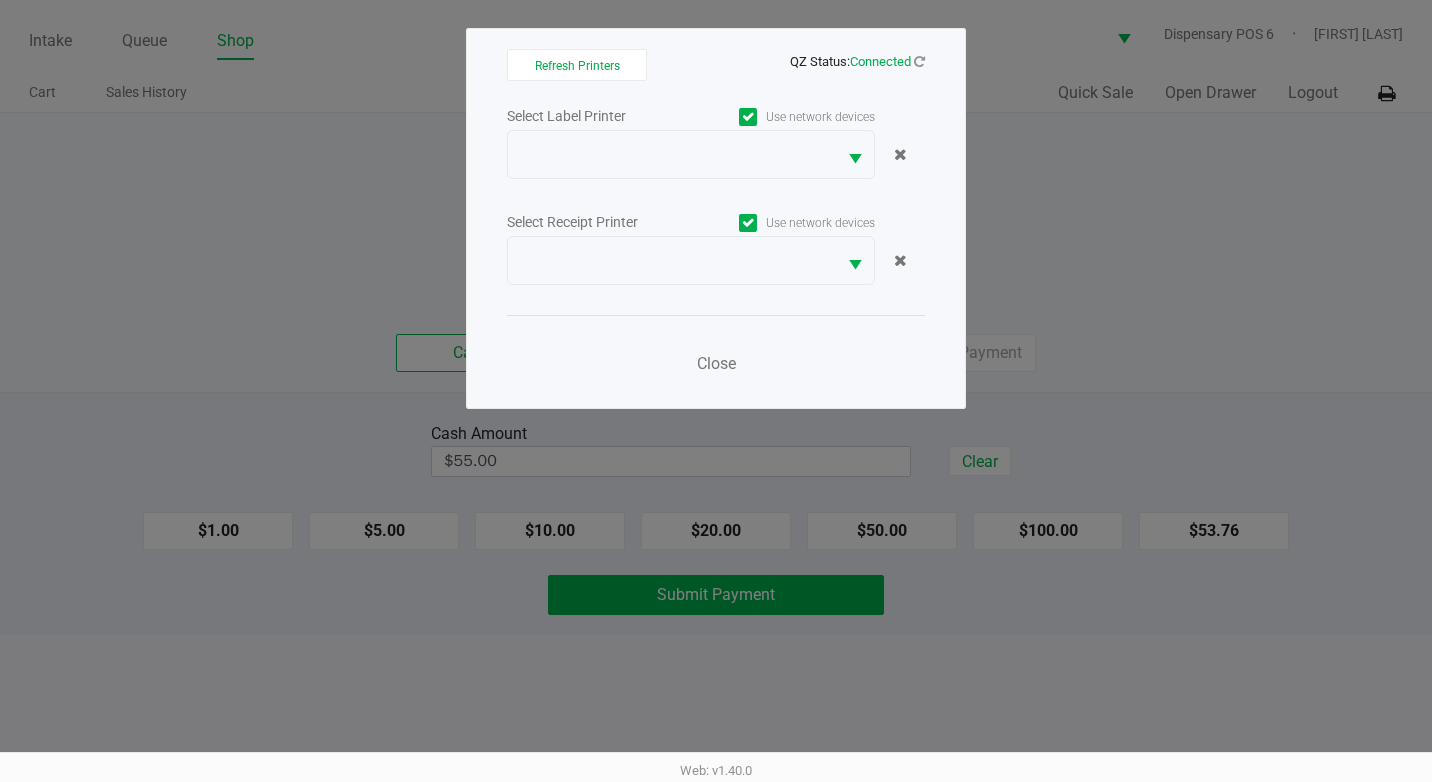 click on "Use network devices" 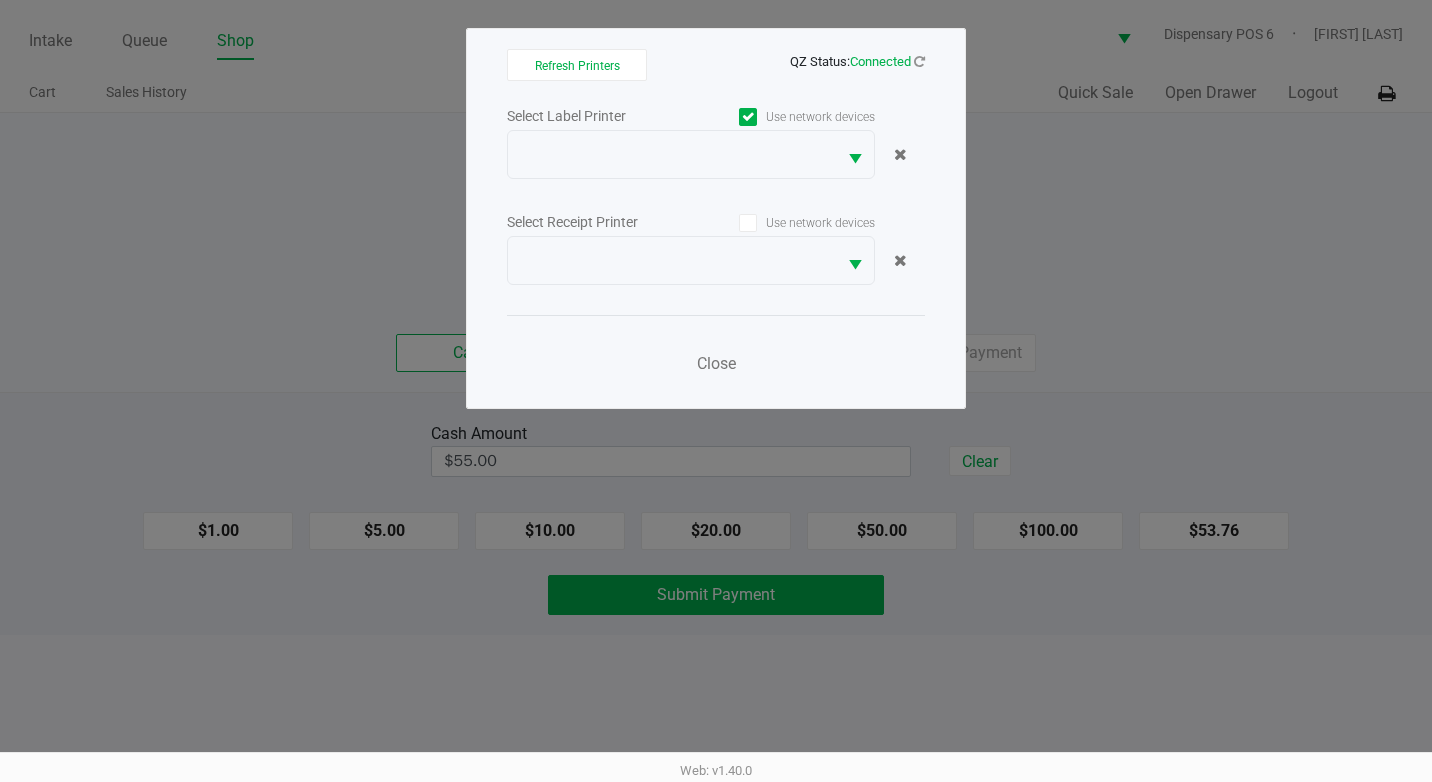 click 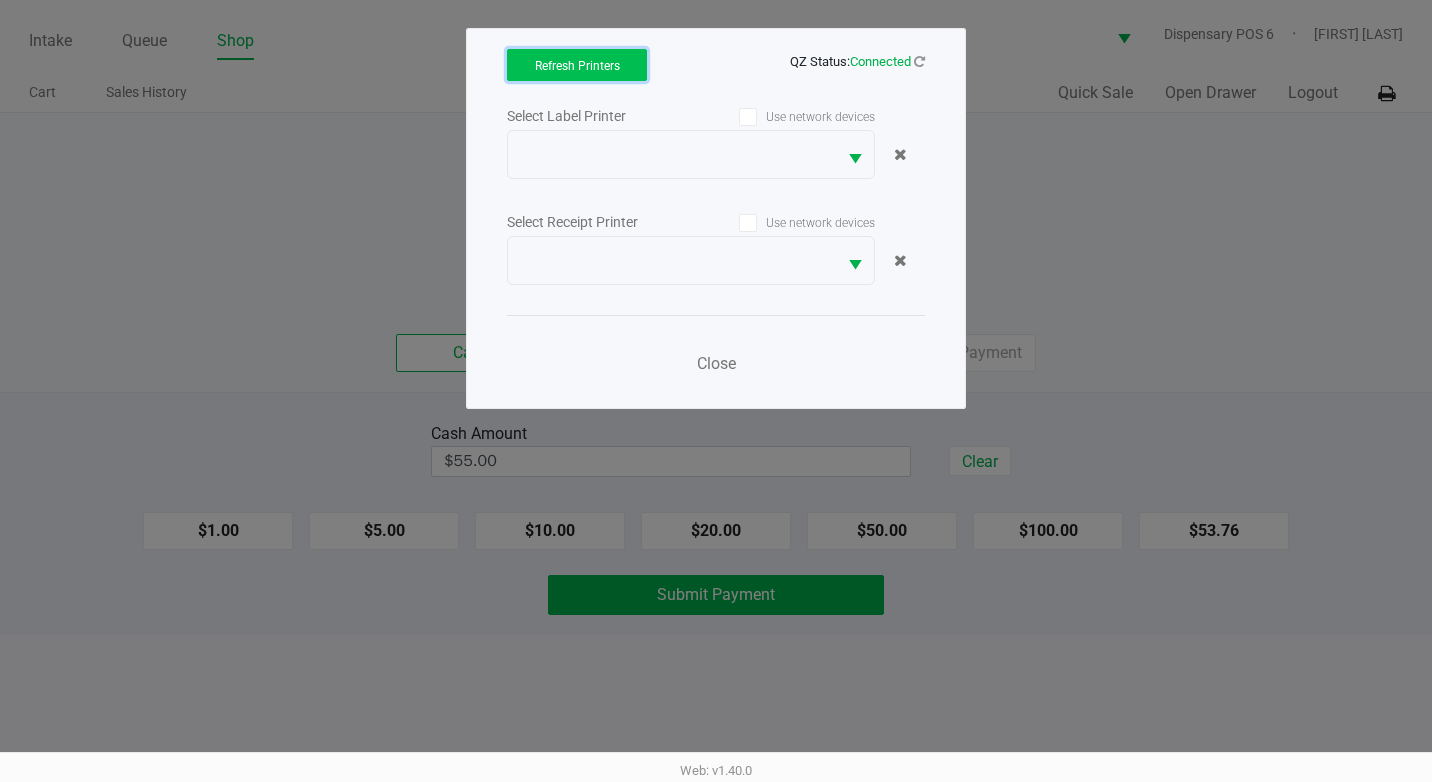 click on "Refresh Printers" 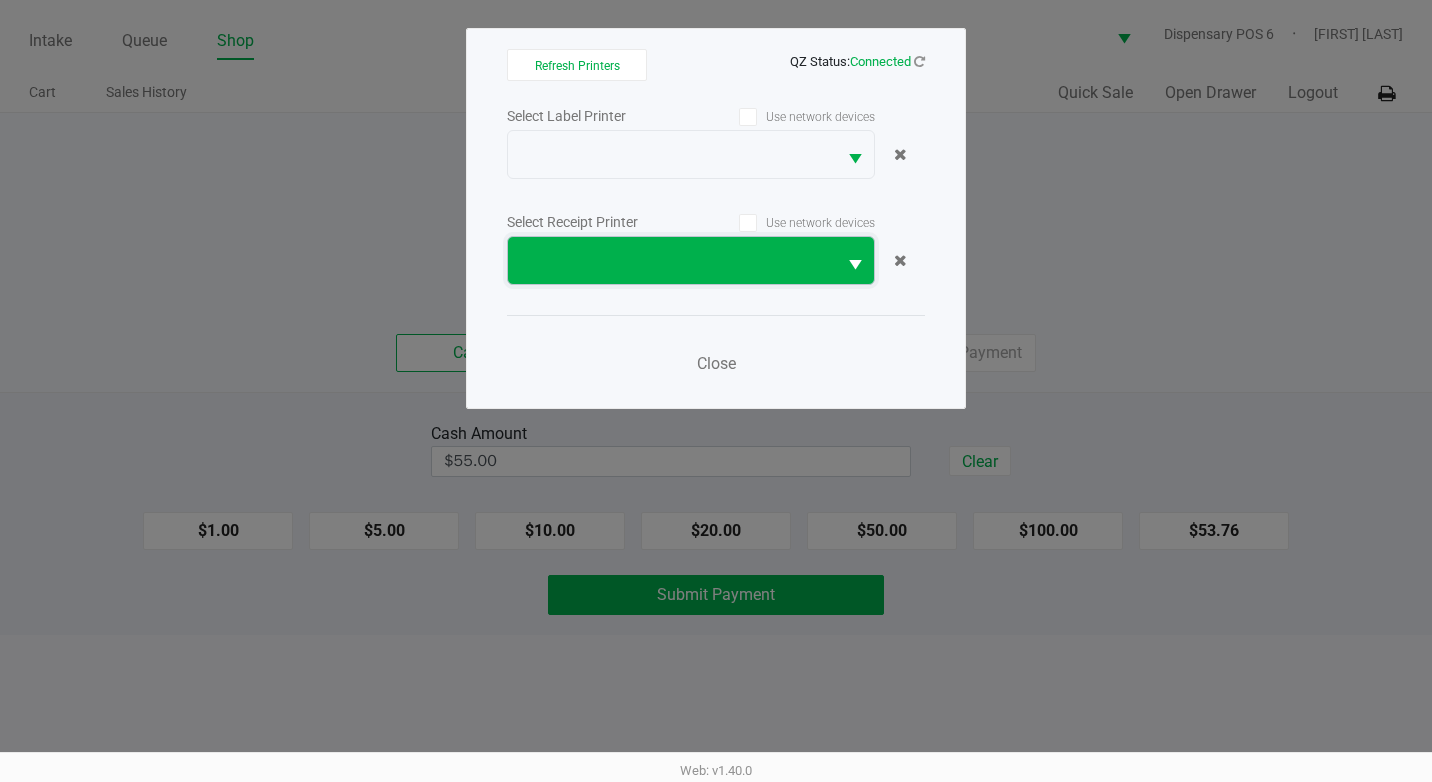 click at bounding box center [672, 260] 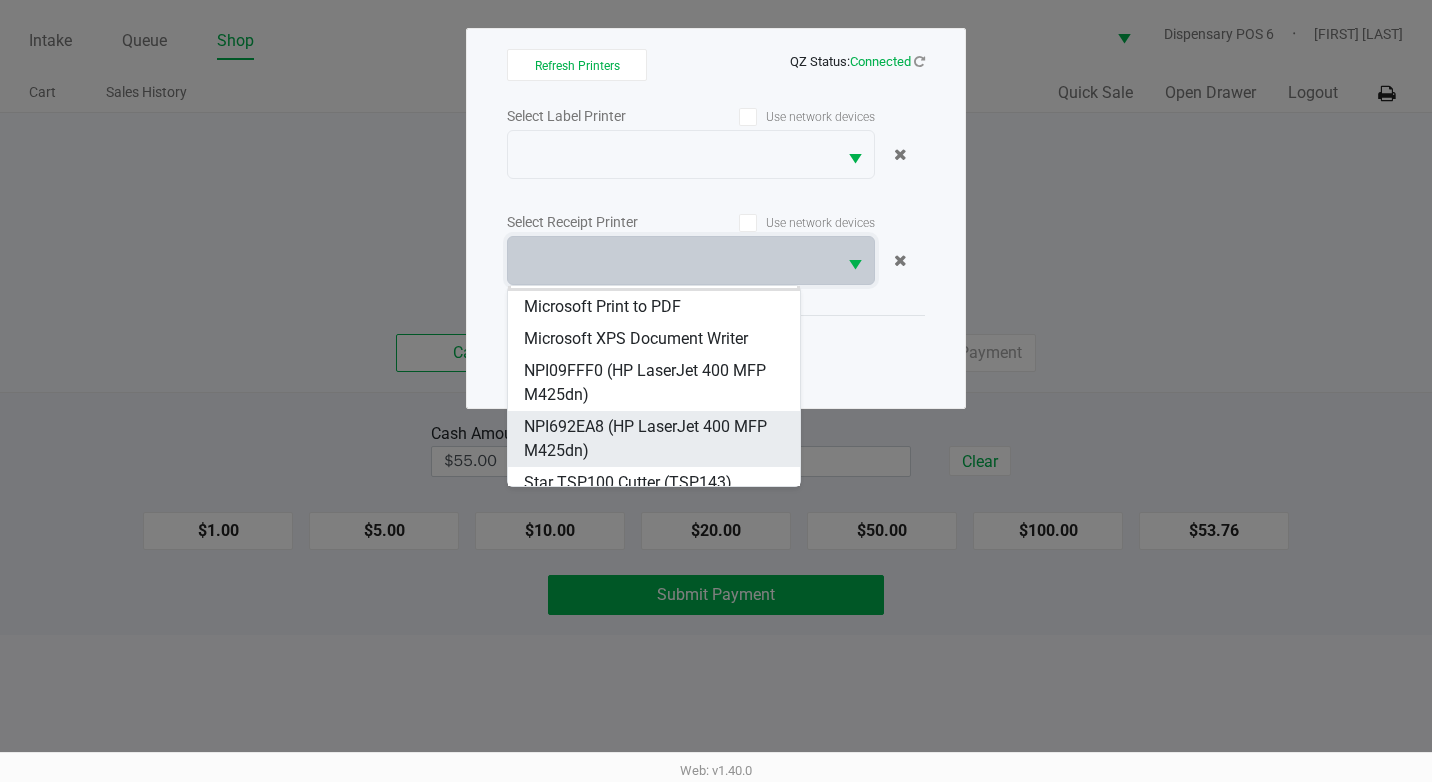 scroll, scrollTop: 40, scrollLeft: 0, axis: vertical 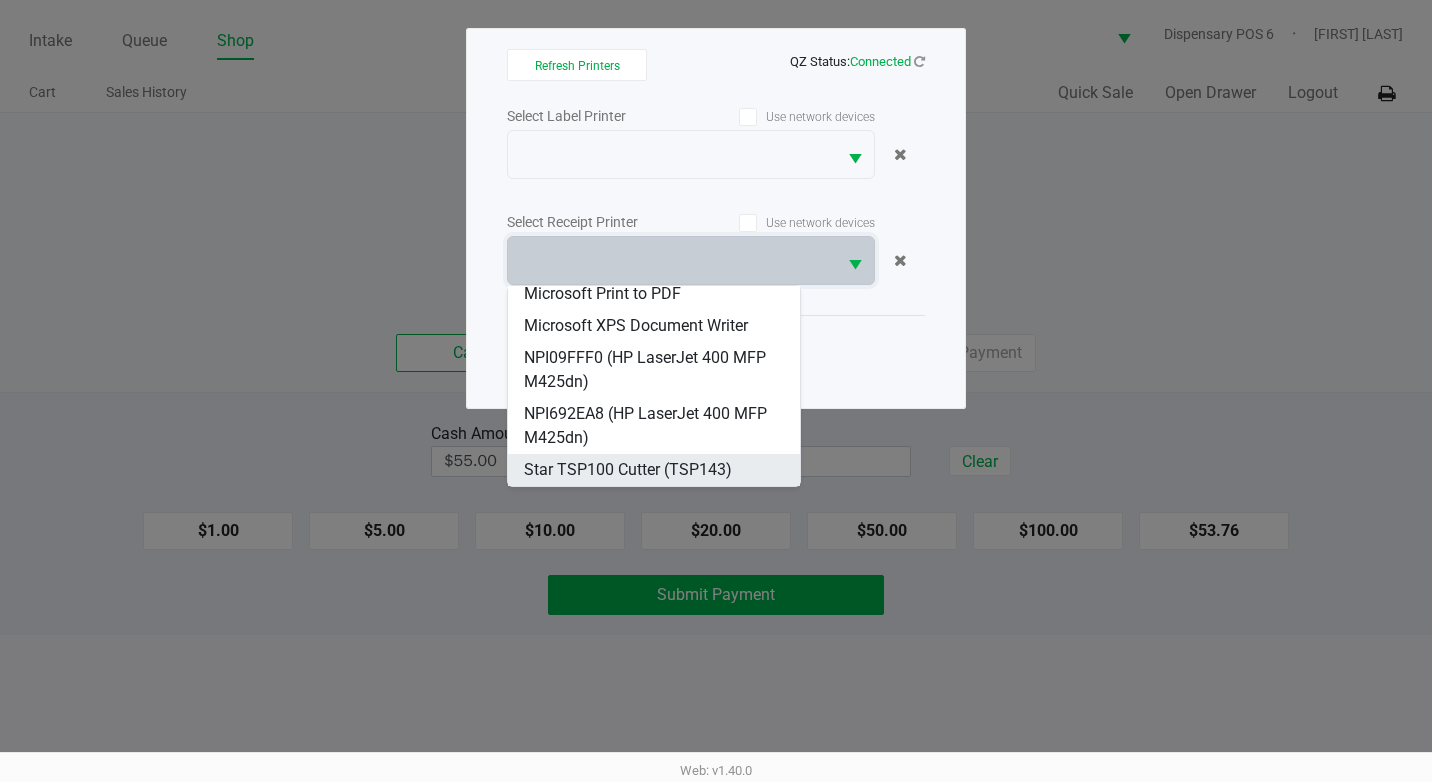 click on "Star TSP100 Cutter (TSP143)" at bounding box center [628, 470] 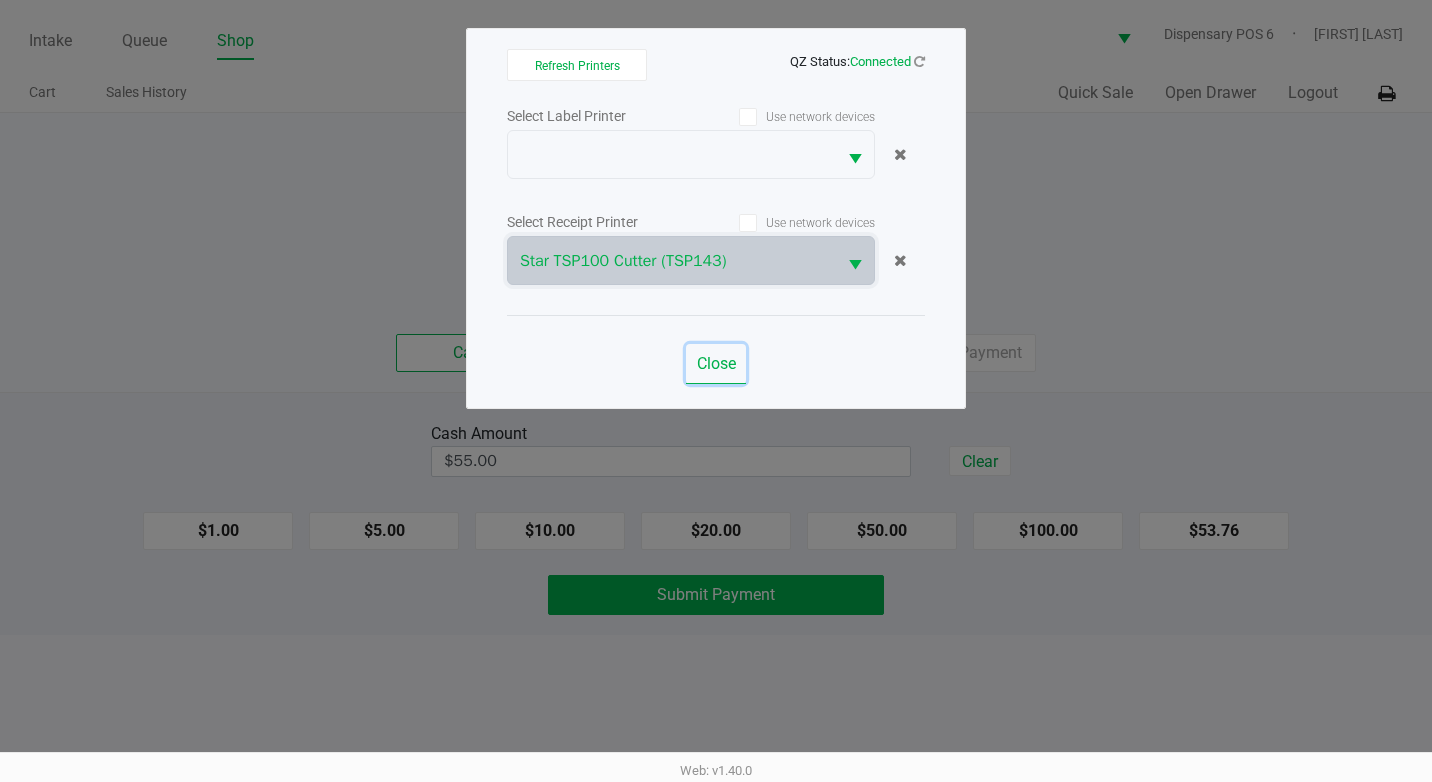 click on "Close" 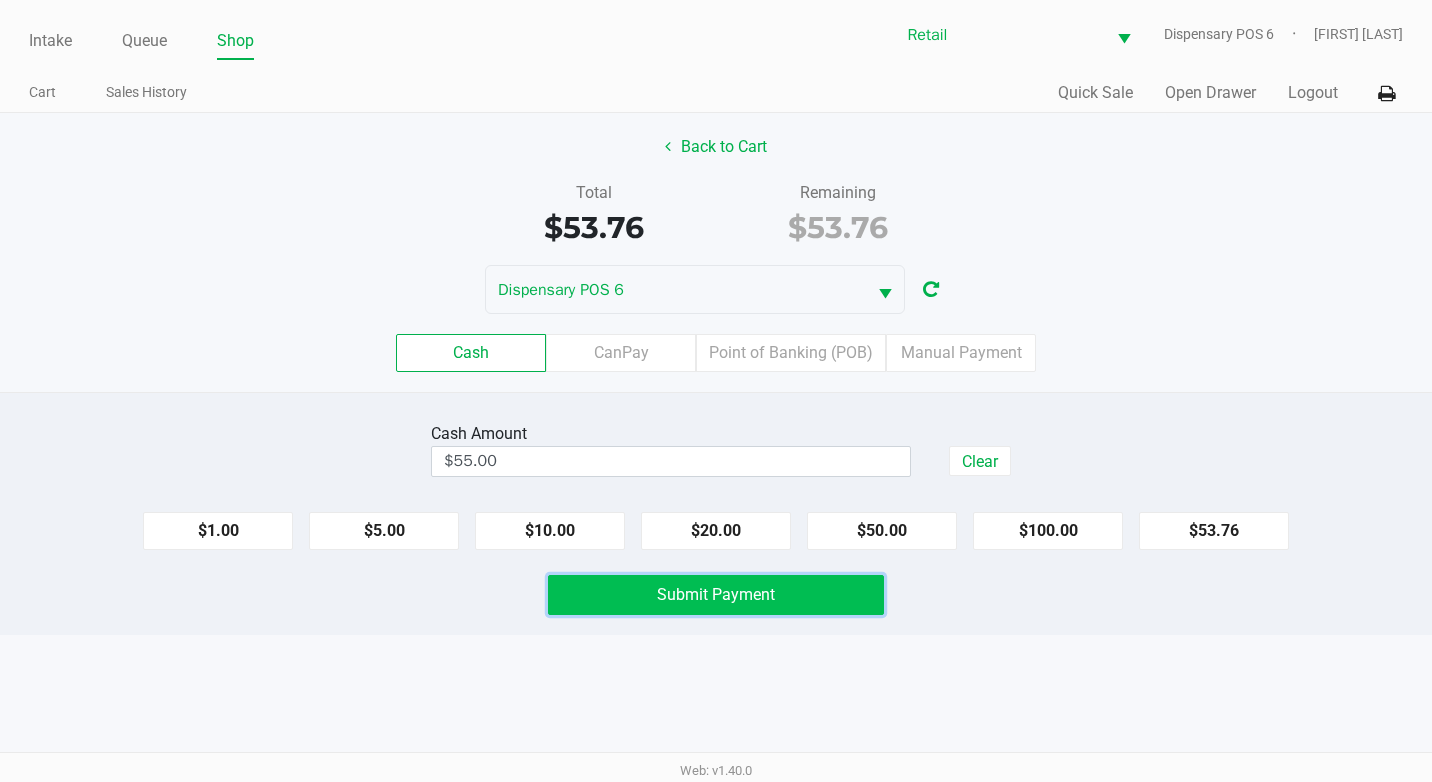 click on "Submit Payment" 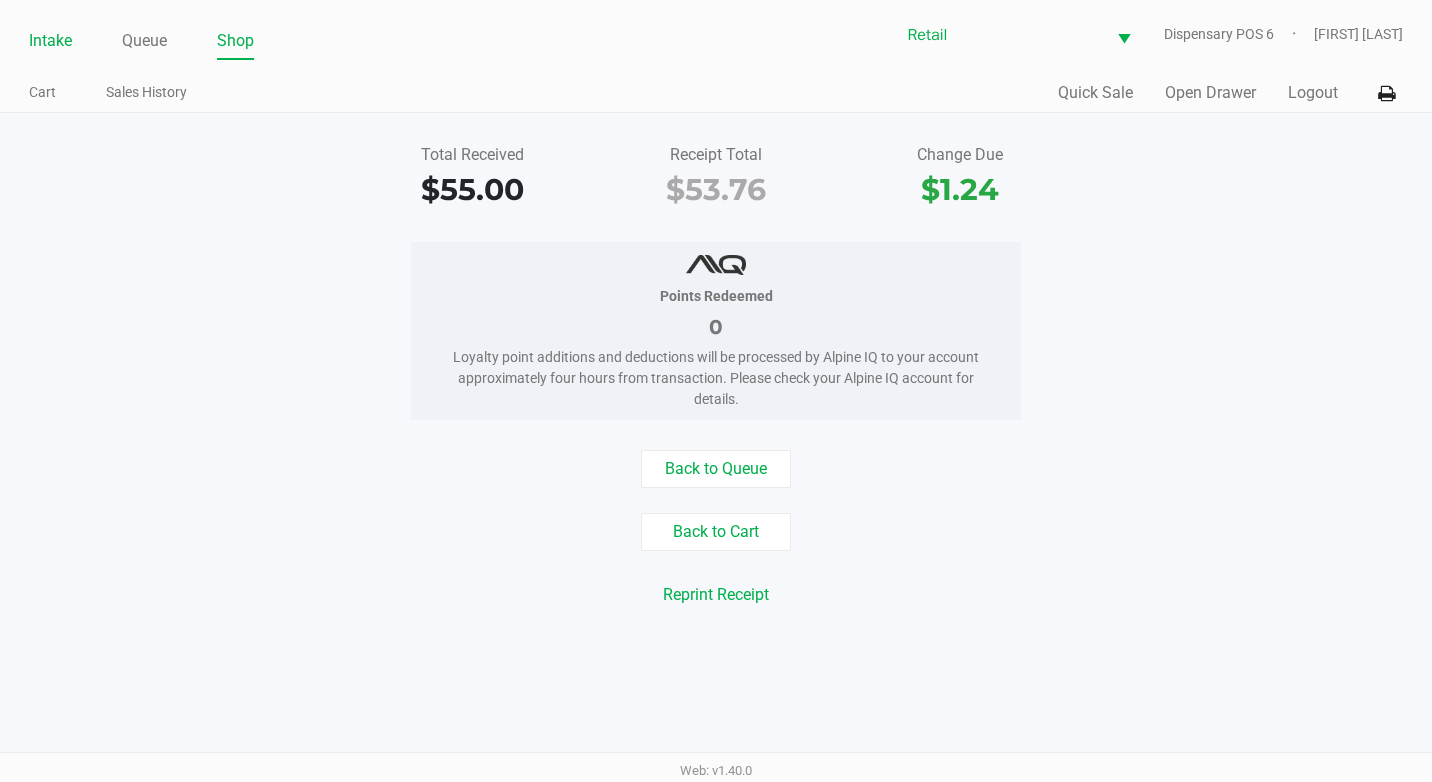 click on "Intake" 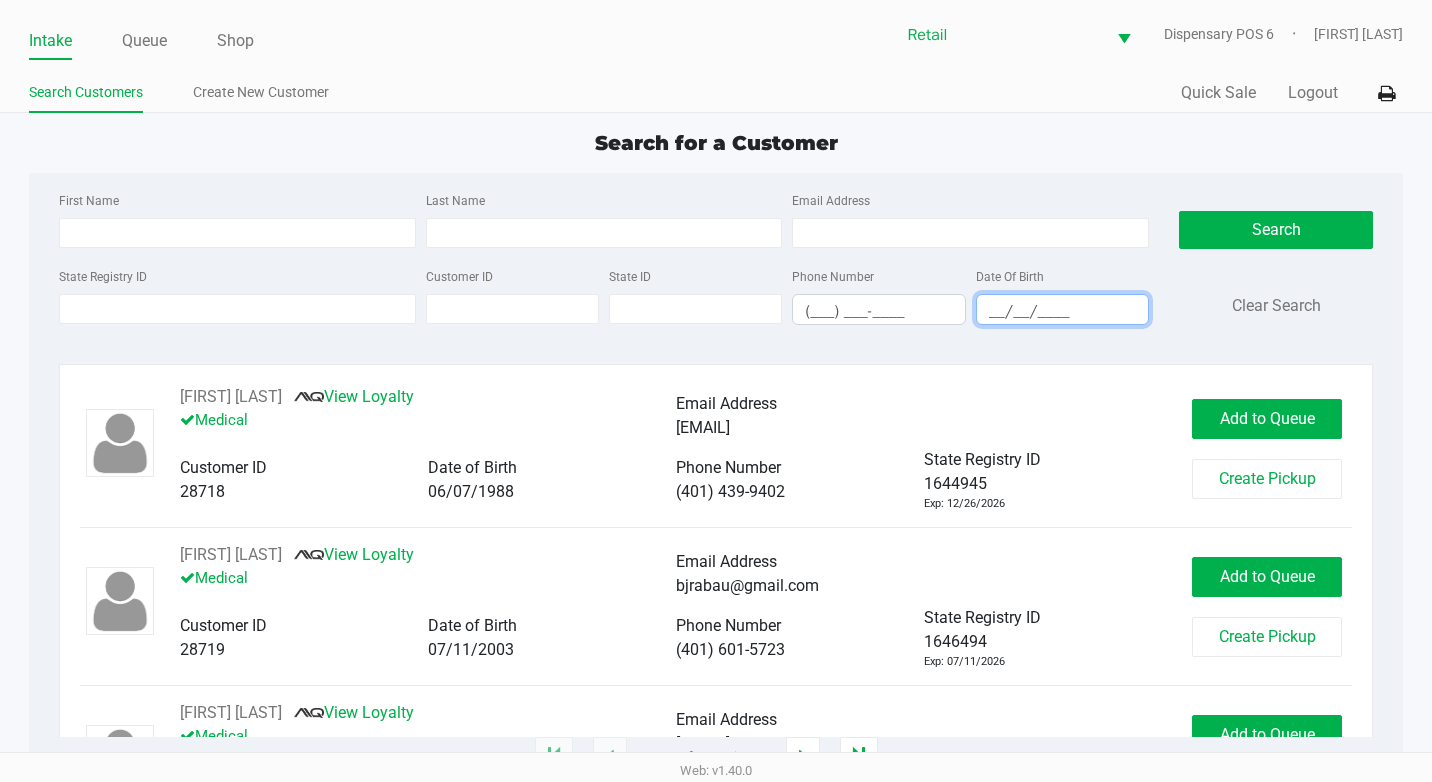 click on "__/__/____" at bounding box center (1062, 311) 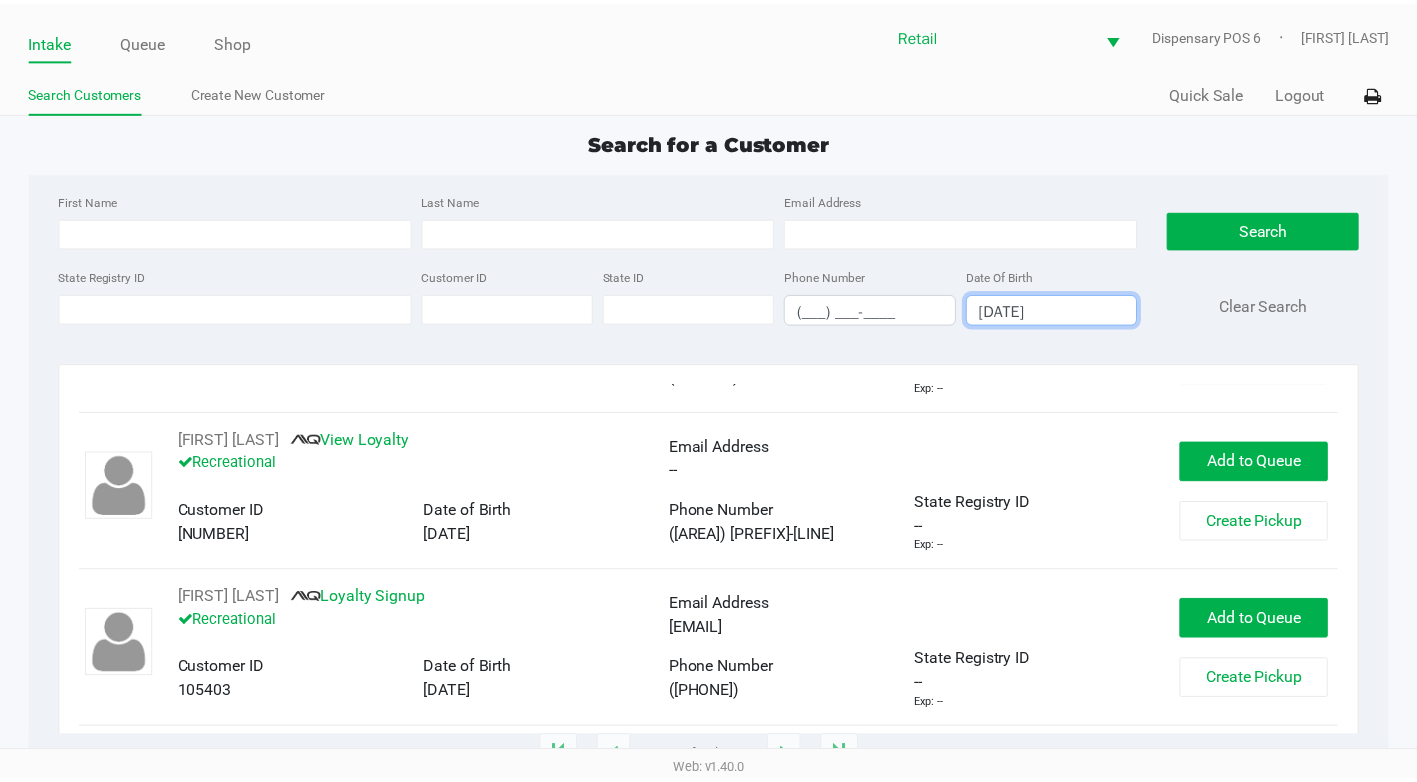 scroll, scrollTop: 1228, scrollLeft: 0, axis: vertical 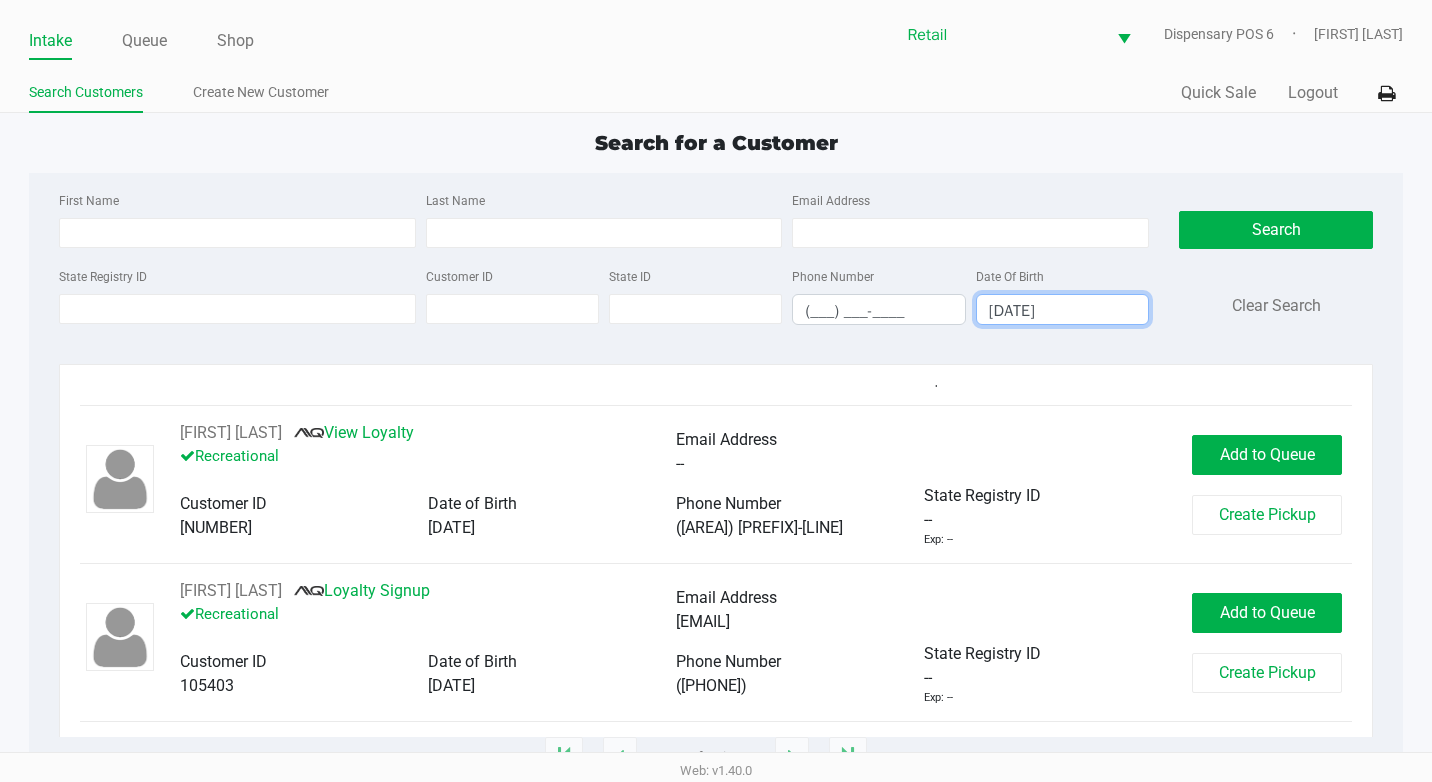 type on "[DATE]" 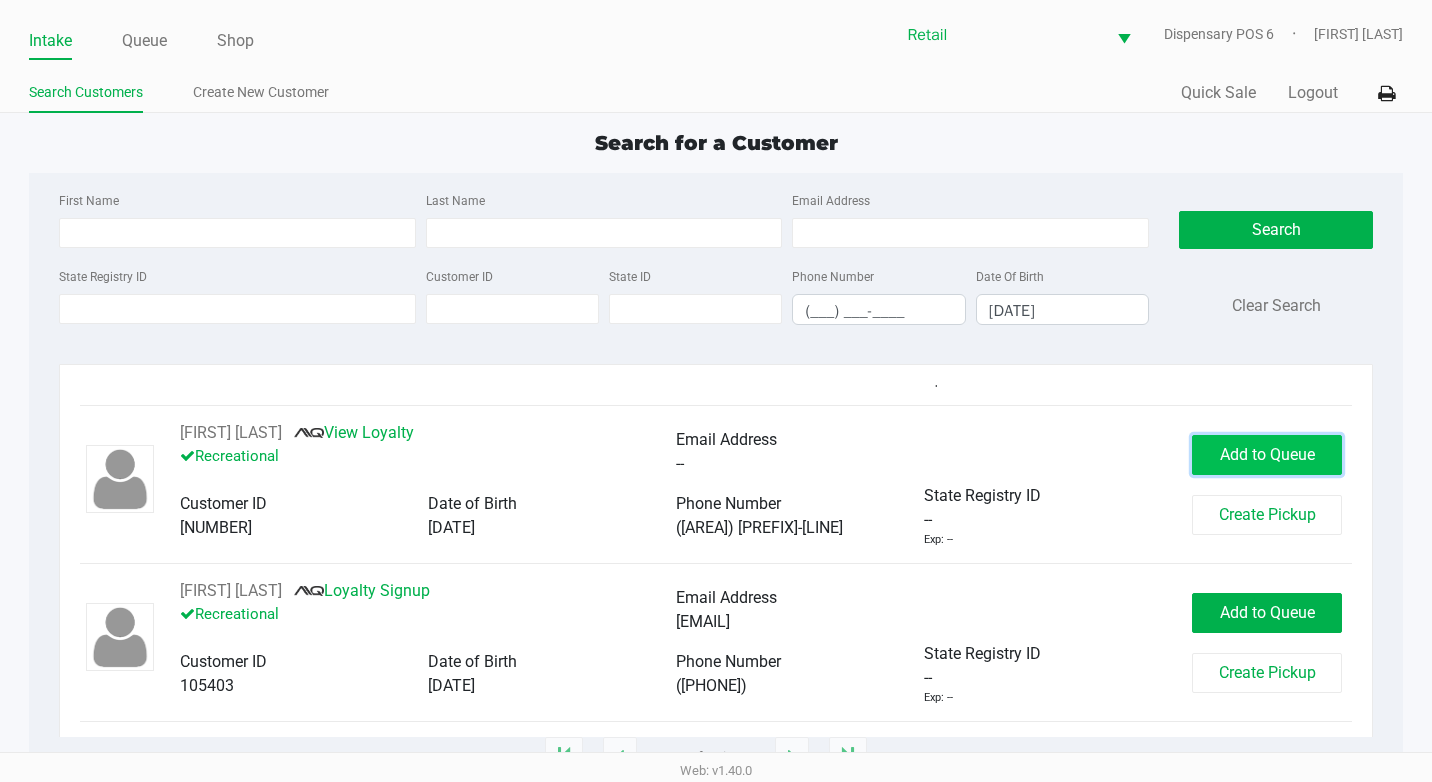 click on "Add to Queue" 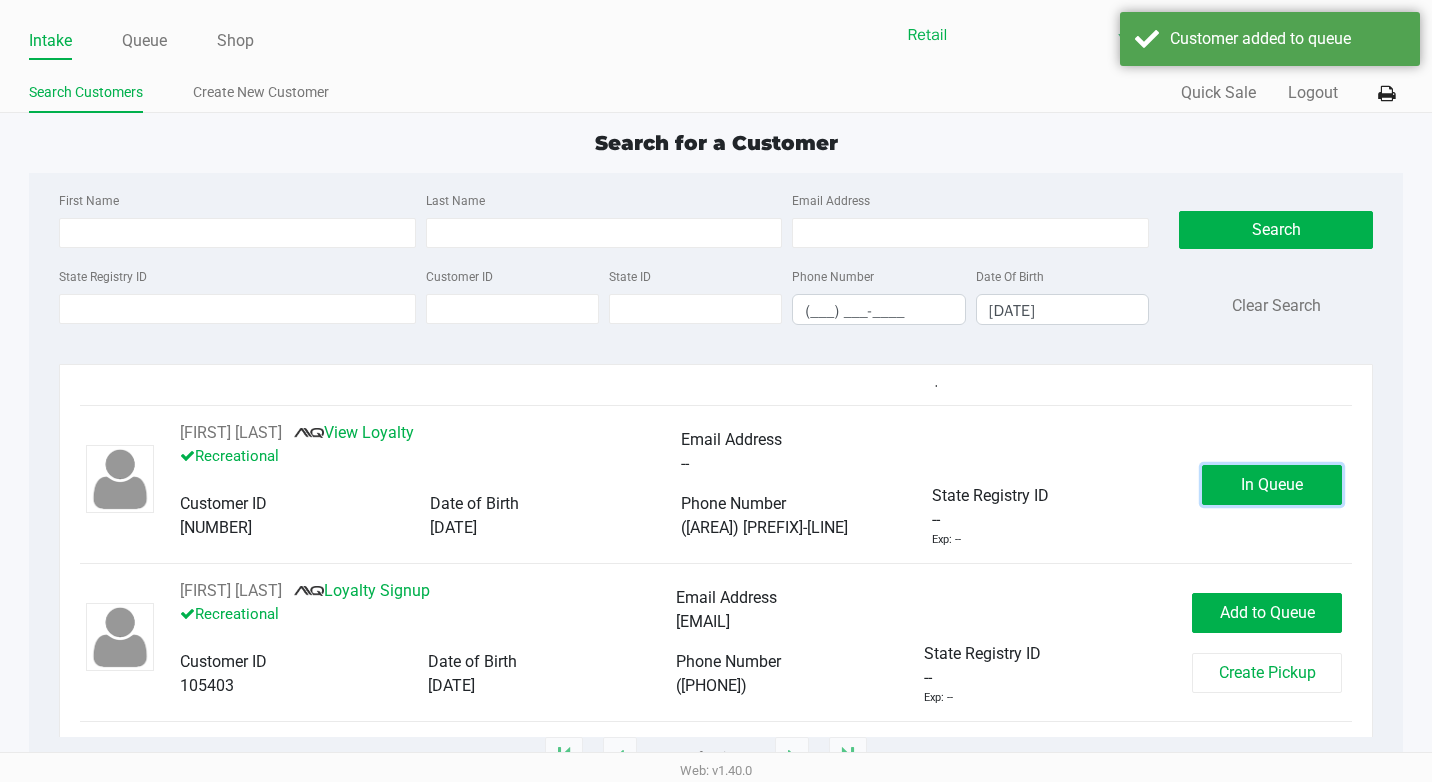 click on "In Queue" 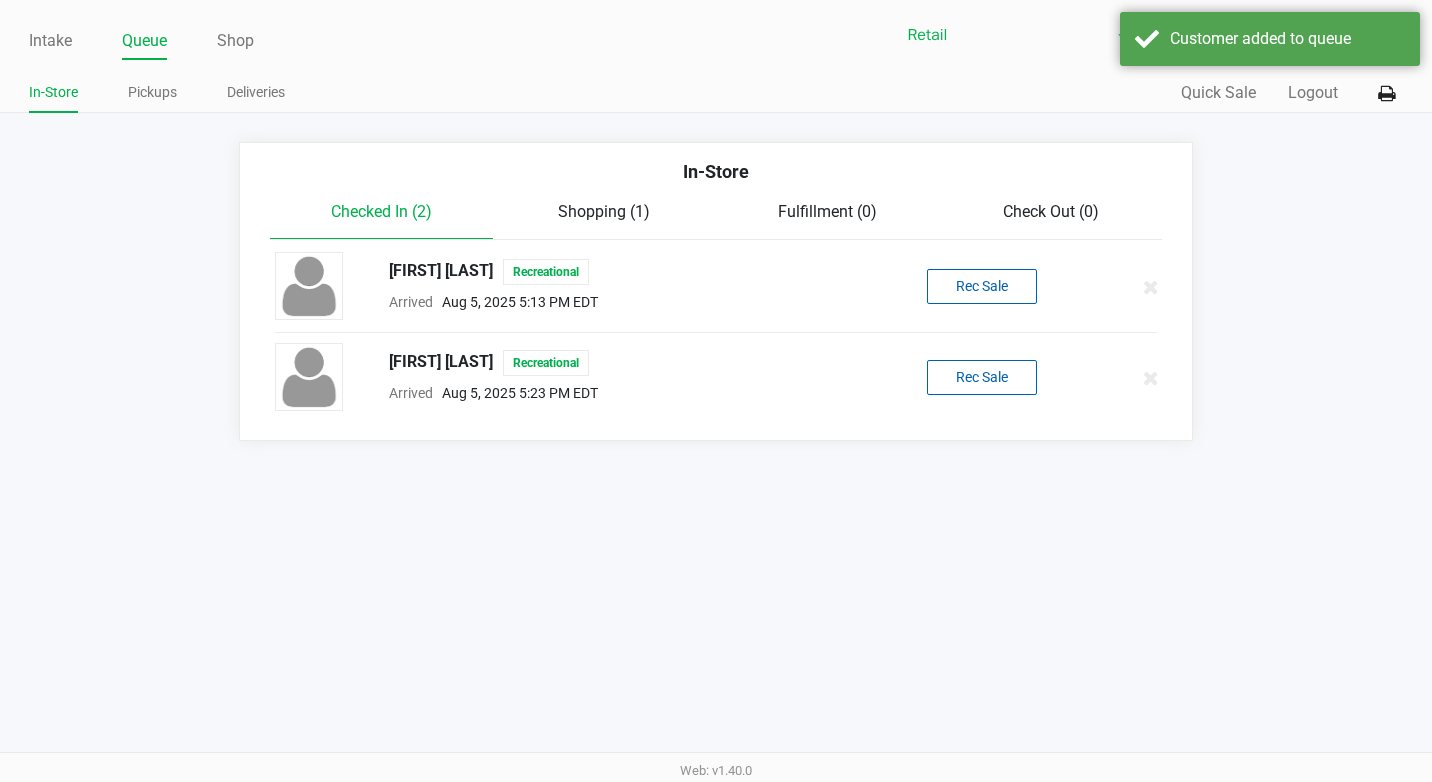 click on "Rec Sale" 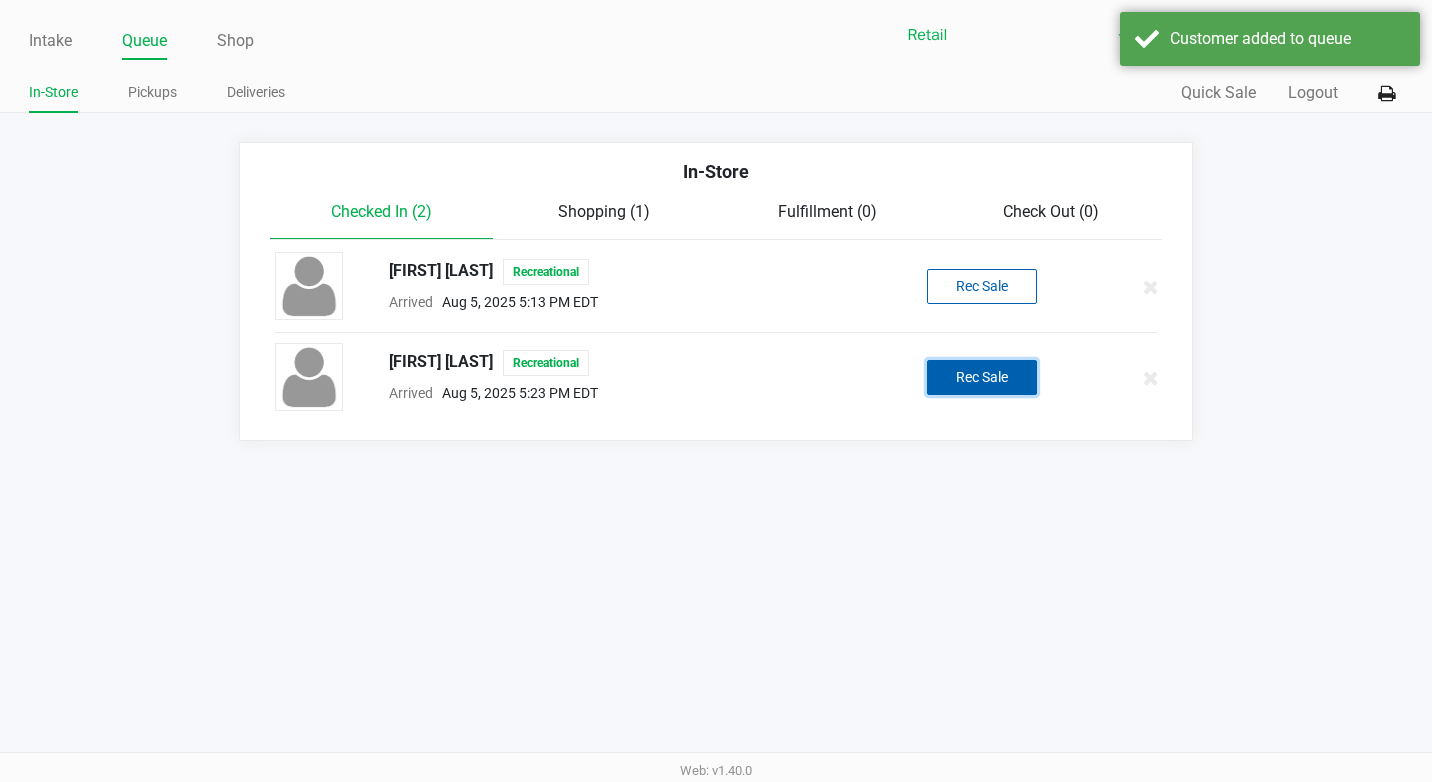 click on "Rec Sale" 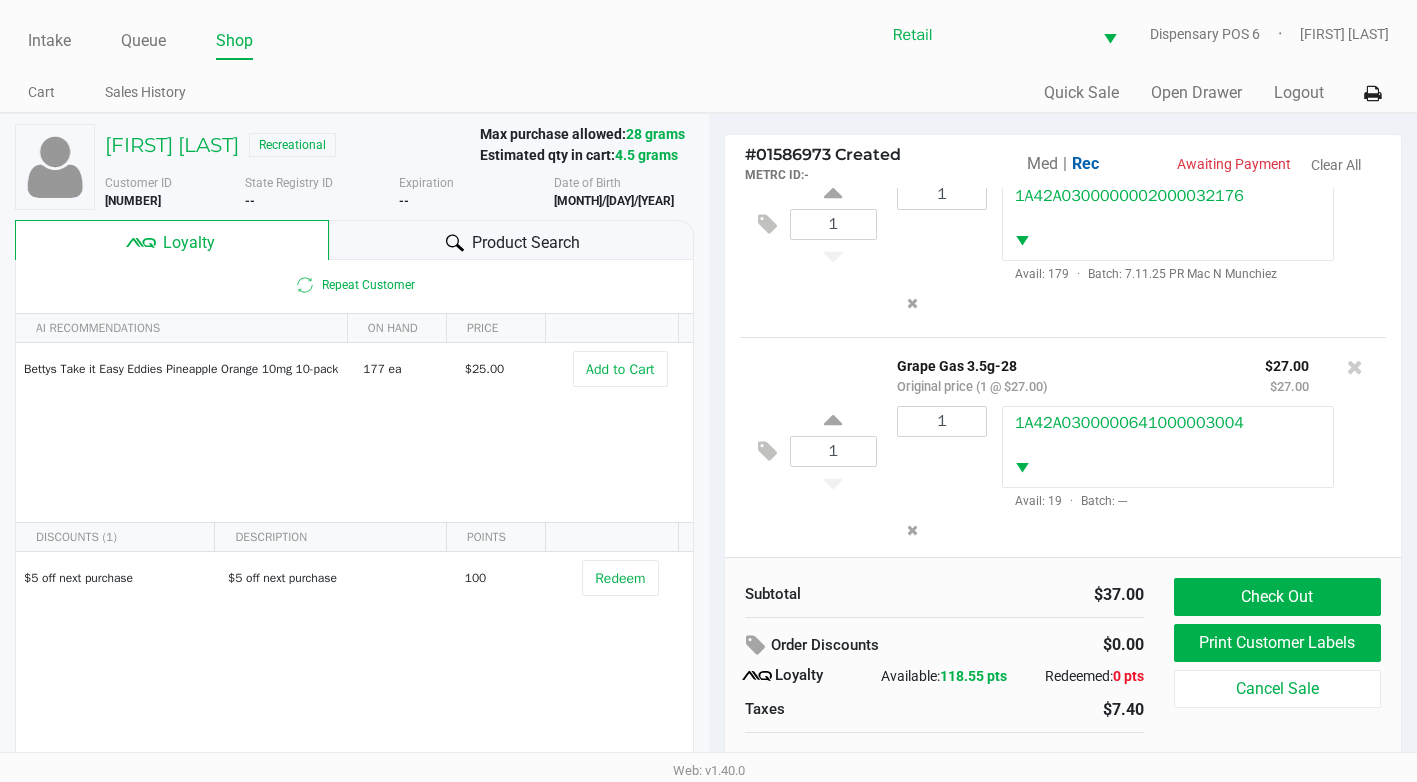scroll, scrollTop: 102, scrollLeft: 0, axis: vertical 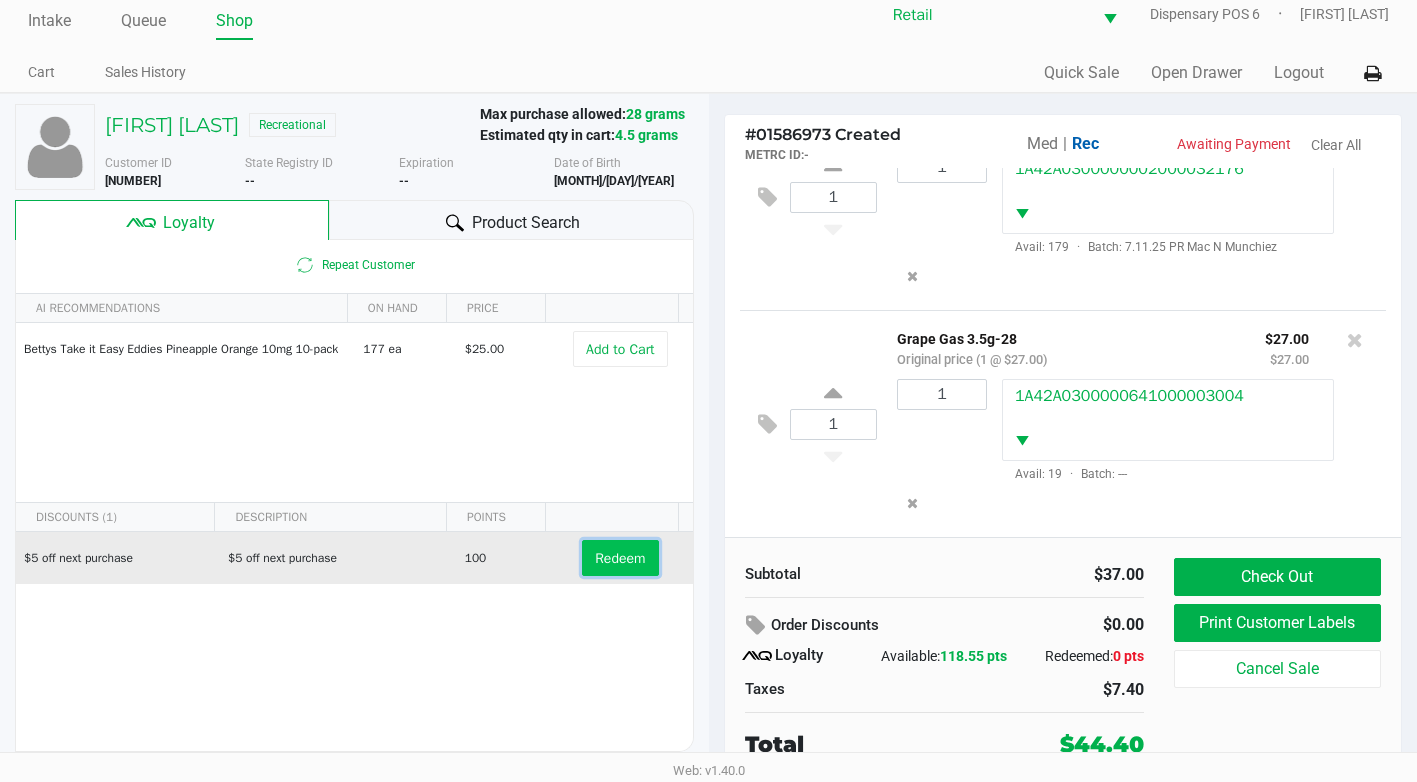 click on "Redeem" 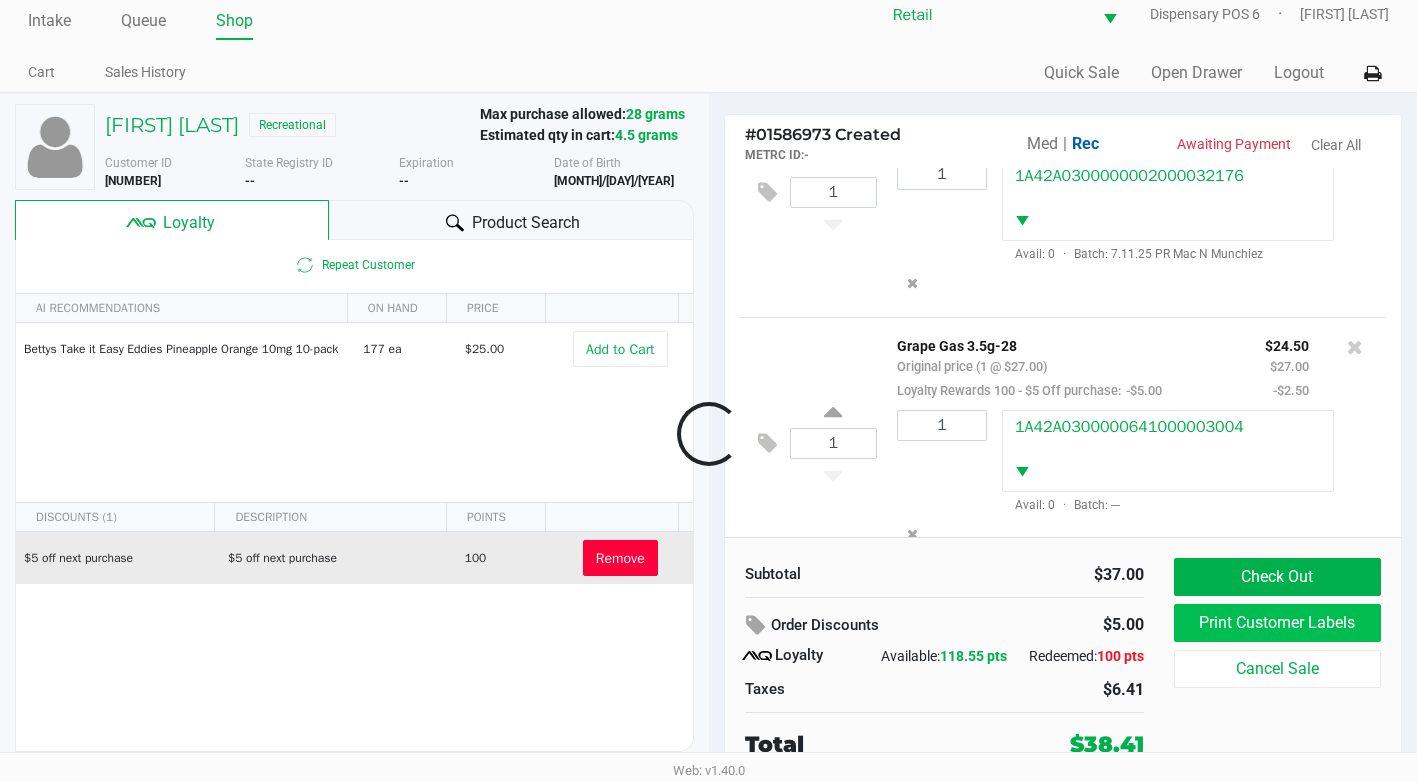 scroll, scrollTop: 150, scrollLeft: 0, axis: vertical 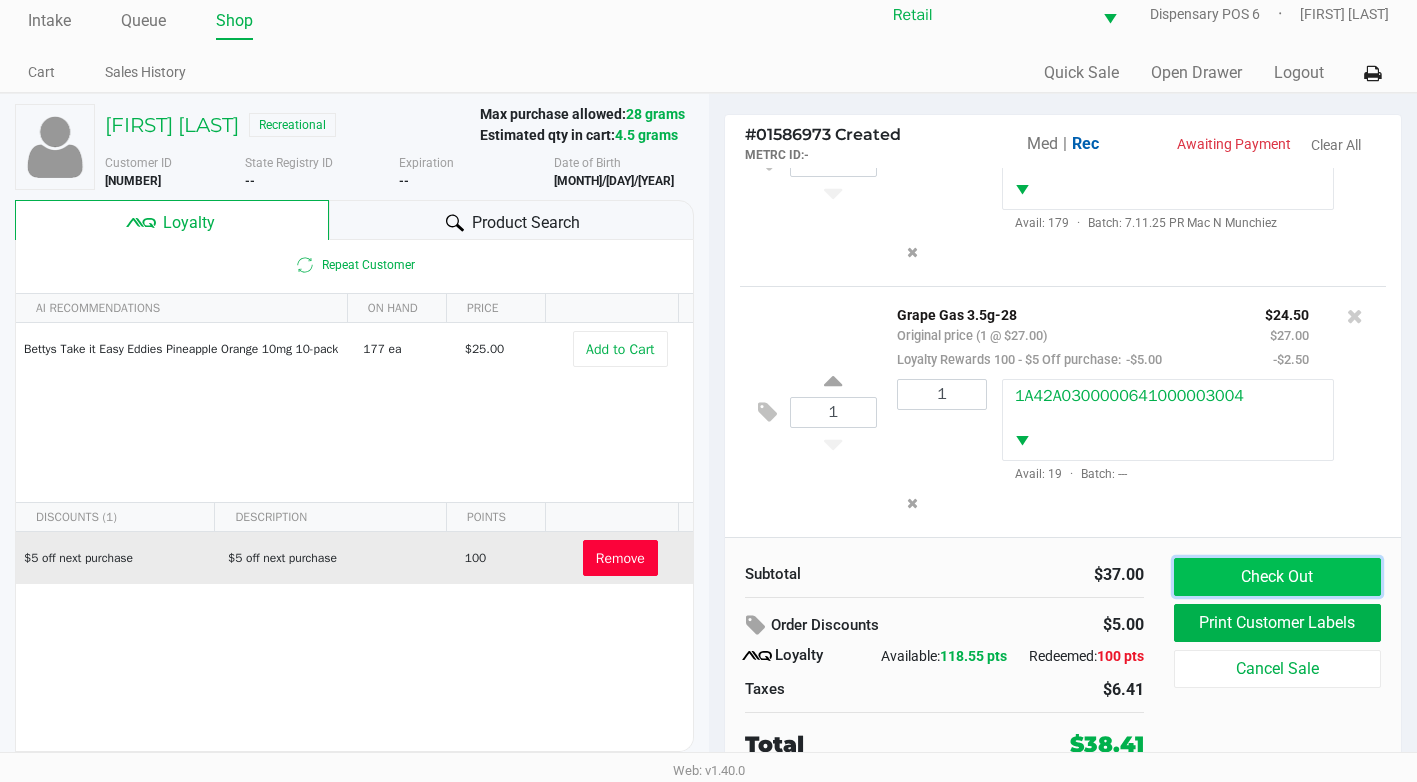 click on "Check Out" 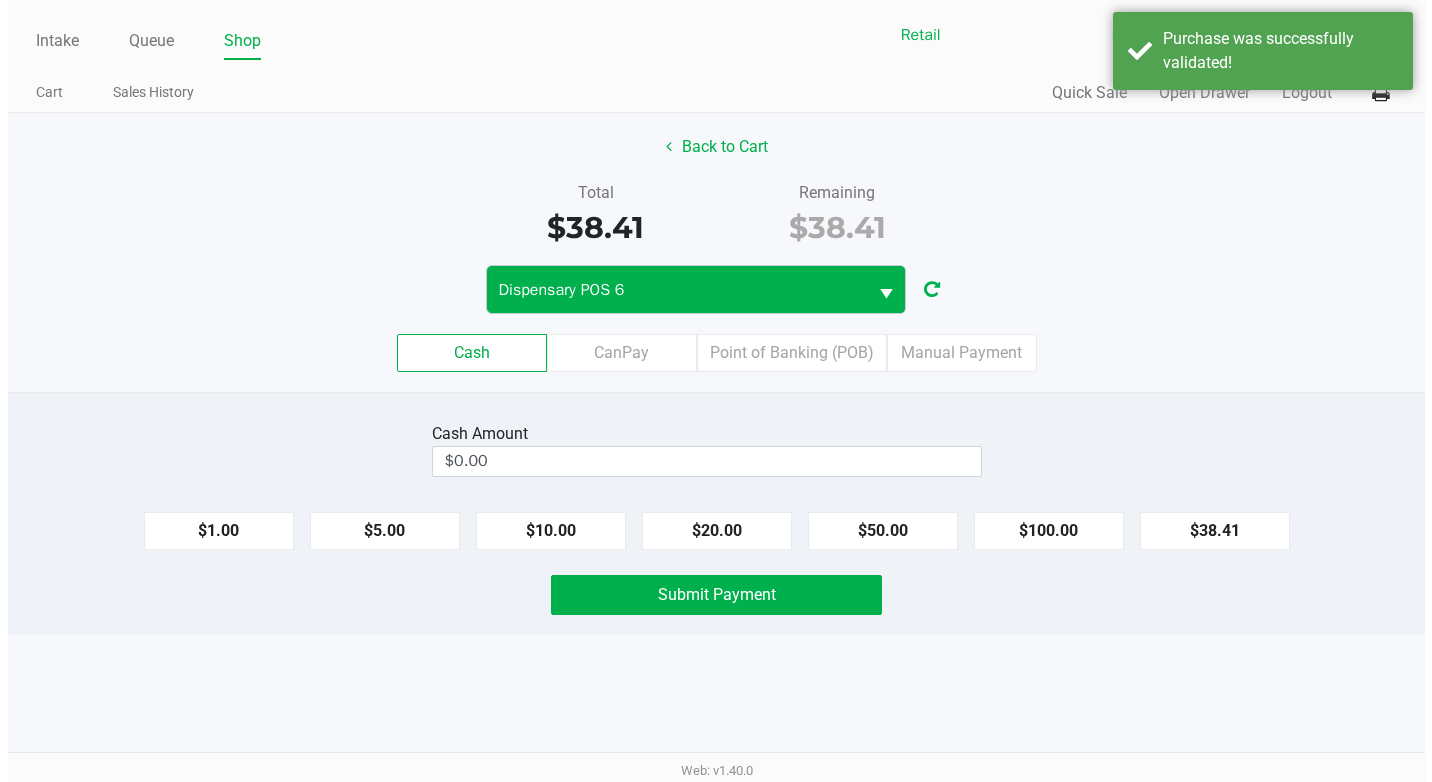 scroll, scrollTop: 0, scrollLeft: 0, axis: both 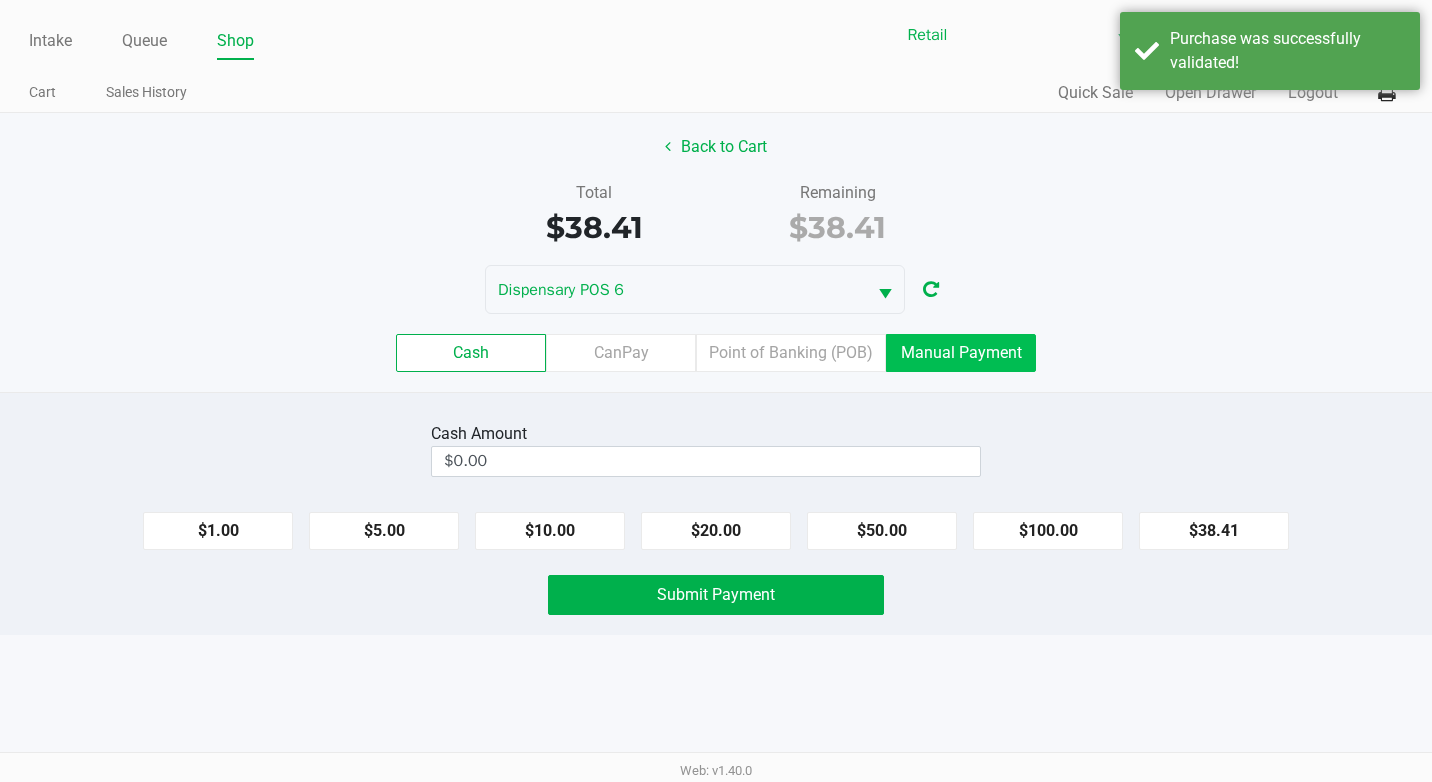 click on "Manual Payment" 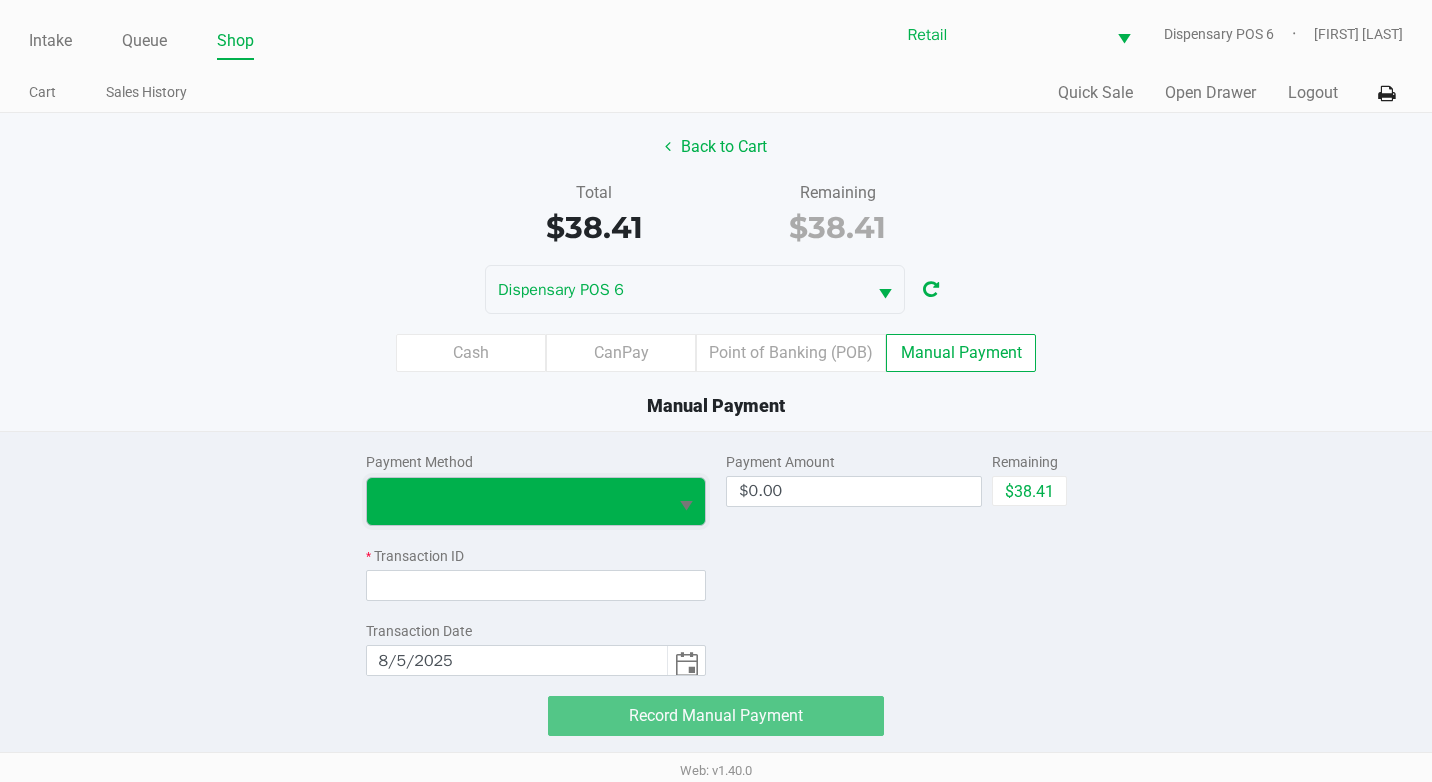 click at bounding box center (517, 501) 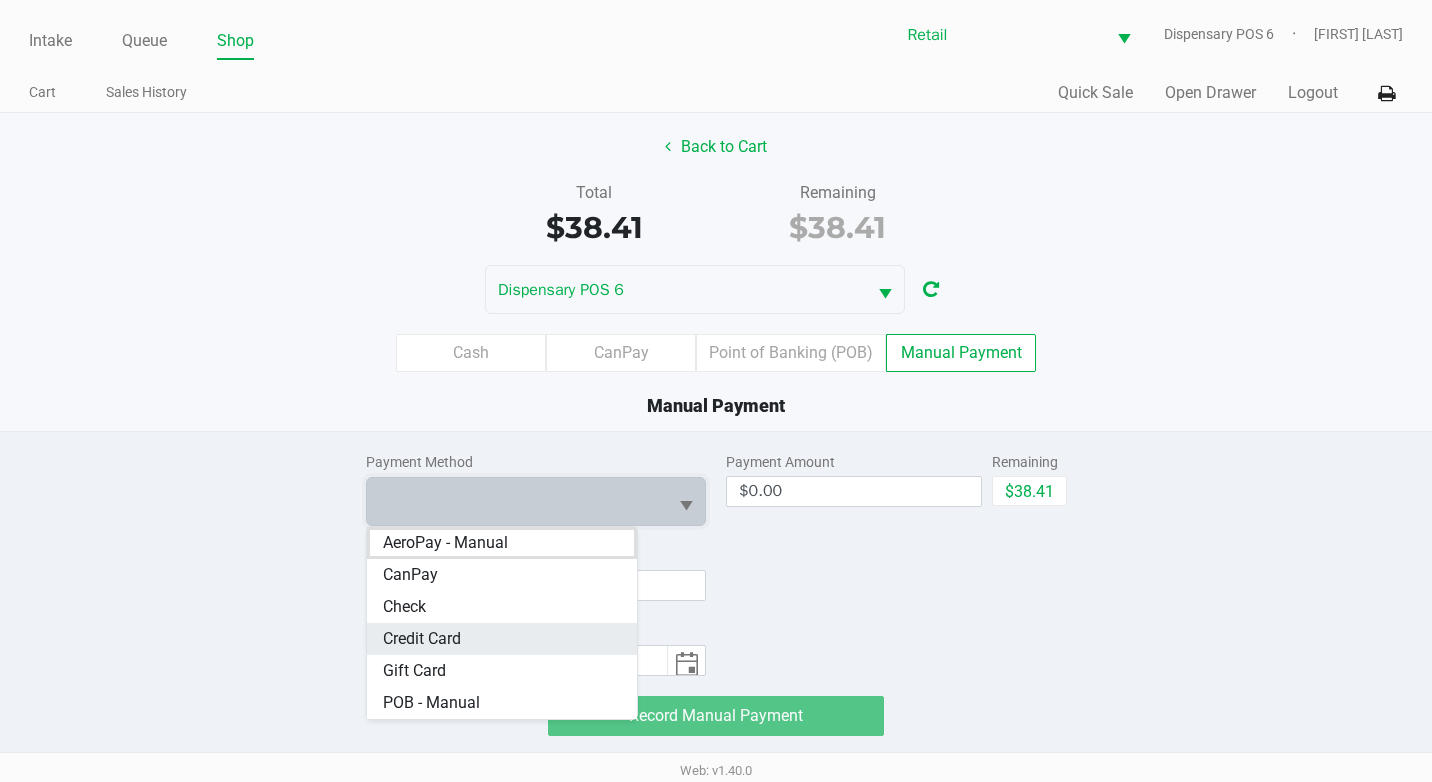 click on "Credit Card" at bounding box center (502, 639) 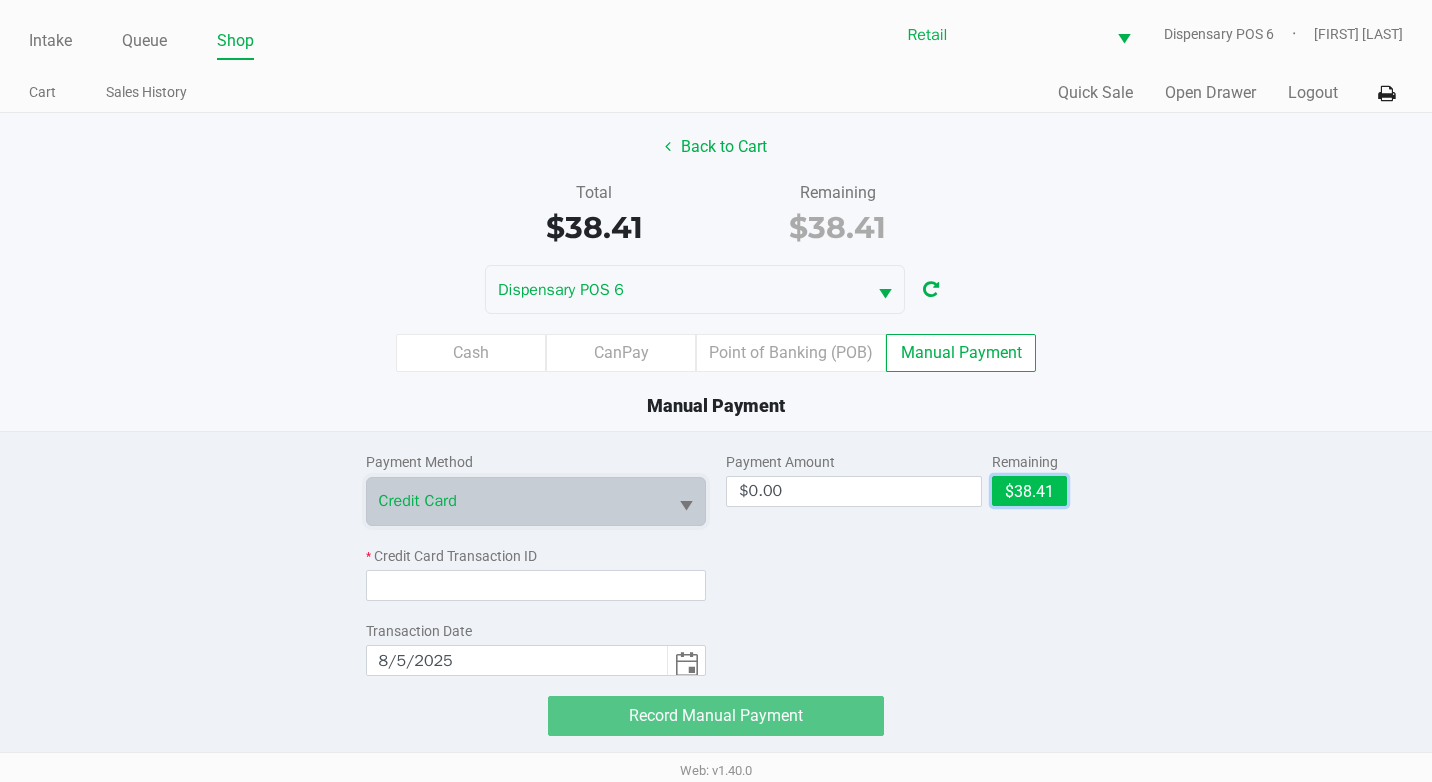 click on "$38.41" 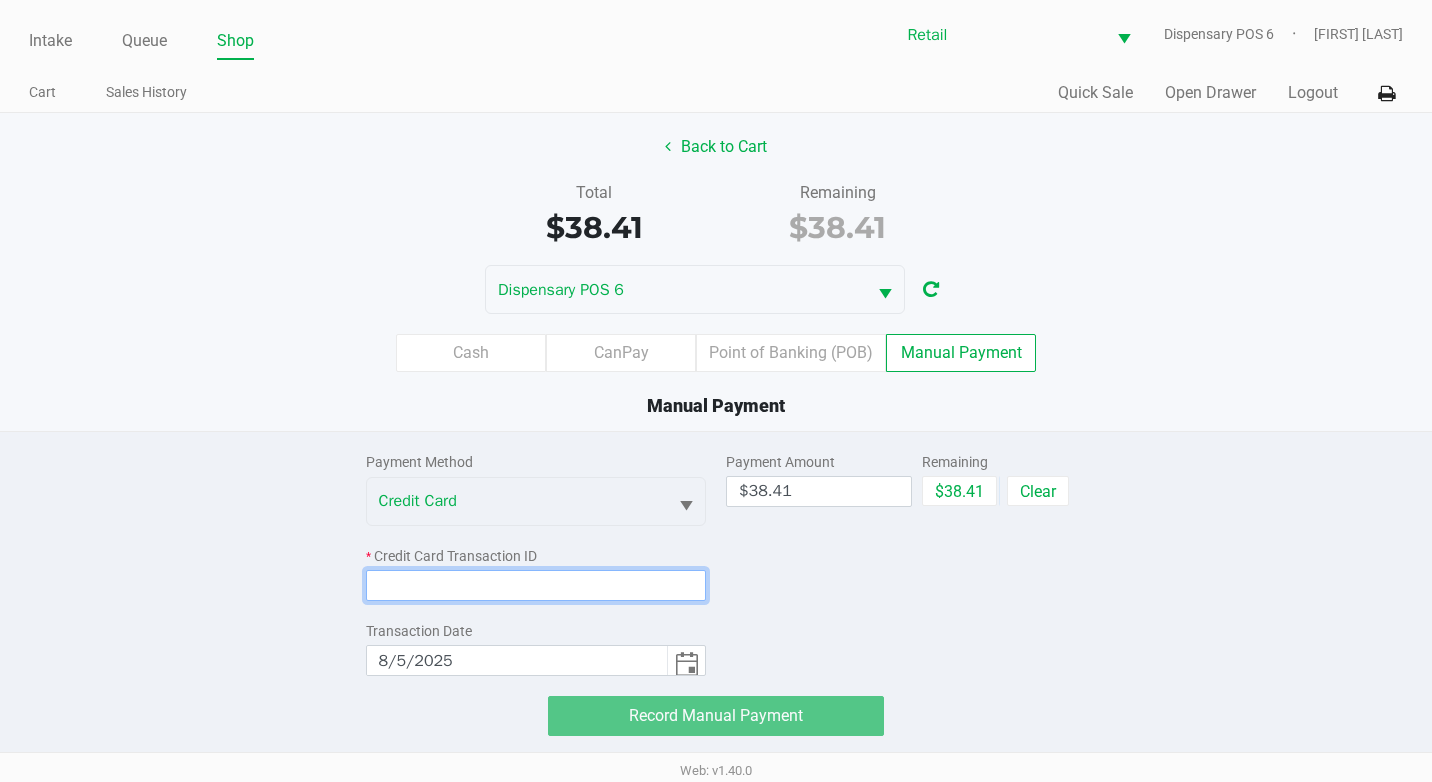 click 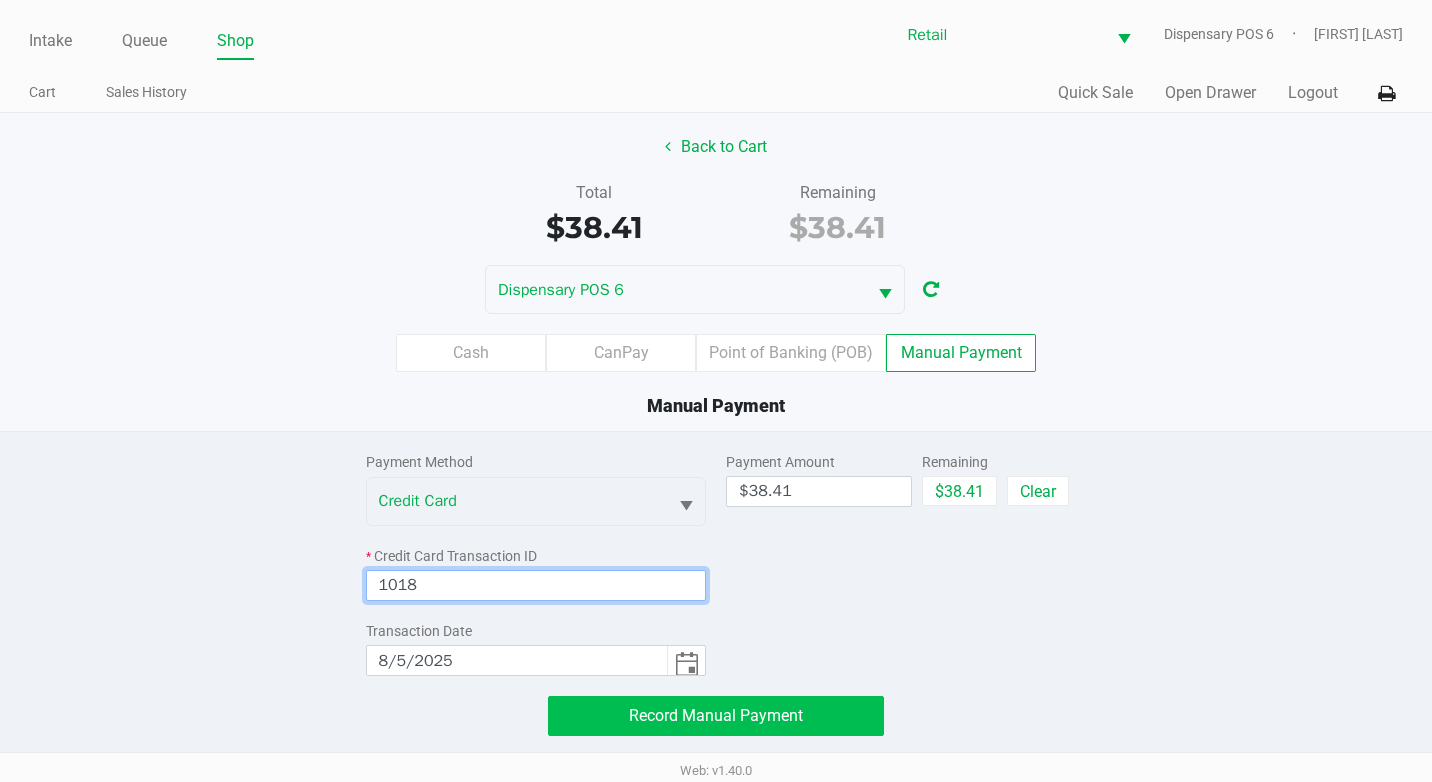 type on "1018" 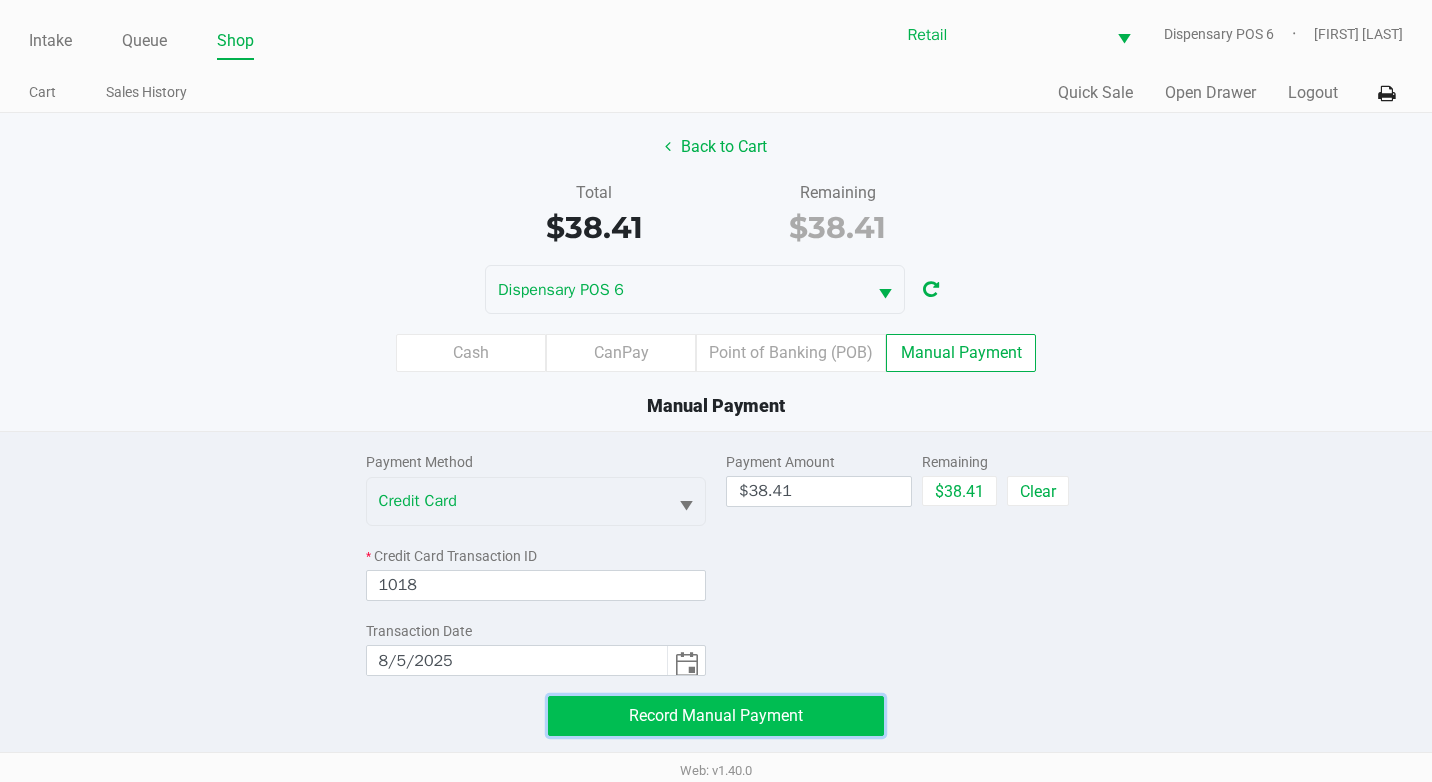click on "Record Manual Payment" 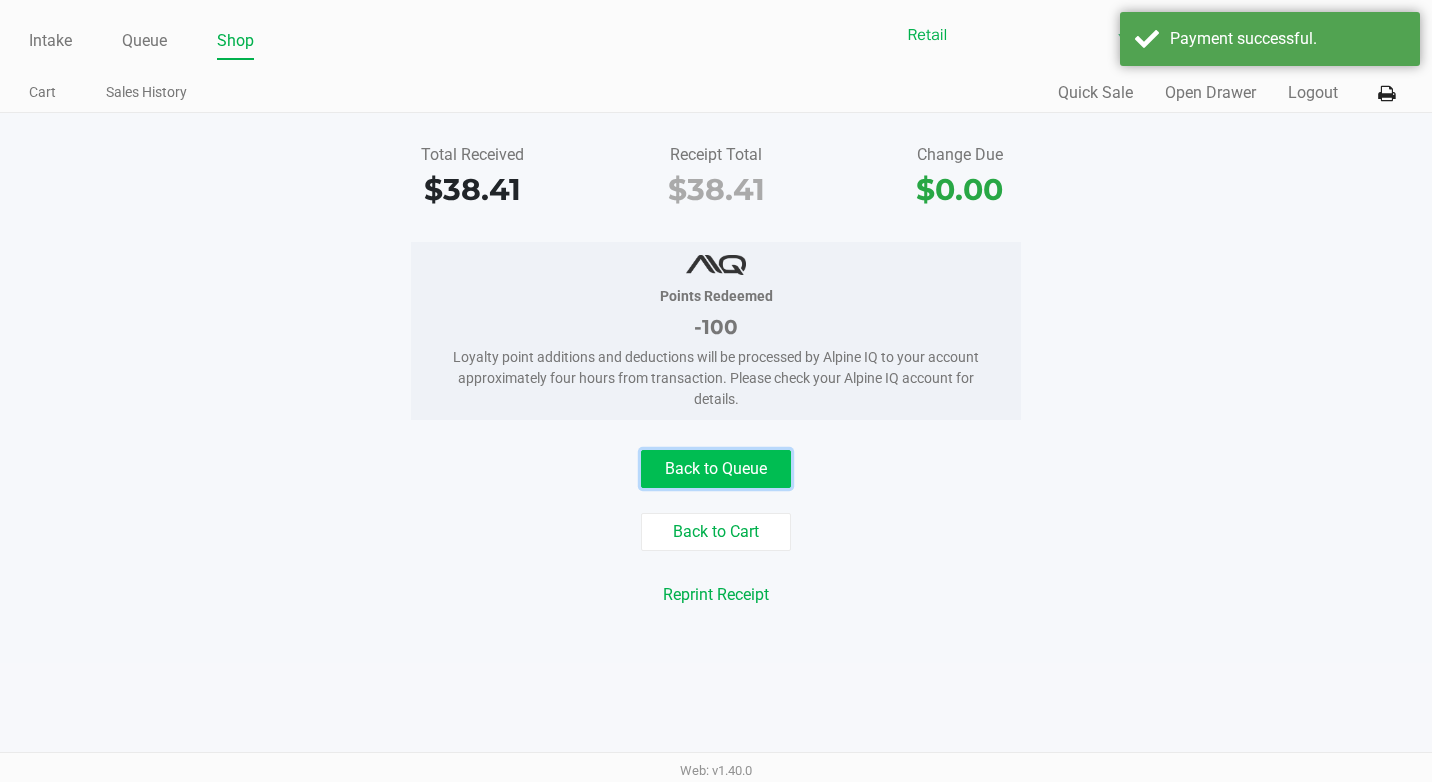 click on "Back to Queue" 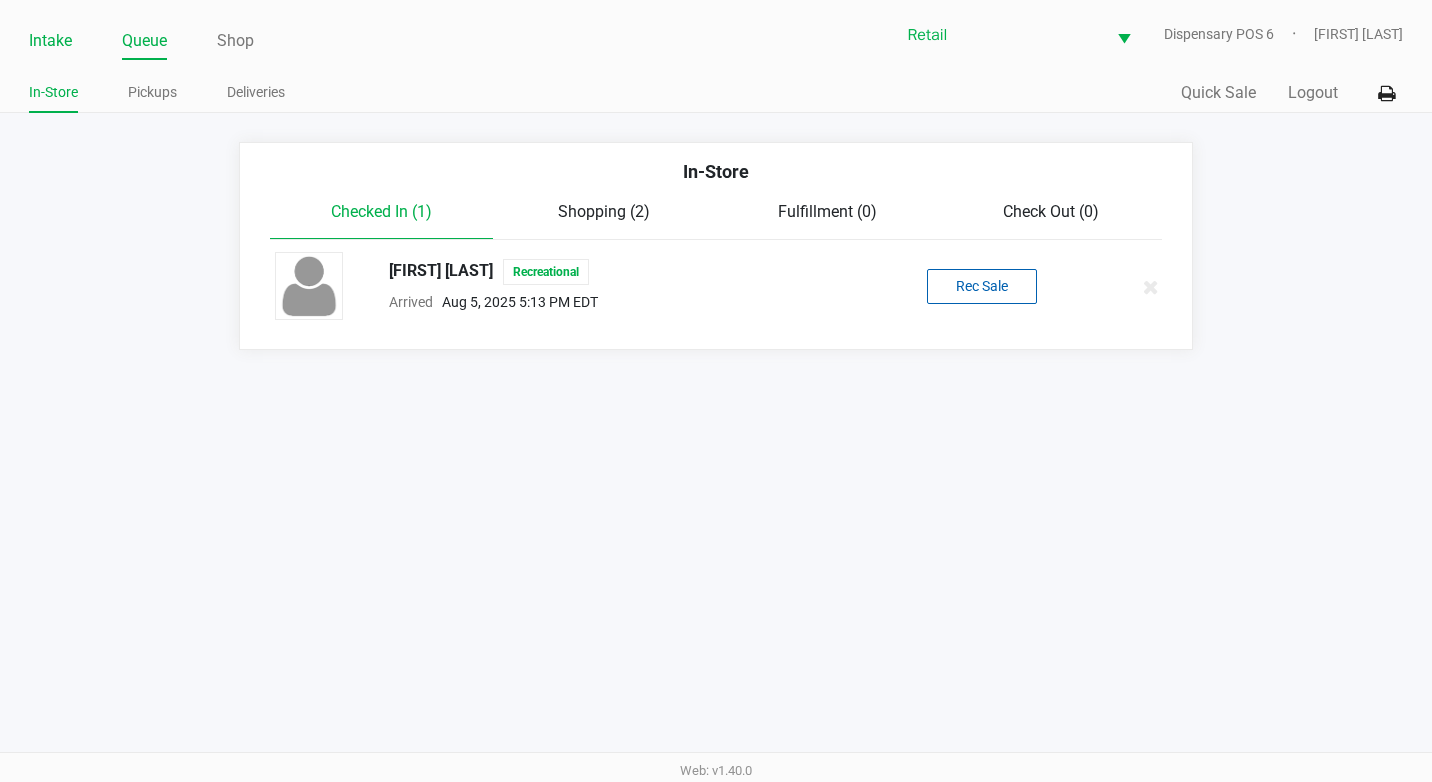 click on "Intake" 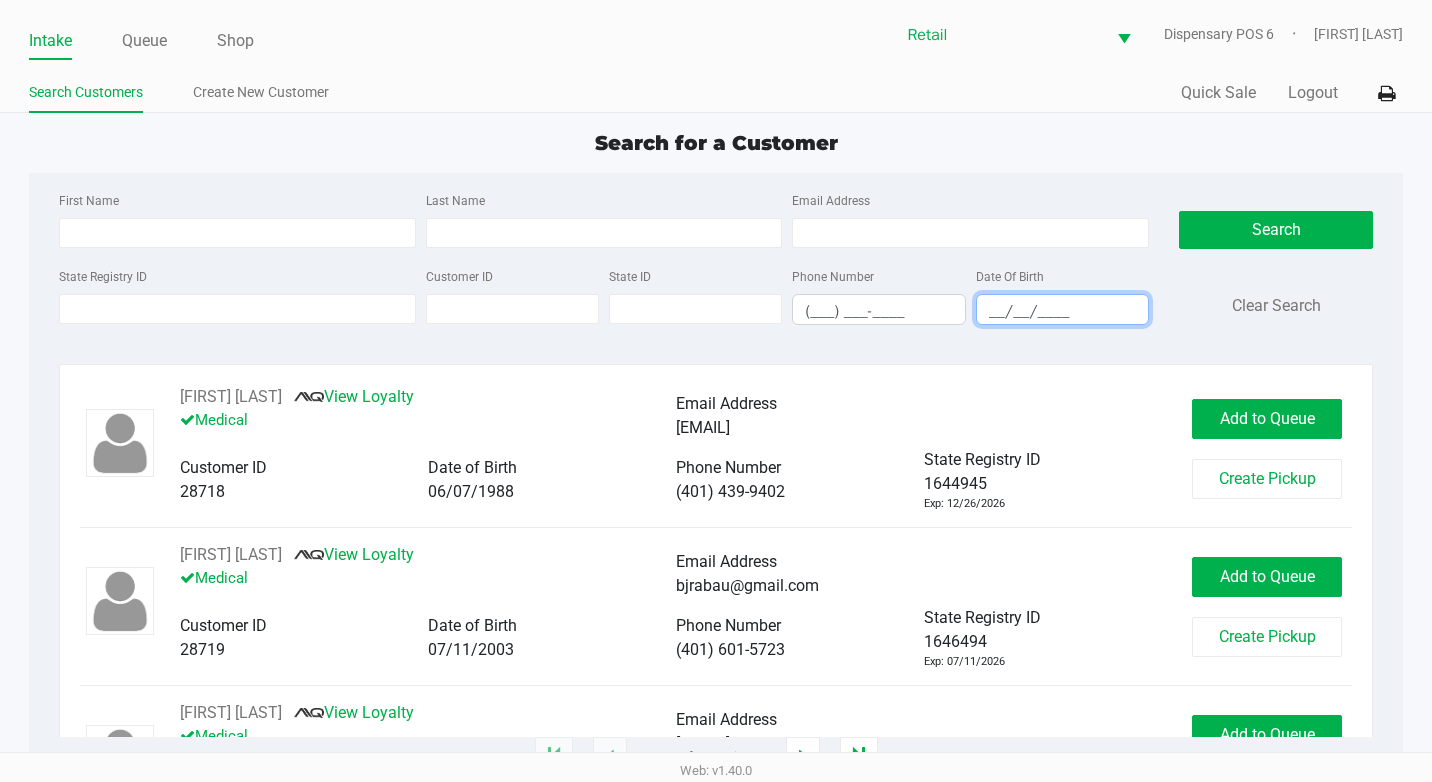 click on "__/__/____" at bounding box center [1062, 311] 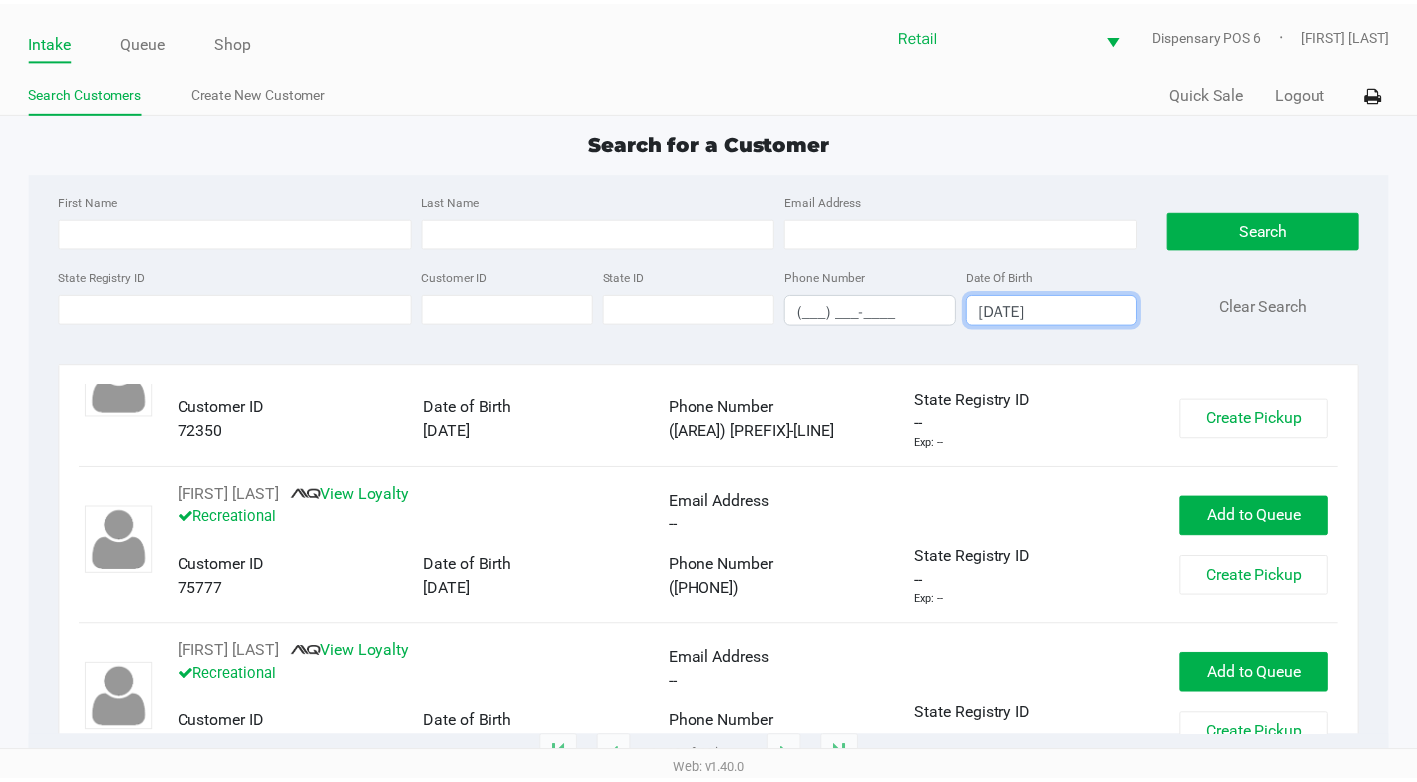 scroll, scrollTop: 1200, scrollLeft: 0, axis: vertical 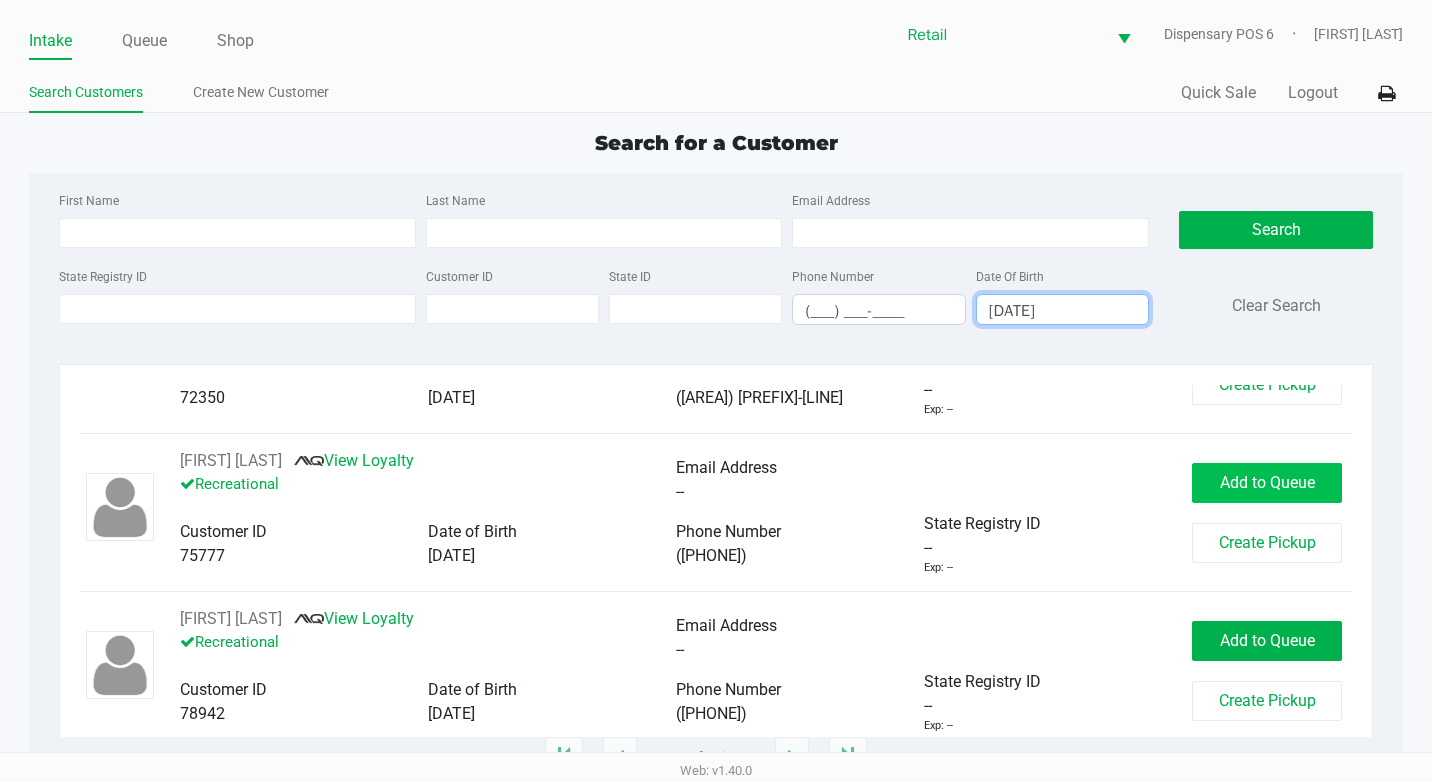 type on "[DATE]" 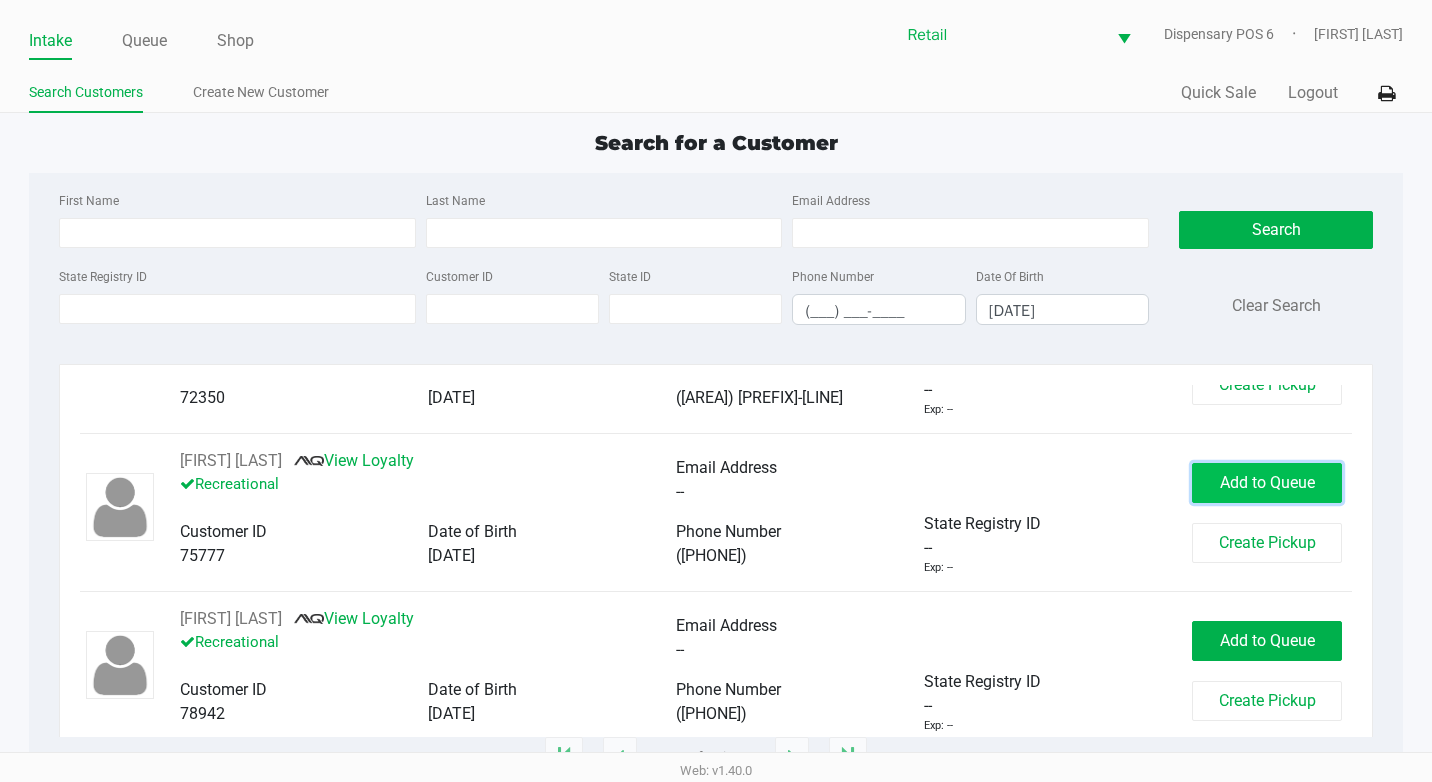 click on "Add to Queue" 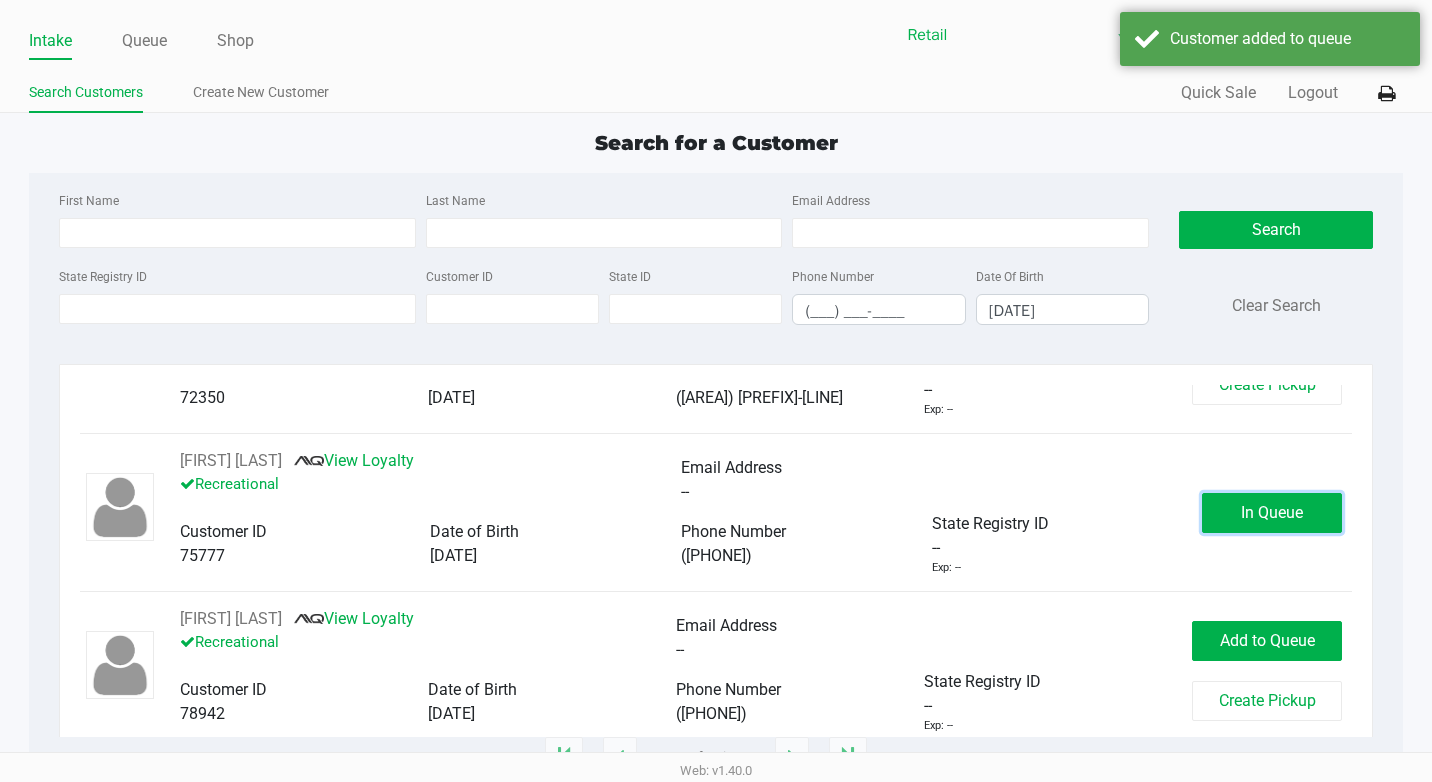 click on "In Queue" 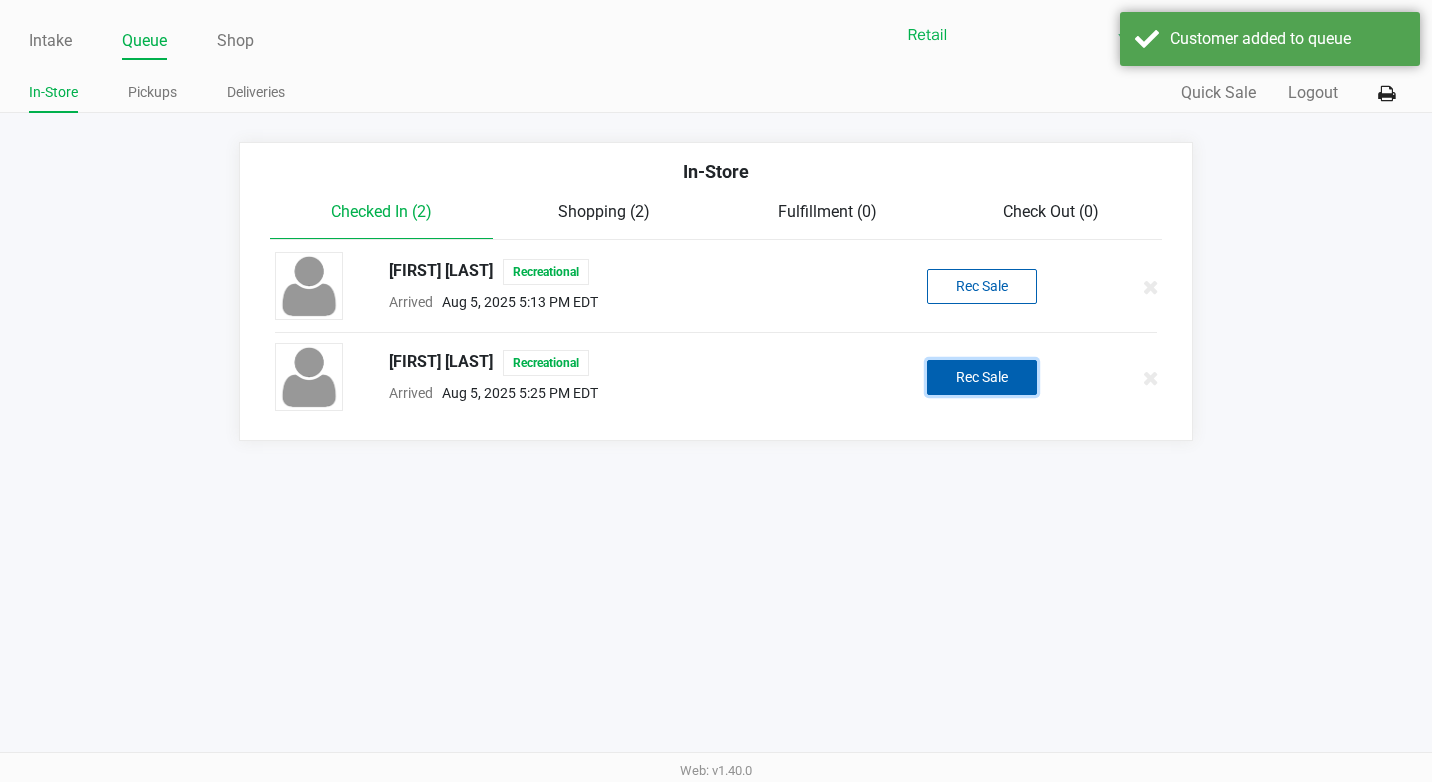 click on "Rec Sale" 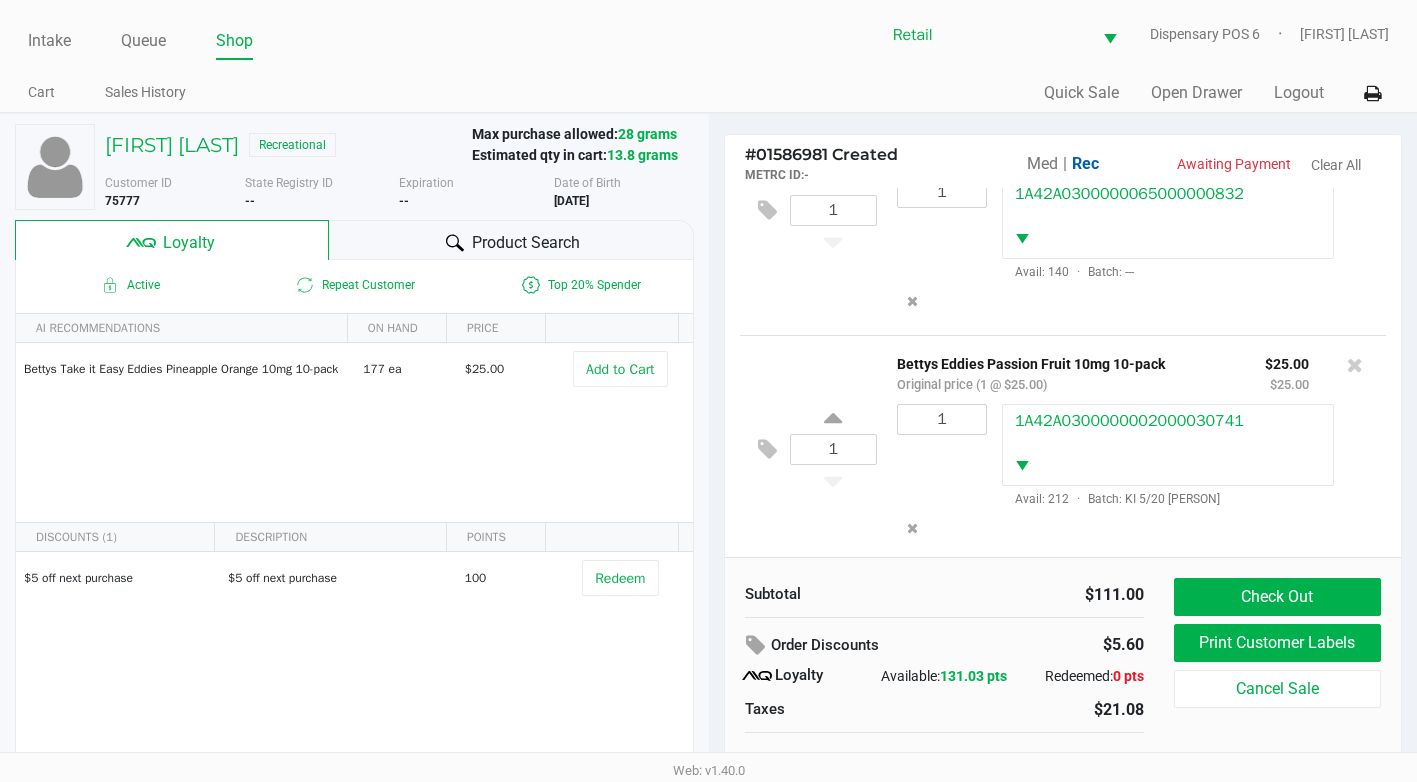 scroll, scrollTop: 630, scrollLeft: 0, axis: vertical 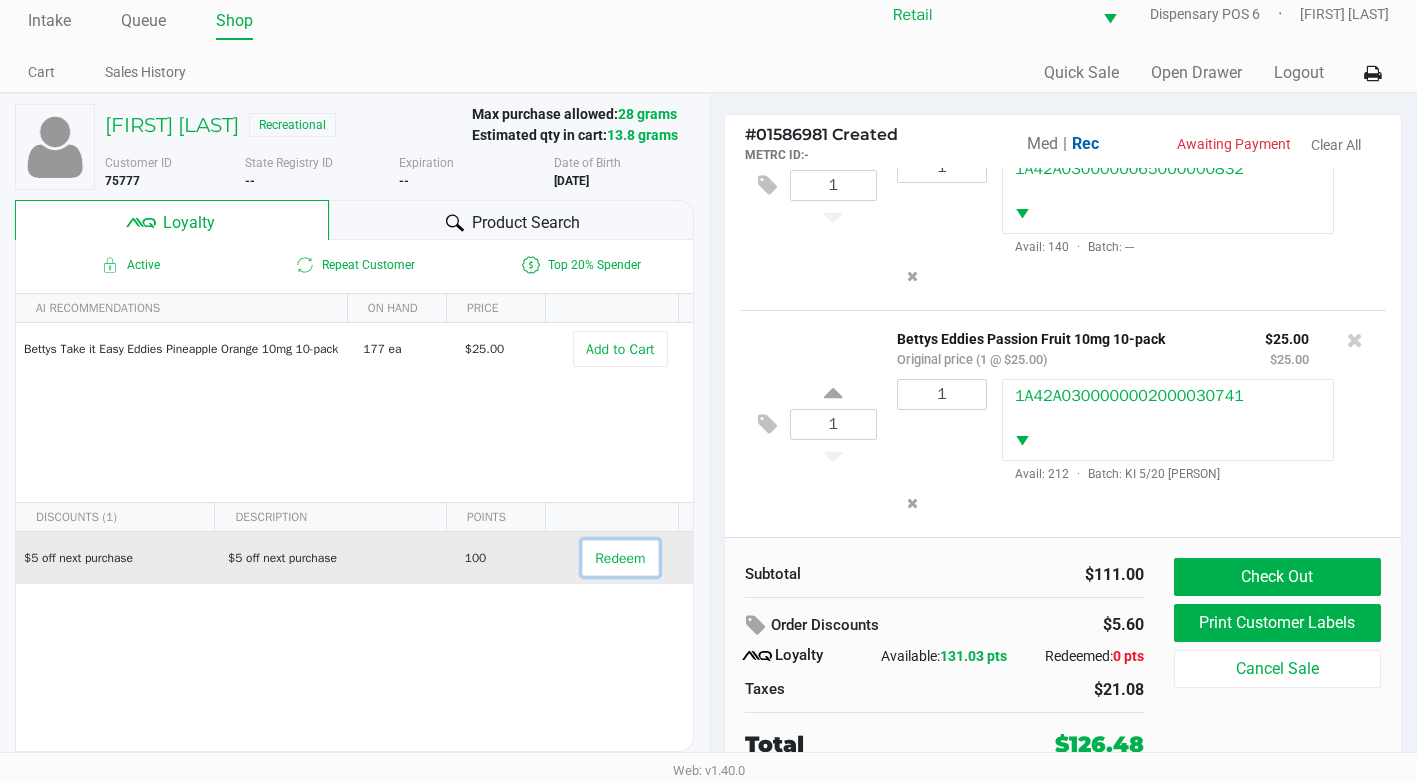 drag, startPoint x: 574, startPoint y: 571, endPoint x: 587, endPoint y: 567, distance: 13.601471 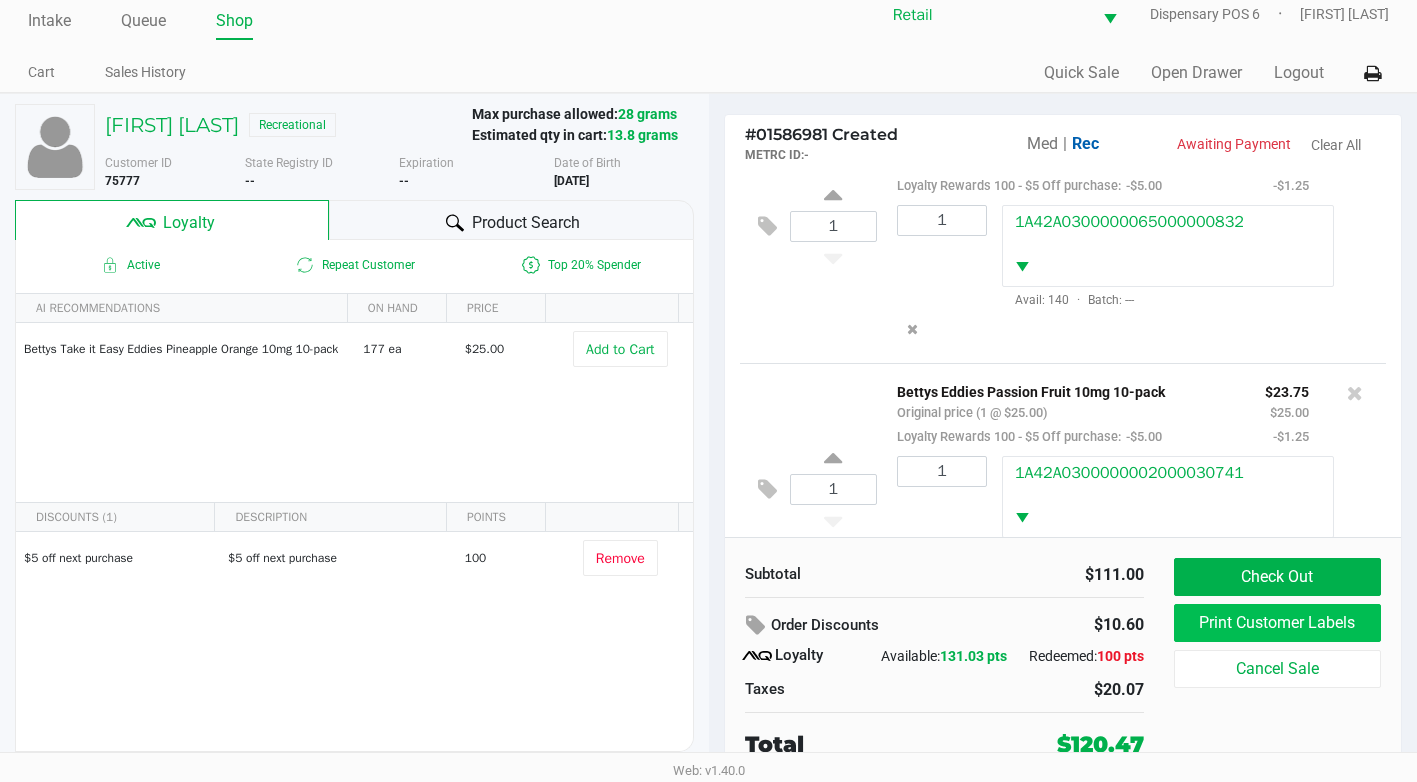 scroll, scrollTop: 726, scrollLeft: 0, axis: vertical 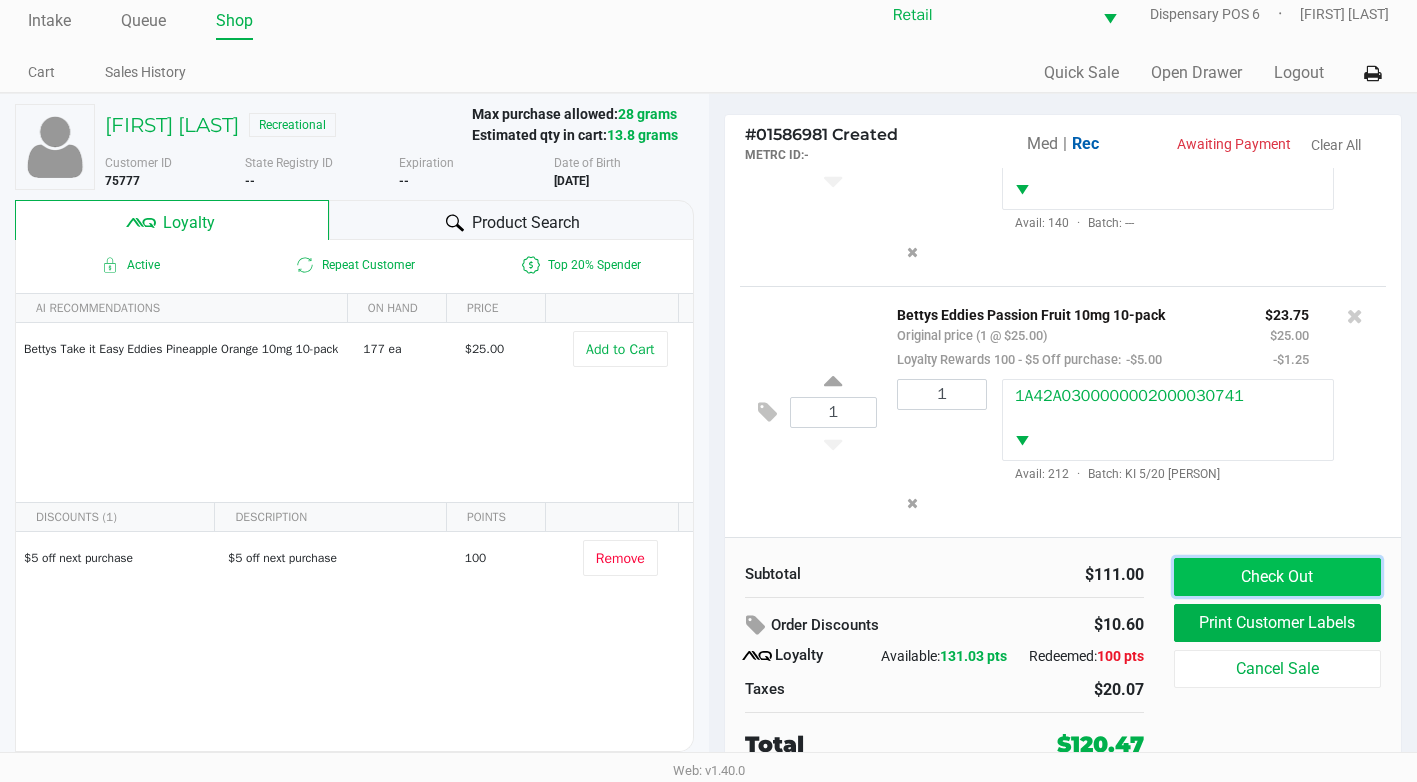 click on "Check Out" 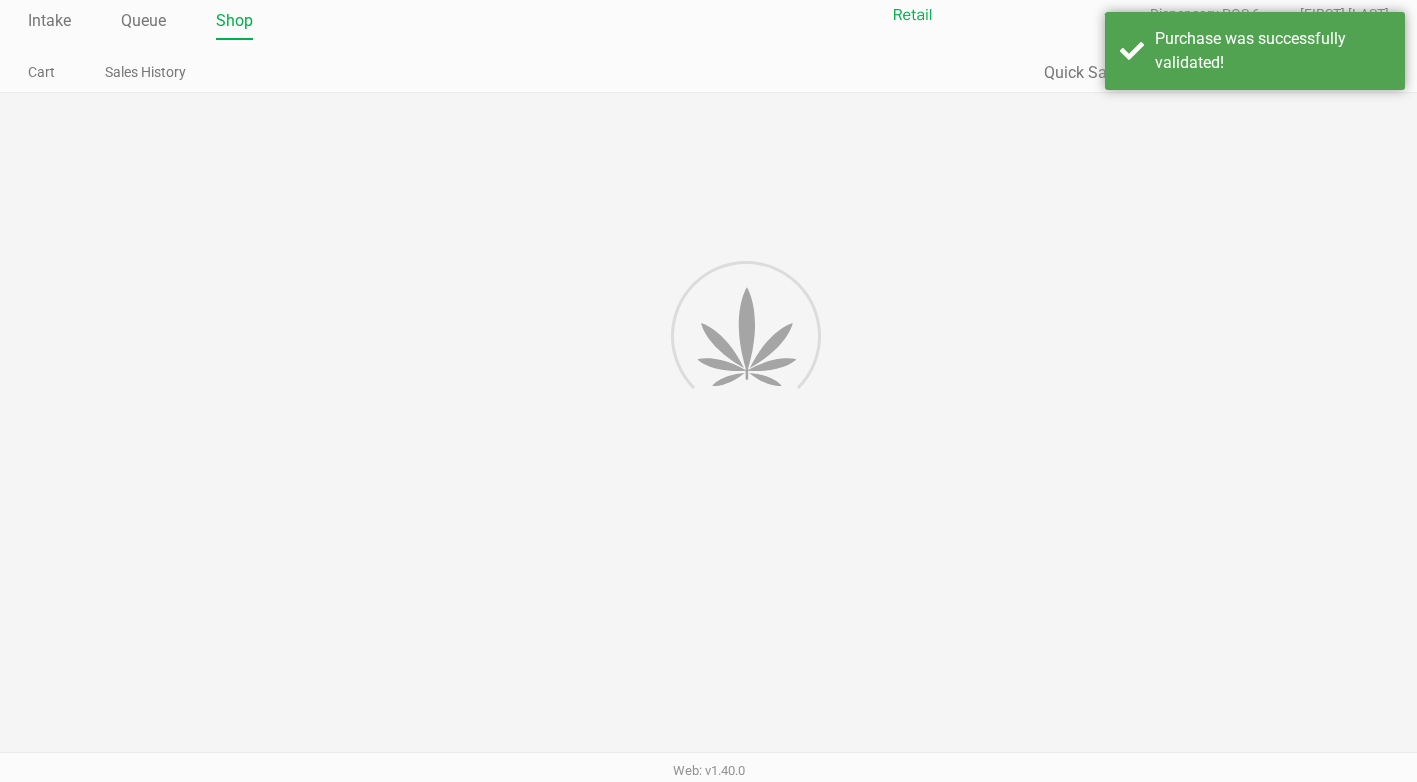 scroll, scrollTop: 0, scrollLeft: 0, axis: both 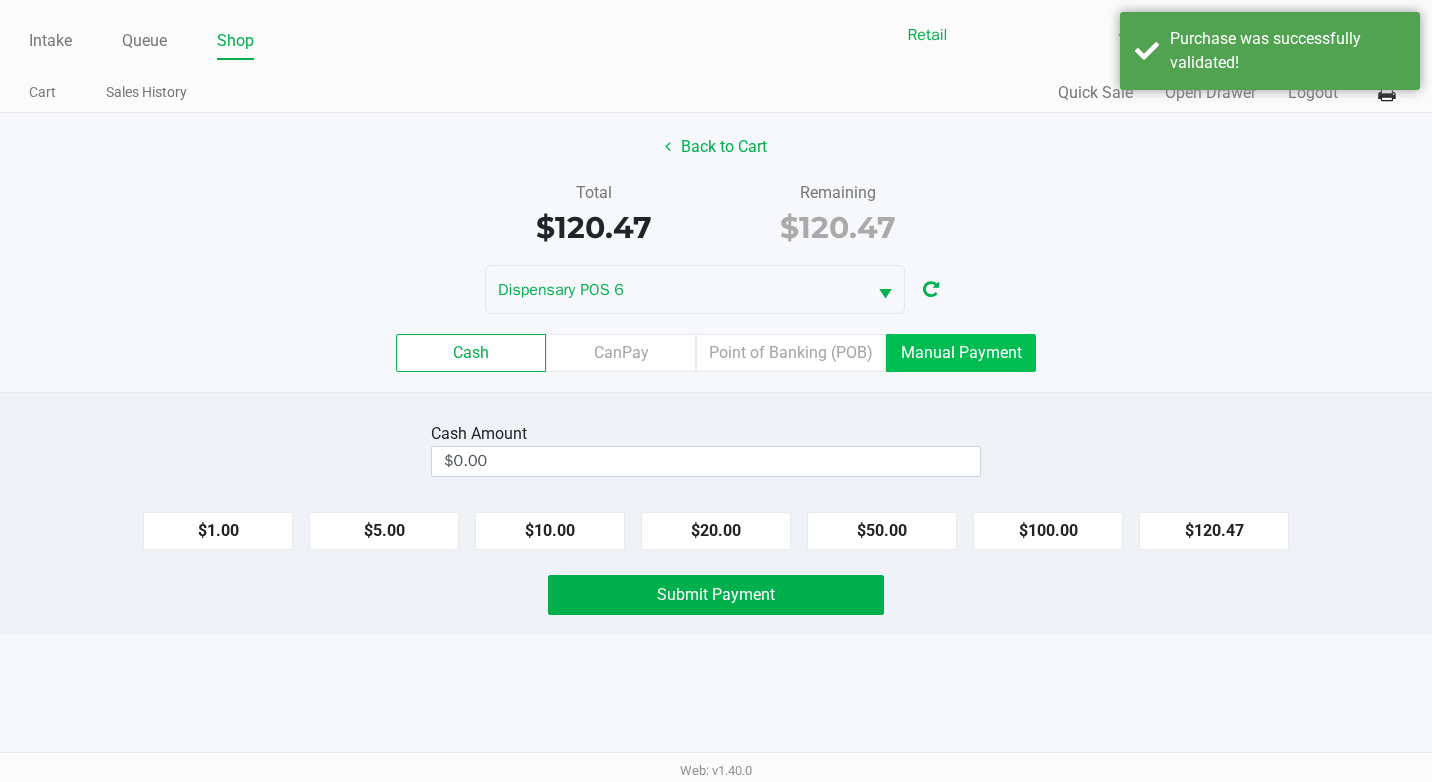 click on "Manual Payment" 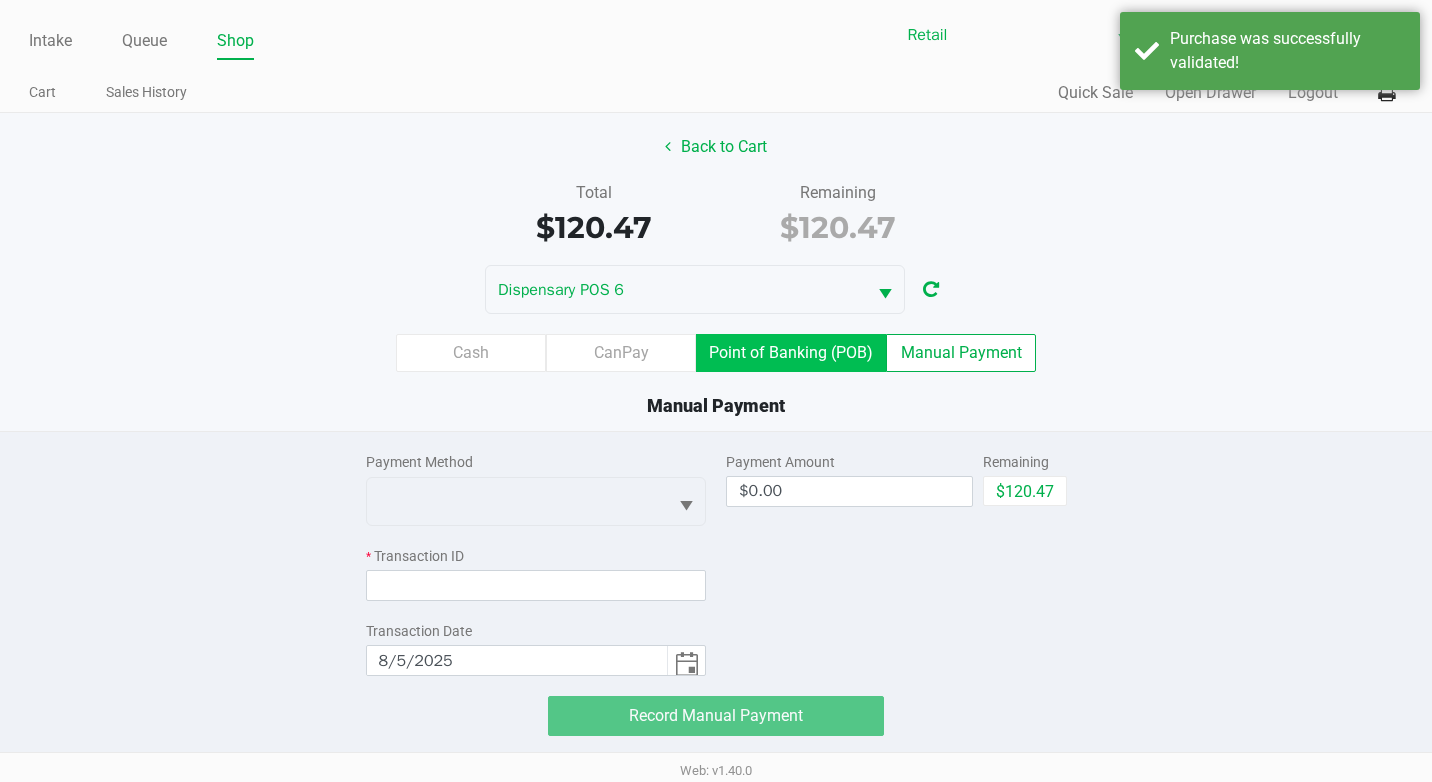 drag, startPoint x: 803, startPoint y: 352, endPoint x: 803, endPoint y: 408, distance: 56 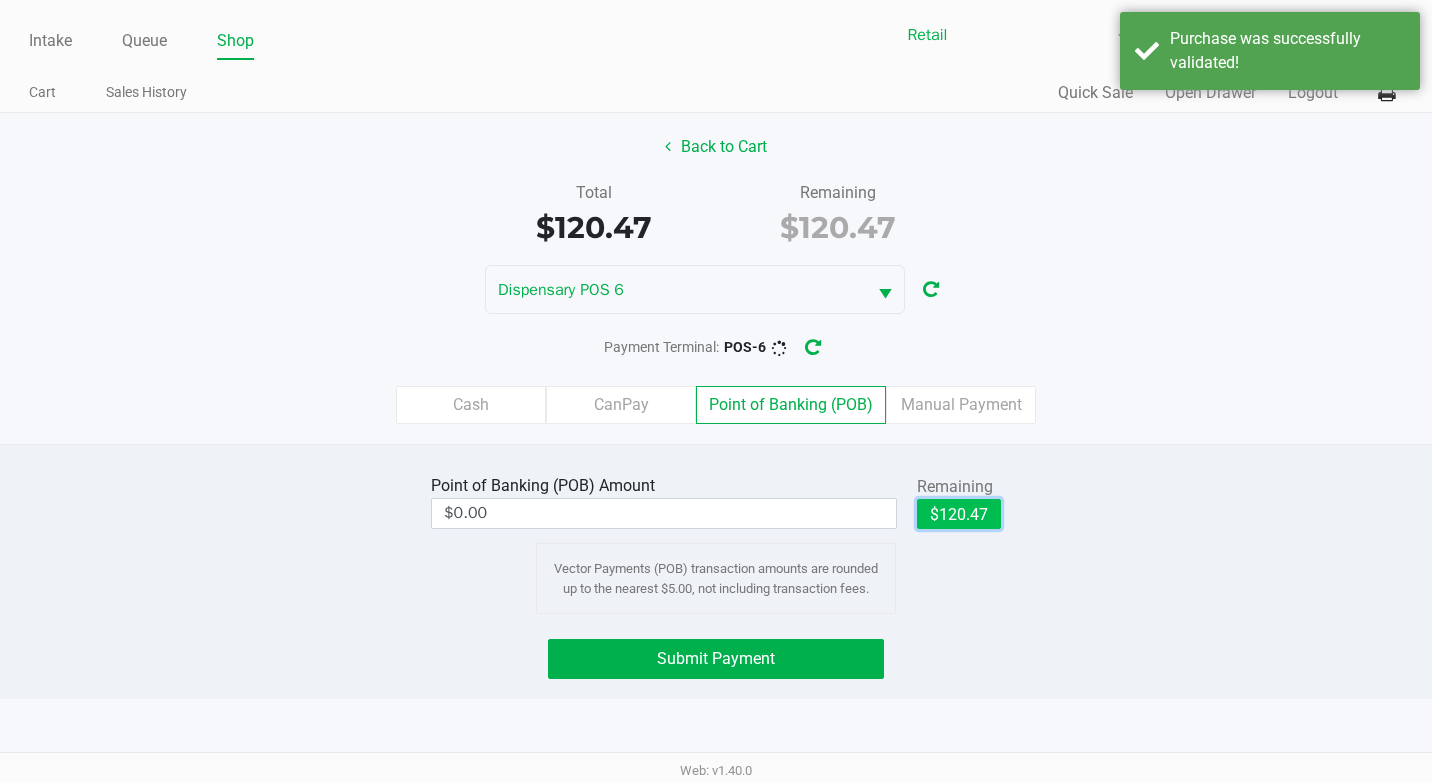 click on "$120.47" 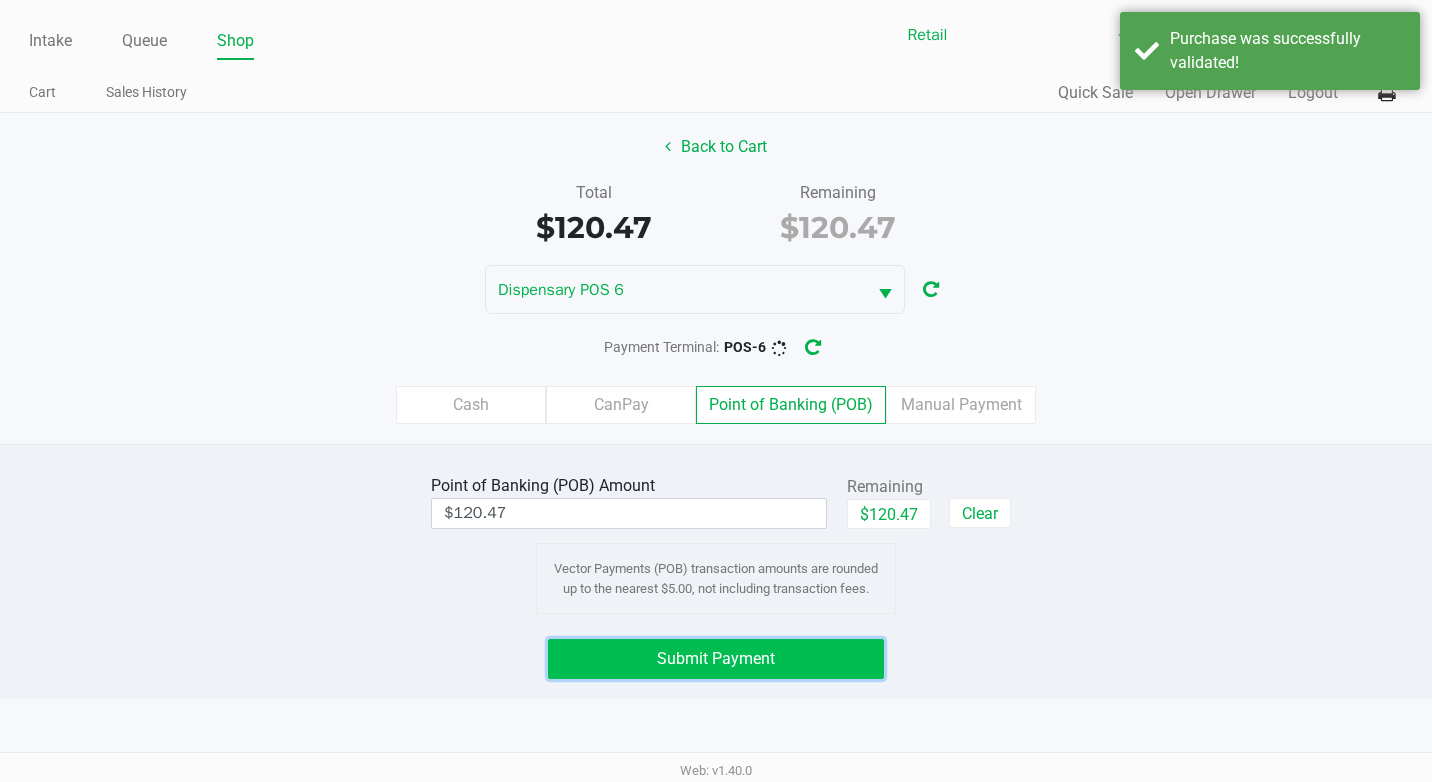 click on "Submit Payment" 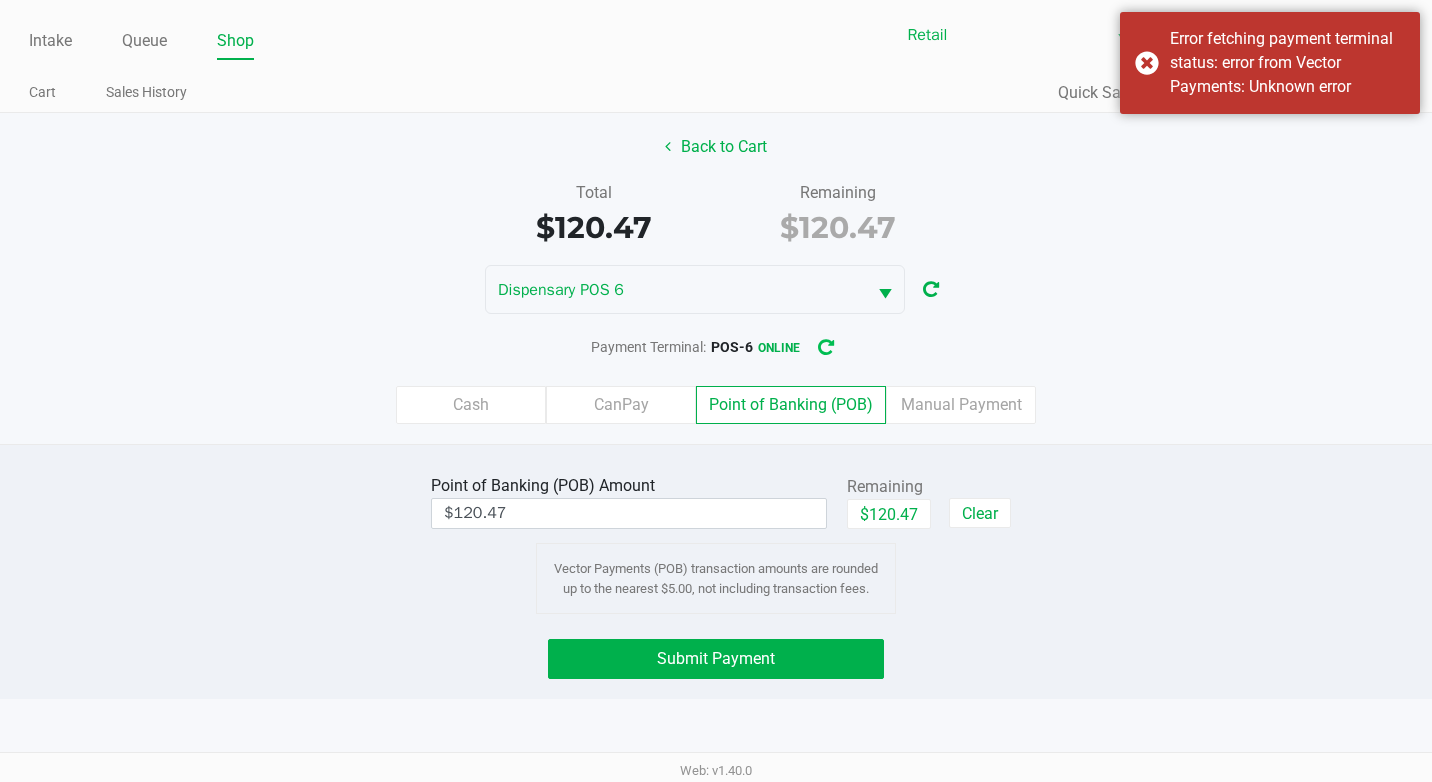 click 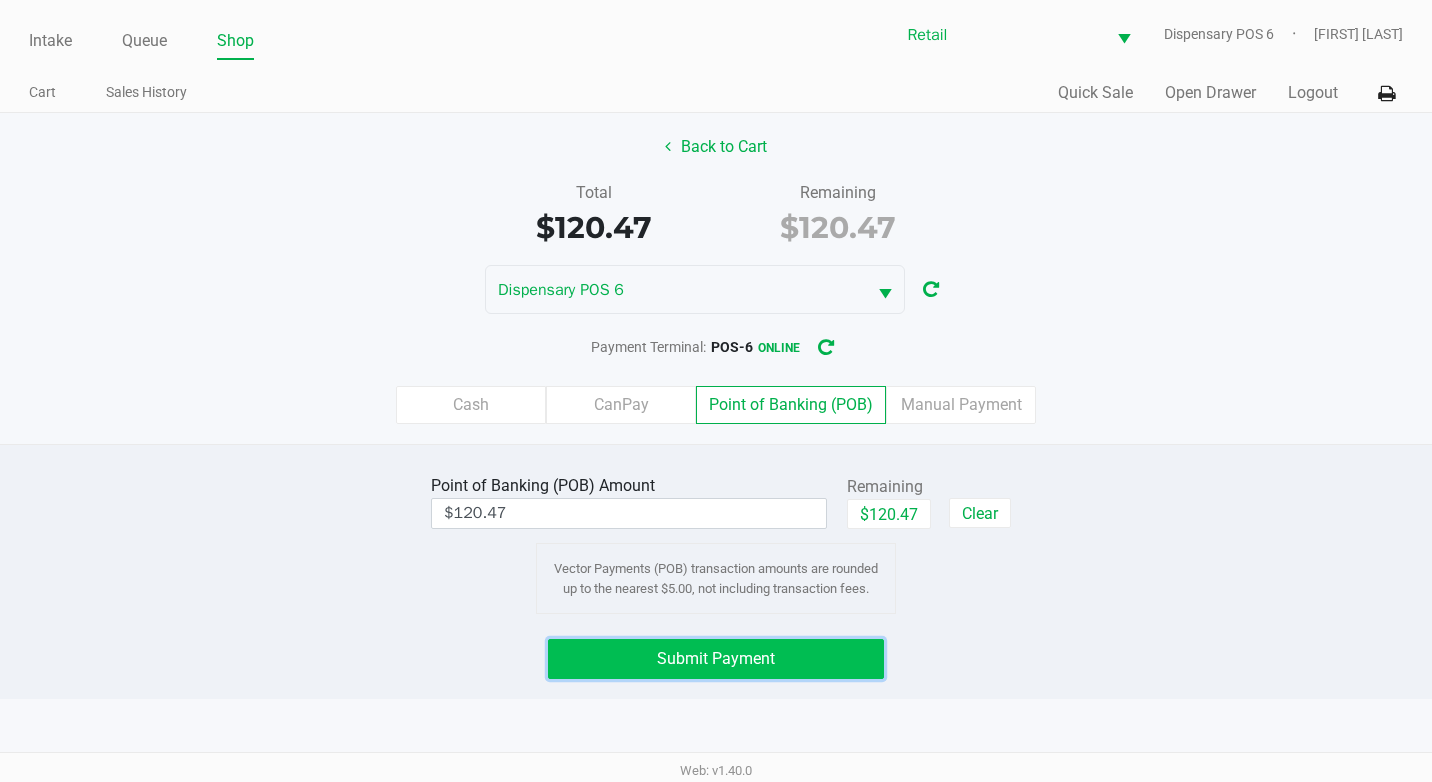 click on "Submit Payment" 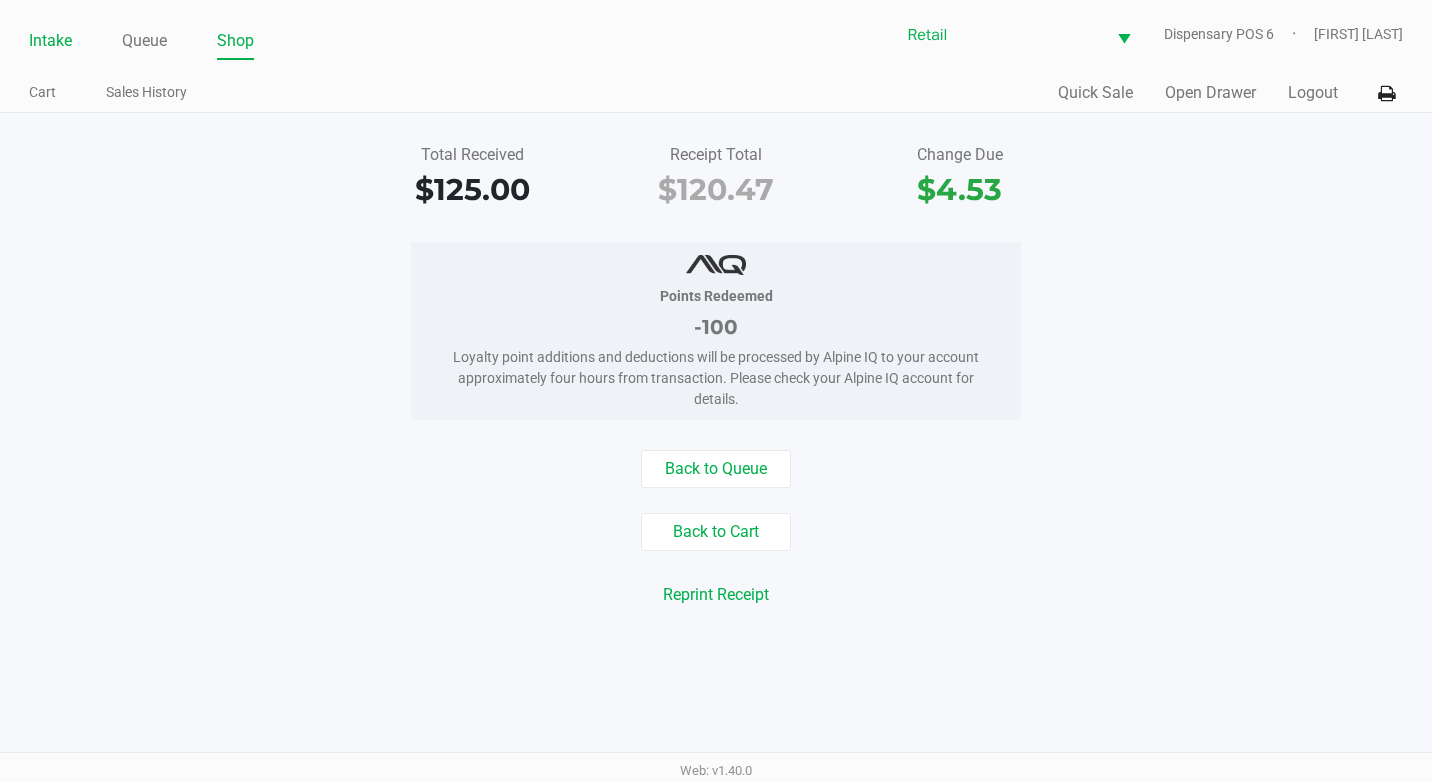 click on "Intake" 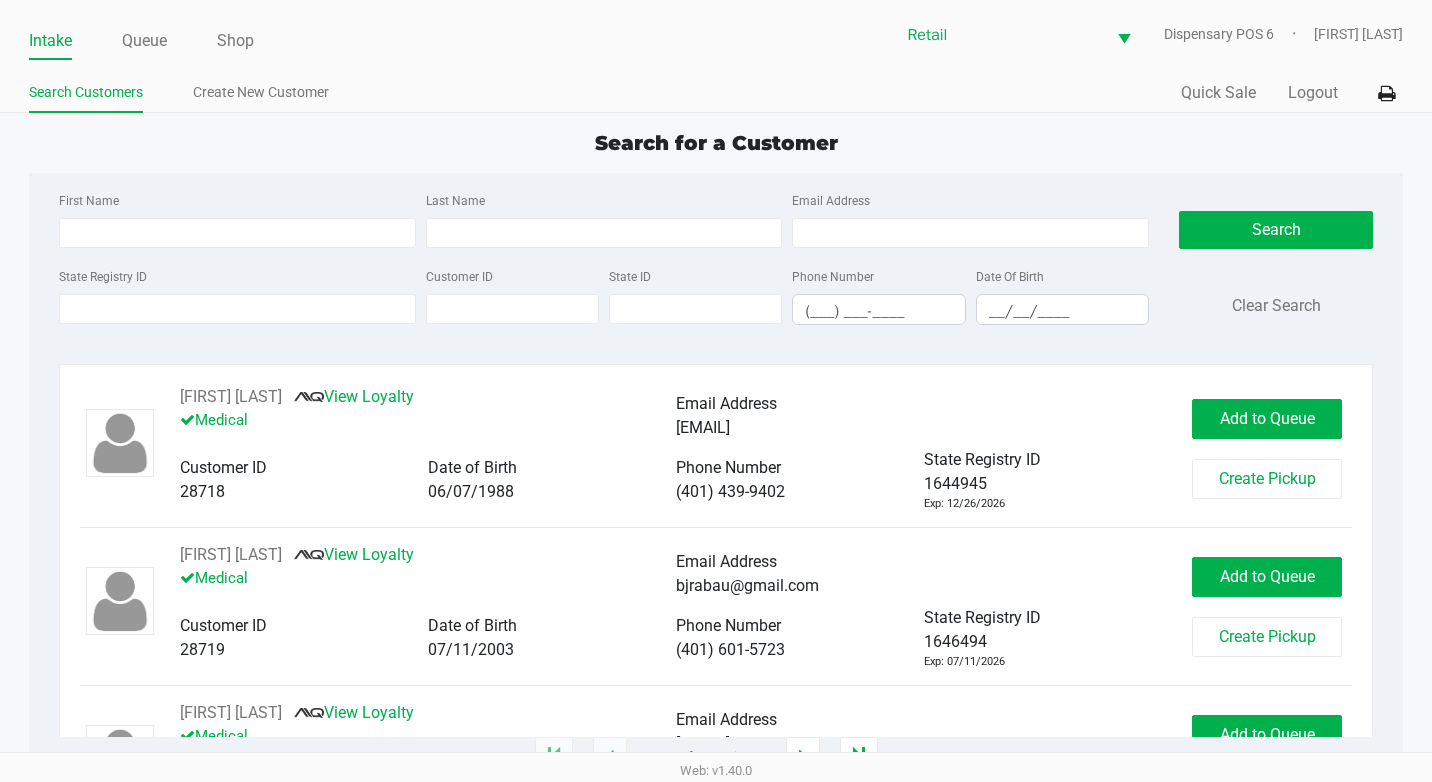 click on "__/__/____" at bounding box center (1062, 309) 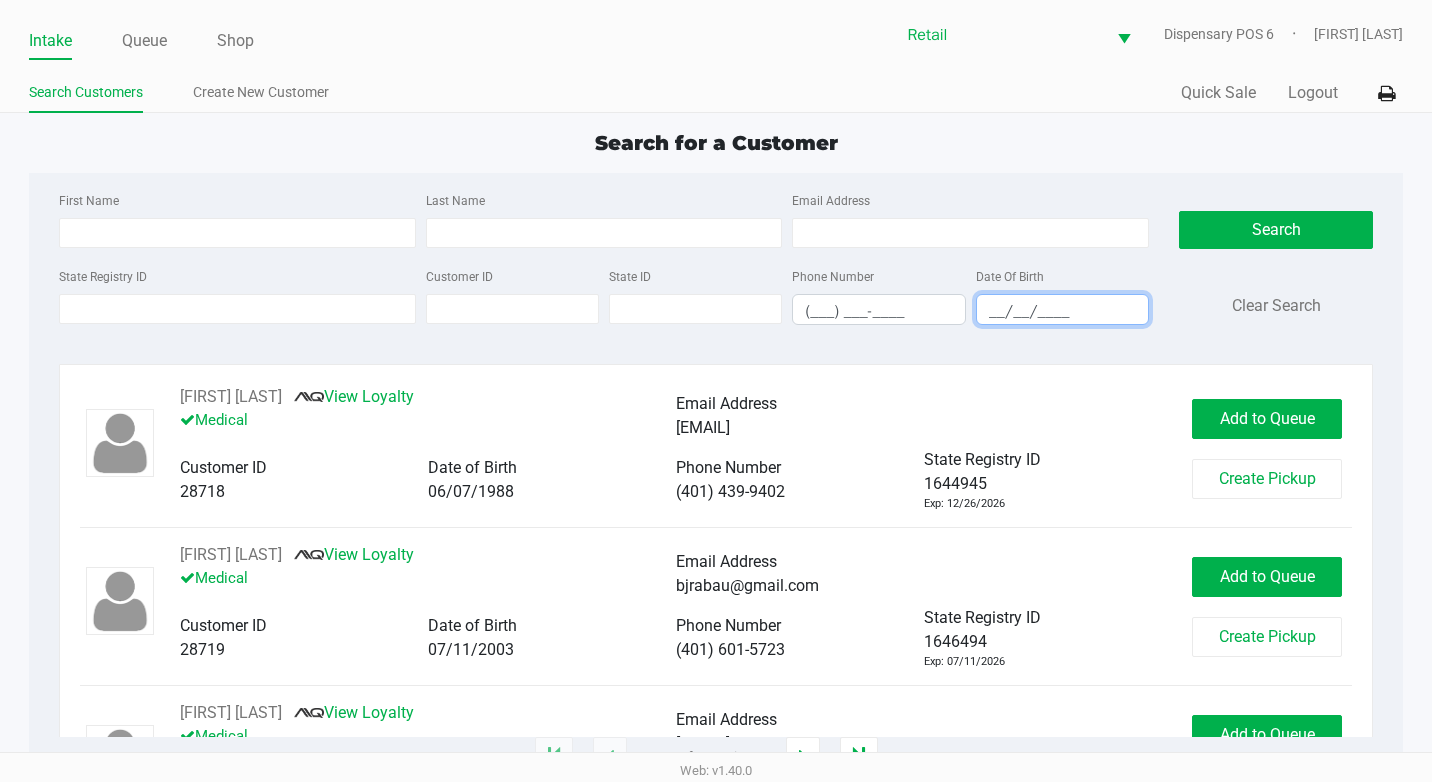 drag, startPoint x: 979, startPoint y: 303, endPoint x: 1075, endPoint y: 425, distance: 155.24174 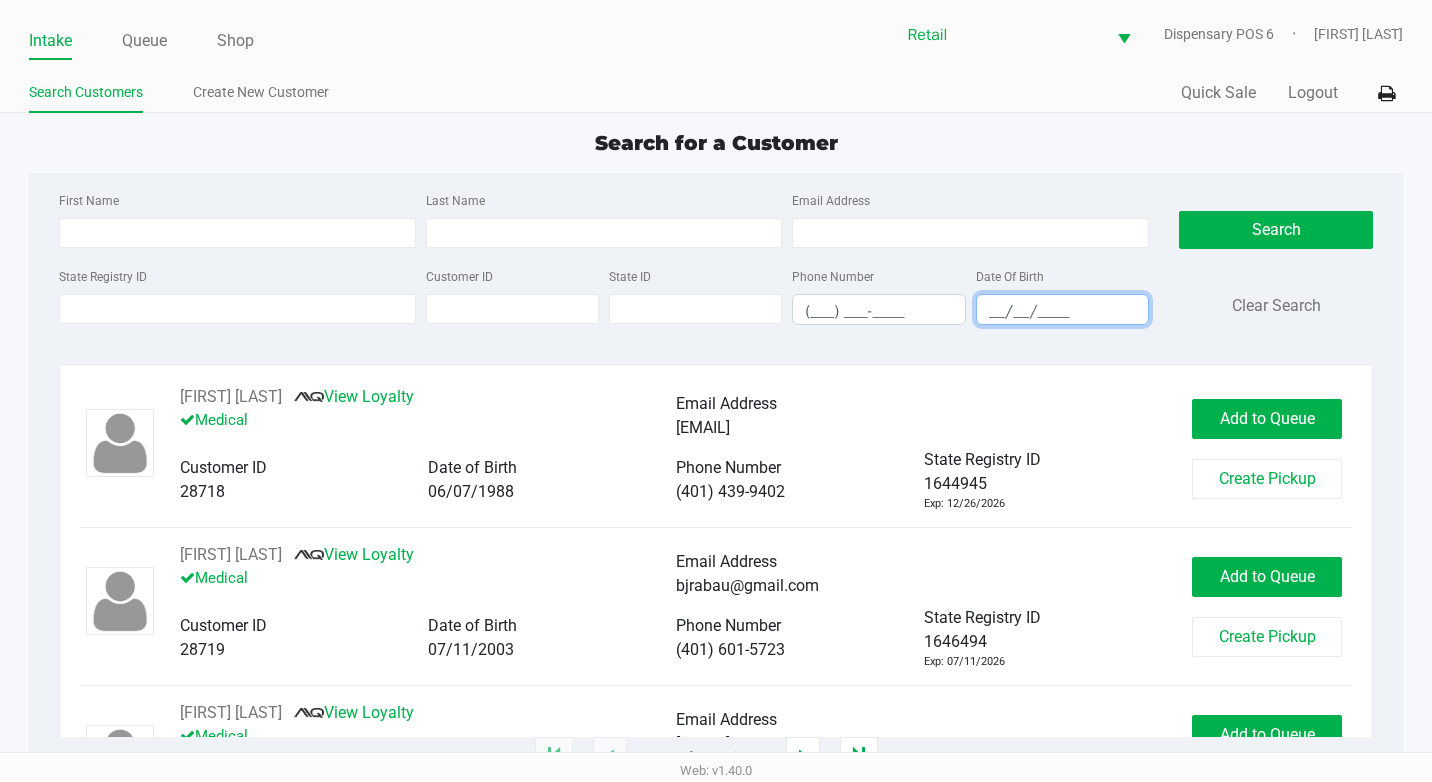 click on "__/__/____" at bounding box center [1062, 311] 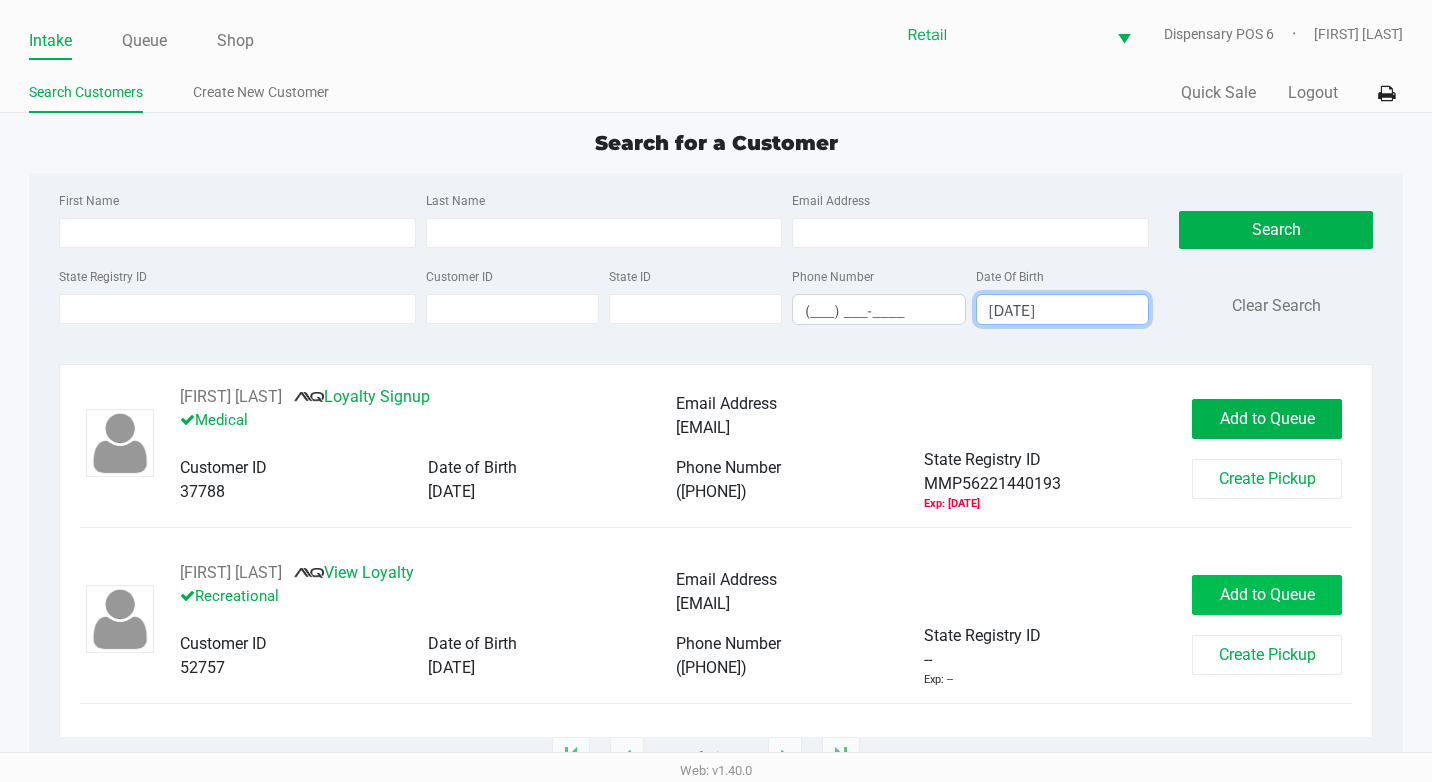 type on "[DATE]" 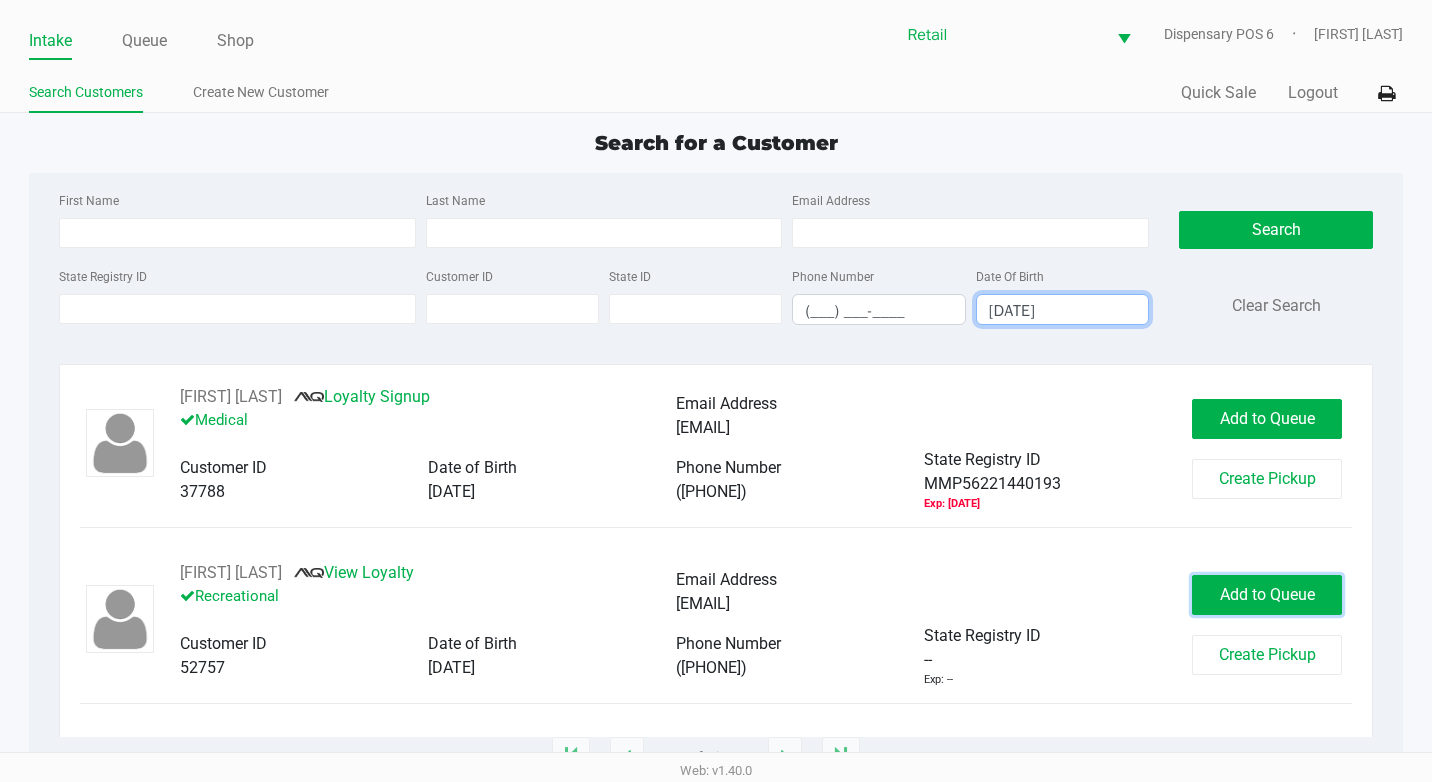 click on "Add to Queue" 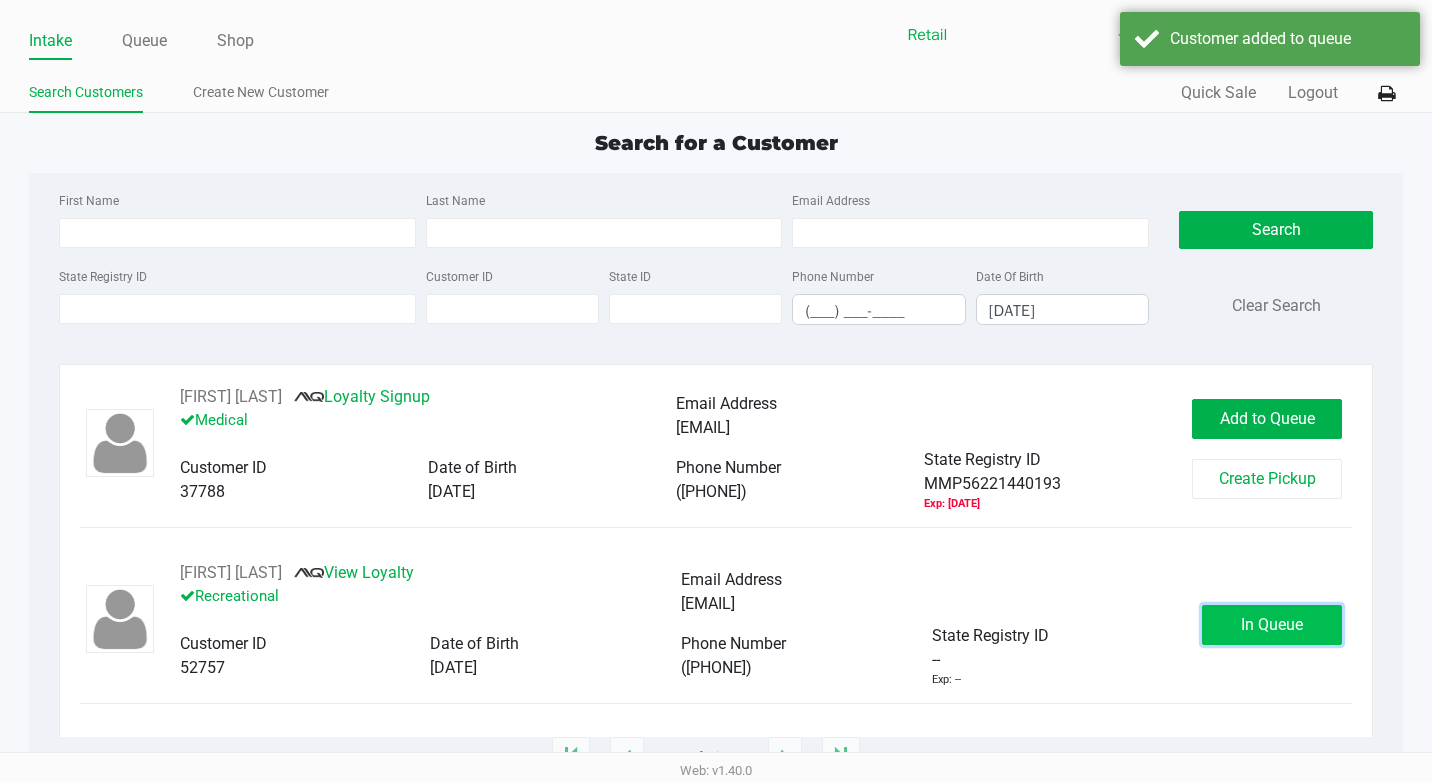 click on "In Queue" 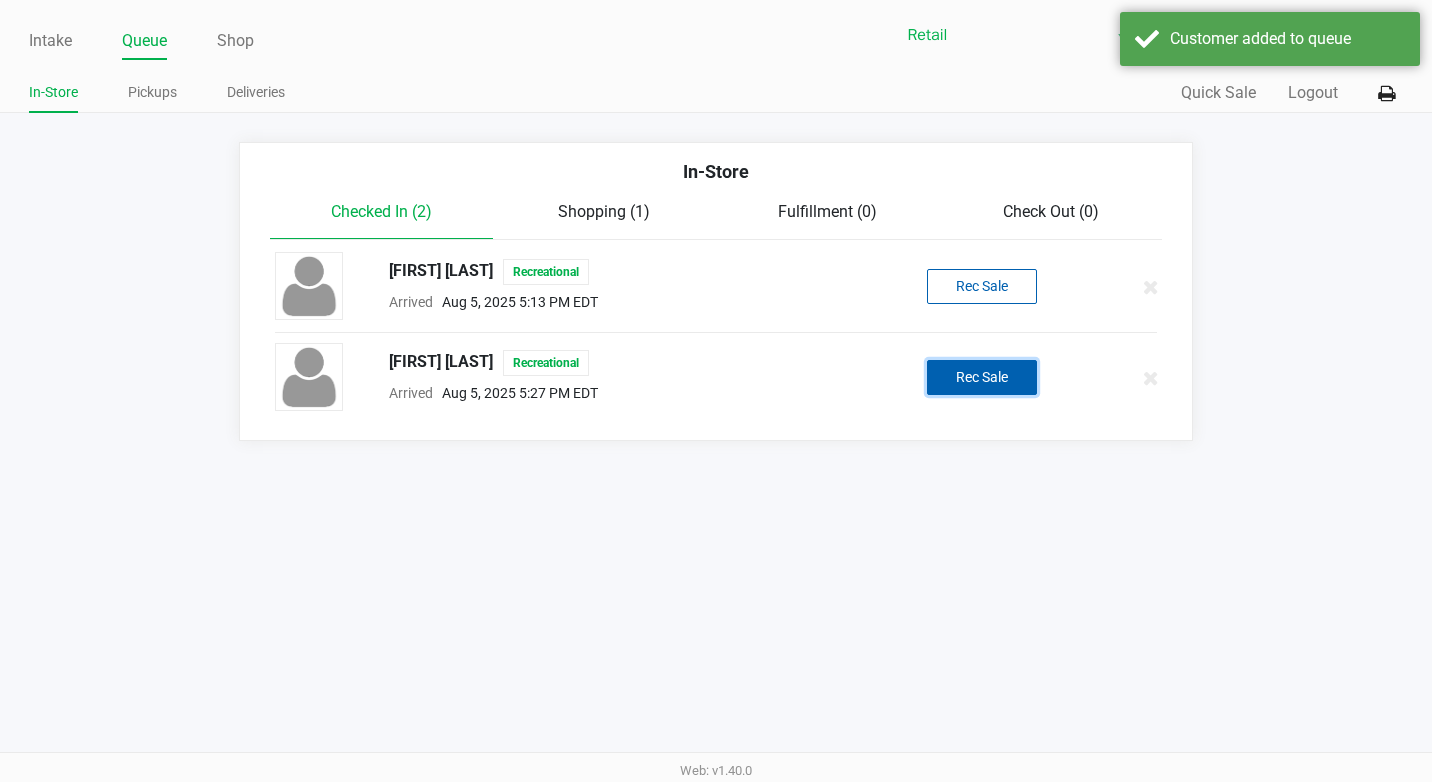 click on "Rec Sale" 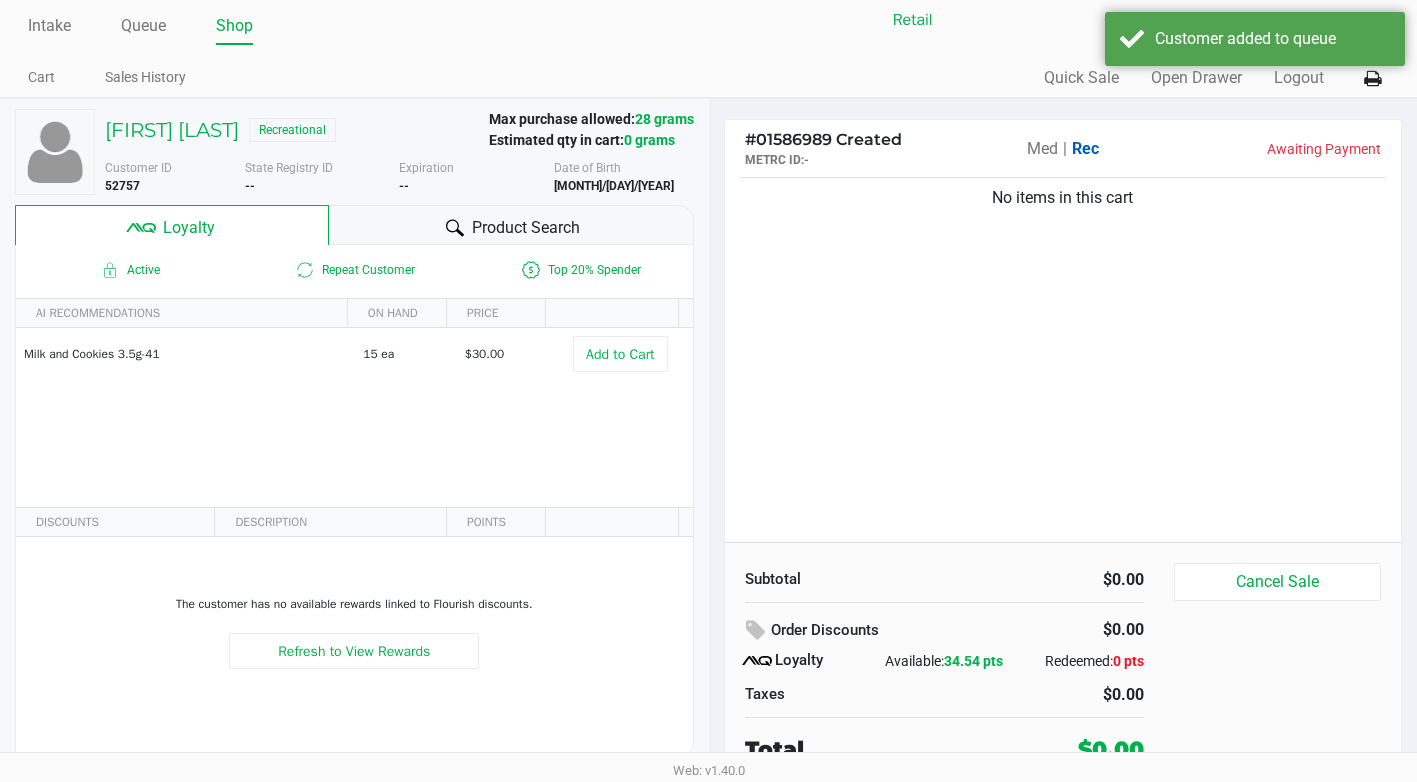 scroll, scrollTop: 20, scrollLeft: 0, axis: vertical 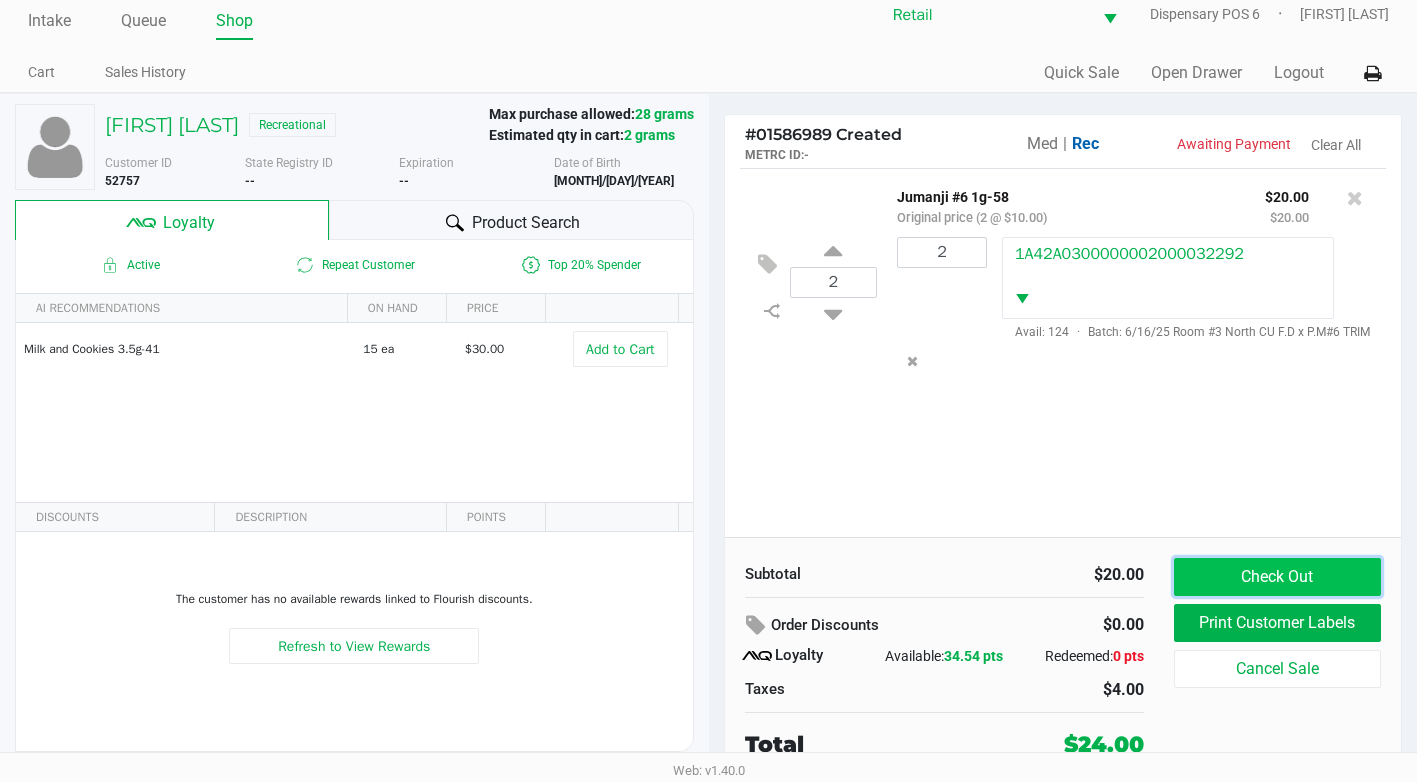 click on "Check Out" 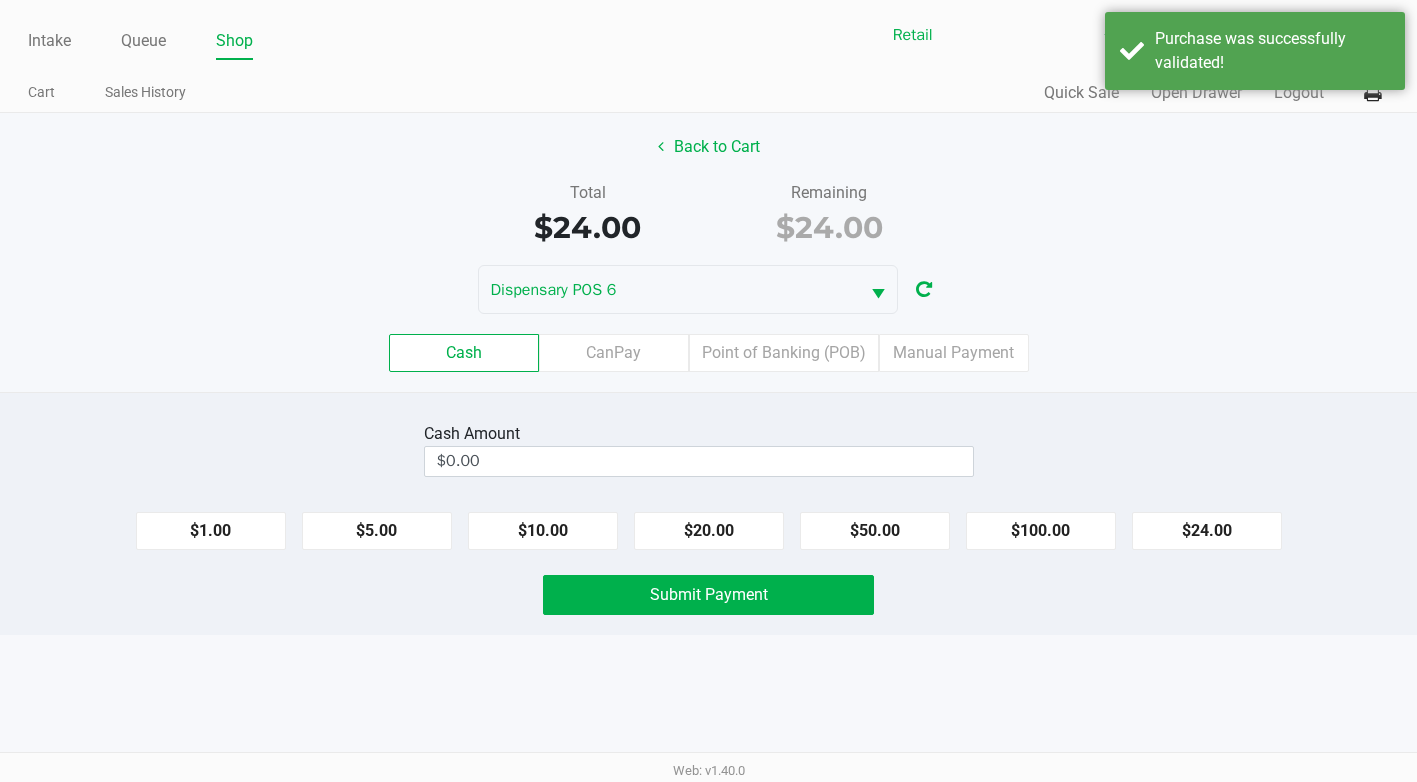 scroll, scrollTop: 0, scrollLeft: 0, axis: both 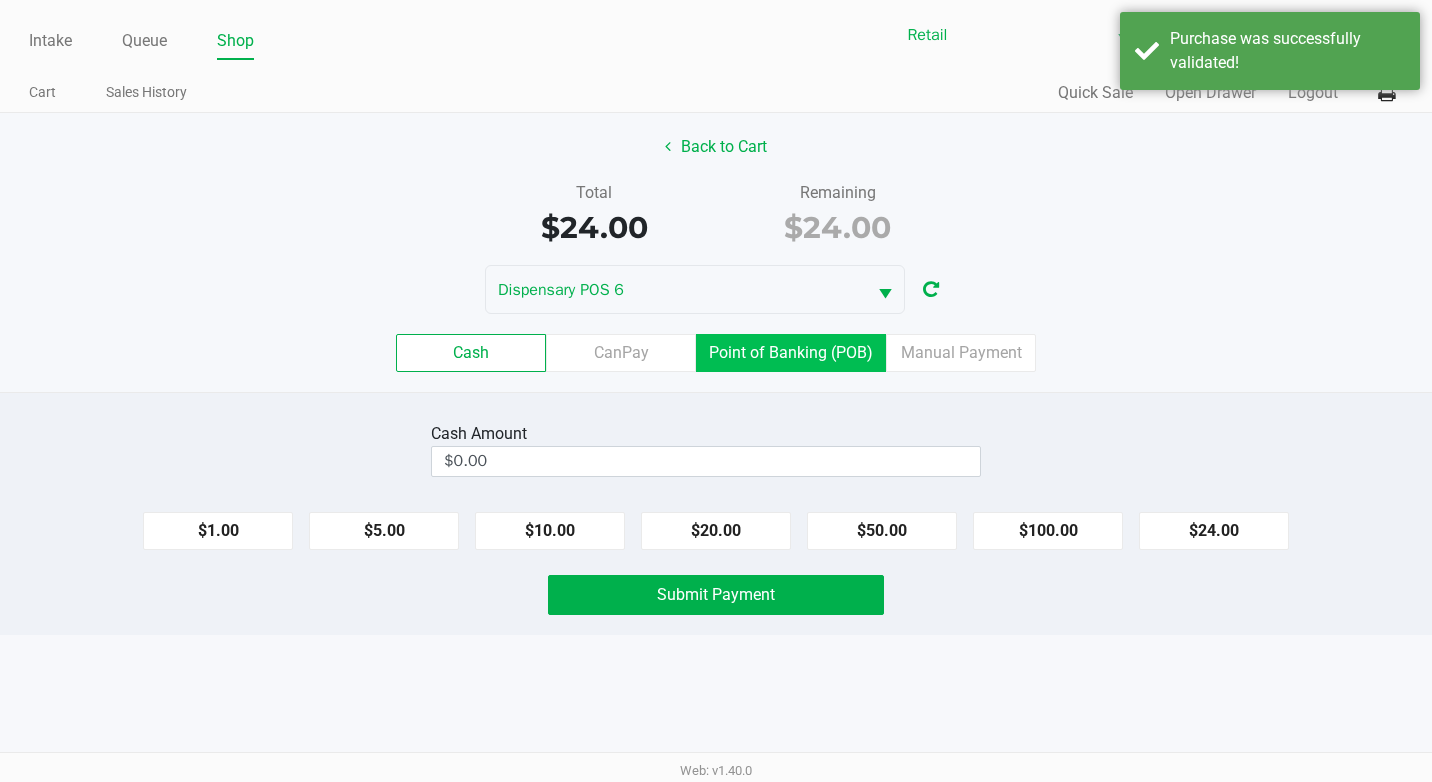 click on "Point of Banking (POB)" 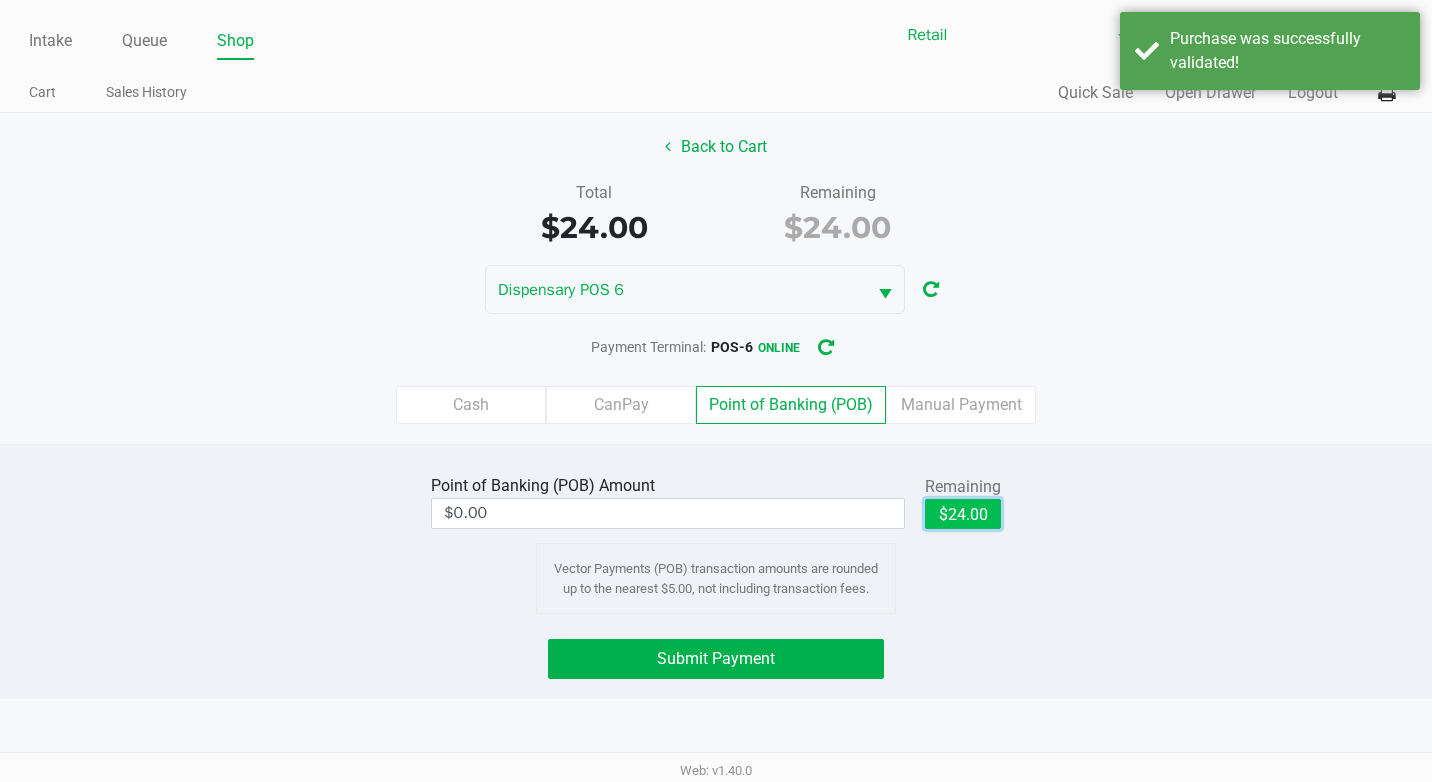 click on "$24.00" 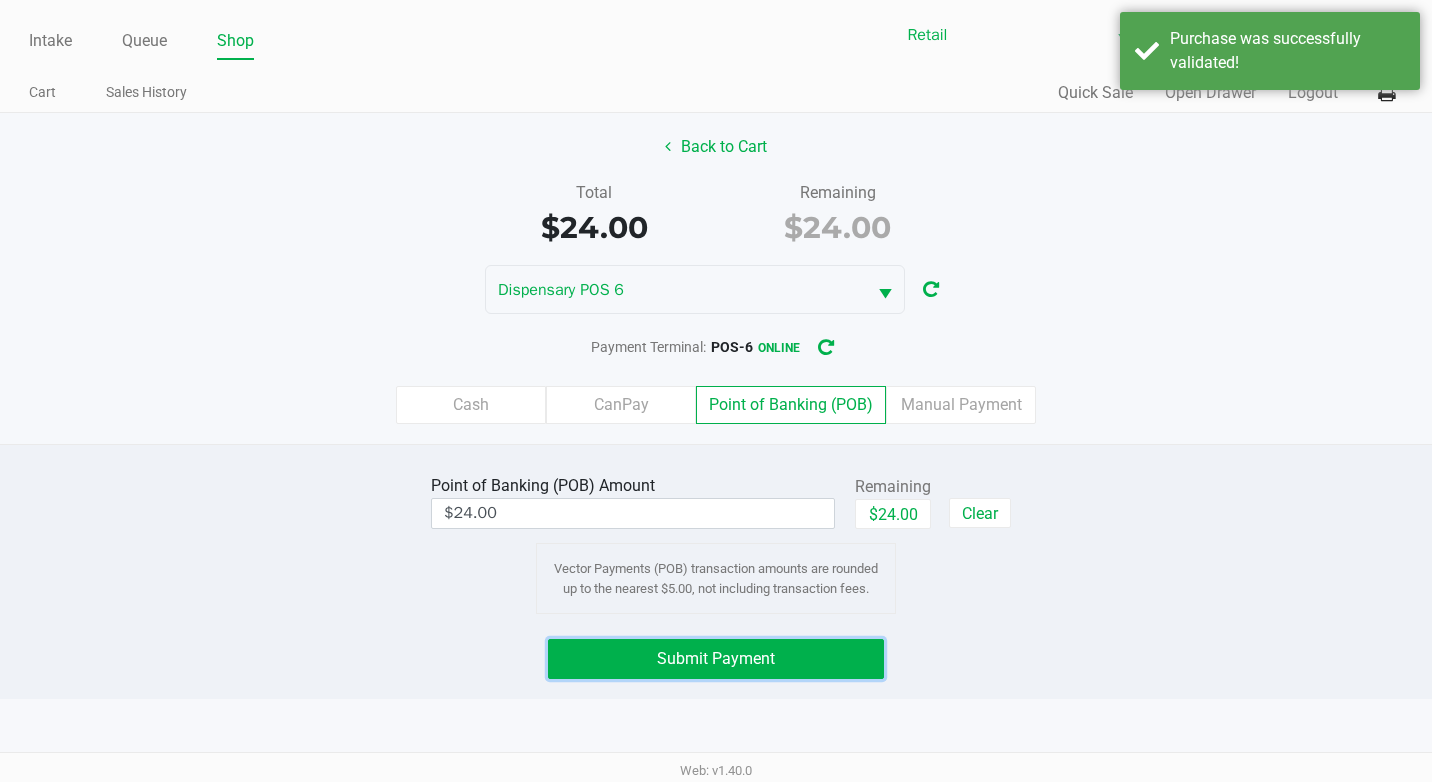 click on "Submit Payment" 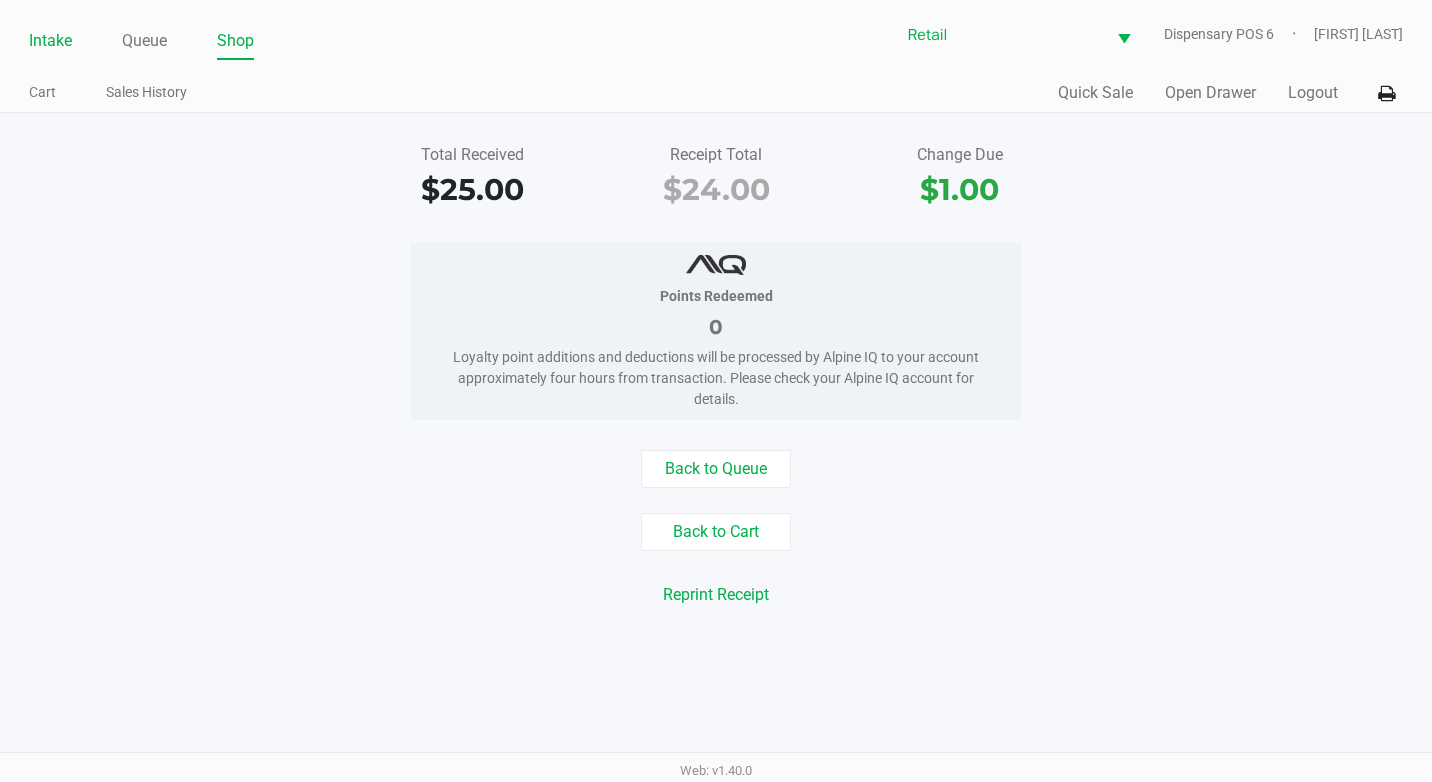 click on "Intake" 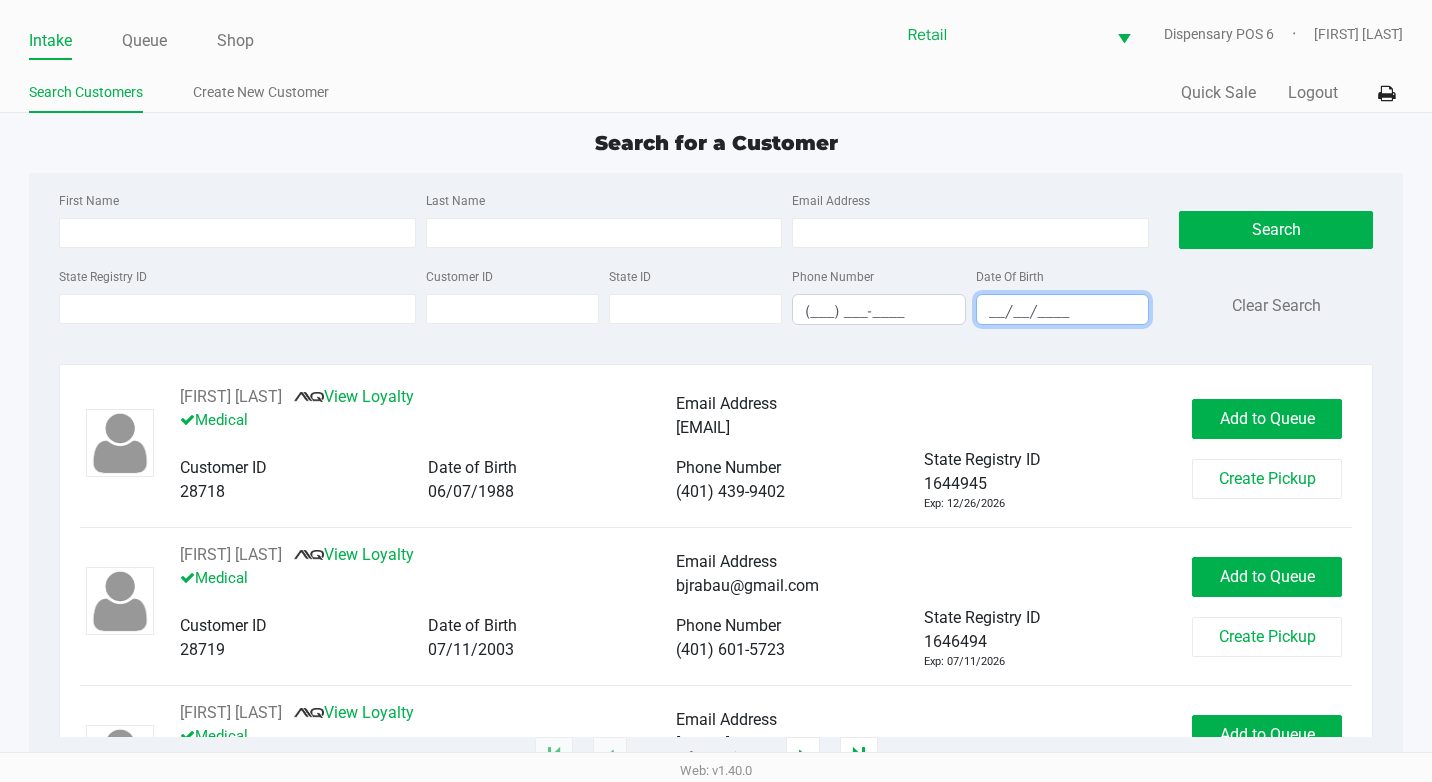 click on "__/__/____" at bounding box center [1062, 311] 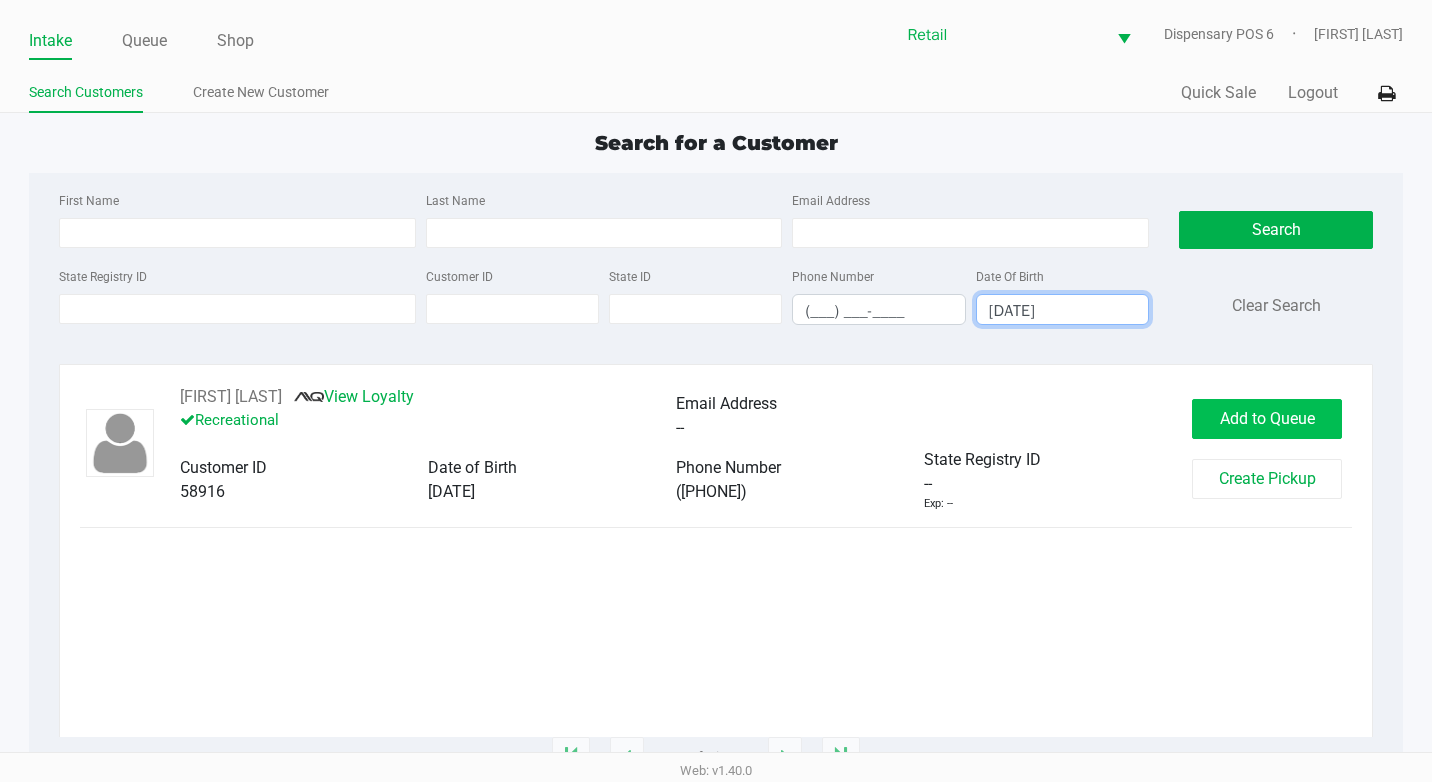 type on "[DATE]" 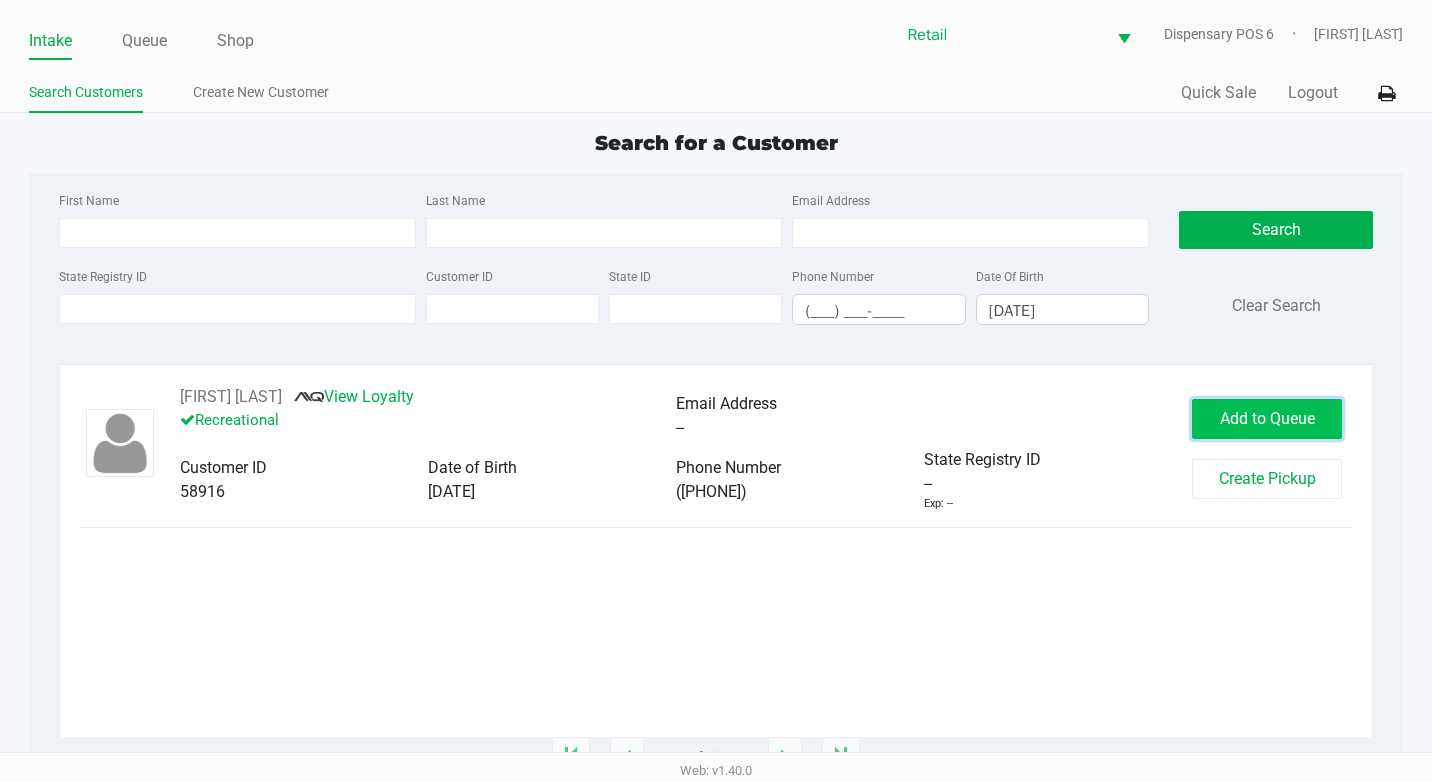 click on "Add to Queue" 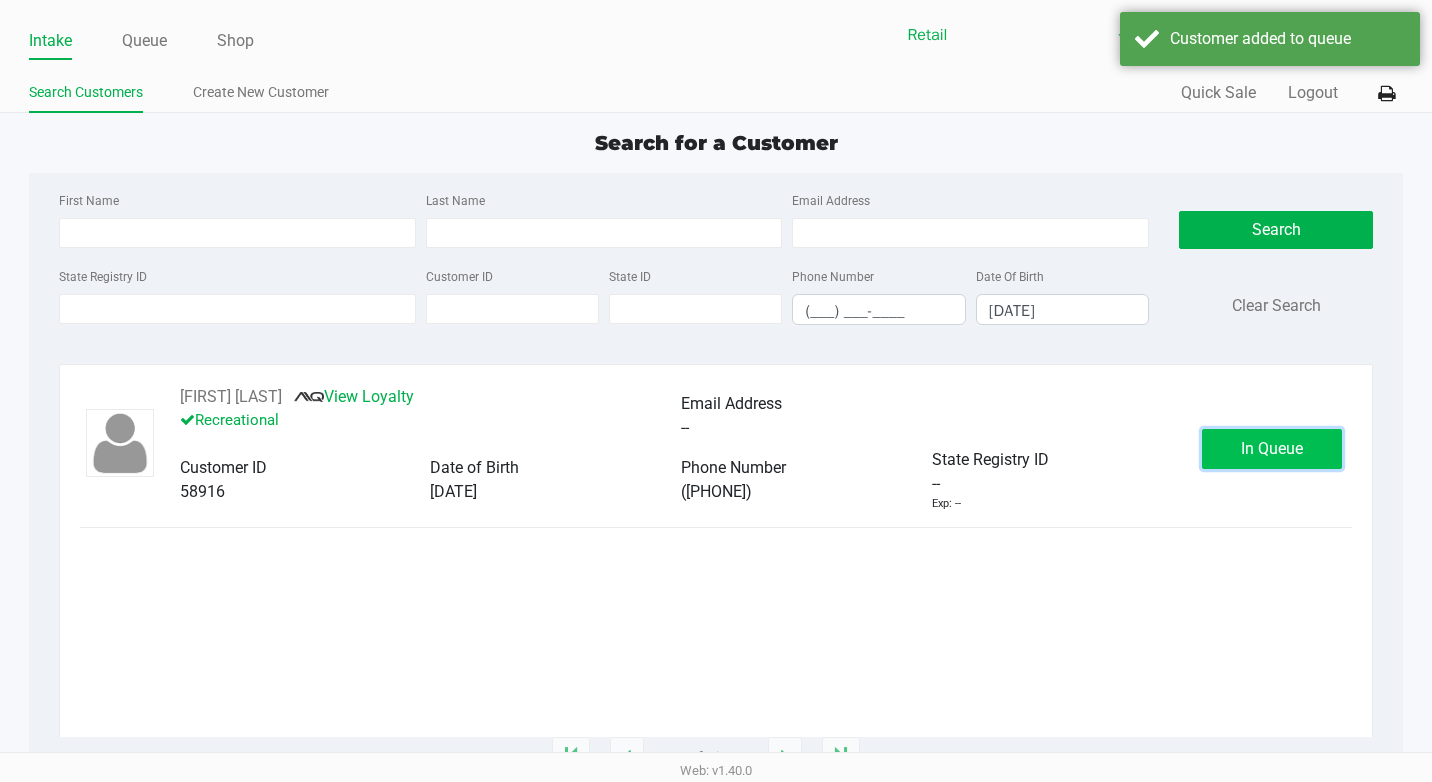 click on "In Queue" 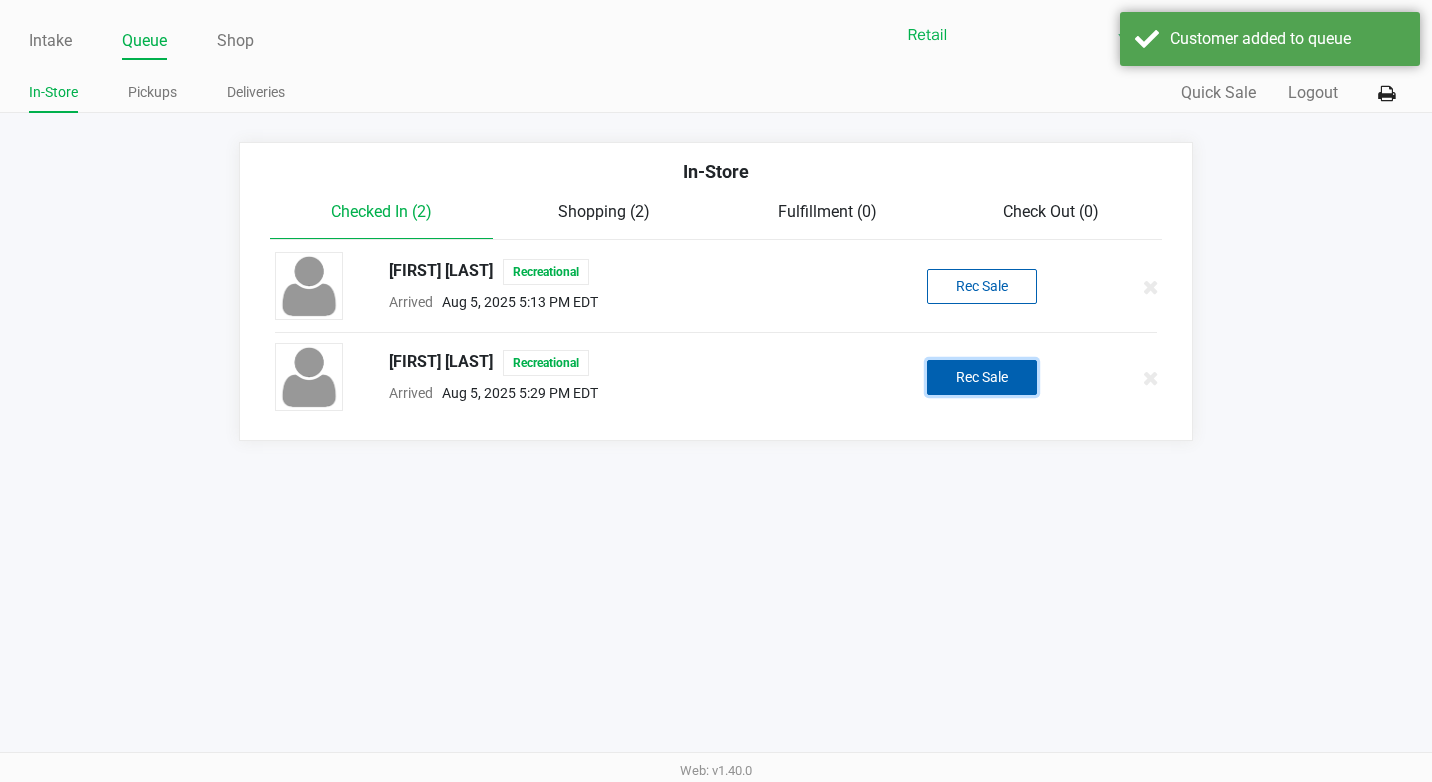 click on "Rec Sale" 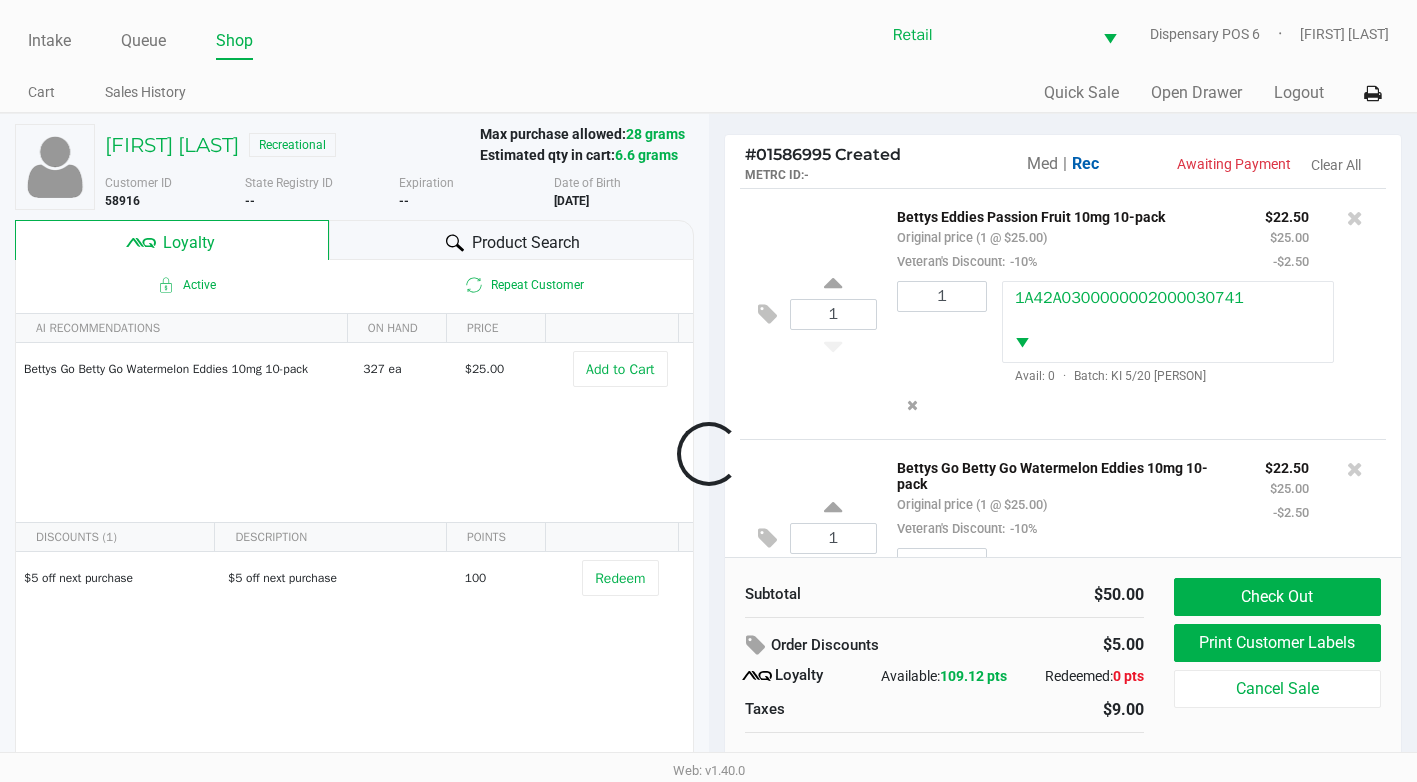 scroll, scrollTop: 98, scrollLeft: 0, axis: vertical 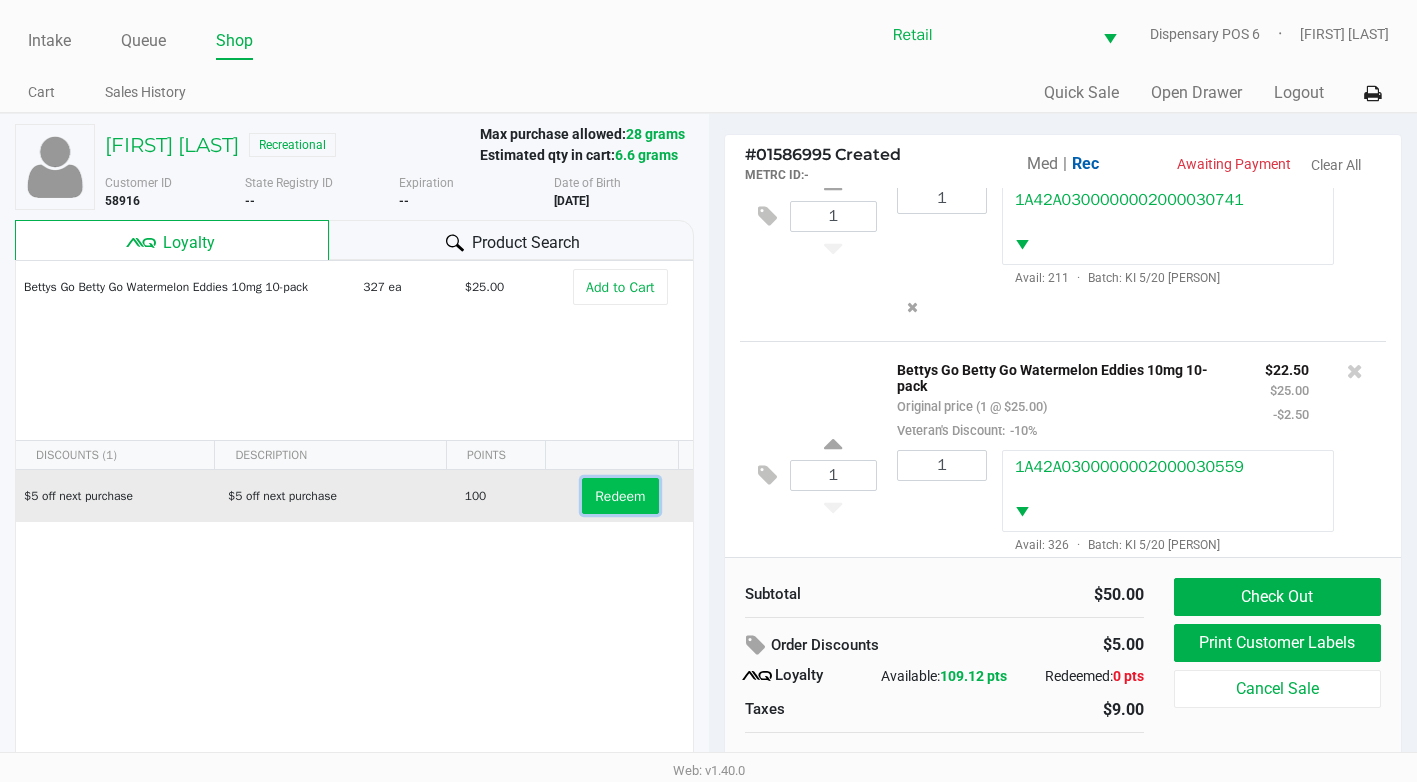 click on "Redeem" 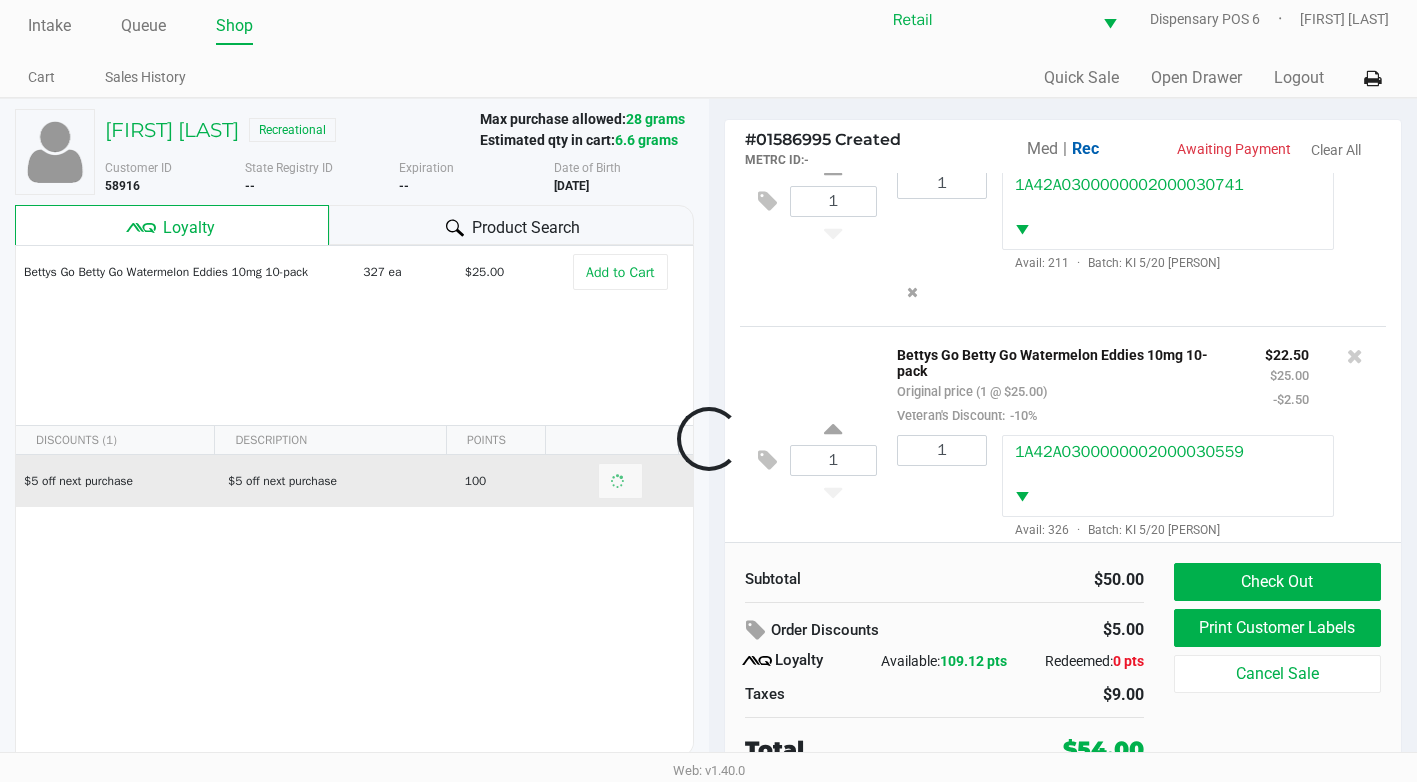 scroll, scrollTop: 20, scrollLeft: 0, axis: vertical 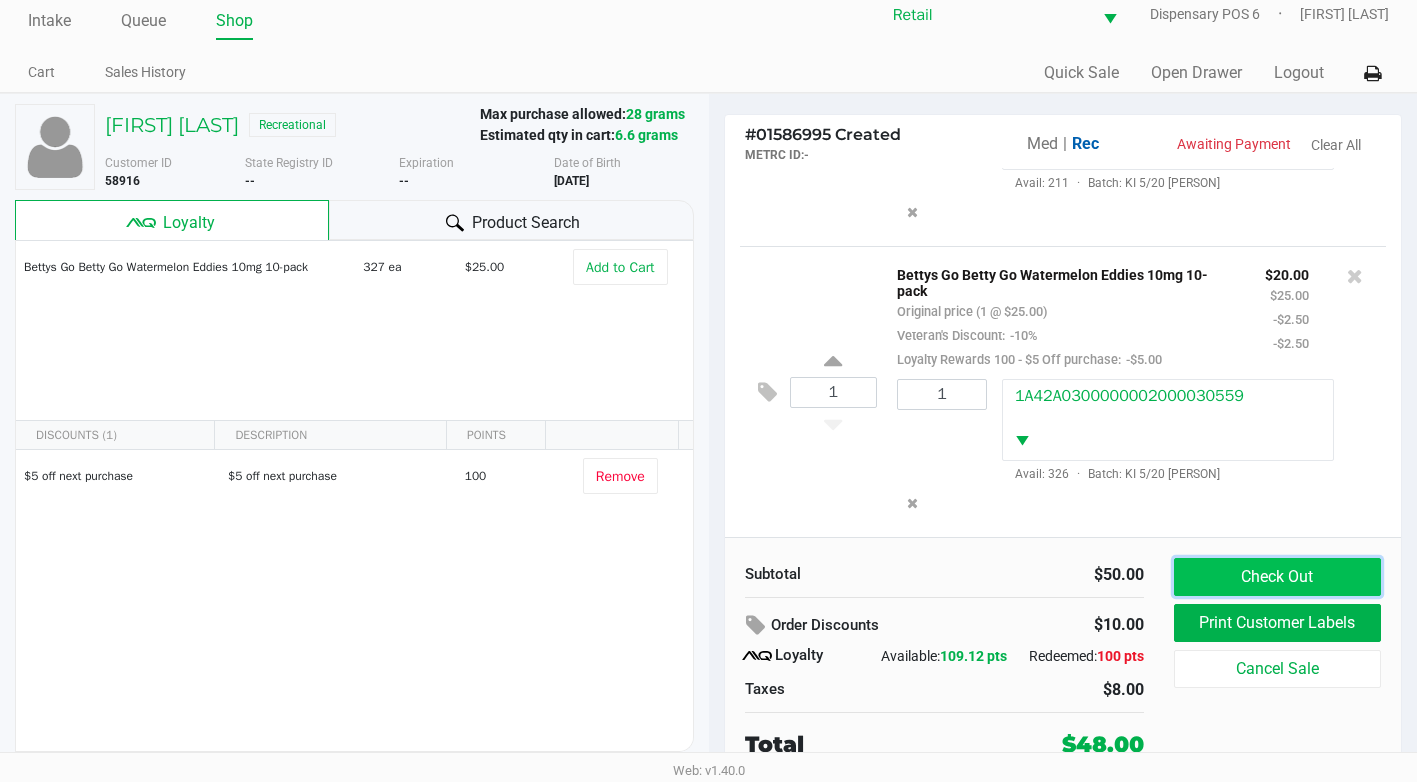 click on "Check Out" 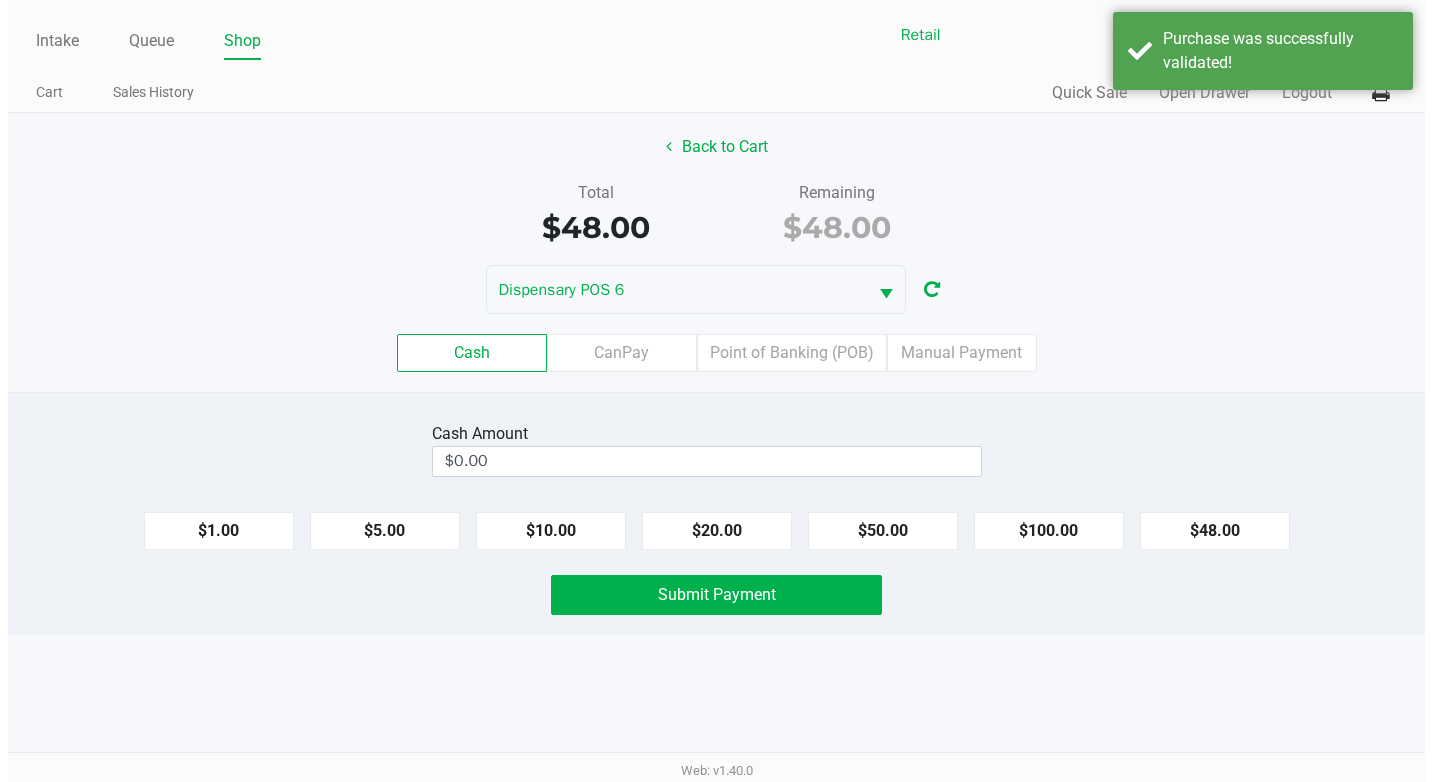 scroll, scrollTop: 0, scrollLeft: 0, axis: both 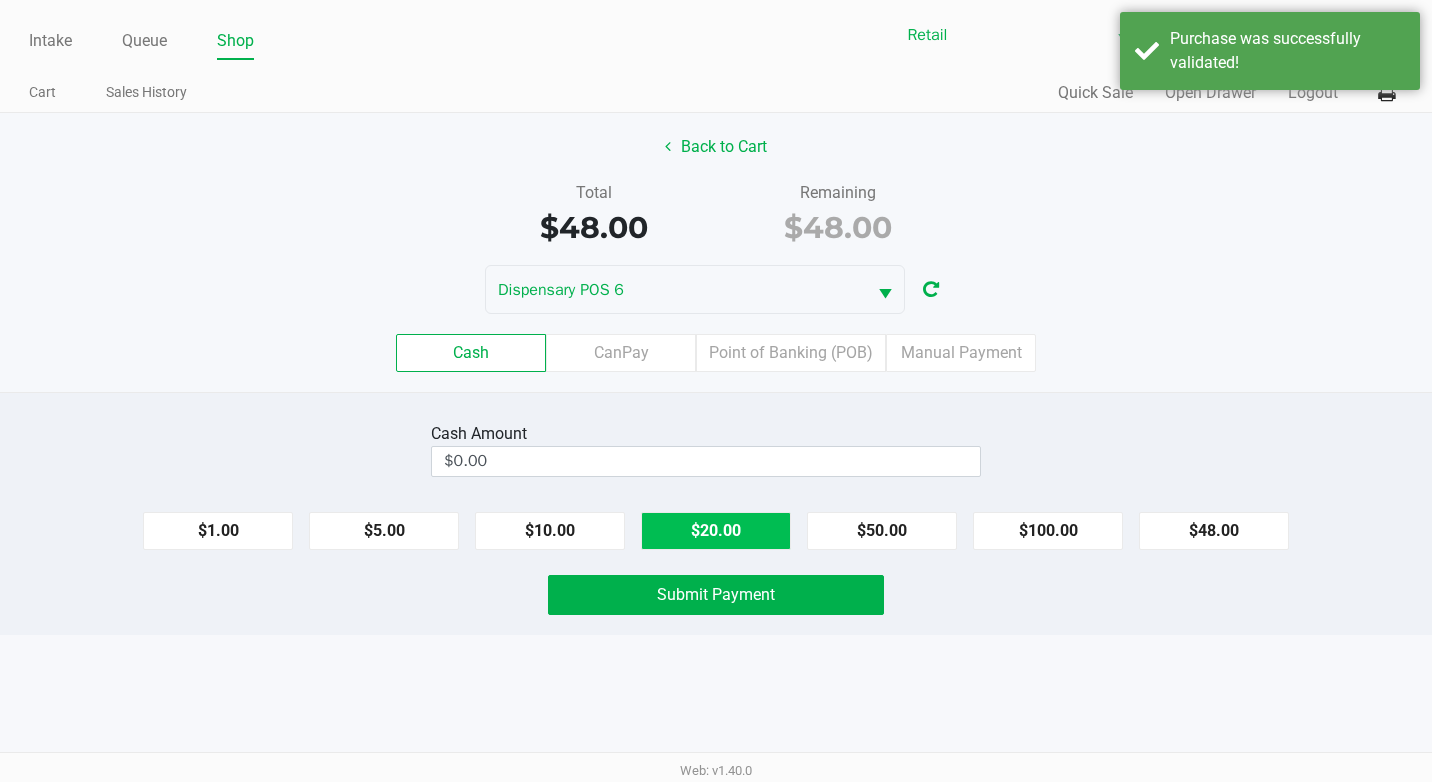 click on "$20.00" 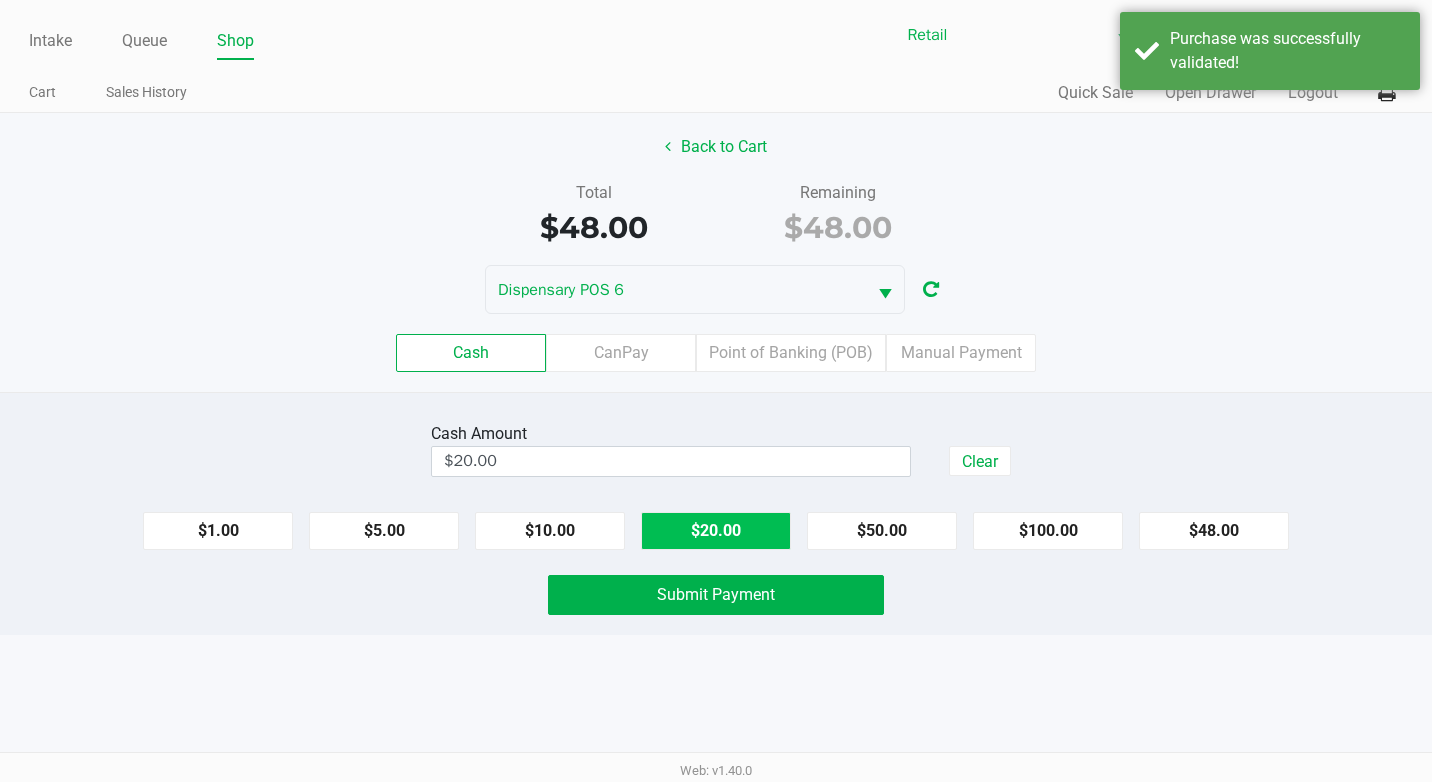 click on "$20.00" 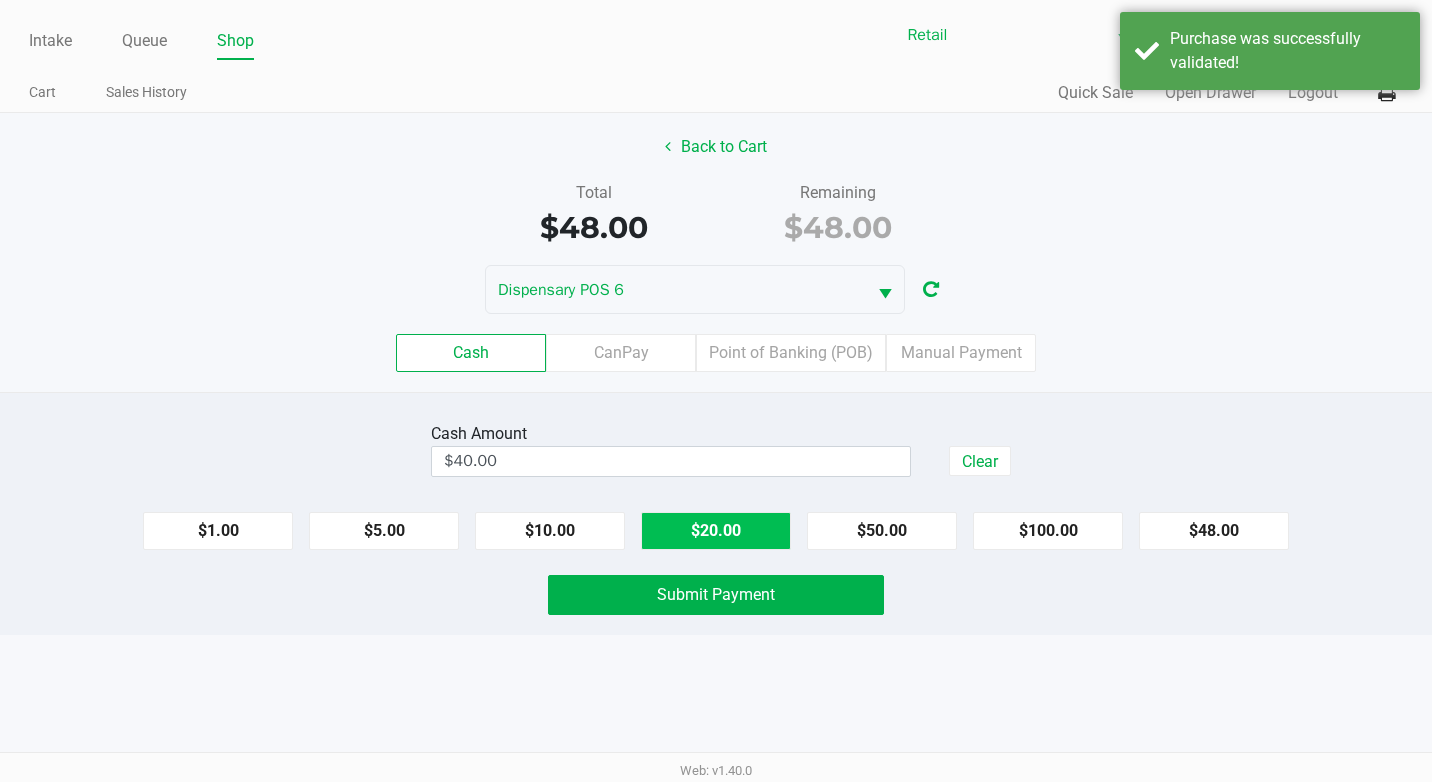 click on "$20.00" 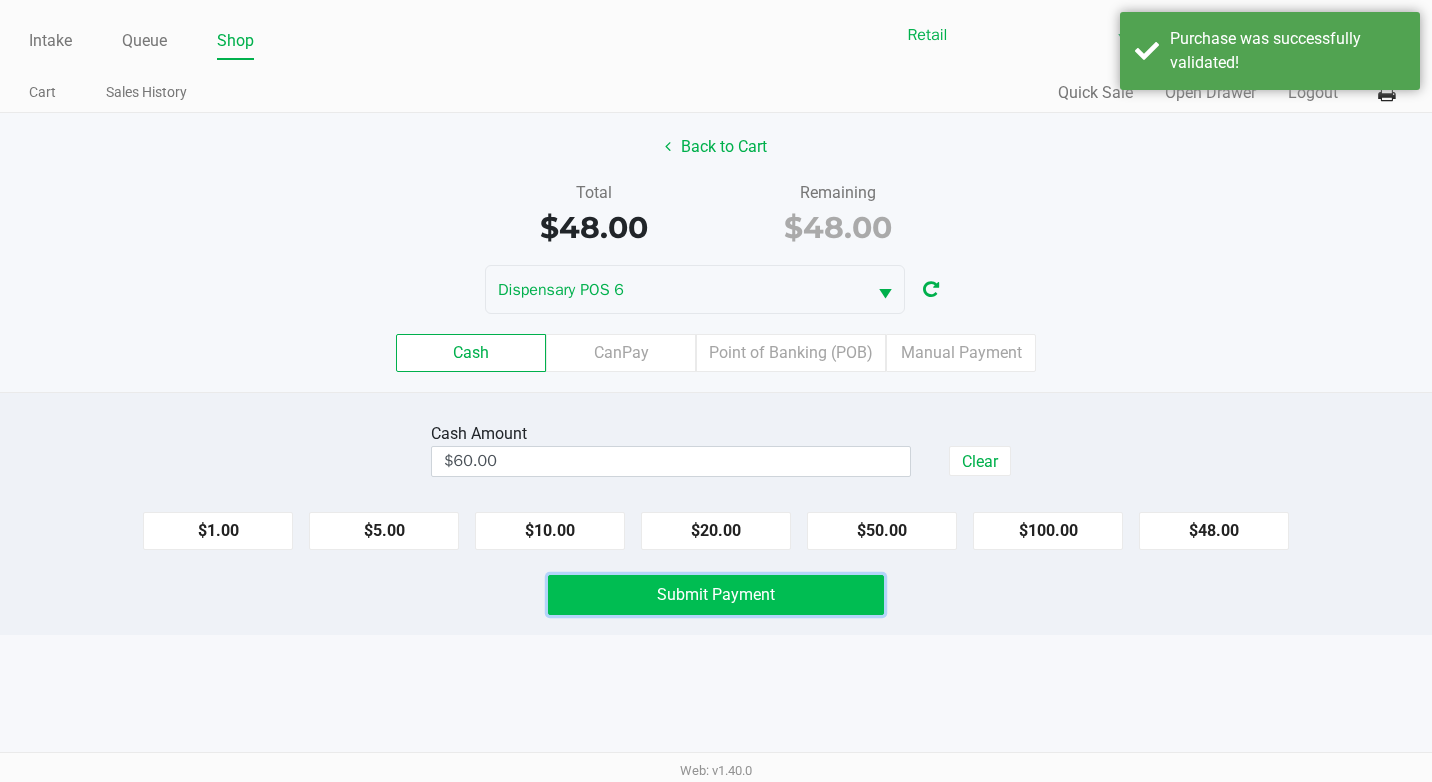 click on "Submit Payment" 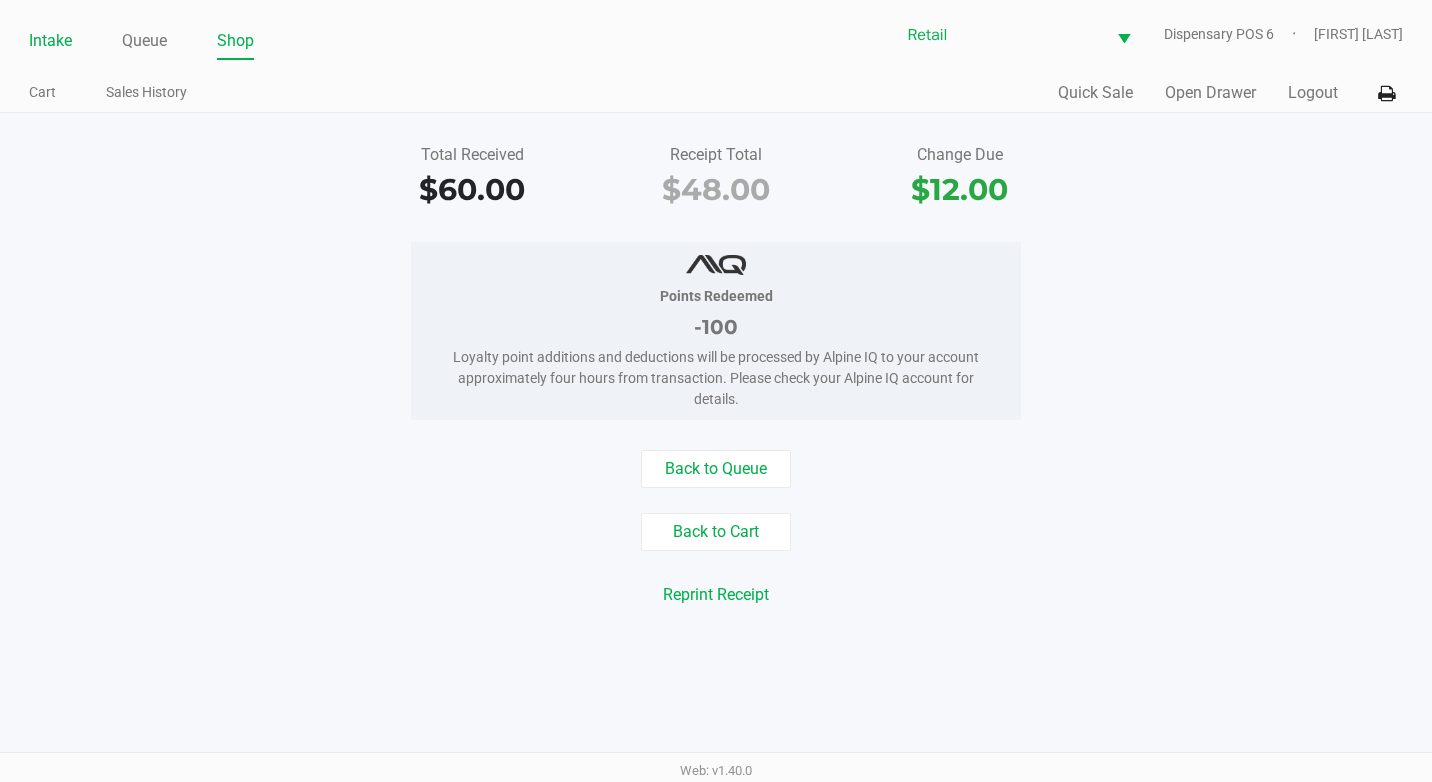 click on "Intake" 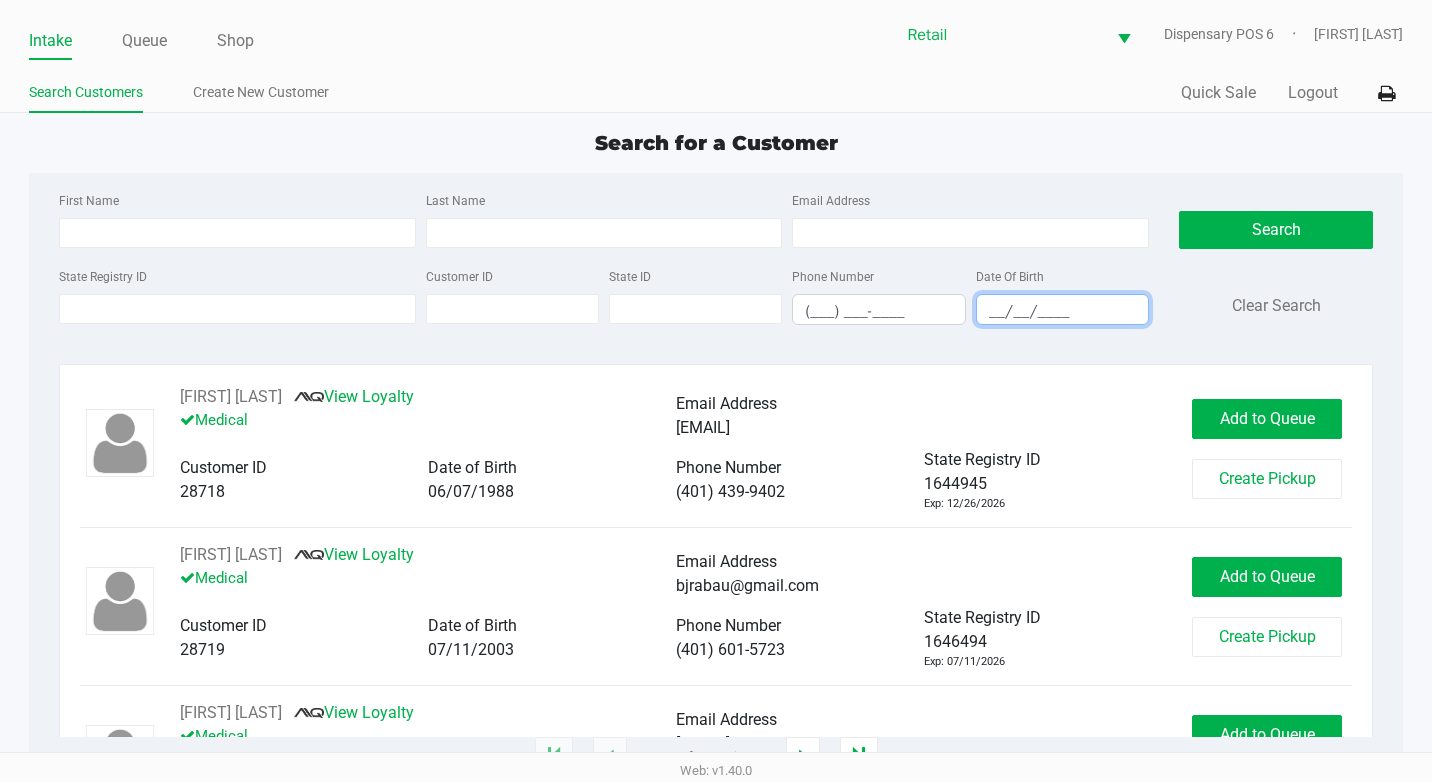 click on "__/__/____" at bounding box center (1062, 311) 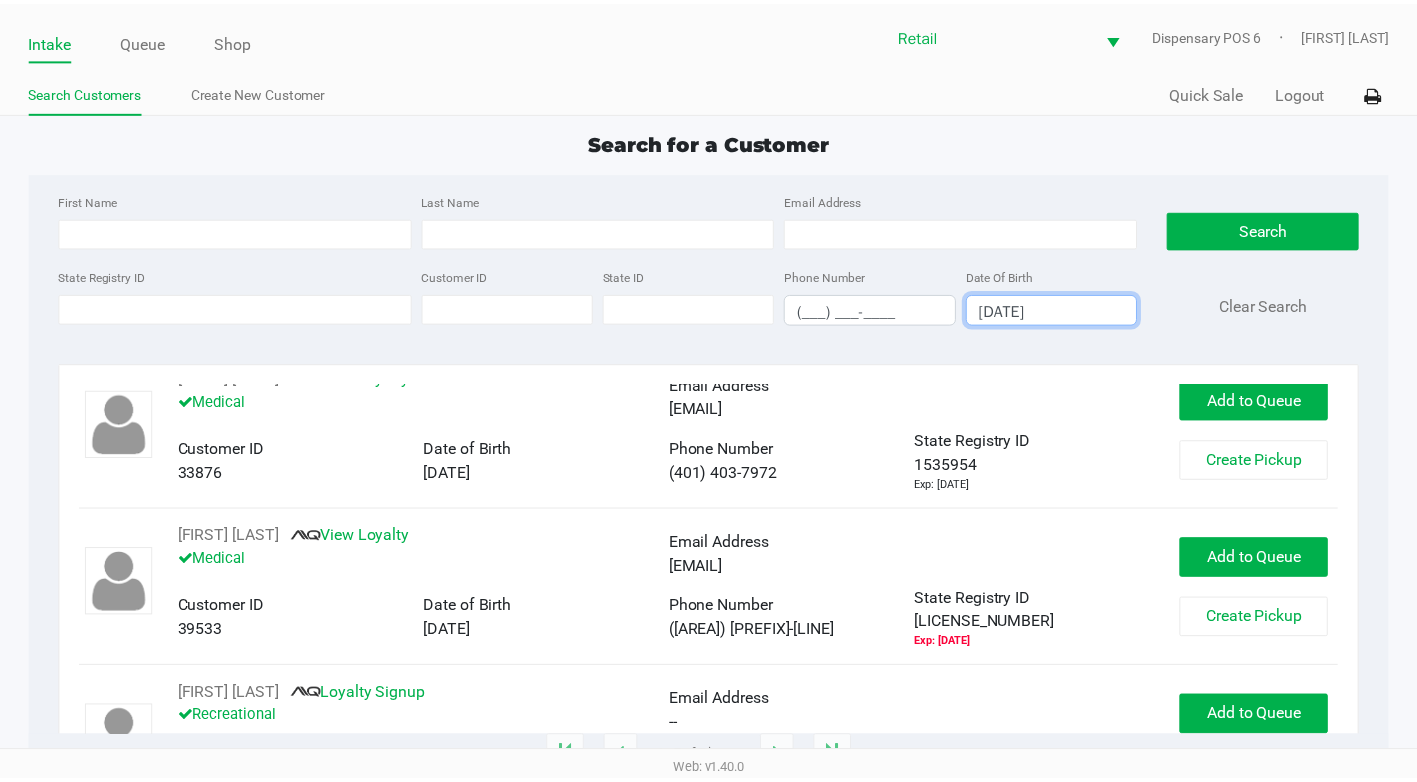 scroll, scrollTop: 0, scrollLeft: 0, axis: both 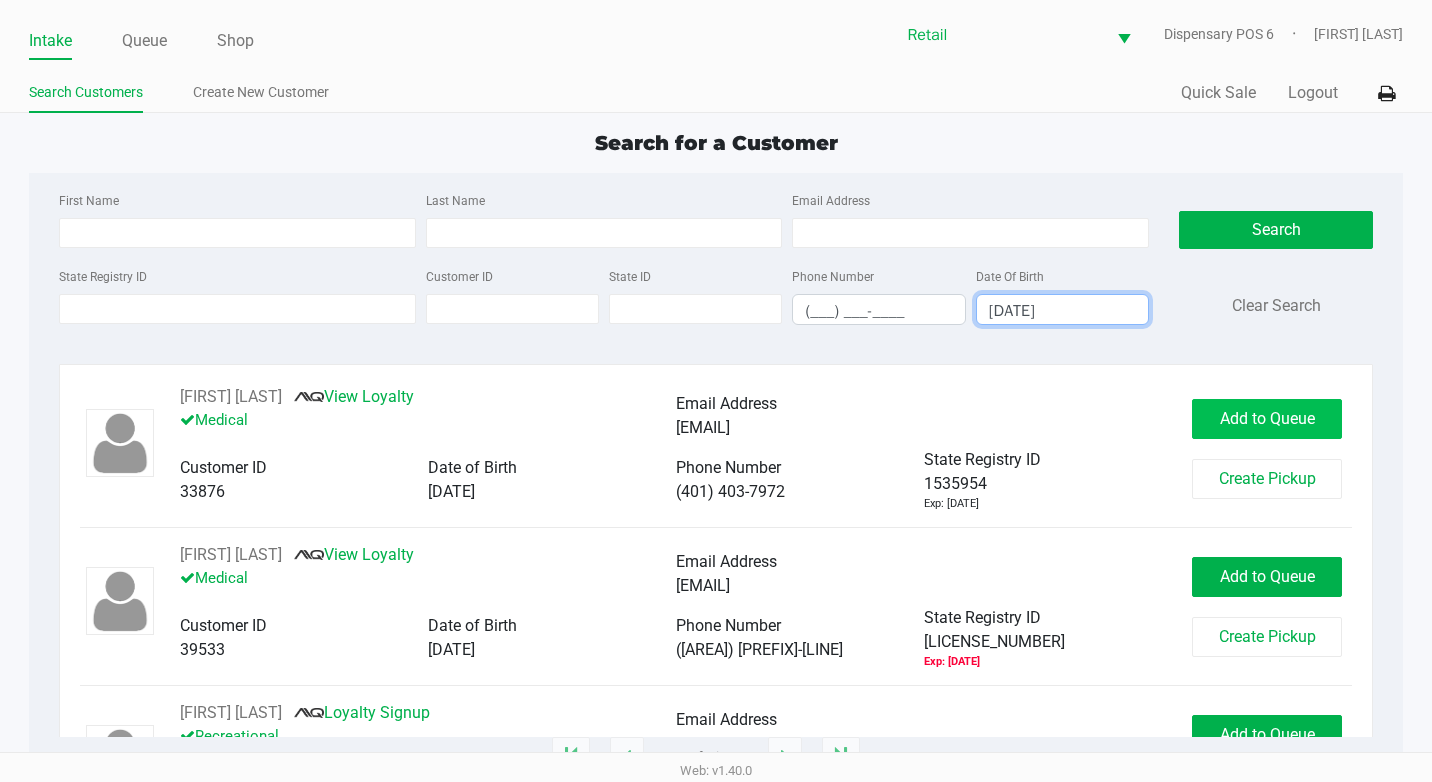 type on "[DATE]" 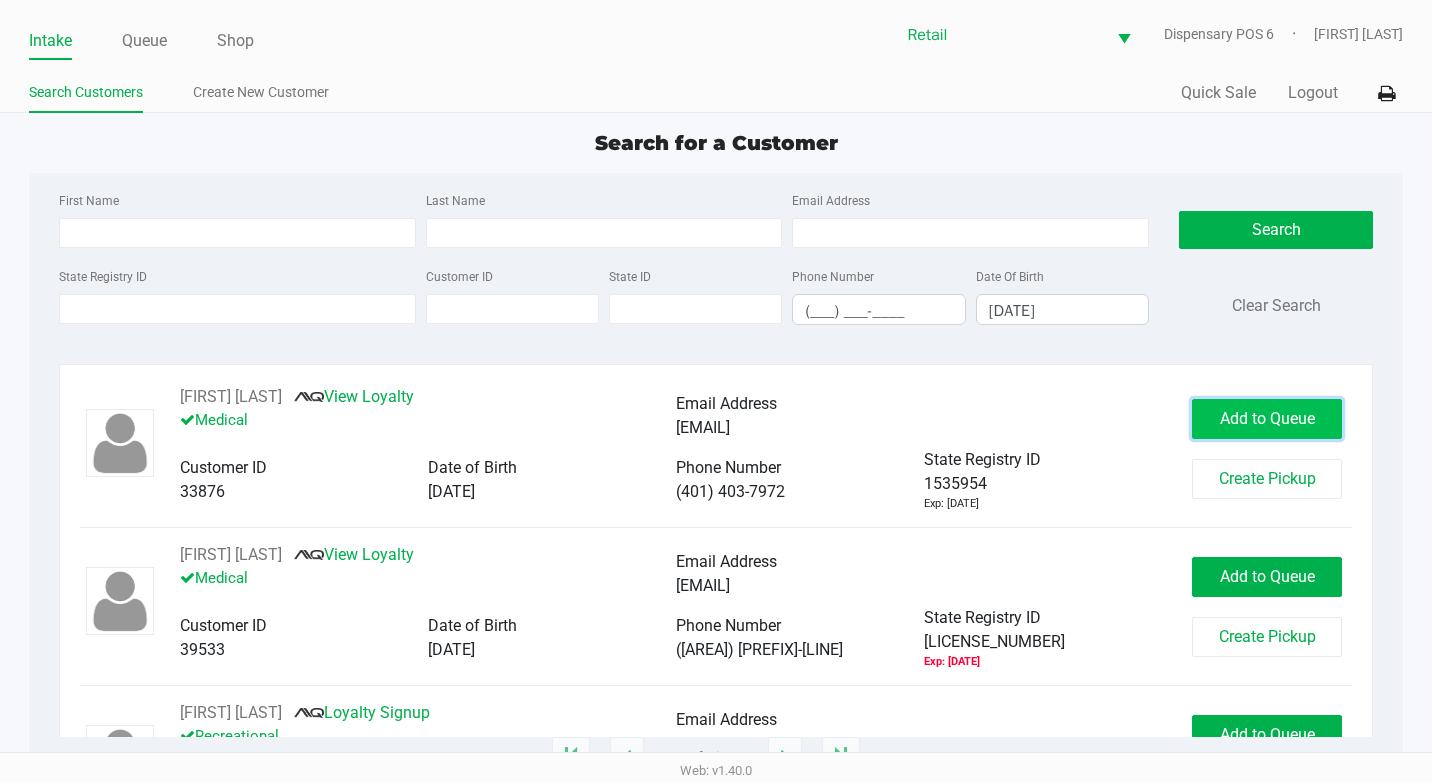 click on "Add to Queue" 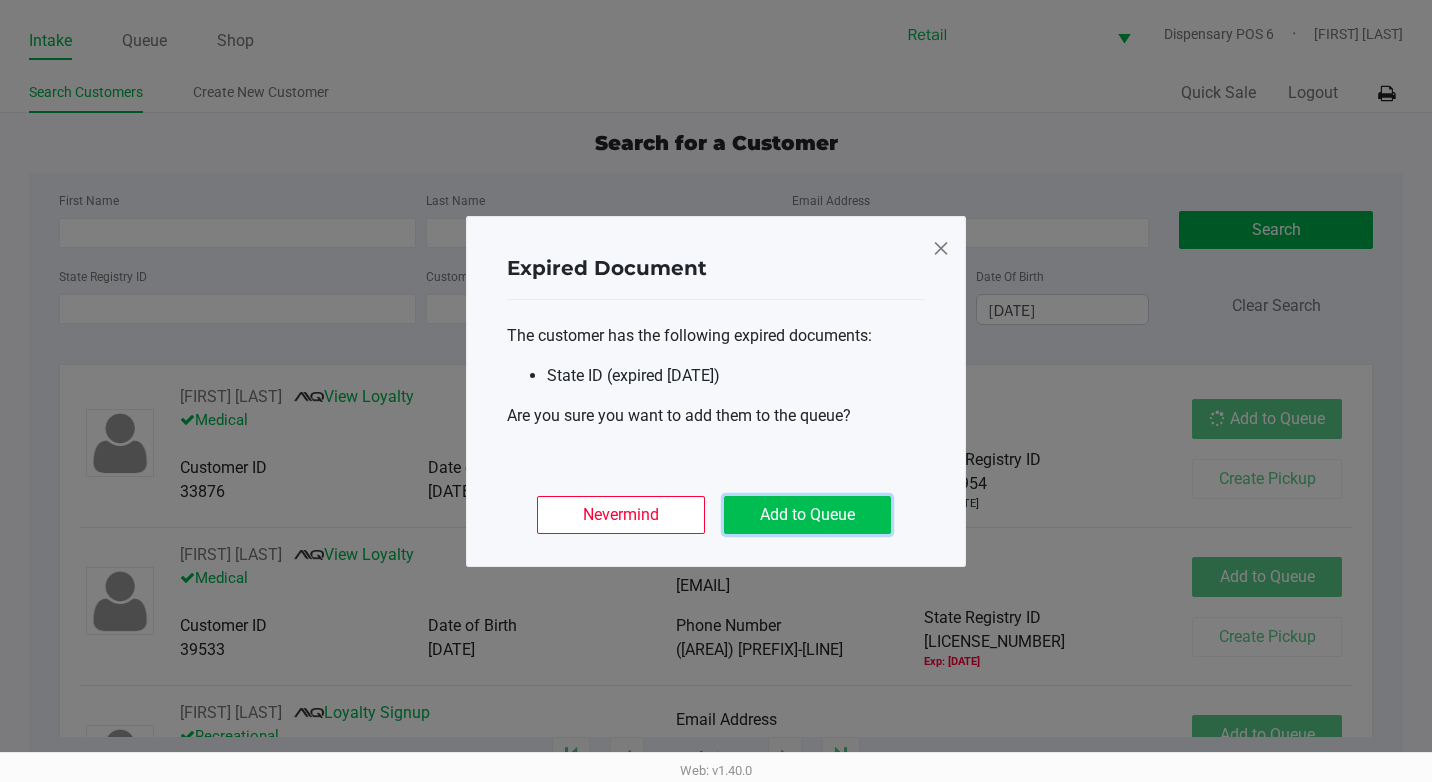 click on "Add to Queue" 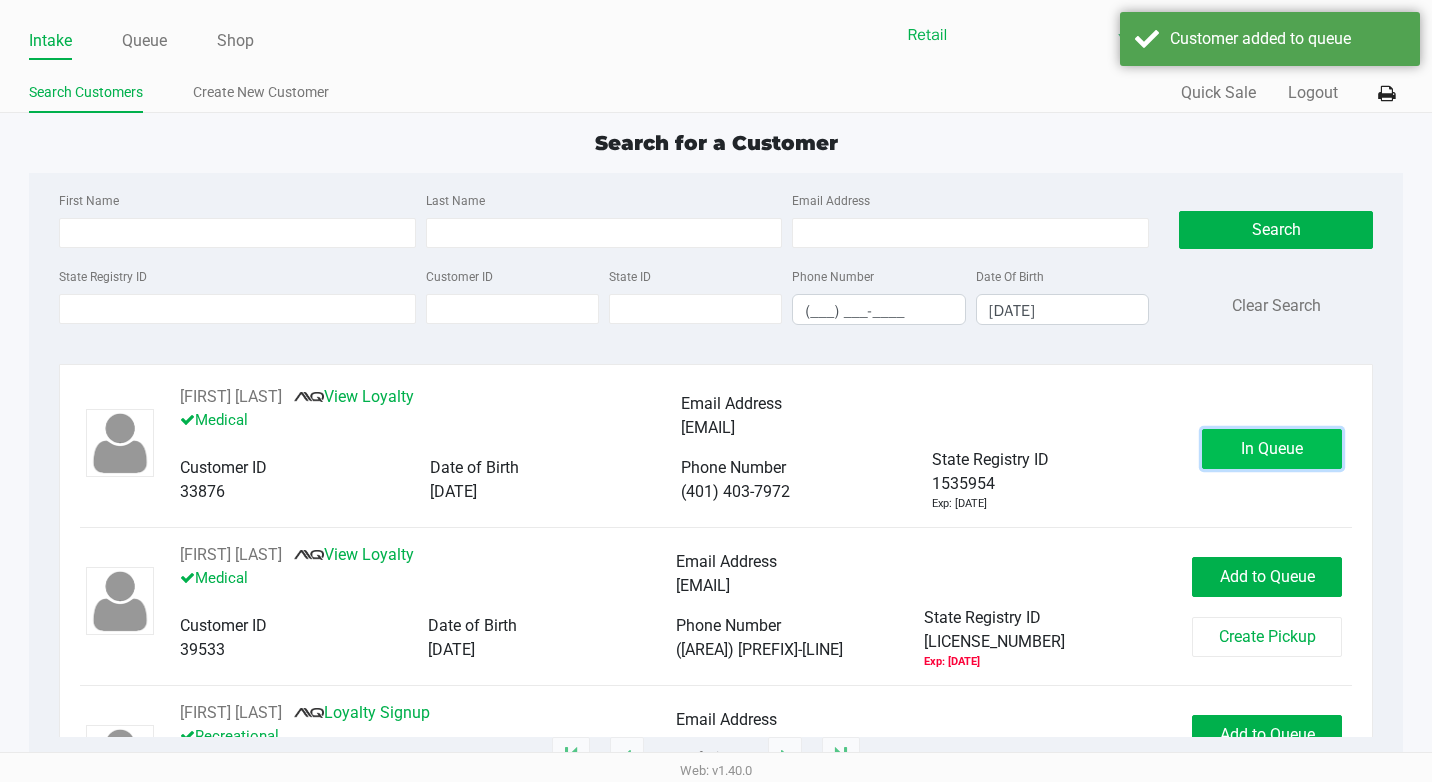 click on "In Queue" 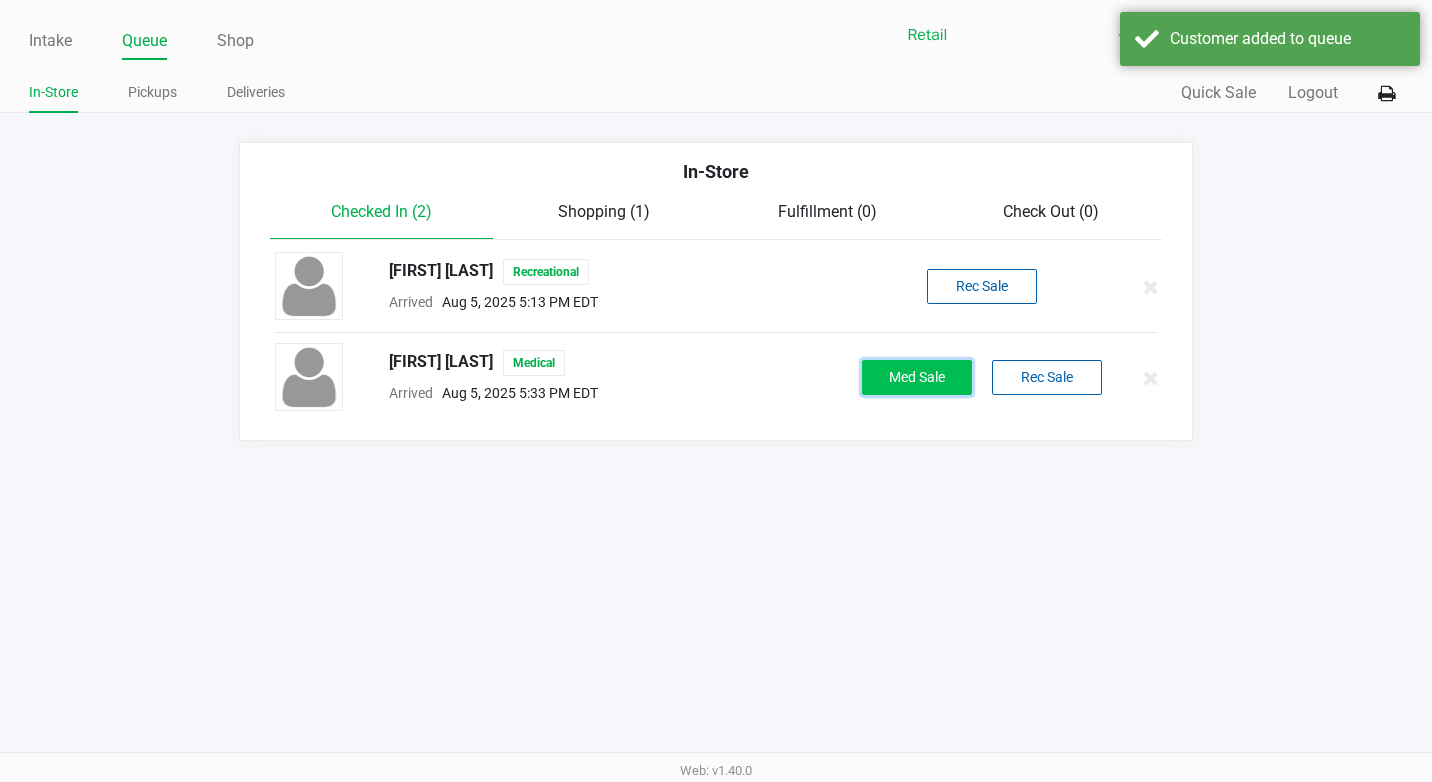 click on "Med Sale" 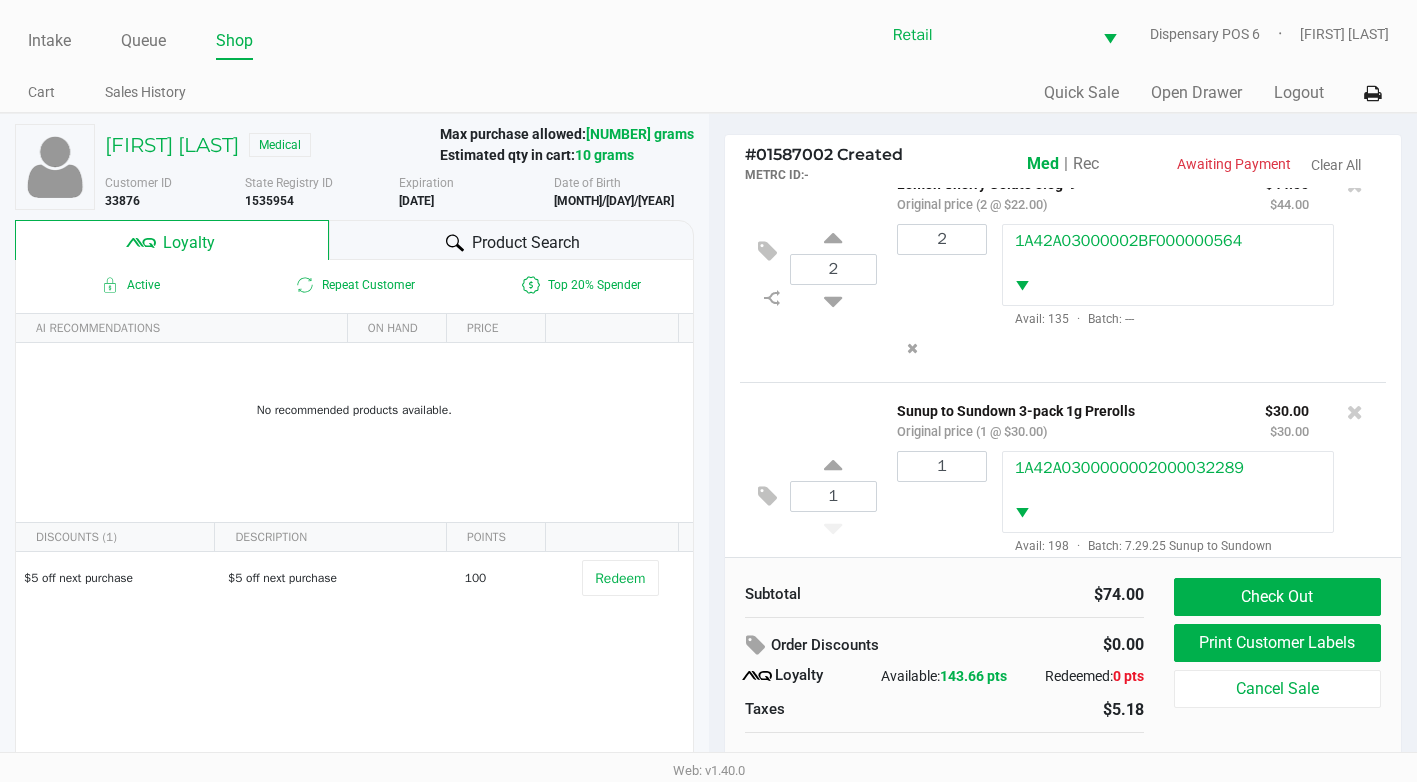 scroll, scrollTop: 102, scrollLeft: 0, axis: vertical 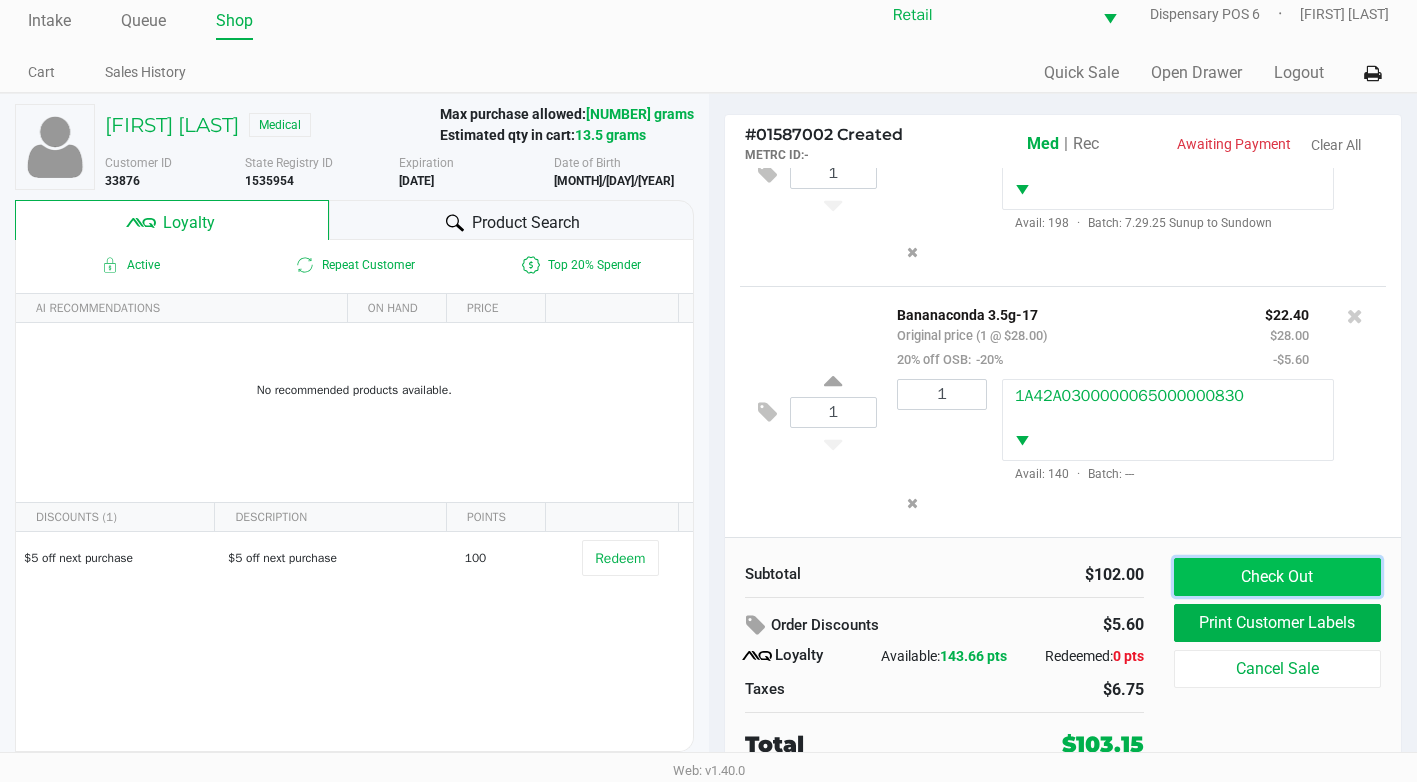 click on "Check Out" 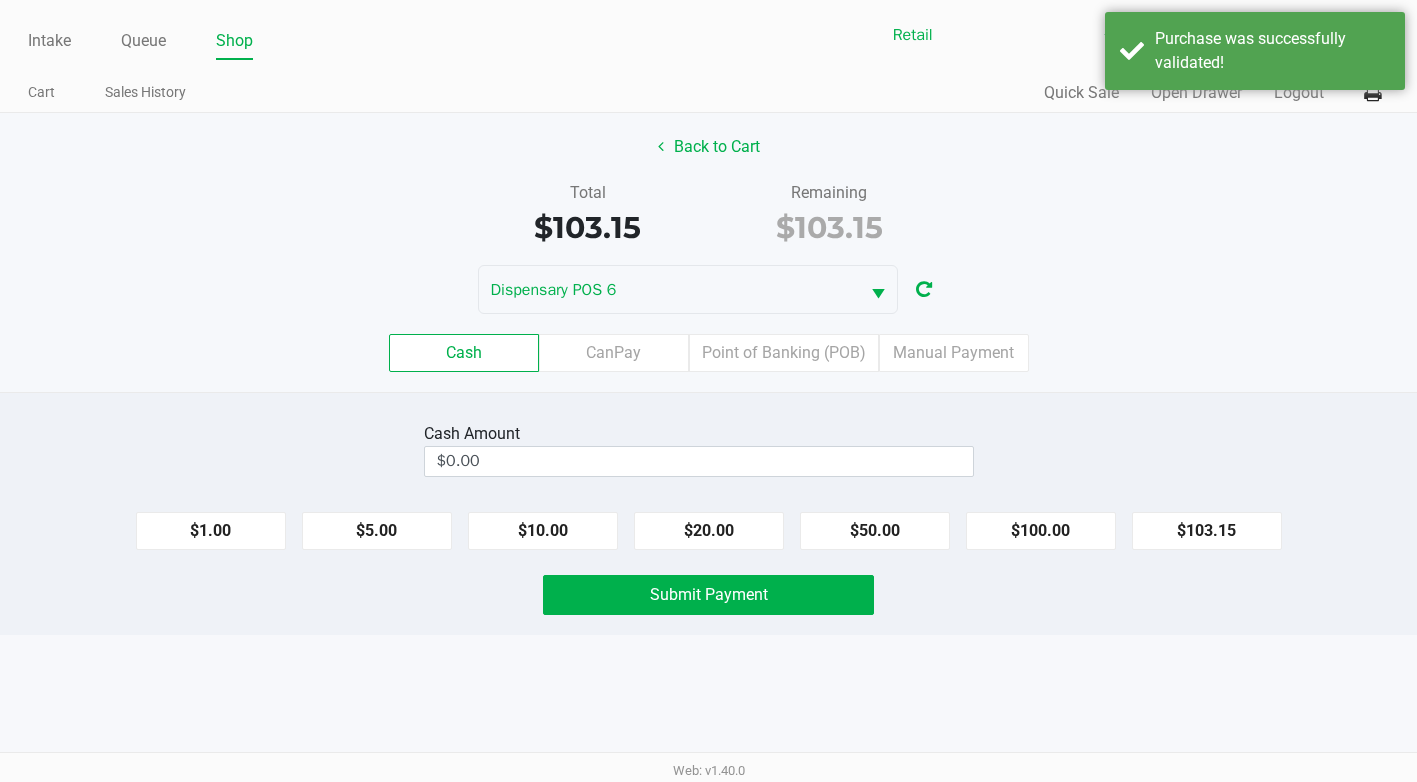 scroll, scrollTop: 0, scrollLeft: 0, axis: both 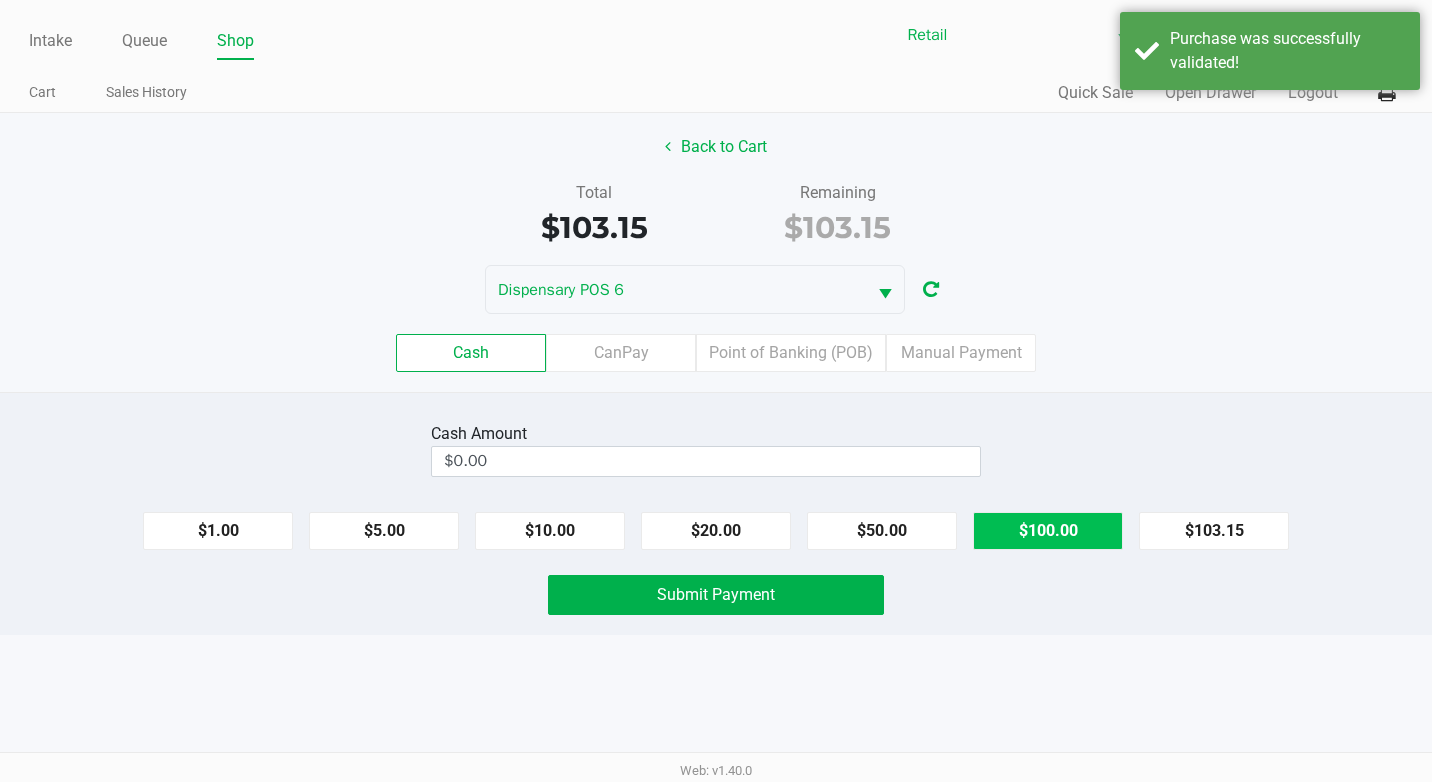click on "$100.00" 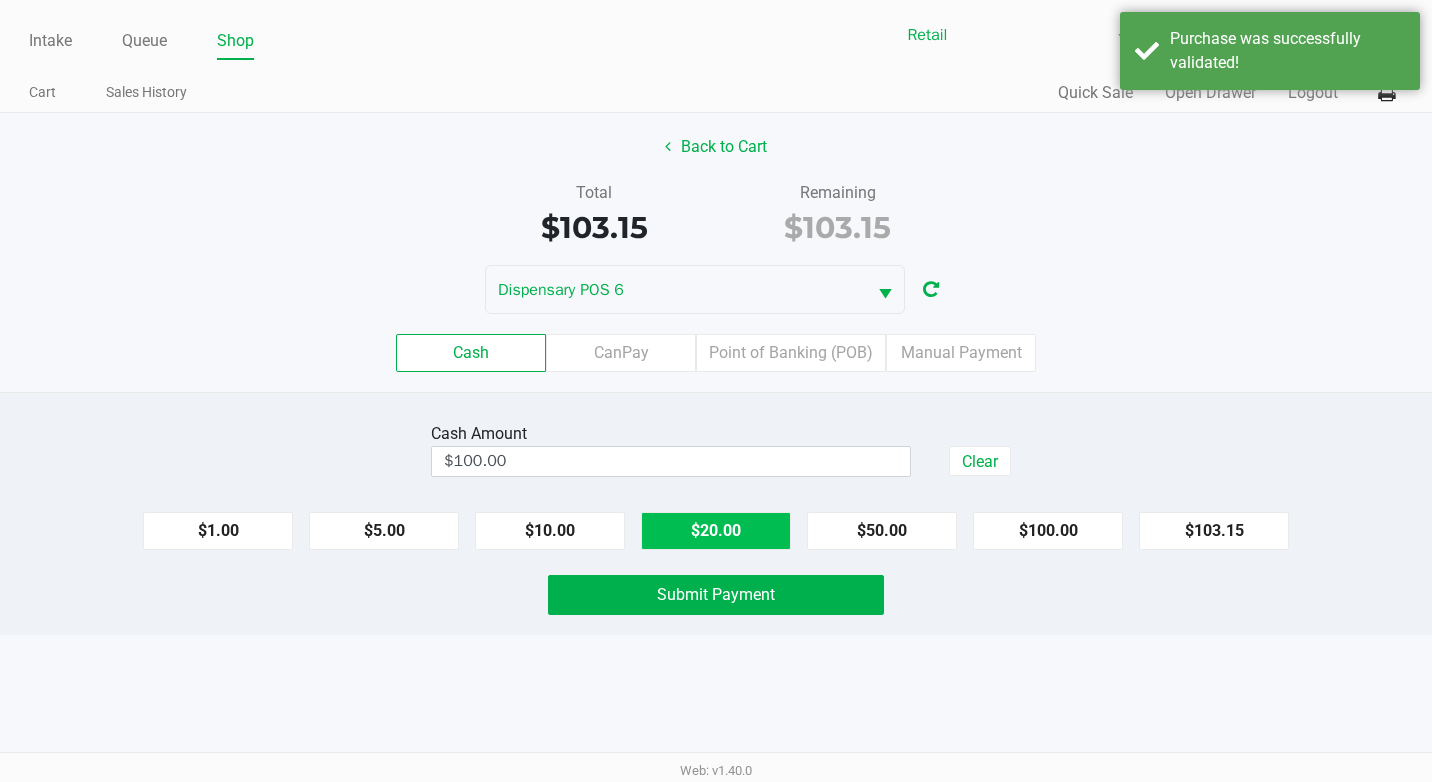 click on "$20.00" 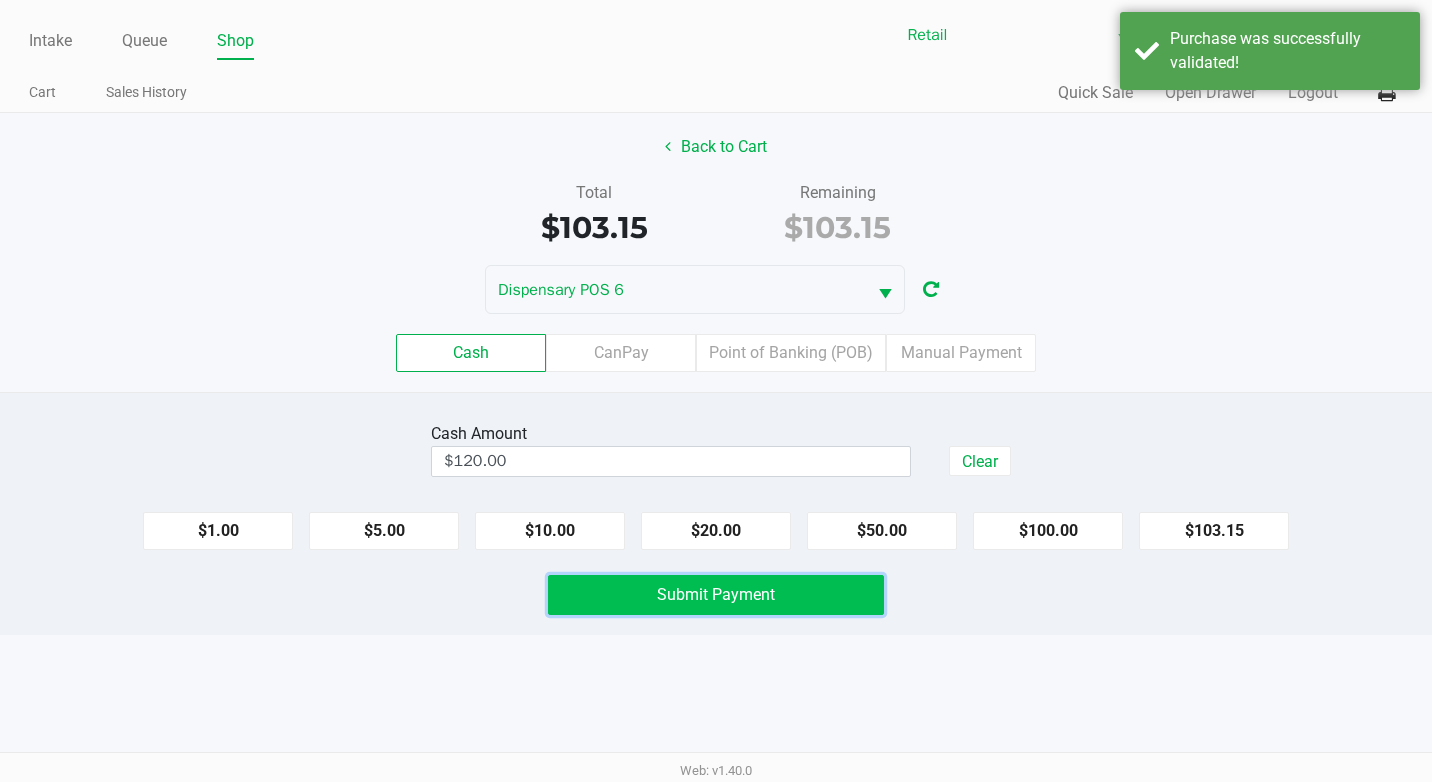 click on "Submit Payment" 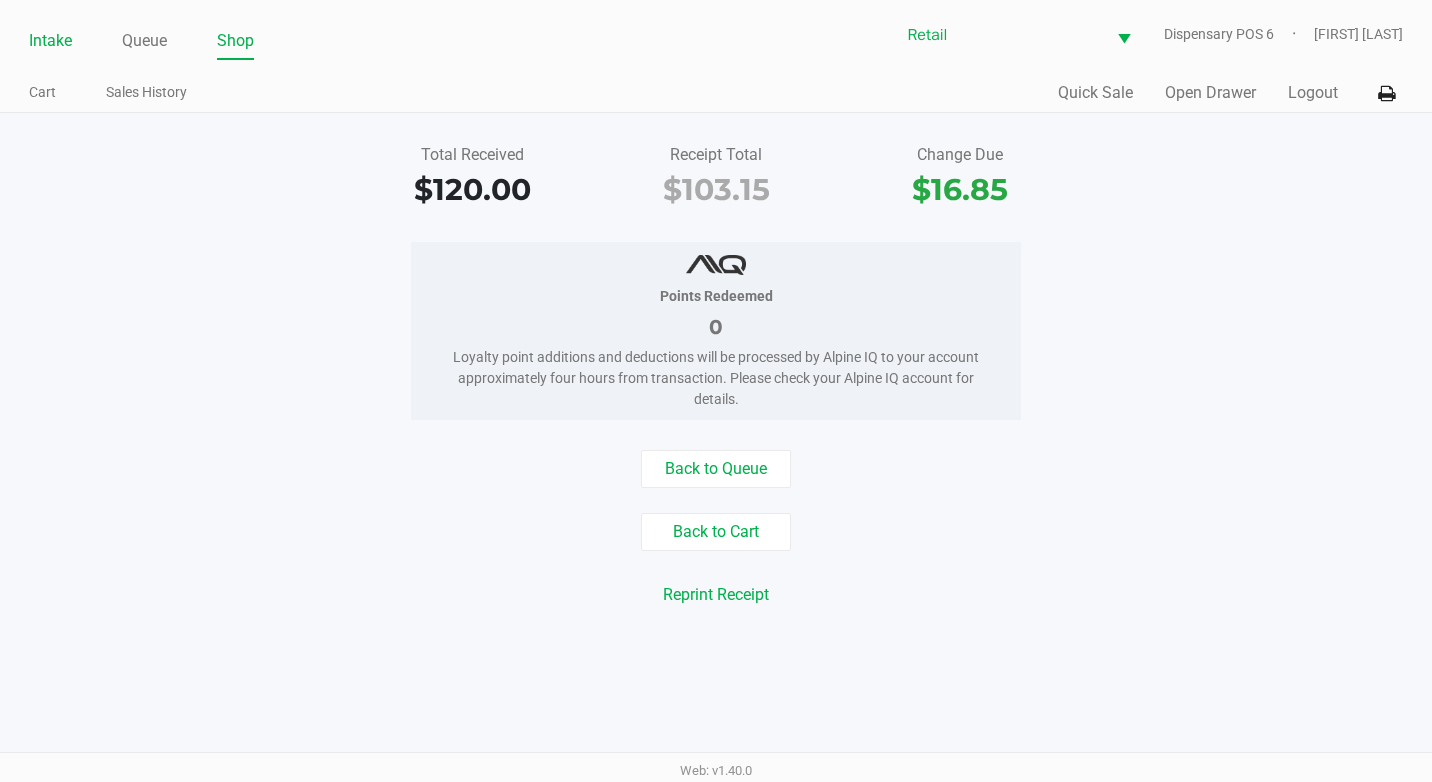 click on "Intake" 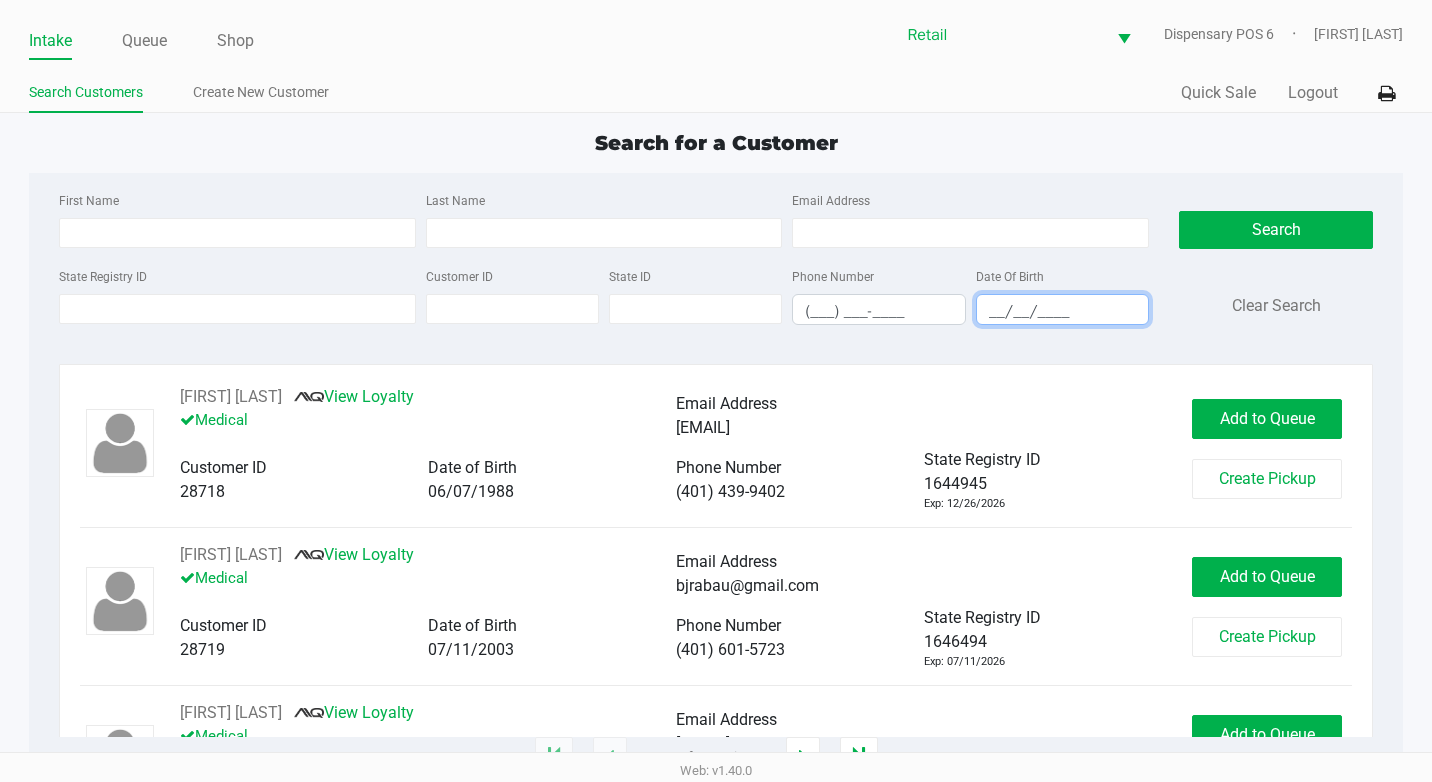 click on "__/__/____" at bounding box center (1062, 311) 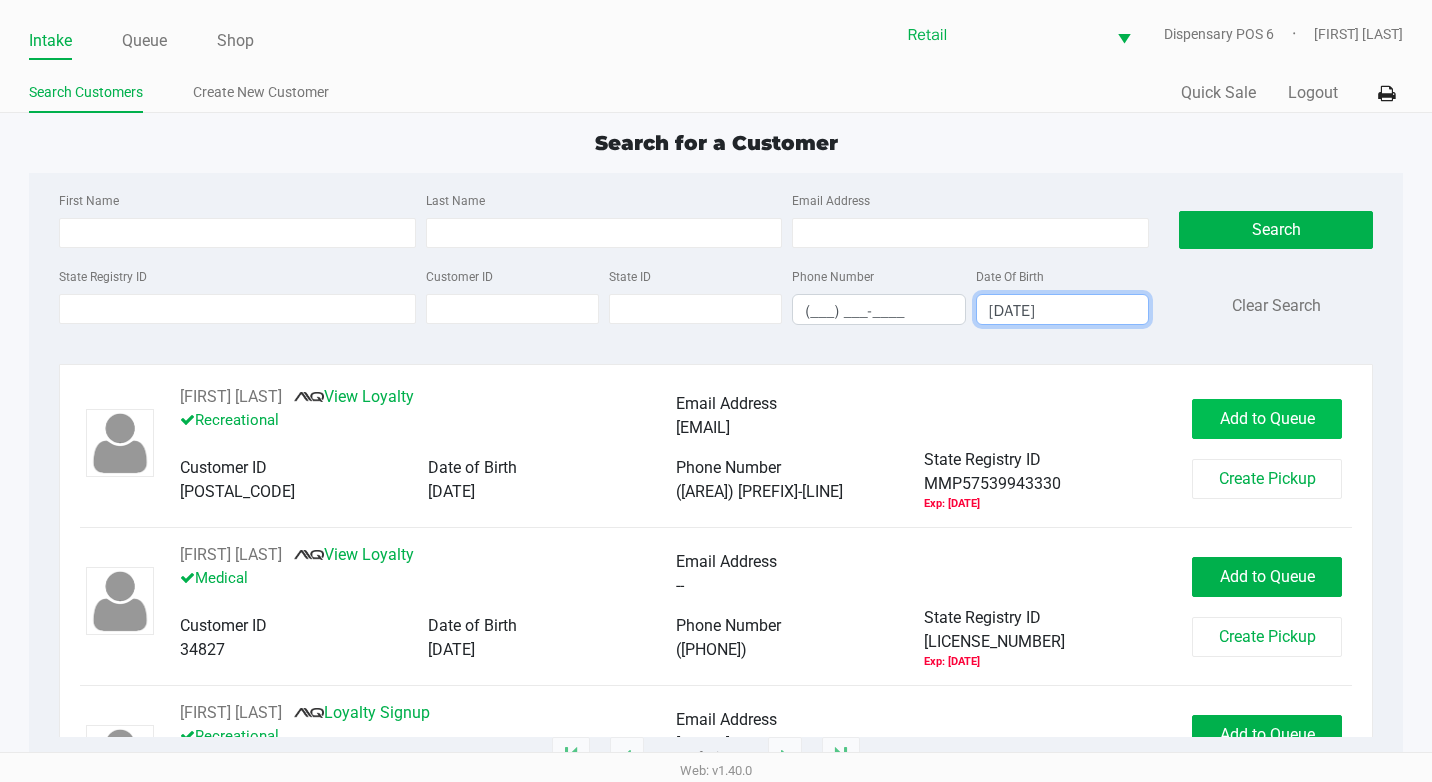type on "[DATE]" 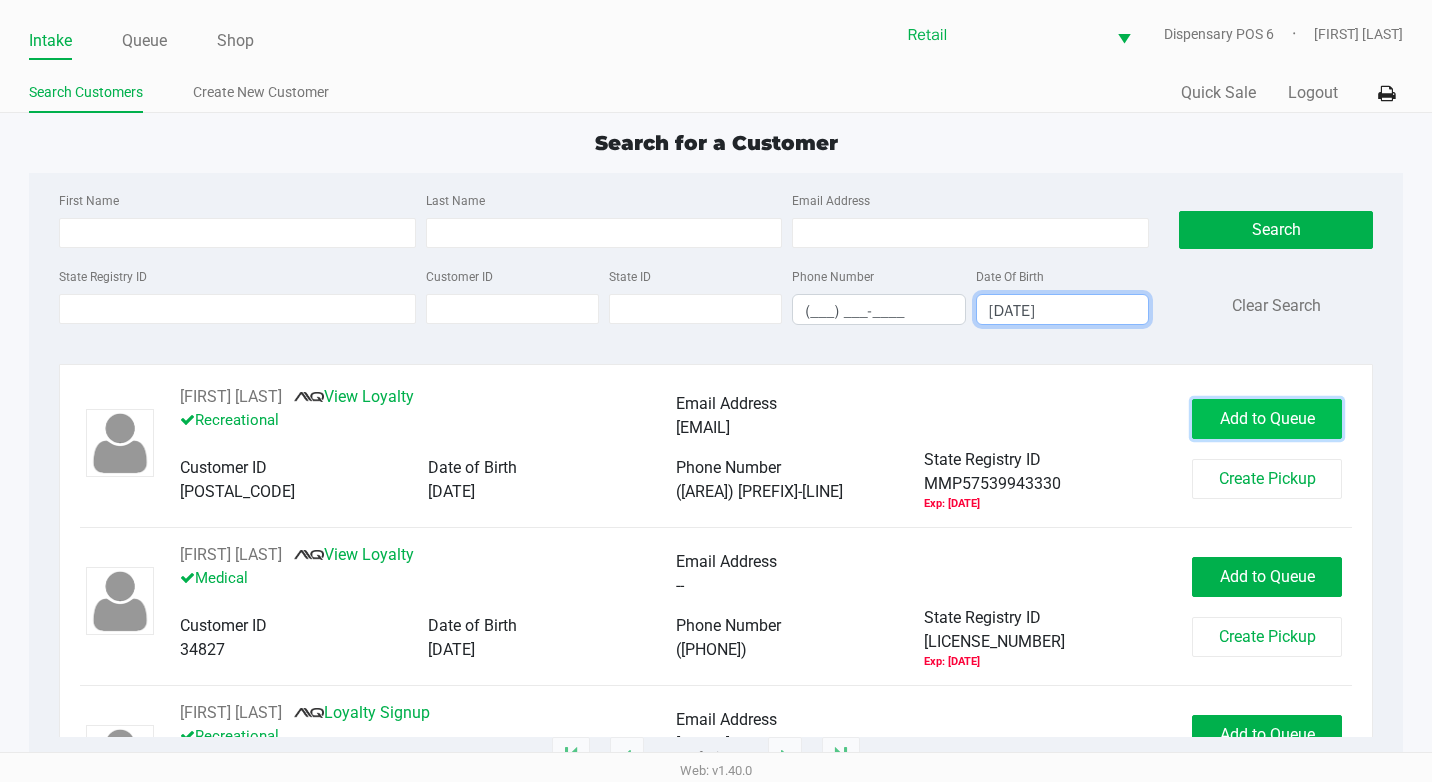 click on "Add to Queue" 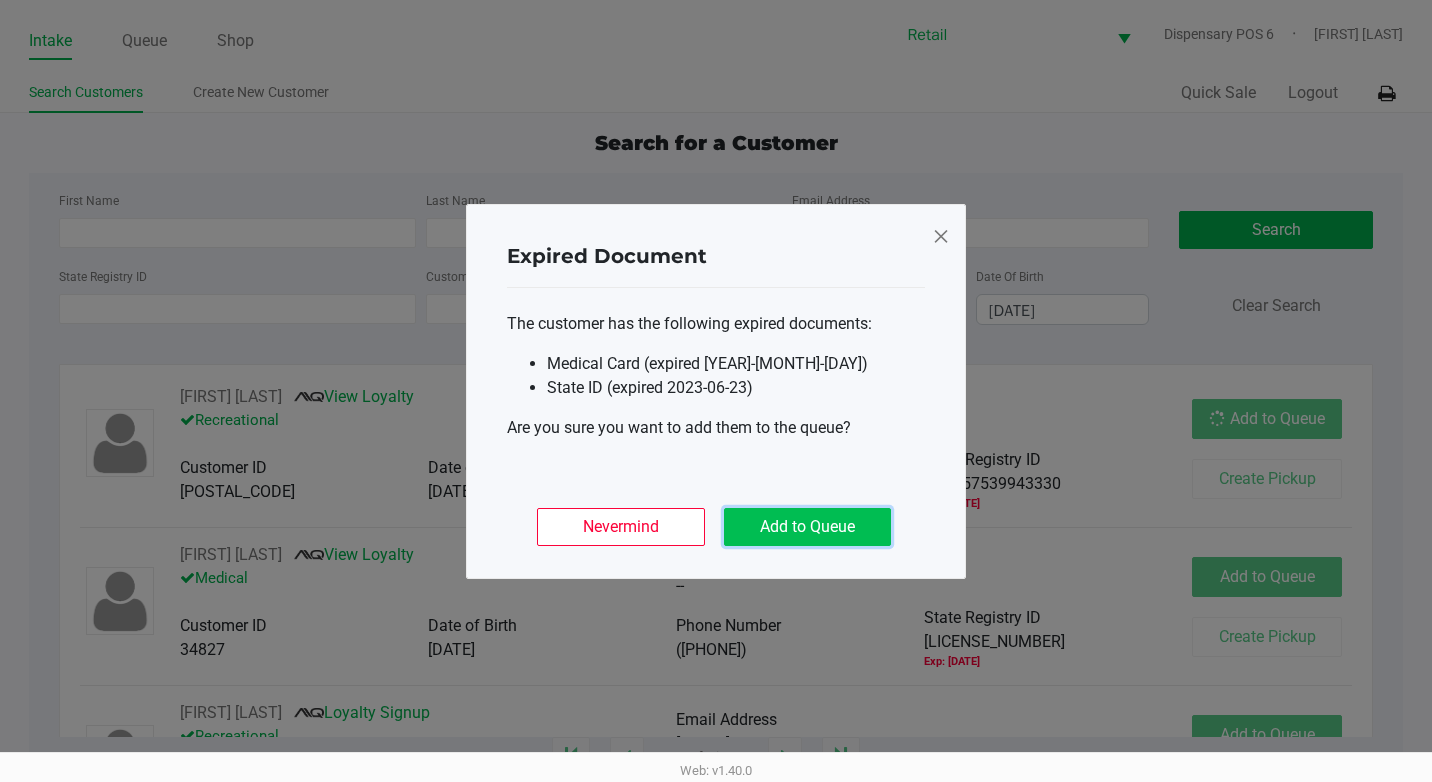 drag, startPoint x: 834, startPoint y: 519, endPoint x: 853, endPoint y: 517, distance: 19.104973 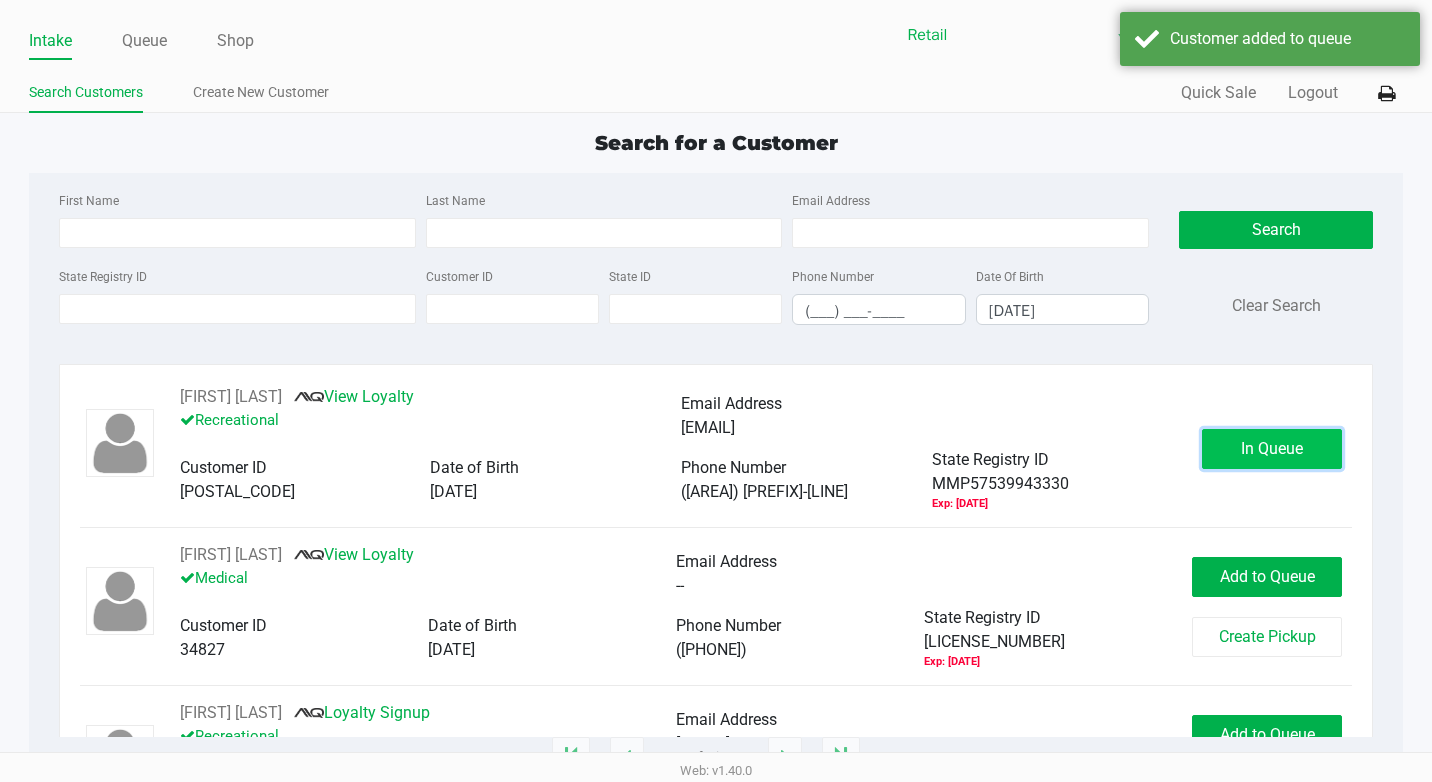 click on "In Queue" 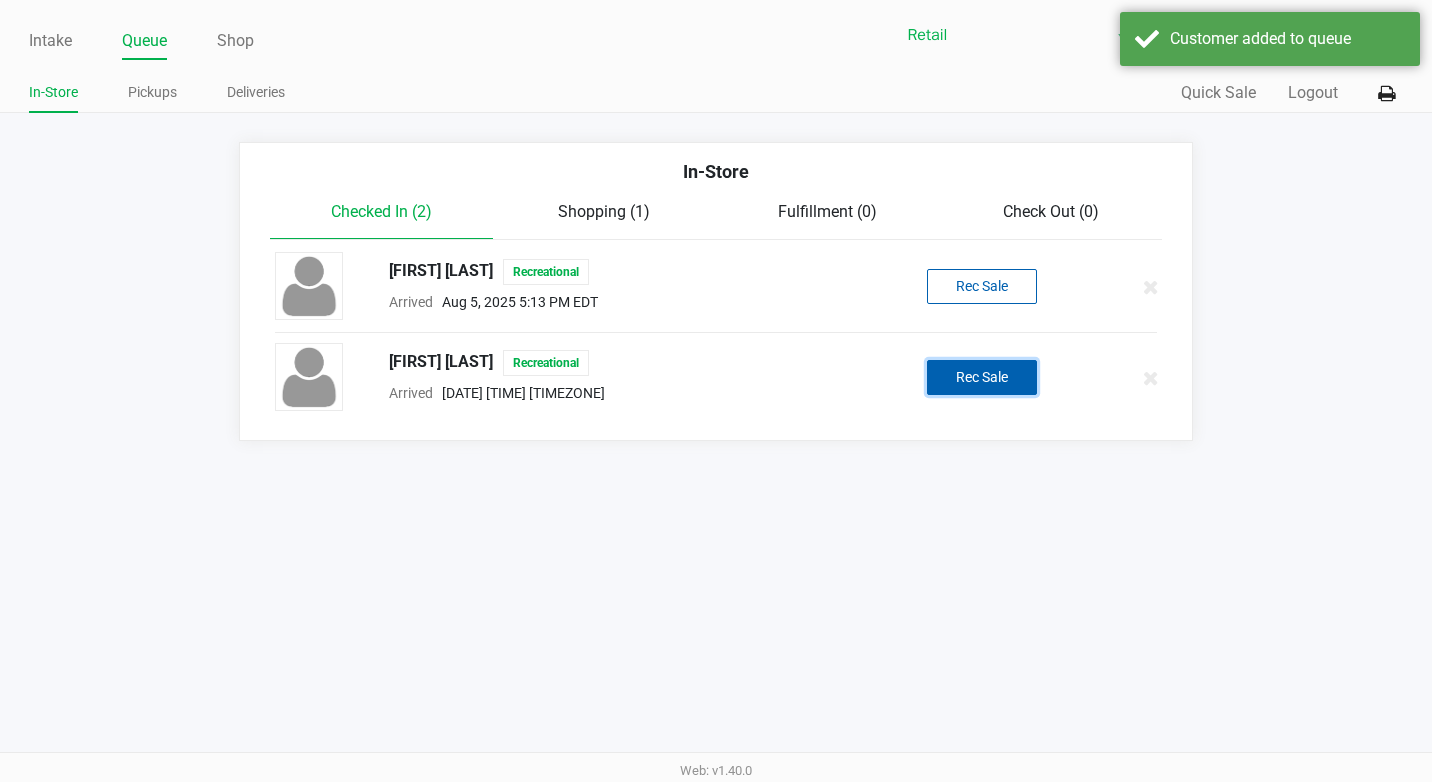 click on "Rec Sale" 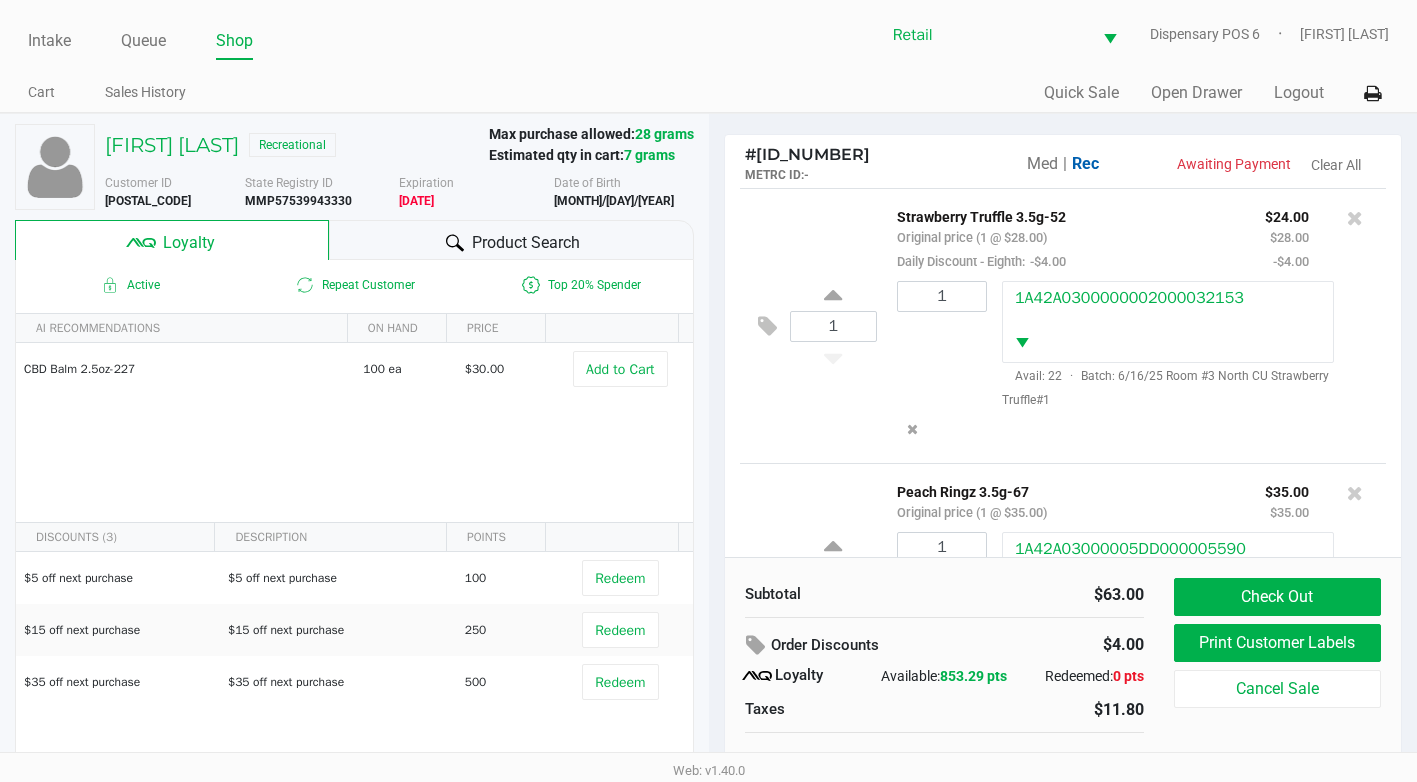 scroll, scrollTop: 81, scrollLeft: 0, axis: vertical 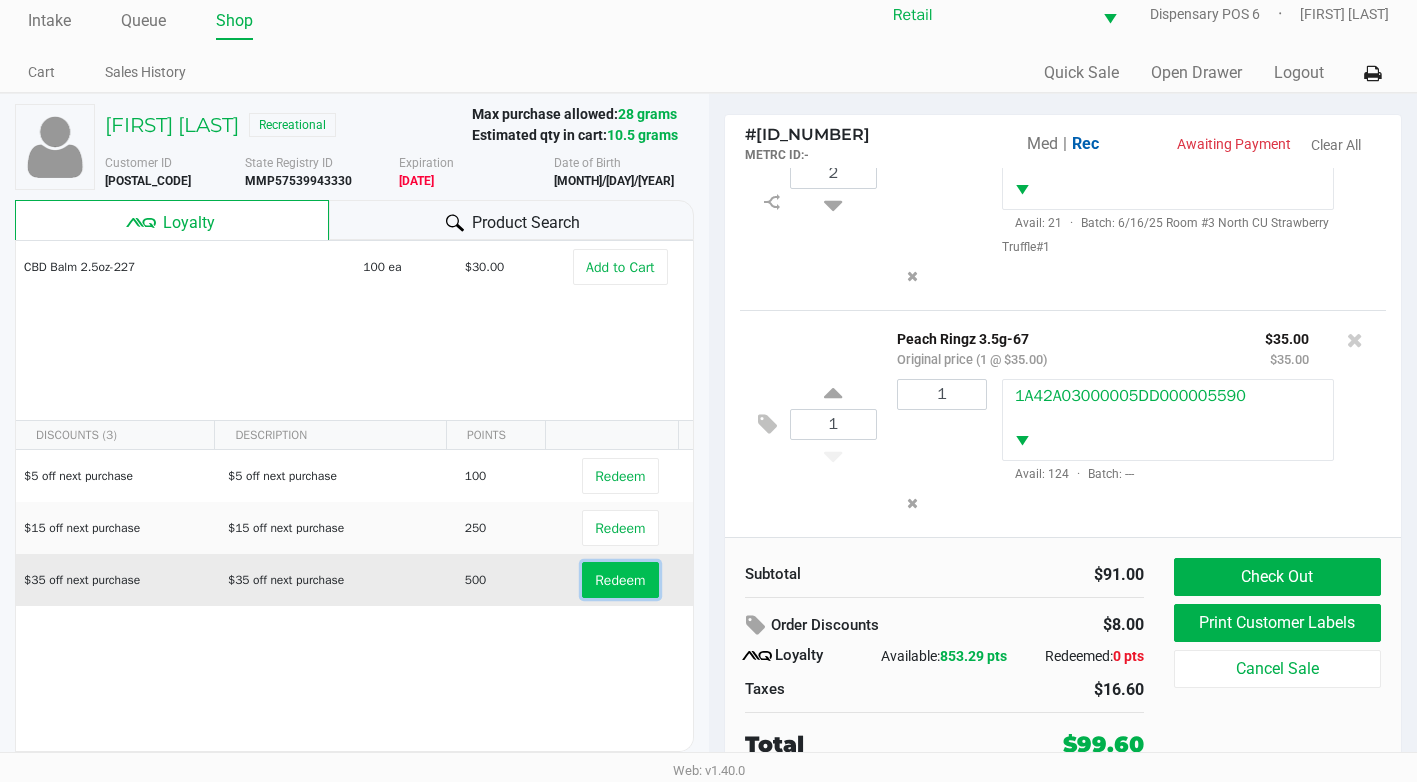click on "Redeem" 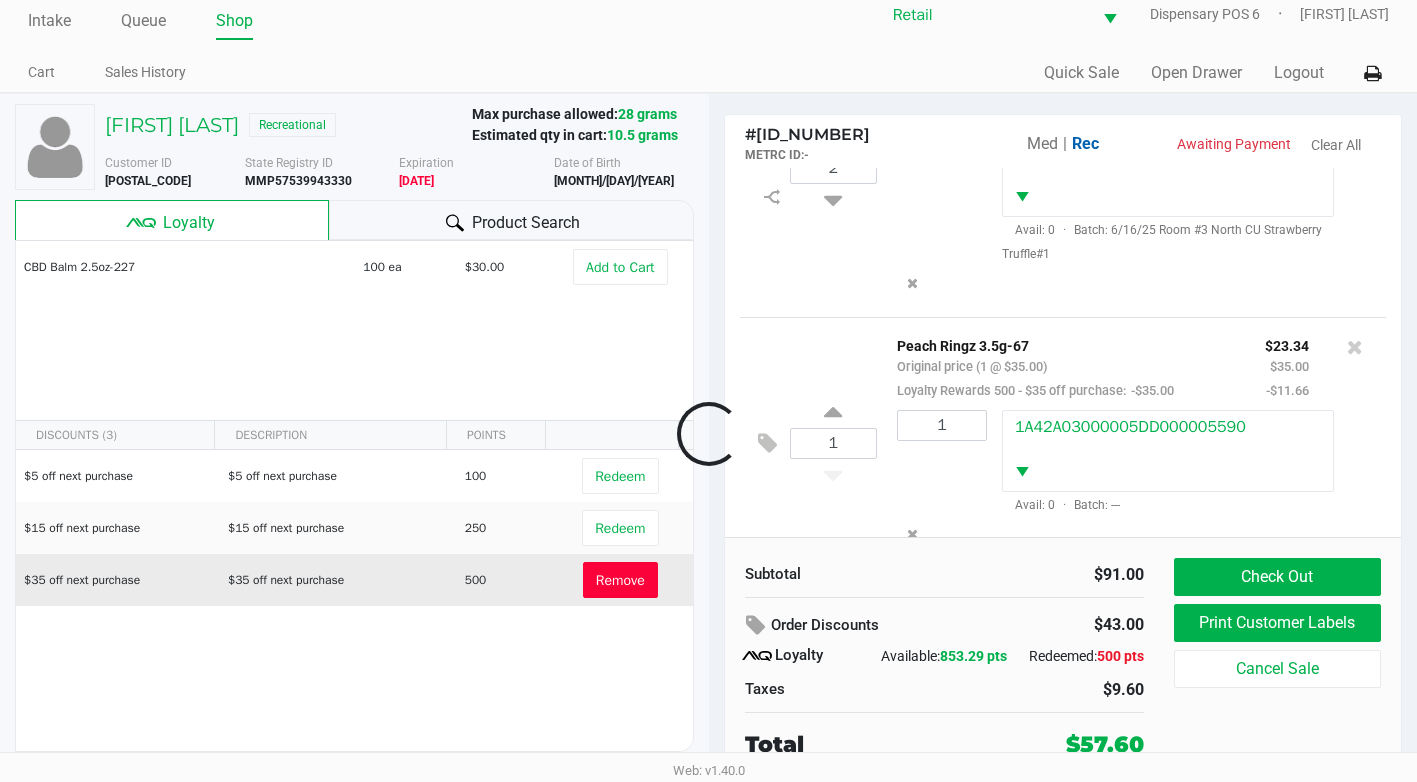 scroll, scrollTop: 198, scrollLeft: 0, axis: vertical 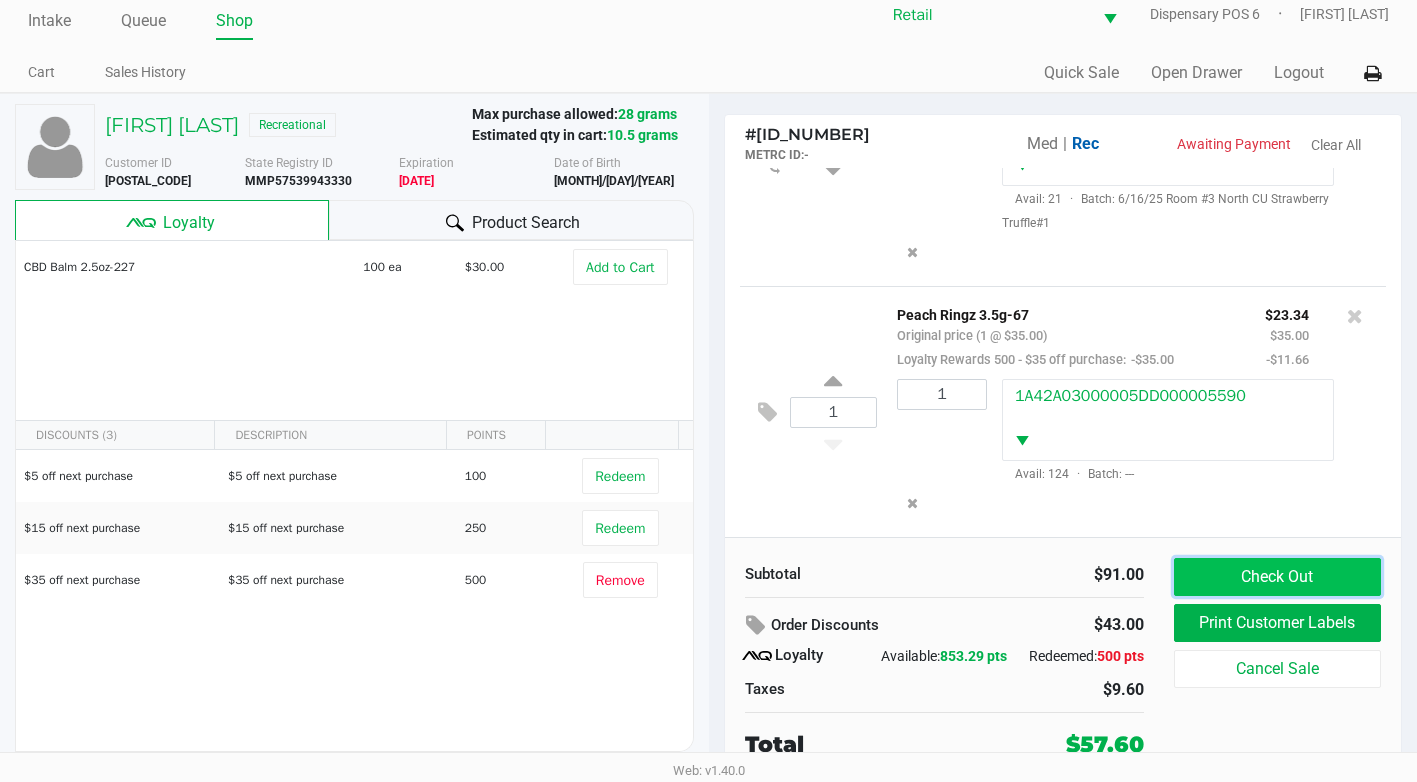click on "Check Out" 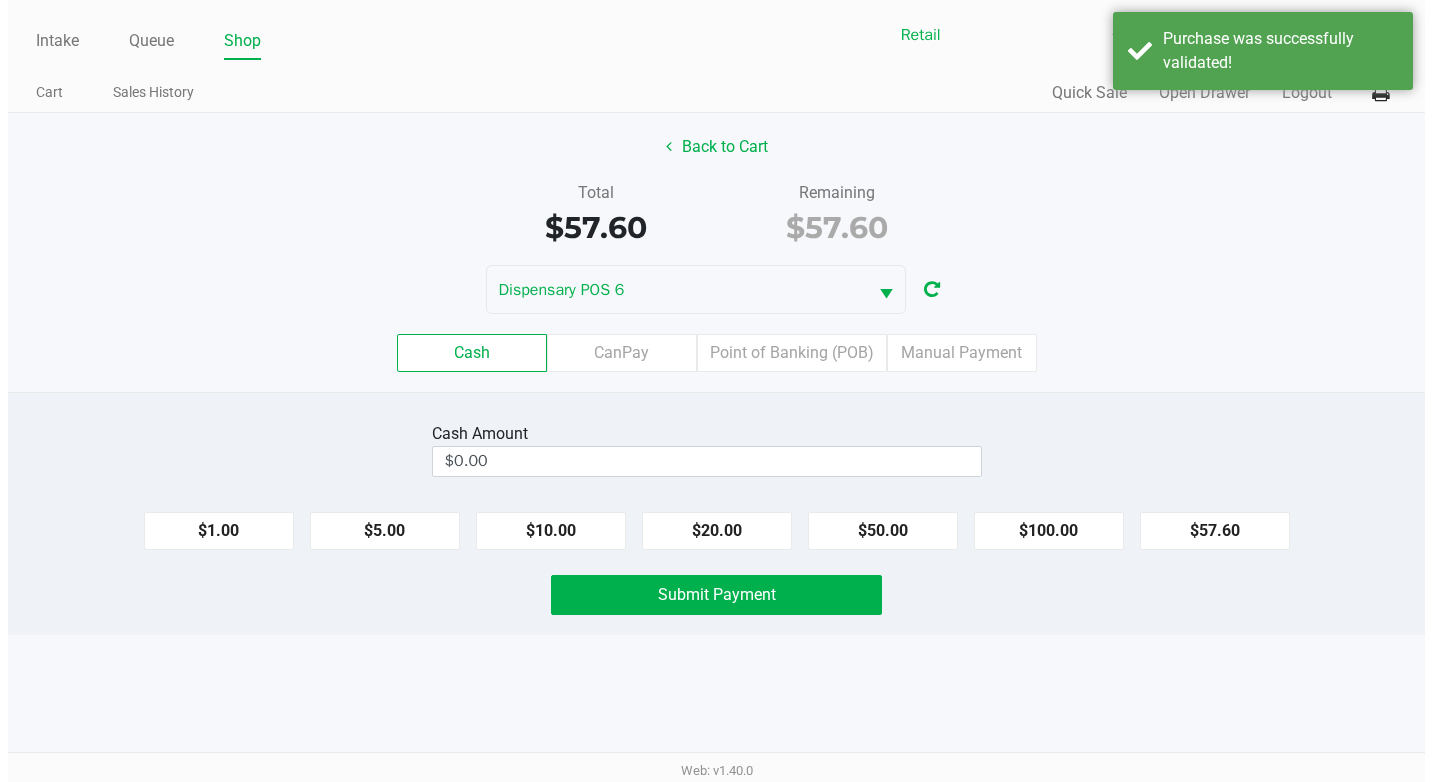 scroll, scrollTop: 0, scrollLeft: 0, axis: both 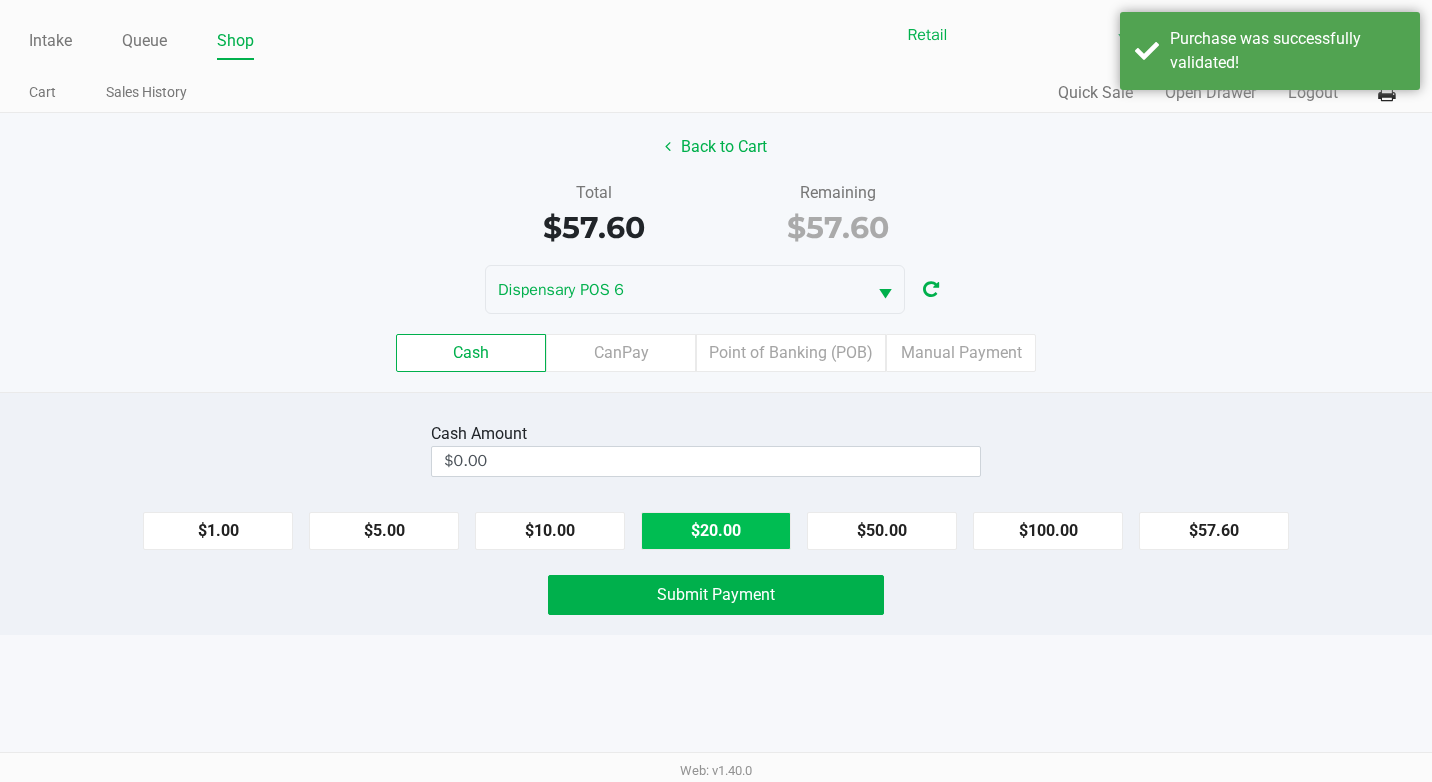 click on "$20.00" 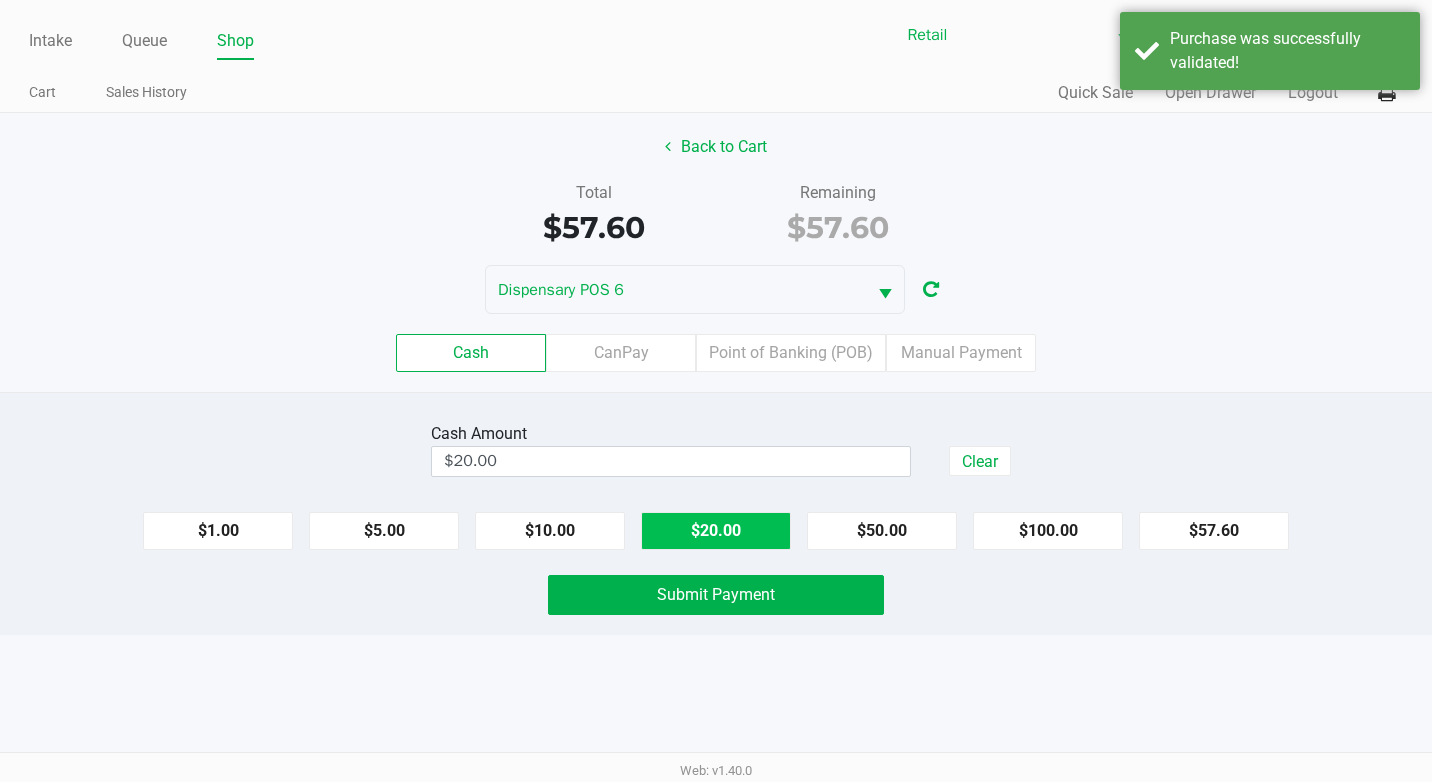 click on "$20.00" 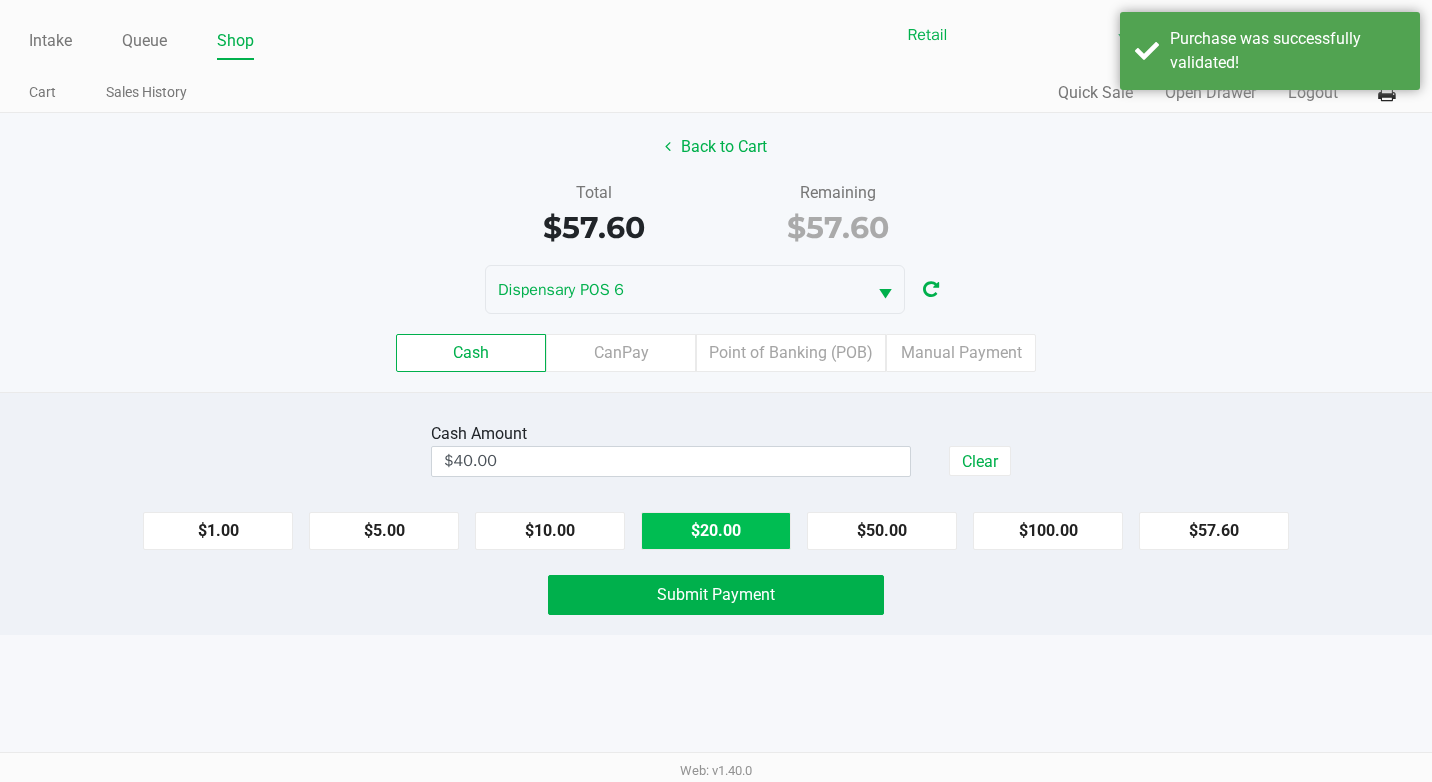 click on "$20.00" 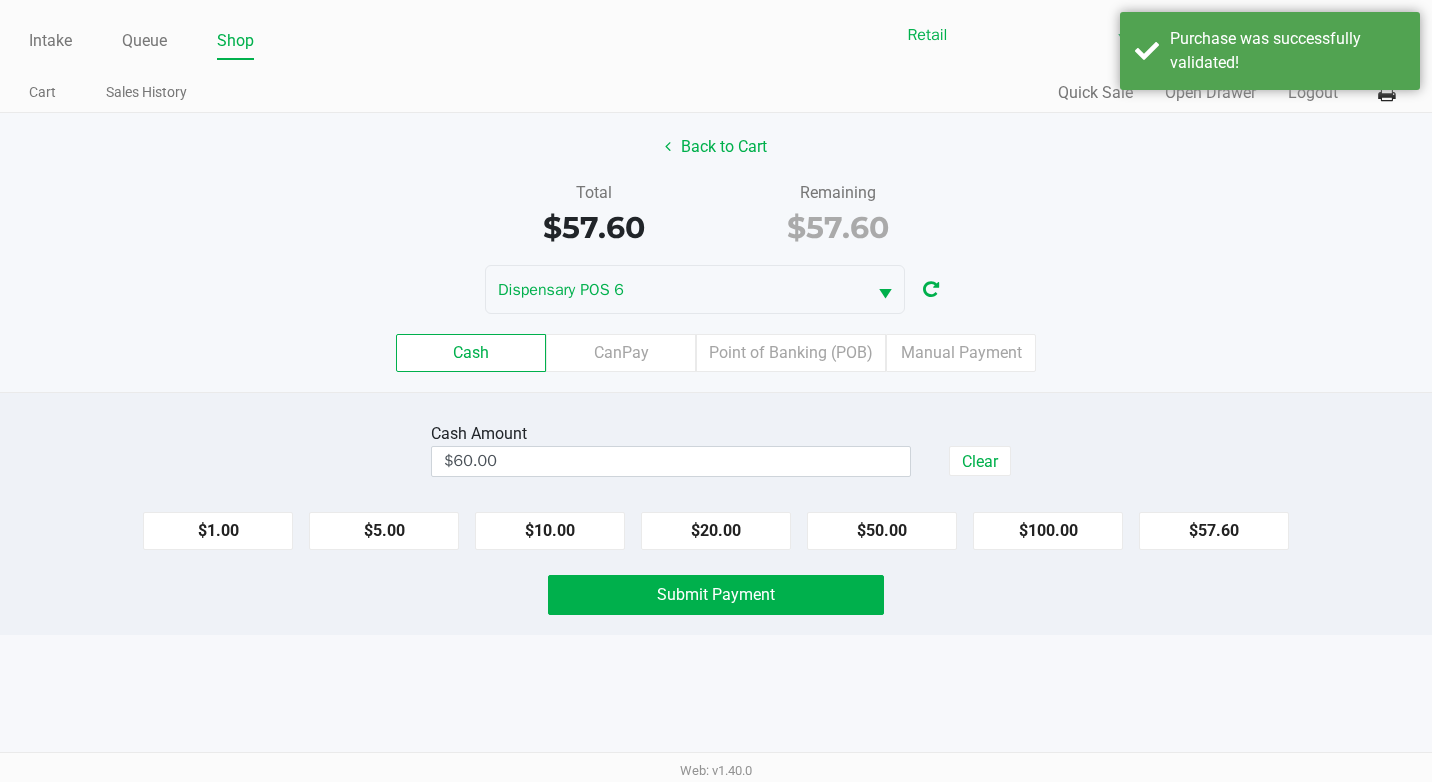 click on "Cash  Amount  $60.00" 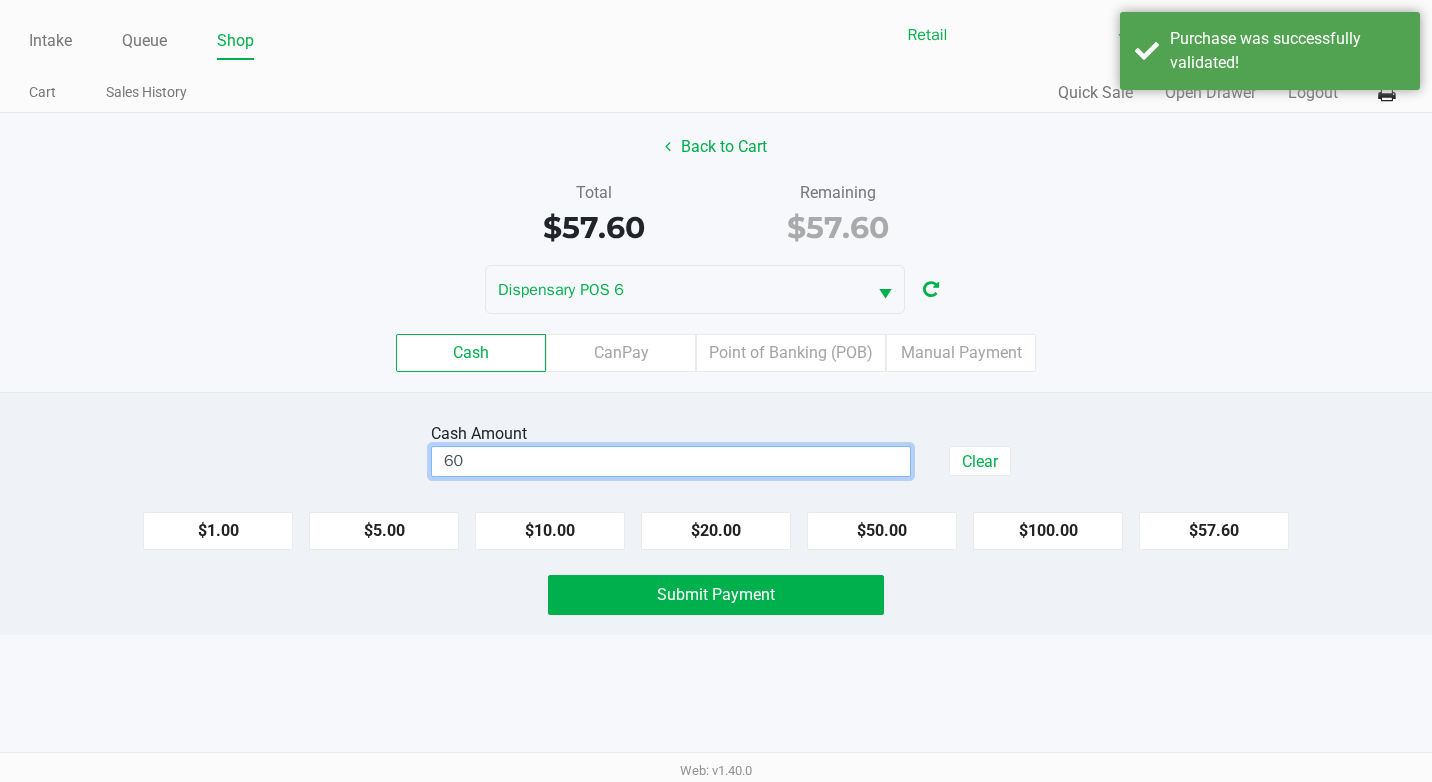 click on "60" at bounding box center (671, 461) 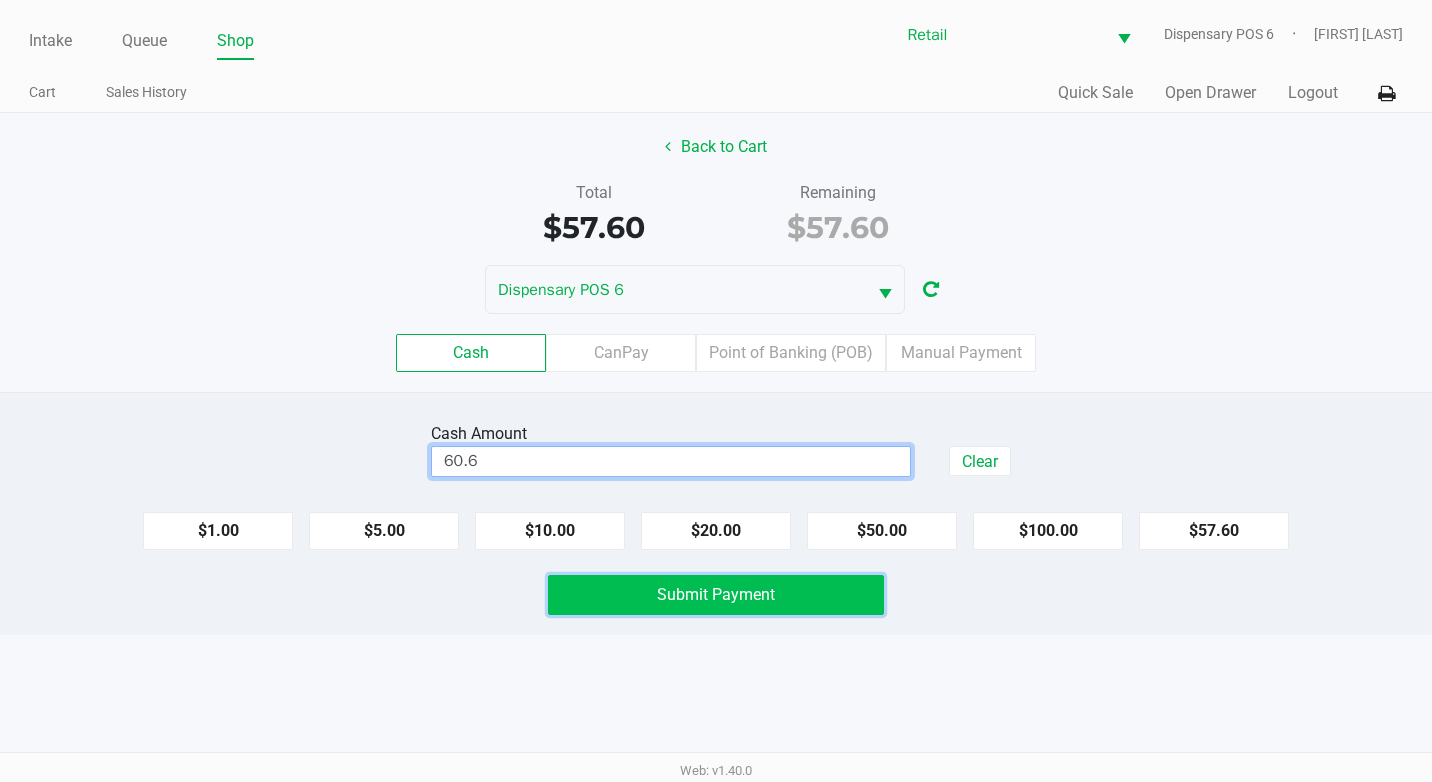 type on "$60.60" 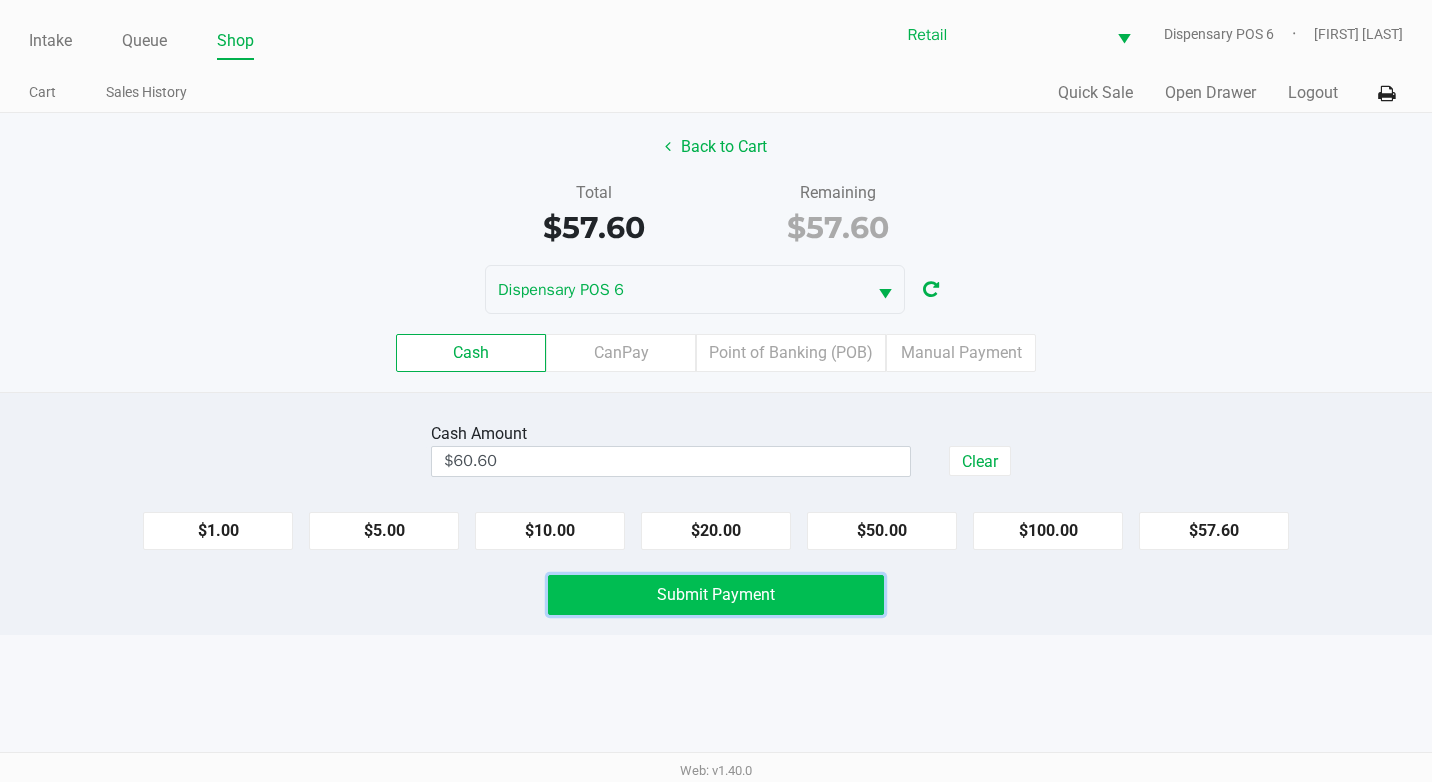 click on "Submit Payment" 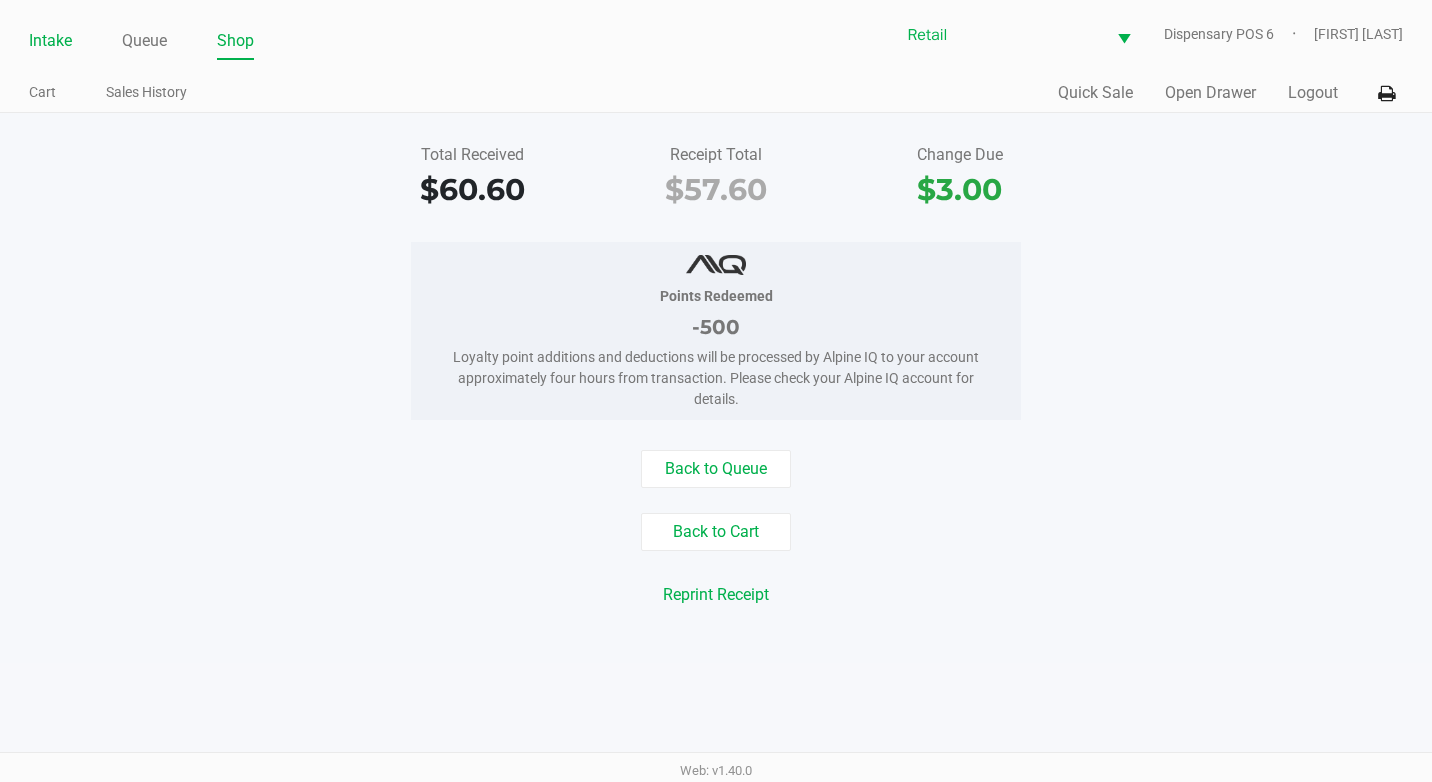 click on "Intake" 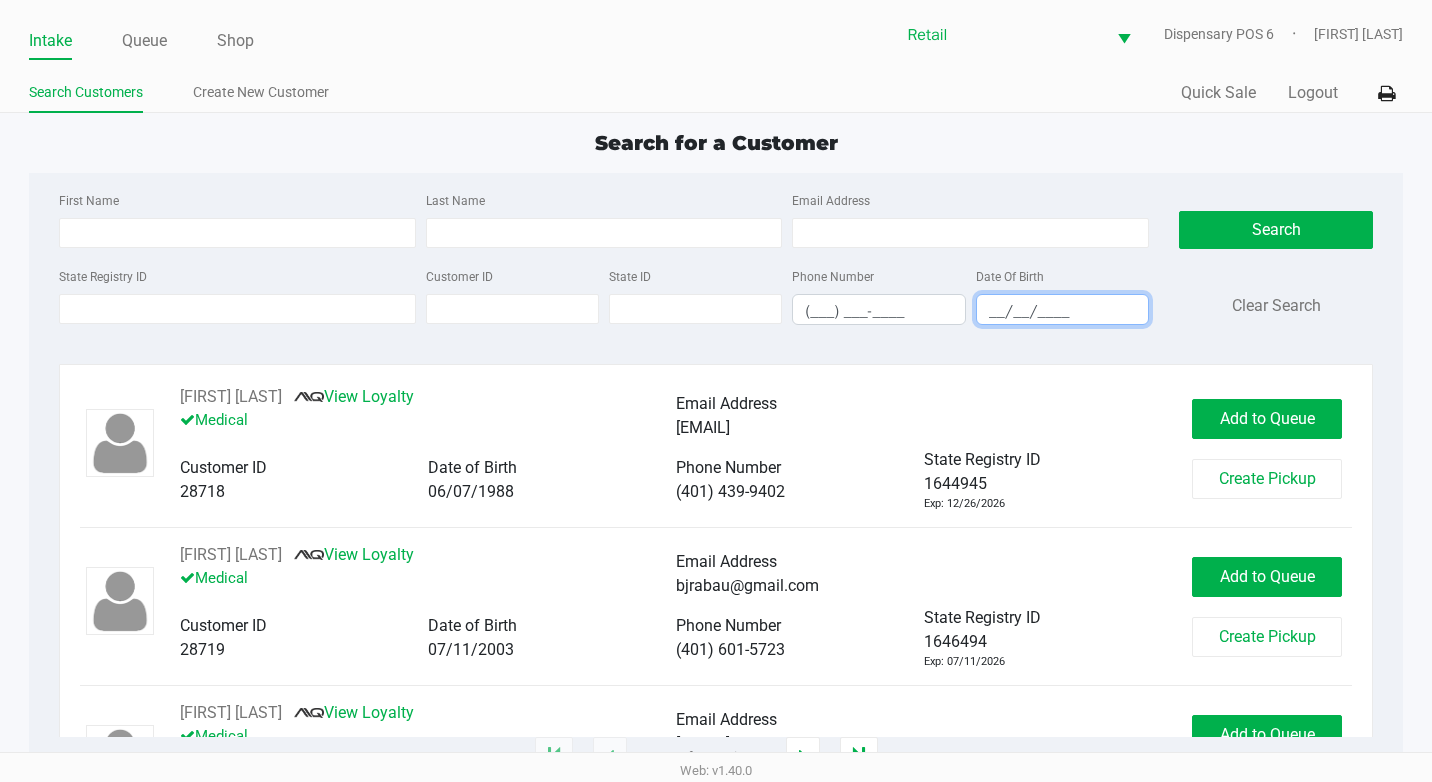 click on "__/__/____" at bounding box center (1062, 311) 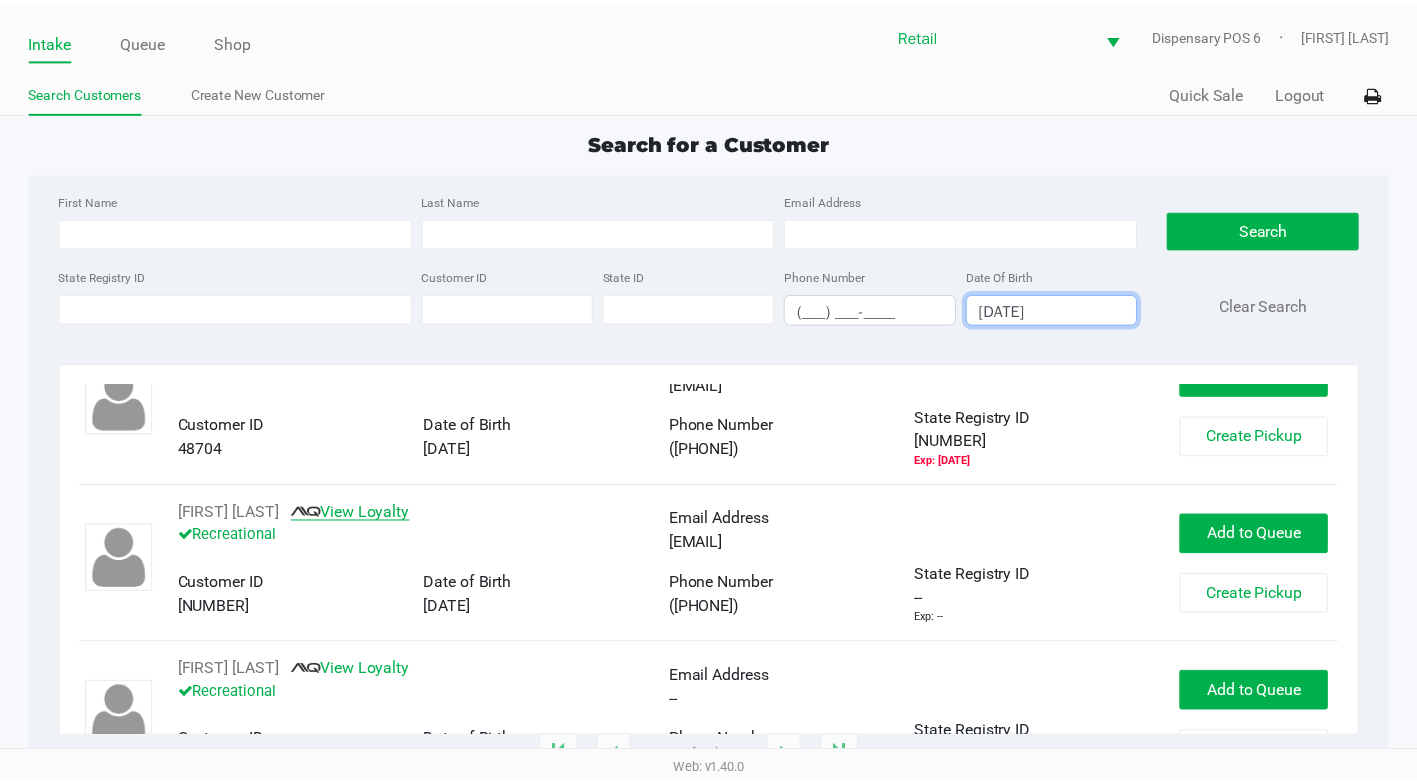 scroll, scrollTop: 400, scrollLeft: 0, axis: vertical 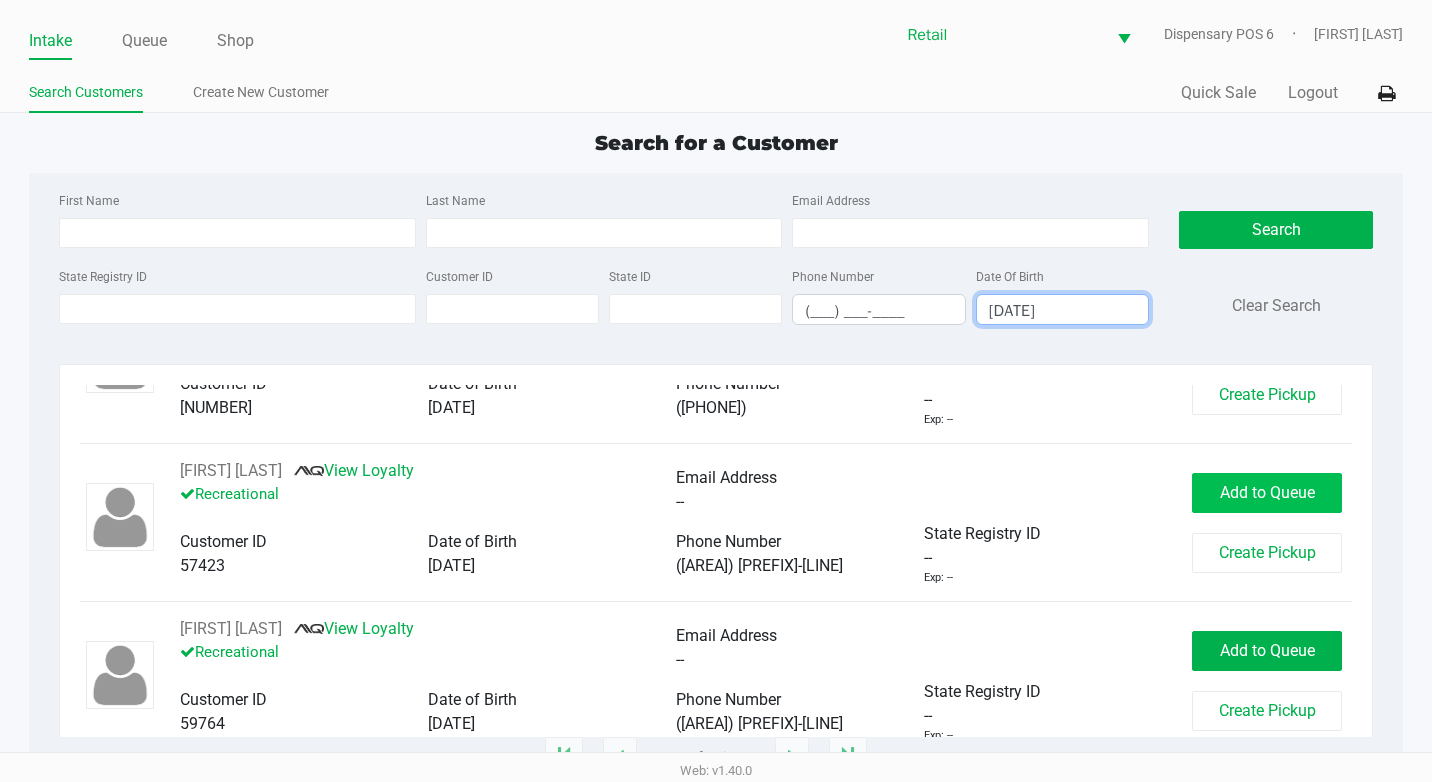 type on "[DATE]" 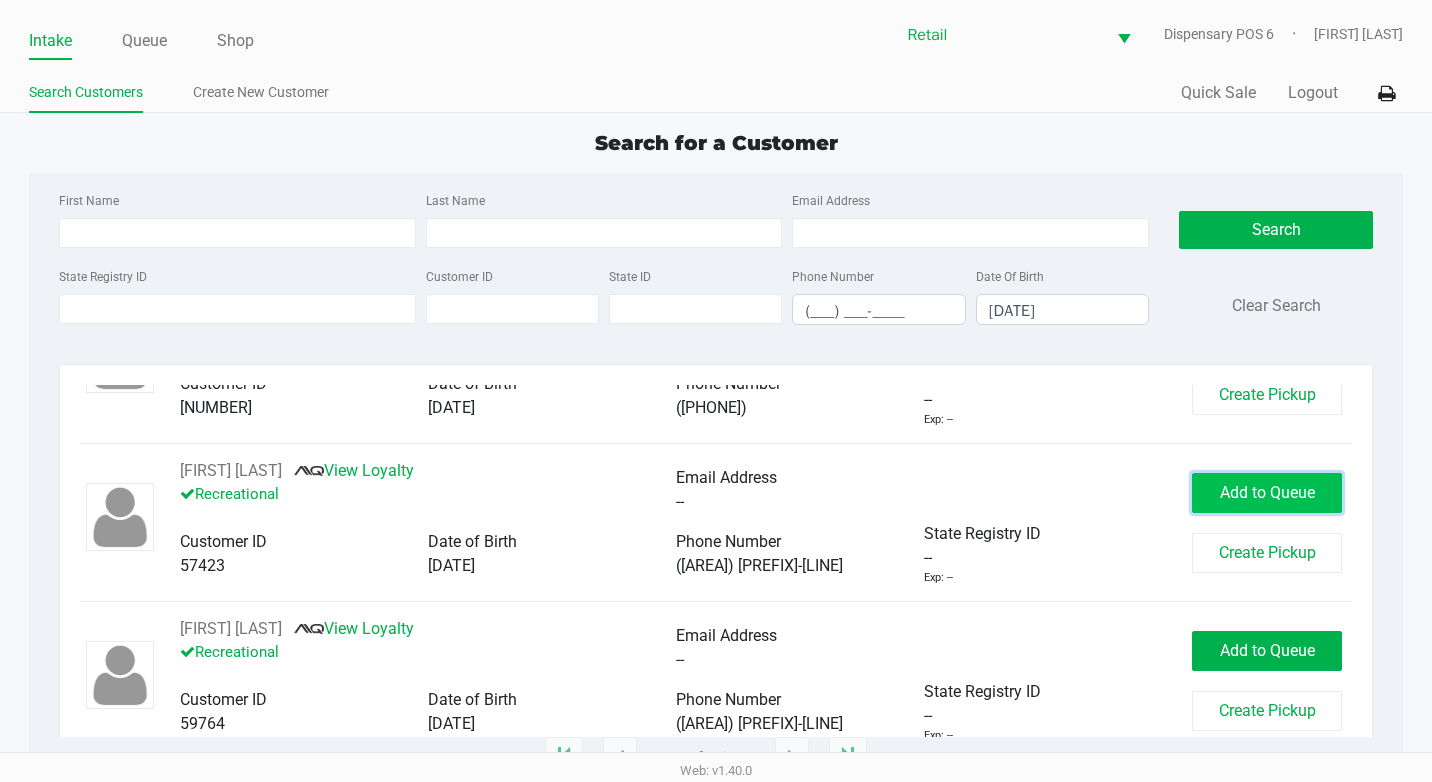 click on "Add to Queue" 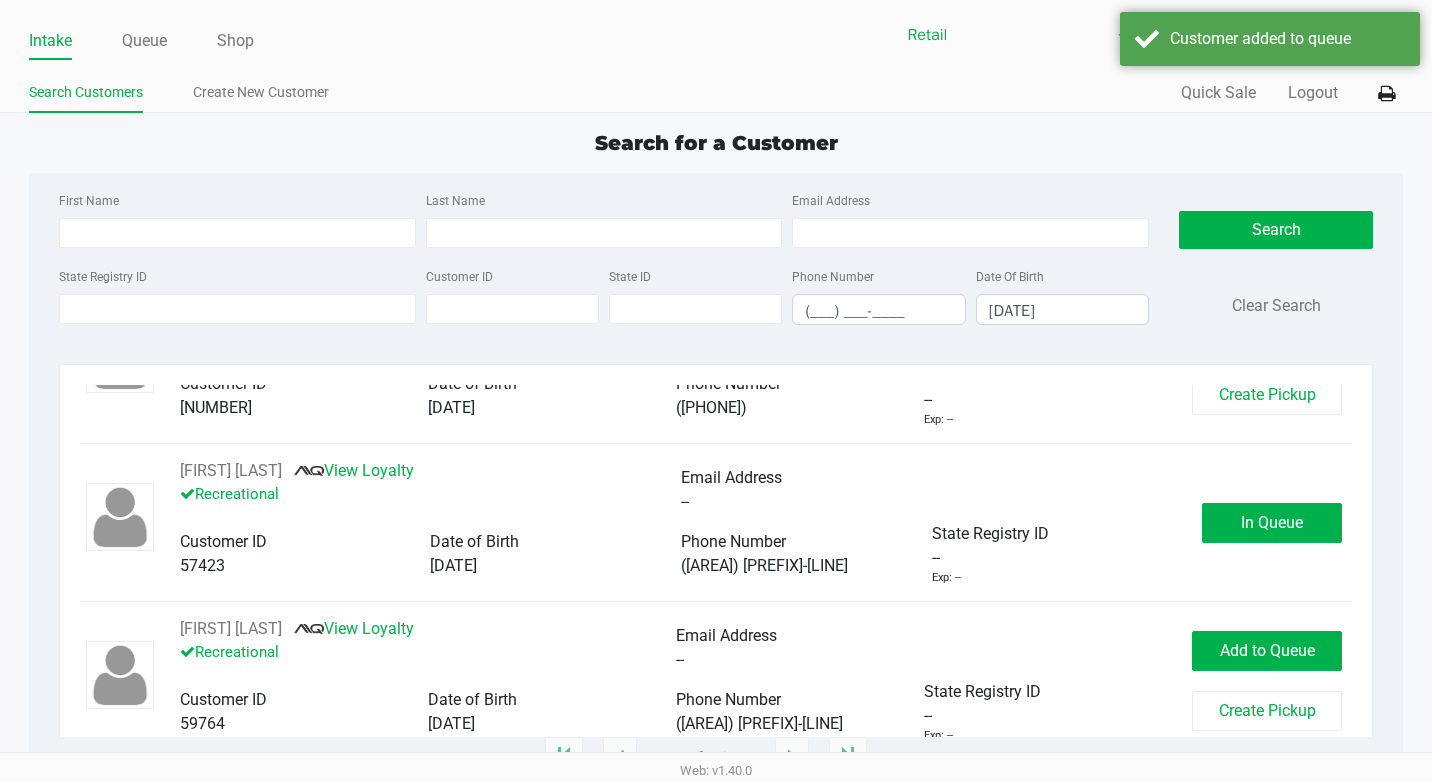 click on "In Queue" 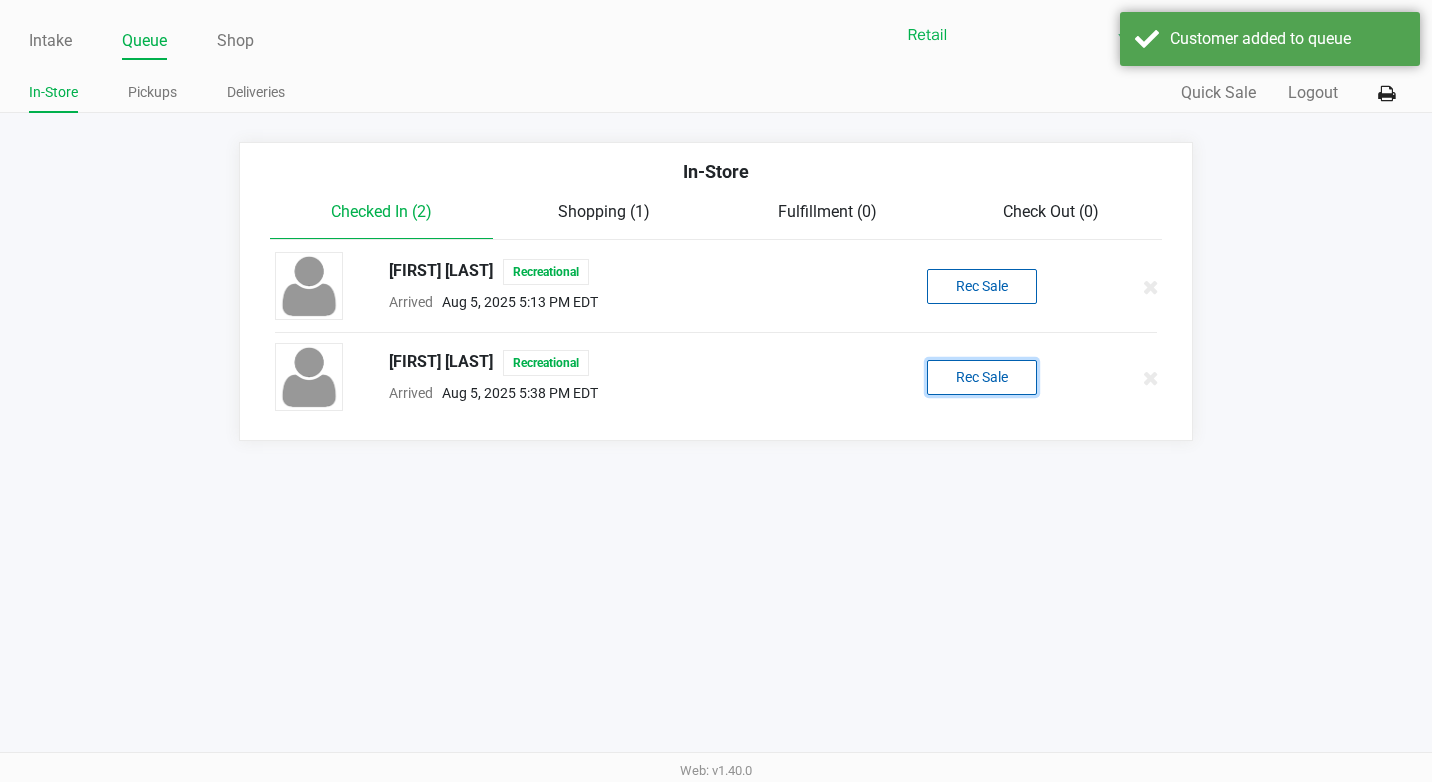 drag, startPoint x: 971, startPoint y: 391, endPoint x: 966, endPoint y: 382, distance: 10.29563 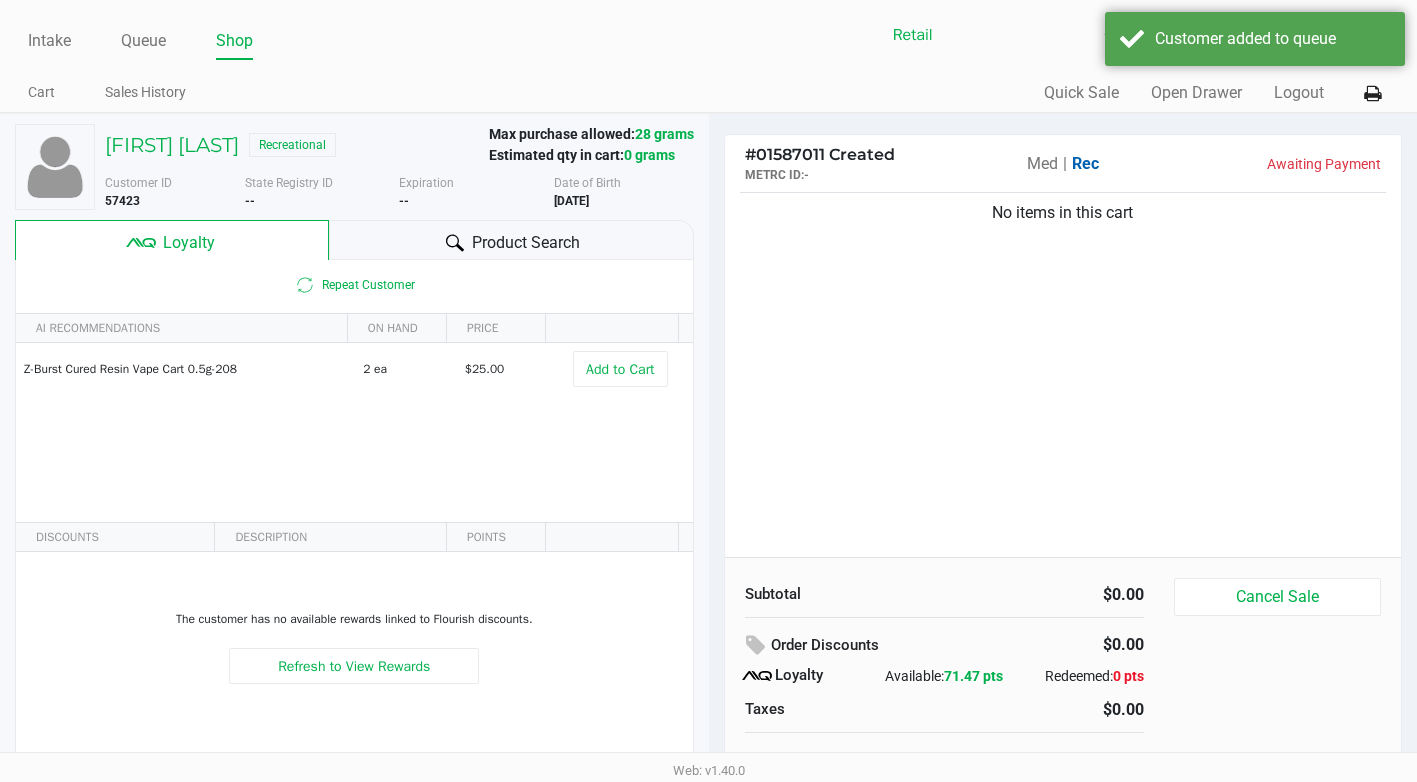 scroll, scrollTop: 82, scrollLeft: 0, axis: vertical 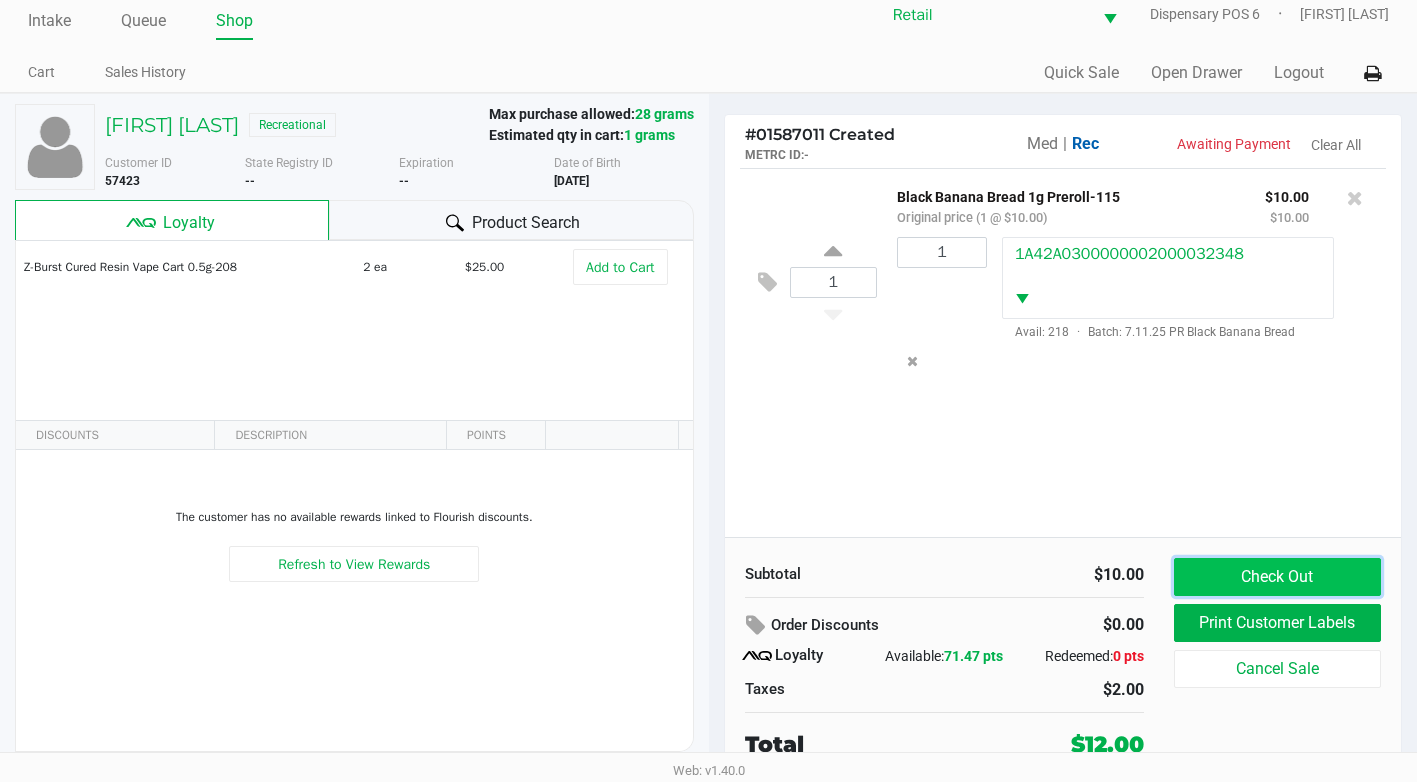 click on "Check Out" 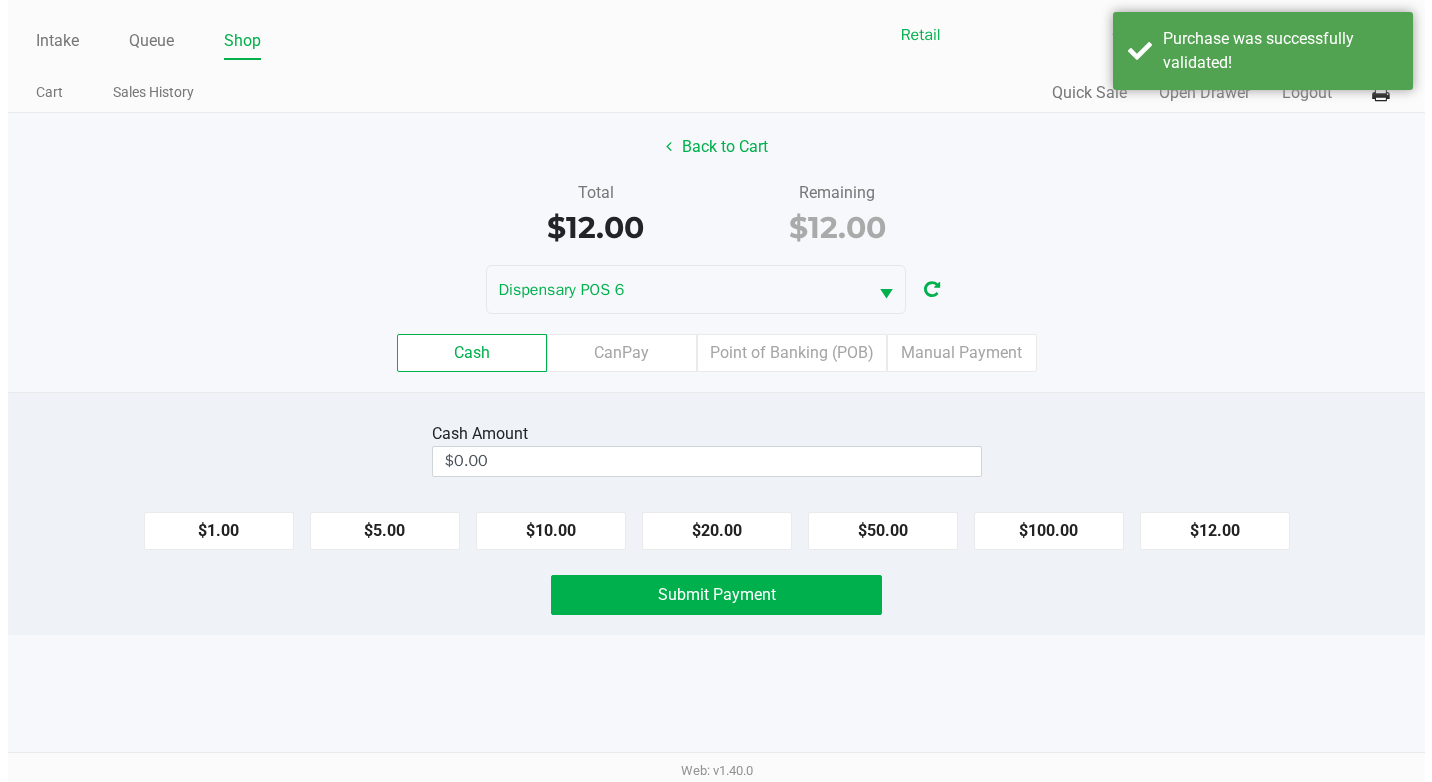 scroll, scrollTop: 0, scrollLeft: 0, axis: both 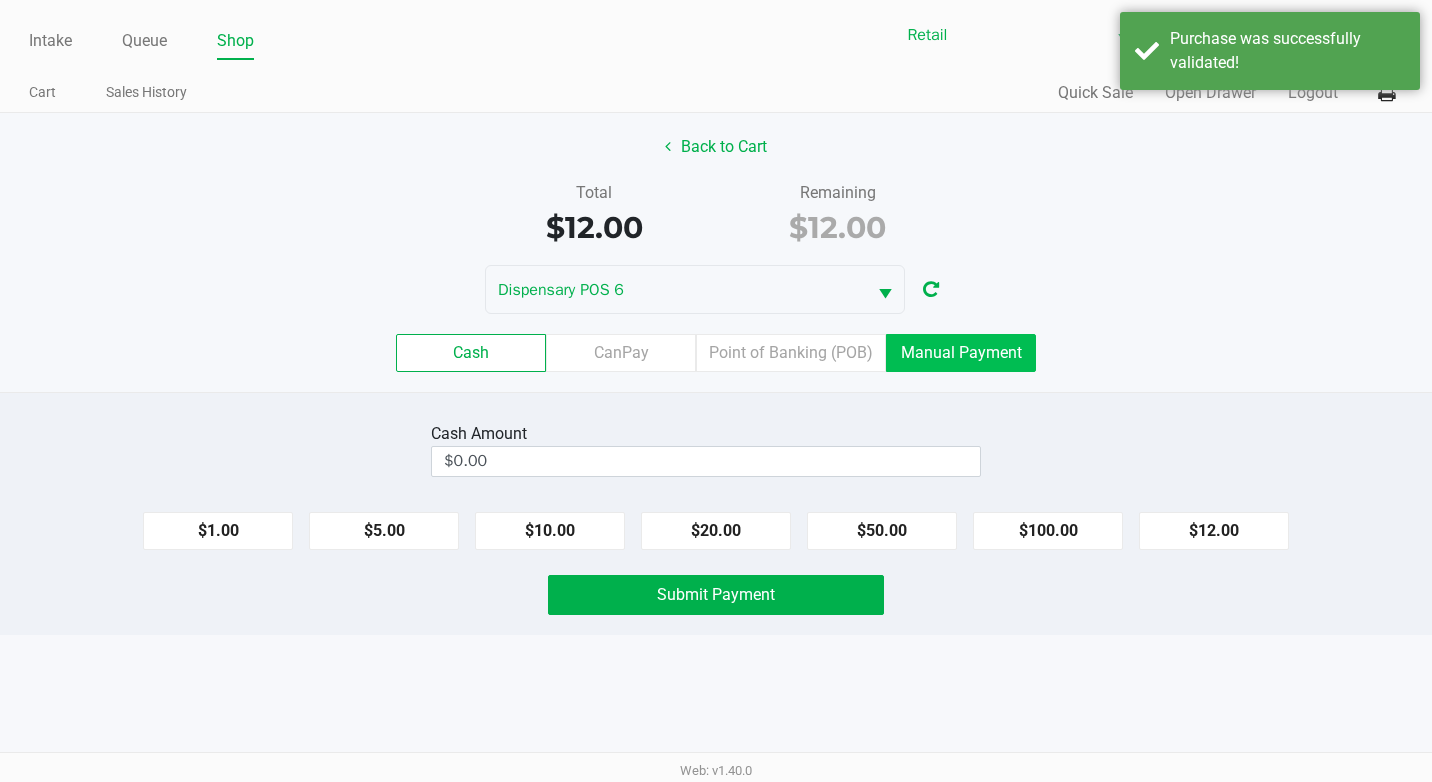 click on "Manual Payment" 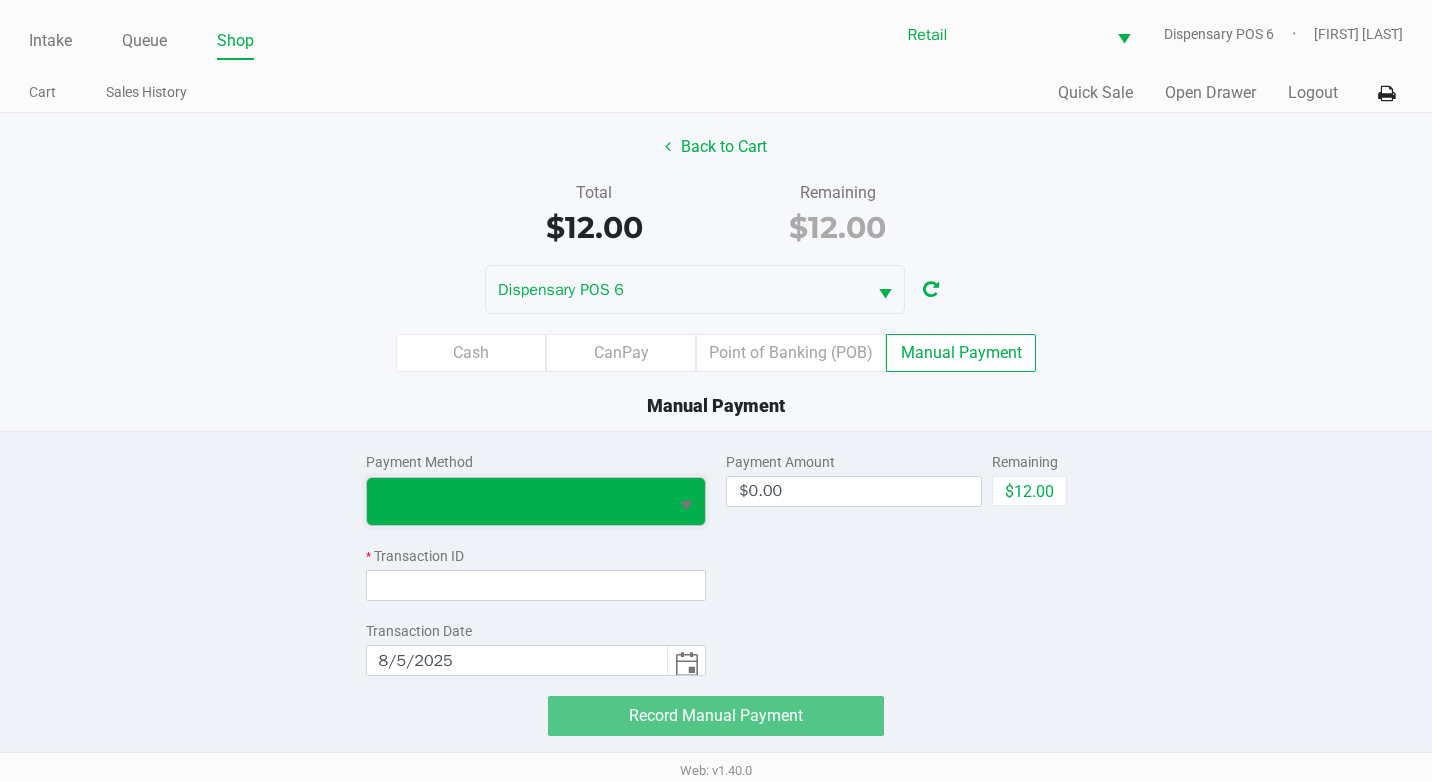 click at bounding box center (517, 501) 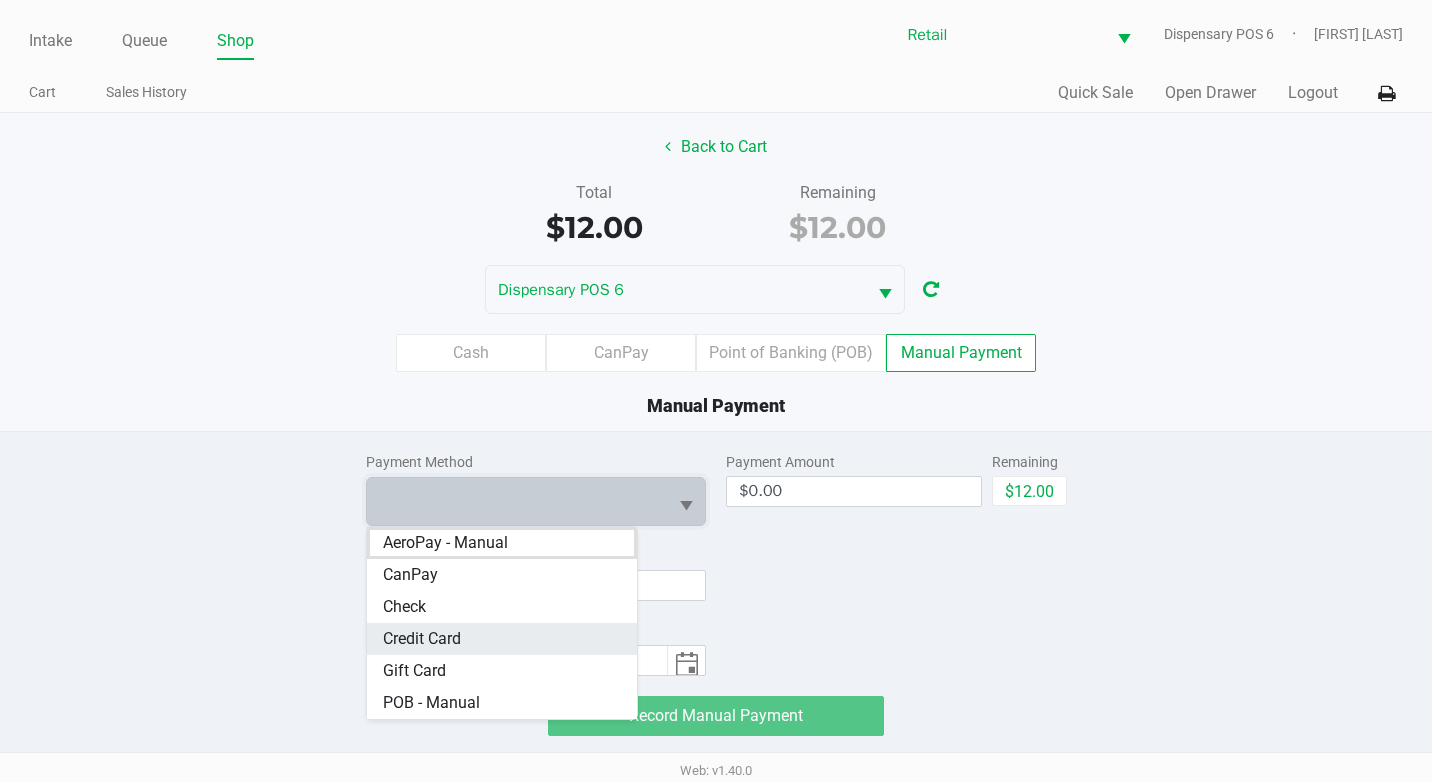 click on "Credit Card" at bounding box center [502, 639] 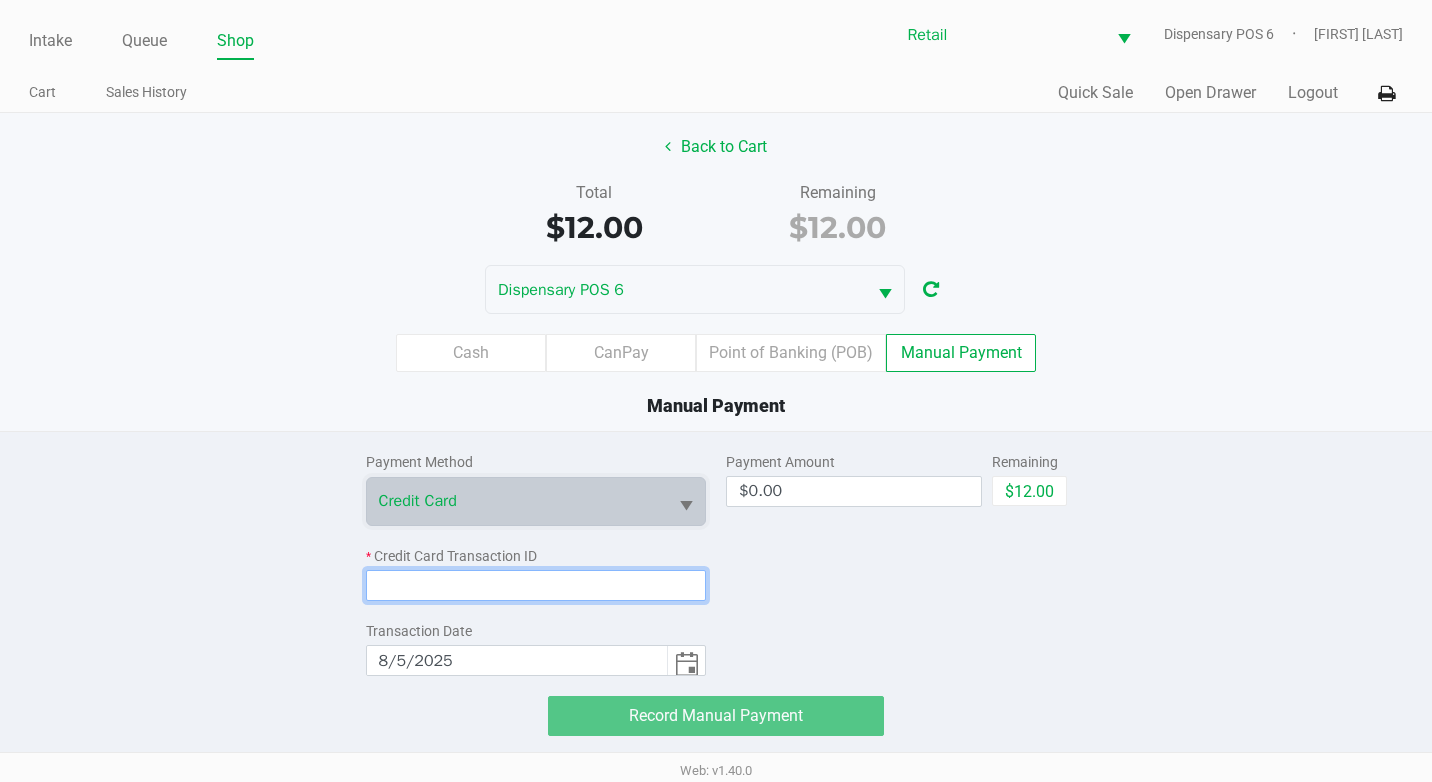 click 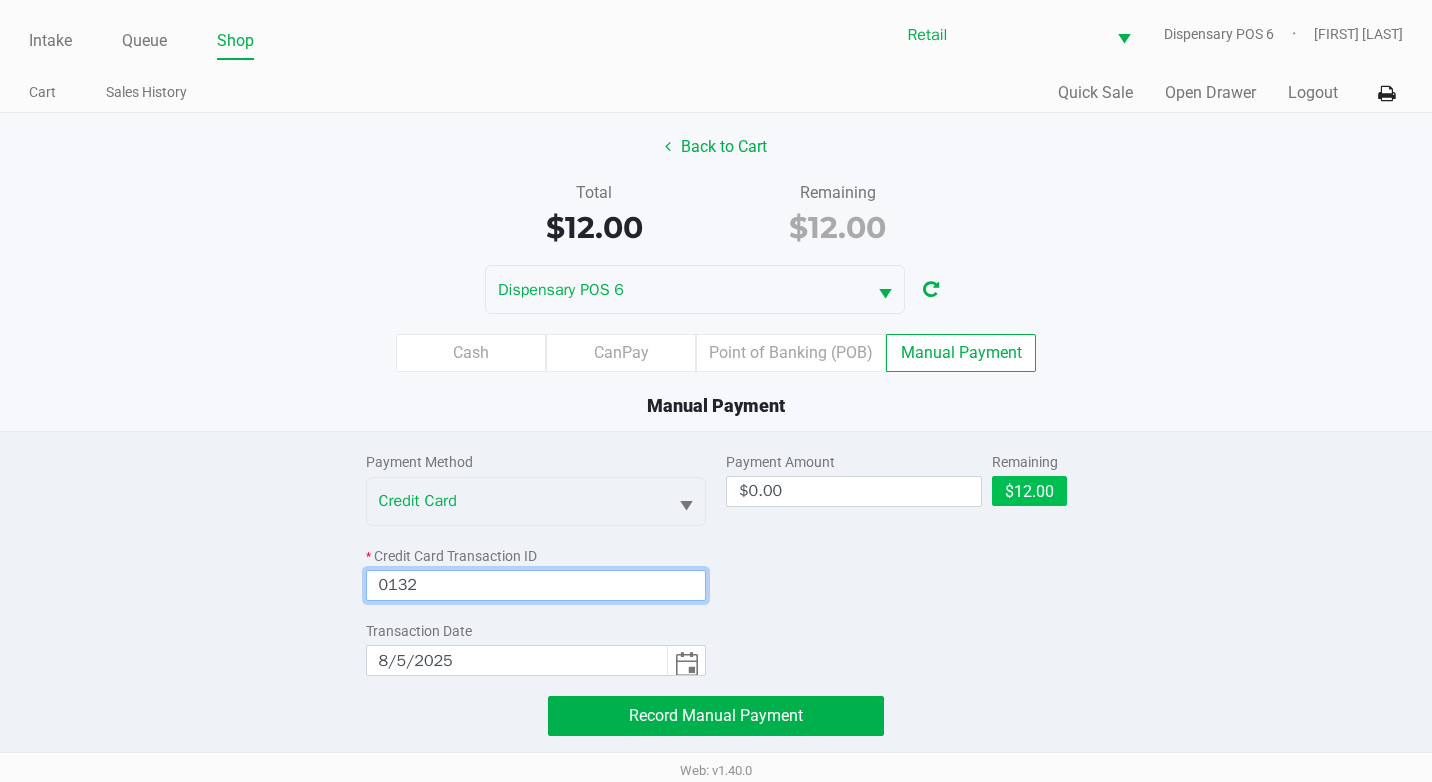type on "0132" 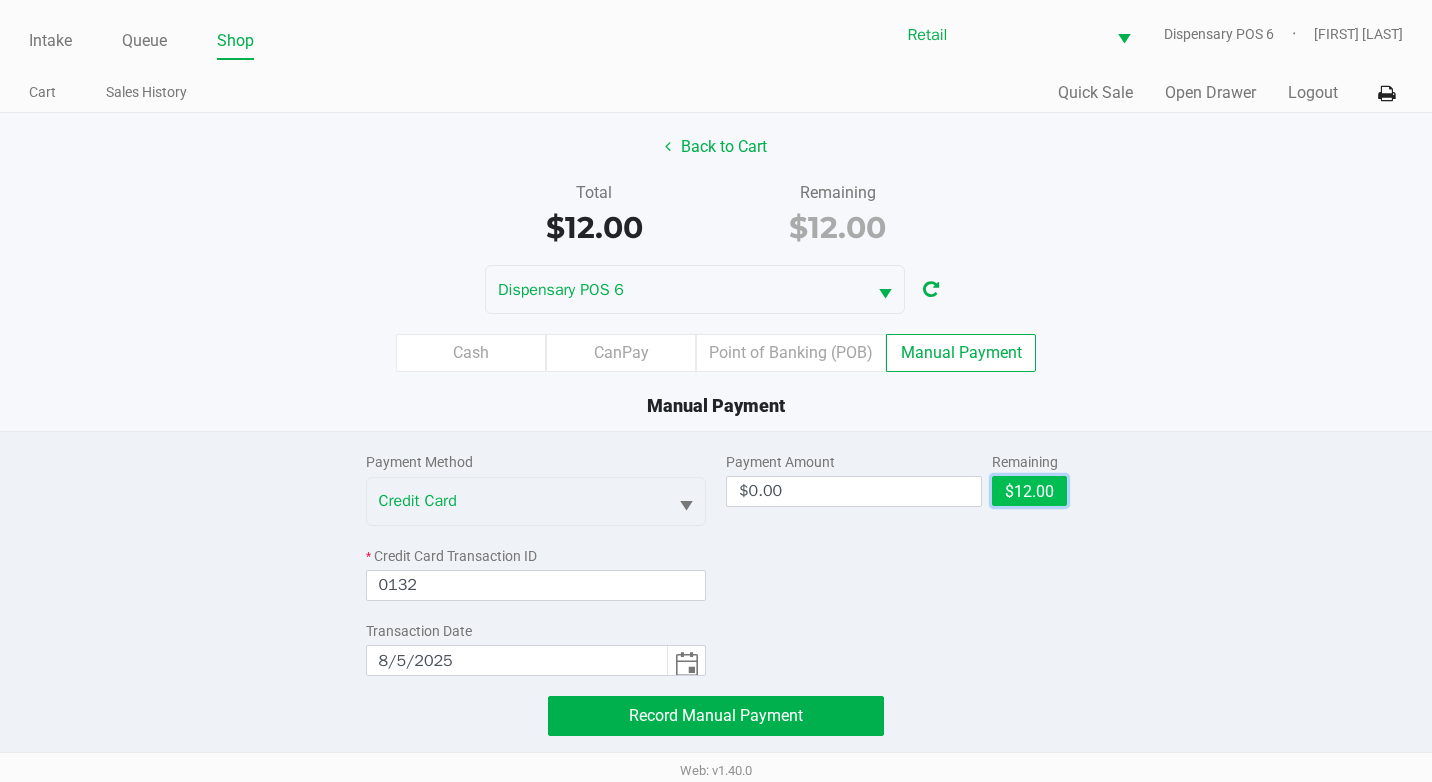 click on "$12.00" 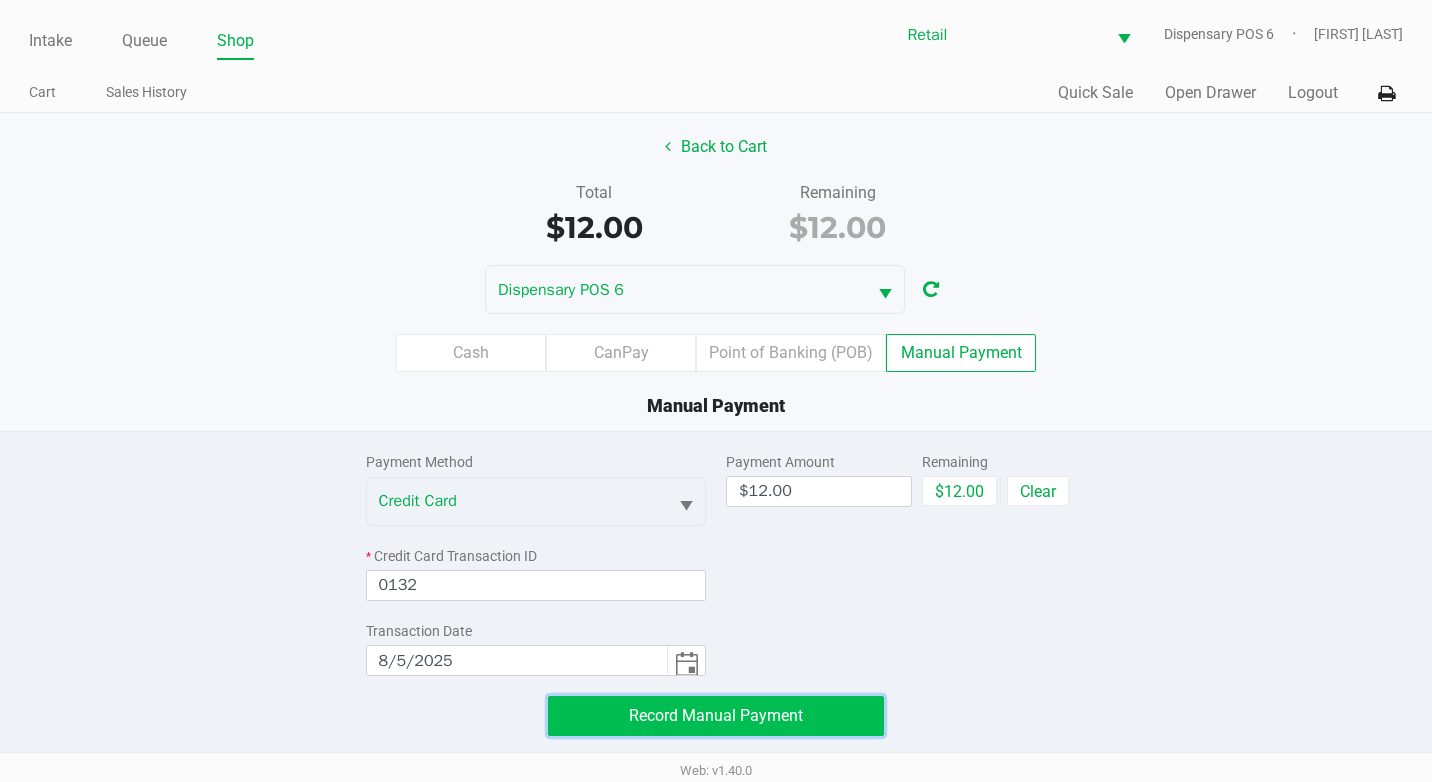 click on "Record Manual Payment" 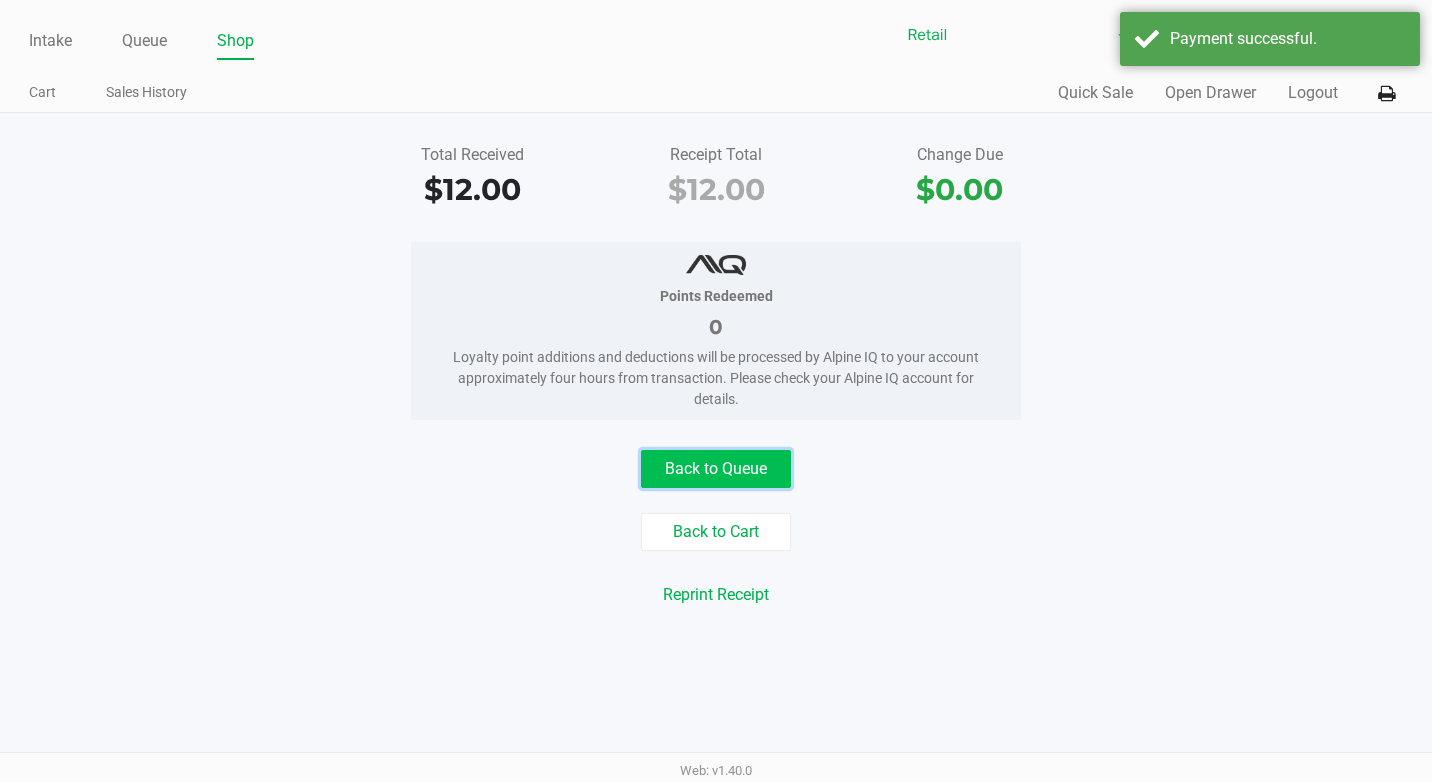 click on "Back to Queue" 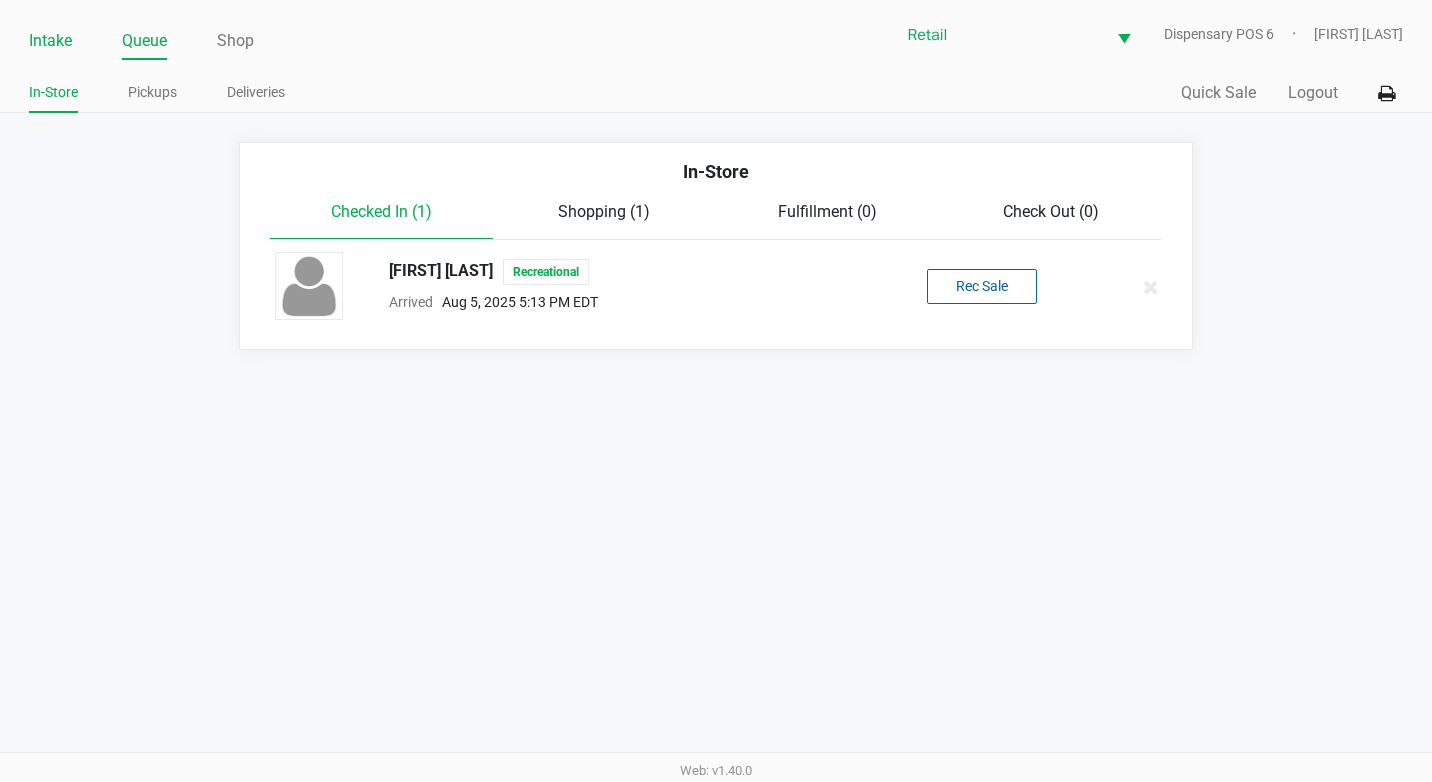 click on "Intake" 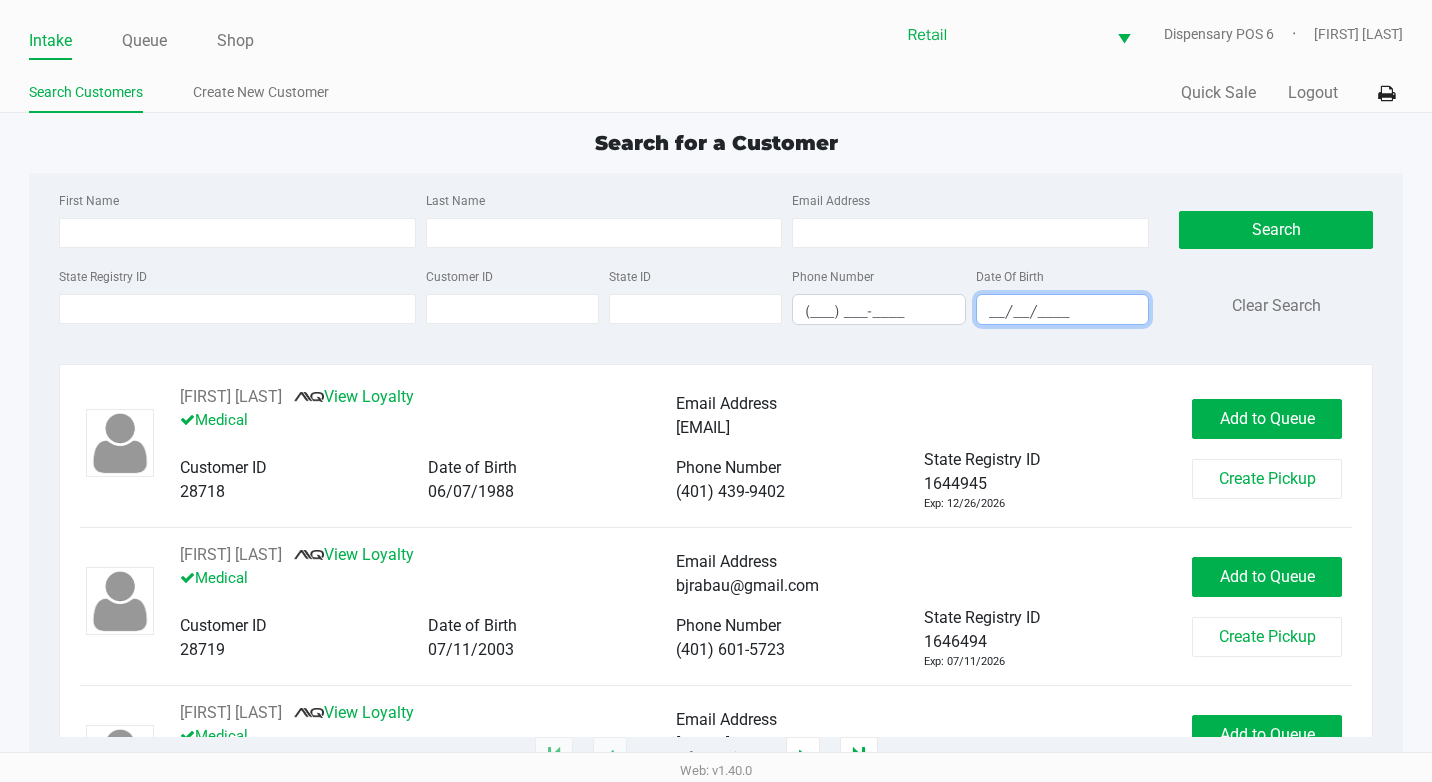 click on "__/__/____" at bounding box center (1062, 311) 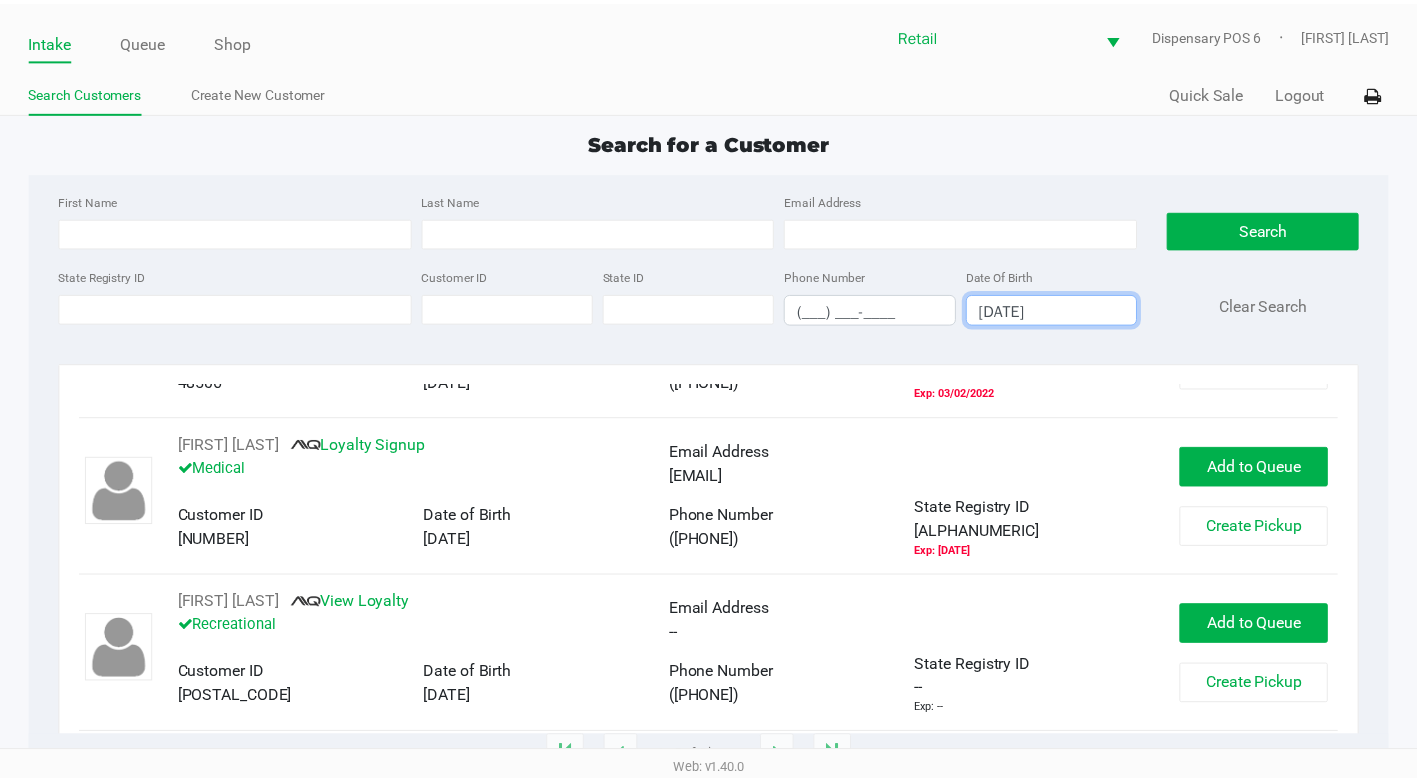 scroll, scrollTop: 438, scrollLeft: 0, axis: vertical 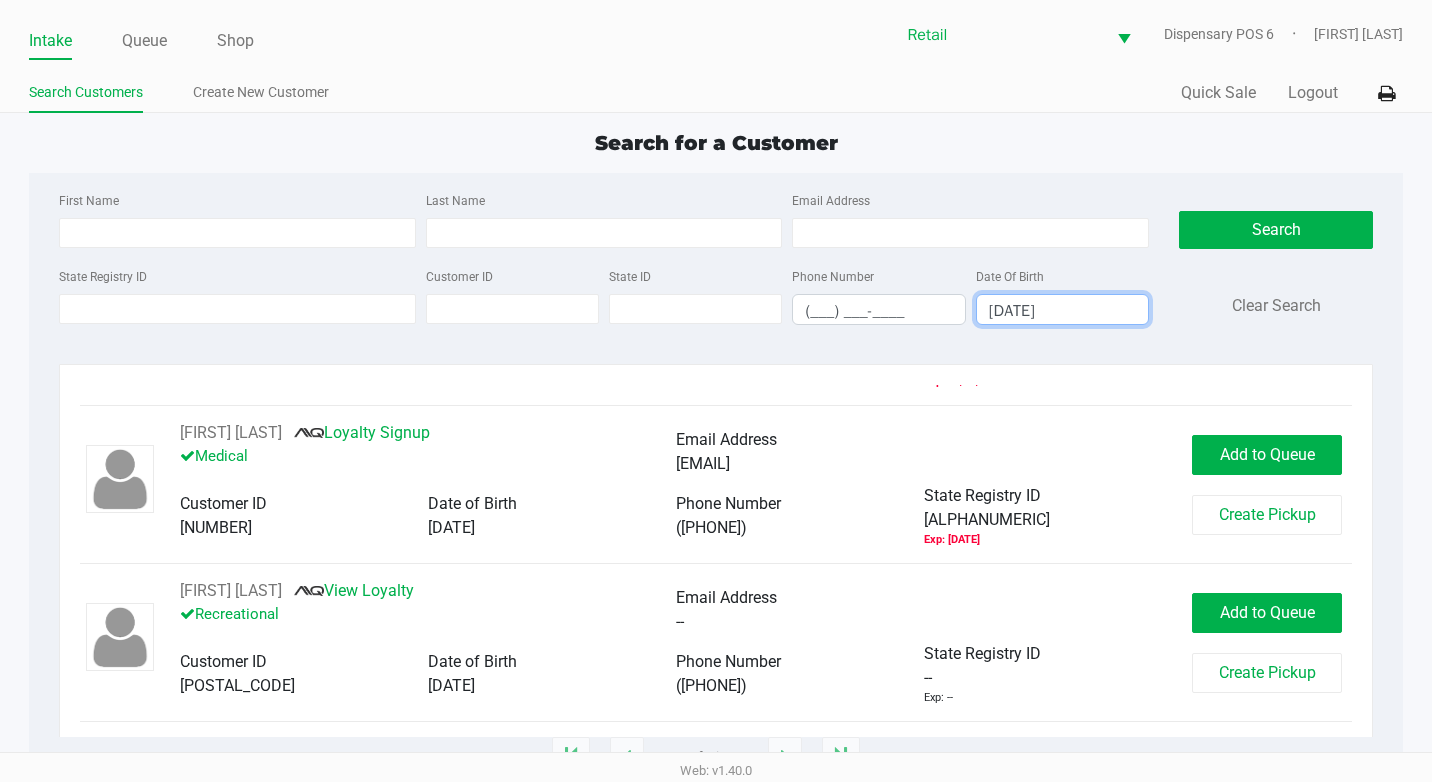 type on "[DATE]" 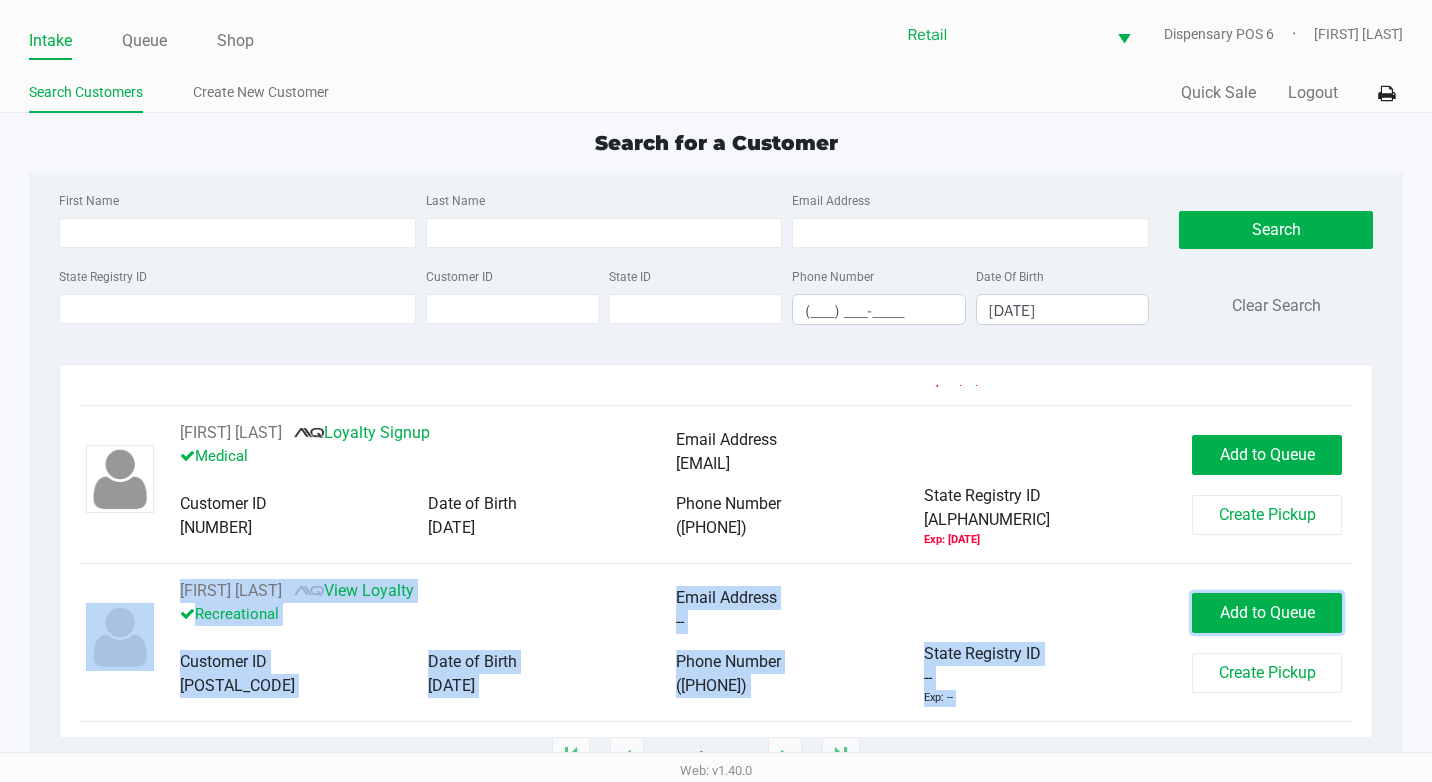 drag, startPoint x: 1187, startPoint y: 582, endPoint x: 1219, endPoint y: 606, distance: 40 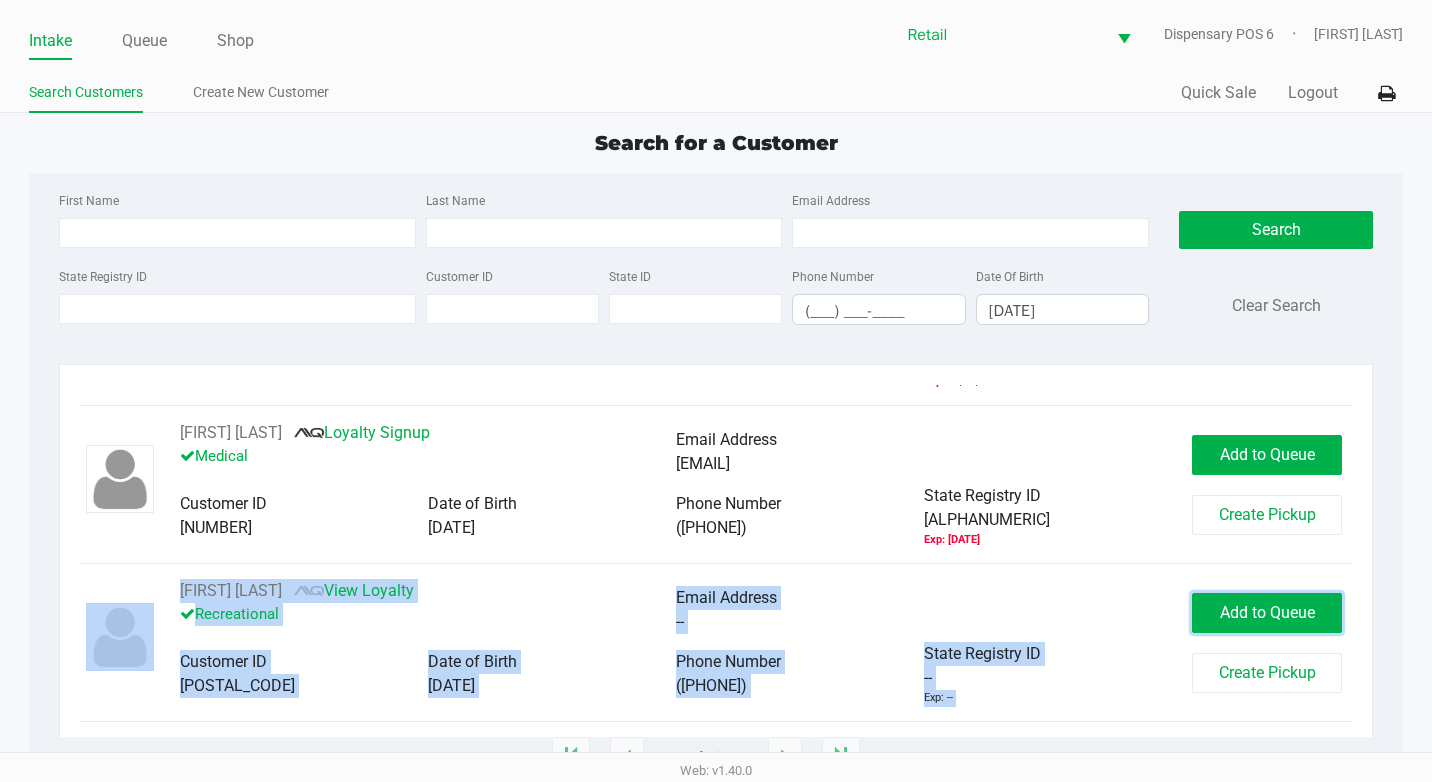 click on "Add to Queue" 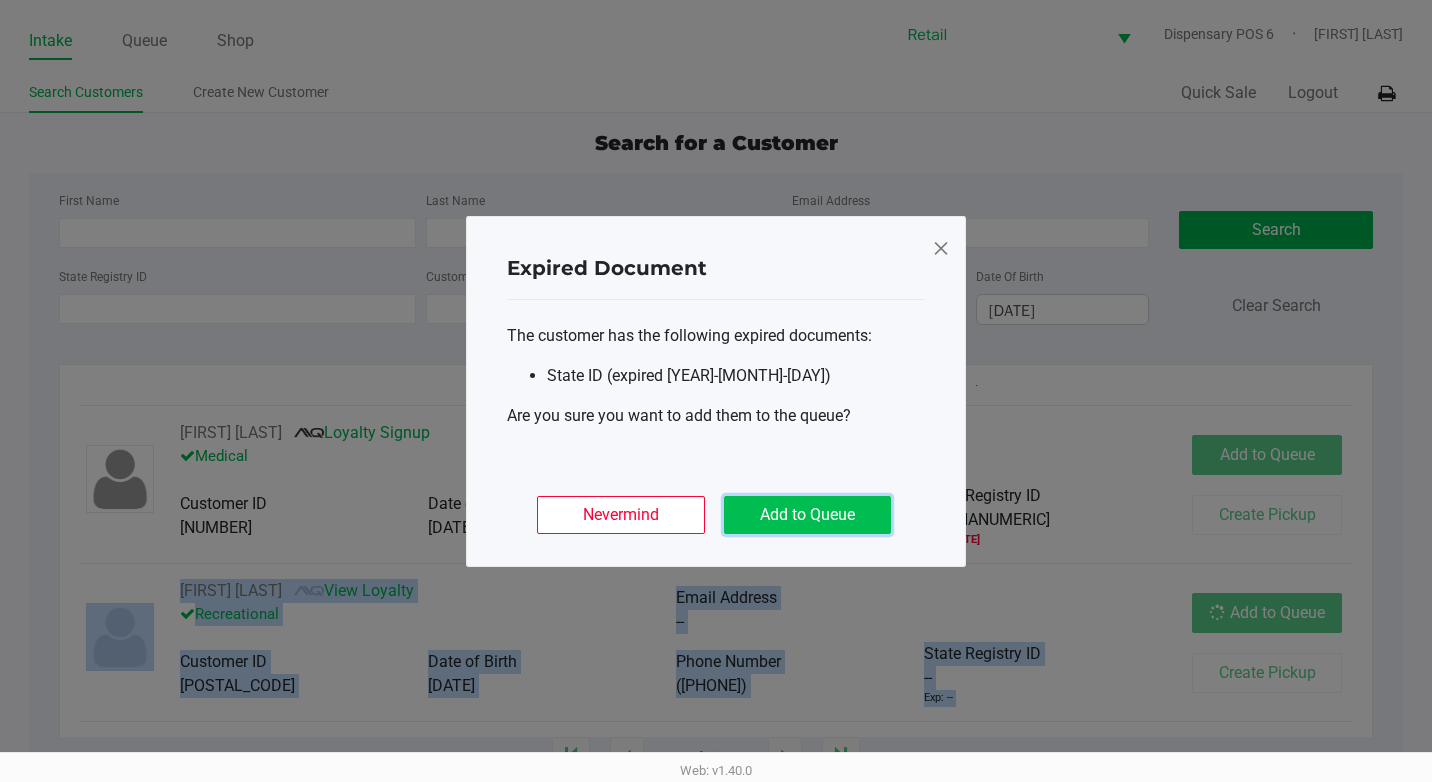 click on "Add to Queue" 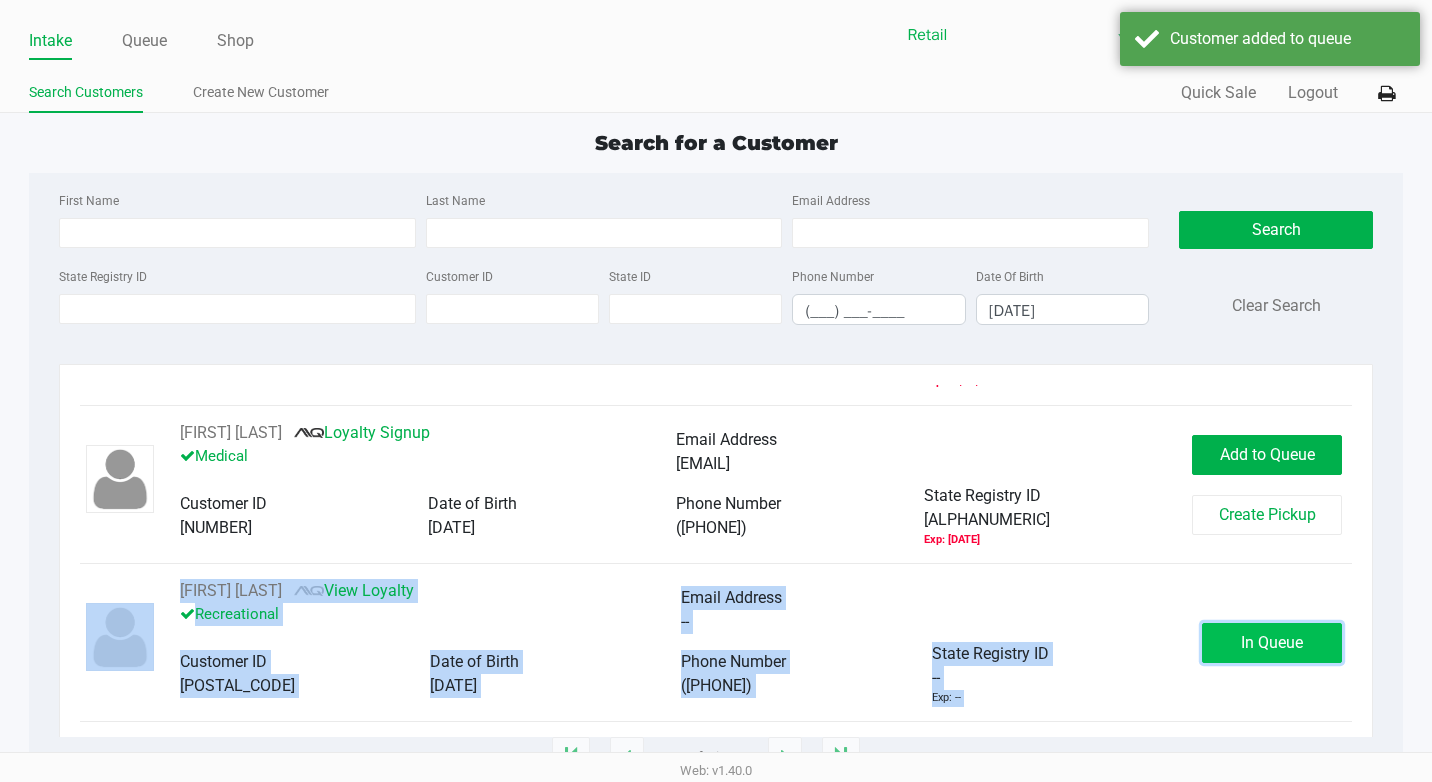 click on "In Queue" 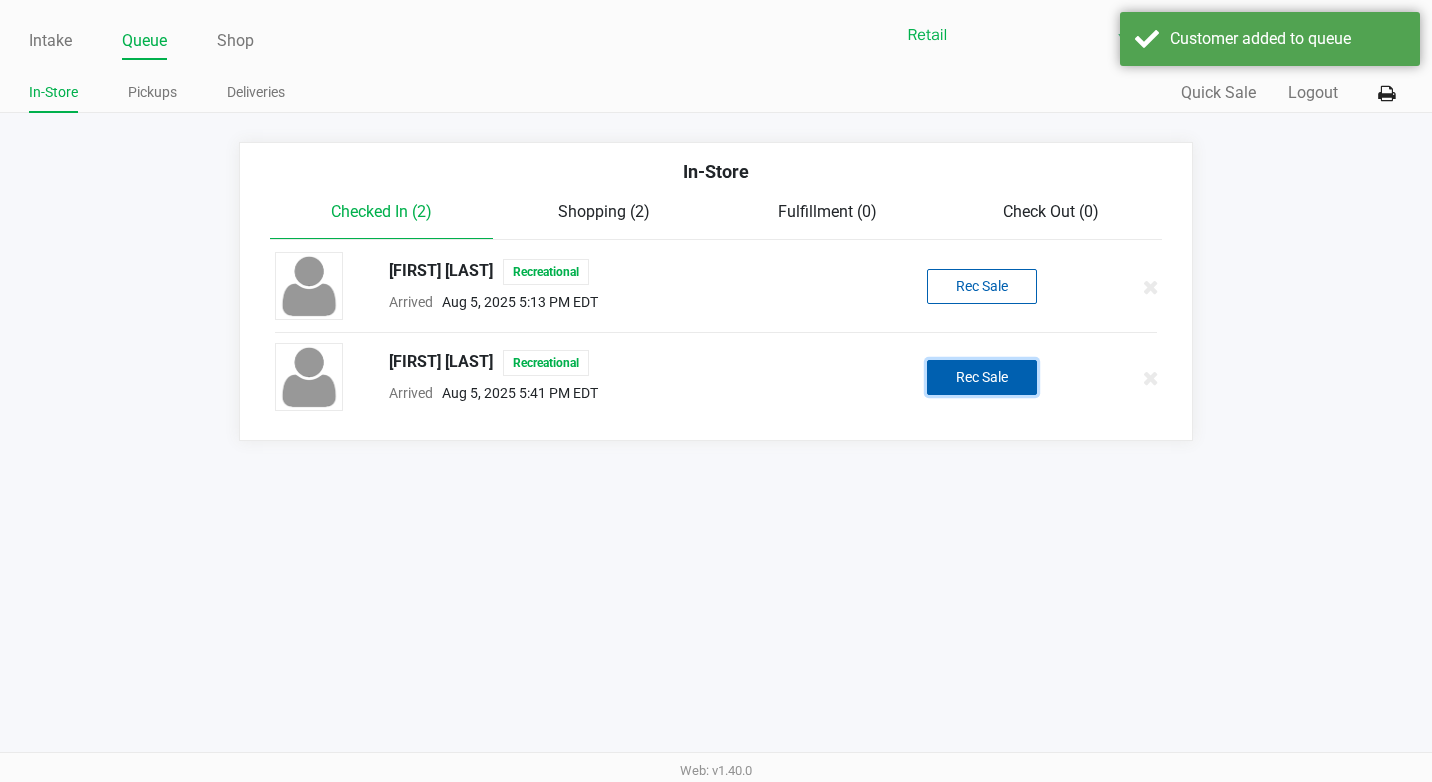 click on "Rec Sale" 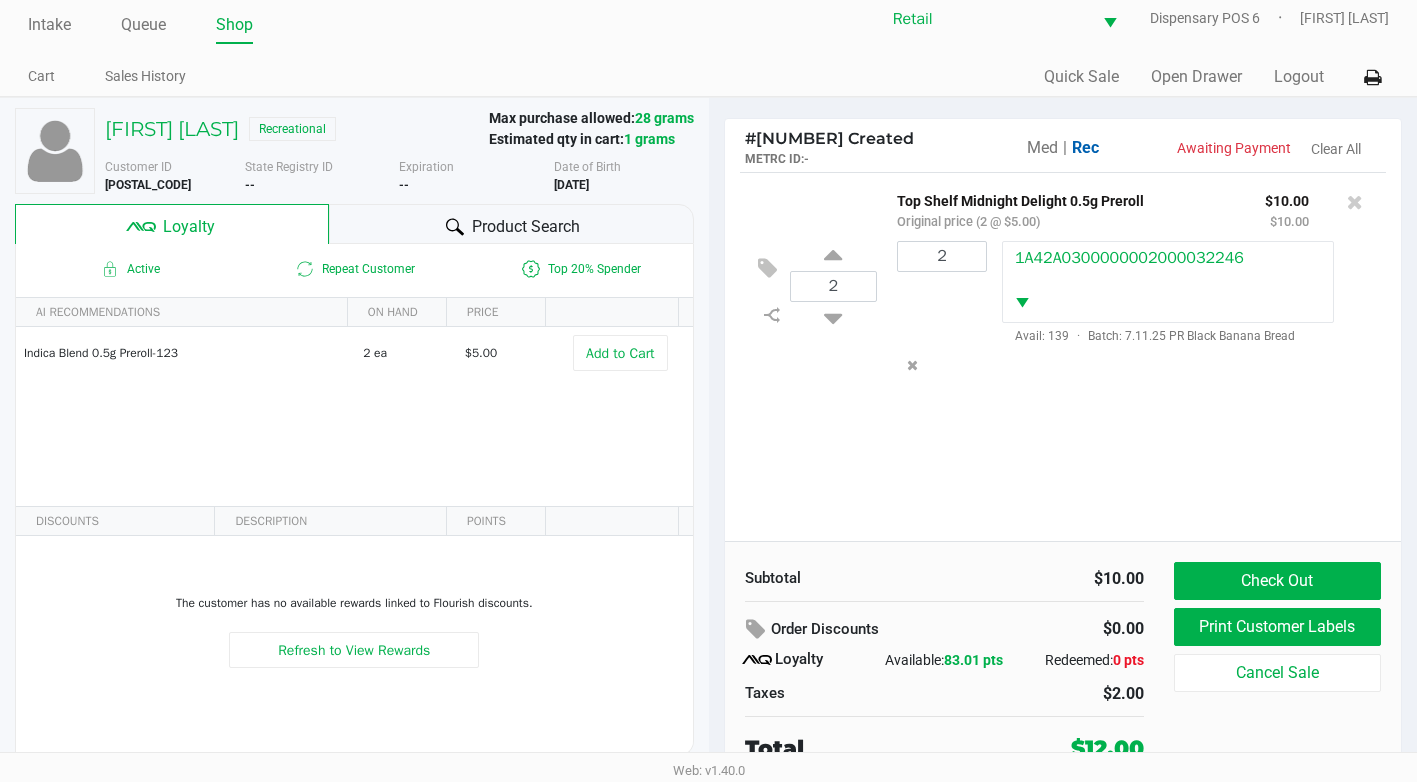scroll, scrollTop: 20, scrollLeft: 0, axis: vertical 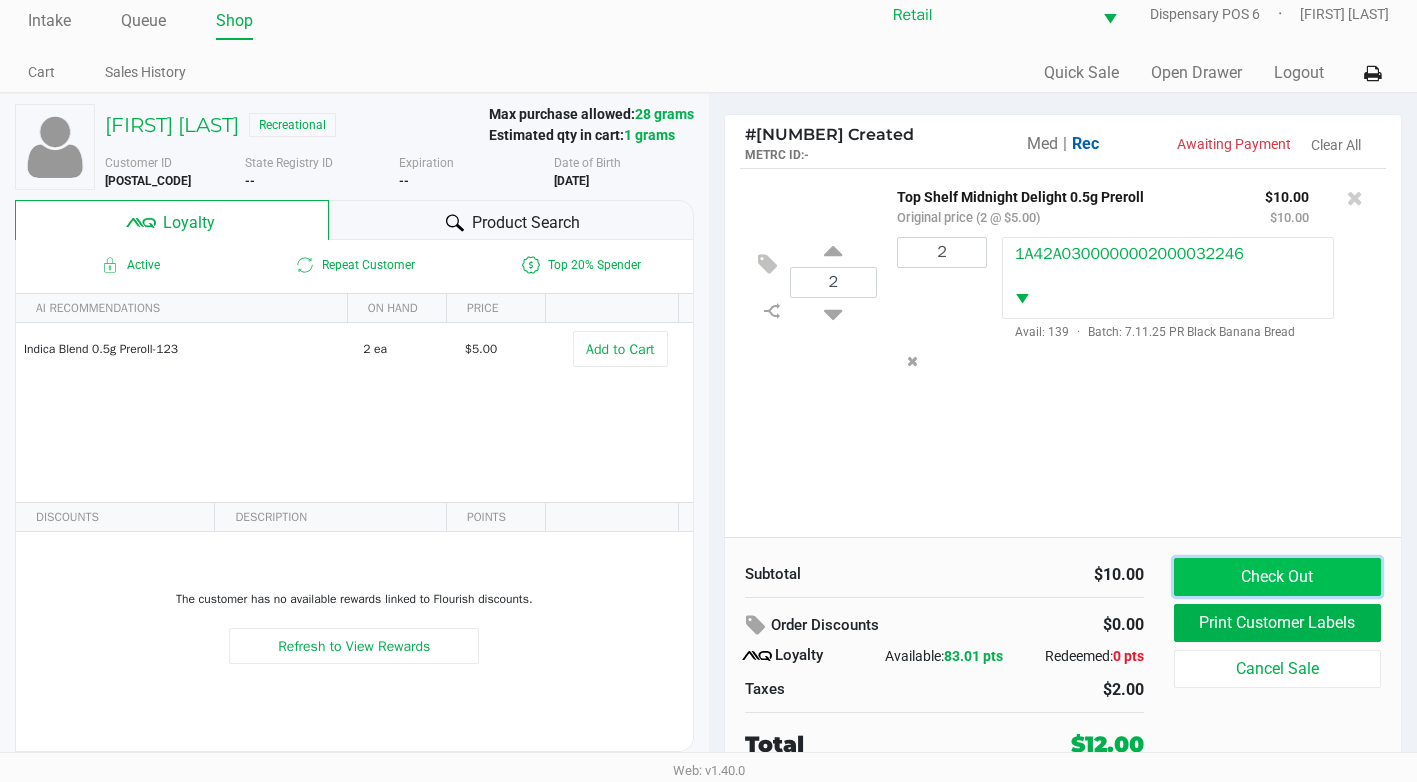 click on "Check Out" 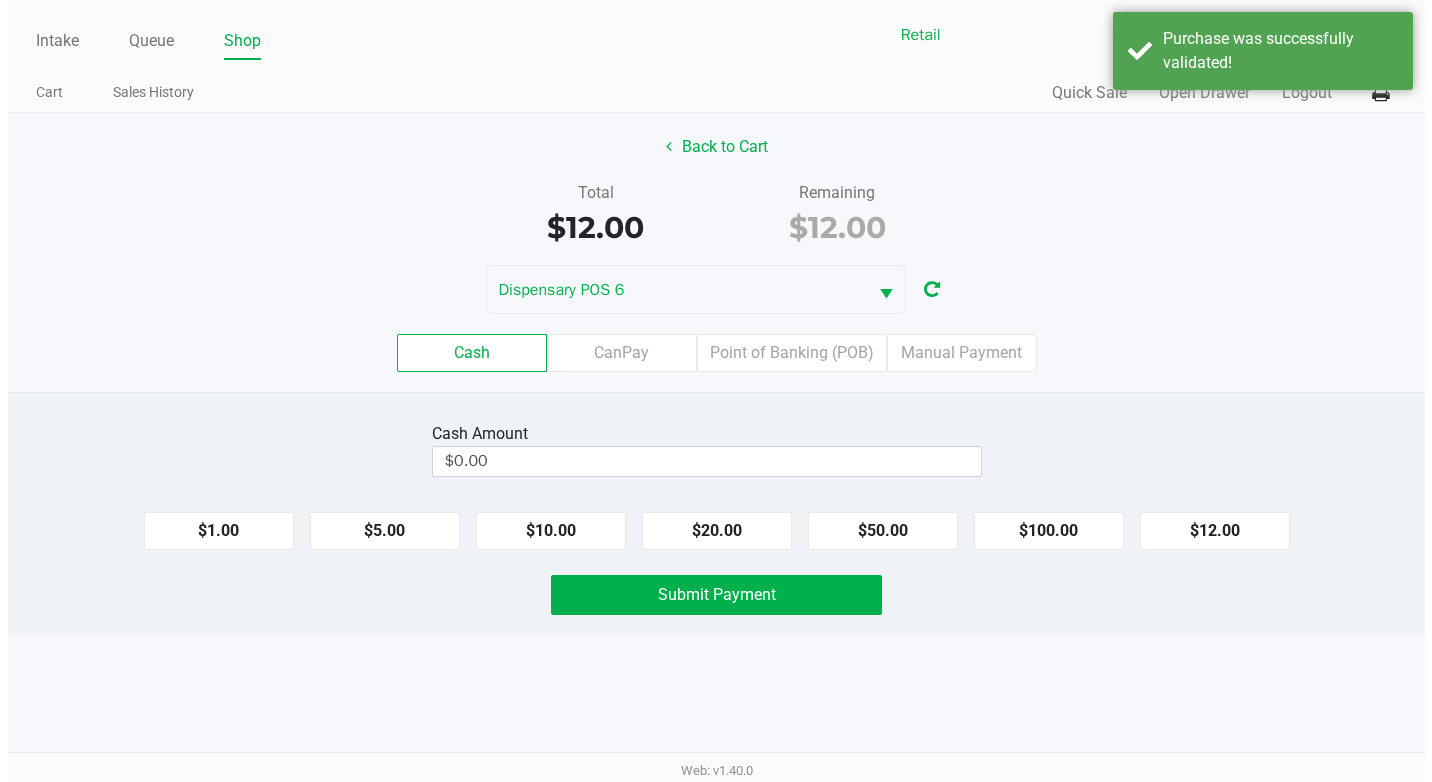 scroll, scrollTop: 0, scrollLeft: 0, axis: both 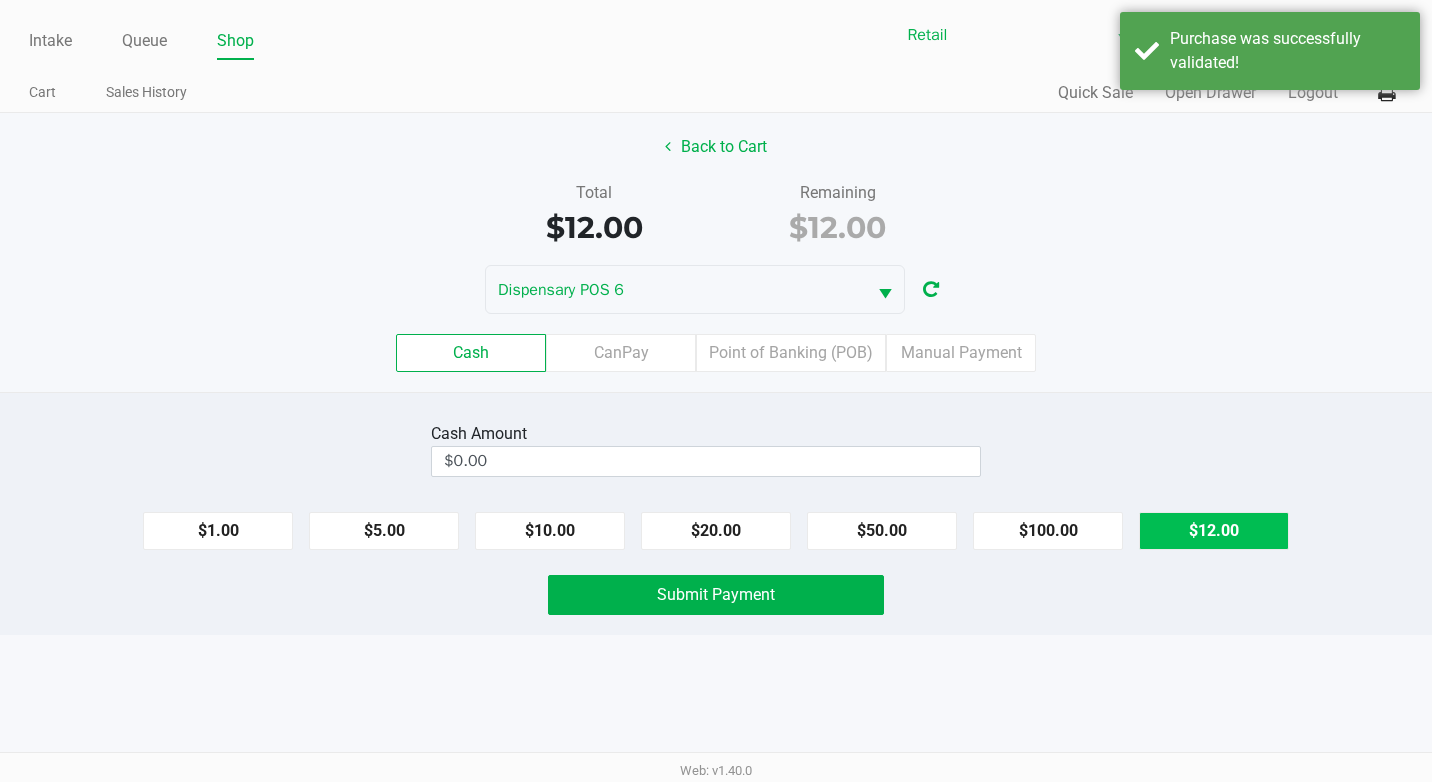click on "$12.00" 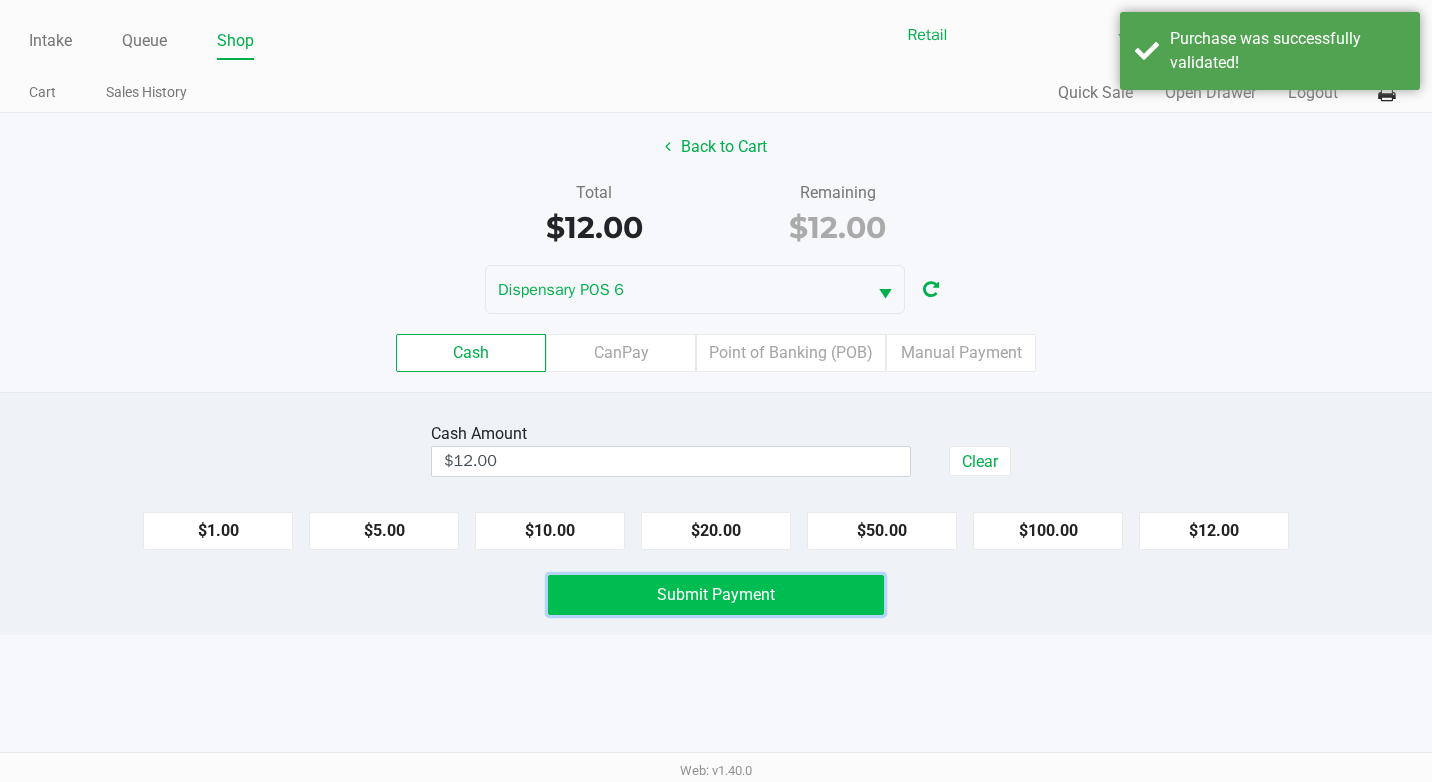 click on "Submit Payment" 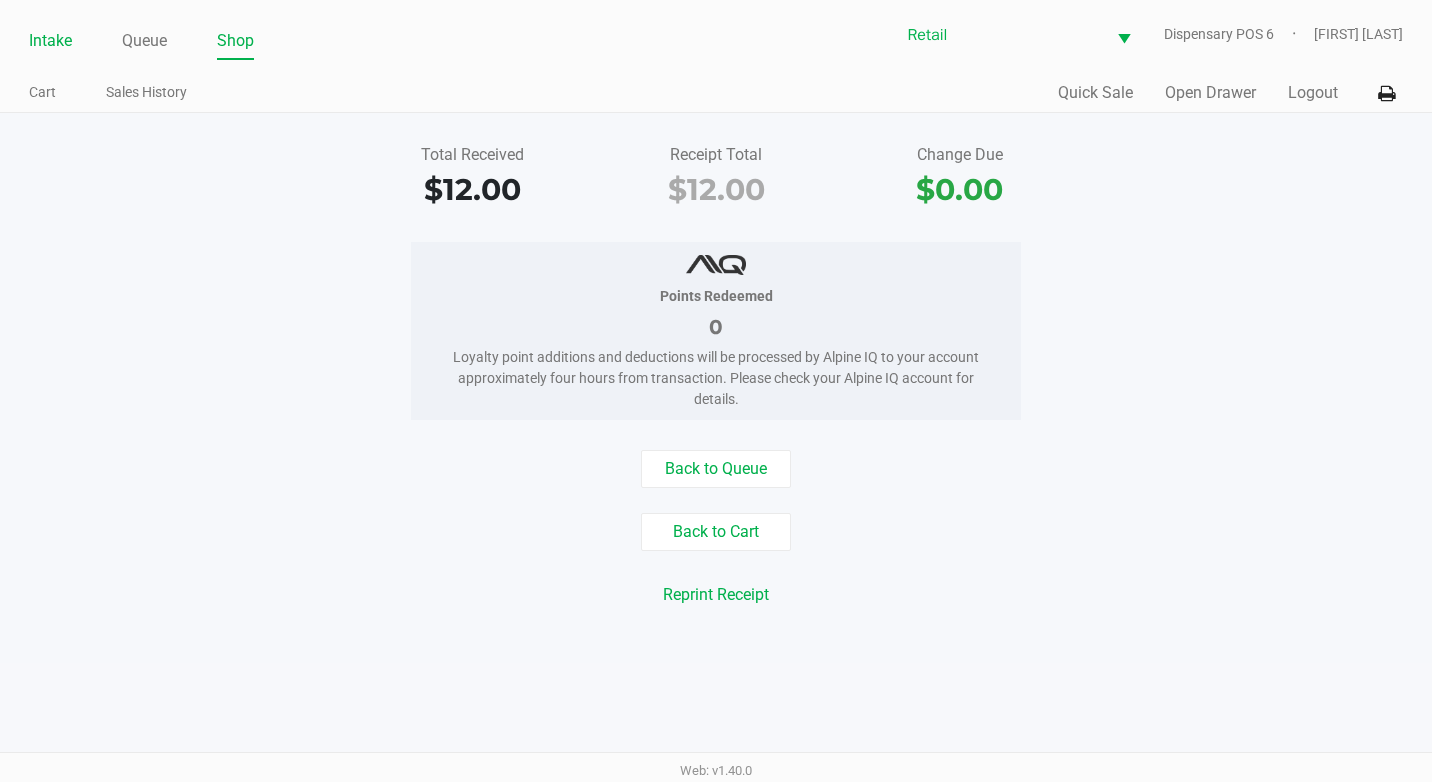 click on "Intake" 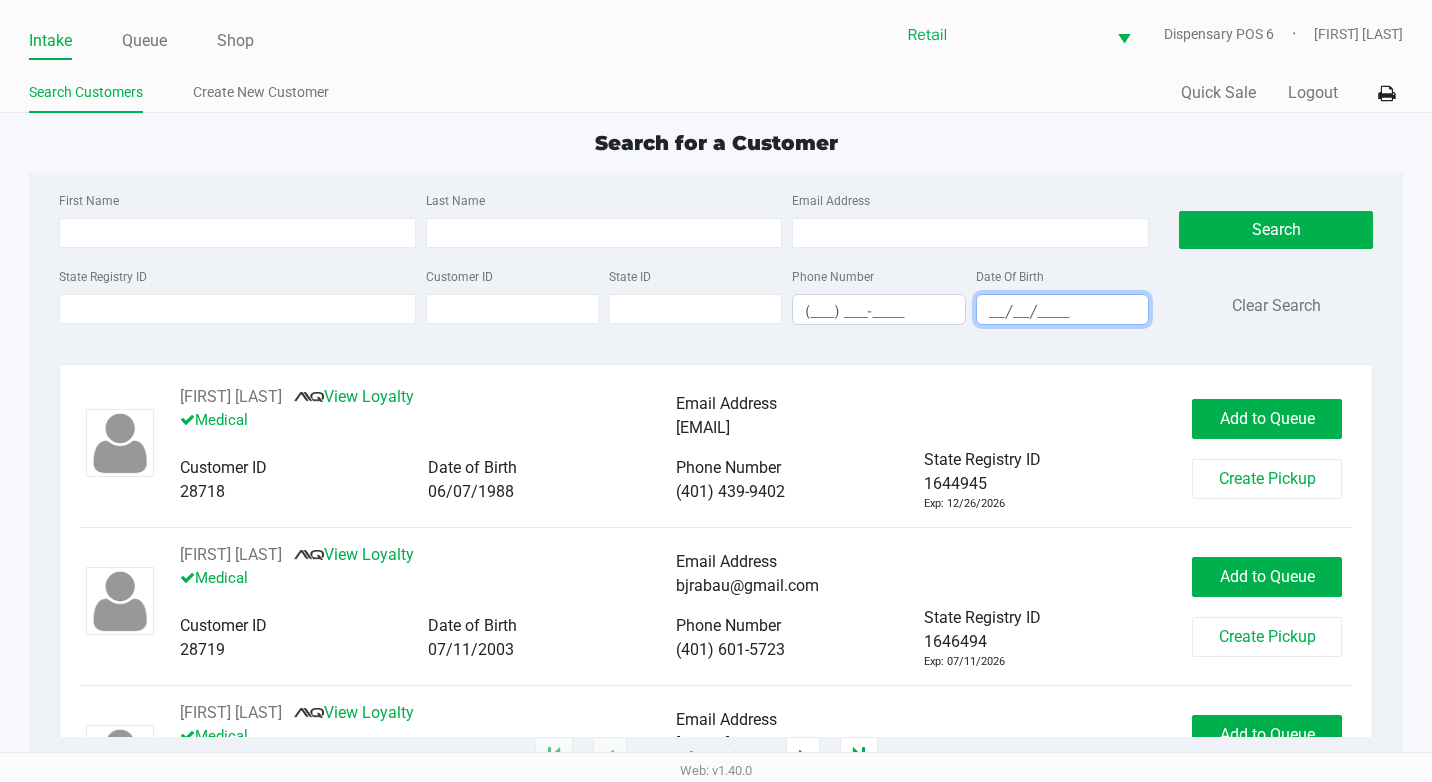 click on "__/__/____" at bounding box center (1062, 311) 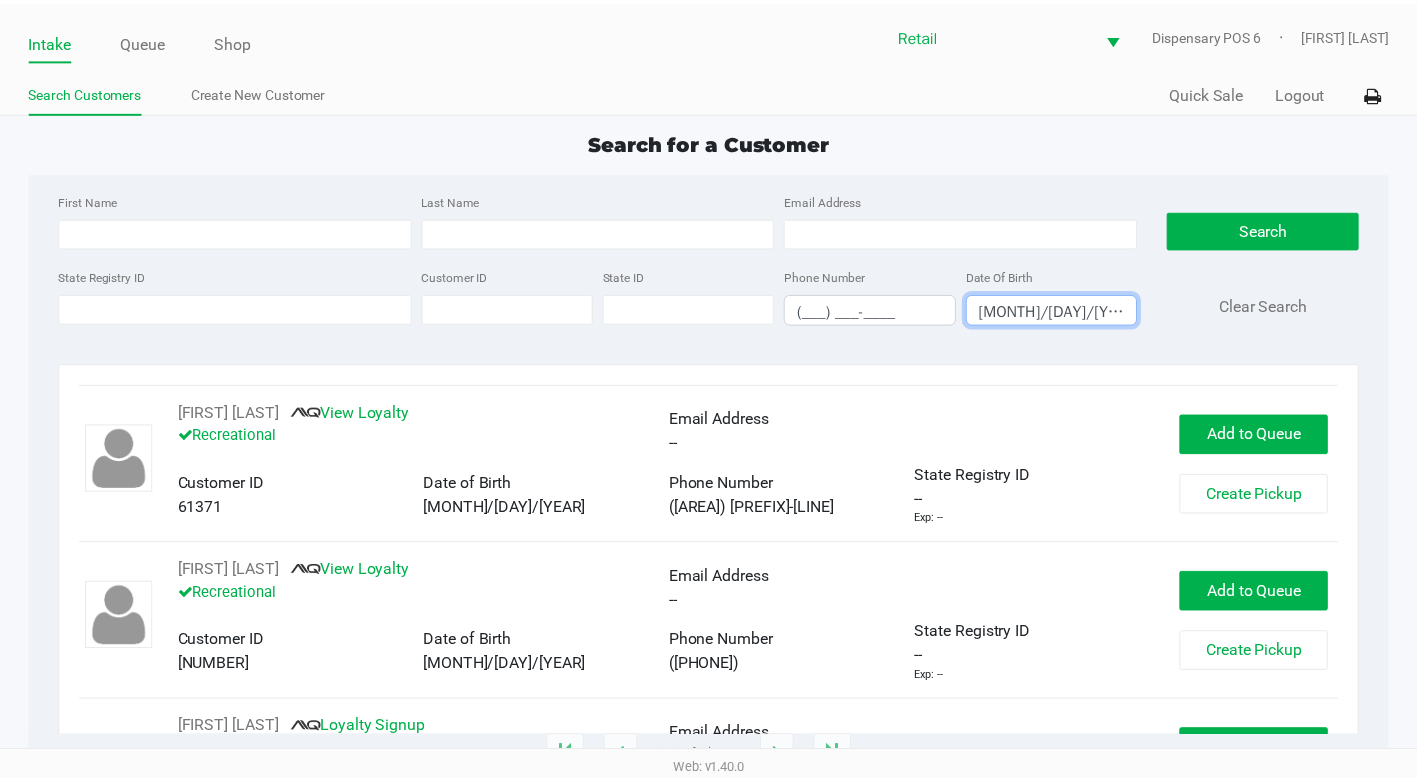 scroll, scrollTop: 400, scrollLeft: 0, axis: vertical 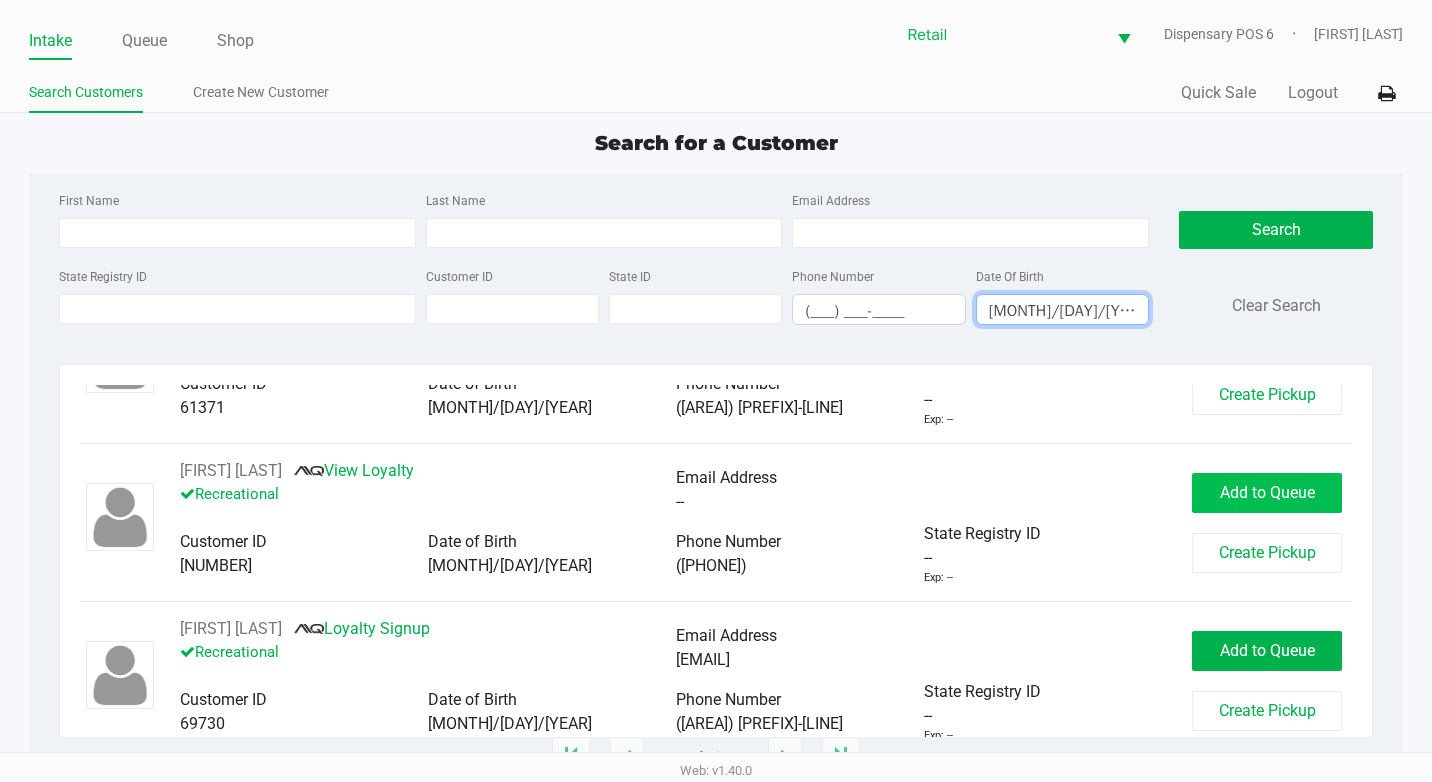 type on "[MONTH]/[DAY]/[YEAR]" 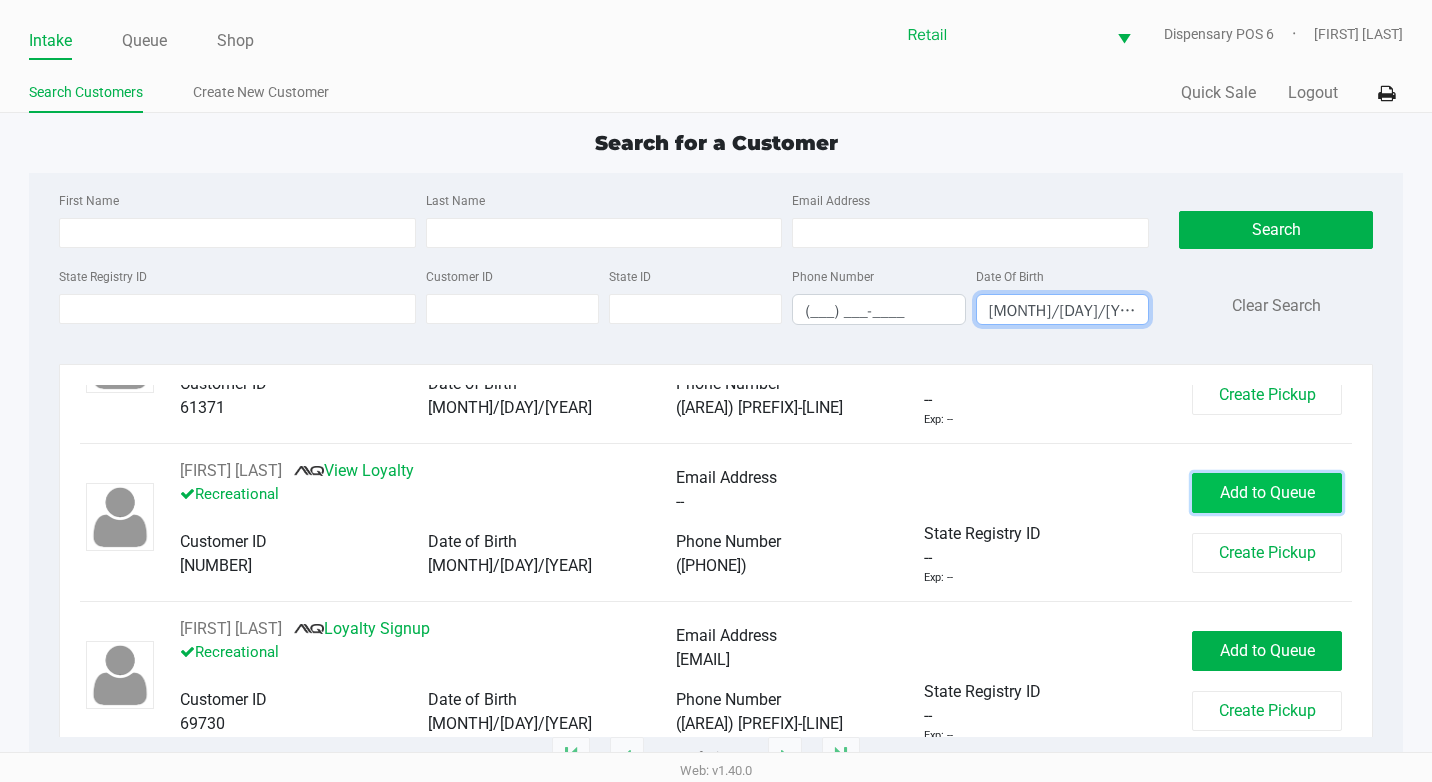 click on "Add to Queue" 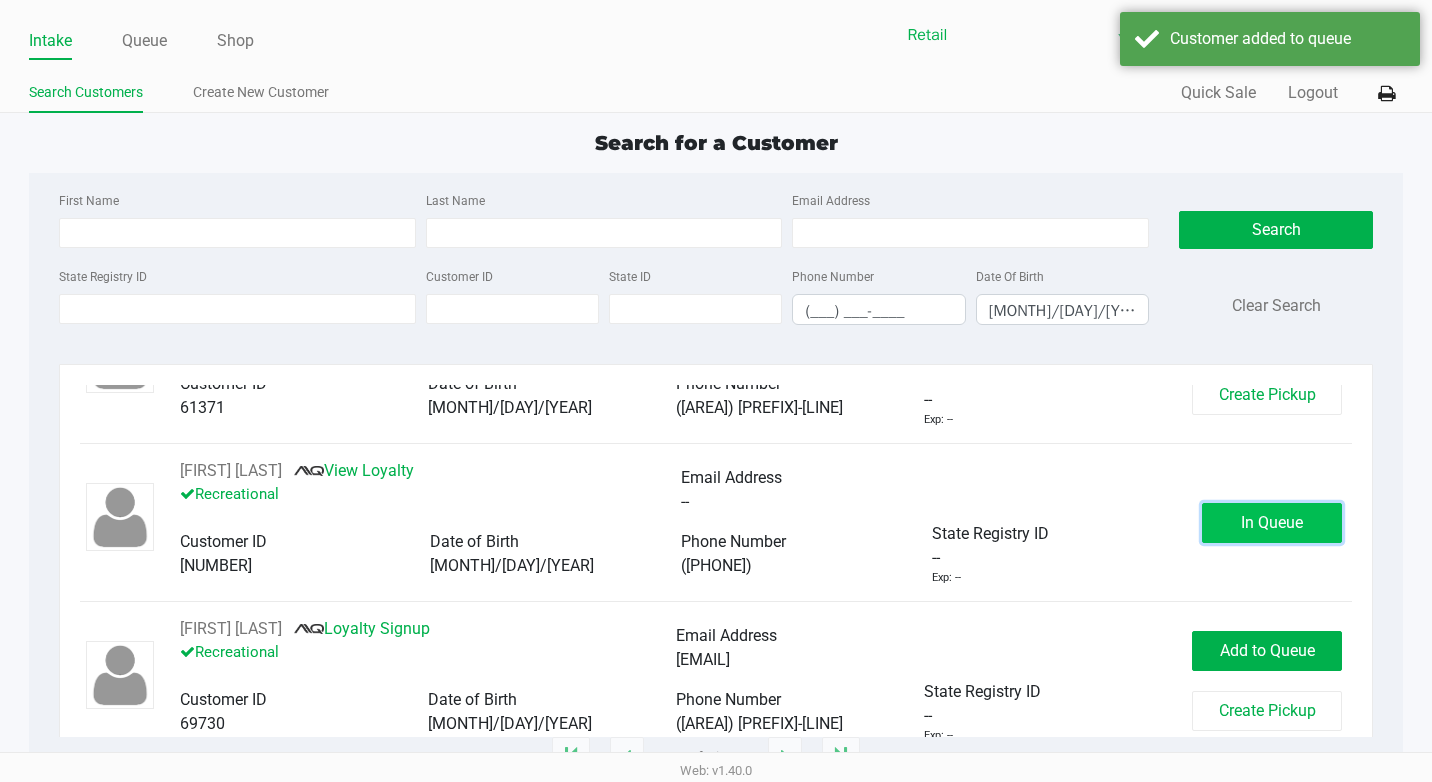 click on "In Queue" 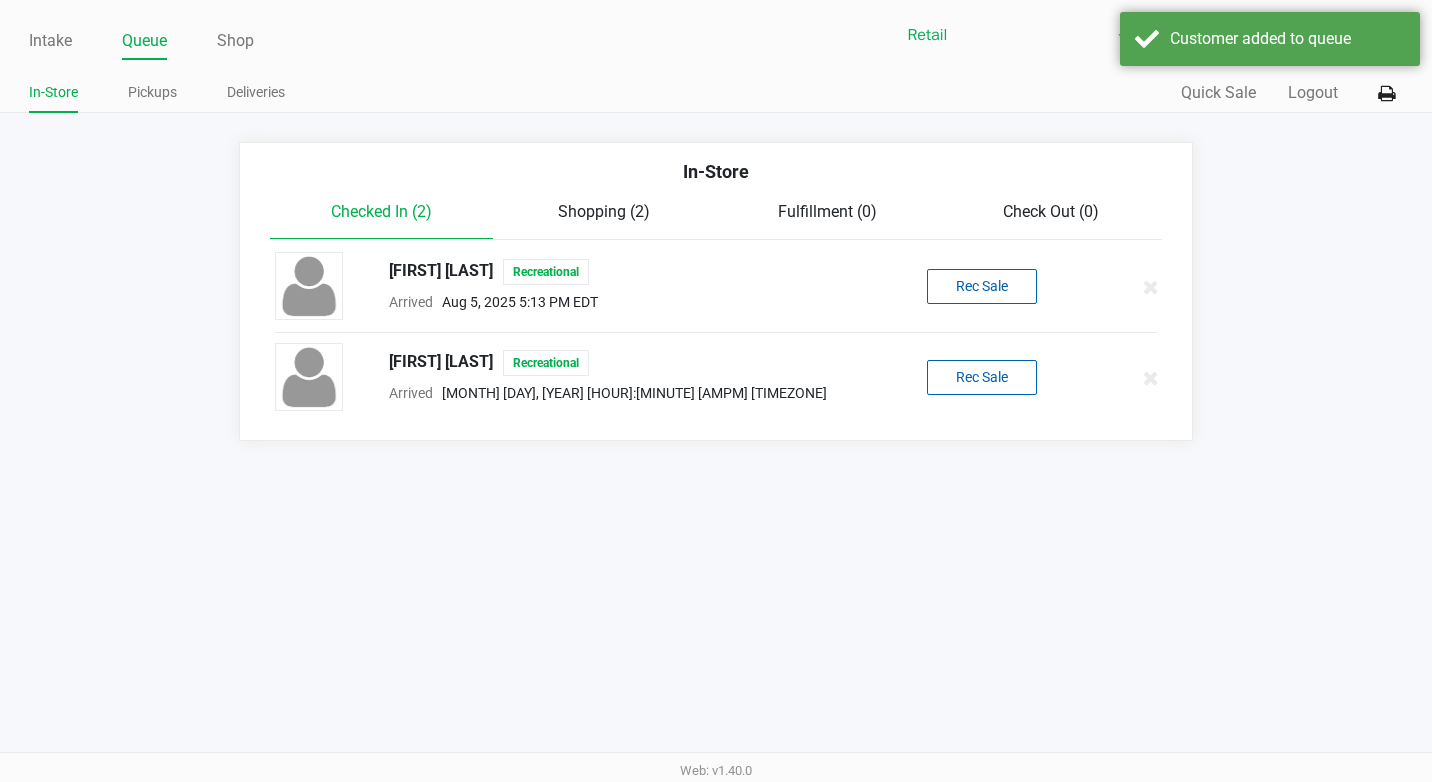 click on "[FIRST] [LAST]   Recreational  Arrived      [MONTH] [DAY], [YEAR] [HOUR]:[MINUTE] [AMPM]   Rec Sale" 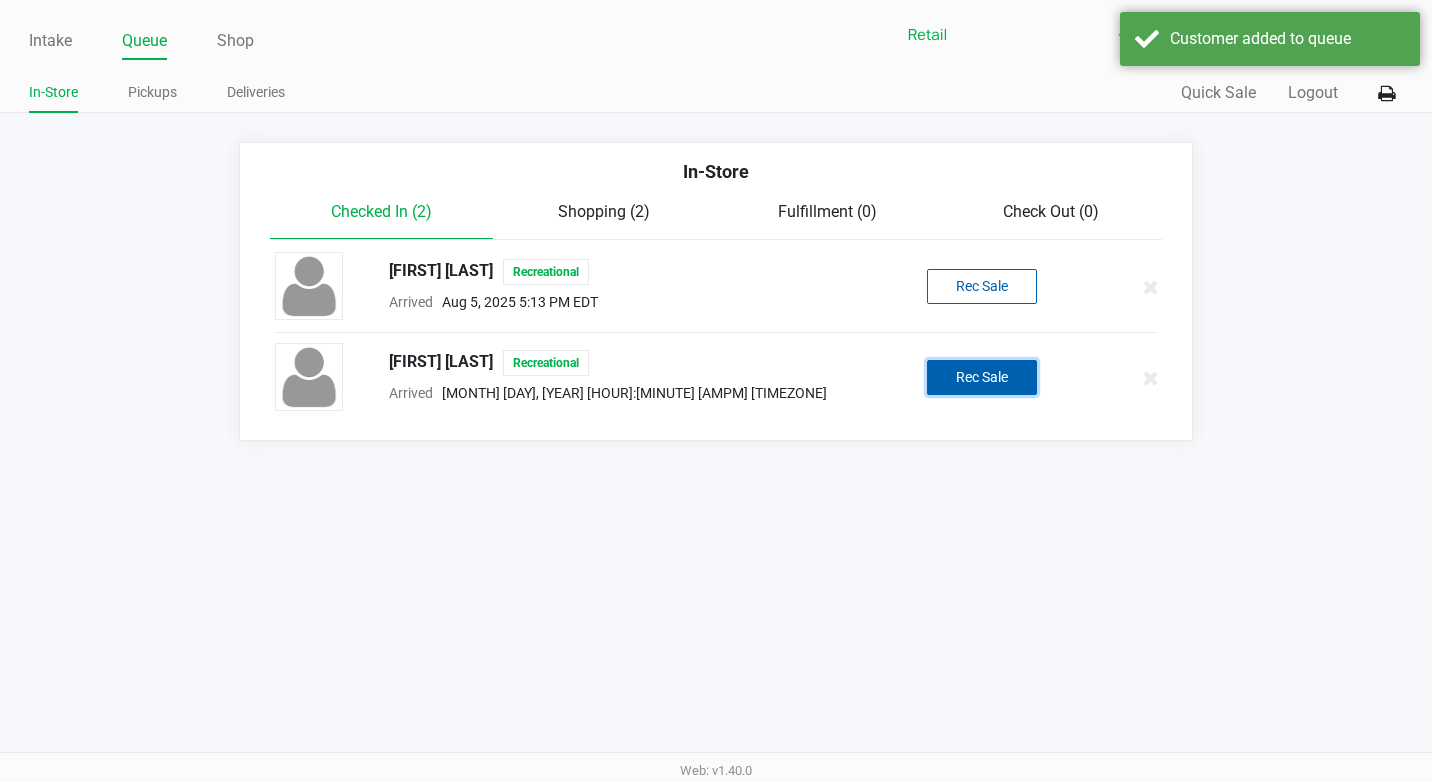 click on "Rec Sale" 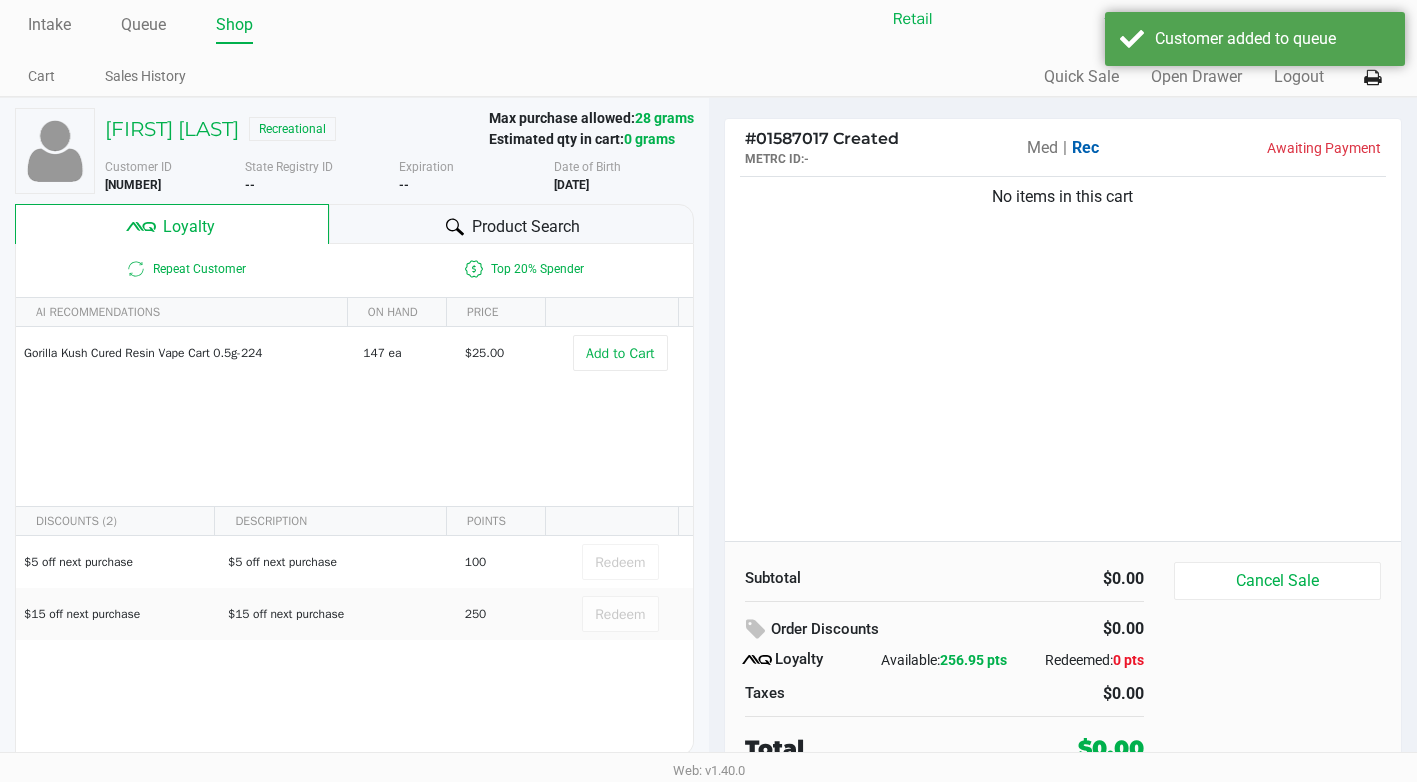 scroll, scrollTop: 20, scrollLeft: 0, axis: vertical 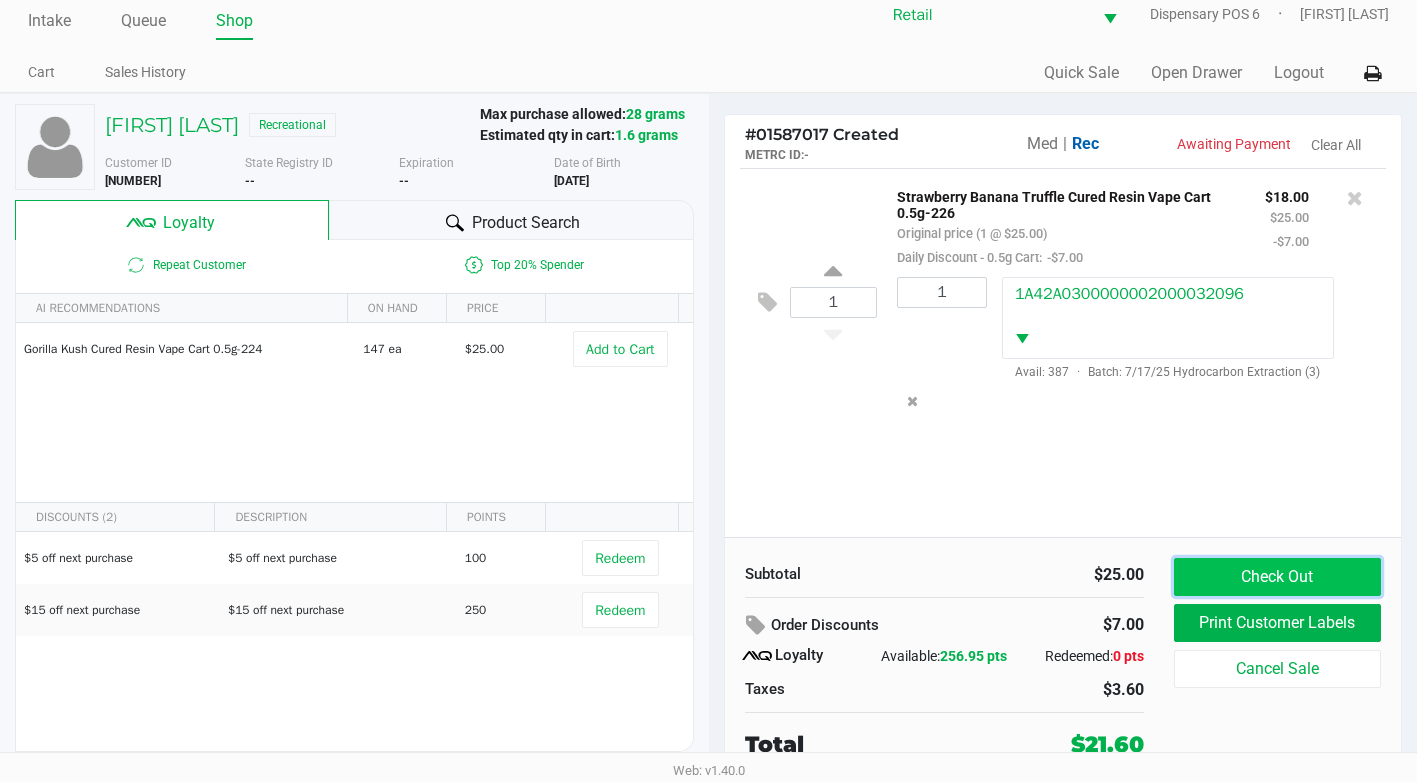click on "Check Out" 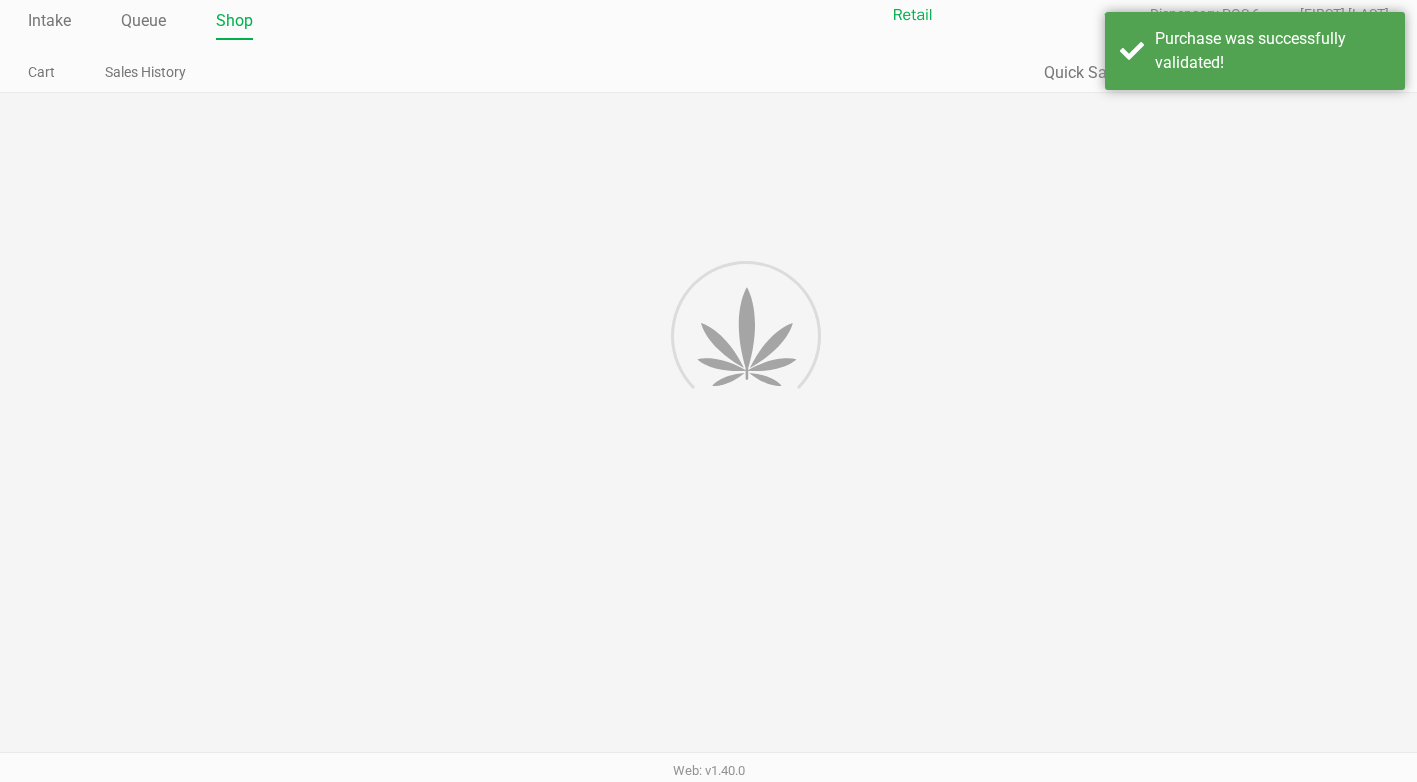 scroll, scrollTop: 0, scrollLeft: 0, axis: both 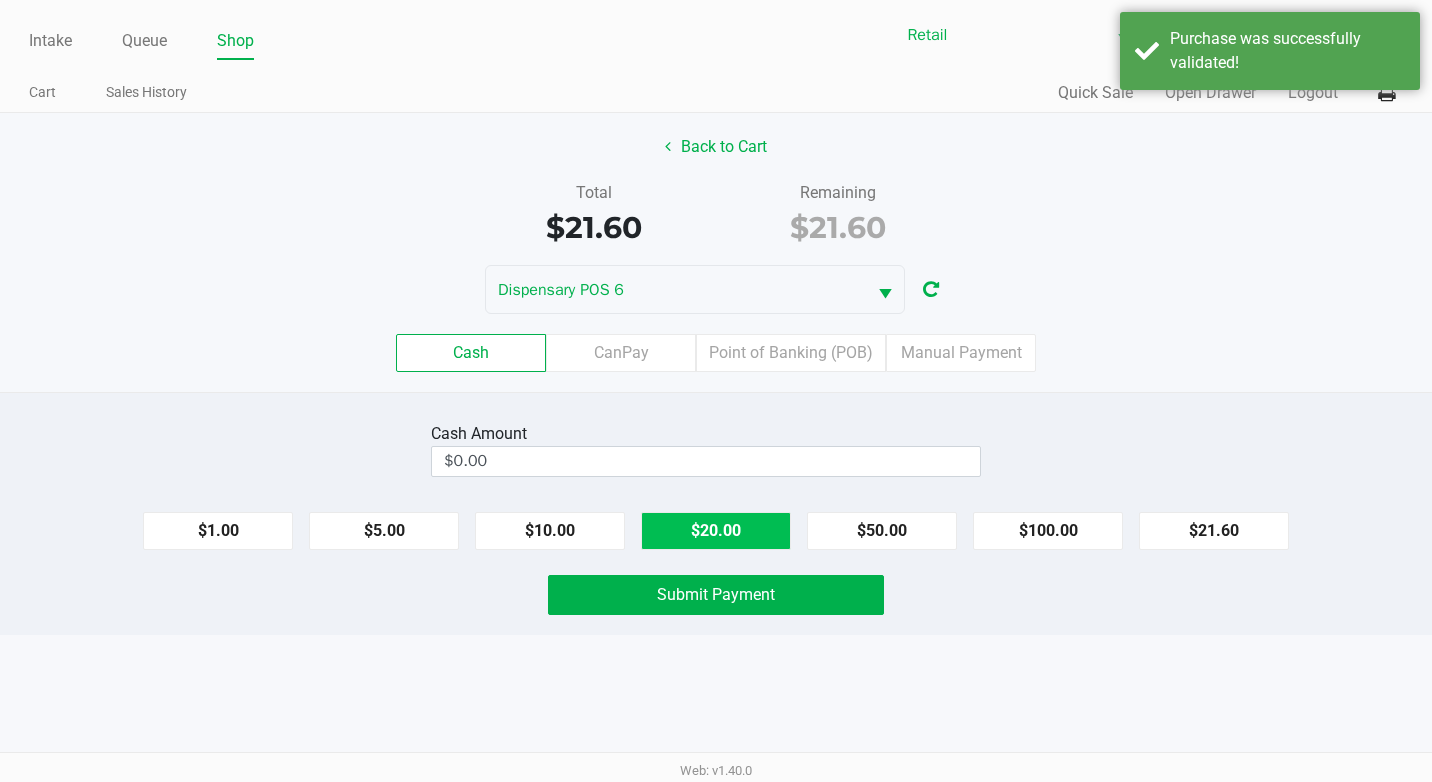 click on "$20.00" 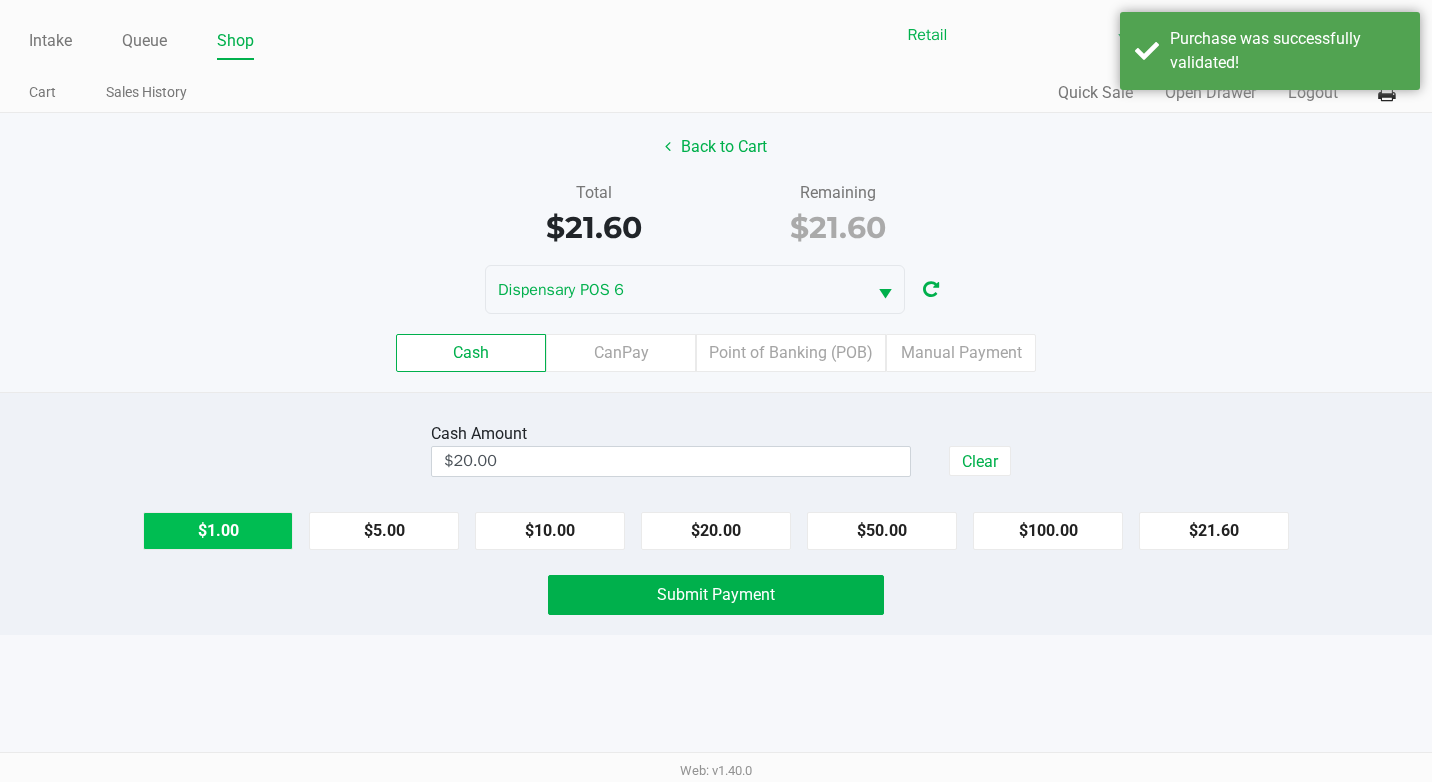click on "$1.00" 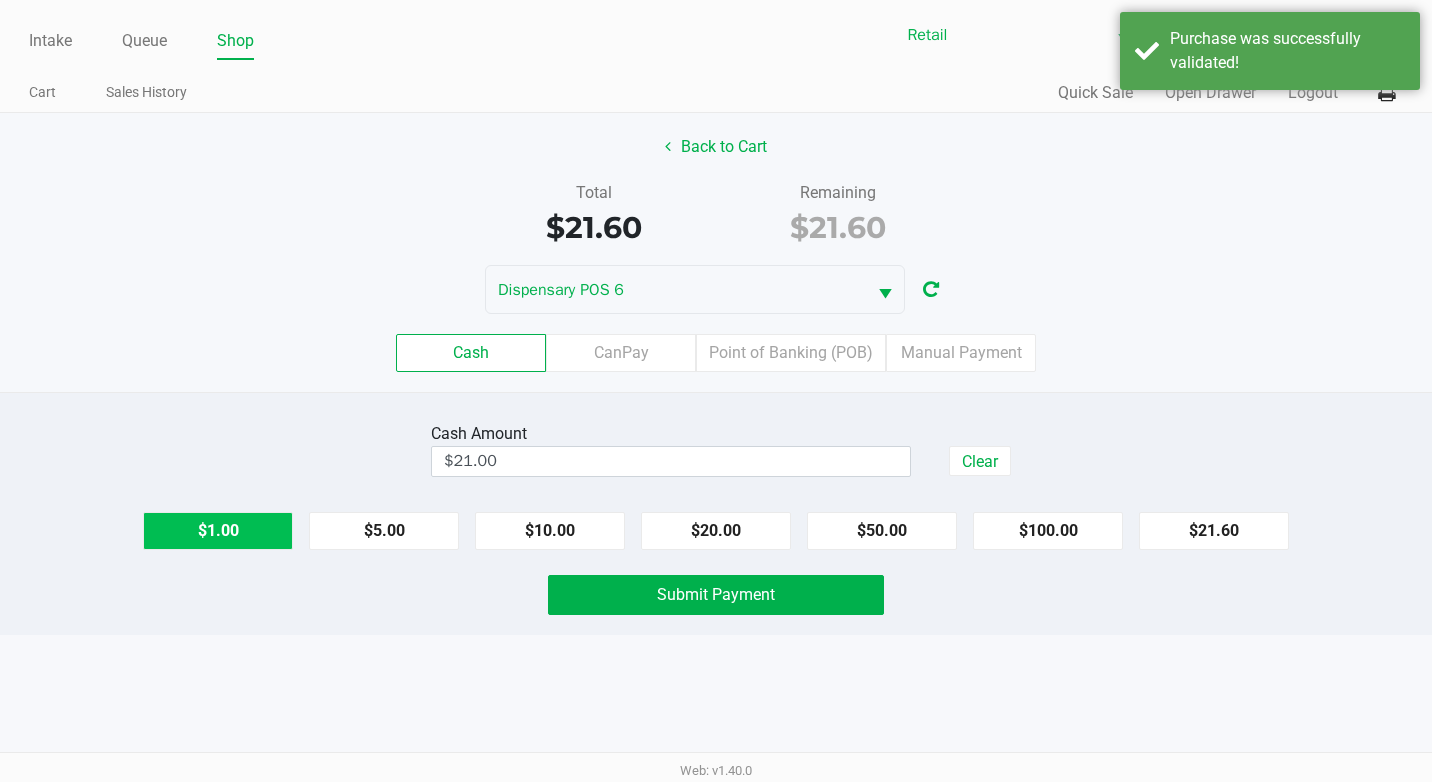 click on "$1.00" 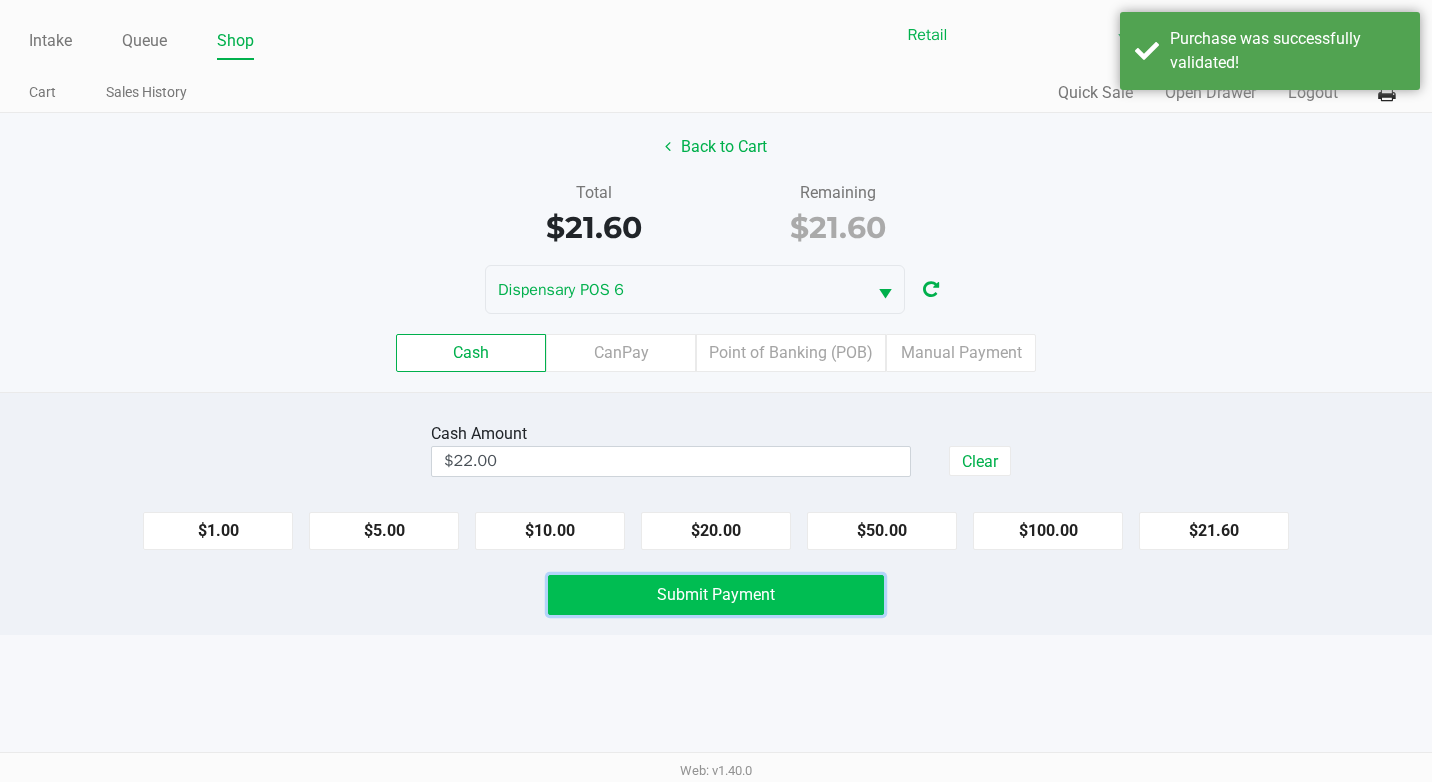 click on "Submit Payment" 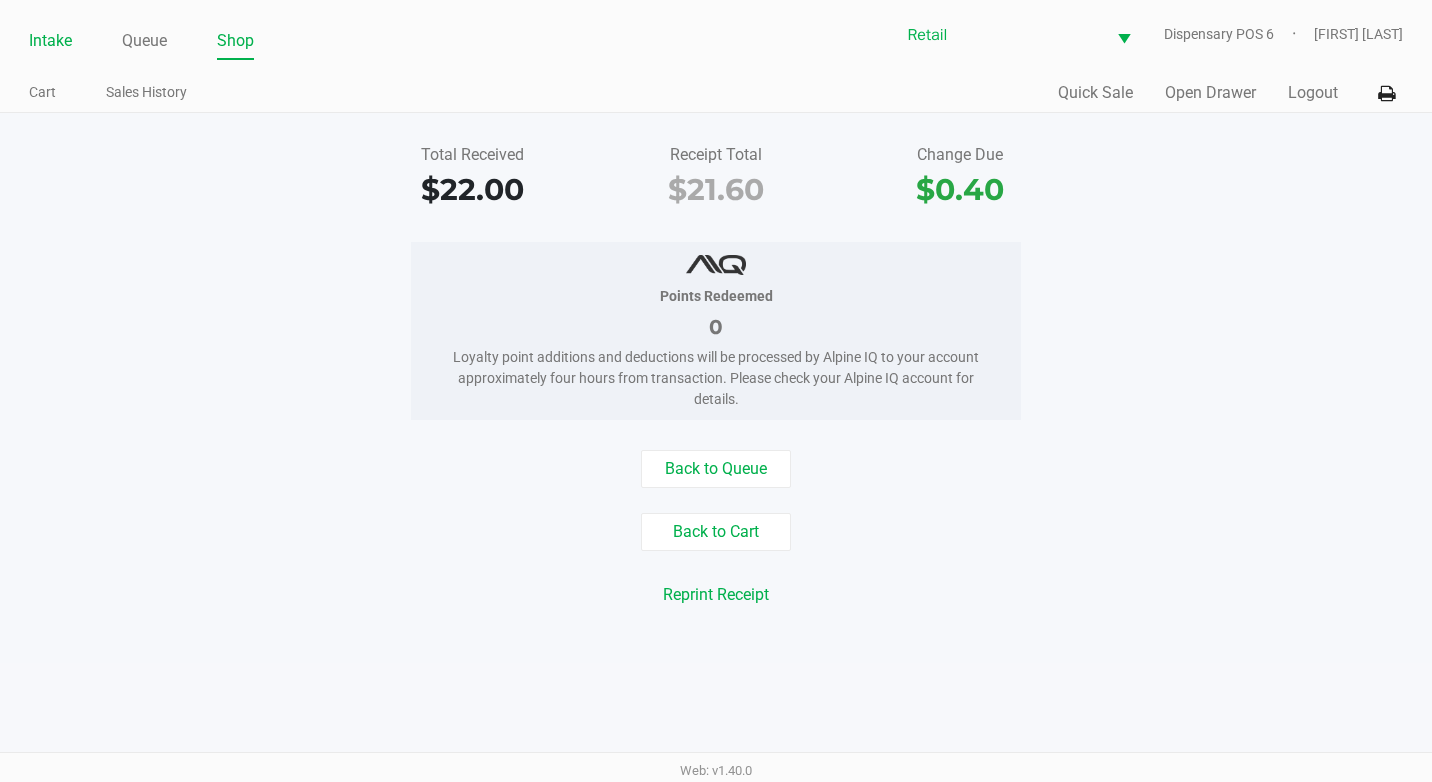 click on "Intake" 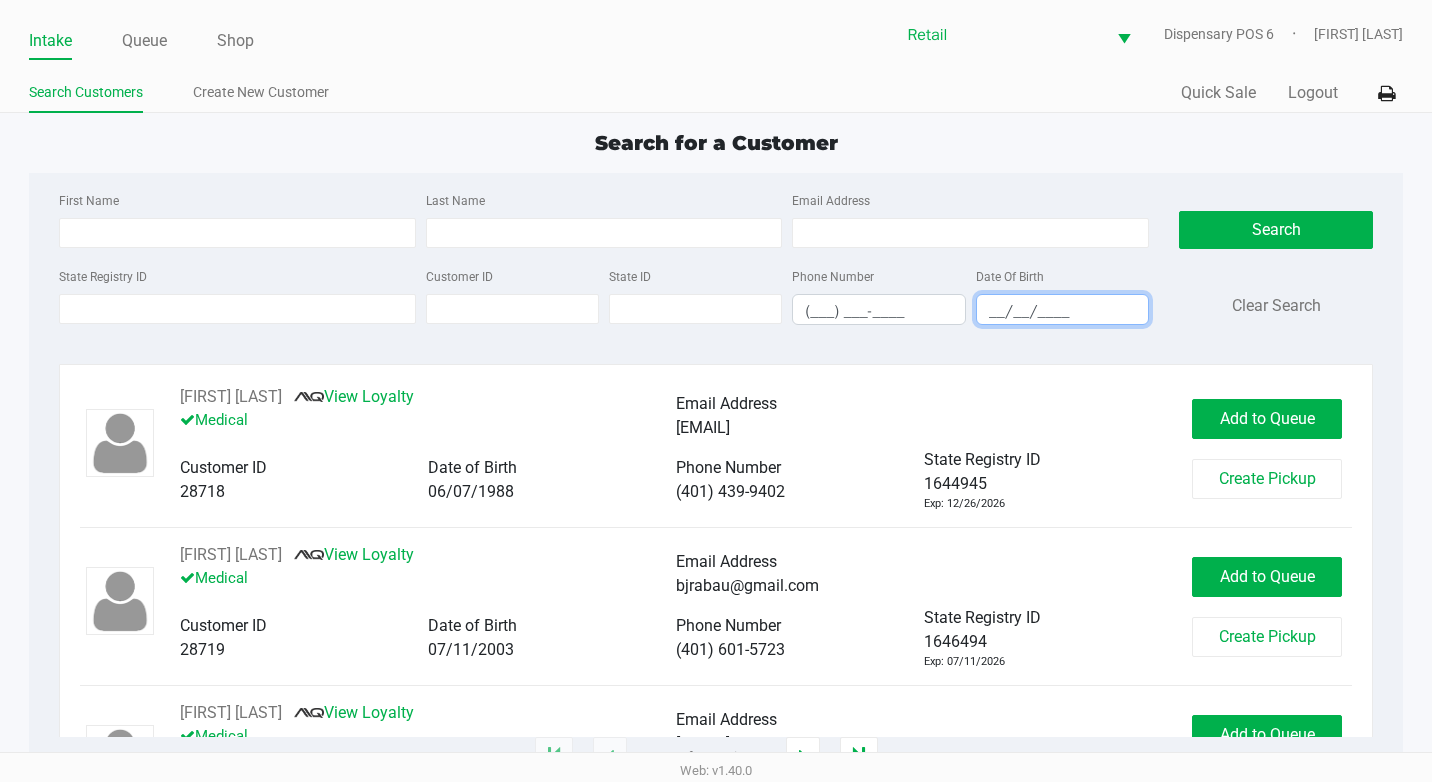 click on "__/__/____" at bounding box center (1062, 311) 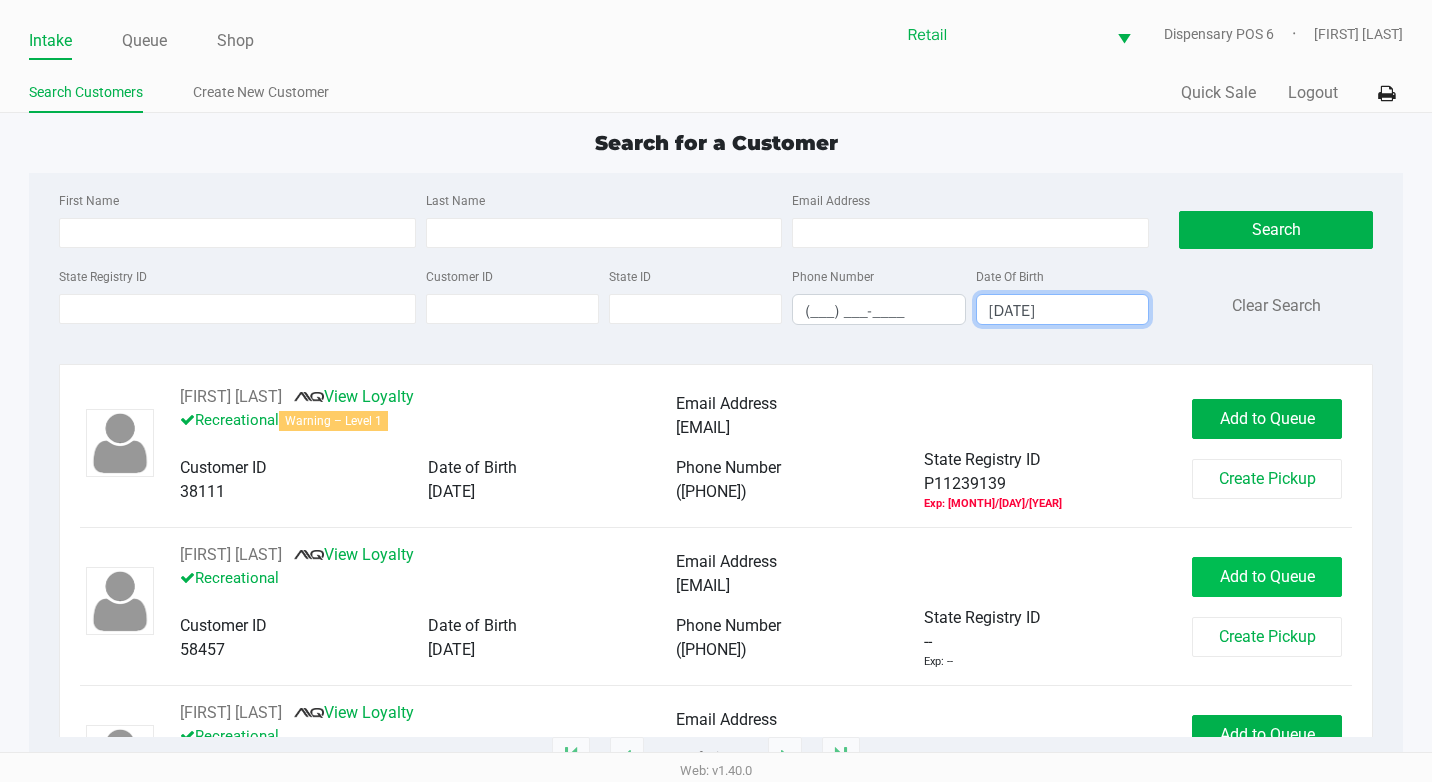 type on "[DATE]" 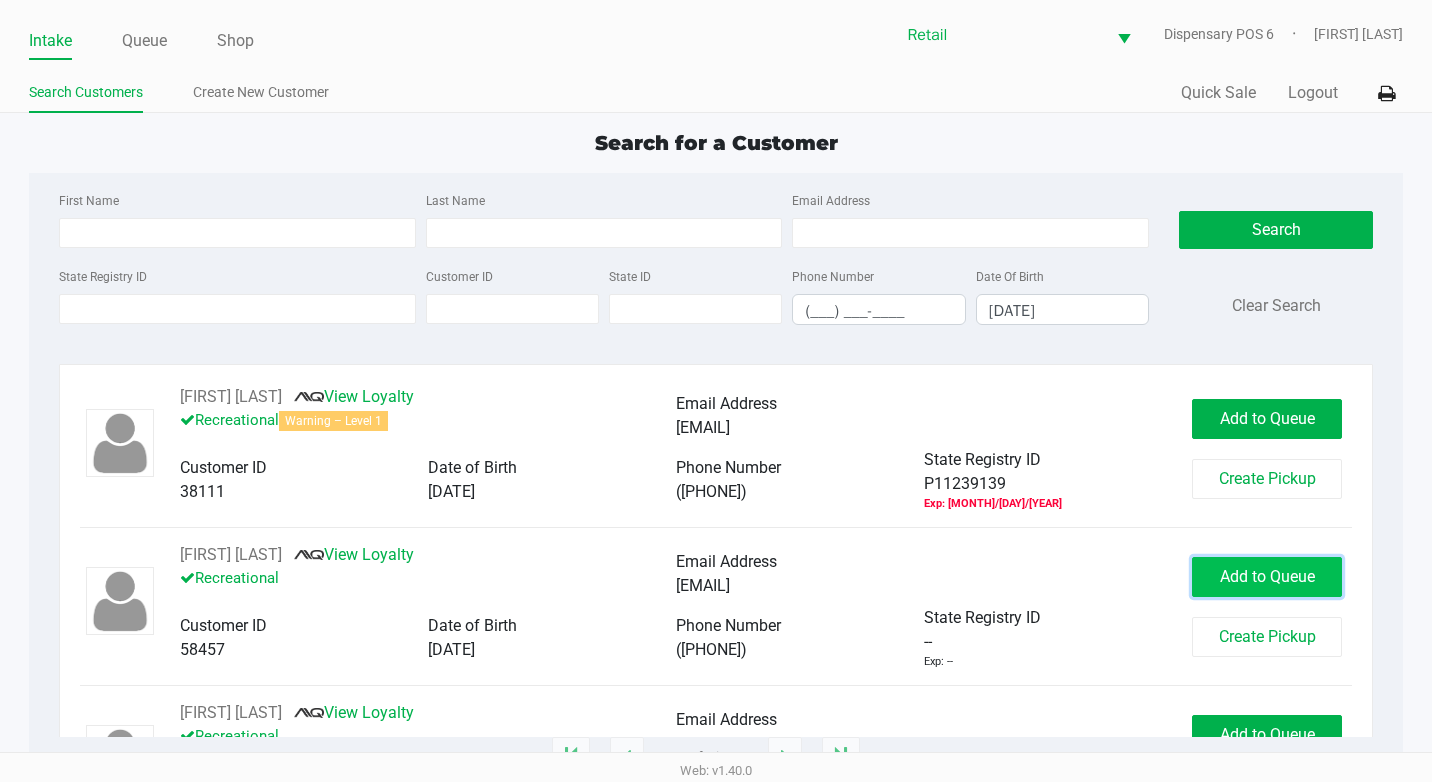 click on "Add to Queue" 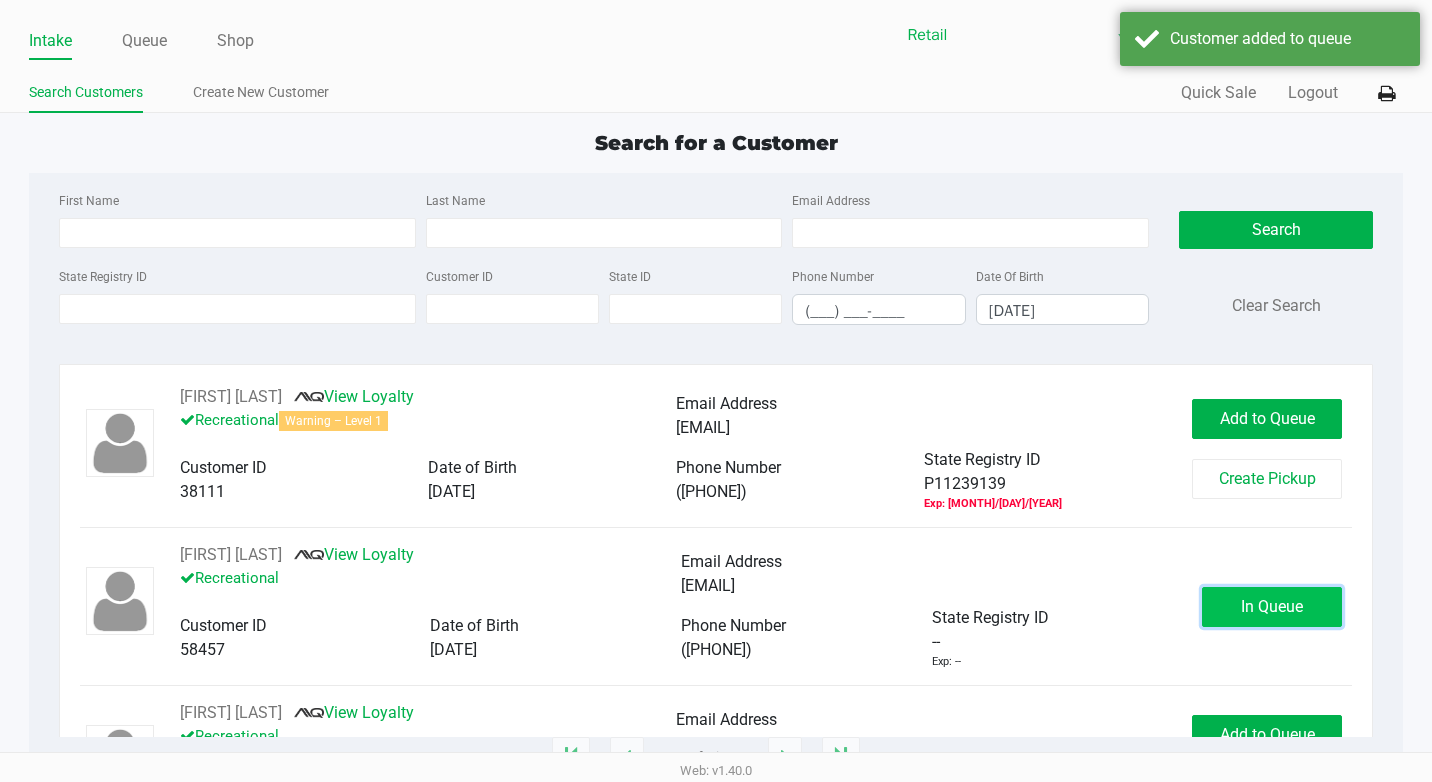 click on "In Queue" 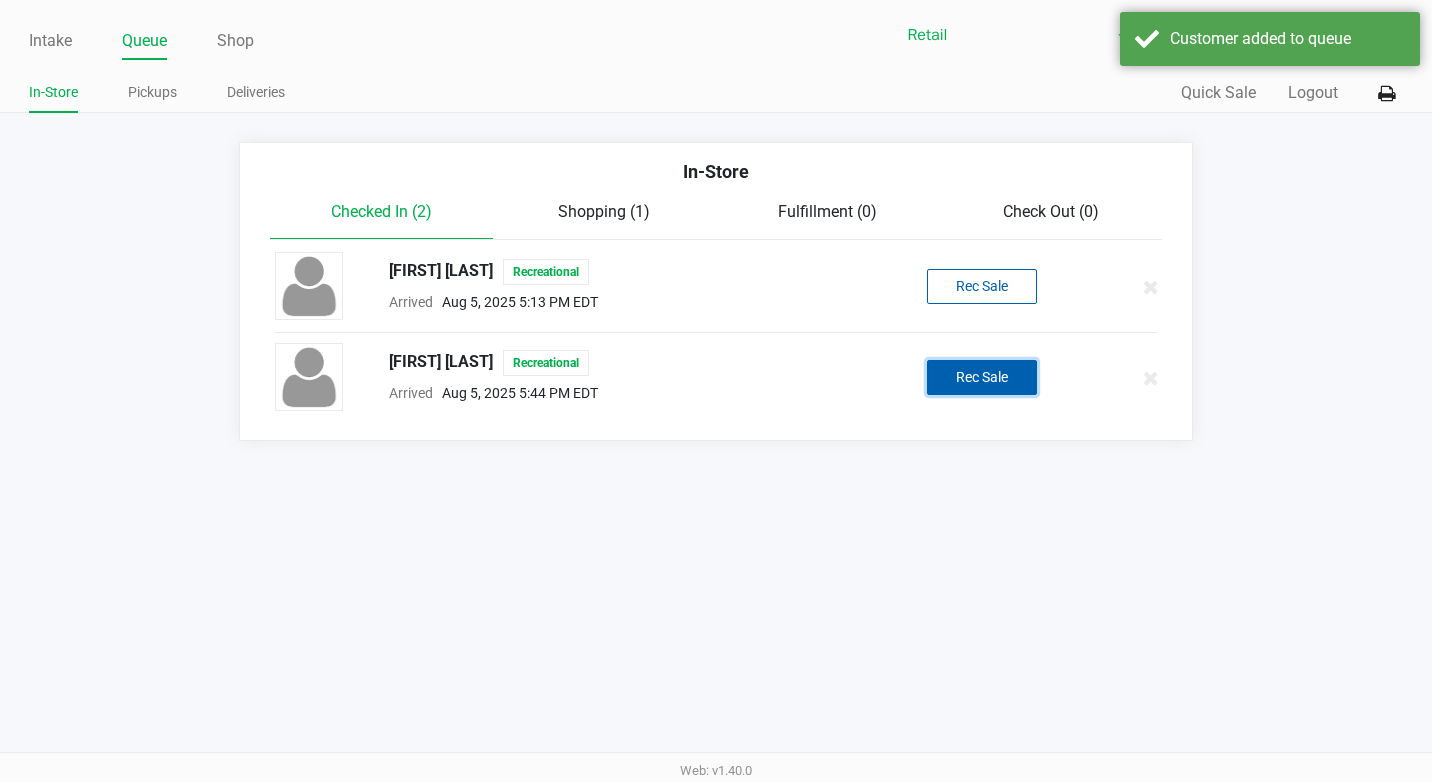 click on "Rec Sale" 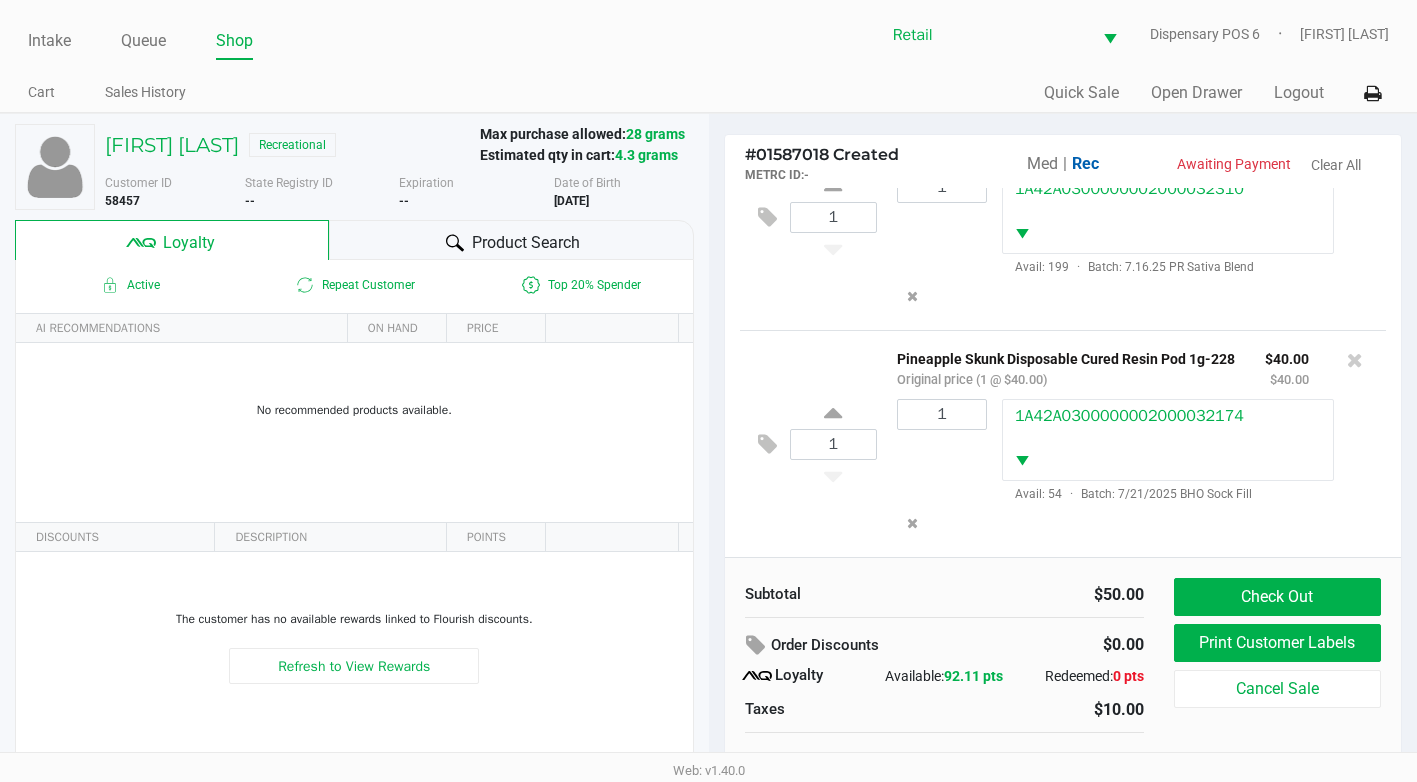 scroll, scrollTop: 119, scrollLeft: 0, axis: vertical 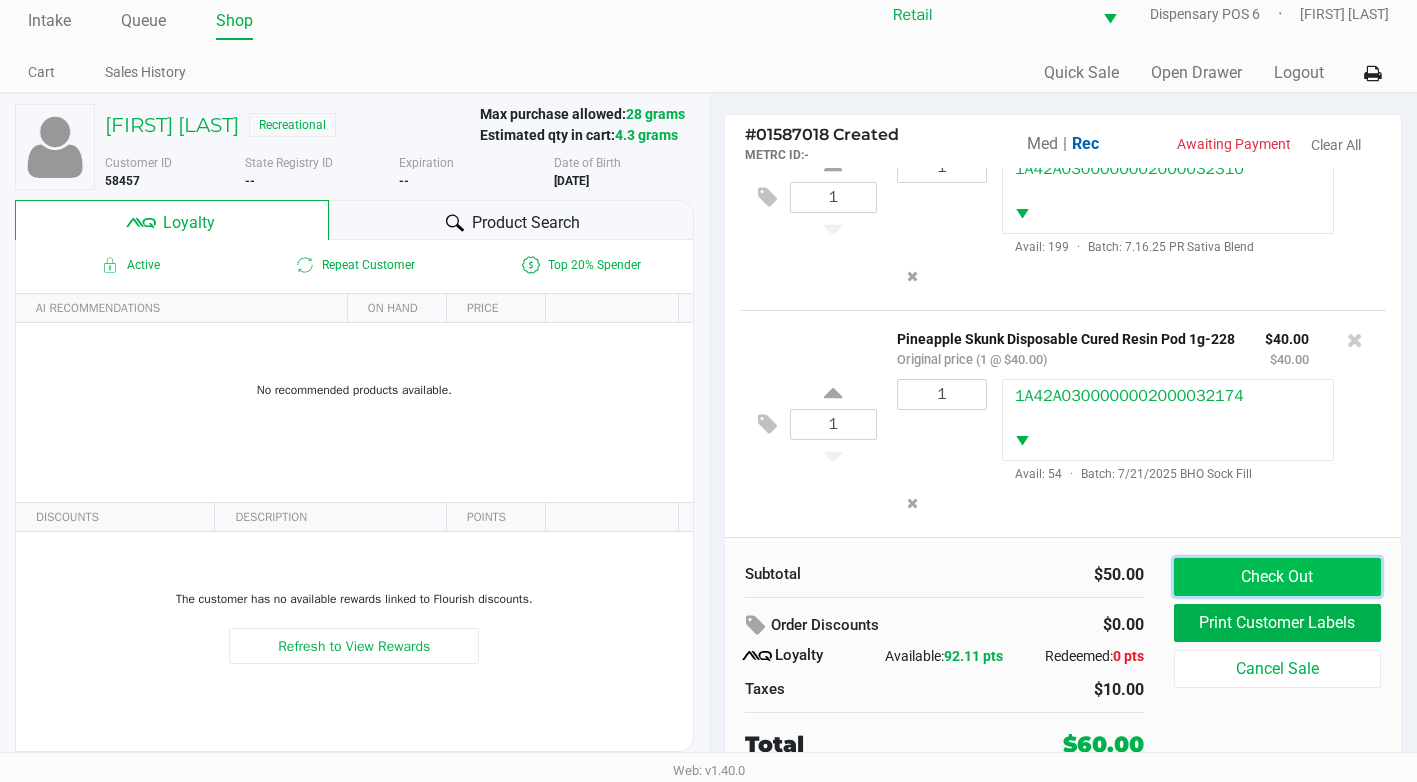 click on "Check Out" 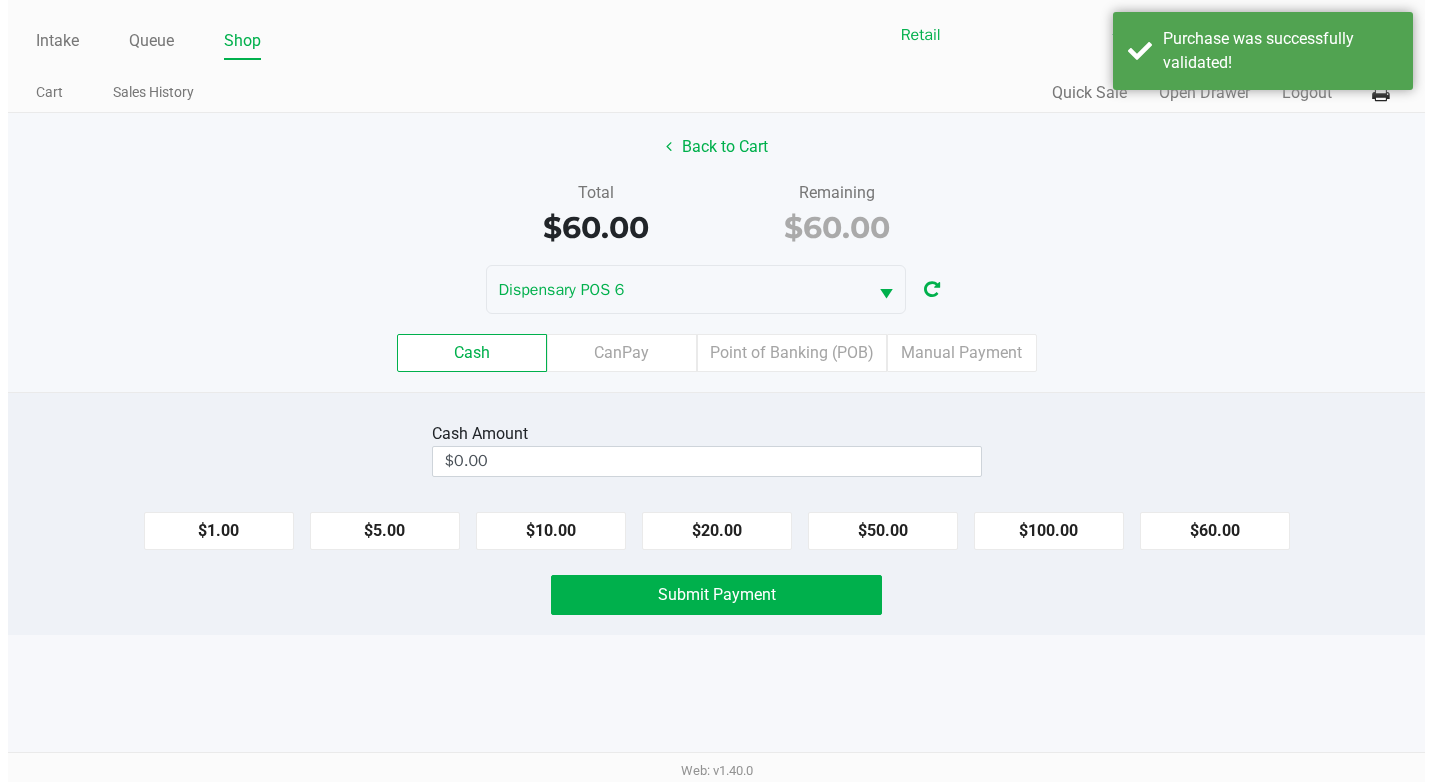 scroll, scrollTop: 0, scrollLeft: 0, axis: both 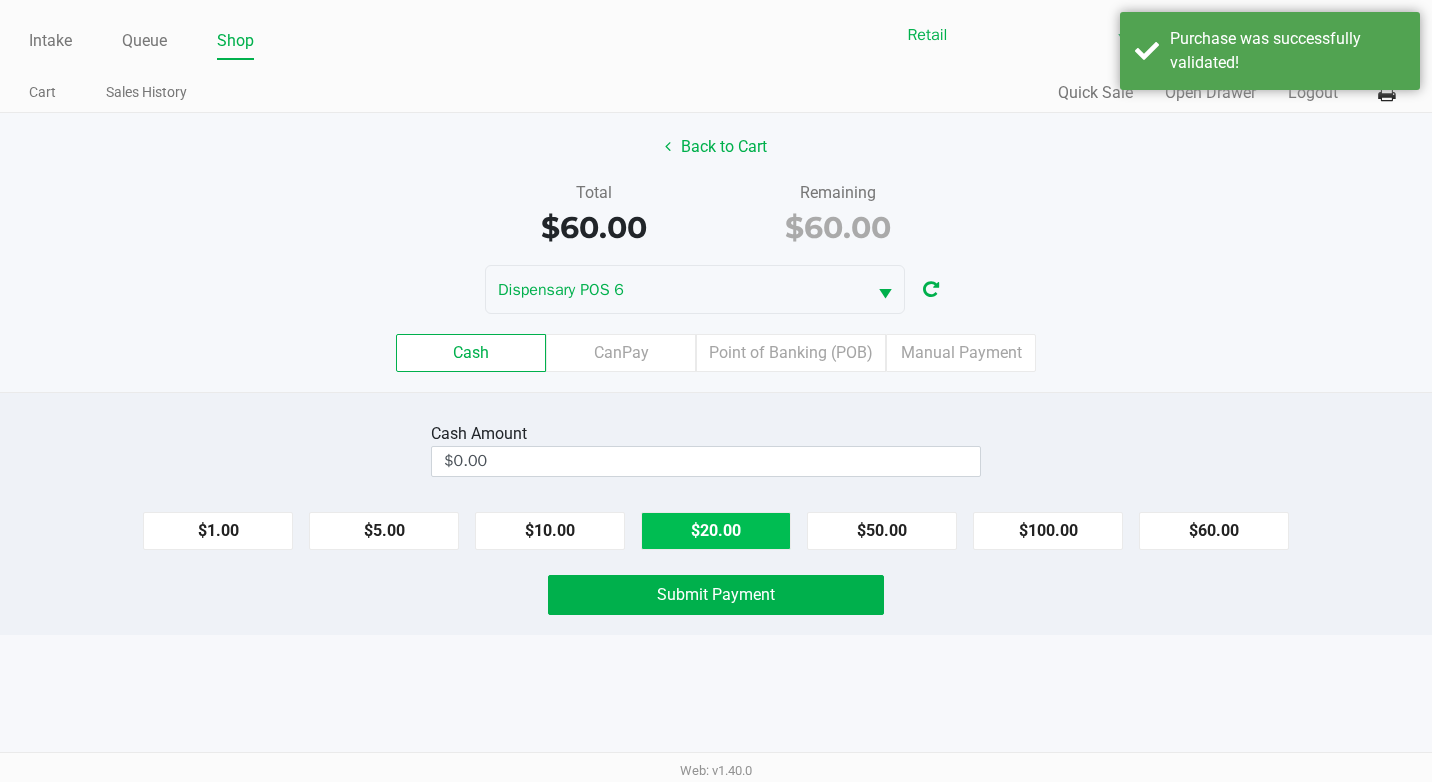 click on "$20.00" 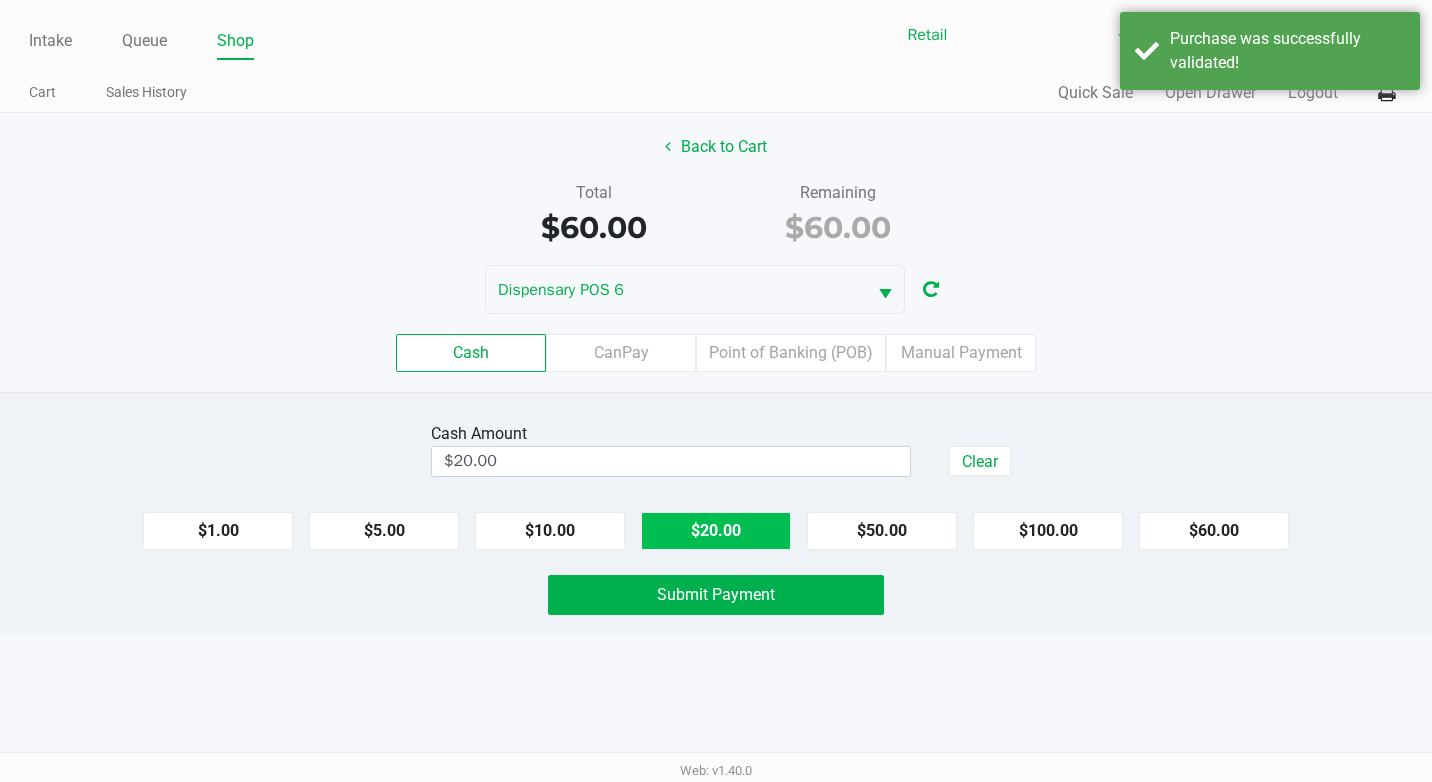 click on "$20.00" 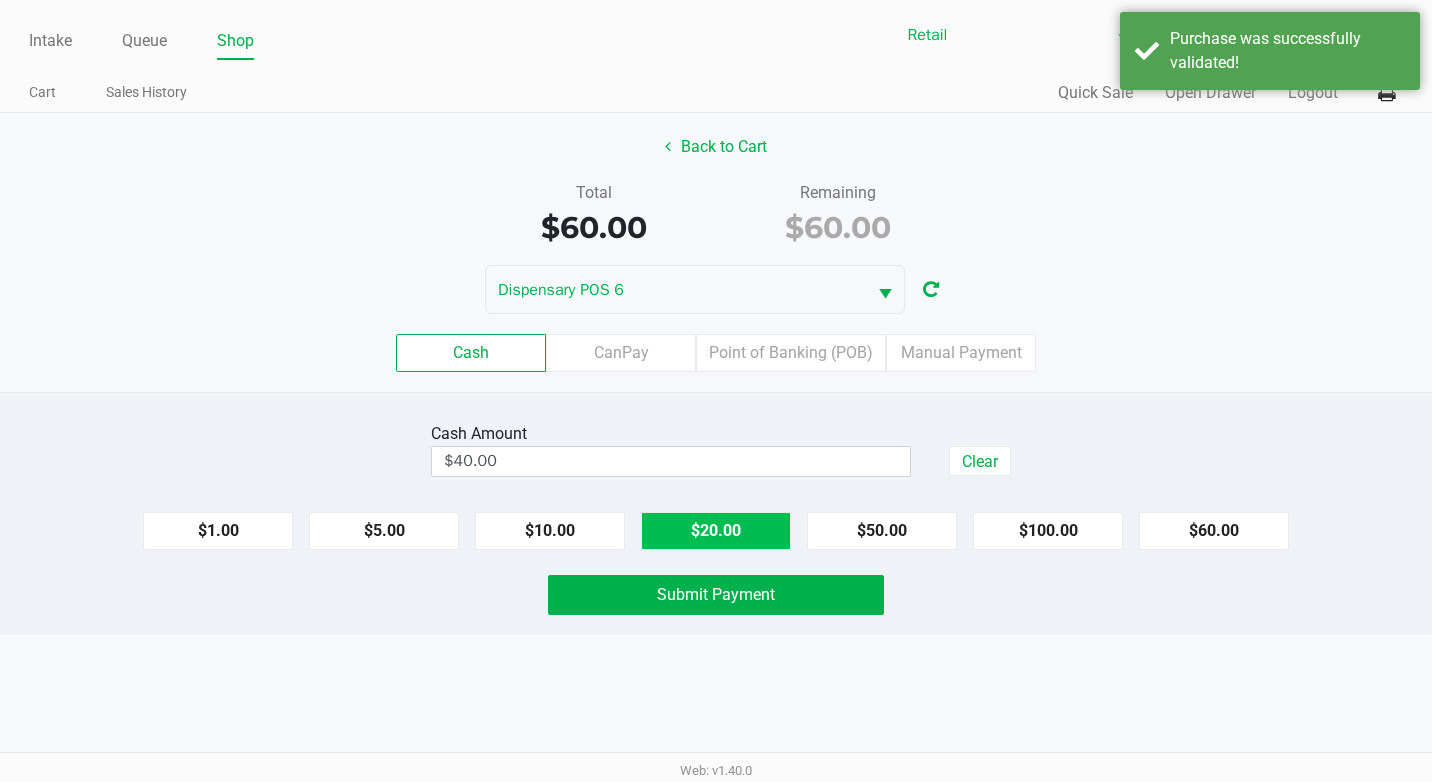 click on "$20.00" 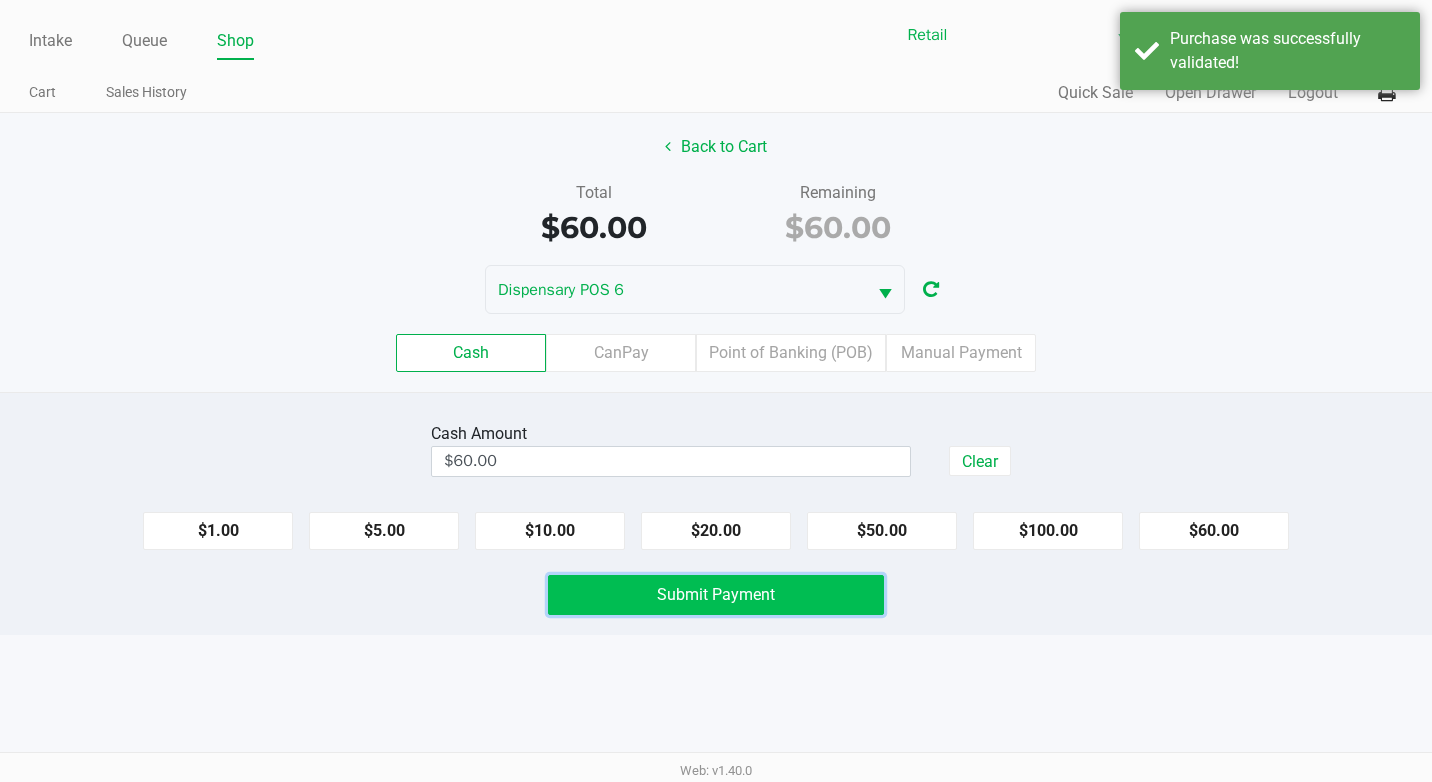 click on "Submit Payment" 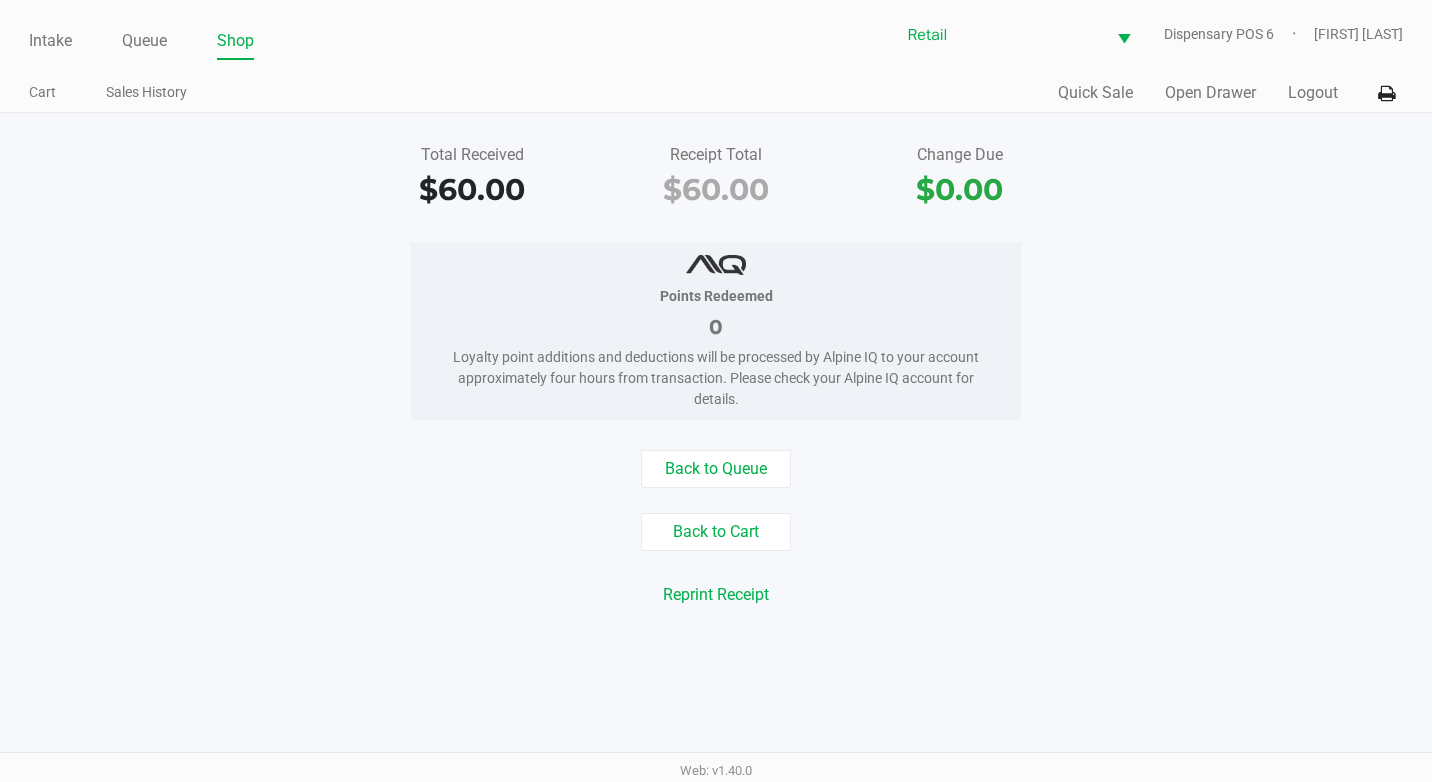 click on "Intake Queue Shop Retail Dispensary POS 6 [FIRST] [LAST] [LAST] Cart Sales History Quick Sale Open Drawer Logout" 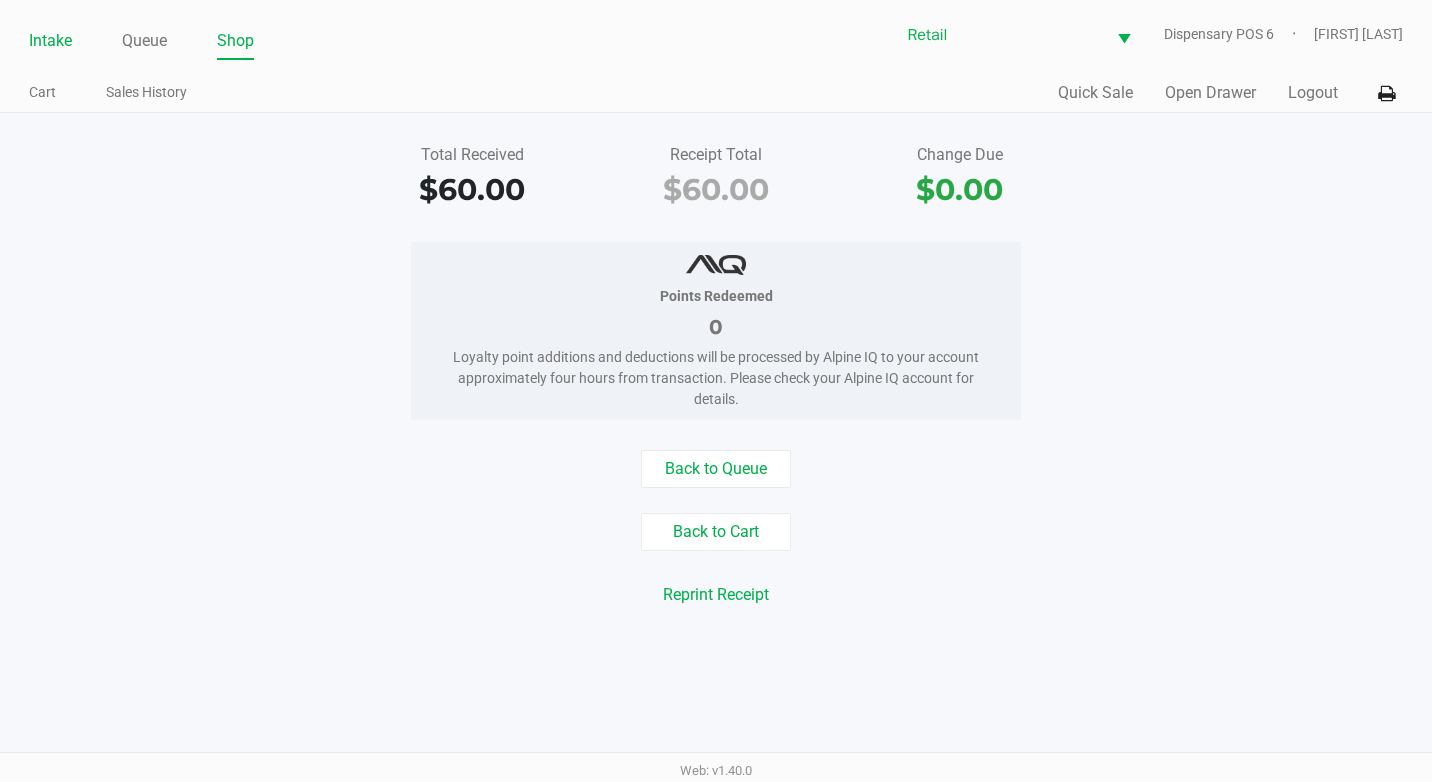 click on "Intake" 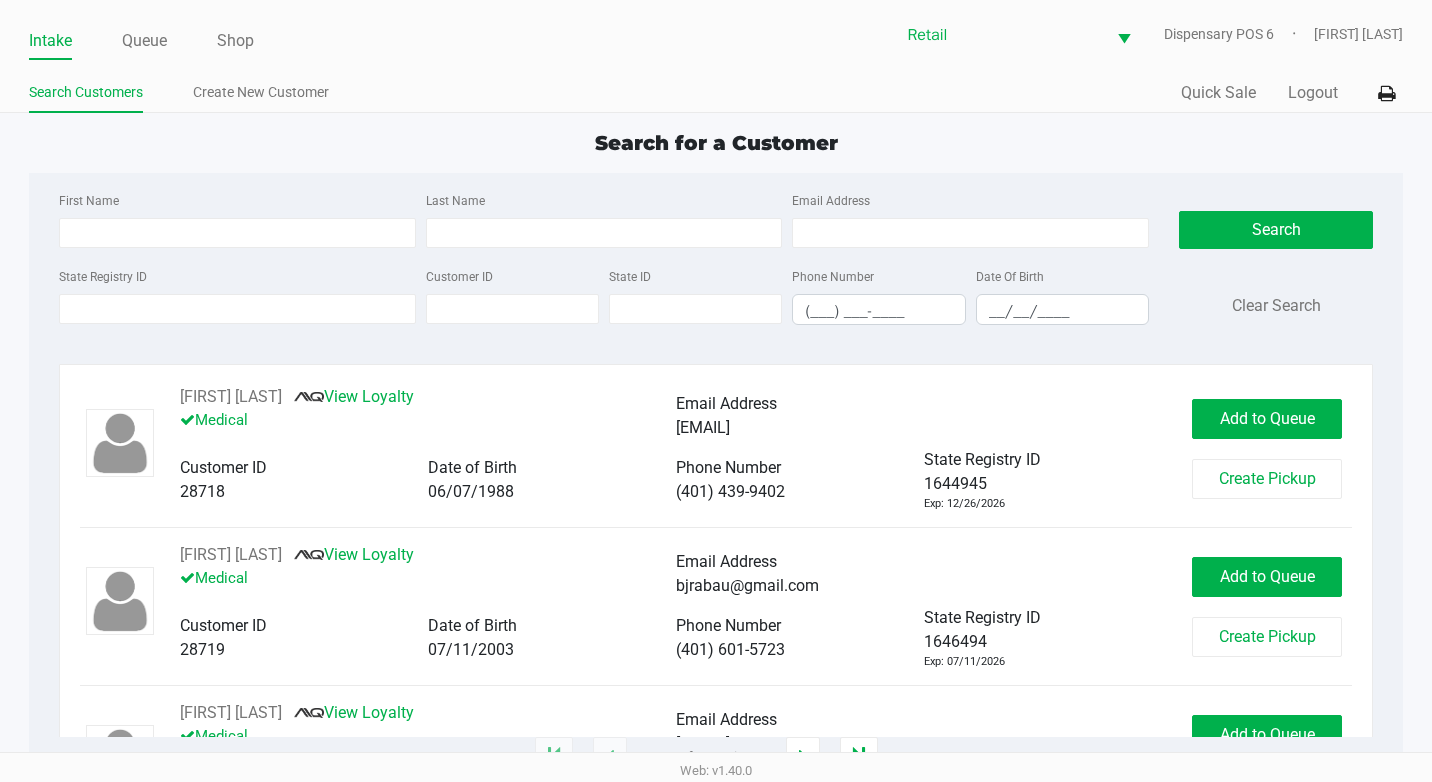 click on "Date Of Birth __/__/____" 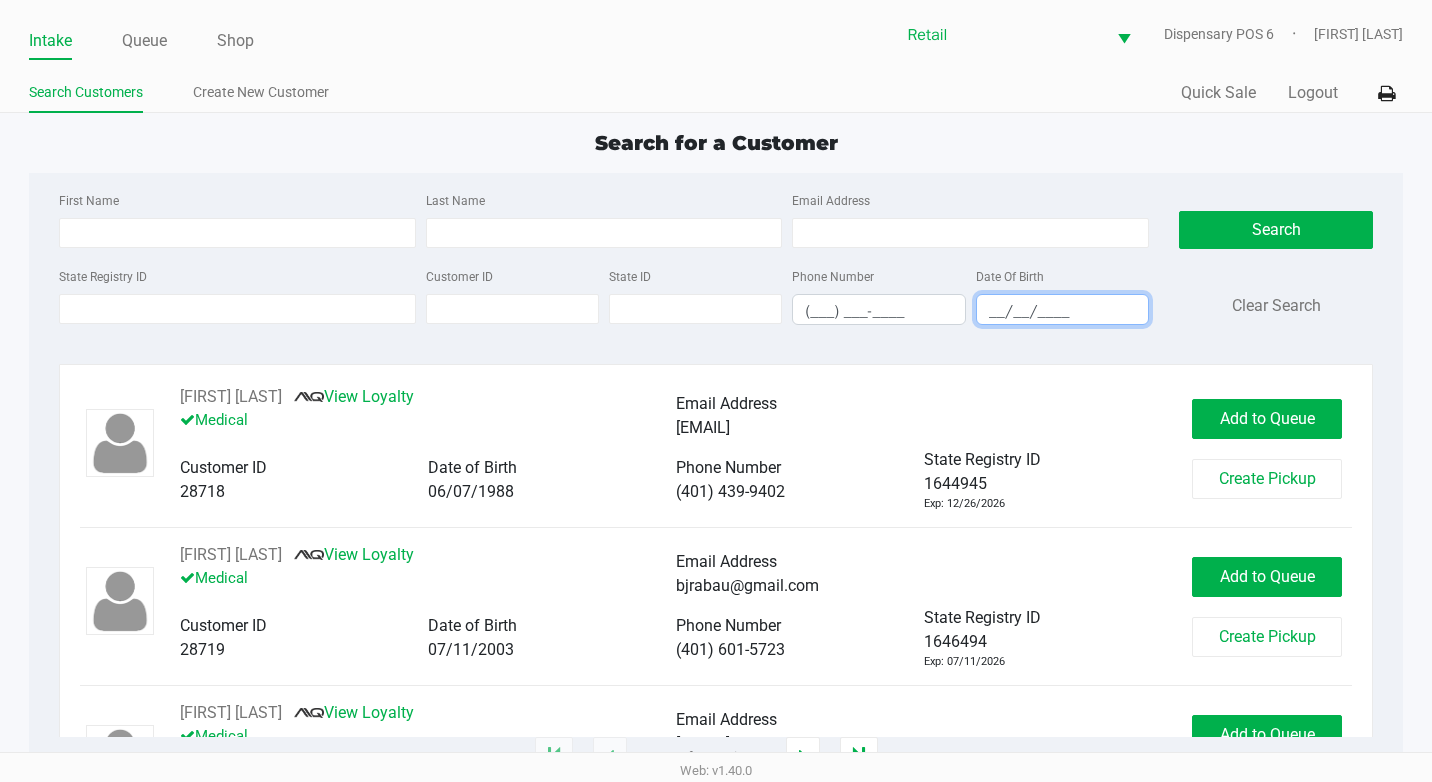 click on "__/__/____" at bounding box center (1062, 311) 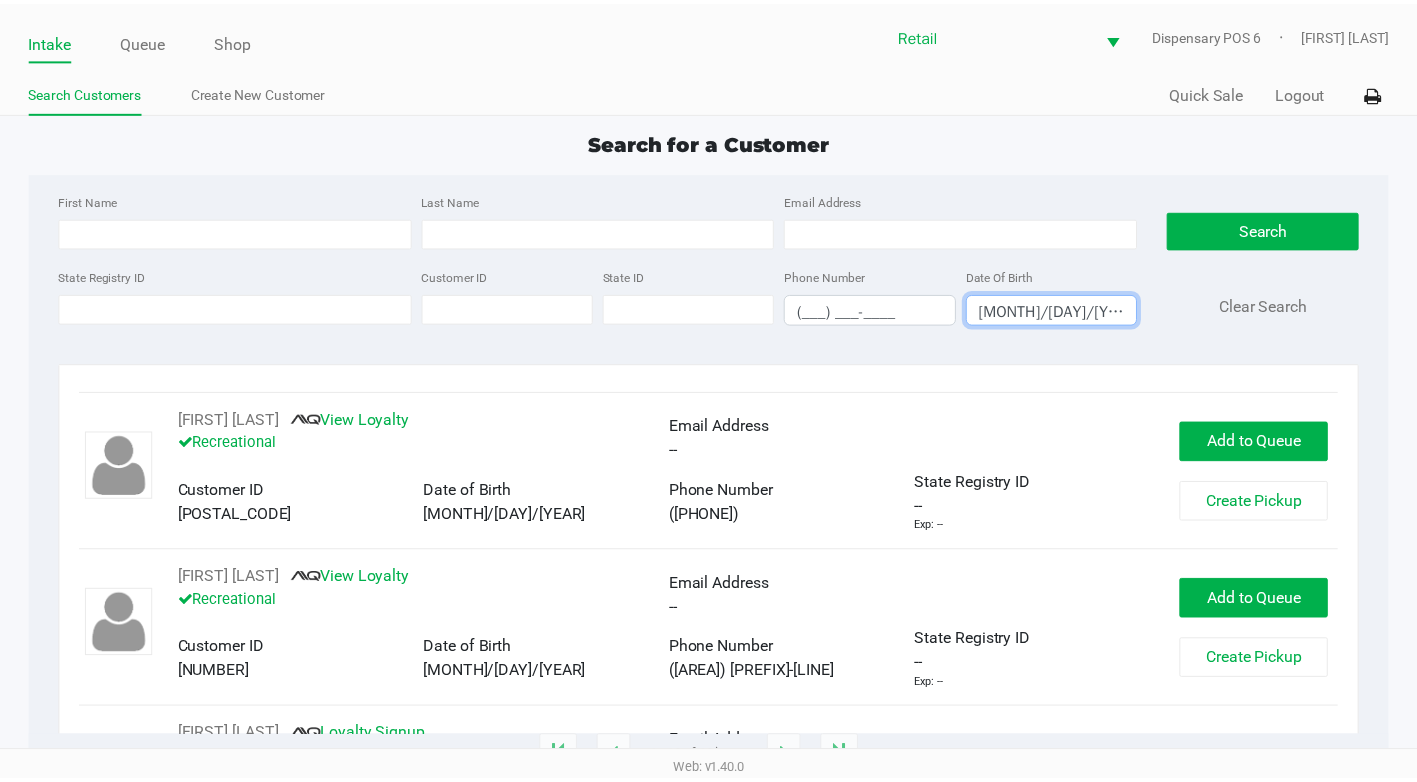 scroll, scrollTop: 800, scrollLeft: 0, axis: vertical 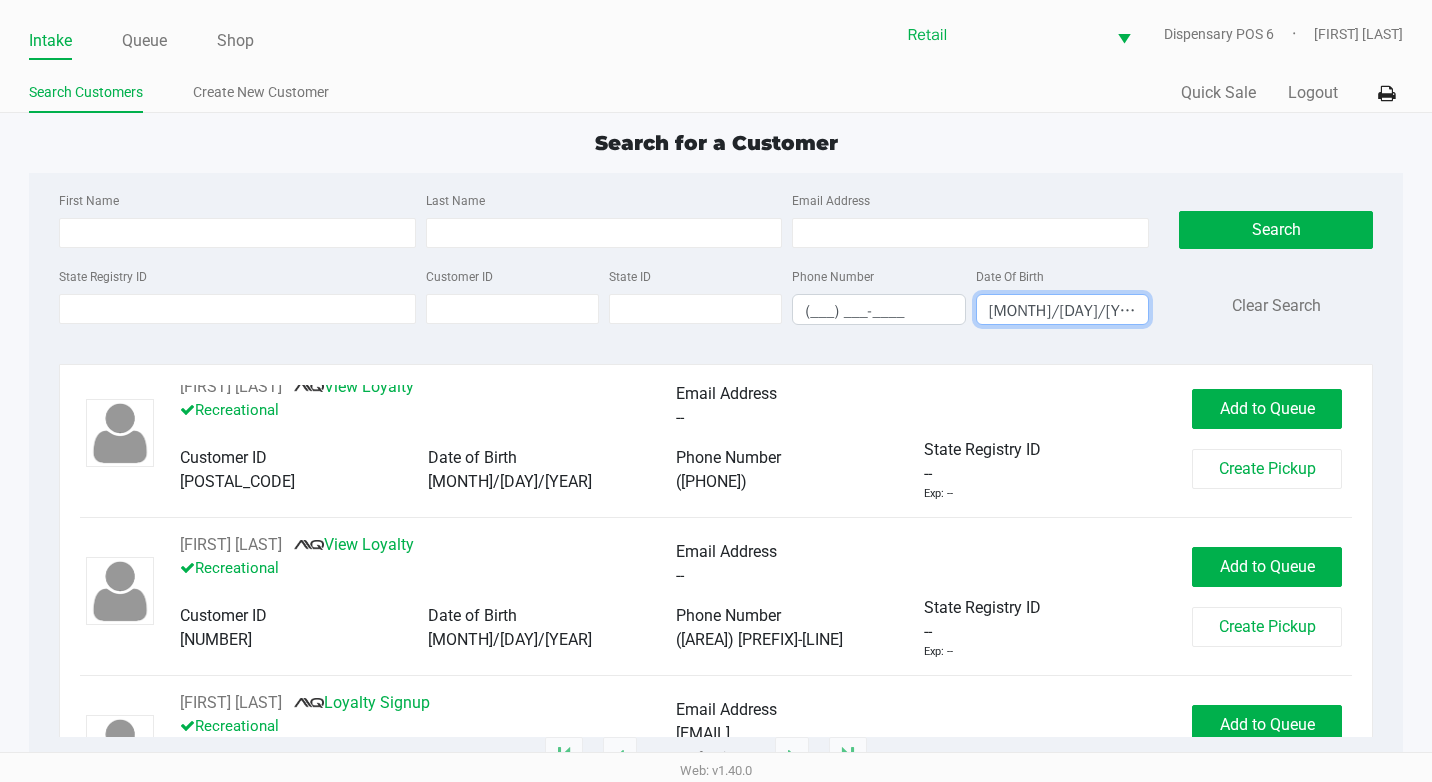 type on "[MONTH]/[DAY]/[YEAR]" 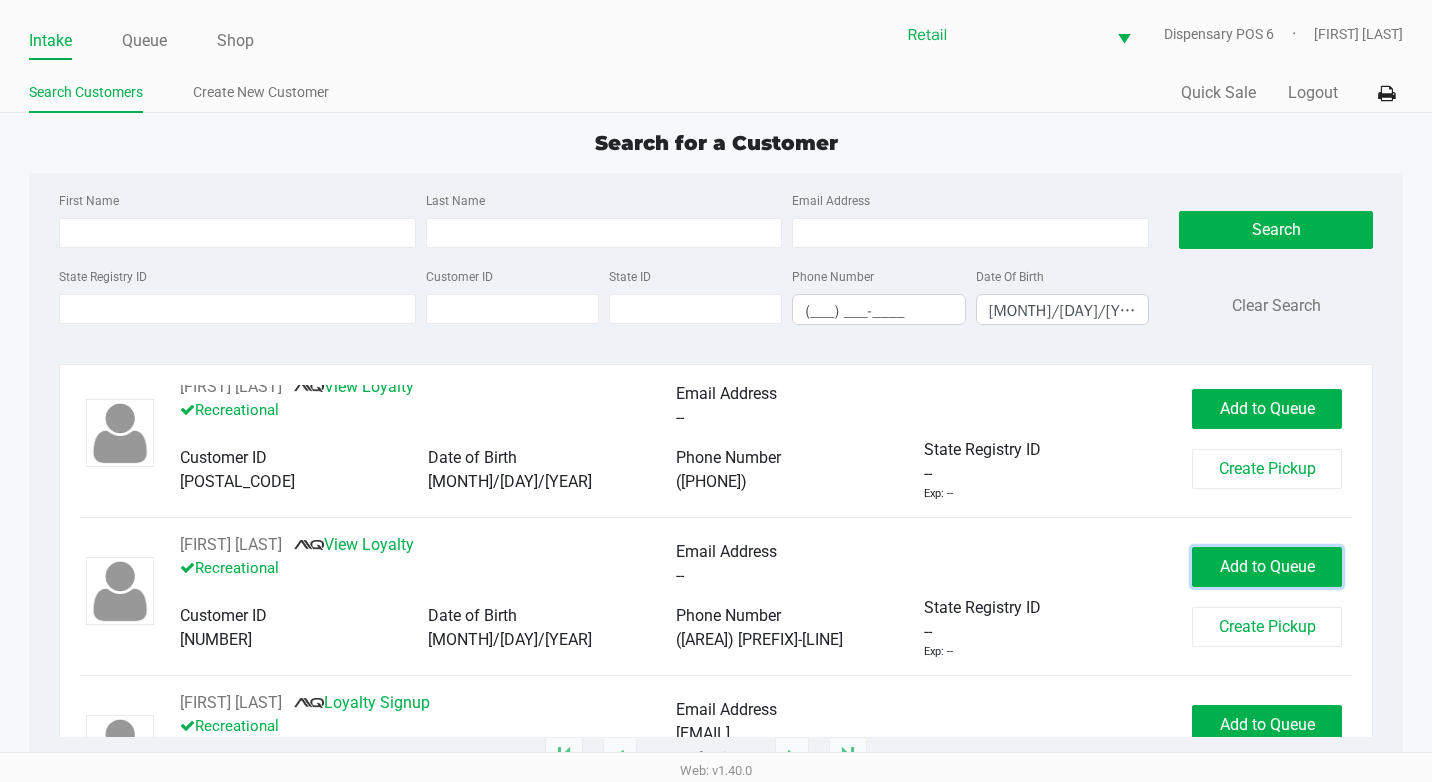 drag, startPoint x: 1274, startPoint y: 552, endPoint x: 1232, endPoint y: 595, distance: 60.108234 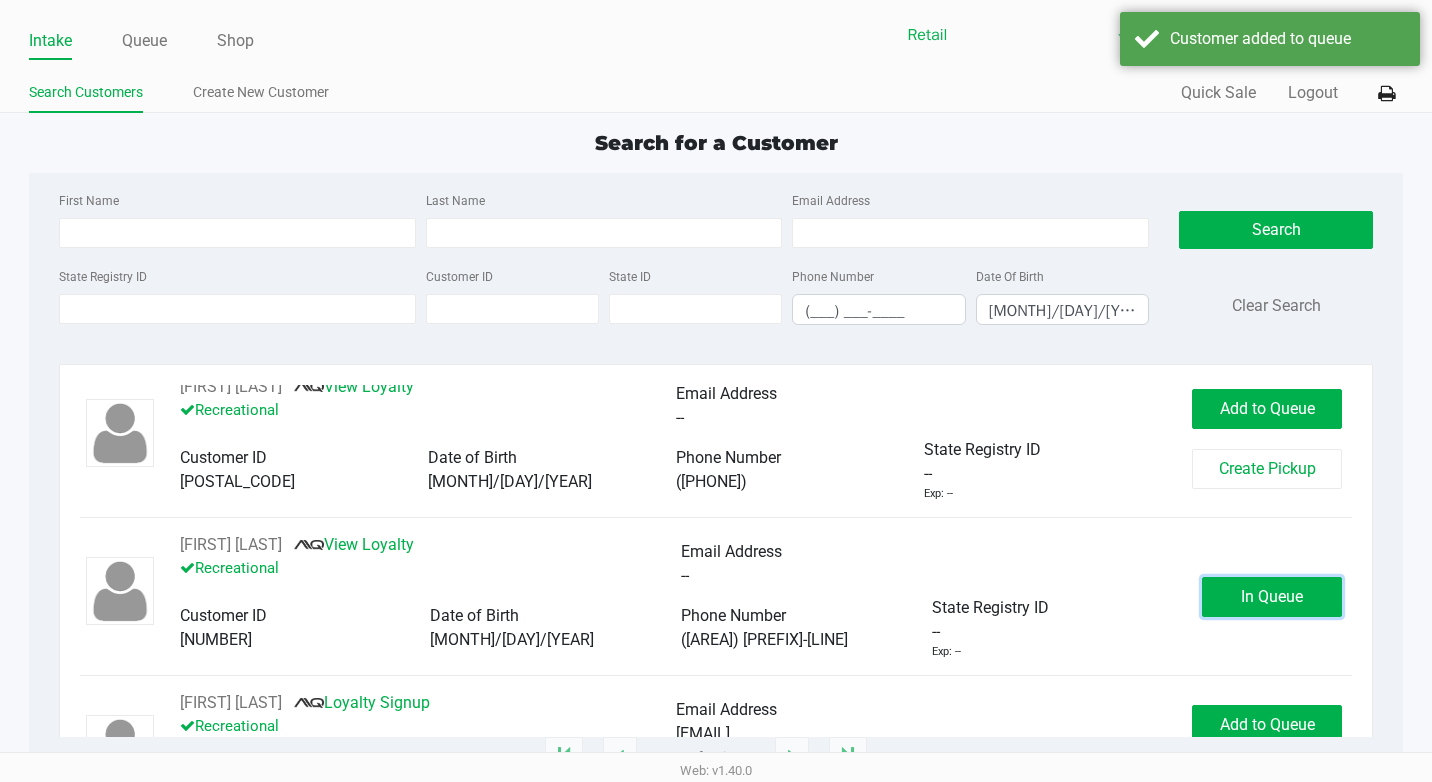 click on "In Queue" 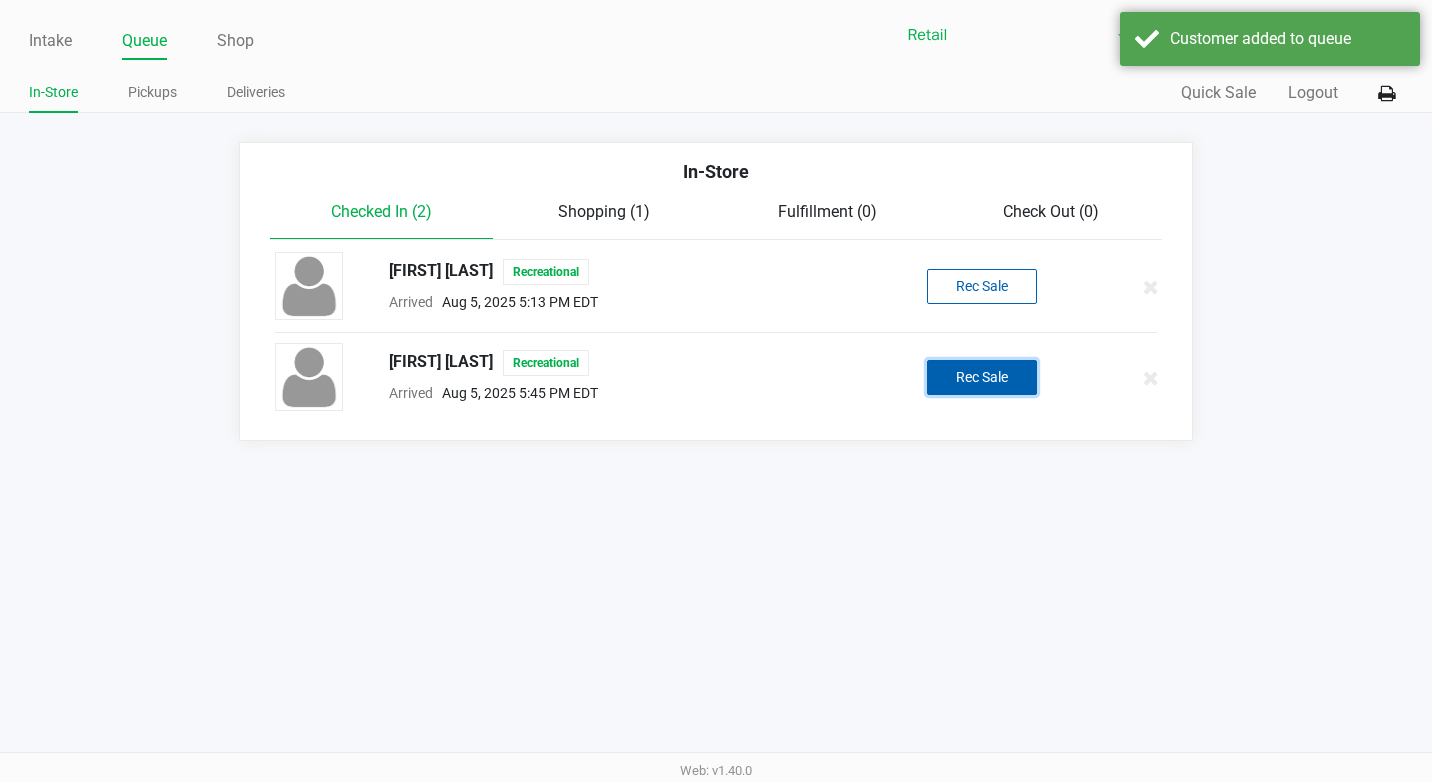 click on "Rec Sale" 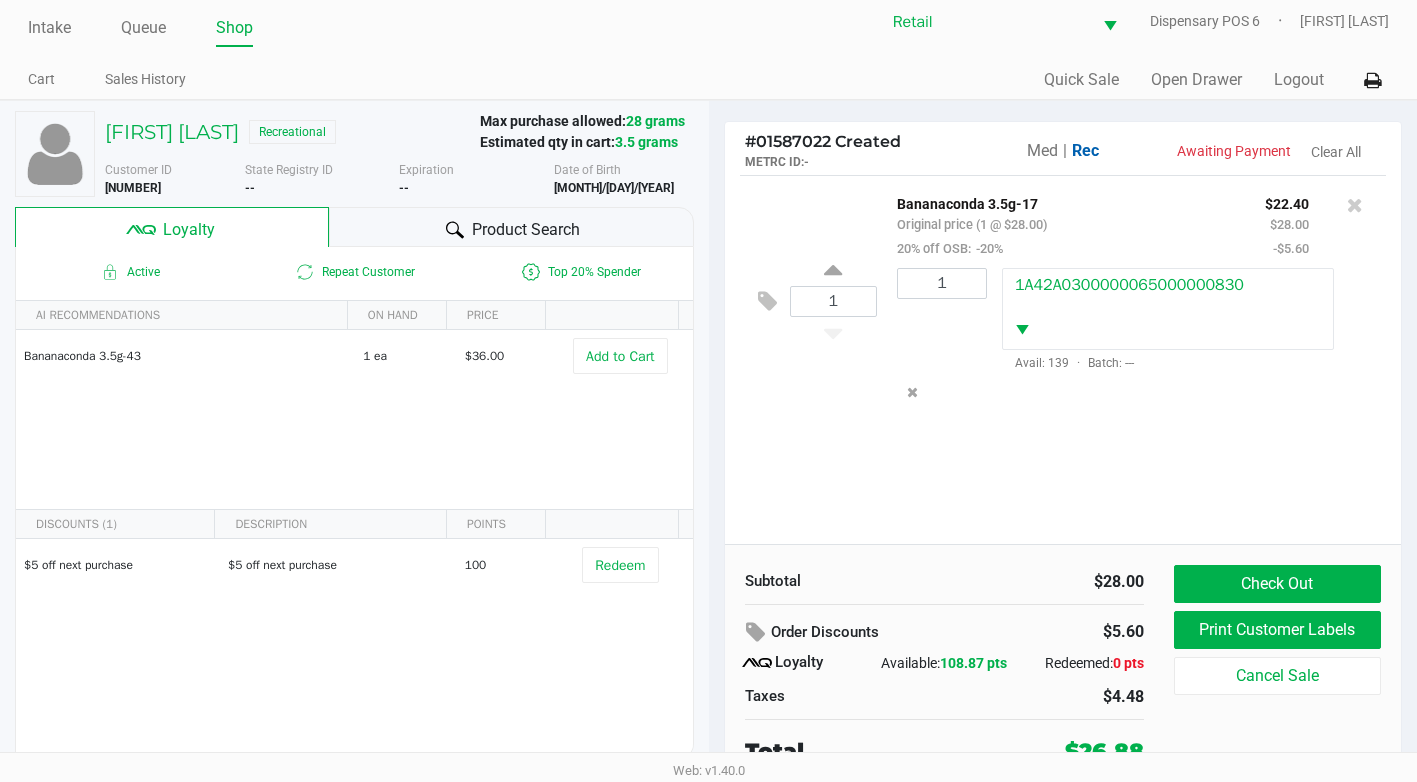 scroll, scrollTop: 20, scrollLeft: 0, axis: vertical 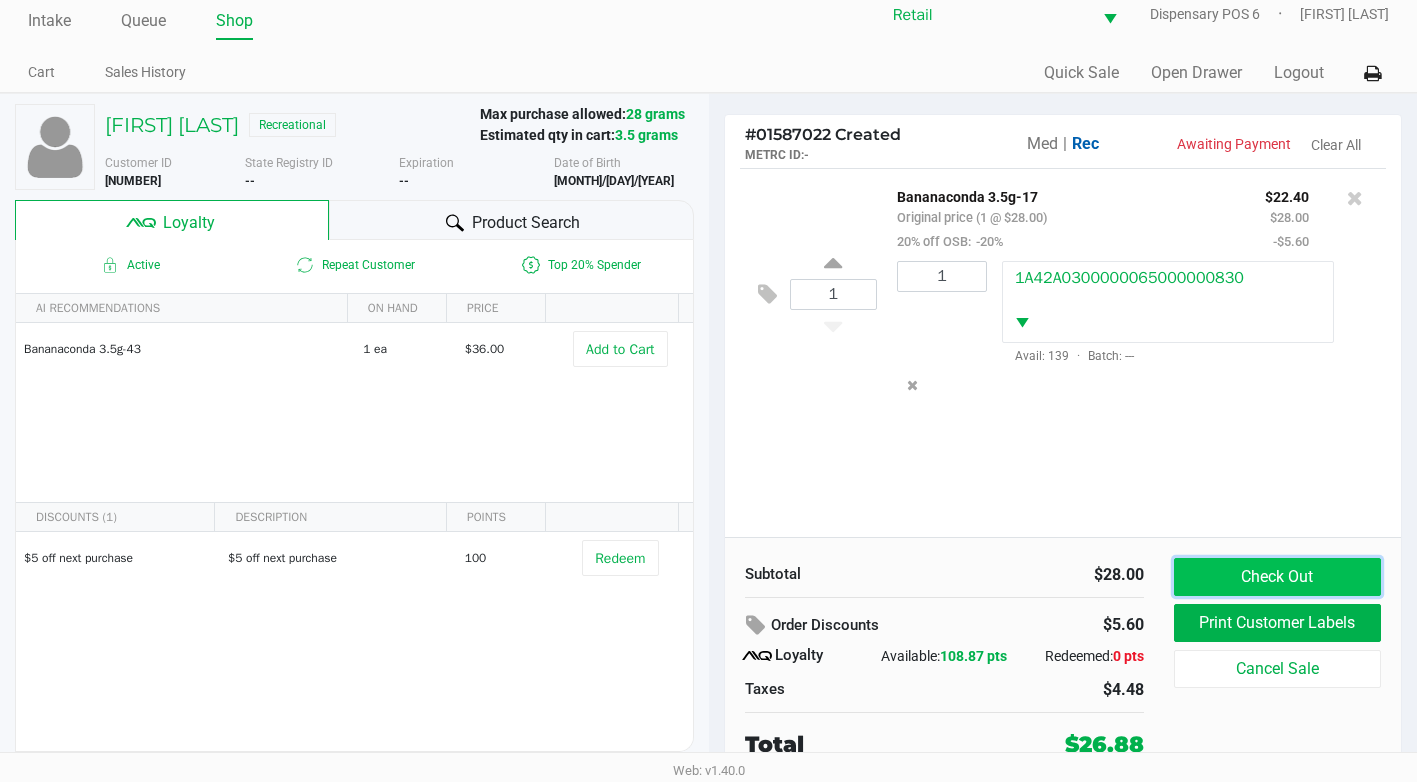 click on "Check Out" 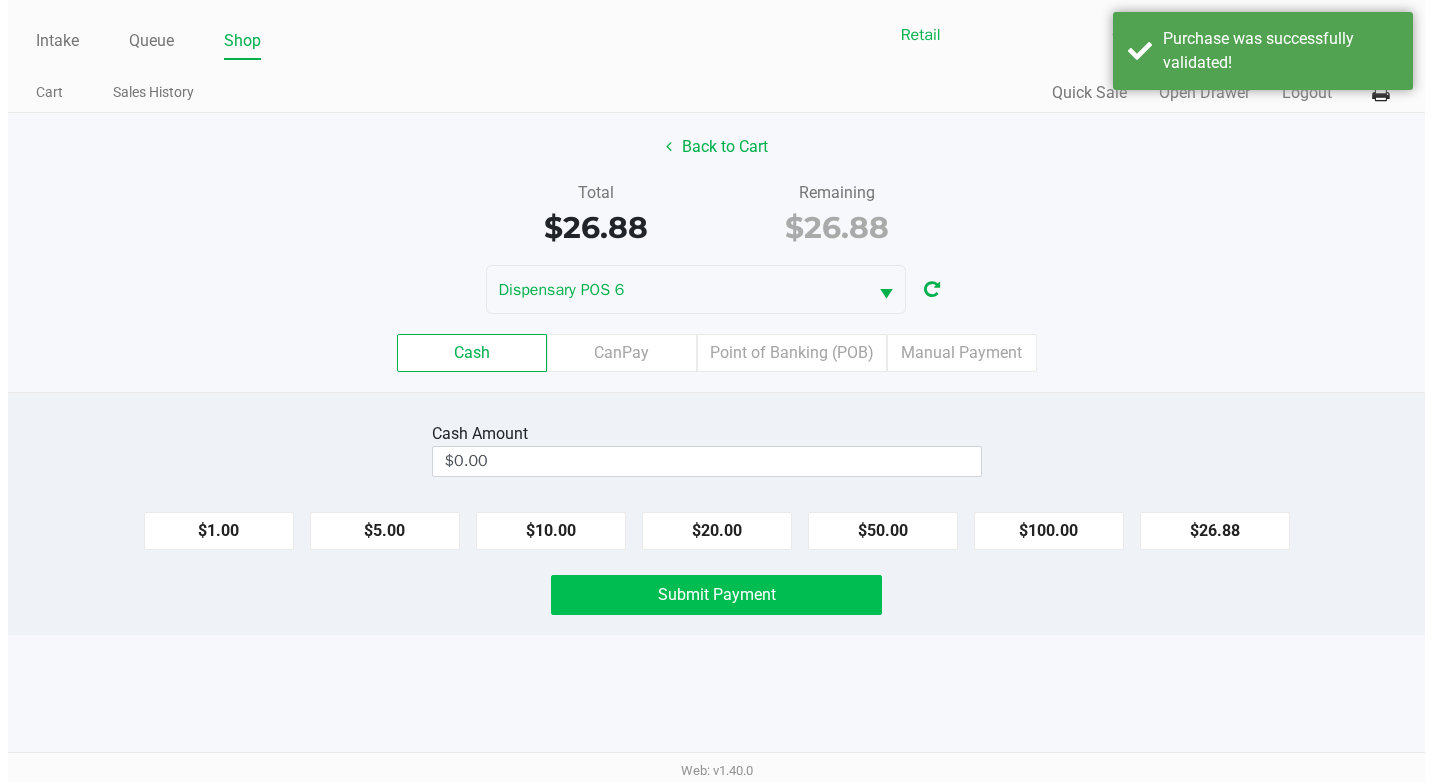 scroll, scrollTop: 0, scrollLeft: 0, axis: both 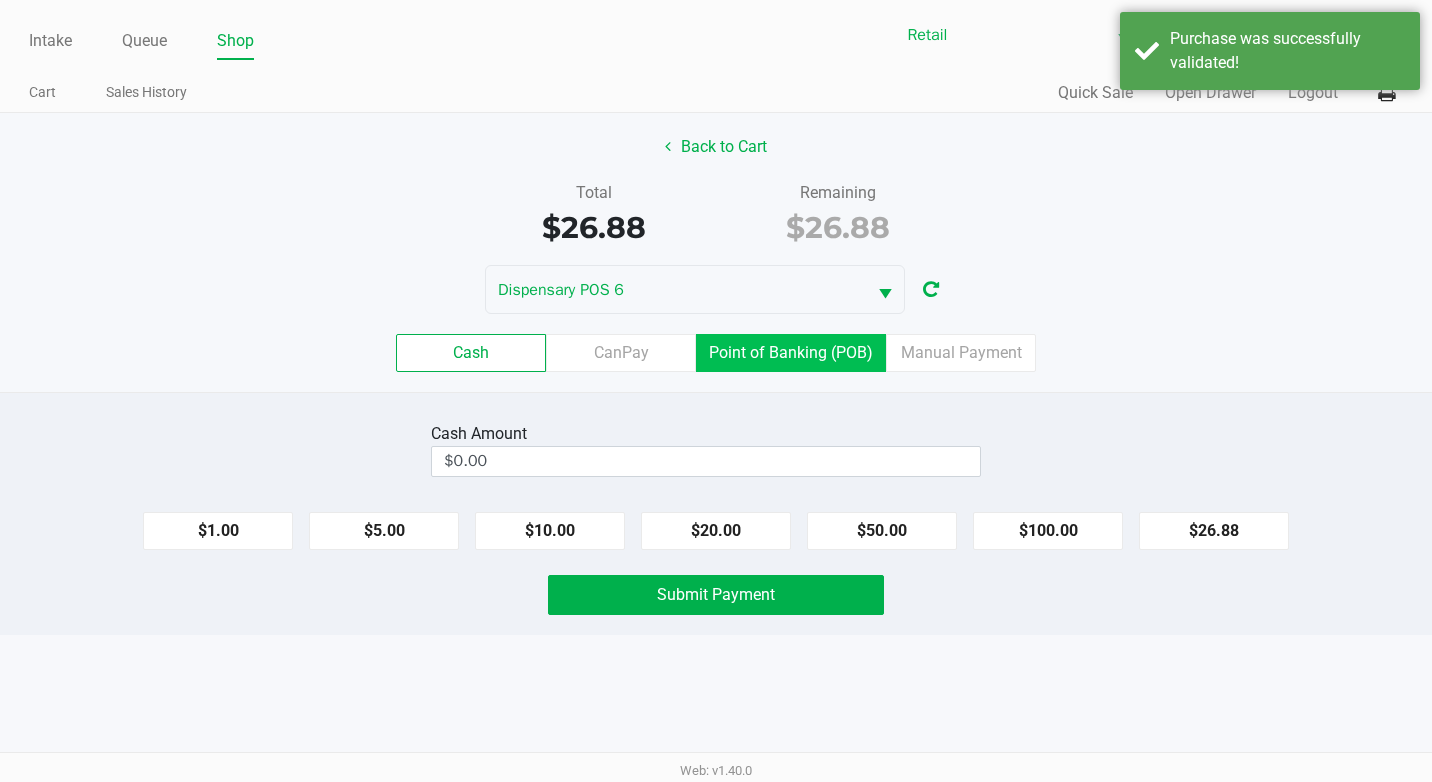 click on "Point of Banking (POB)" 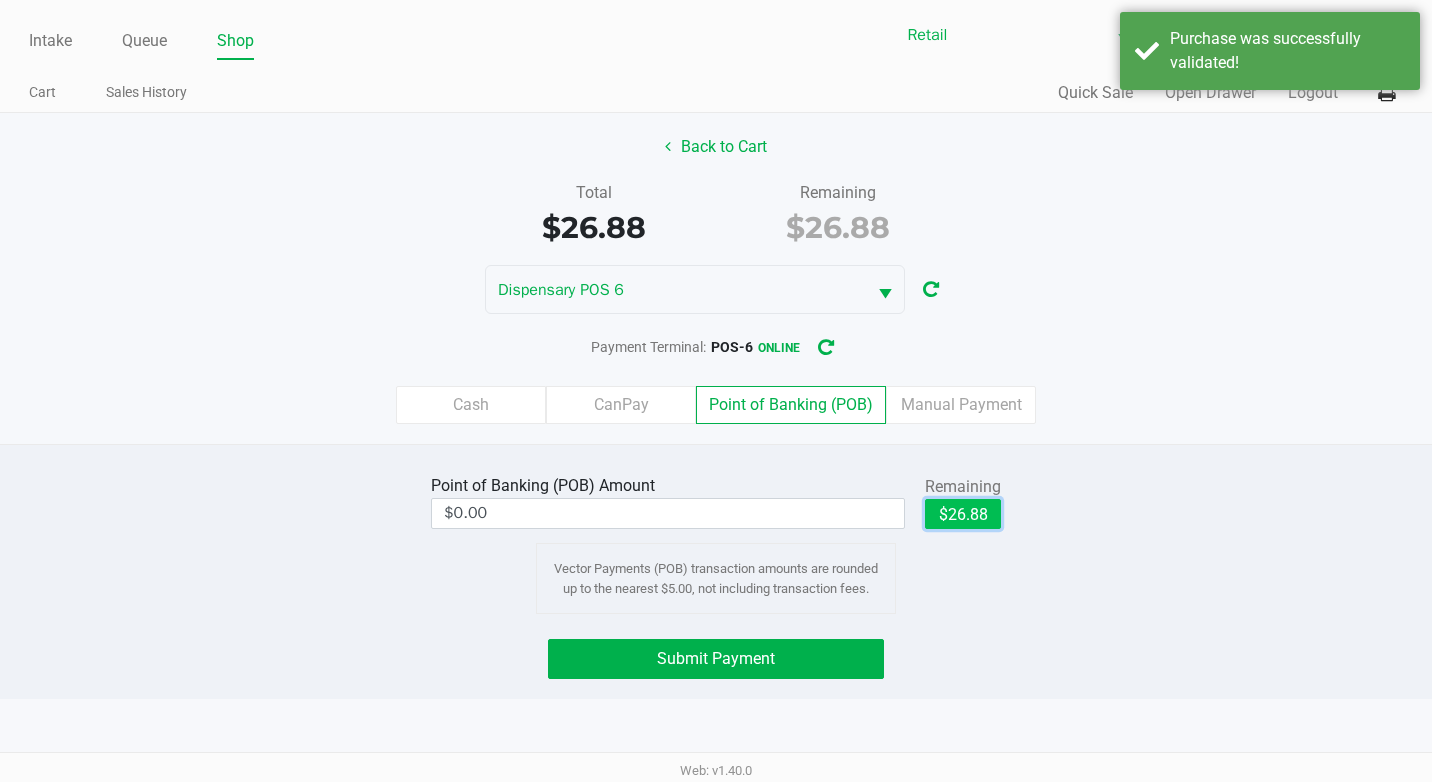 click on "$26.88" 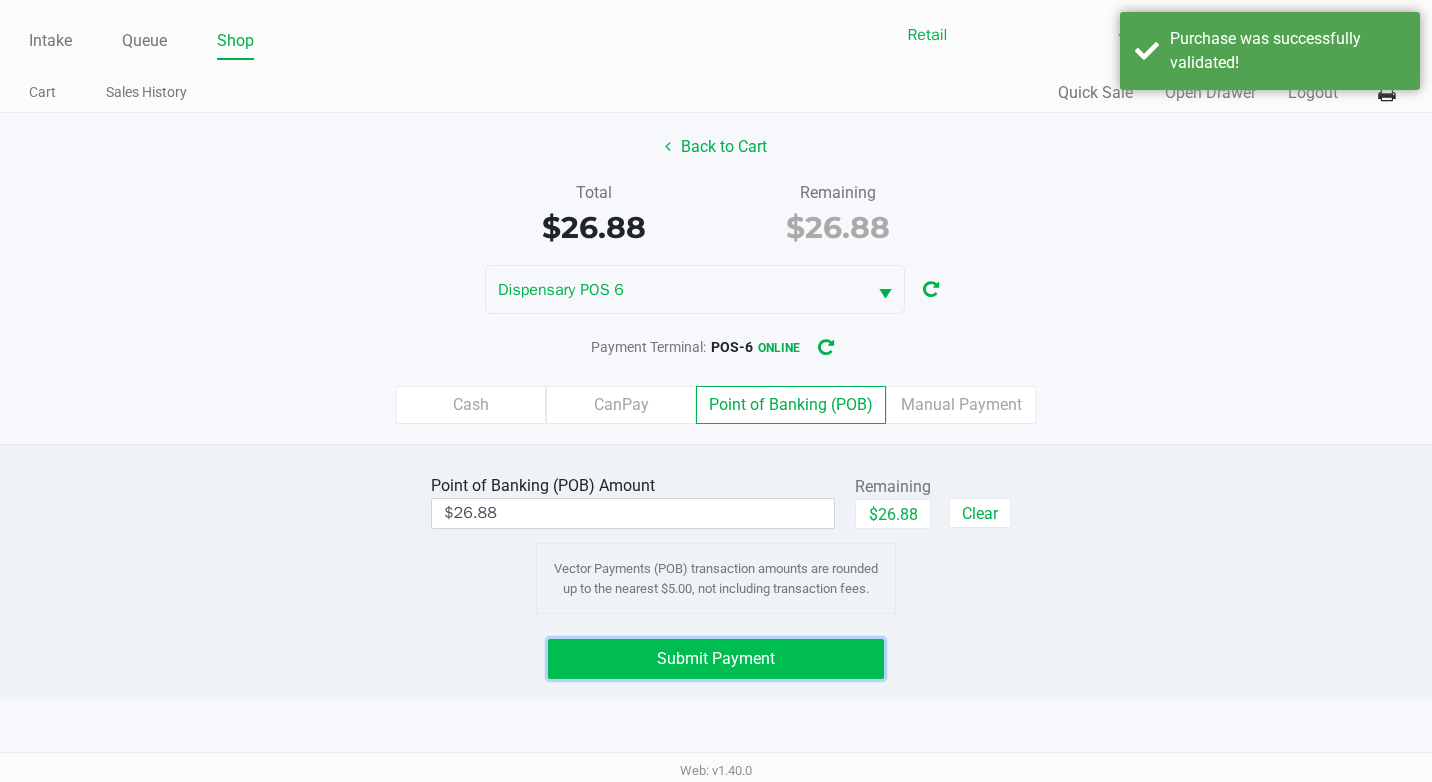 click on "Submit Payment" 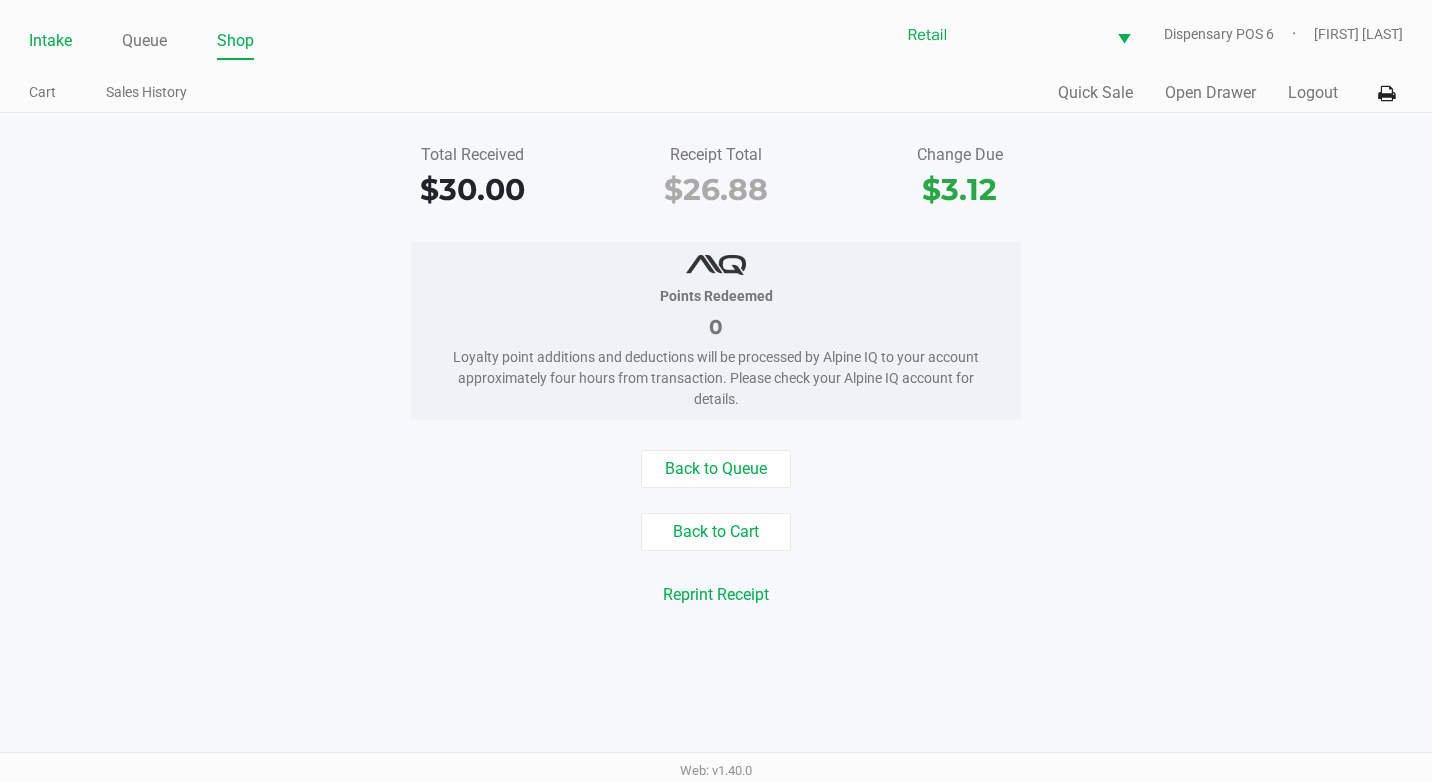 click on "Intake" 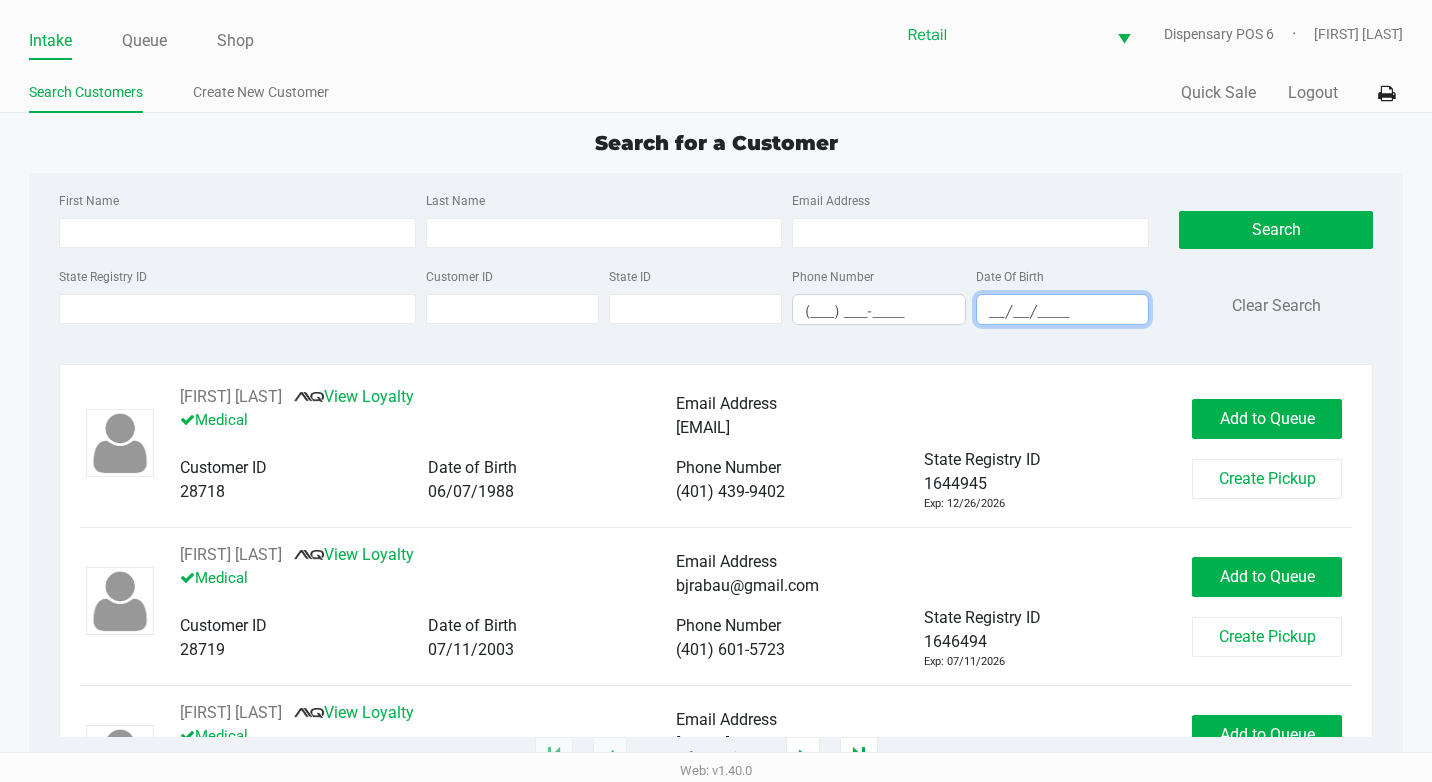 click on "__/__/____" at bounding box center [1062, 311] 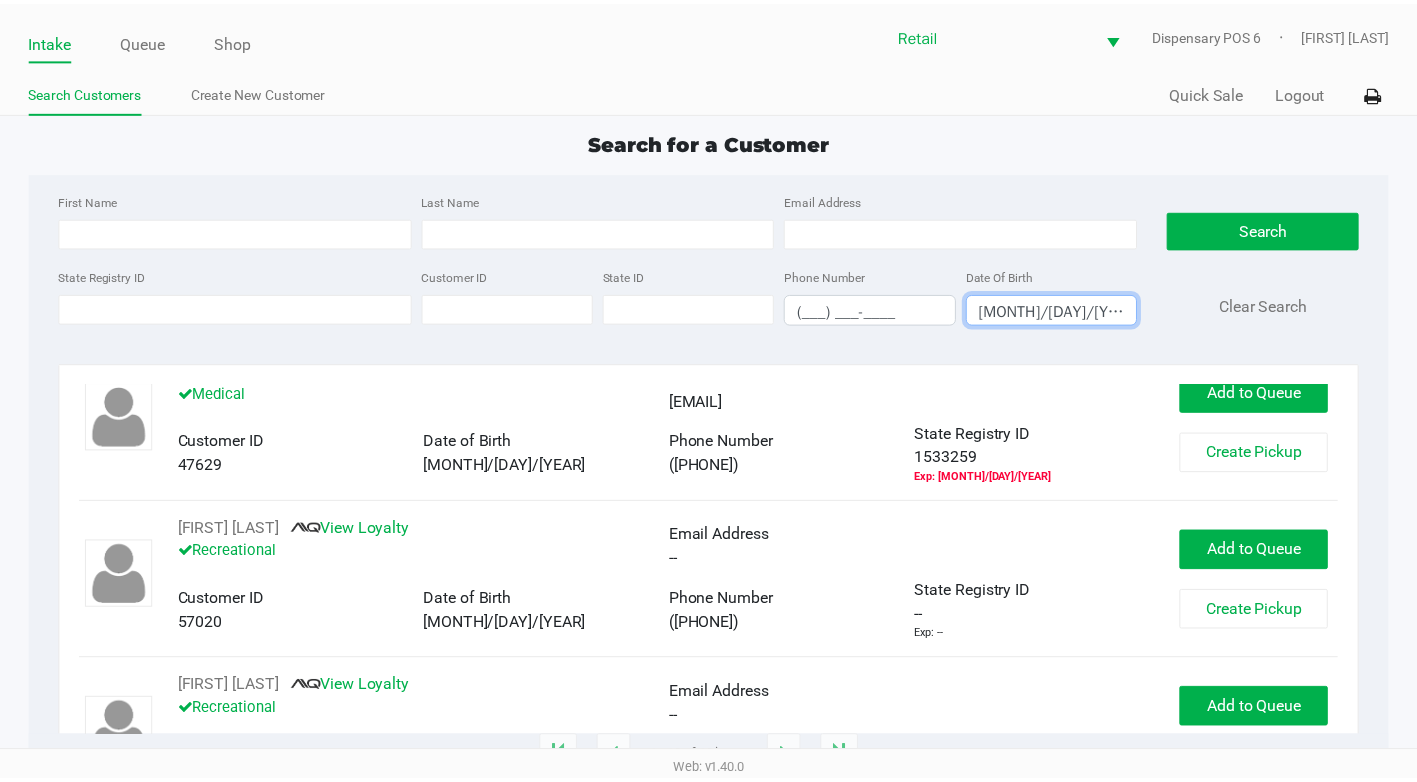 scroll, scrollTop: 200, scrollLeft: 0, axis: vertical 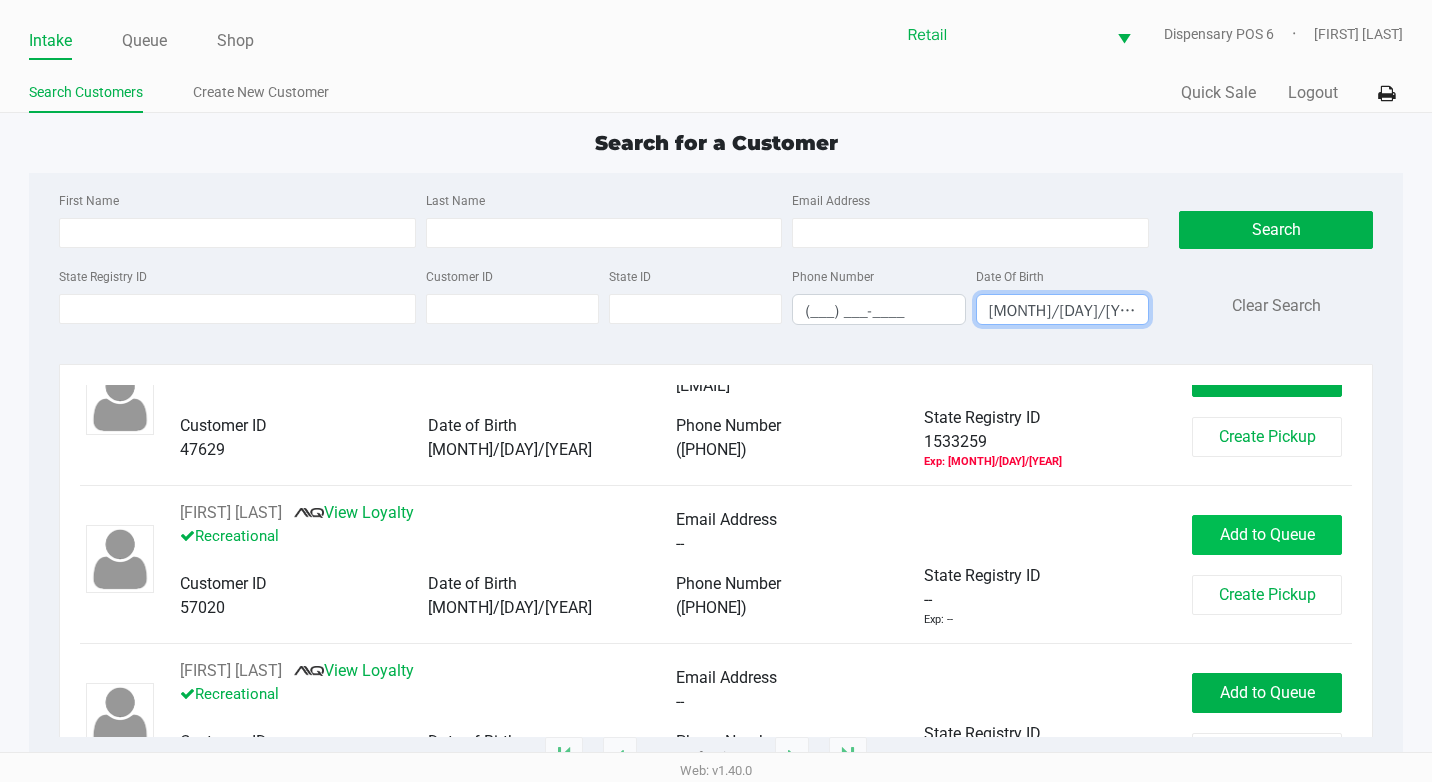 type on "[MONTH]/[DAY]/[YEAR]" 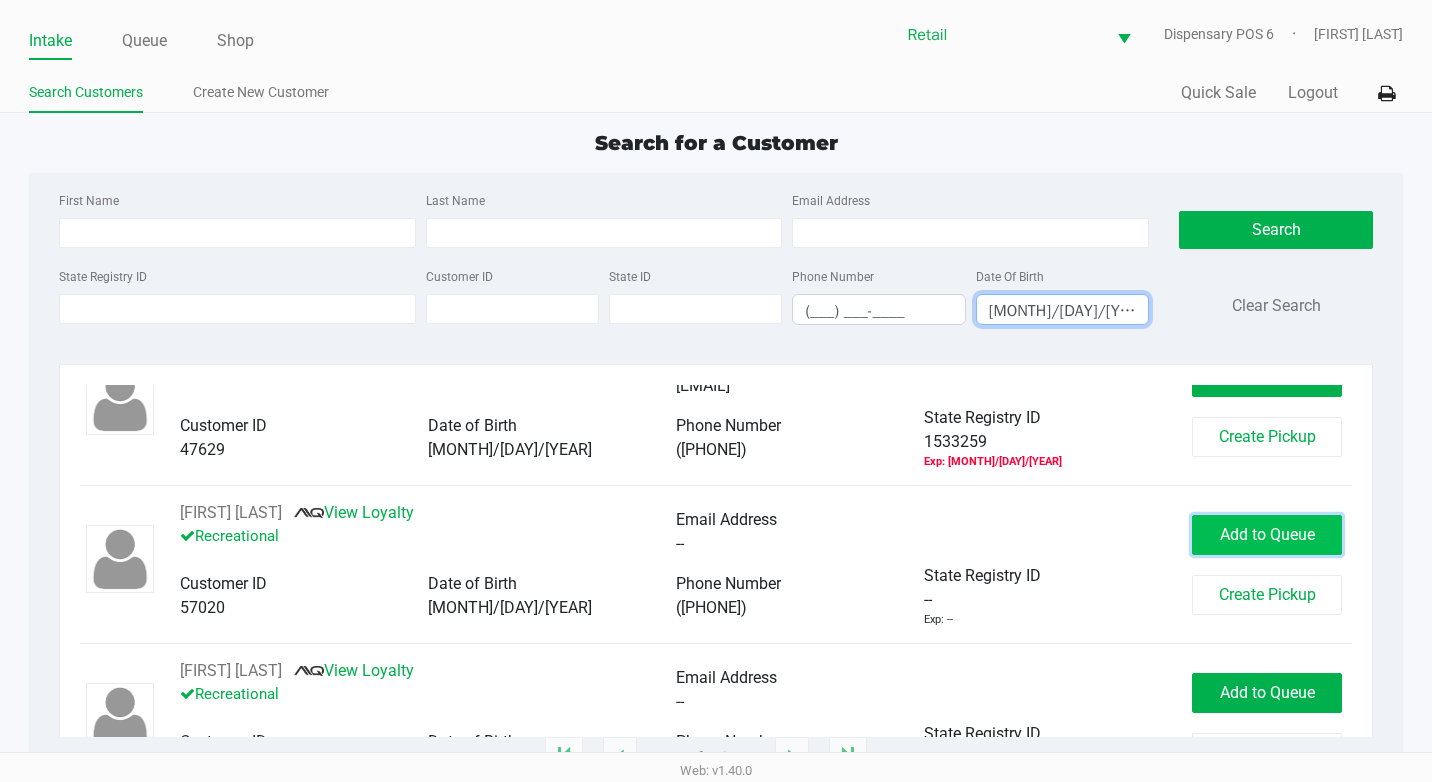 click on "Add to Queue" 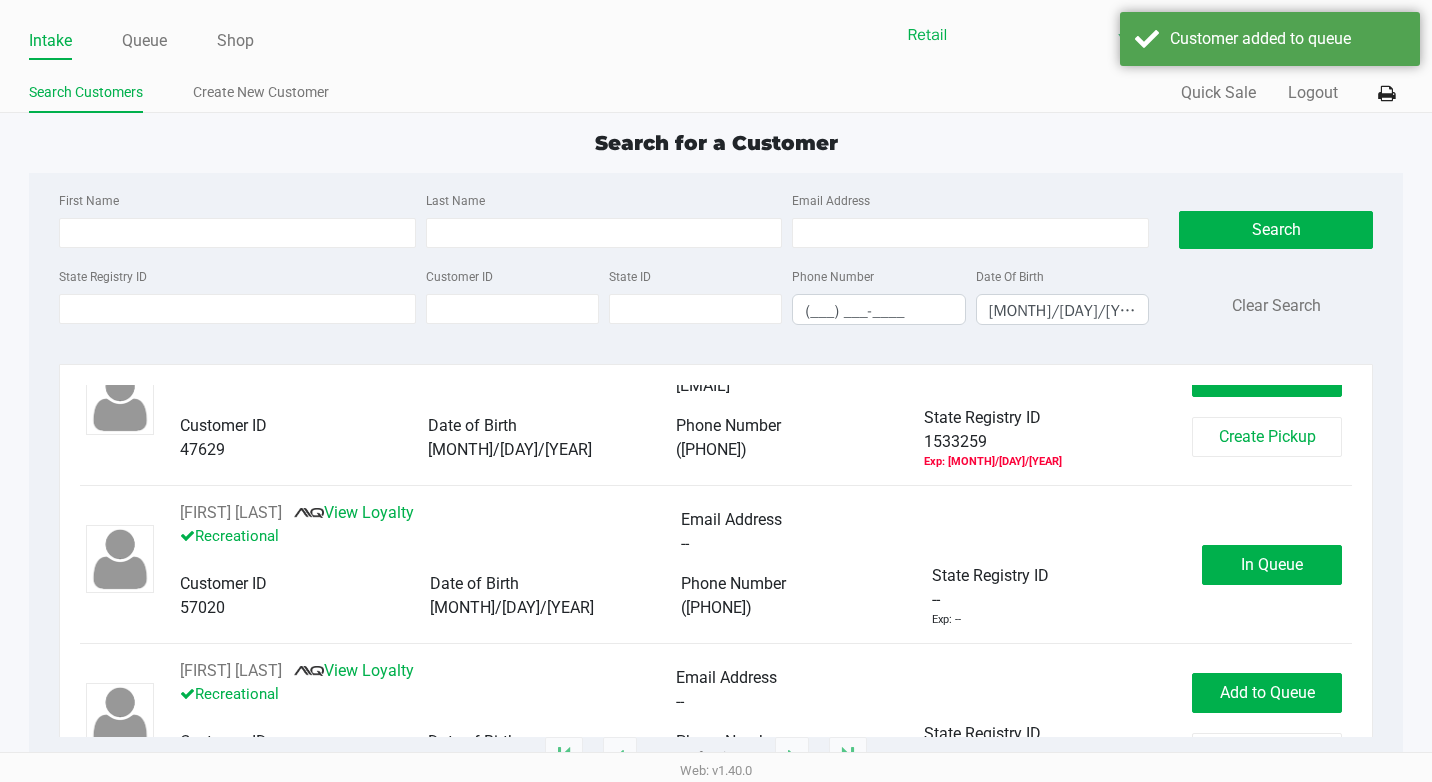 drag, startPoint x: 1230, startPoint y: 537, endPoint x: 1208, endPoint y: 540, distance: 22.203604 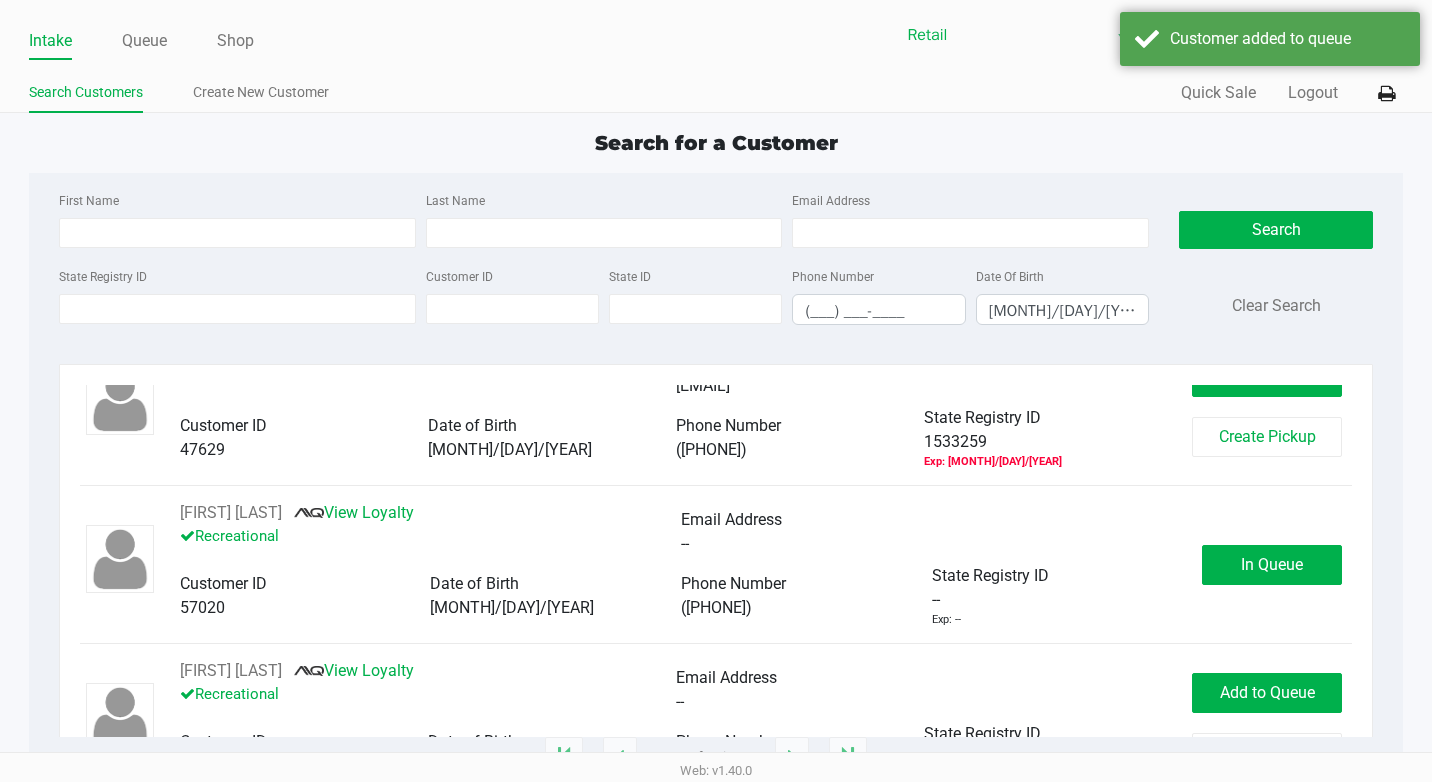 click on "[FIRST] [LAST]       View Loyalty   Recreational   Email Address   --   Customer ID   [NUMBER]   Date of Birth   [DATE]   Phone Number   ([PHONE])   State Registry ID   --   Exp: --   In Queue" 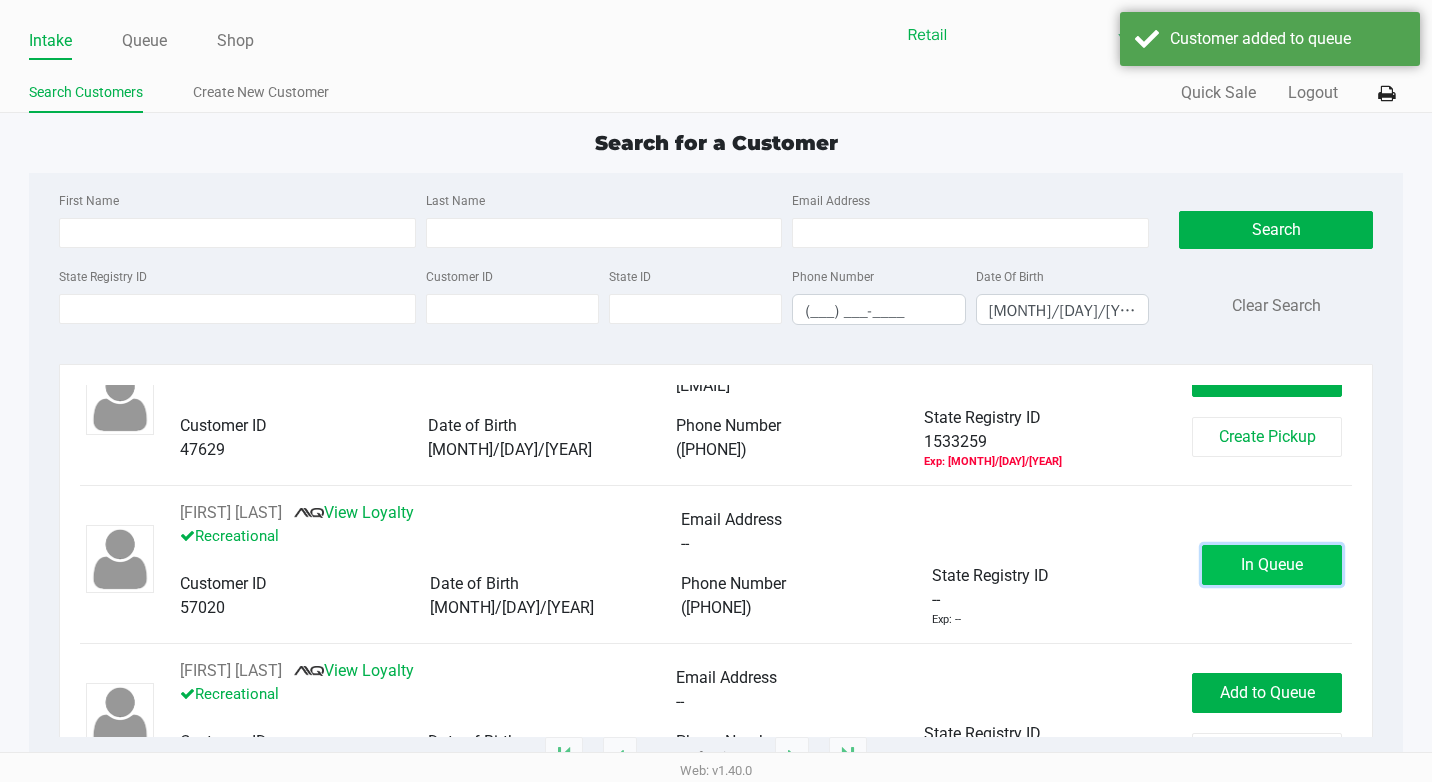 click on "In Queue" 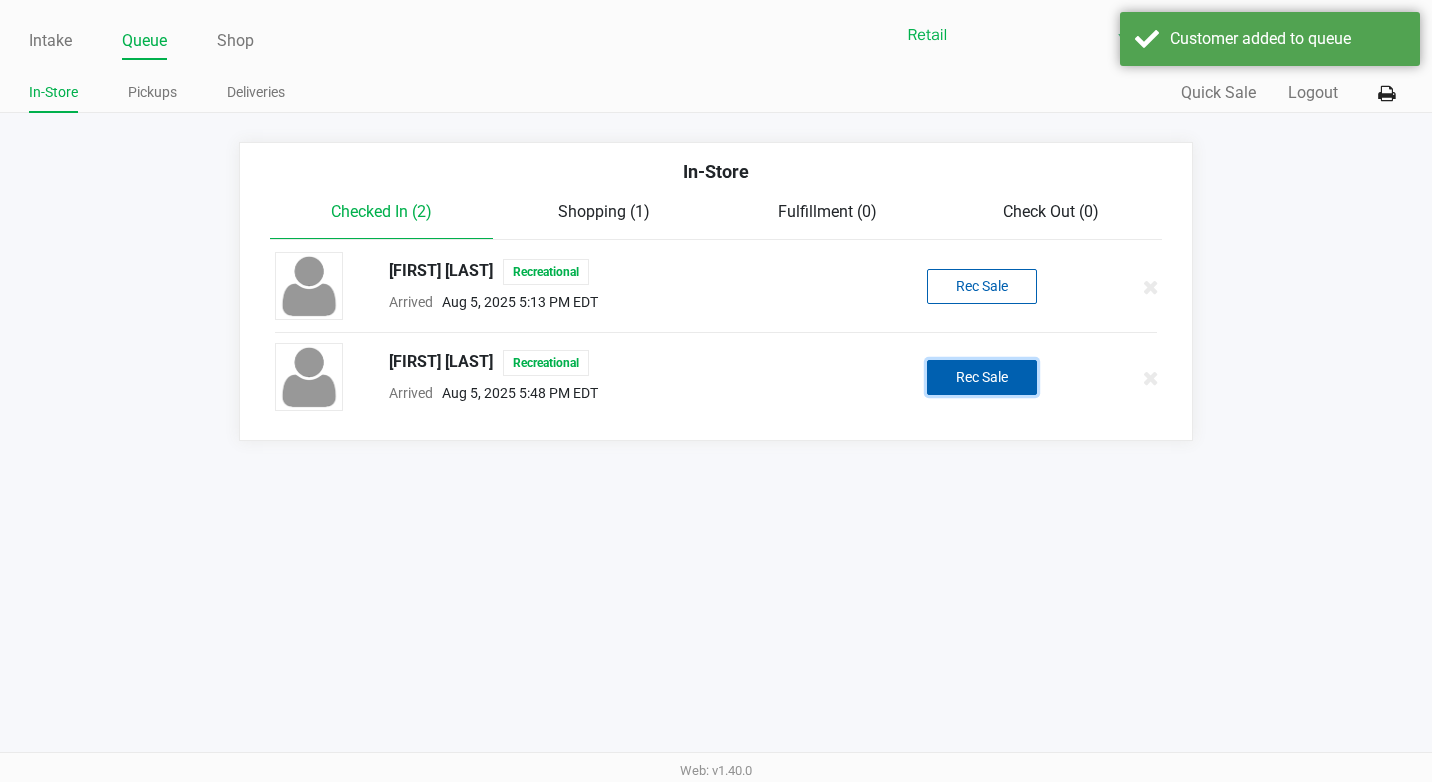 click on "Rec Sale" 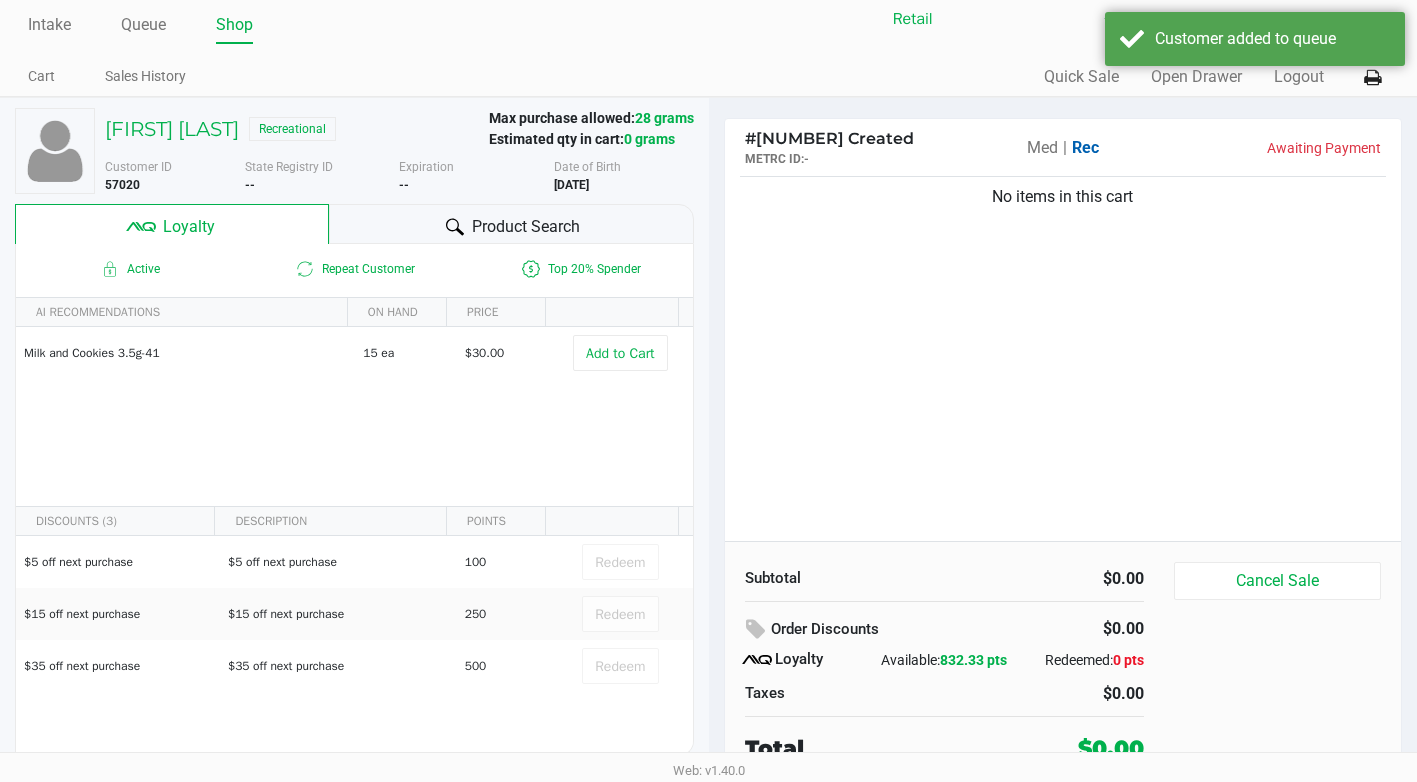 scroll, scrollTop: 20, scrollLeft: 0, axis: vertical 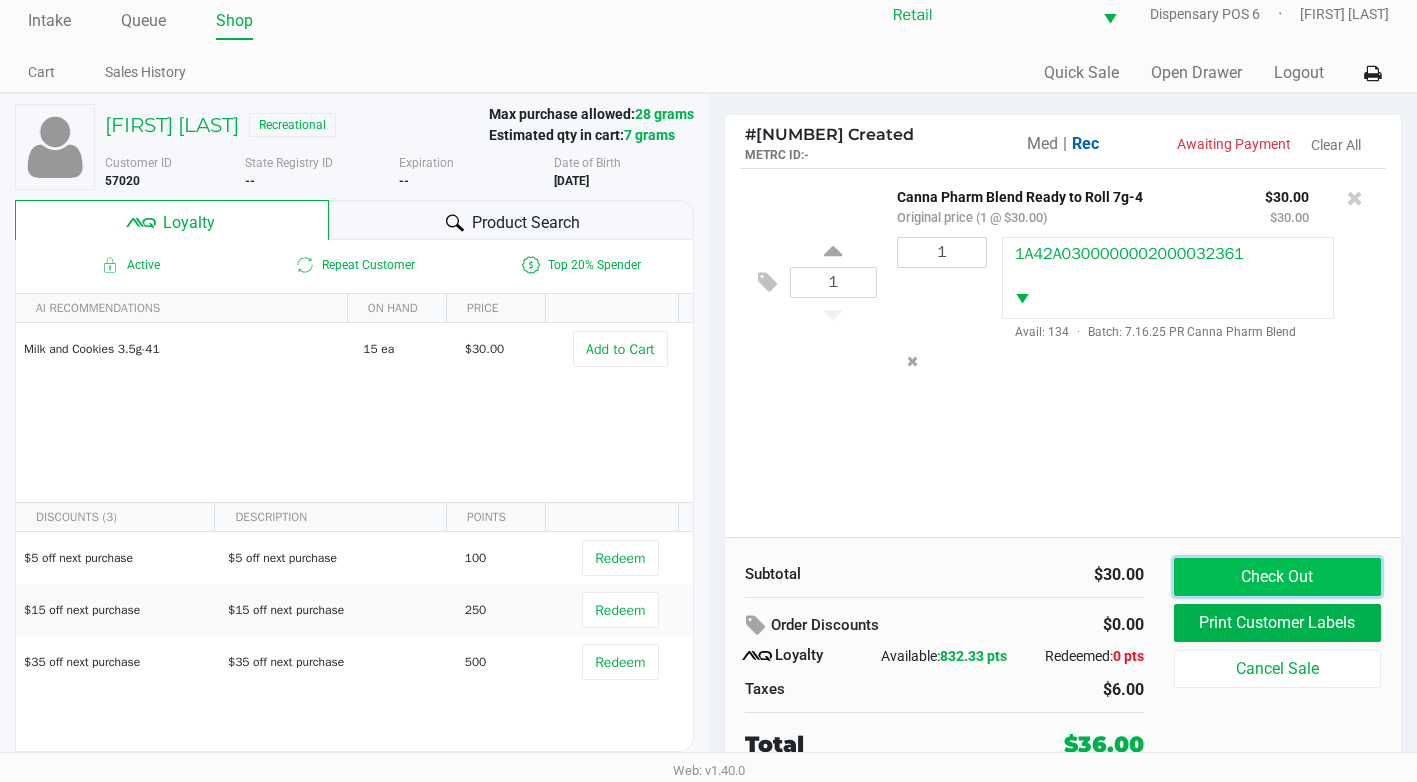 click on "Check Out" 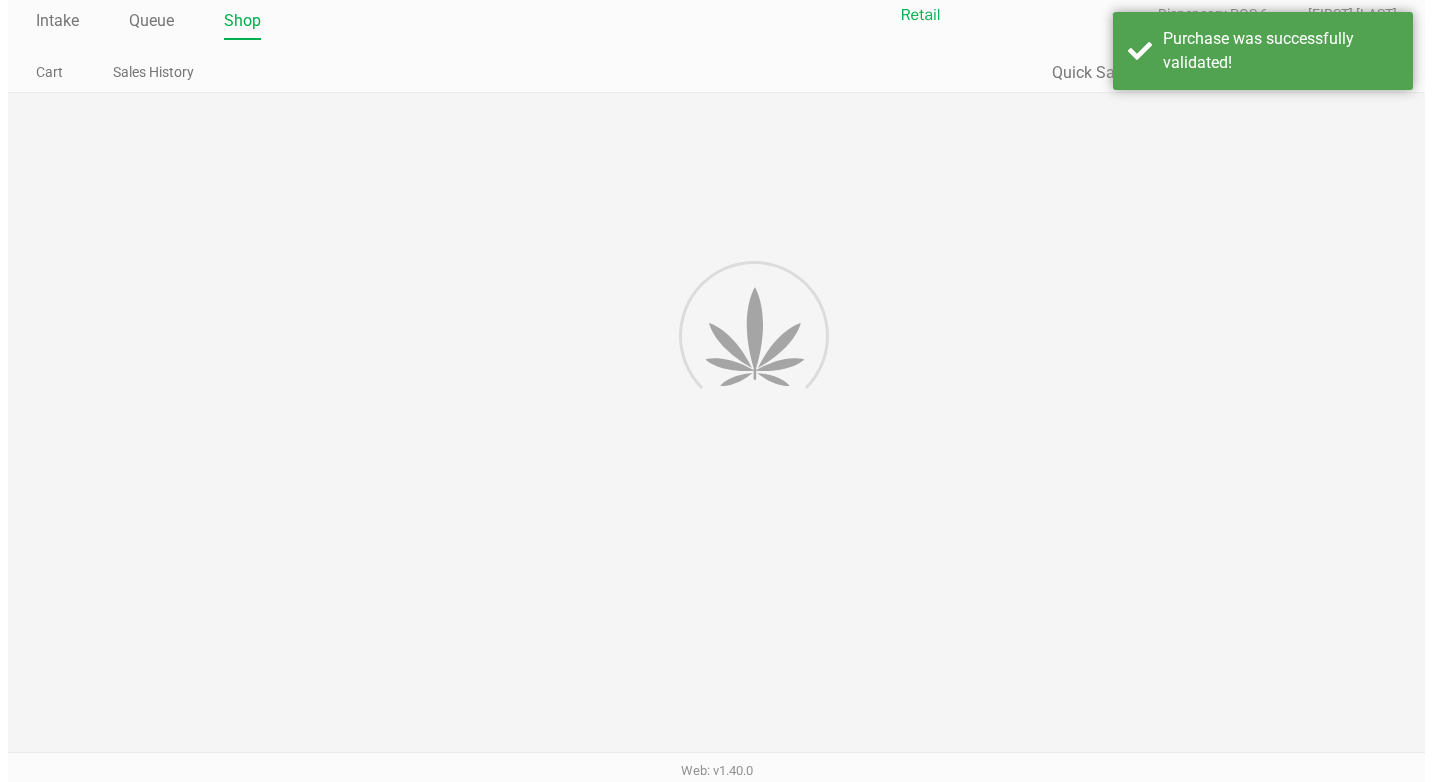 scroll, scrollTop: 0, scrollLeft: 0, axis: both 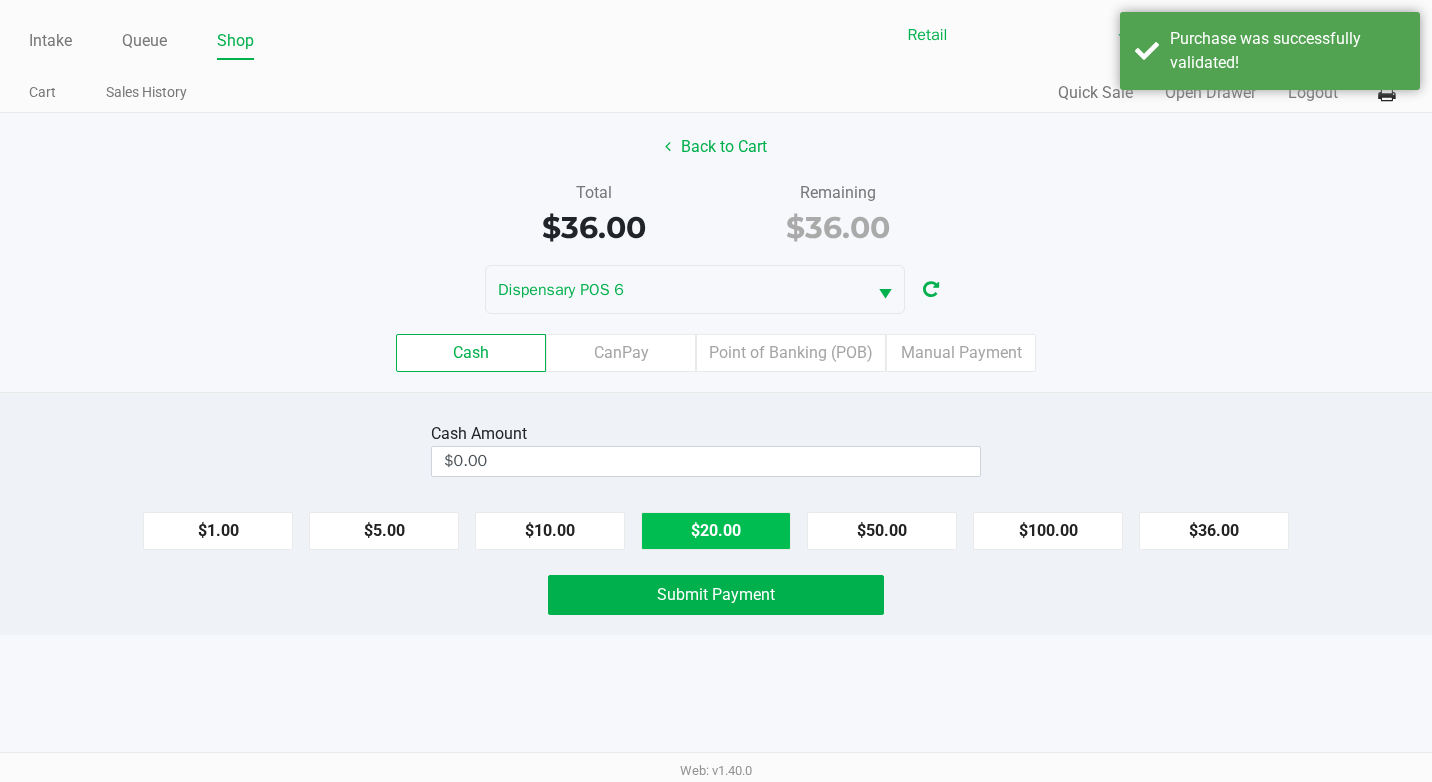 click on "$20.00" 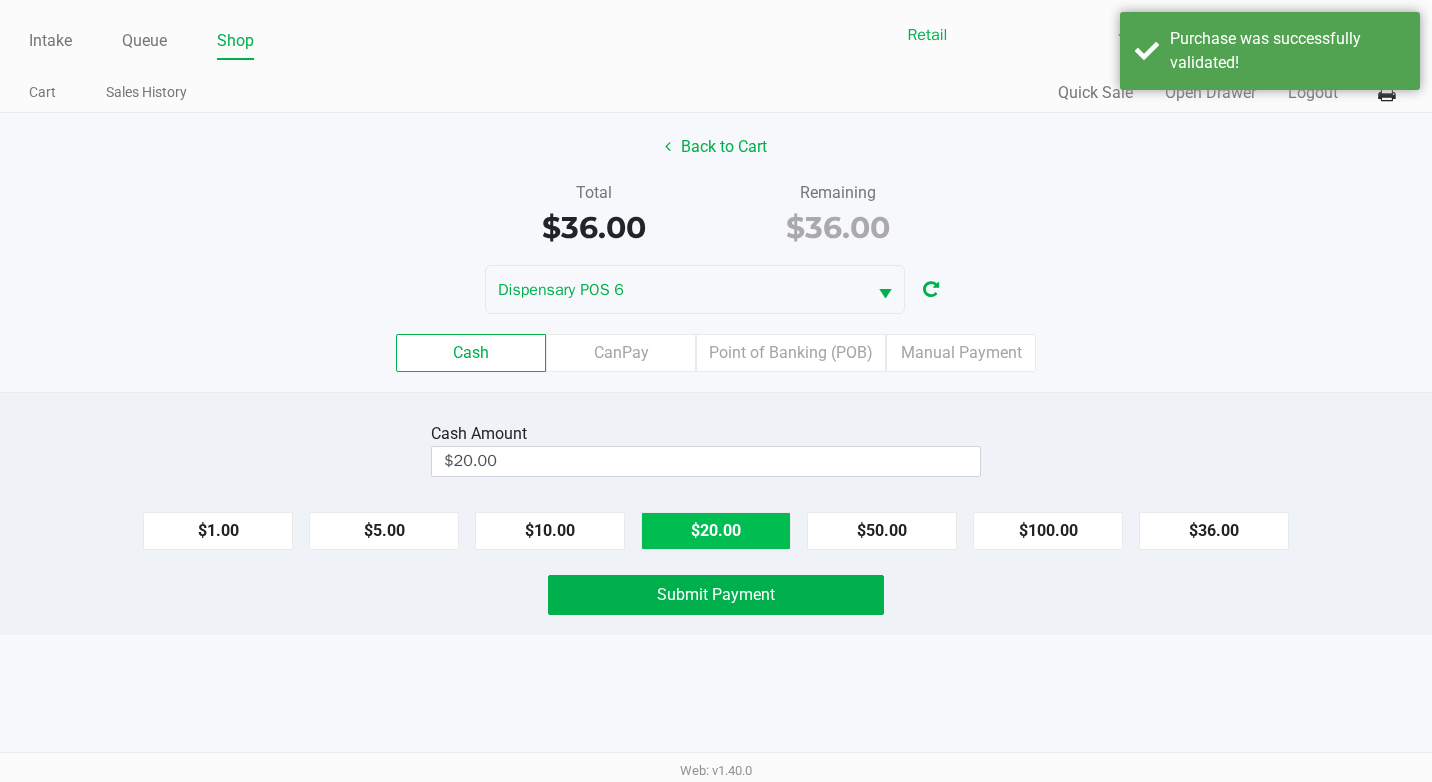 click on "$20.00" 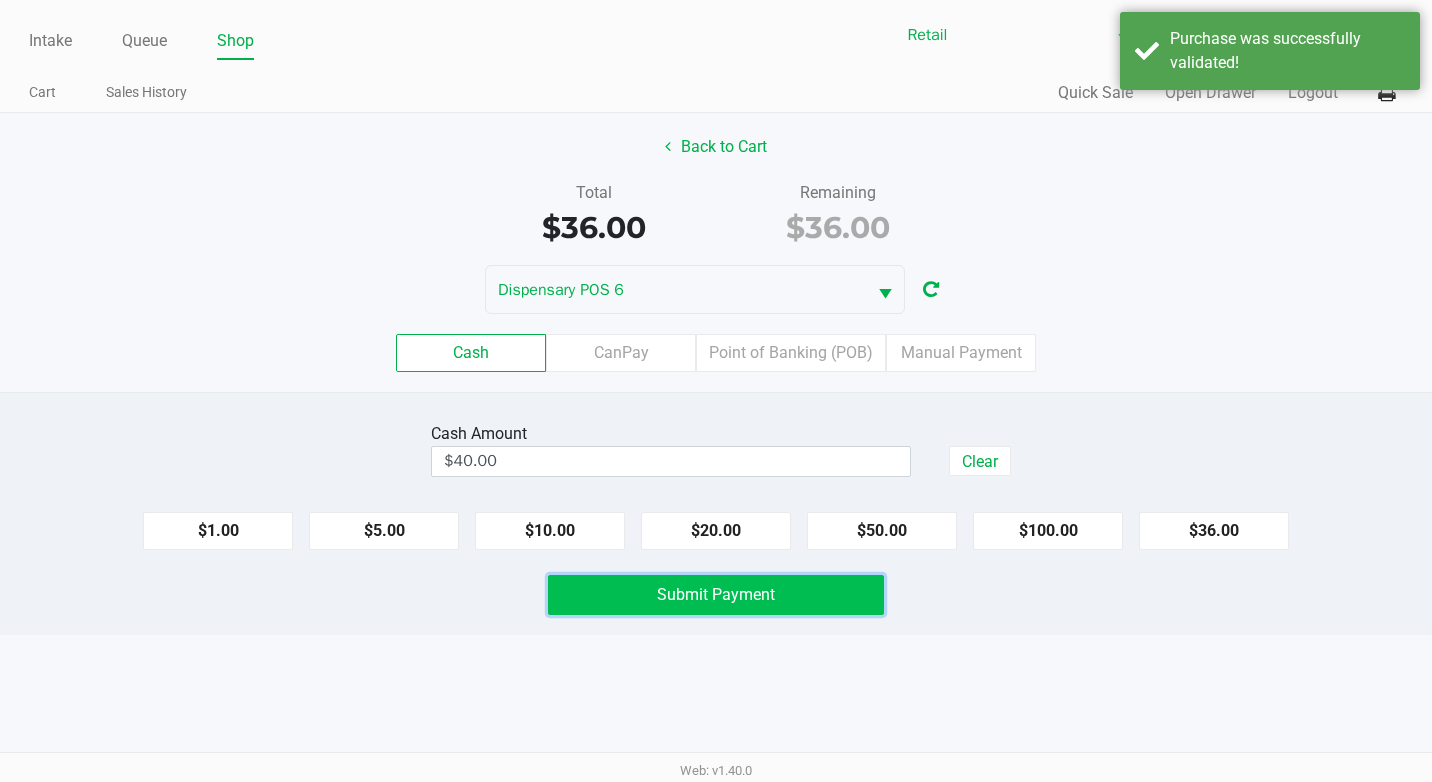 click on "Submit Payment" 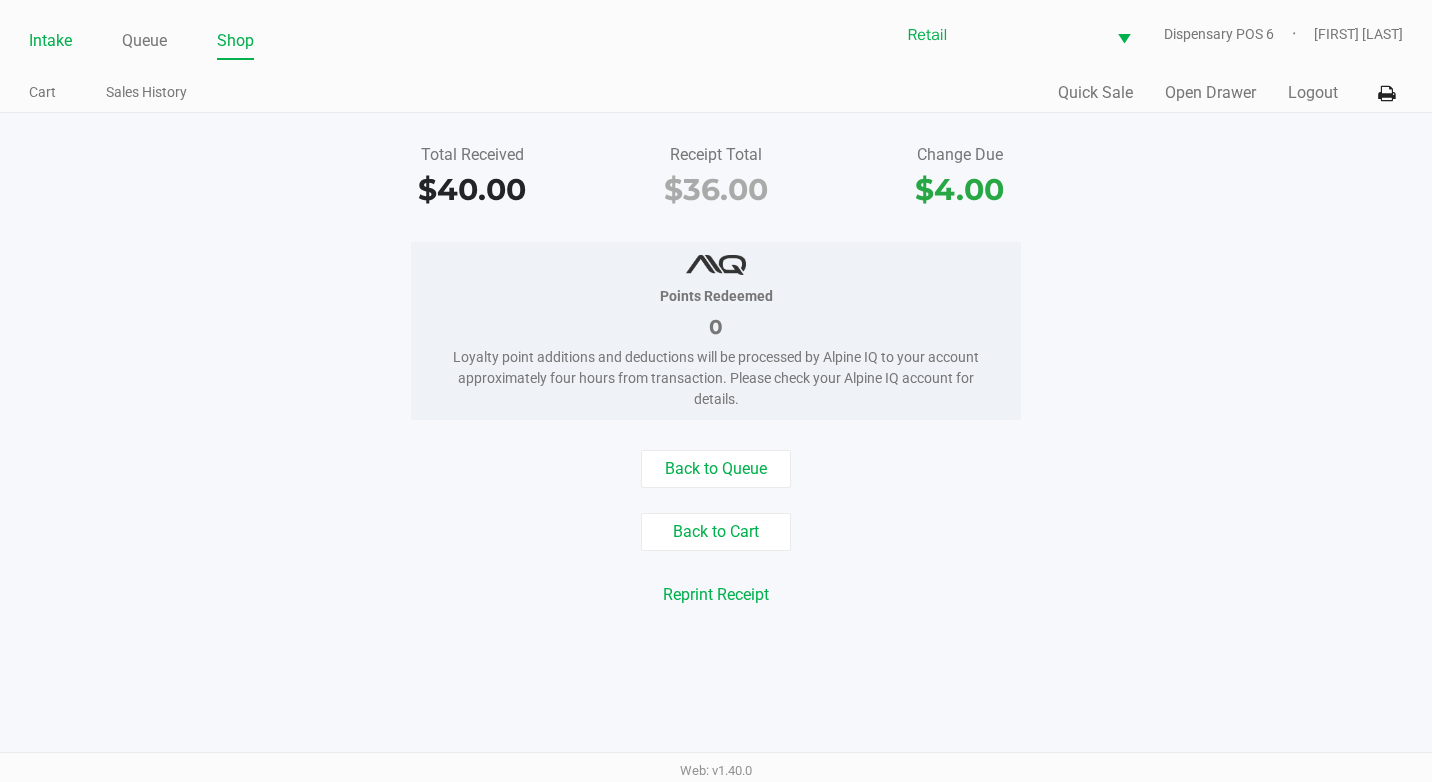 click on "Intake" 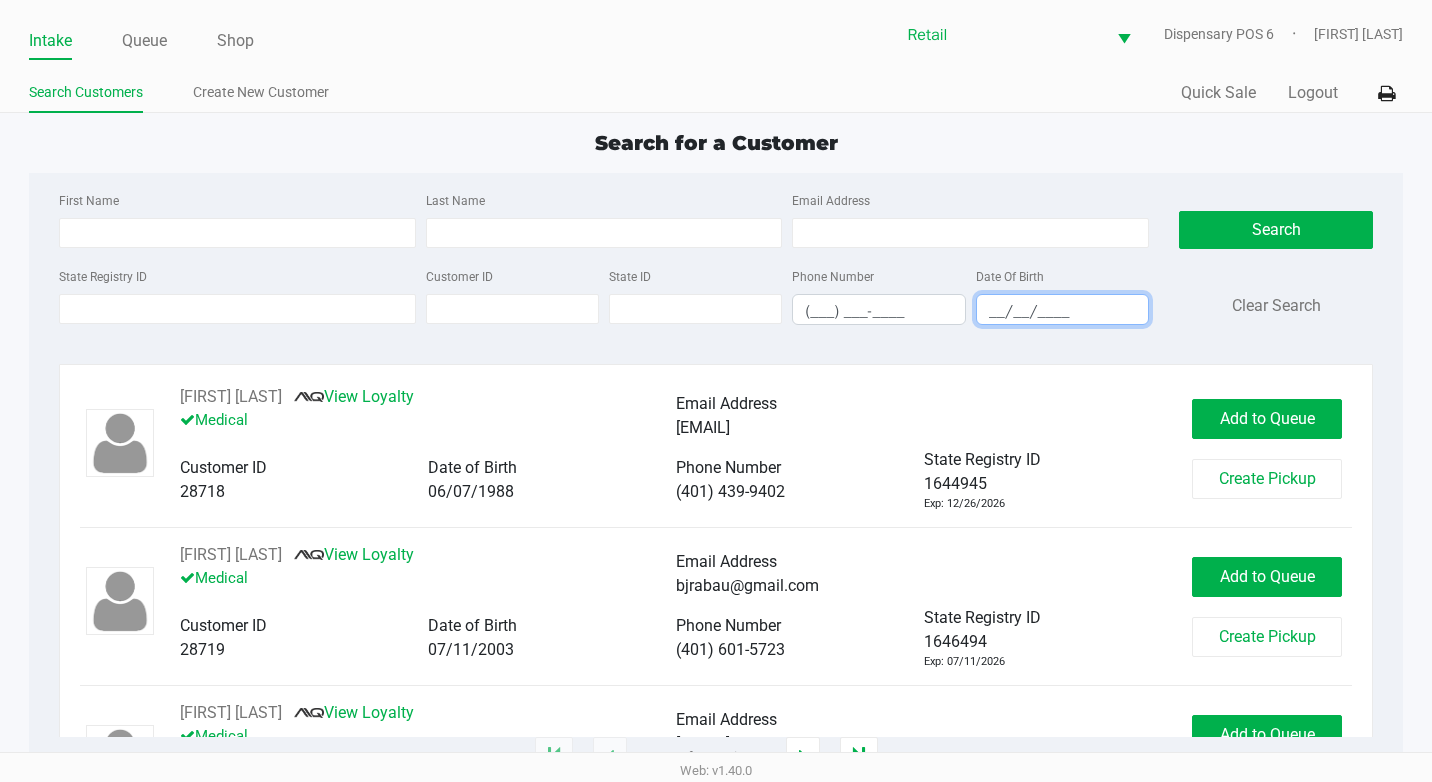 click on "__/__/____" at bounding box center [1062, 311] 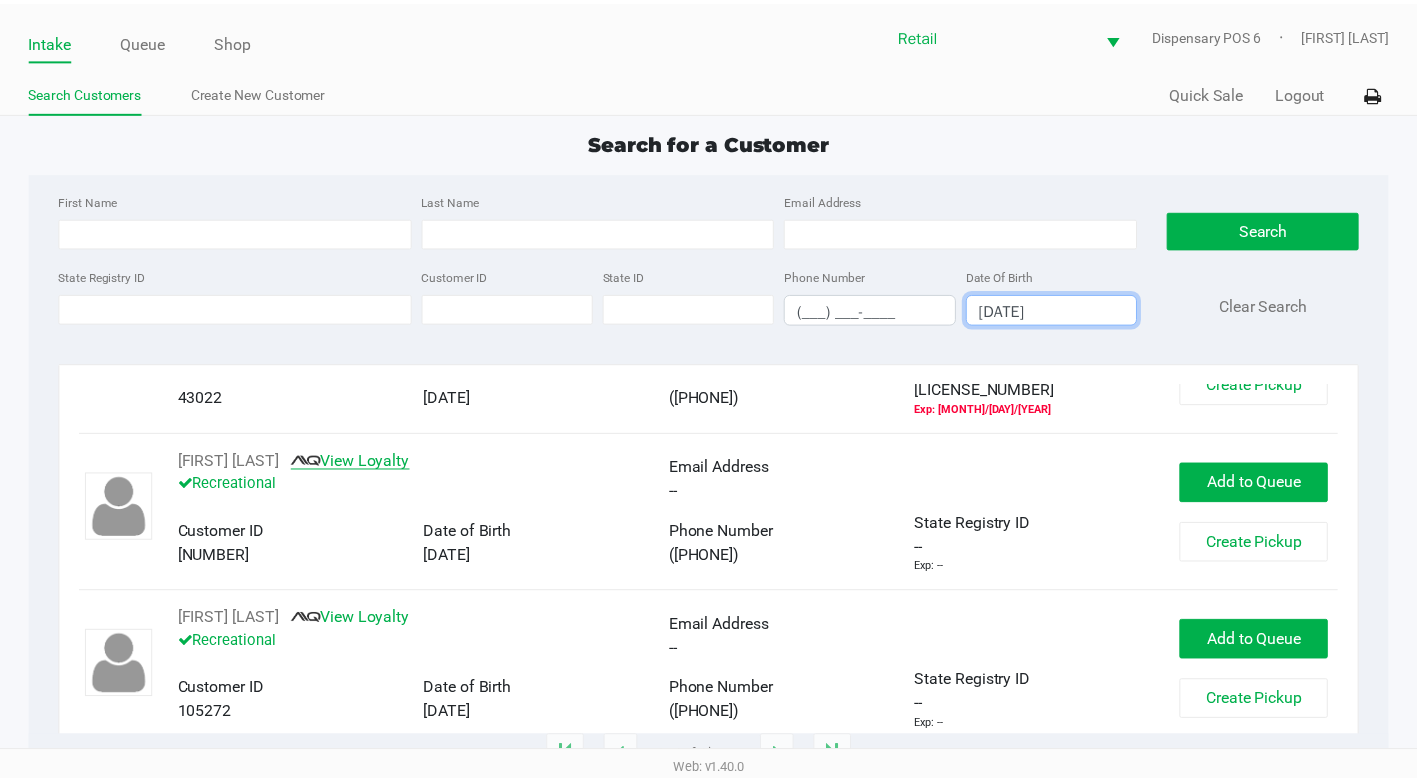 scroll, scrollTop: 280, scrollLeft: 0, axis: vertical 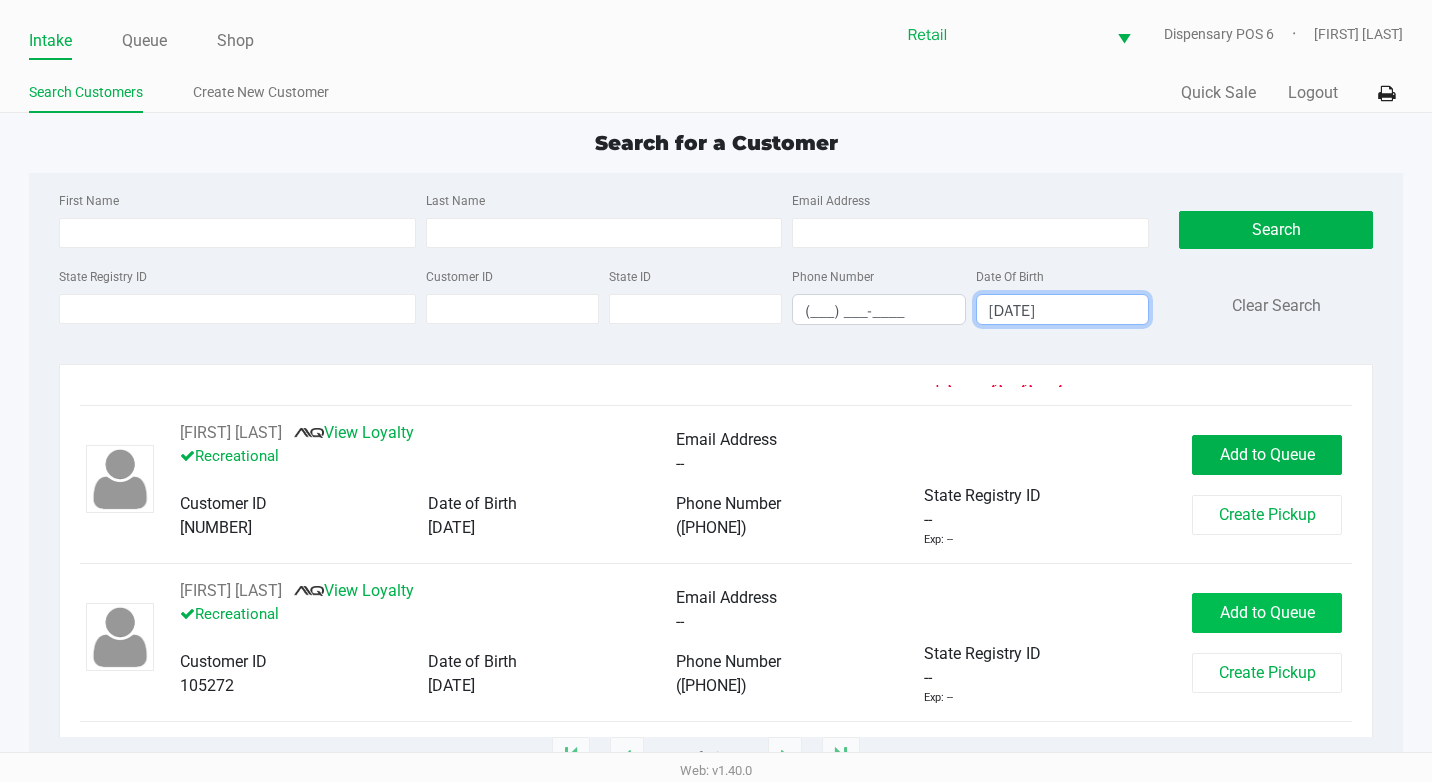 type on "[DATE]" 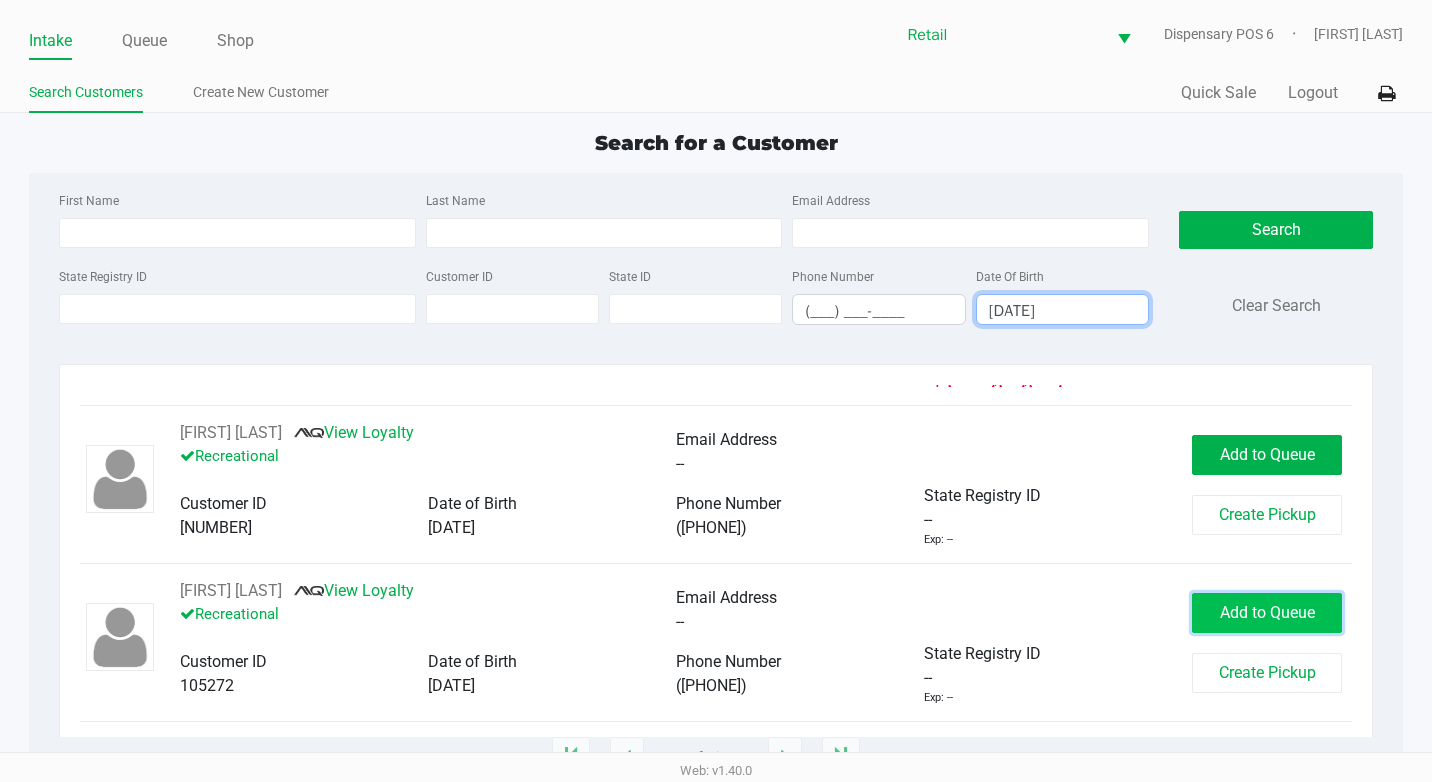 click on "Add to Queue" 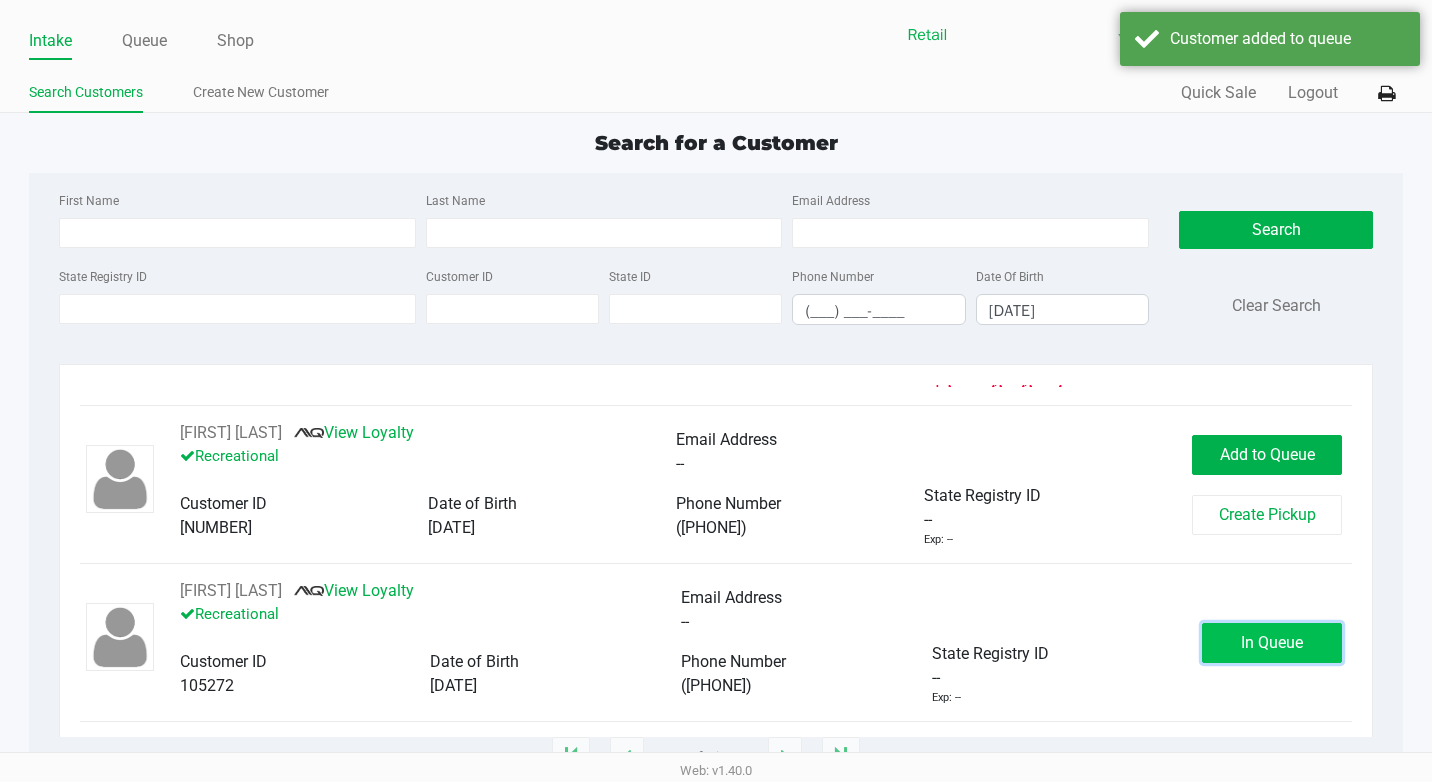 click on "In Queue" 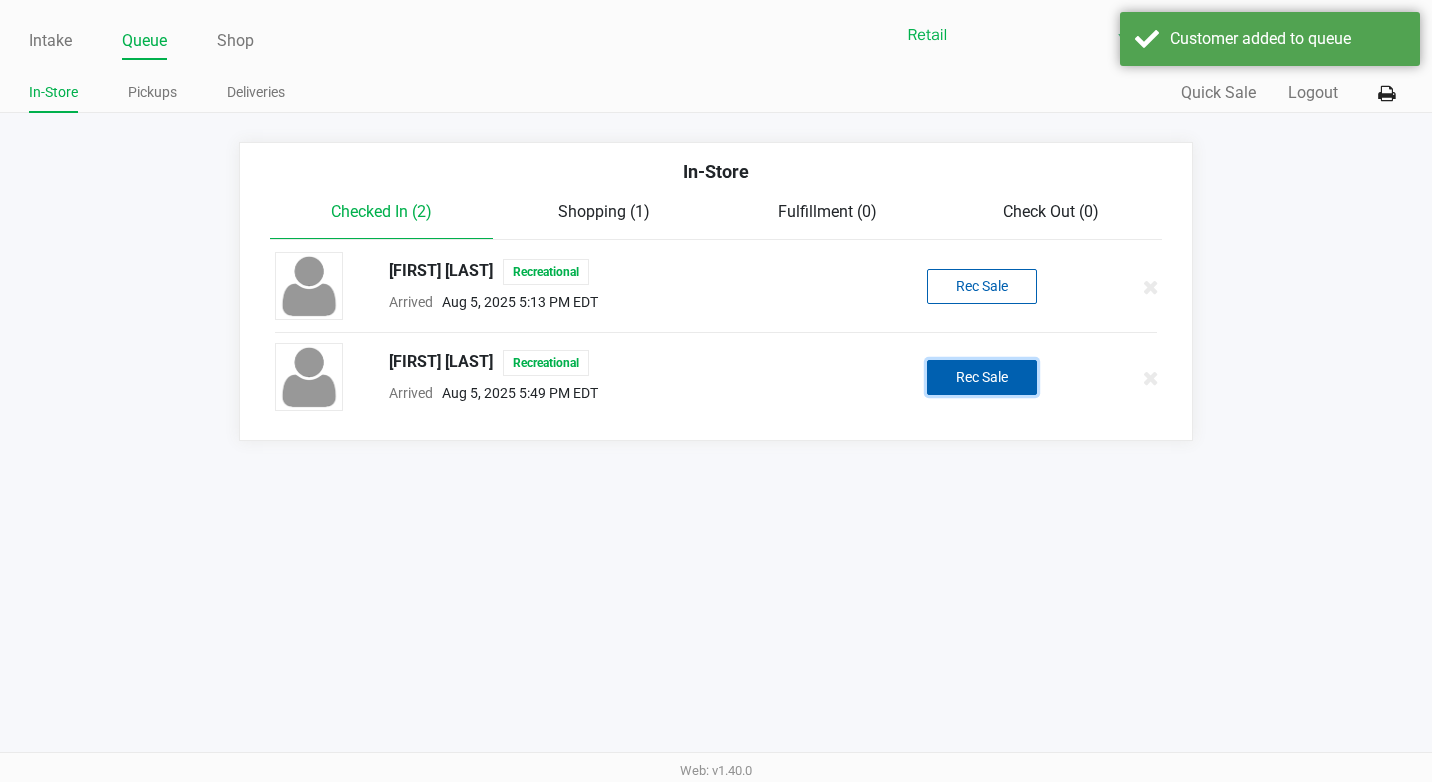 click on "Rec Sale" 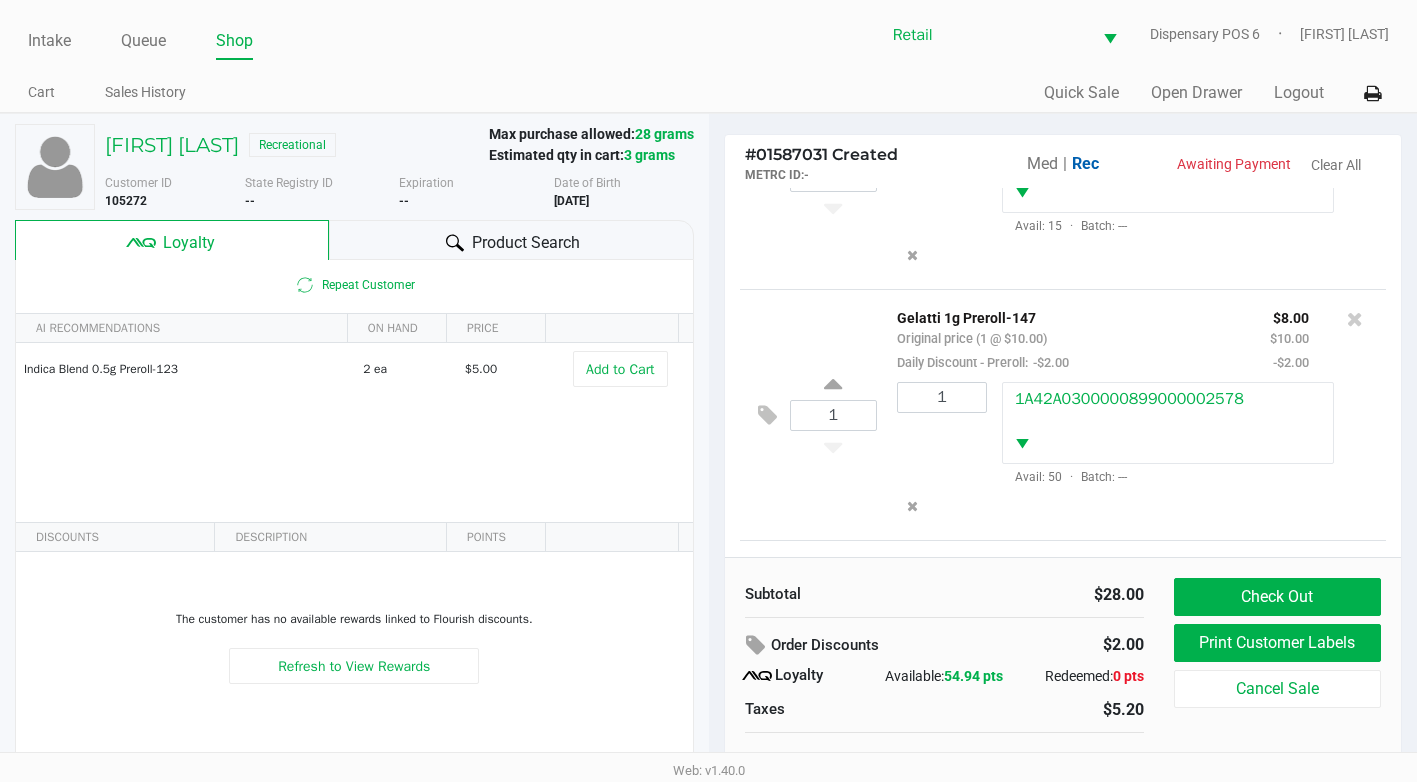 scroll, scrollTop: 285, scrollLeft: 0, axis: vertical 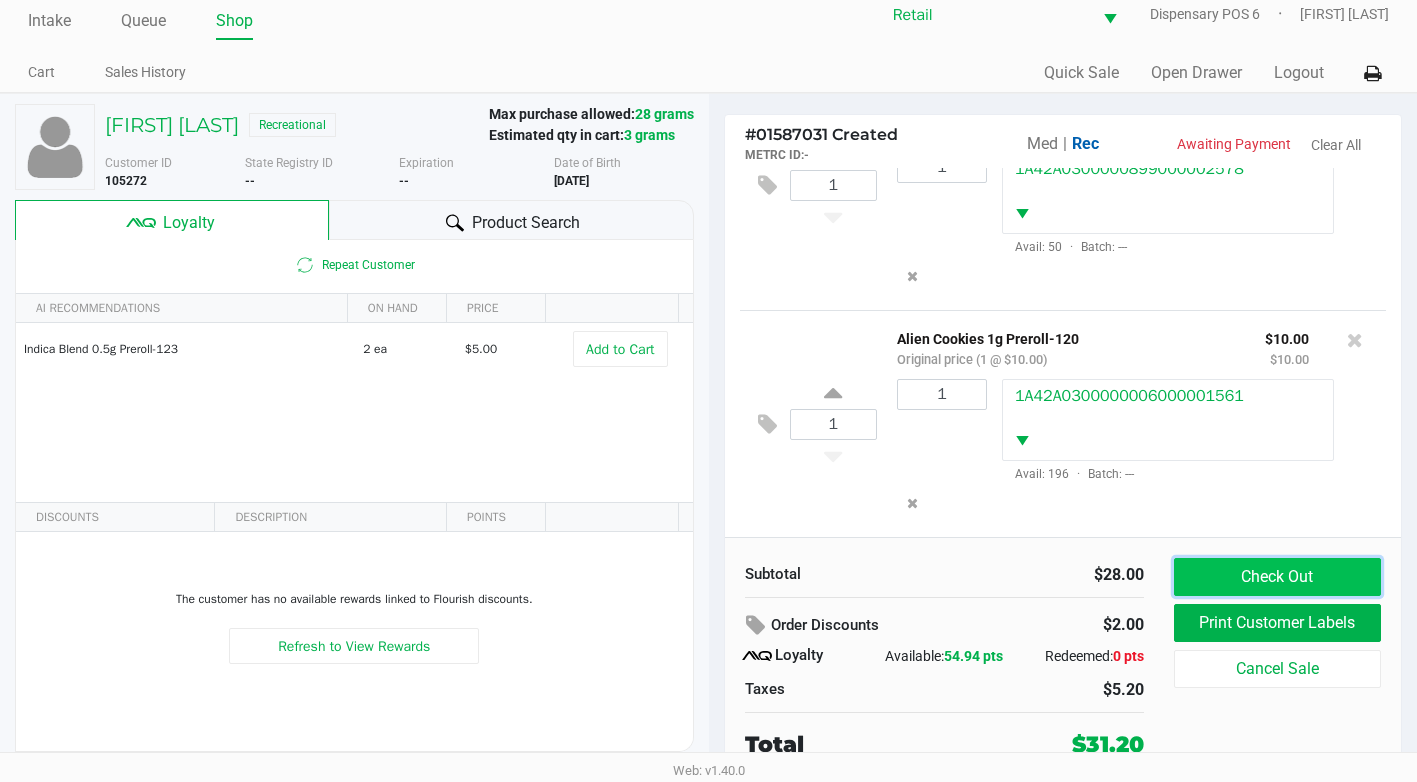 click on "Check Out" 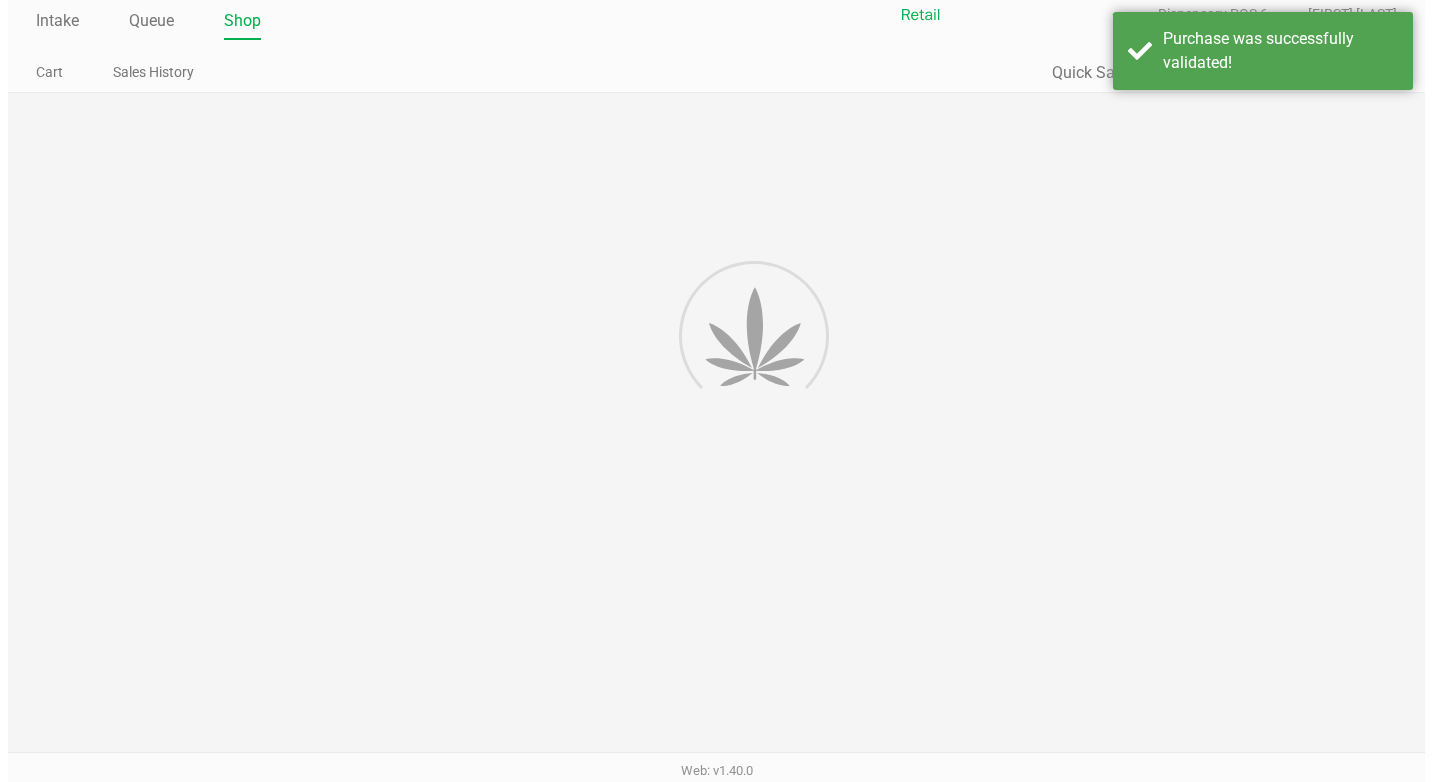 scroll, scrollTop: 0, scrollLeft: 0, axis: both 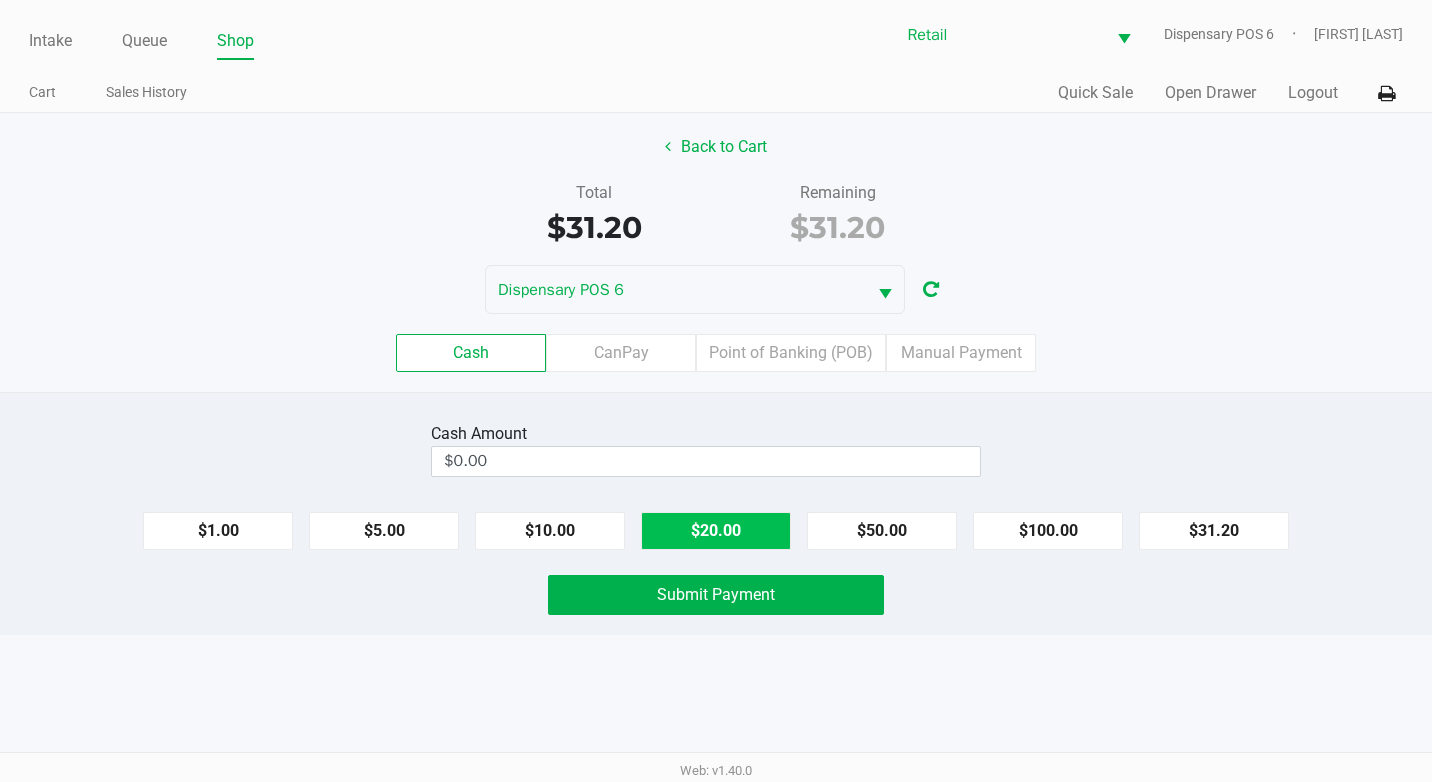 drag, startPoint x: 701, startPoint y: 542, endPoint x: 686, endPoint y: 538, distance: 15.524175 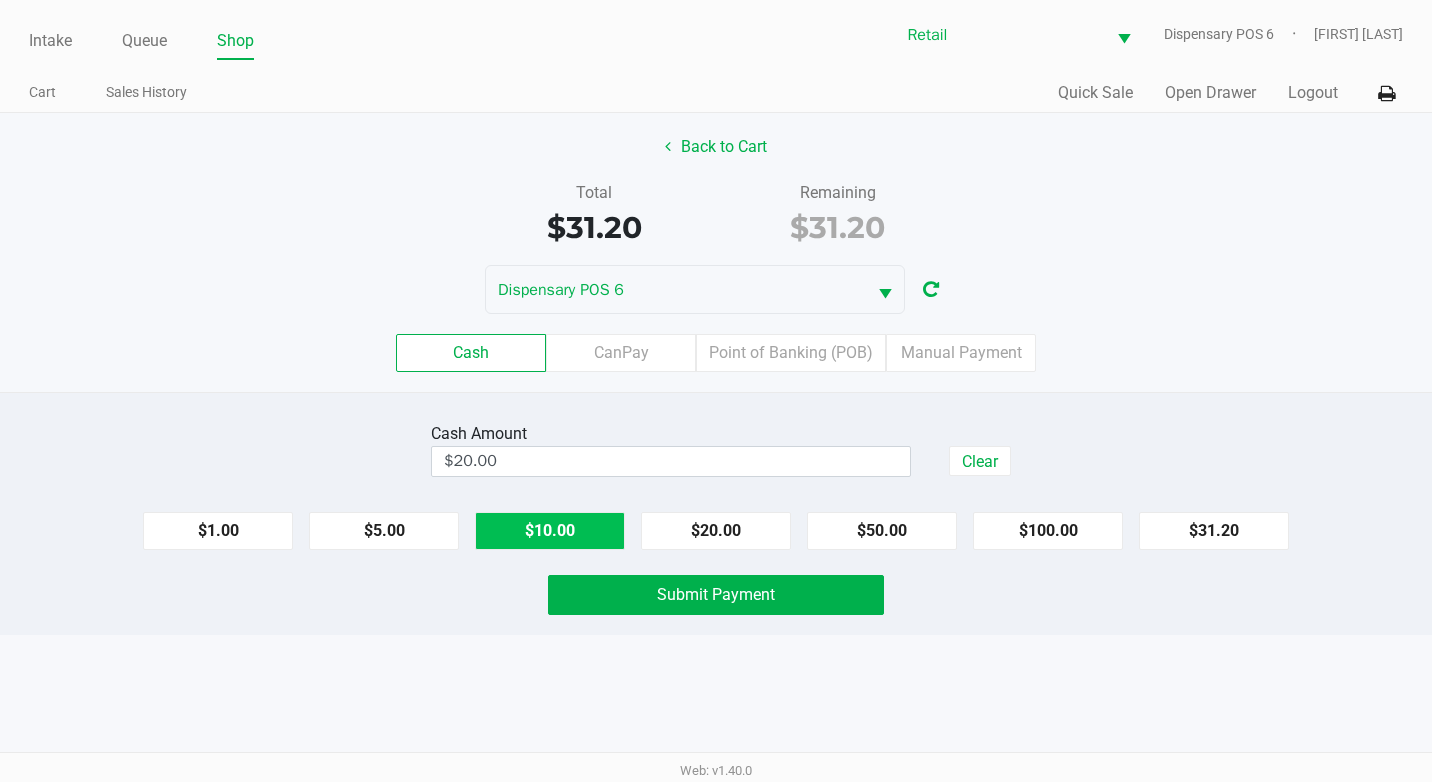 click on "$10.00" 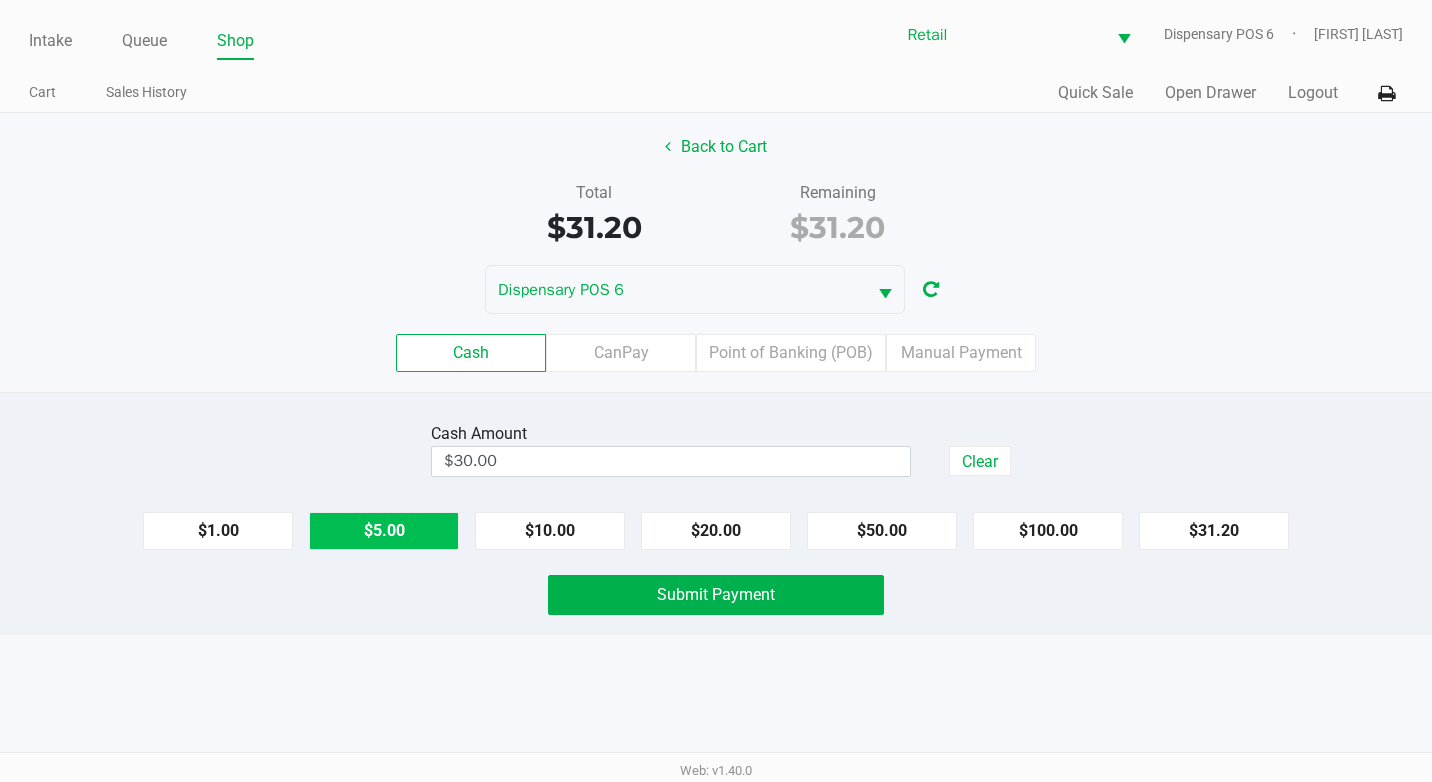 click on "$5.00" 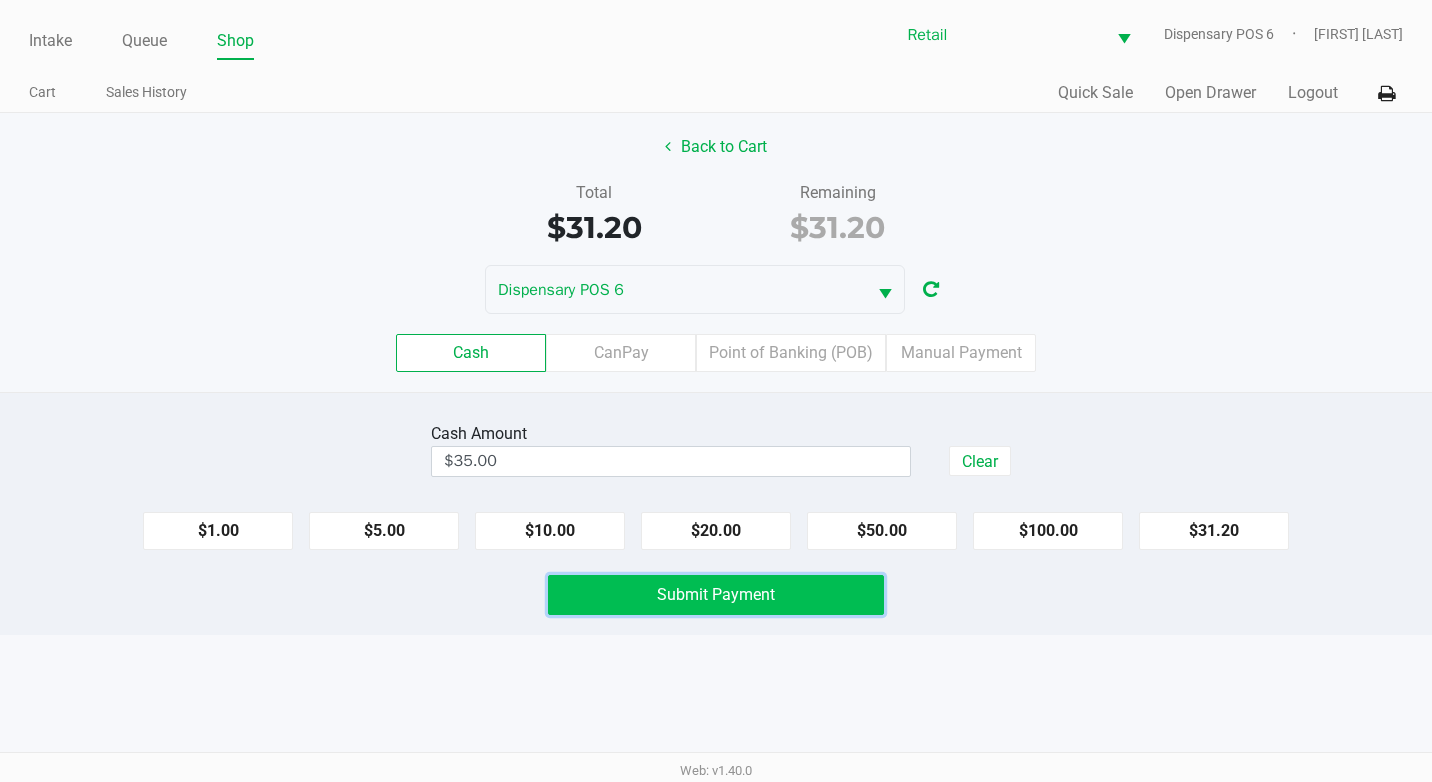 click on "Submit Payment" 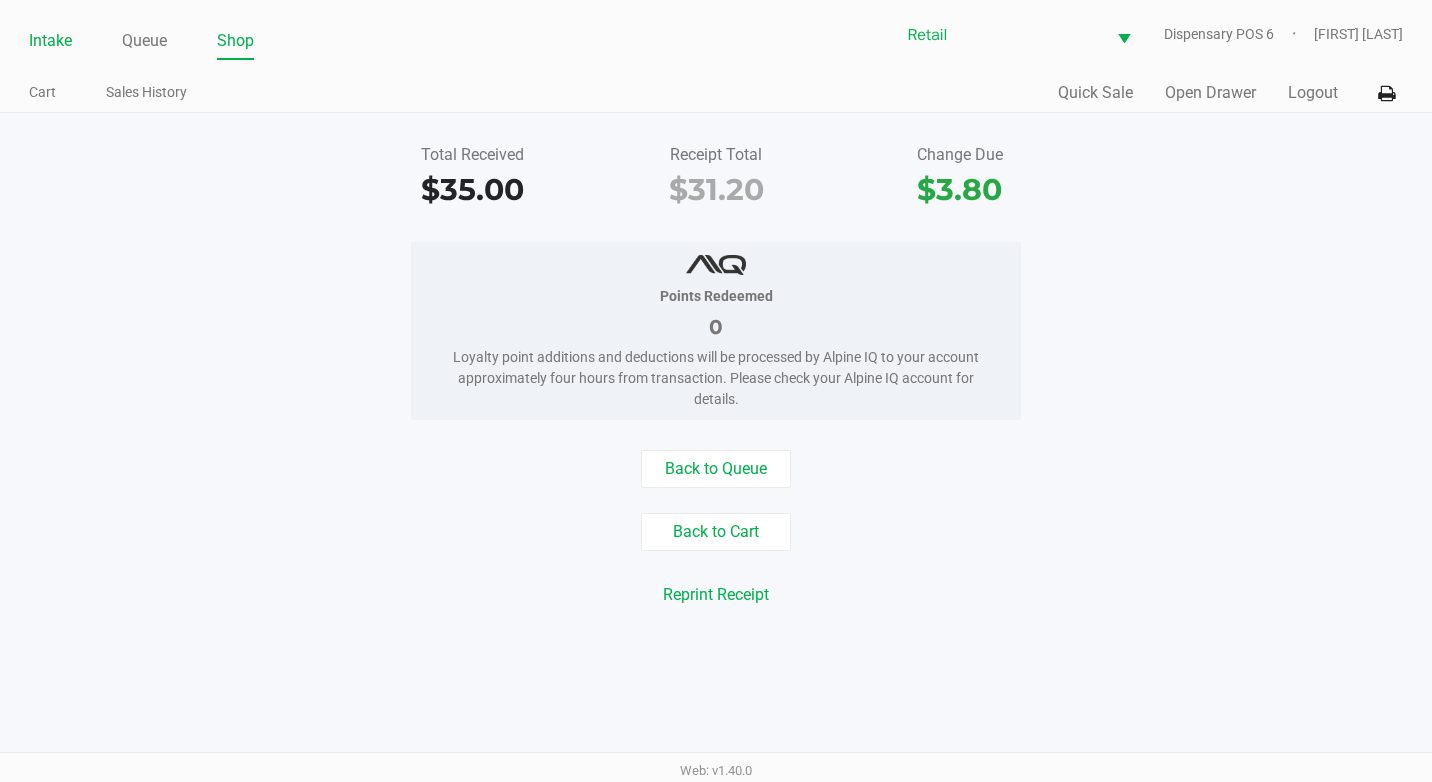 drag, startPoint x: 25, startPoint y: 41, endPoint x: 37, endPoint y: 41, distance: 12 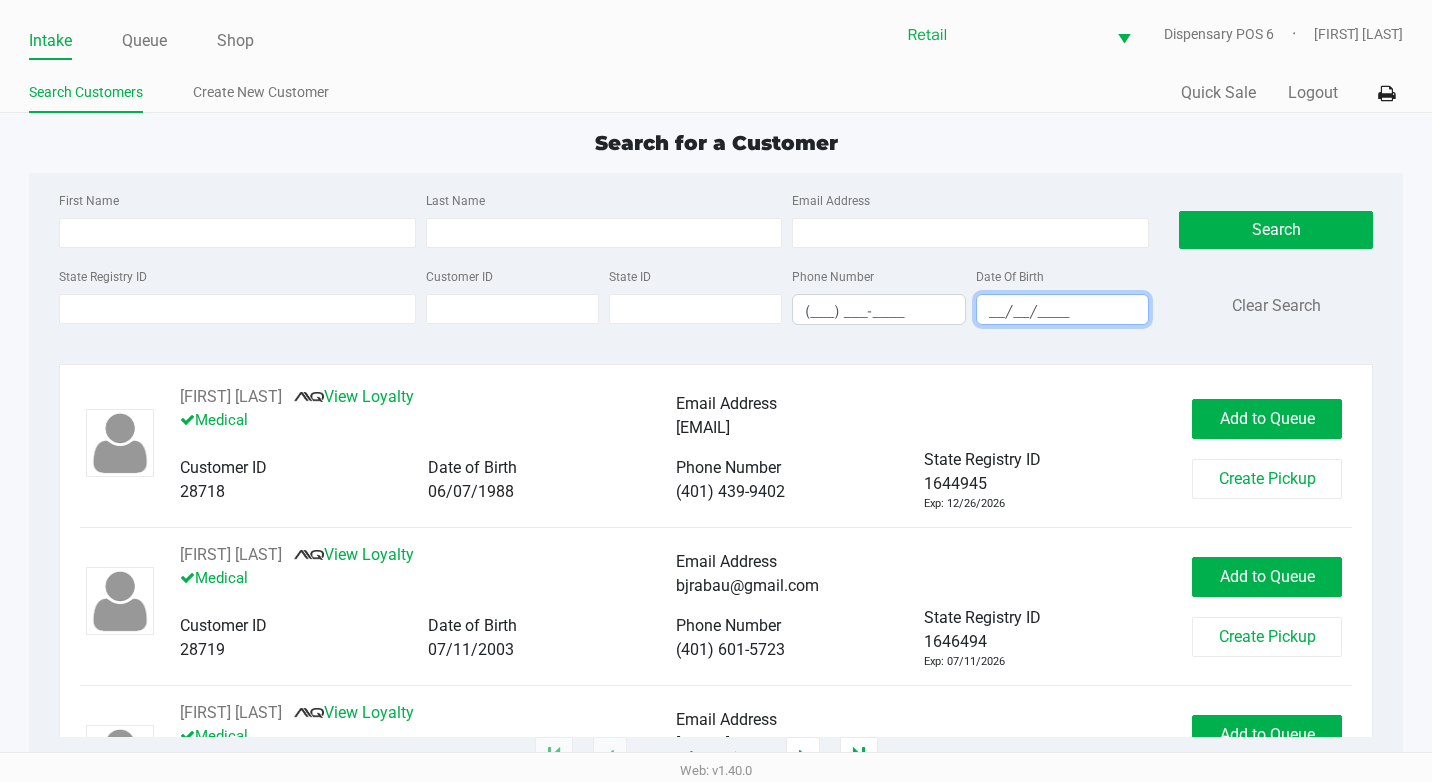 click on "__/__/____" at bounding box center [1062, 311] 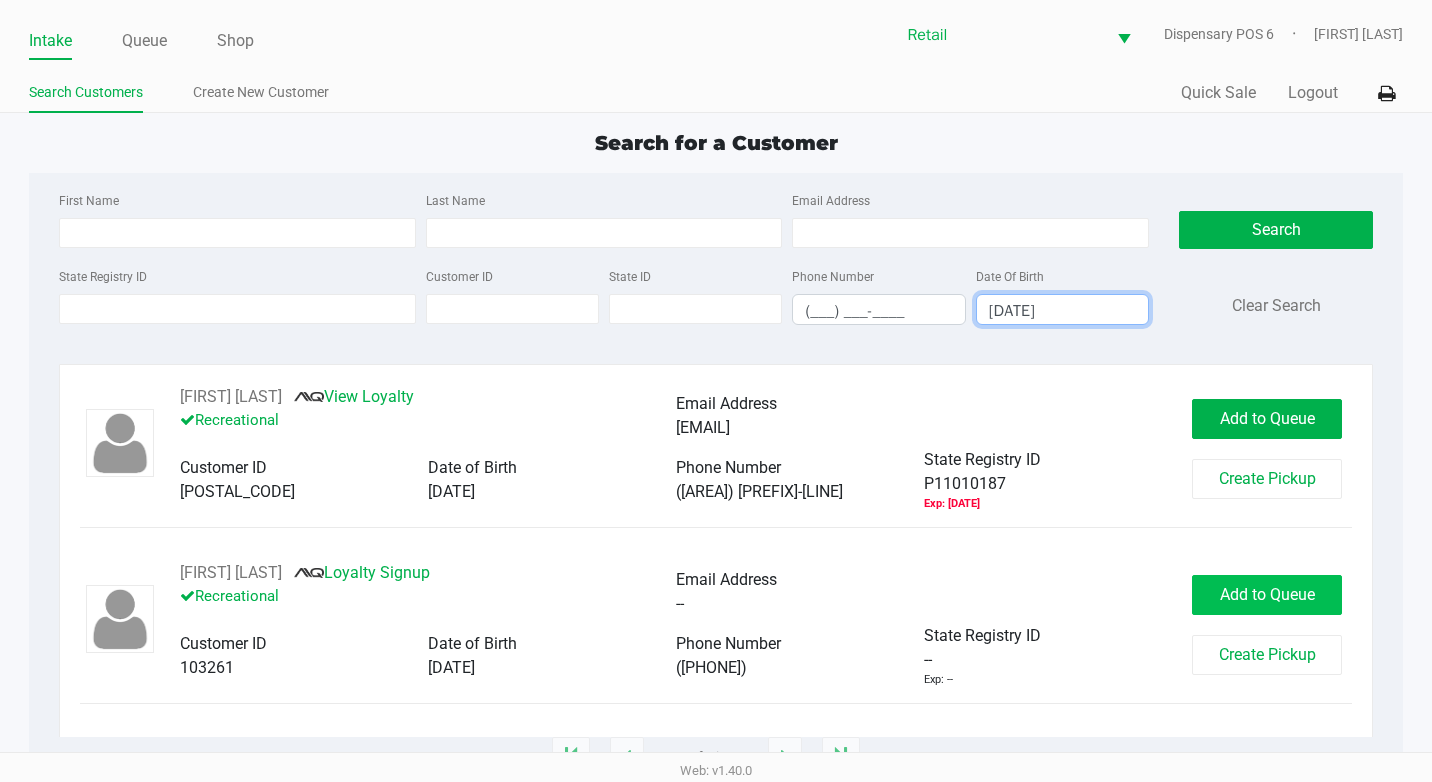 type on "[DATE]" 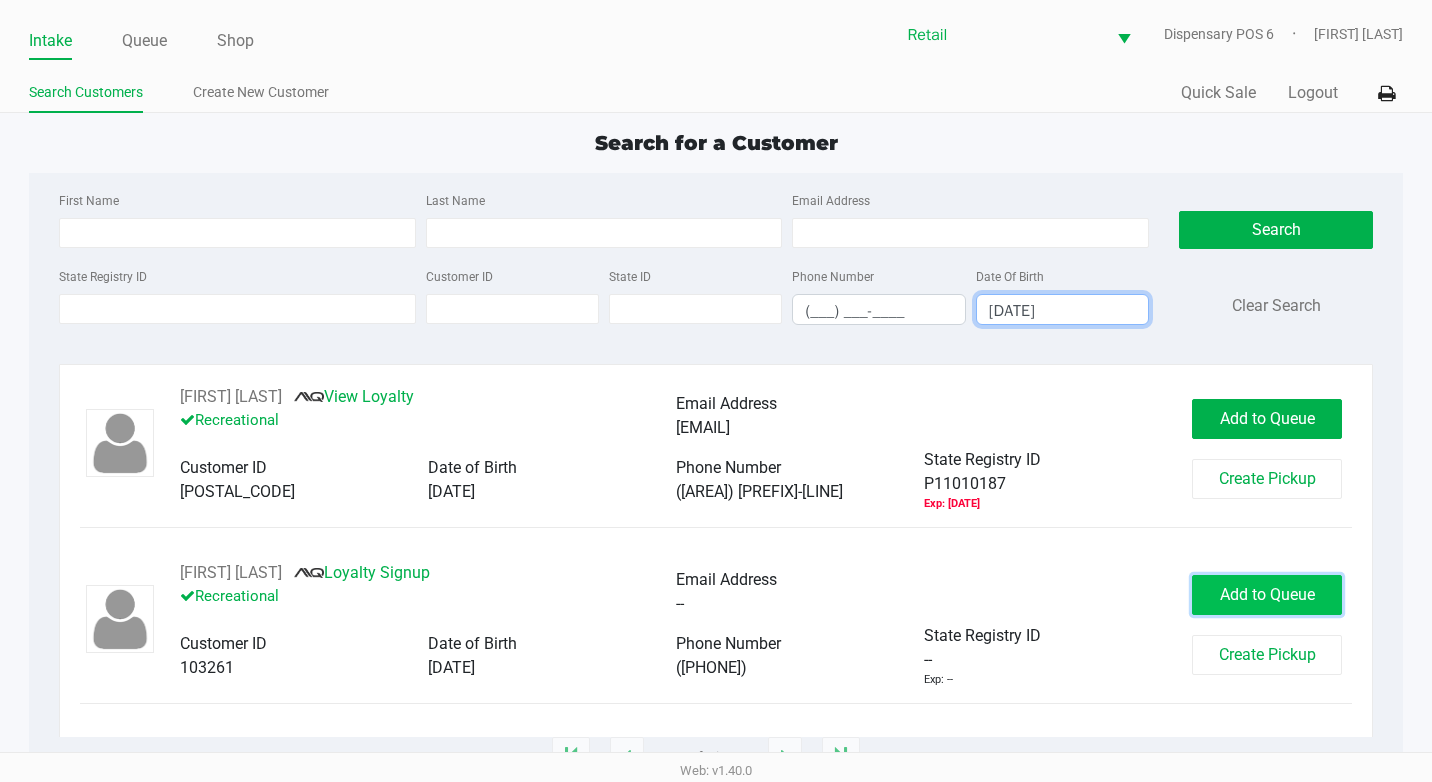 click on "Add to Queue" 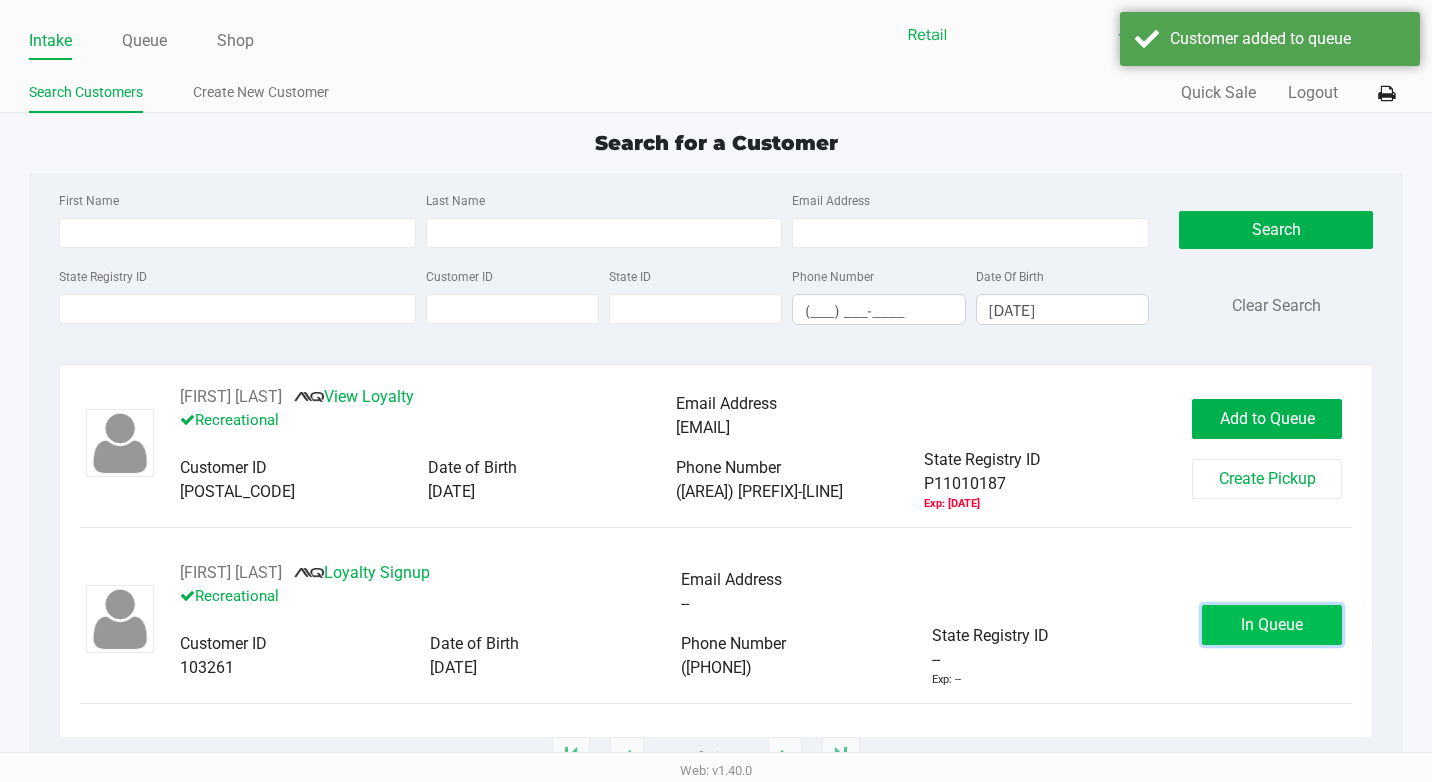 click on "In Queue" 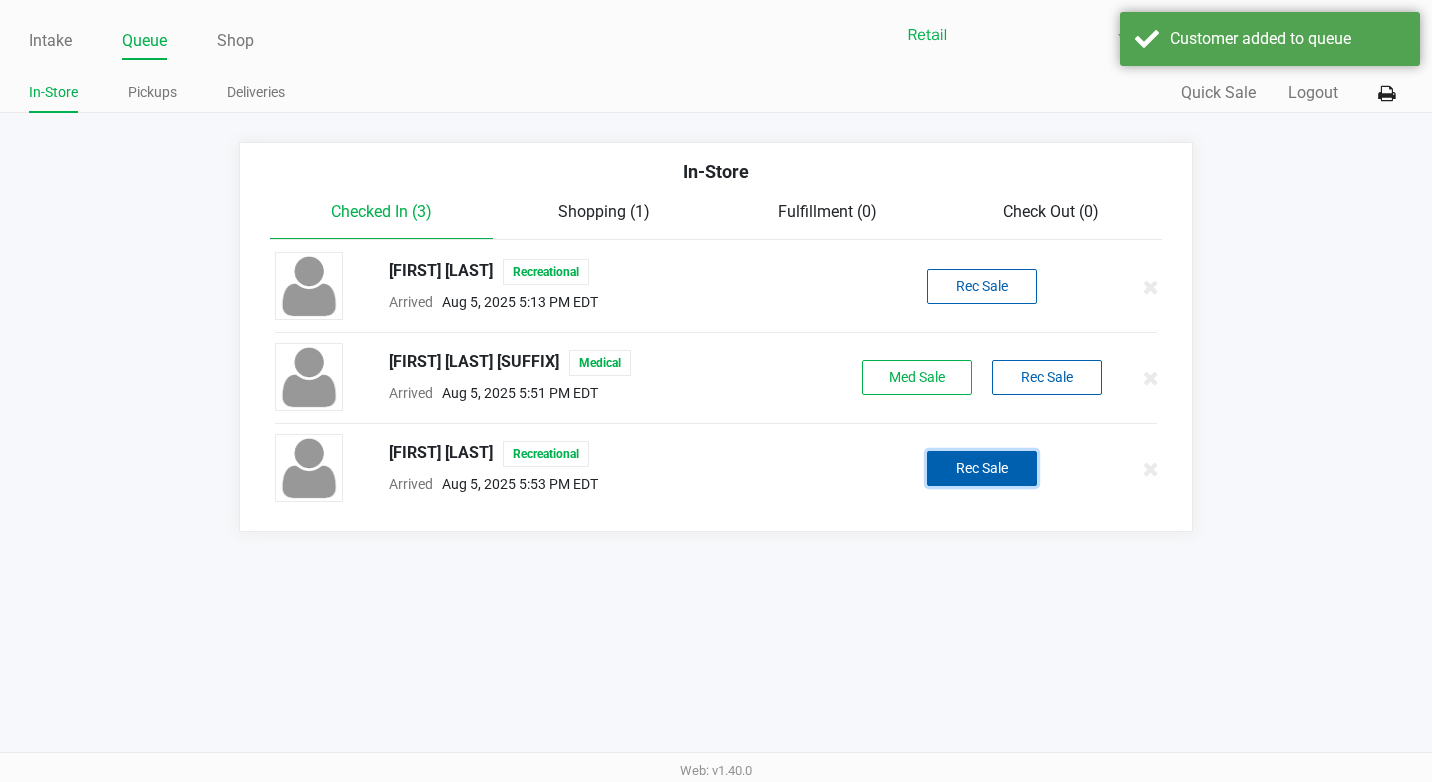 click on "Rec Sale" 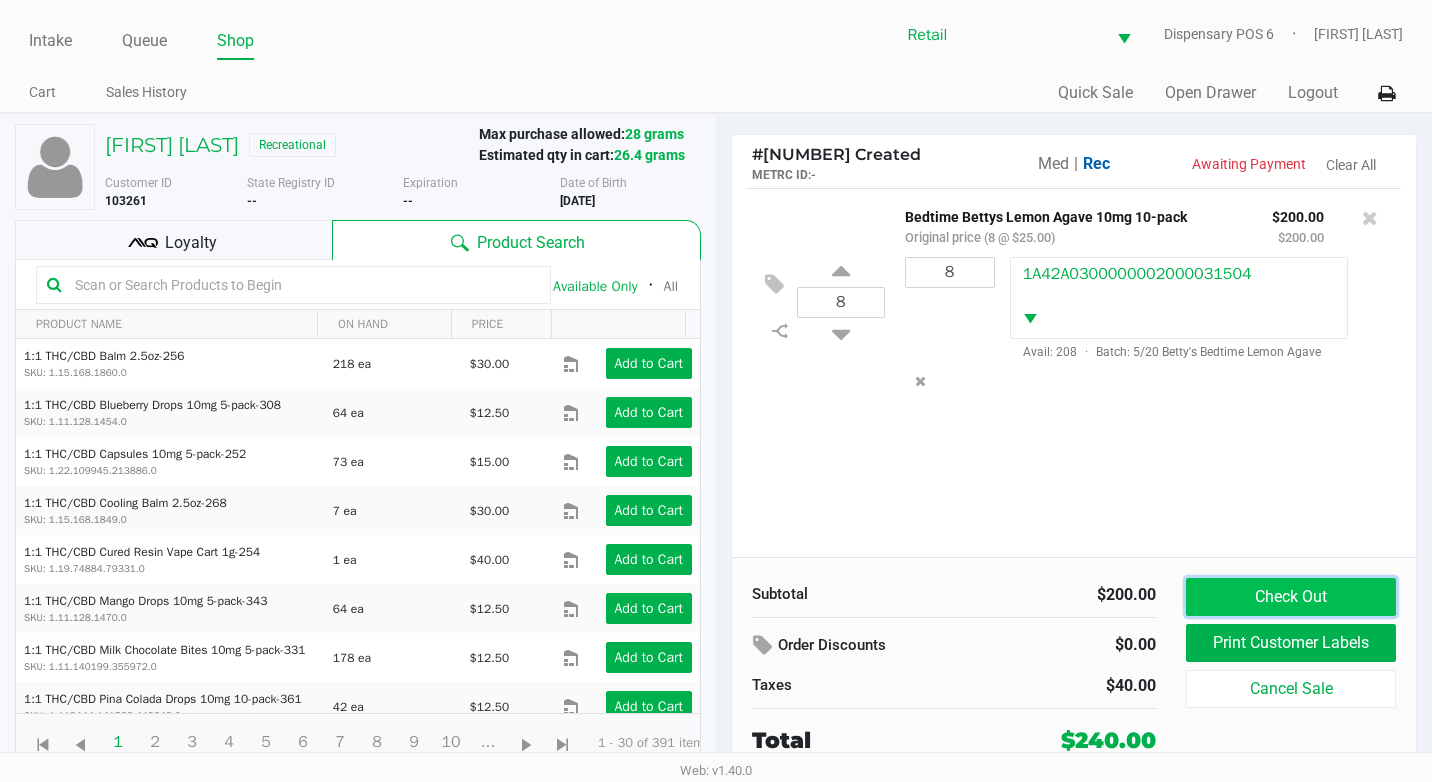 click on "Check Out" 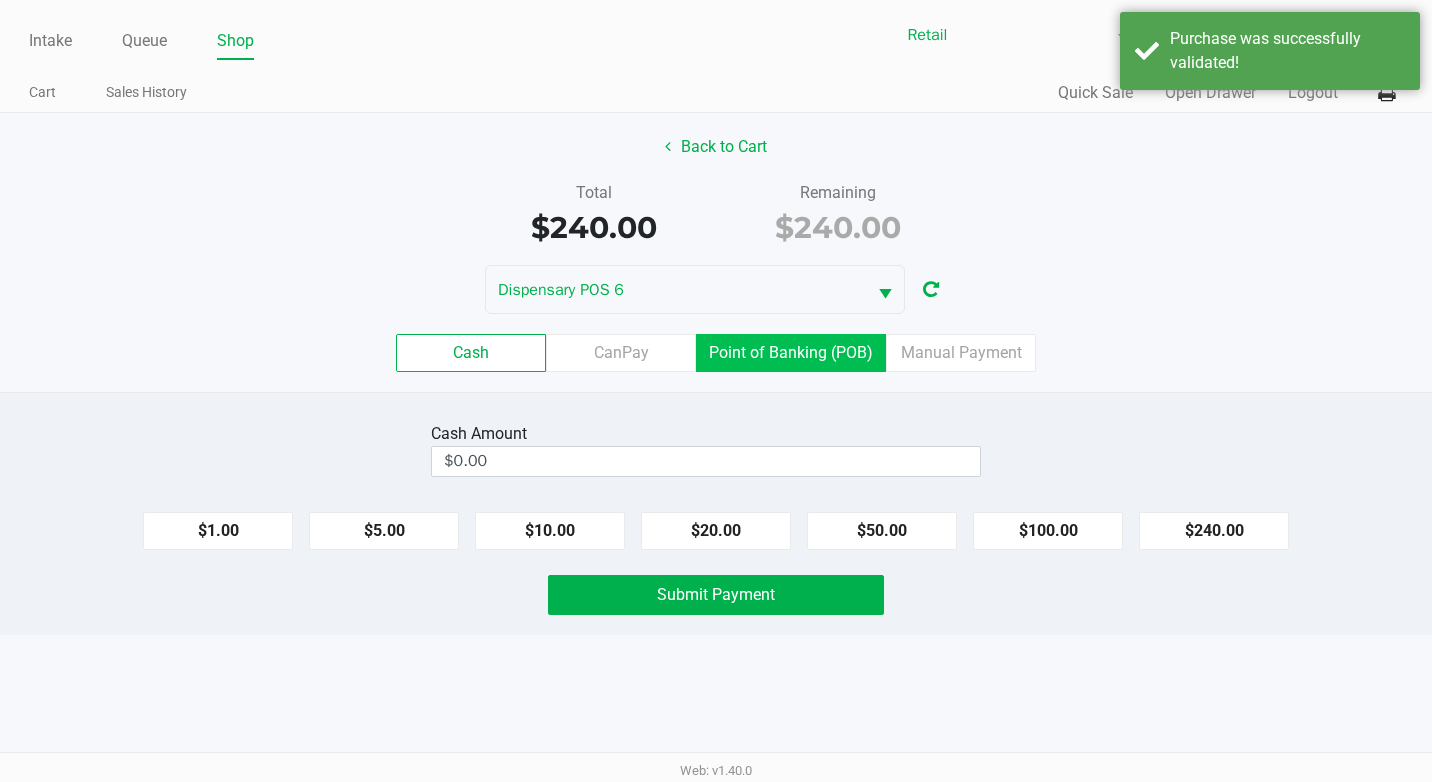 click on "Point of Banking (POB)" 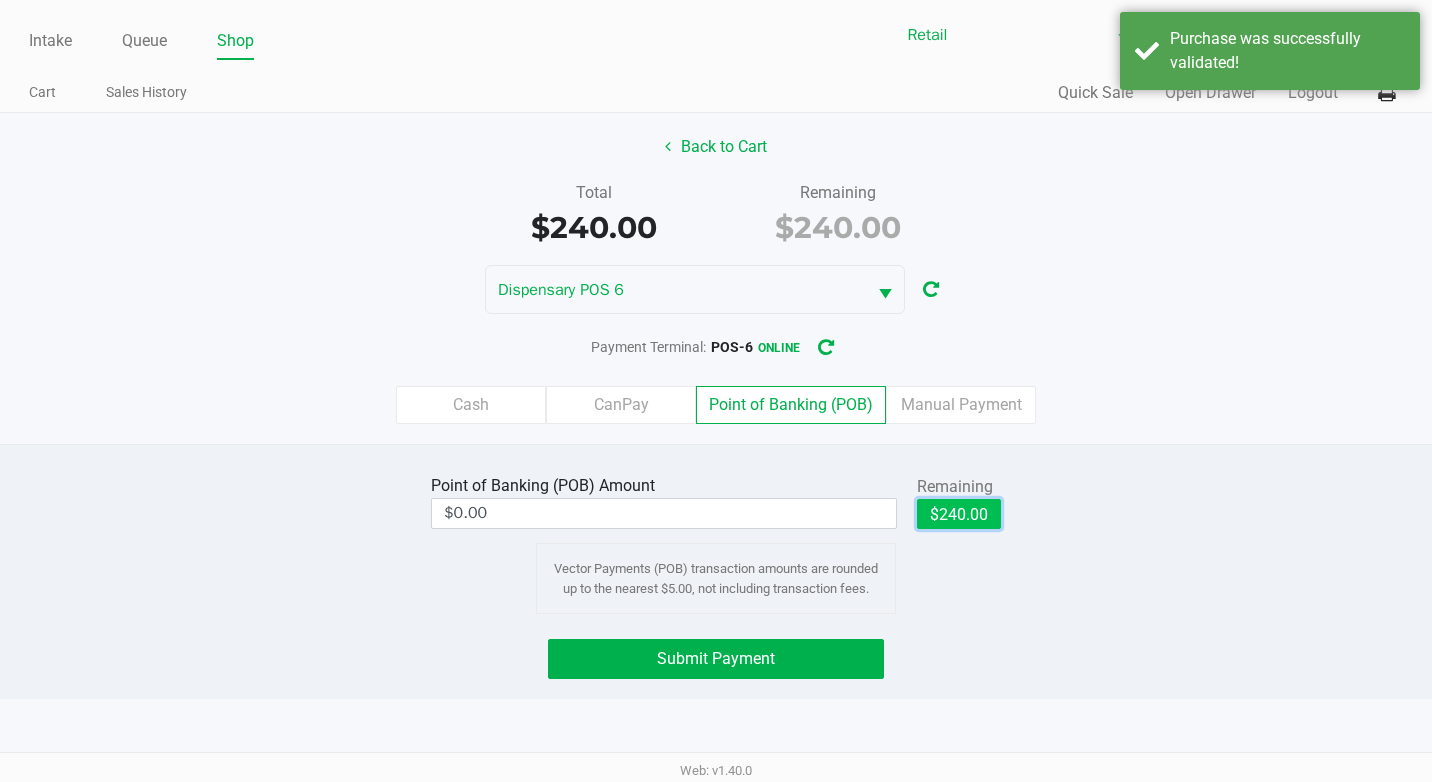 click on "$240.00" 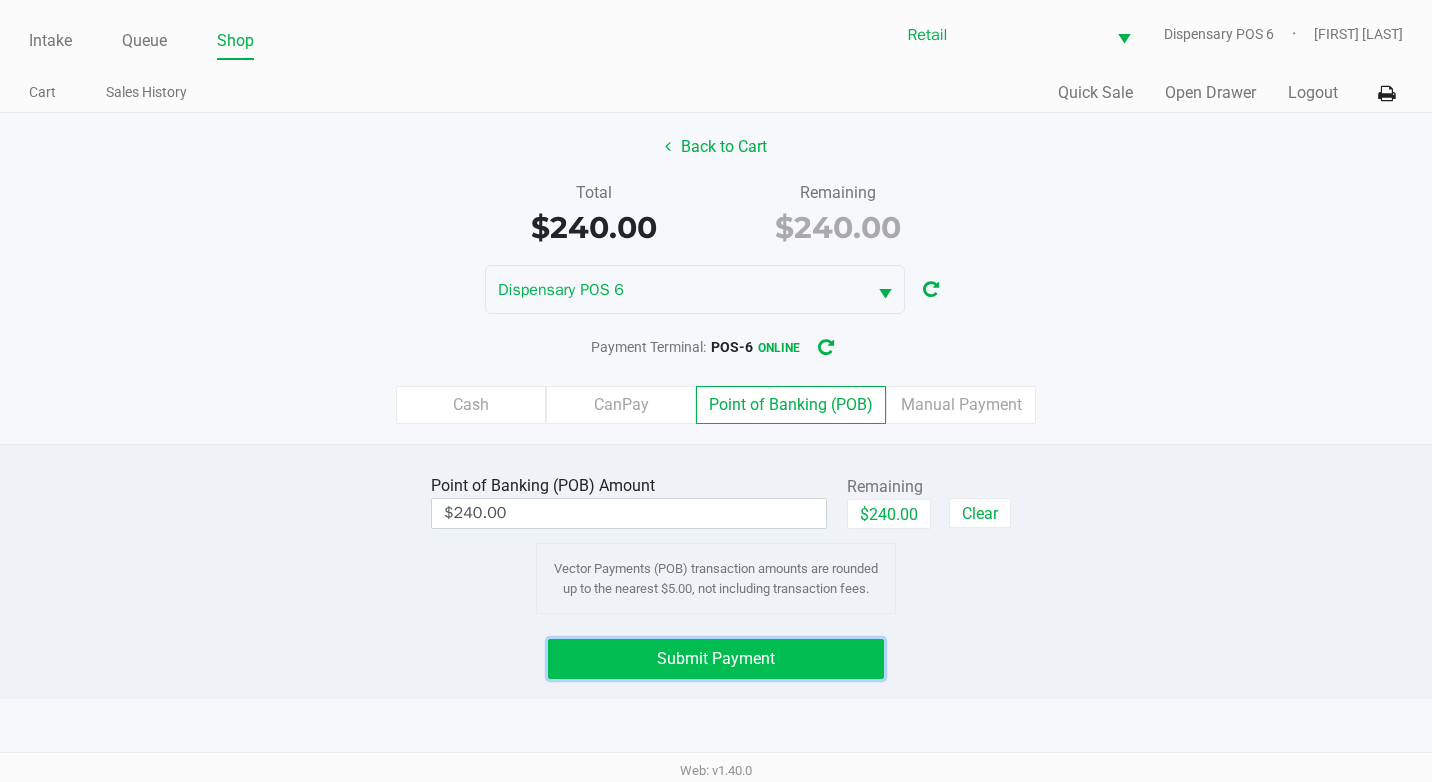 click on "Submit Payment" 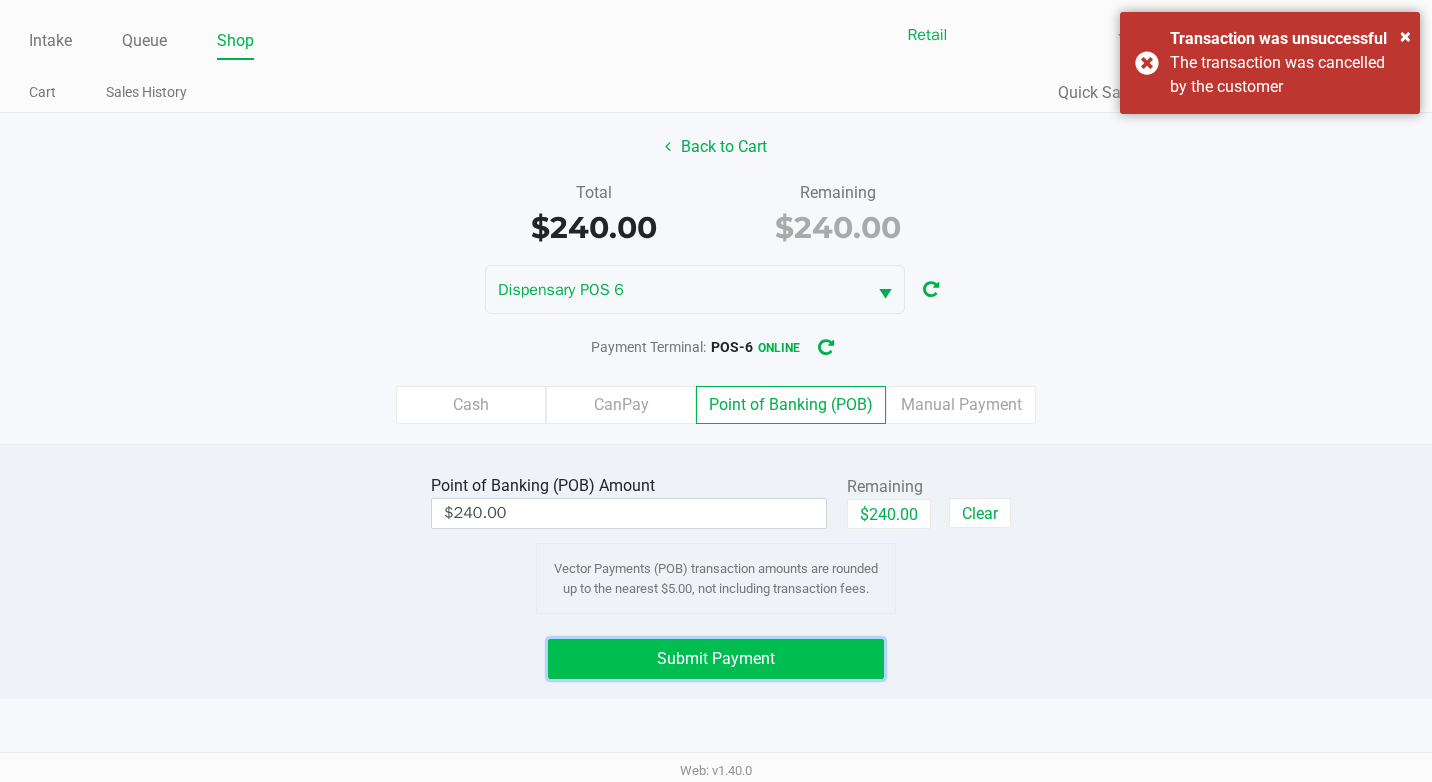 click on "Submit Payment" 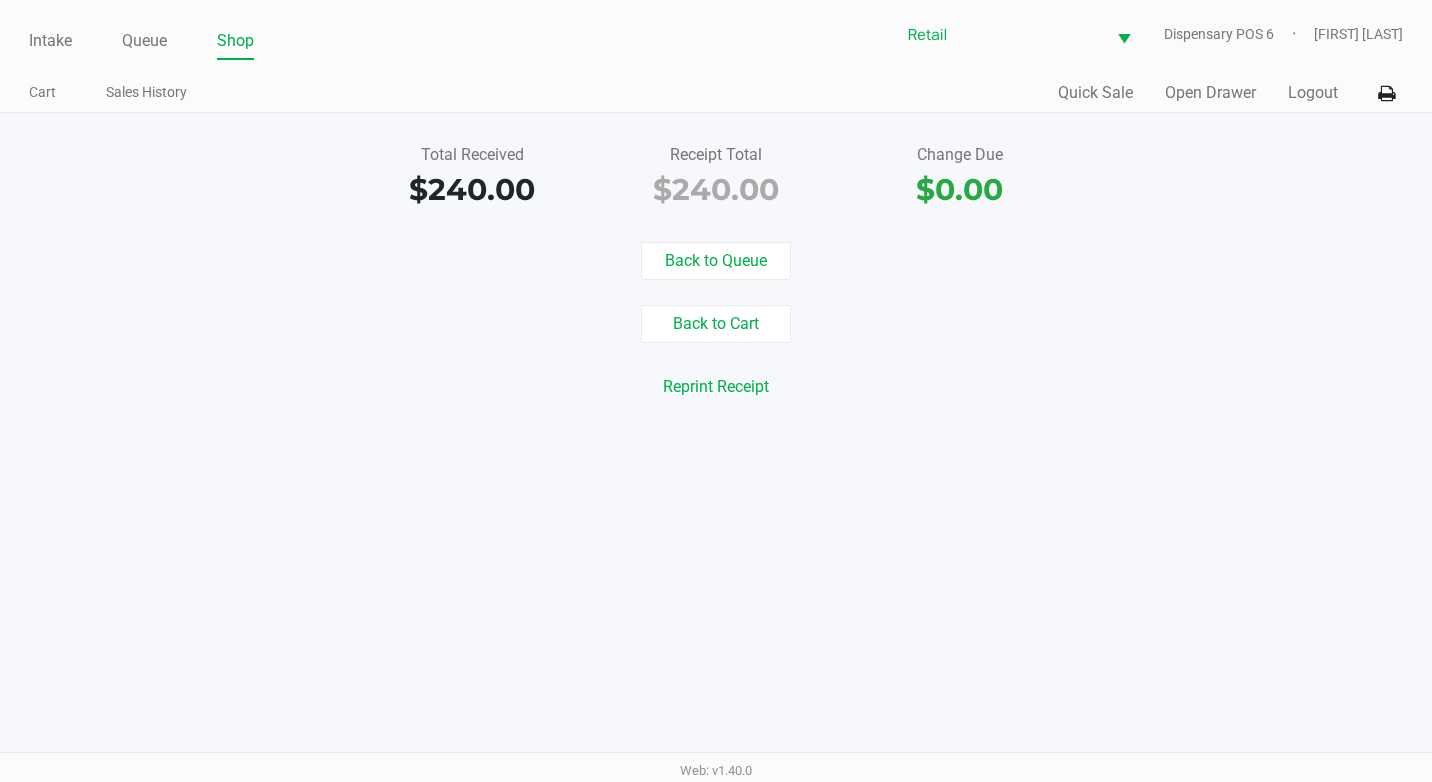 drag, startPoint x: -4, startPoint y: 631, endPoint x: 81, endPoint y: 50, distance: 587.1848 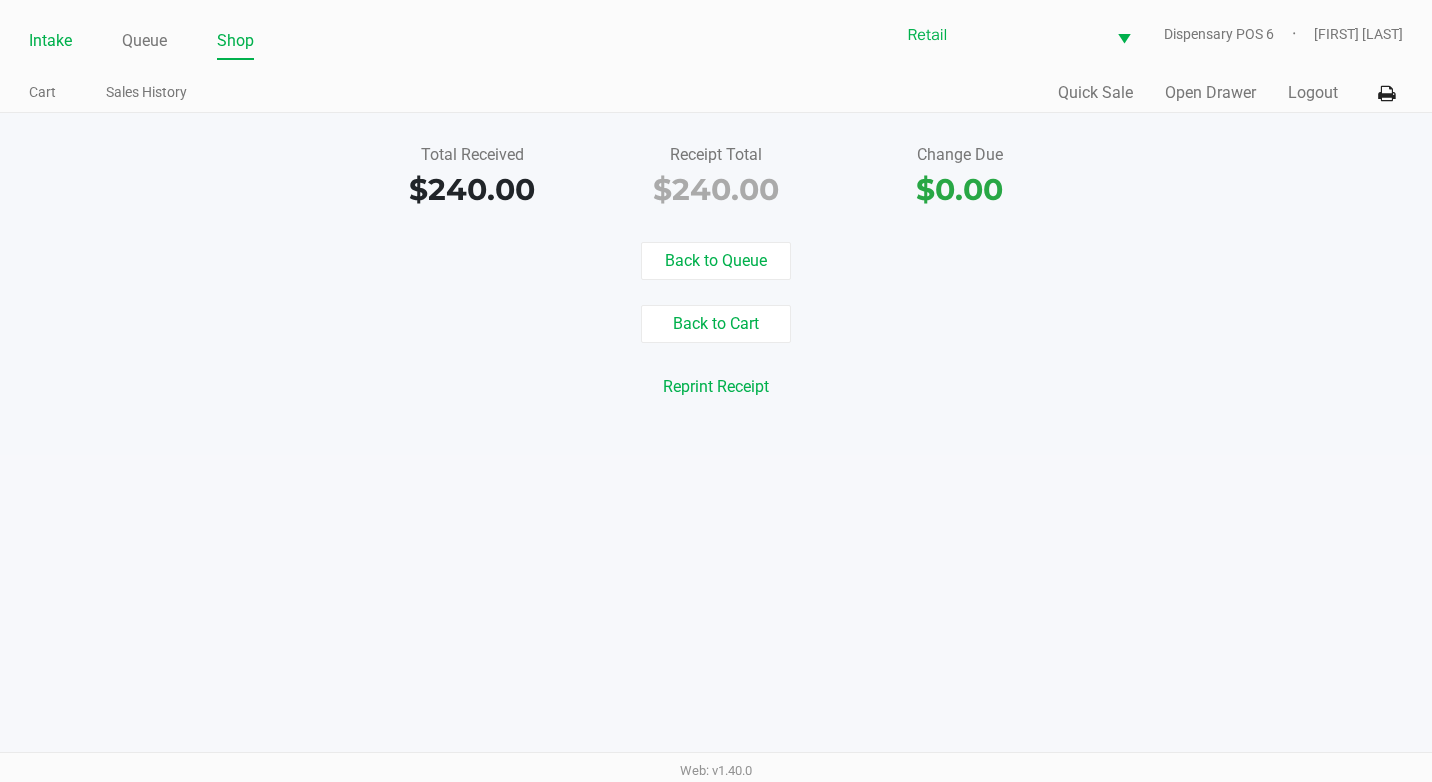 click on "Intake" 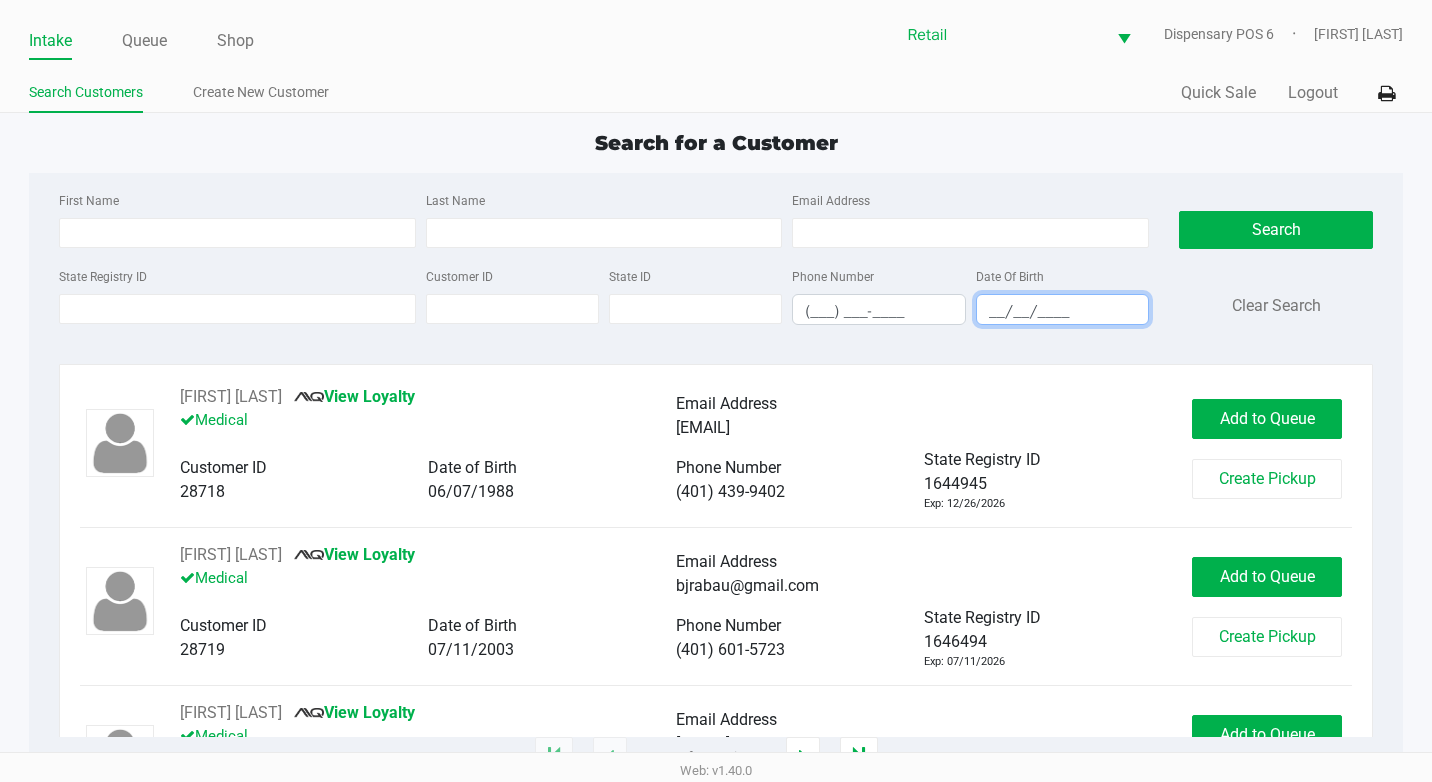 click on "__/__/____" at bounding box center (1062, 311) 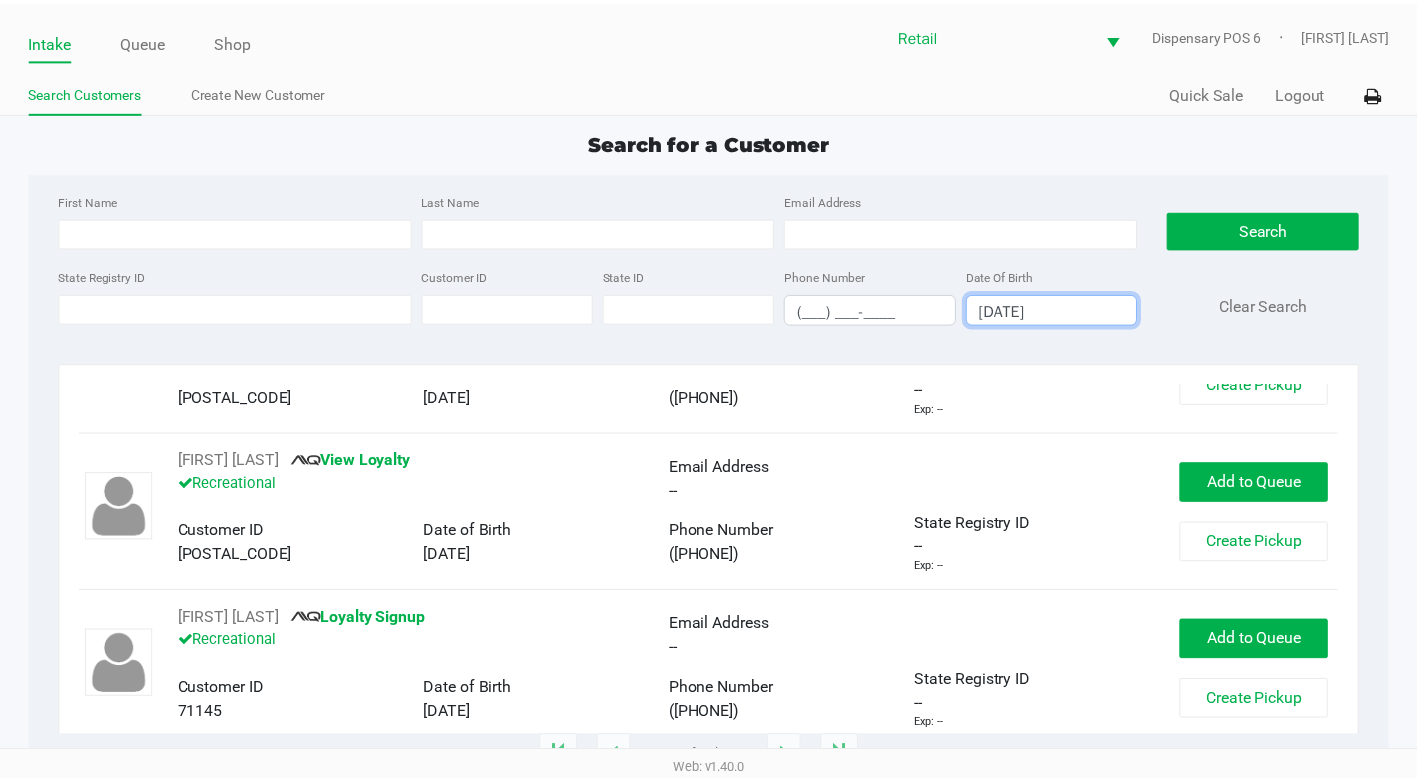 scroll, scrollTop: 600, scrollLeft: 0, axis: vertical 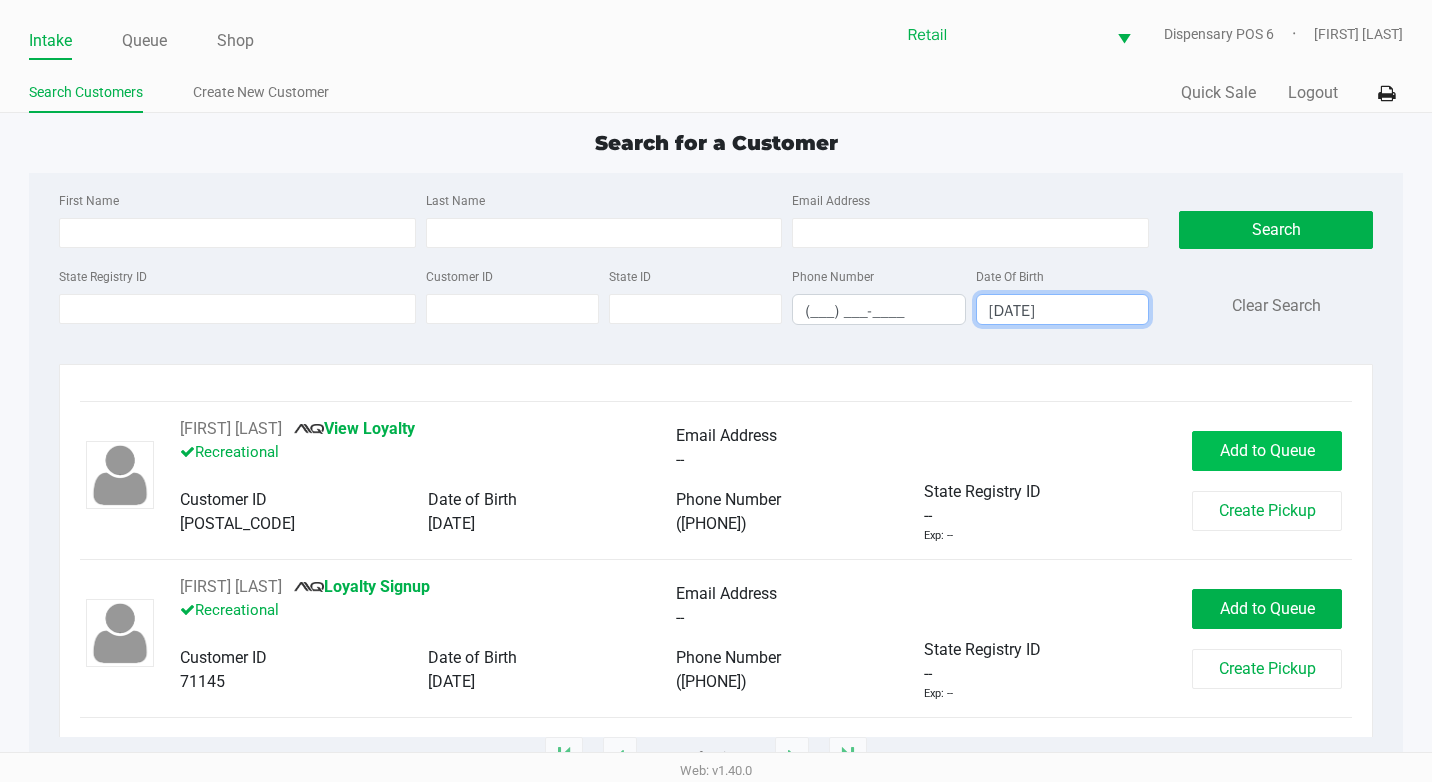 type on "[DATE]" 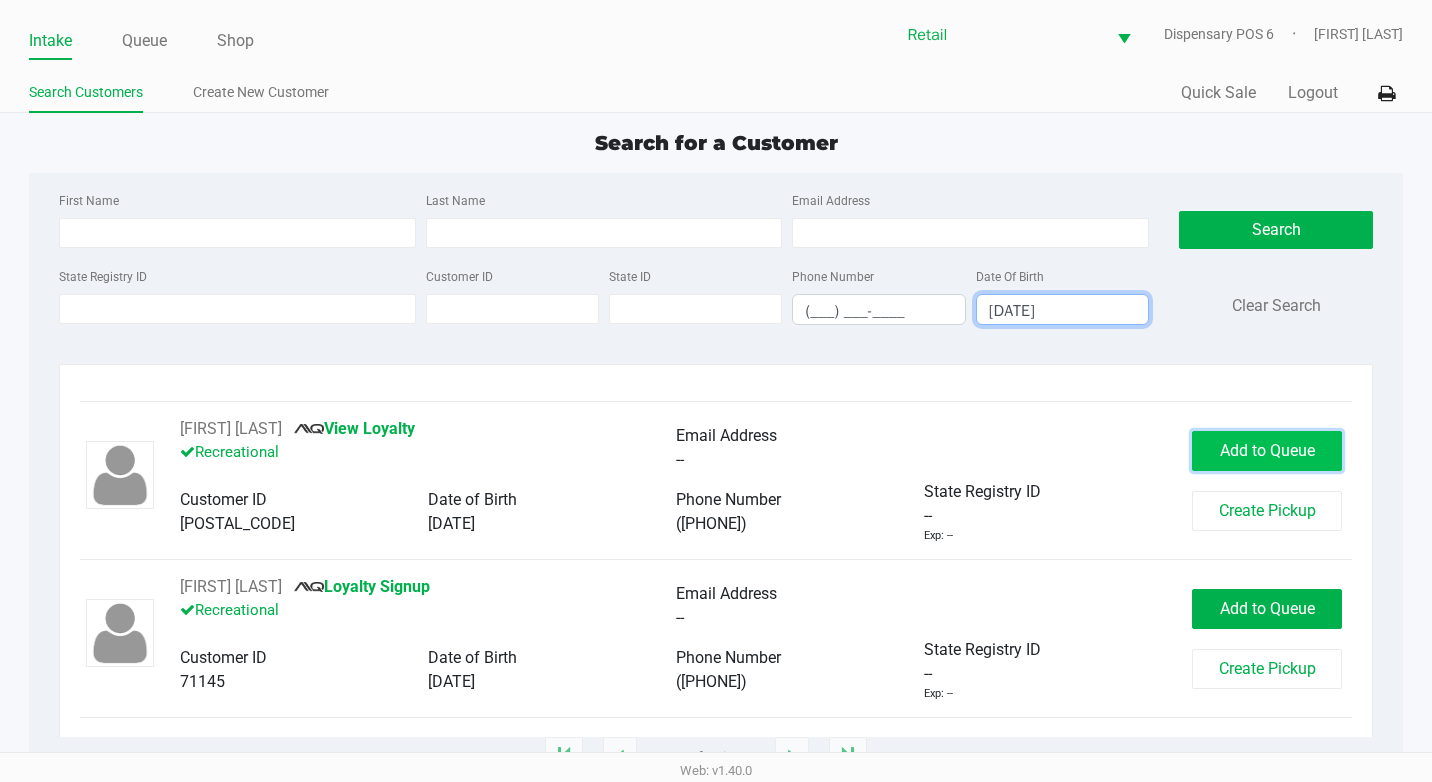 click on "Add to Queue" 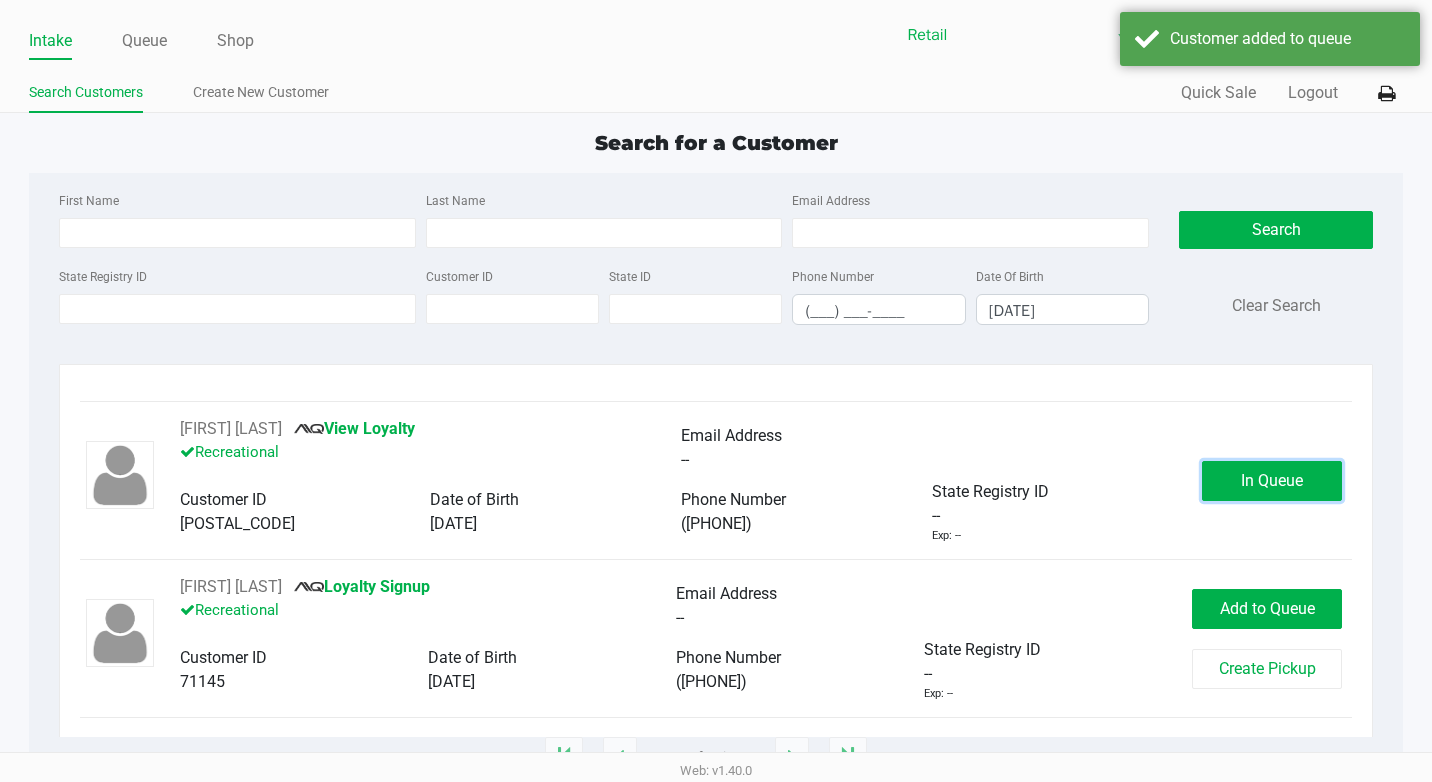click on "In Queue" 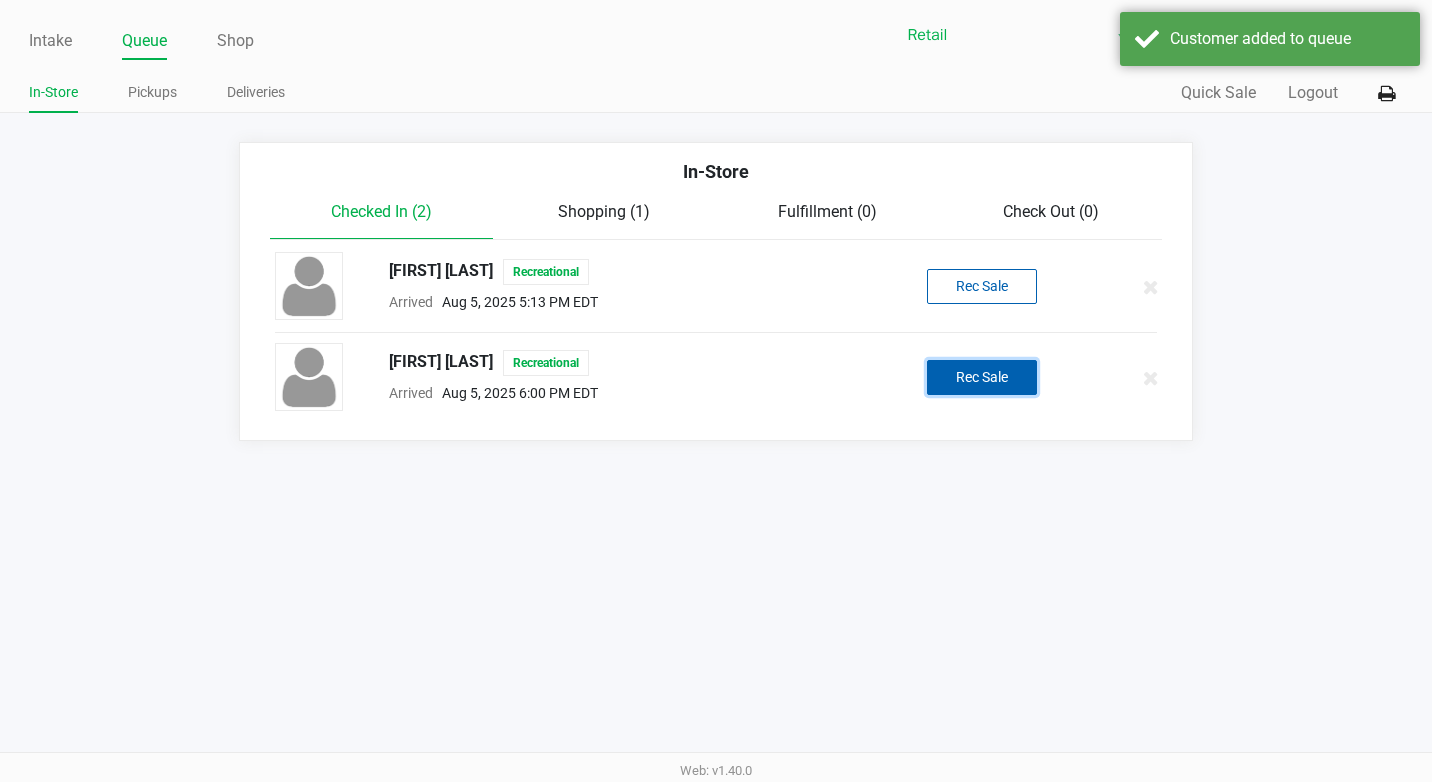 click on "Rec Sale" 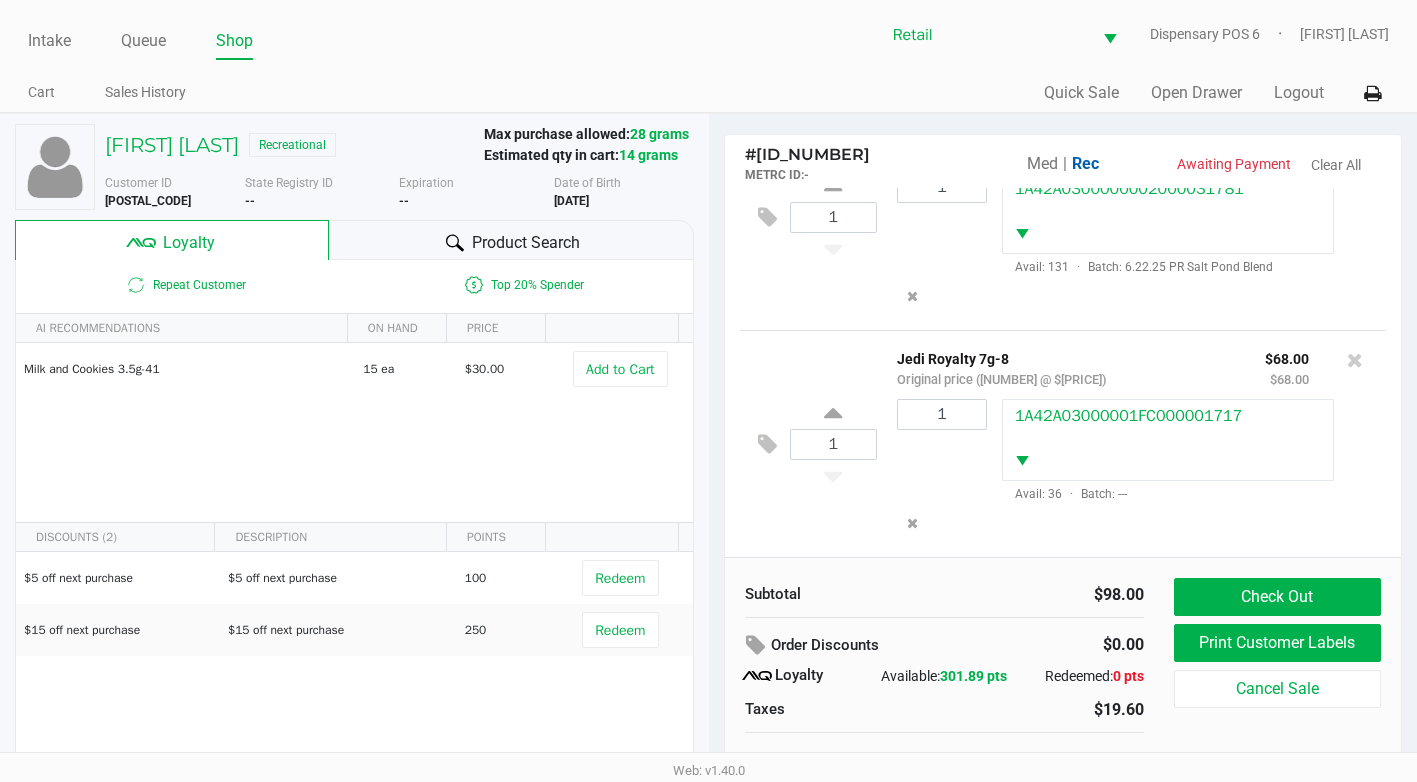 scroll, scrollTop: 102, scrollLeft: 0, axis: vertical 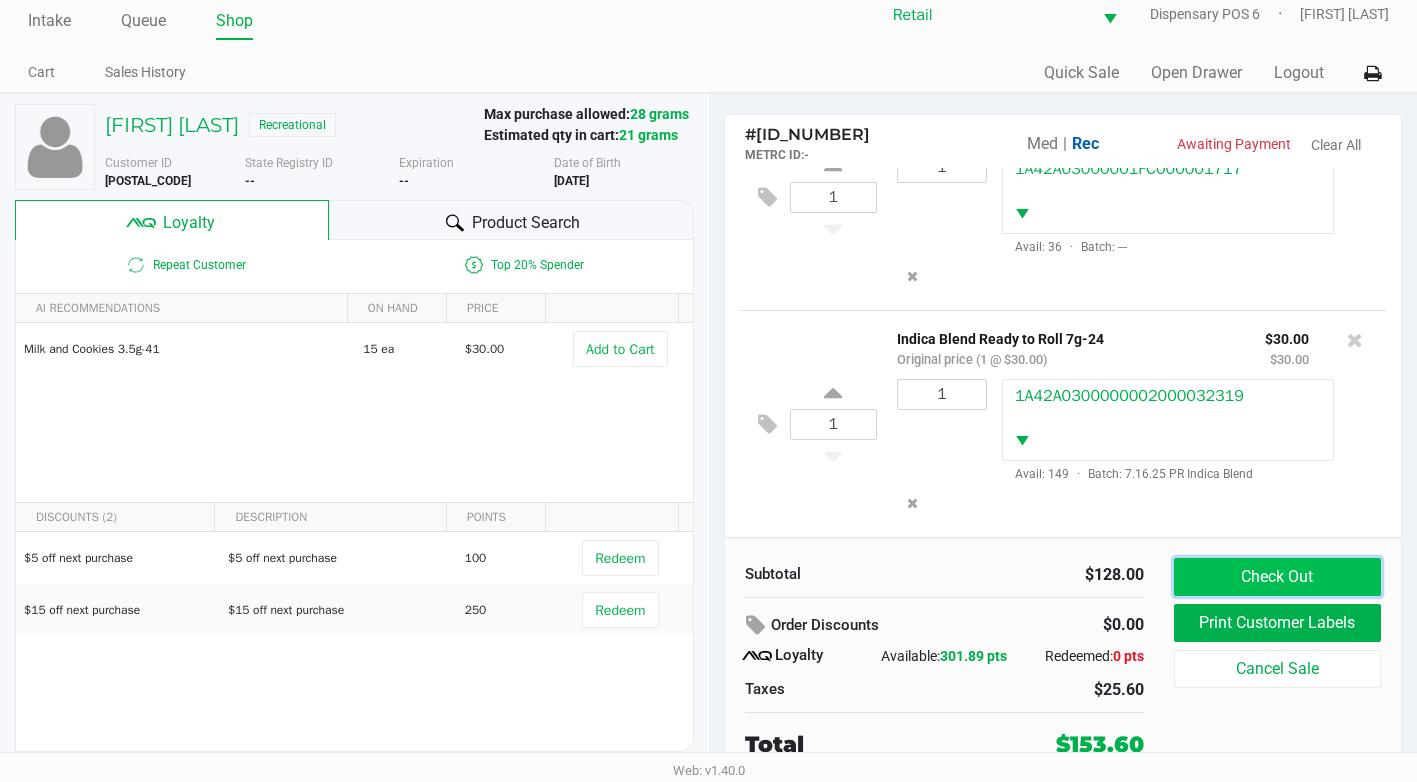 click on "Check Out" 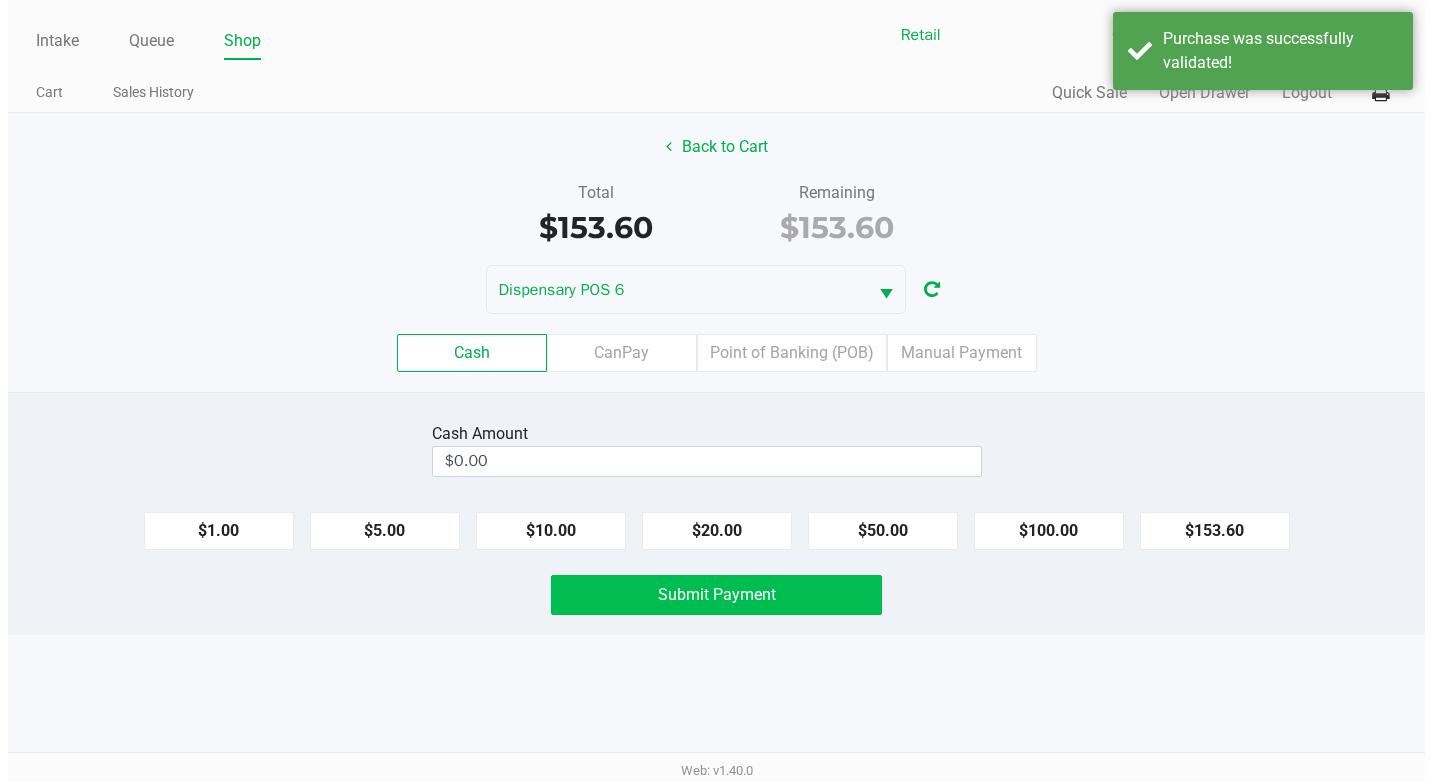 scroll, scrollTop: 0, scrollLeft: 0, axis: both 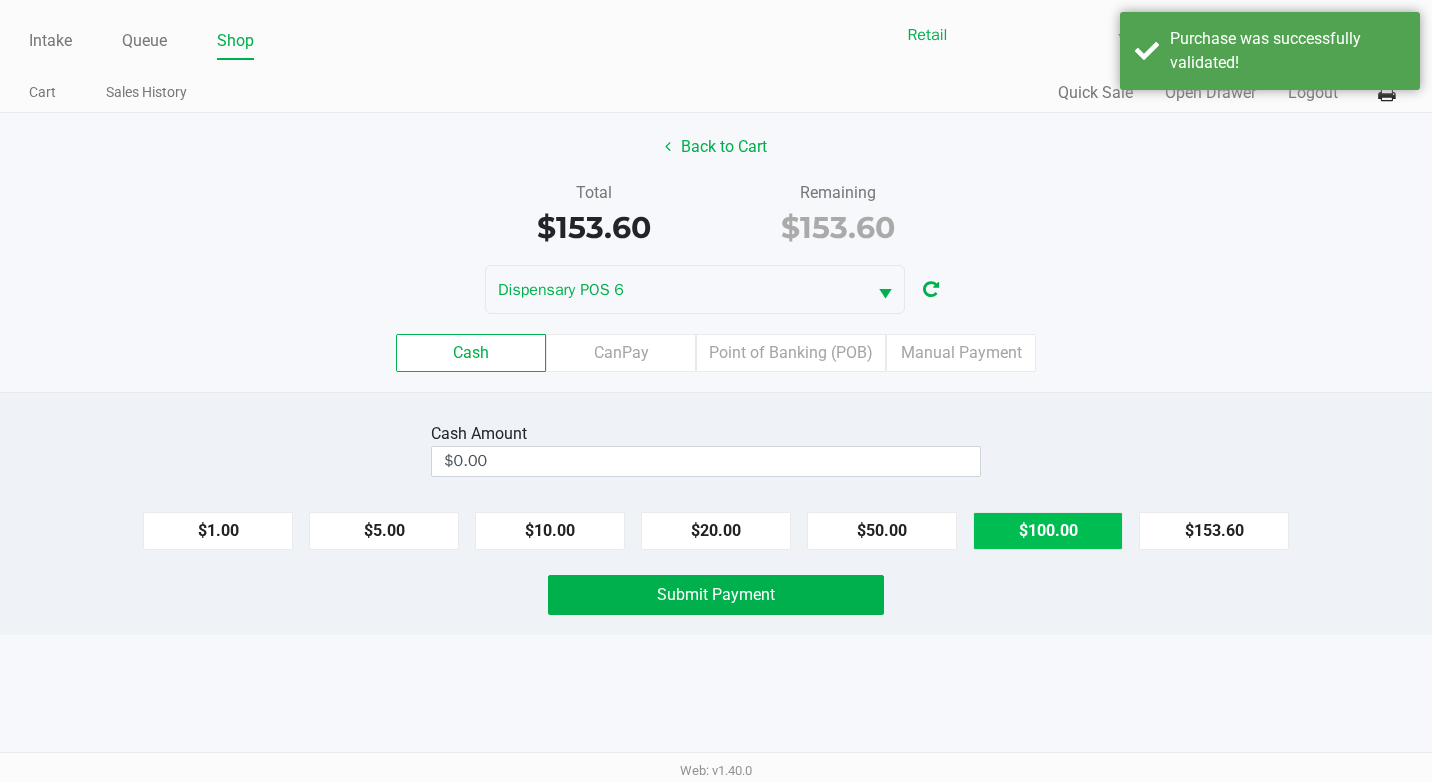 click on "$100.00" 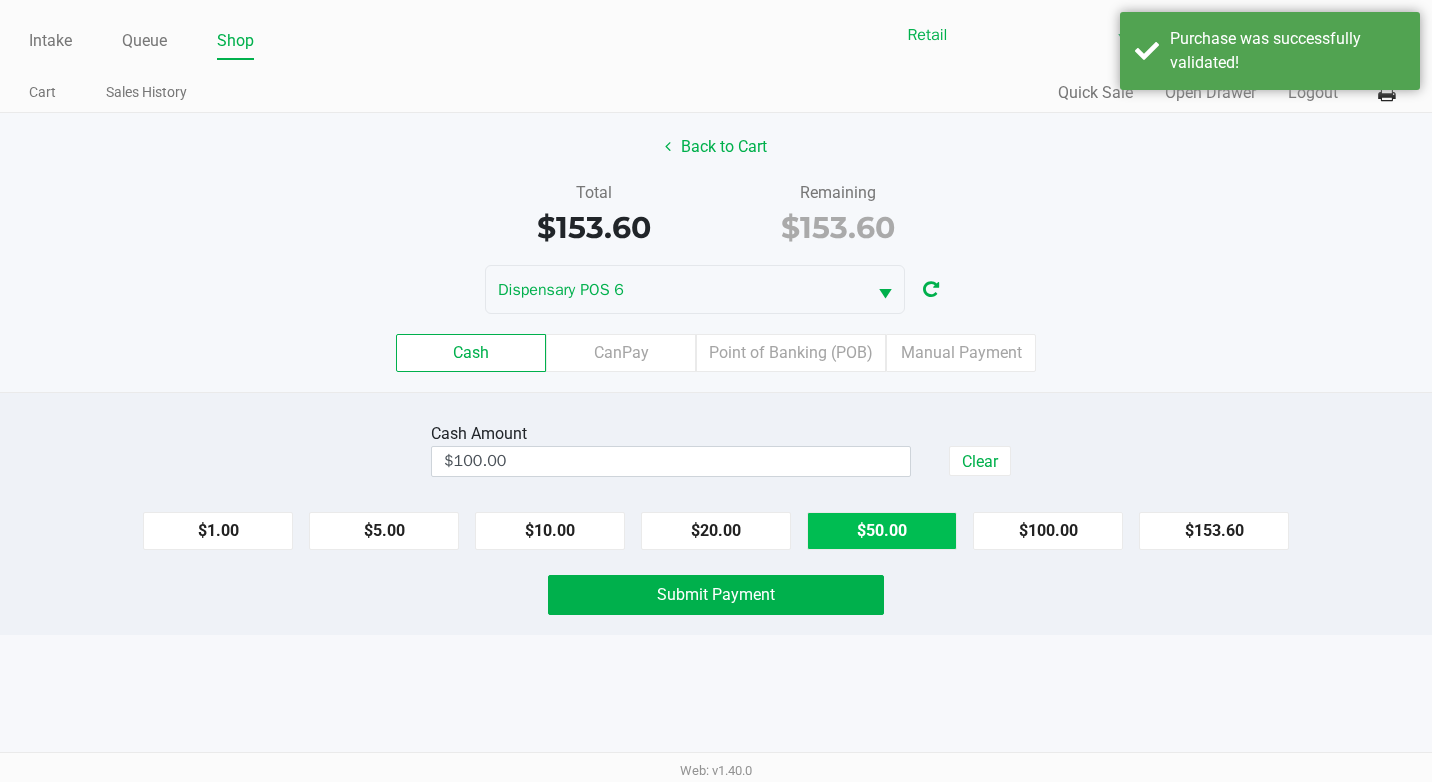 click on "$50.00" 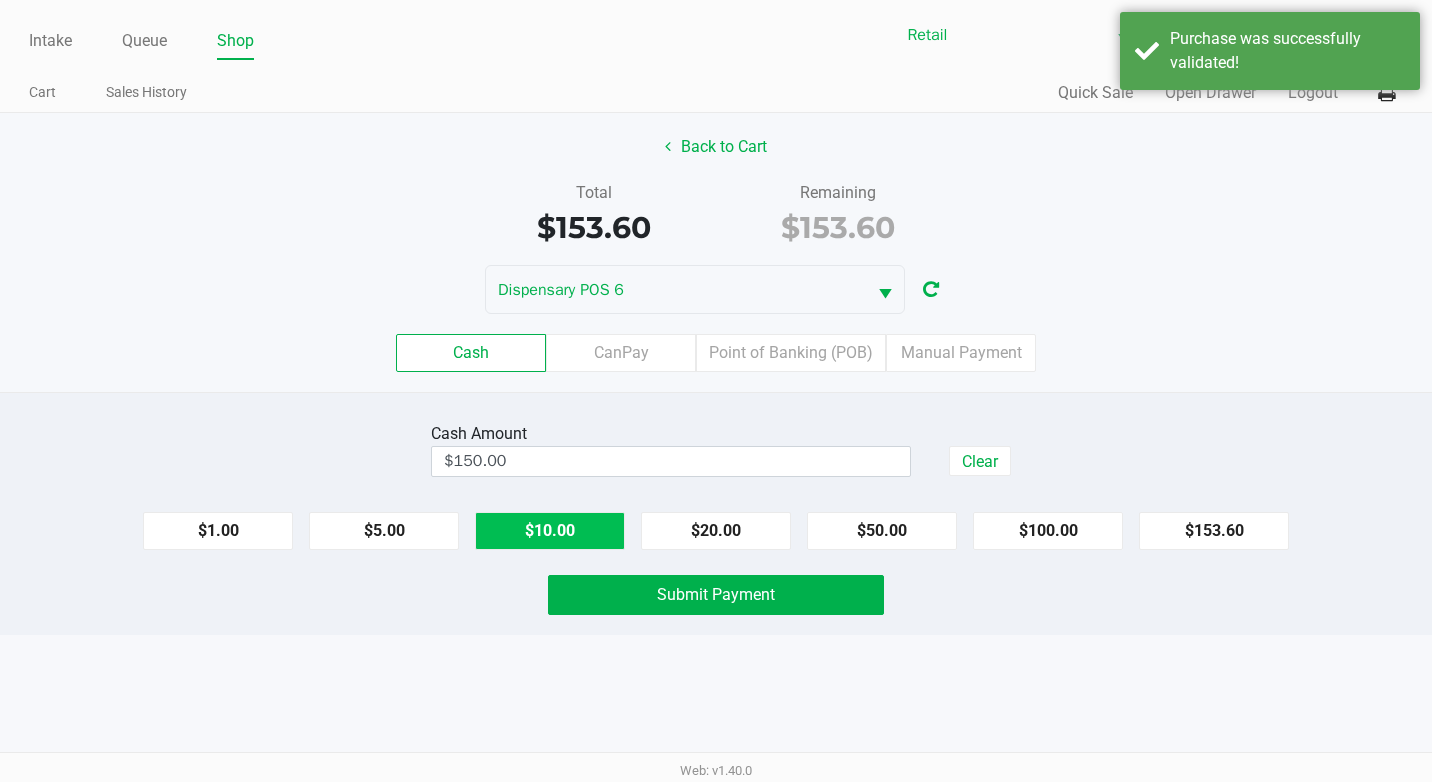 click on "$10.00" 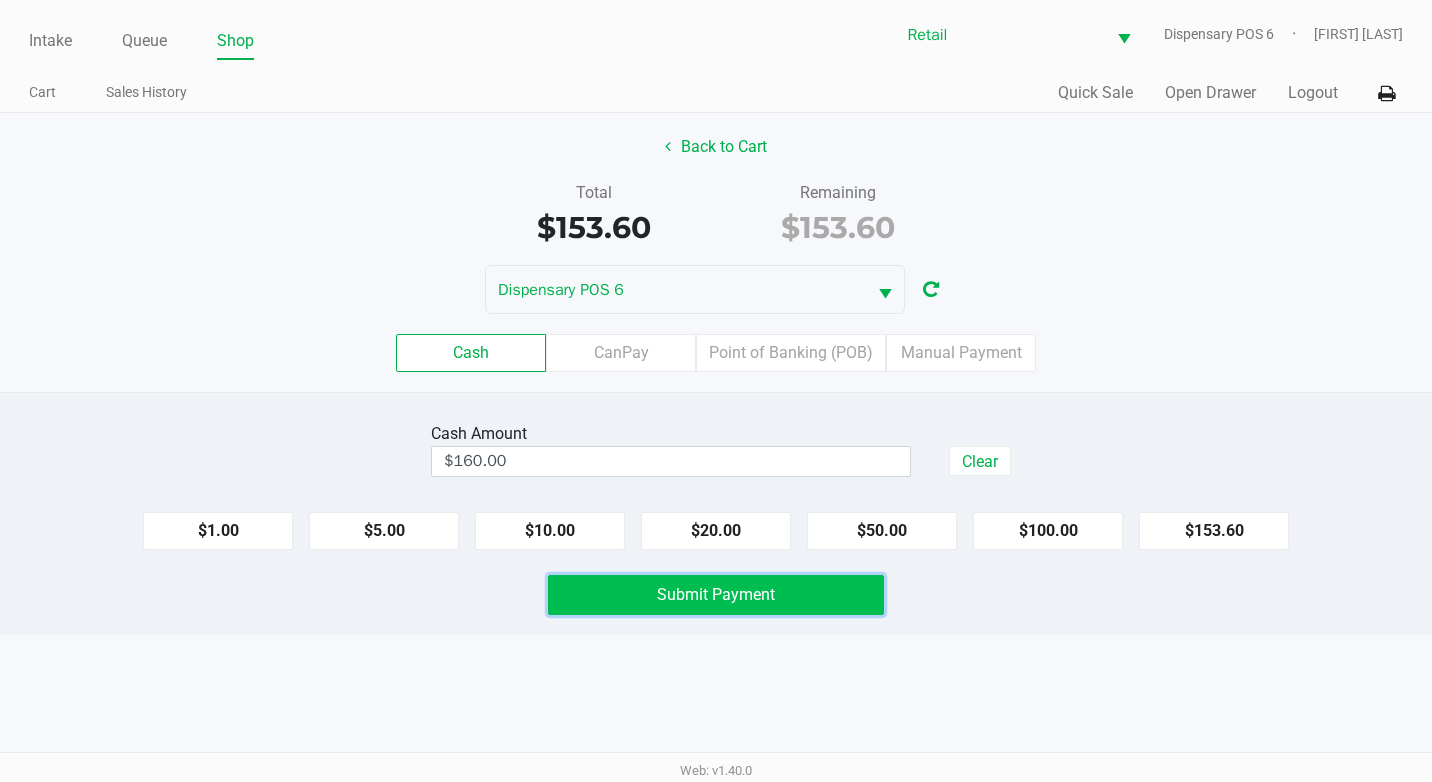 click on "Submit Payment" 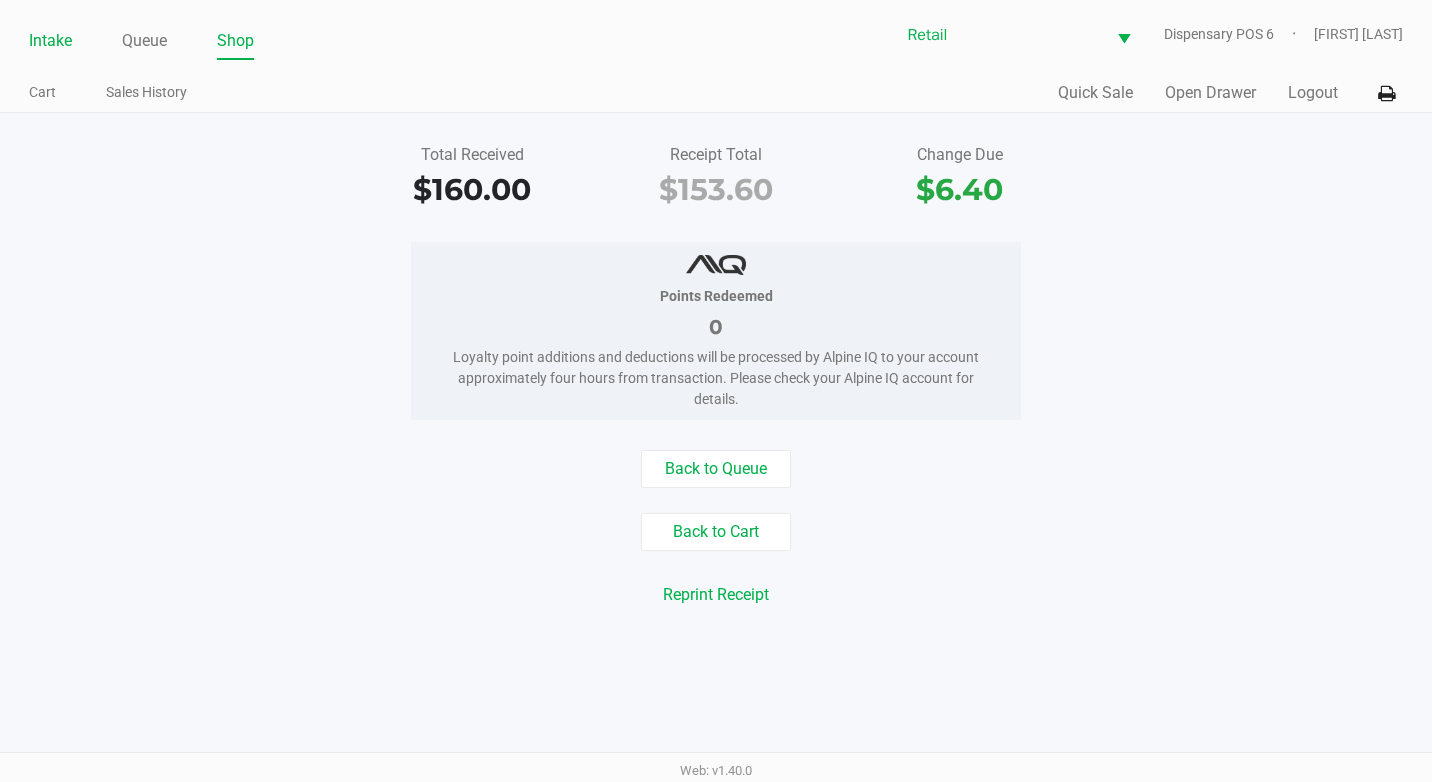 click on "Intake" 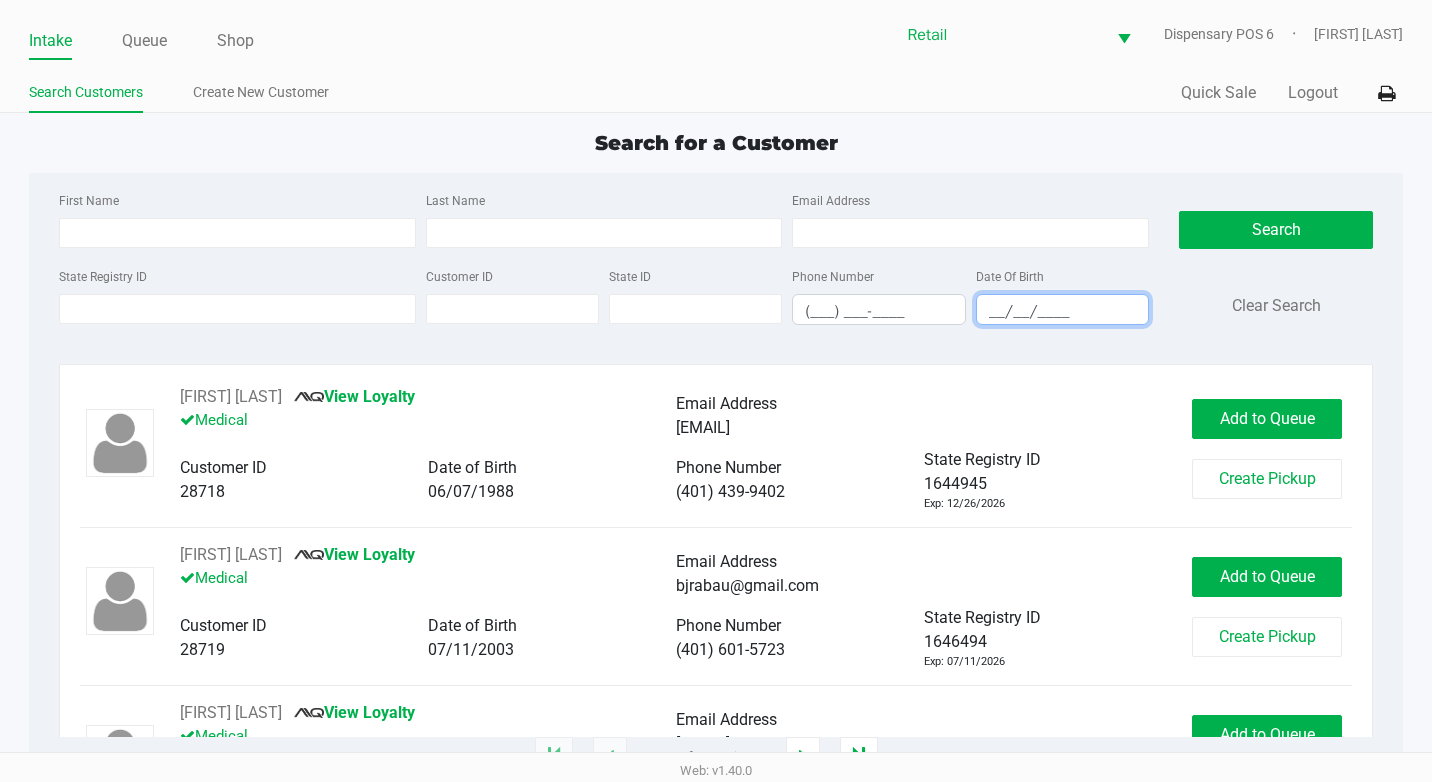 click on "__/__/____" at bounding box center (1062, 311) 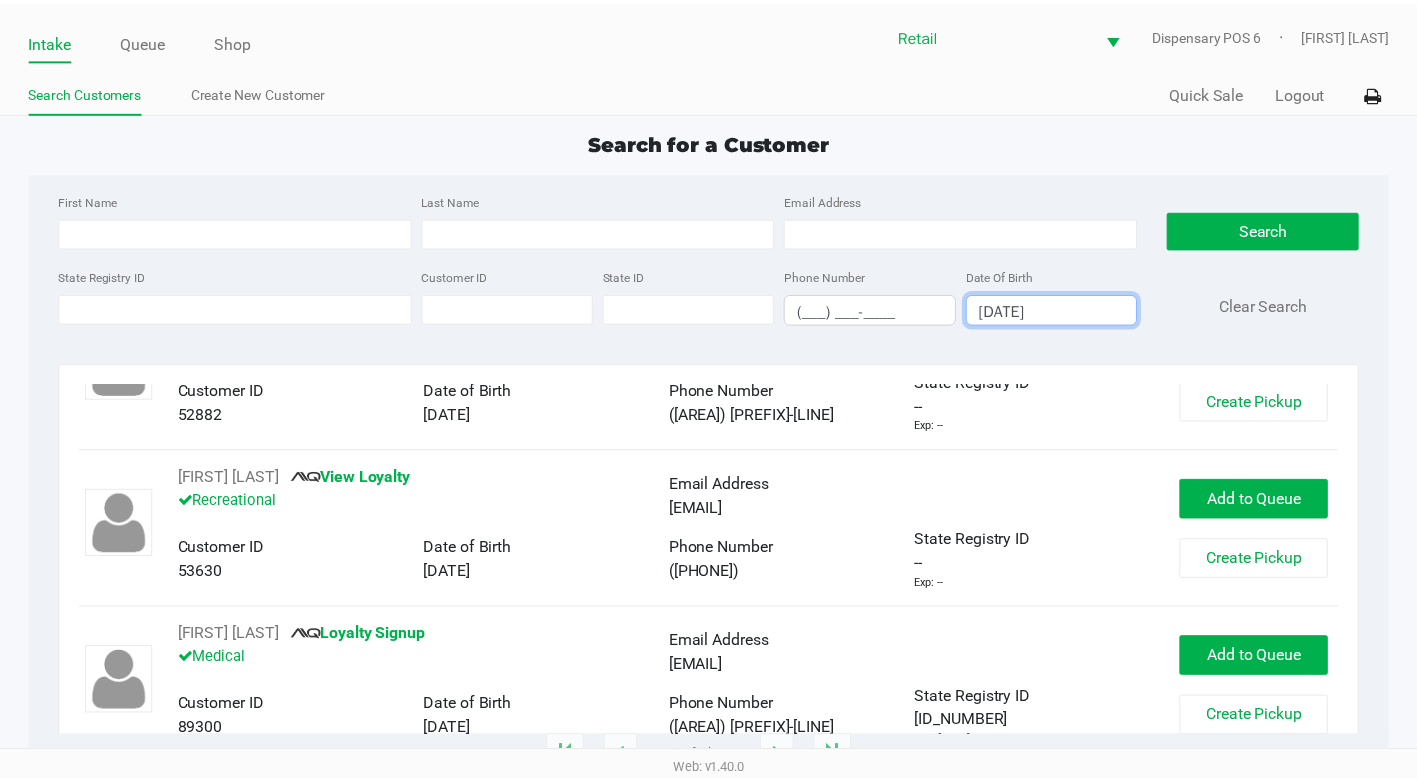 scroll, scrollTop: 400, scrollLeft: 0, axis: vertical 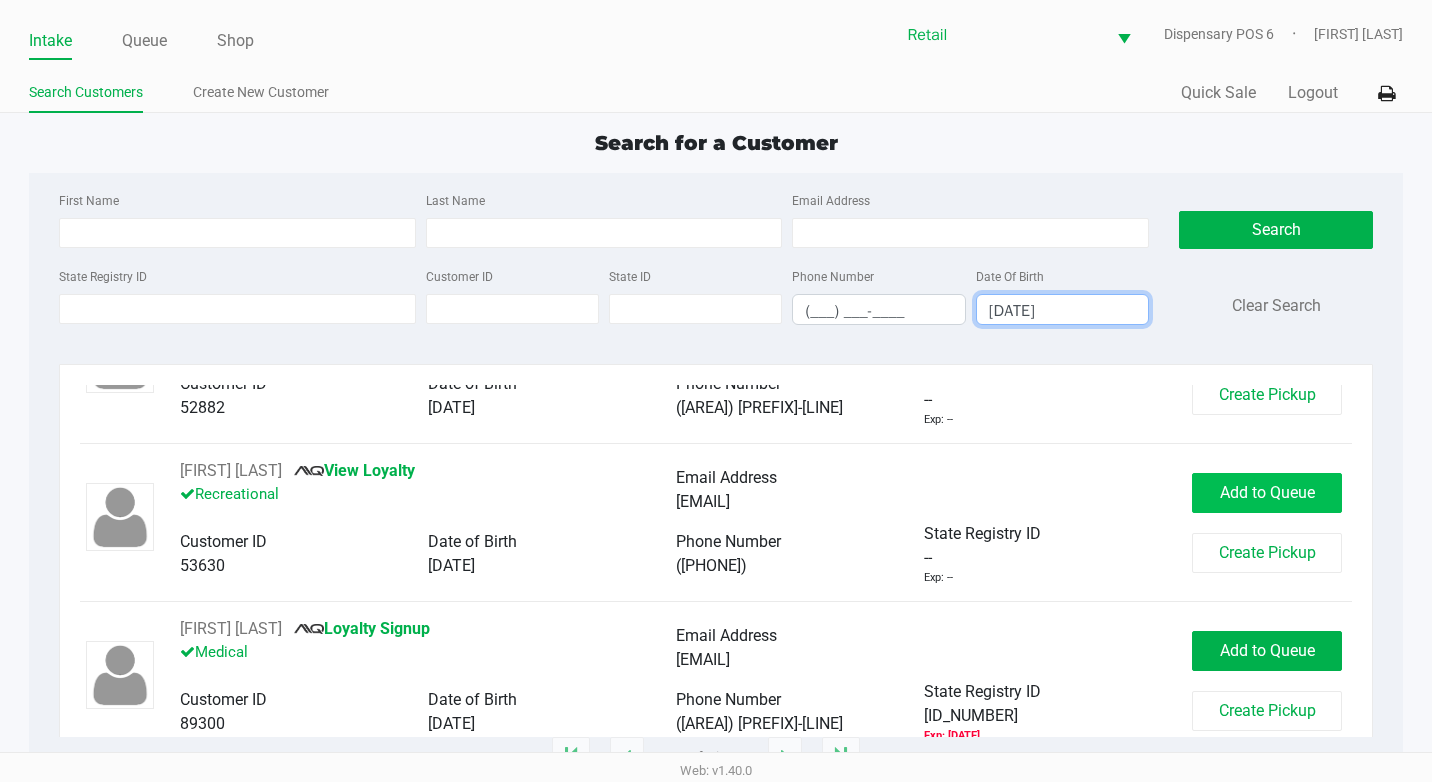 type on "[DATE]" 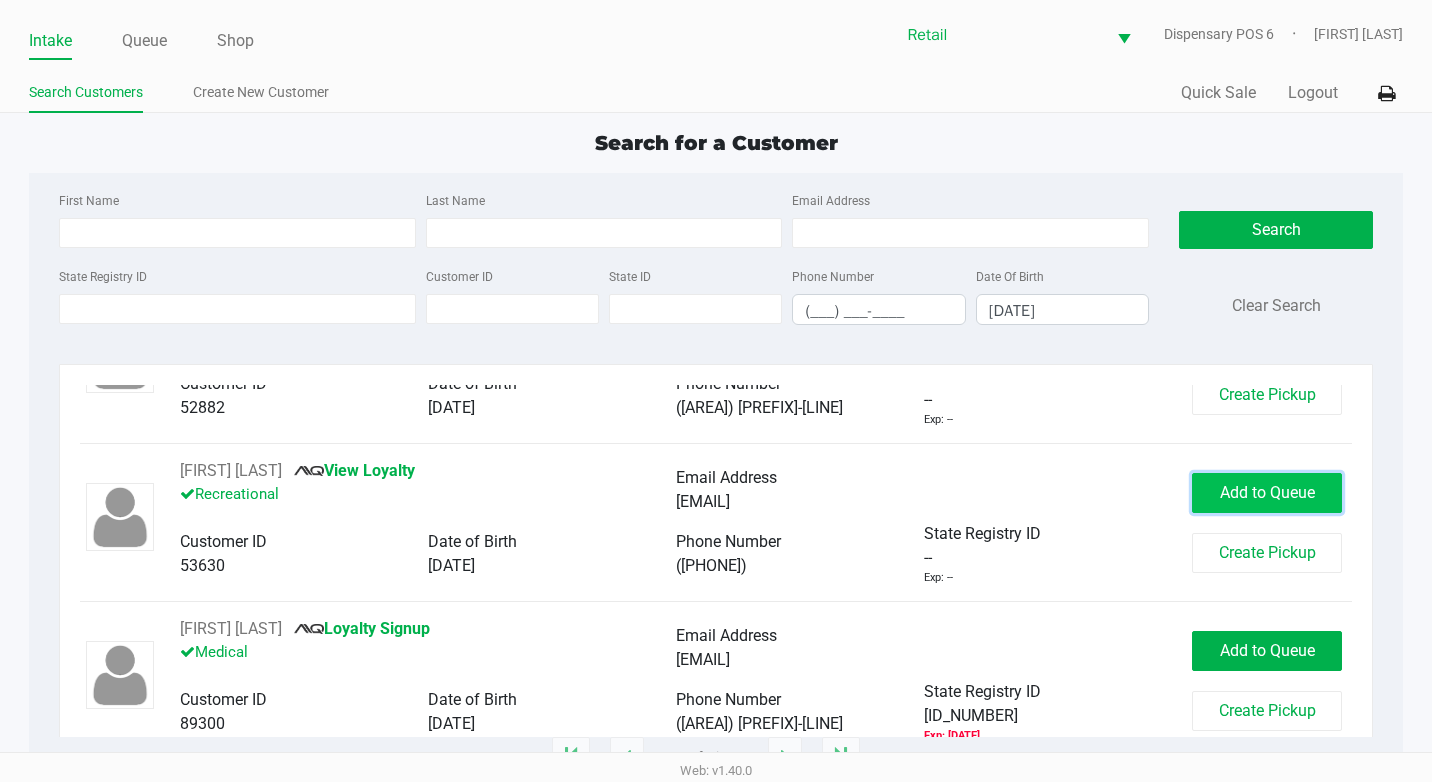 click on "Add to Queue" 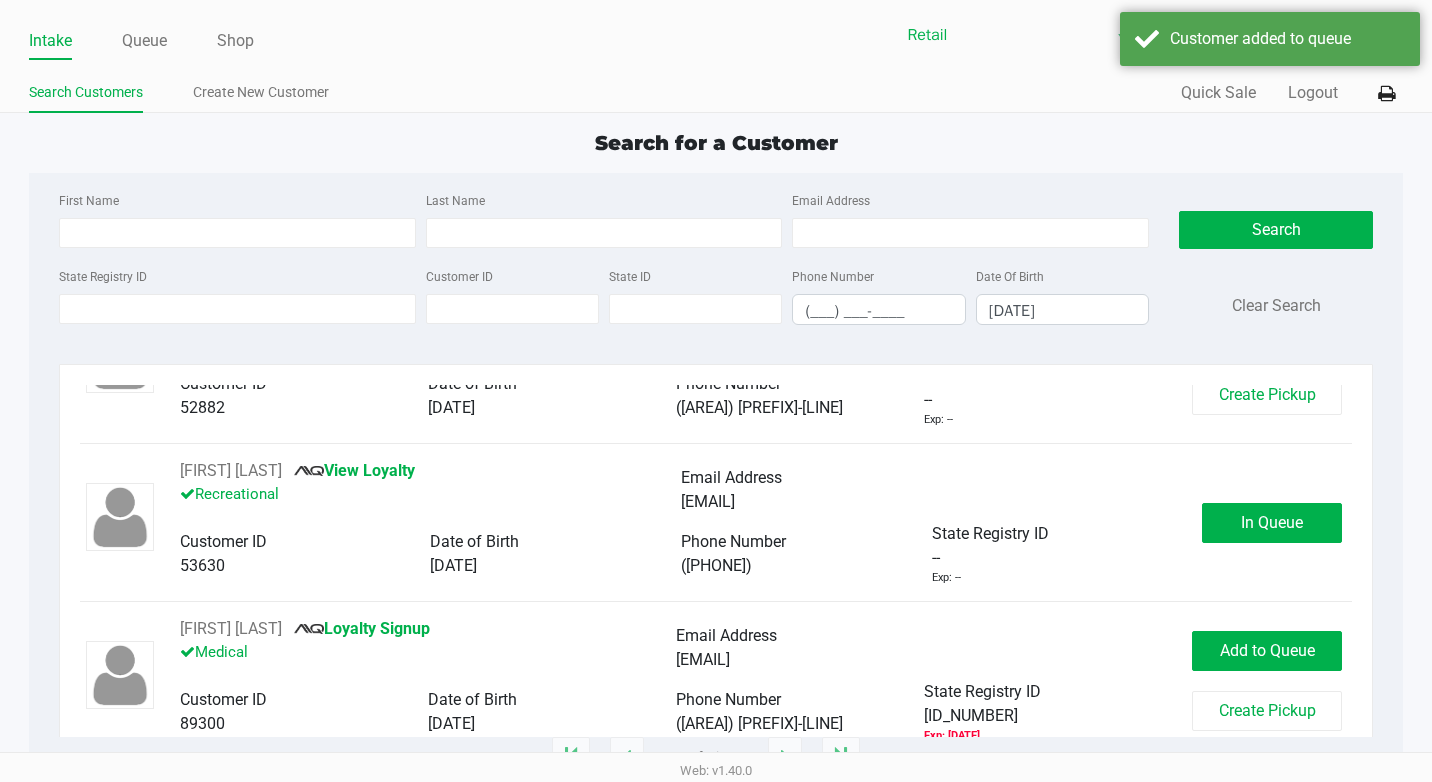 click on "[FIRST] [LAST]   View Loyalty   Recreational   Email Address   [EMAIL]   Customer ID   [NUMBER]   Date of Birth   [MONTH]/[DAY]/[YEAR]   Phone Number   ([AREA]) [PREFIX]-[LINE]   State Registry ID   --   Exp: --   In Queue" 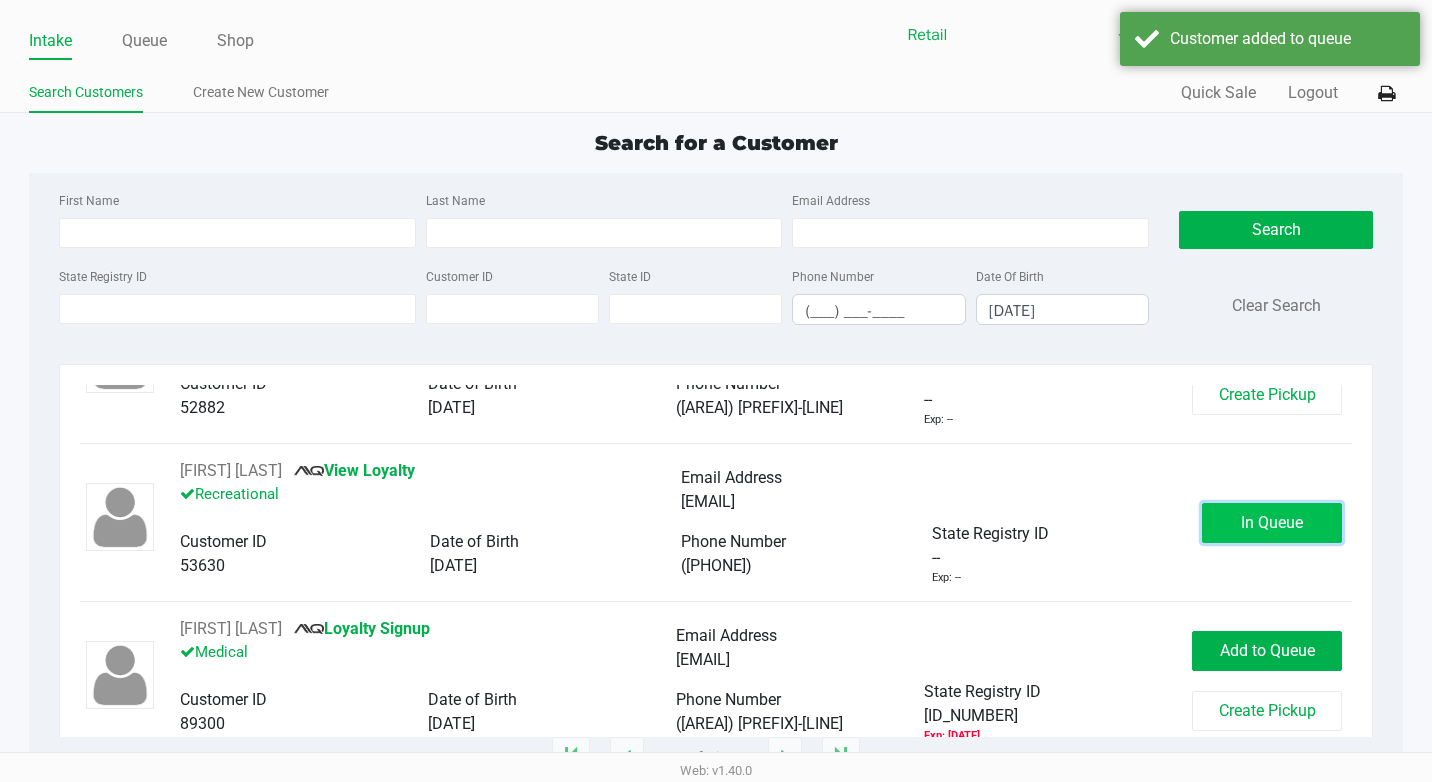 click on "In Queue" 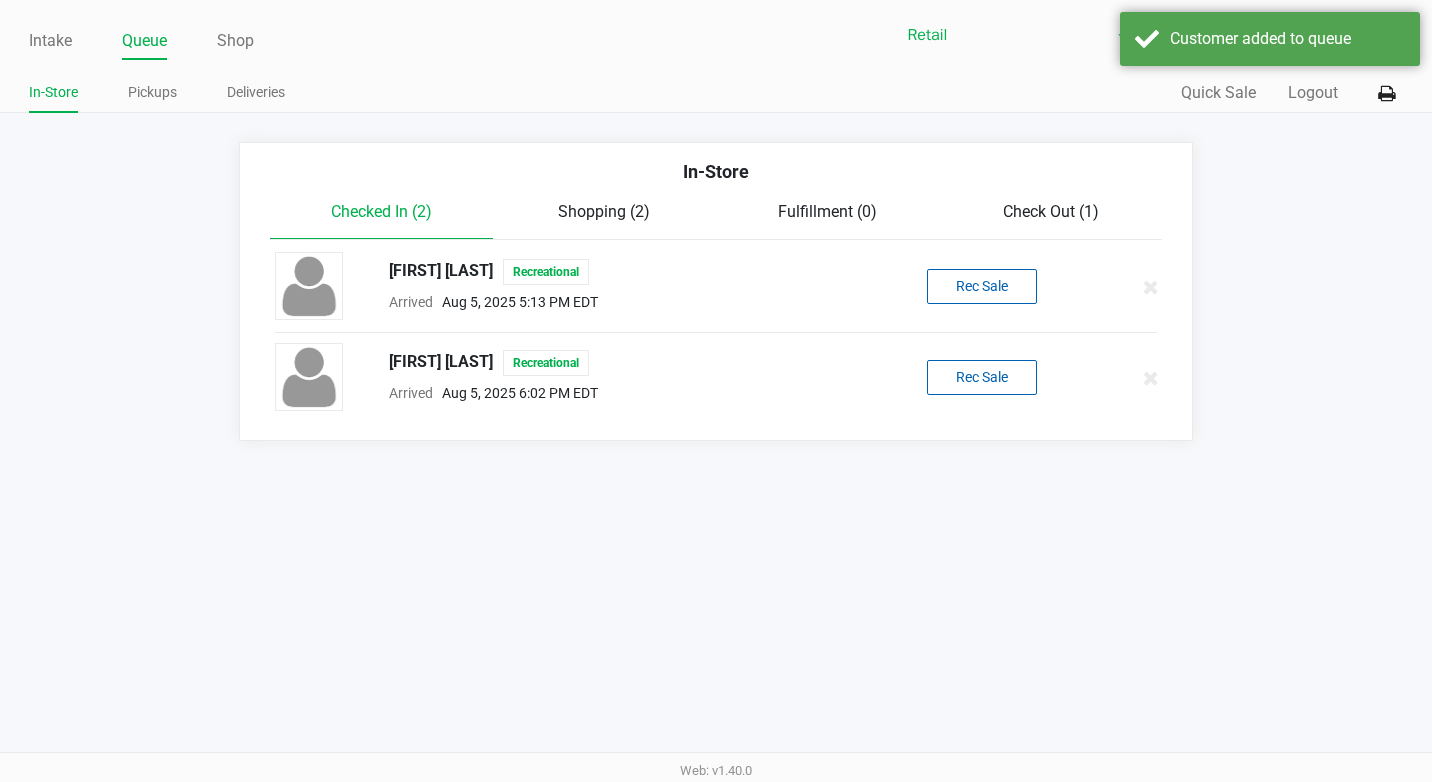 click on "[FIRST] [LAST]   Recreational  Arrived      [MONTH] [DAY], [YEAR] [HOUR]:[MINUTE] [AMPM]   Rec Sale" 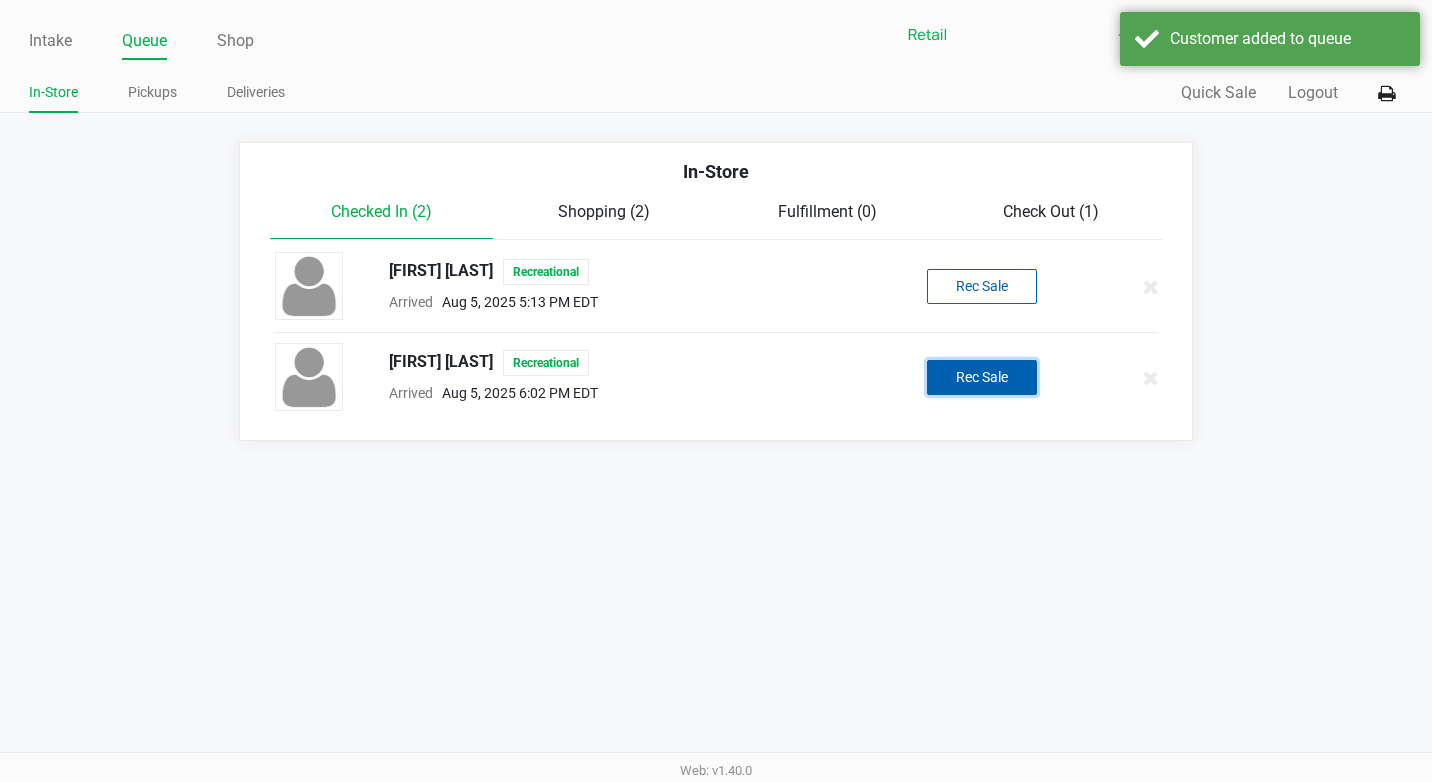 click on "Rec Sale" 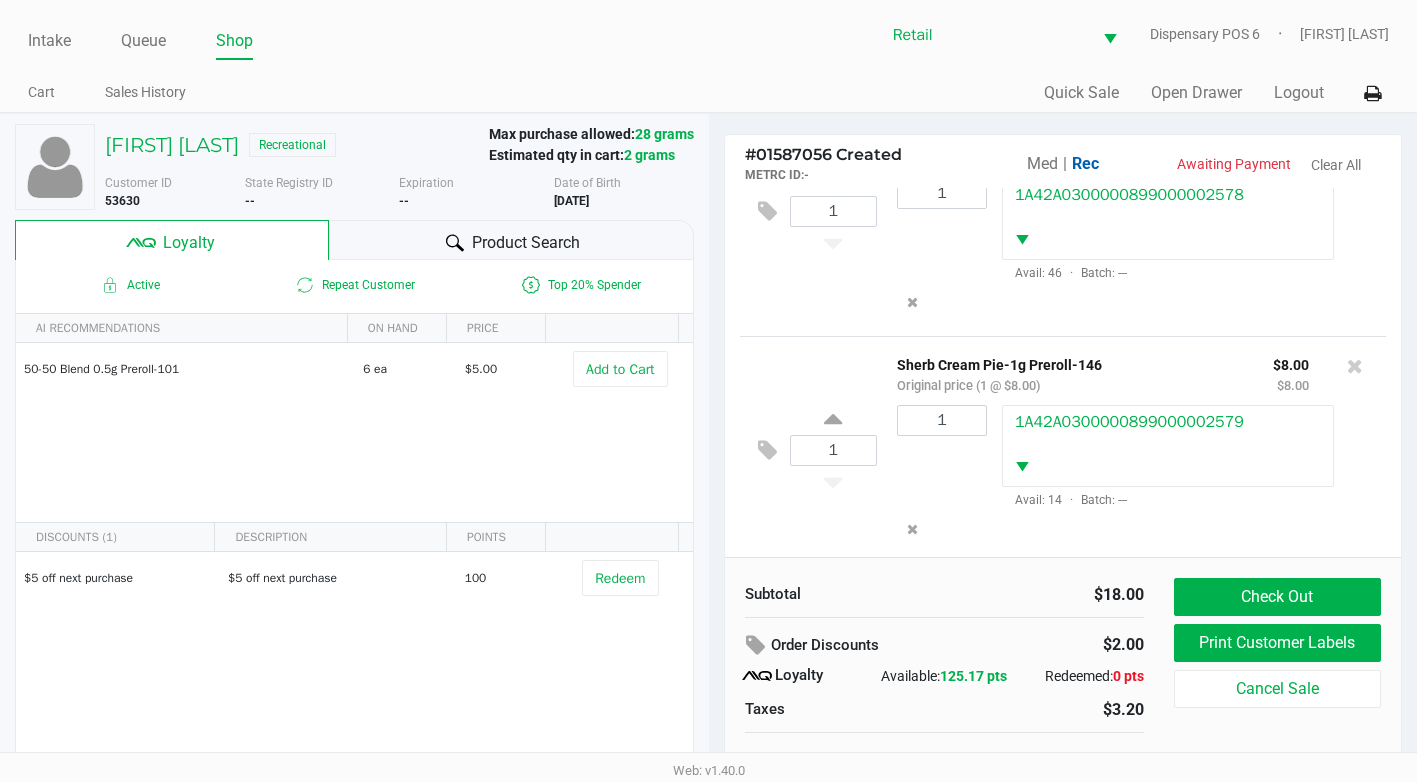 scroll, scrollTop: 126, scrollLeft: 0, axis: vertical 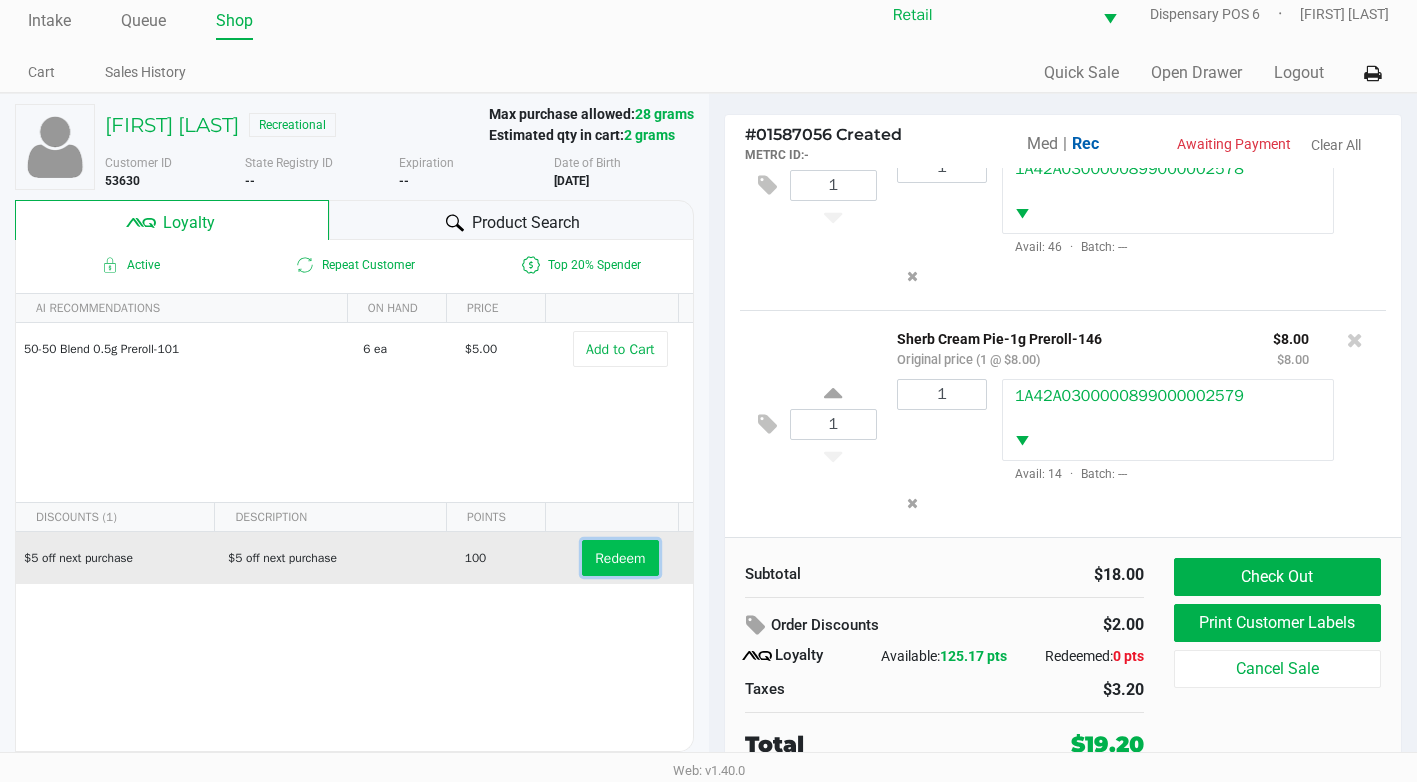 click on "Redeem" 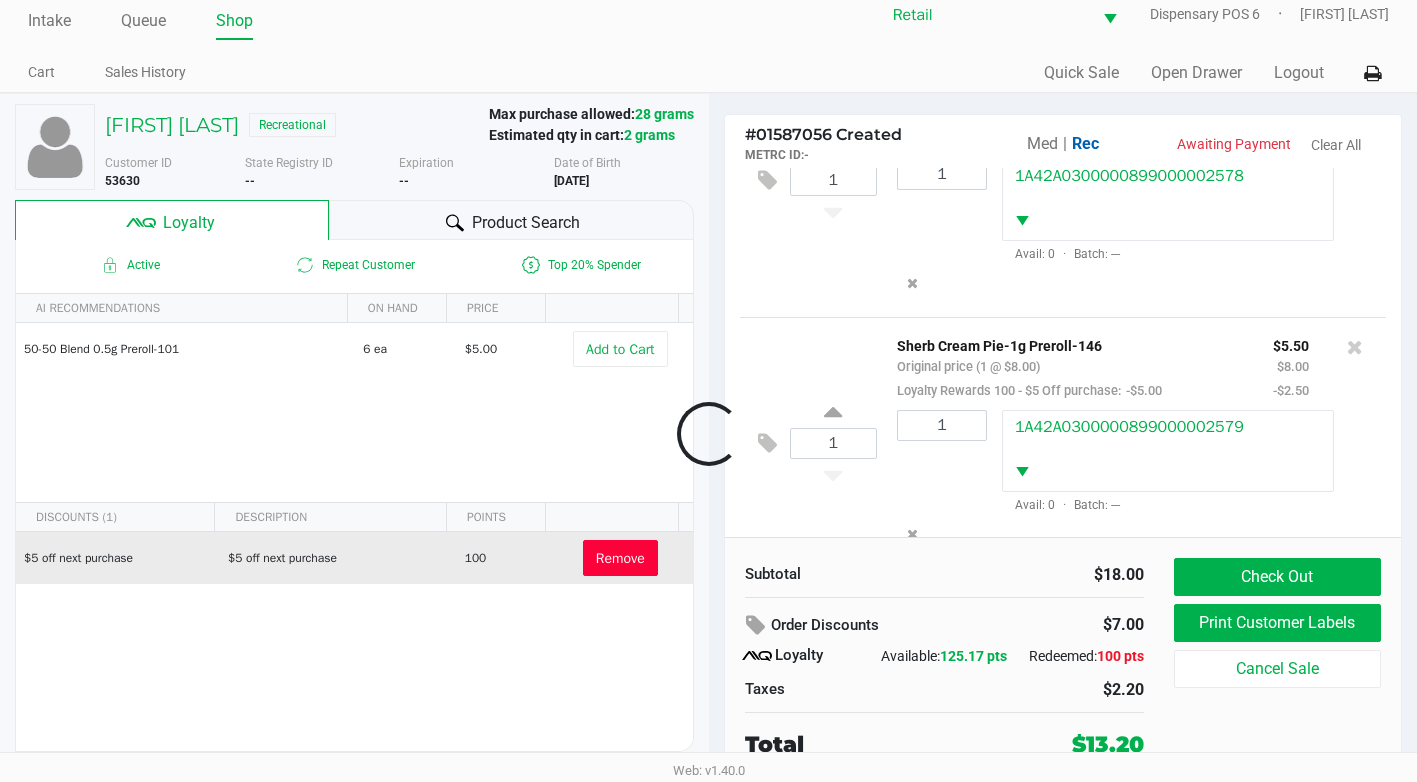 scroll, scrollTop: 174, scrollLeft: 0, axis: vertical 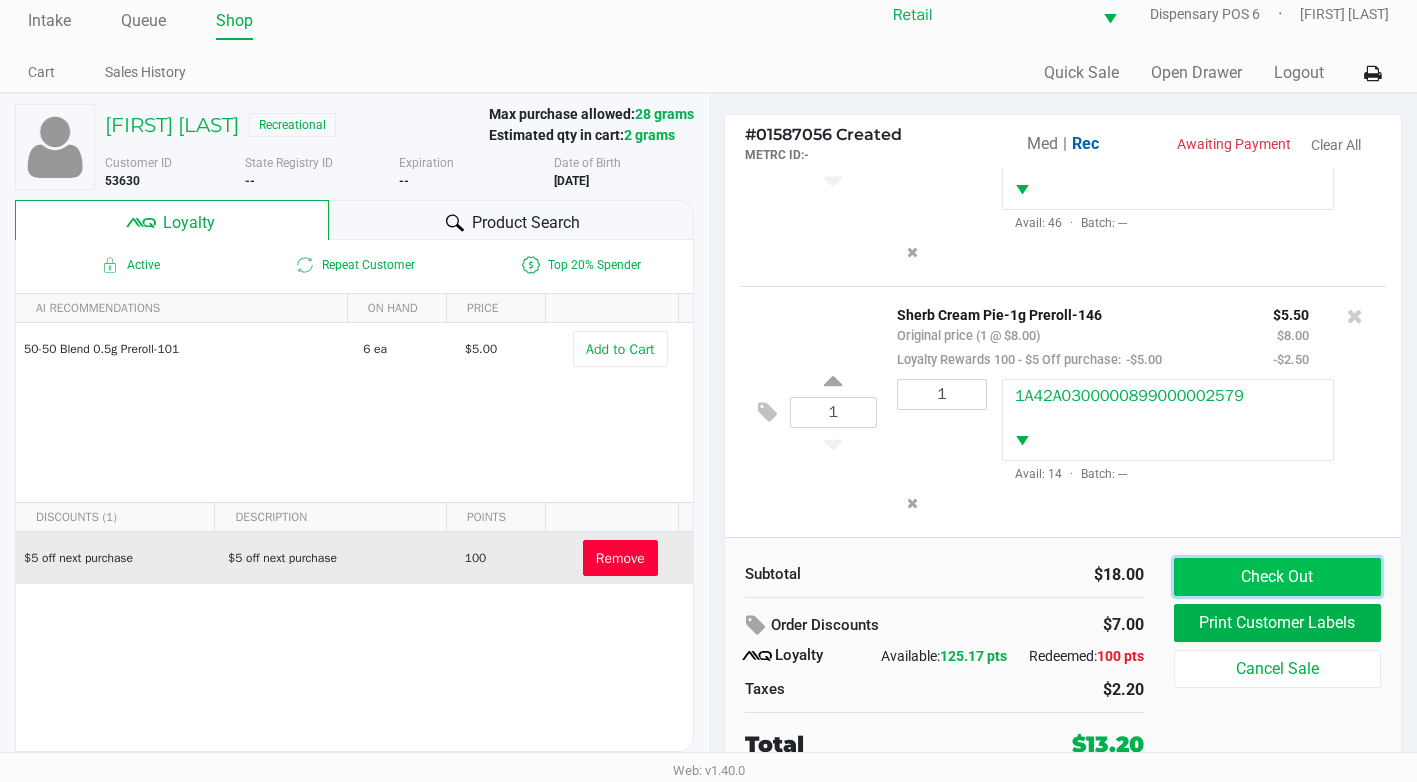 click on "Check Out" 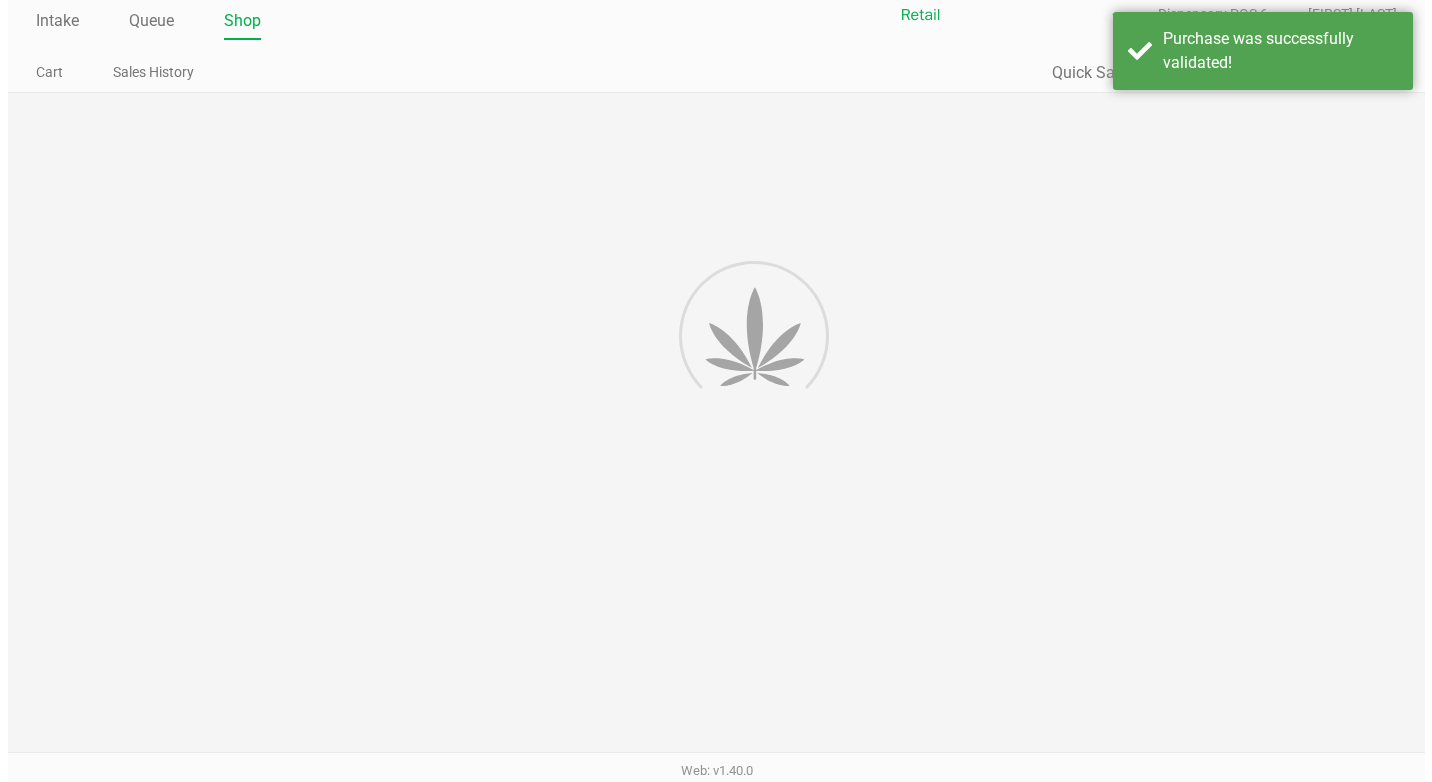 scroll, scrollTop: 0, scrollLeft: 0, axis: both 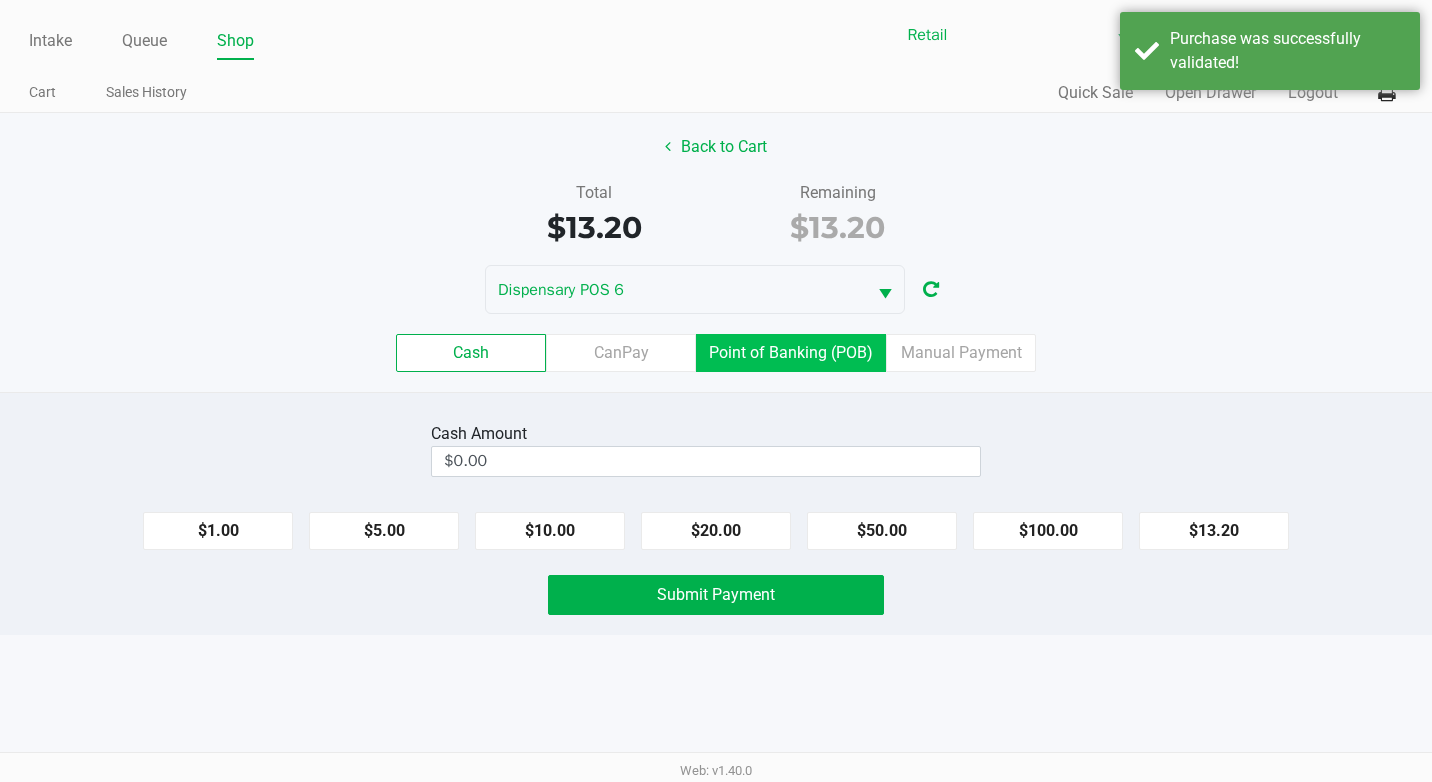click on "Point of Banking (POB)" 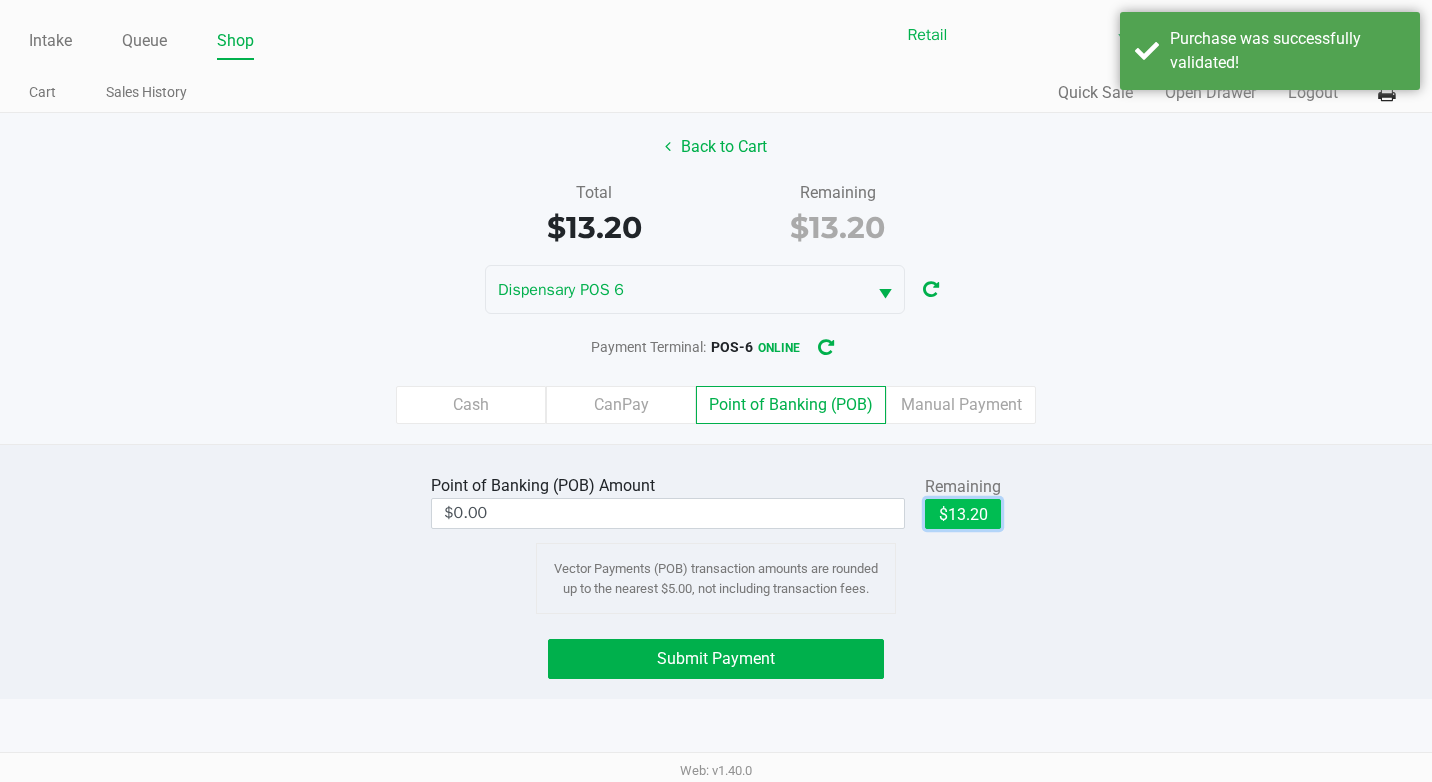 click on "$13.20" 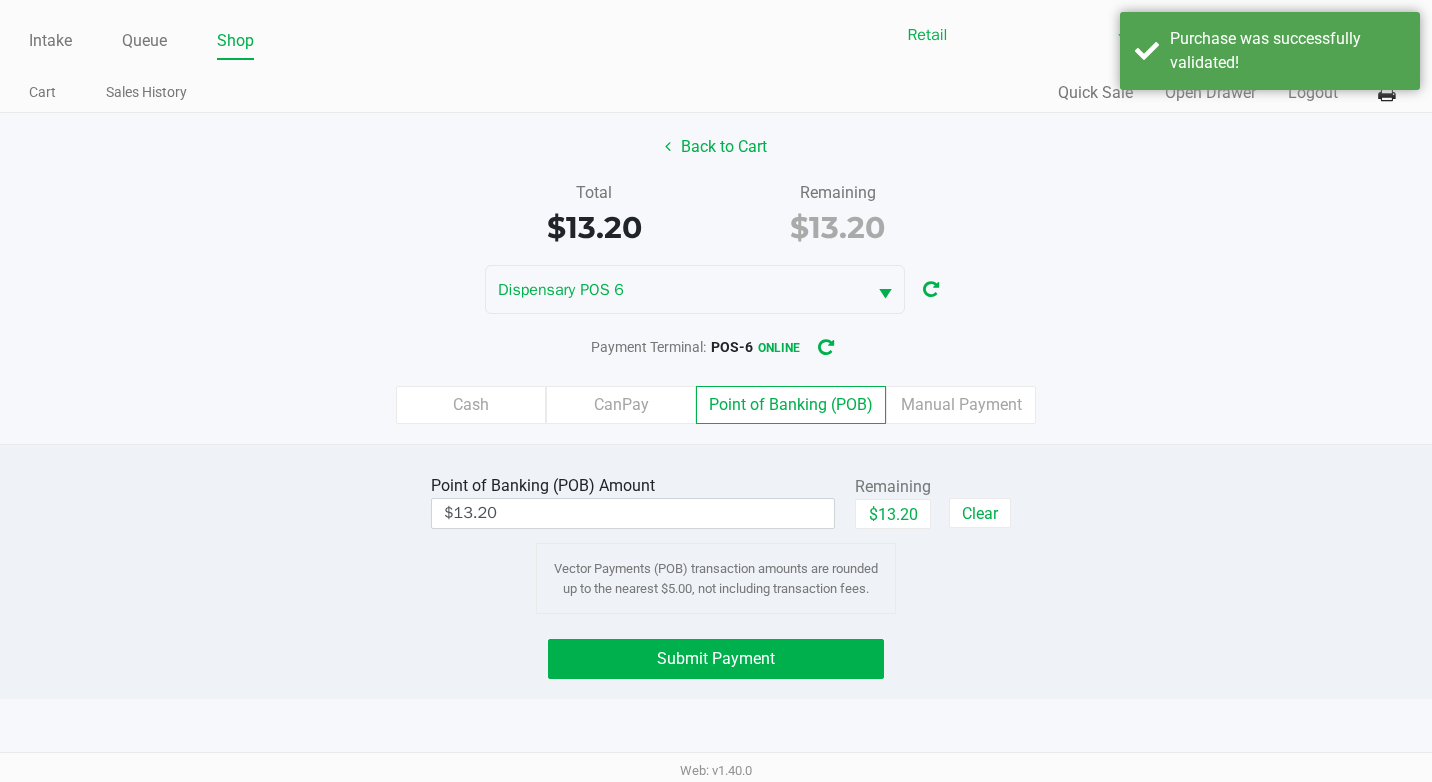 click on "Point of Banking (POB)  Amount  $13.20  Remaining   $13.20   Clear  Vector Payments (POB) transaction amounts are rounded up to the nearest $5.00, not including transaction fees.  Submit Payment" 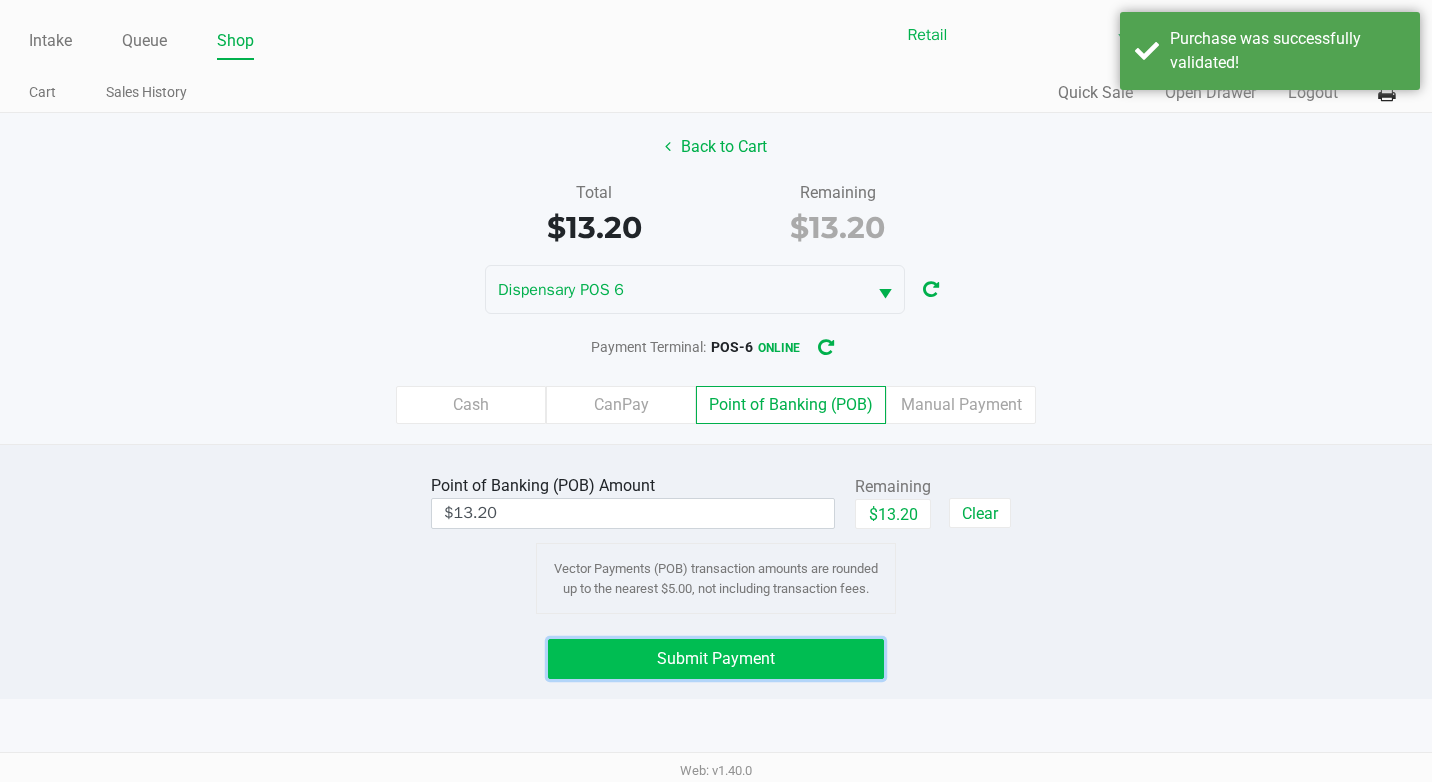 click on "Submit Payment" 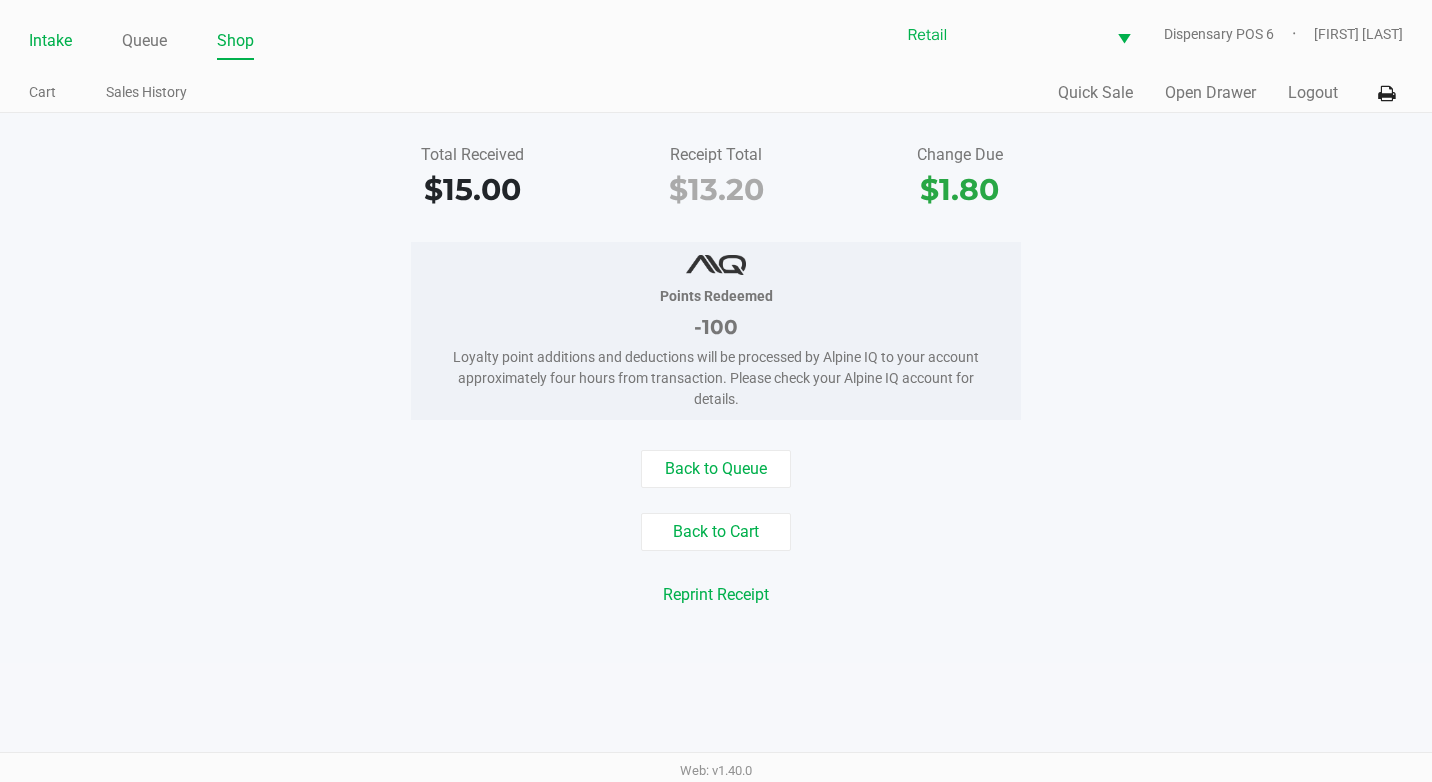 click on "Intake" 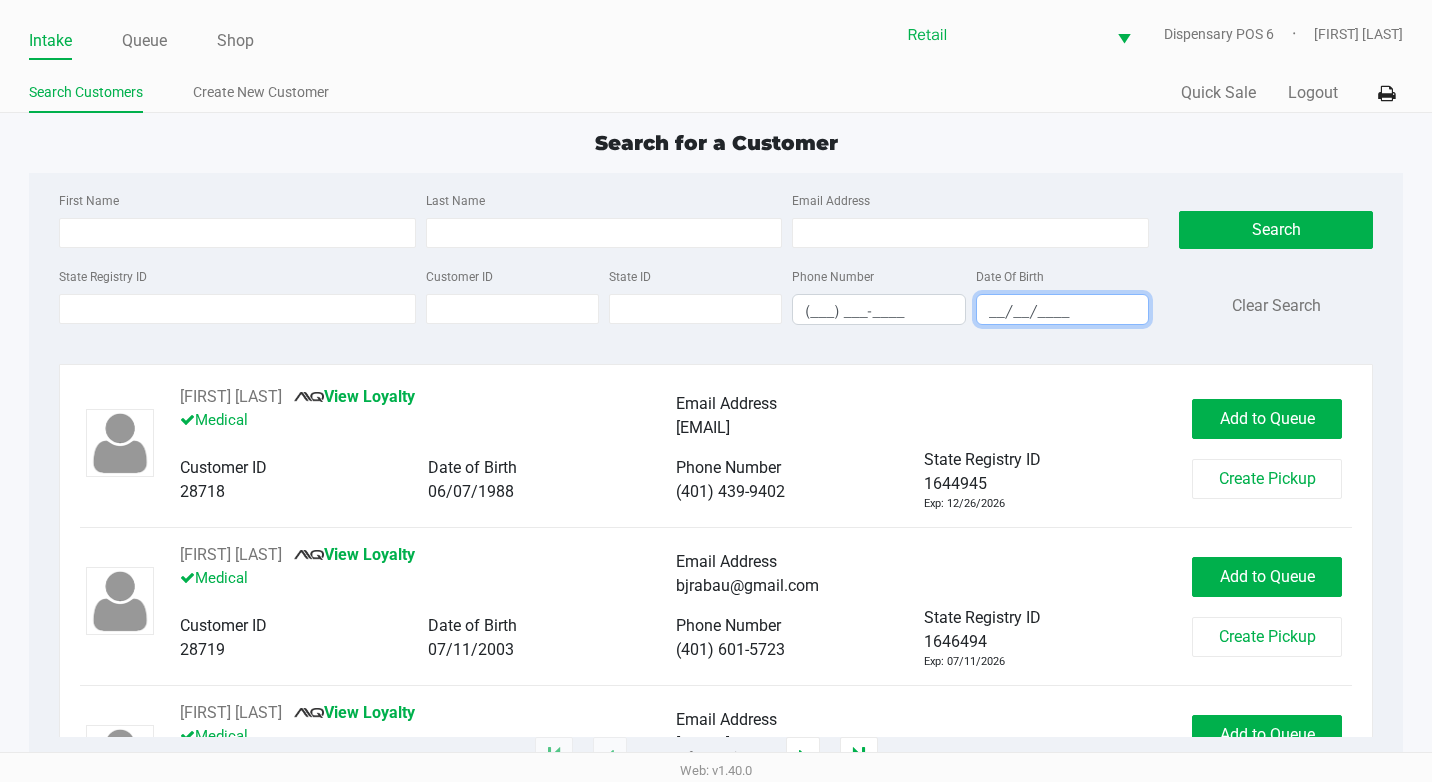 click on "__/__/____" at bounding box center (1062, 311) 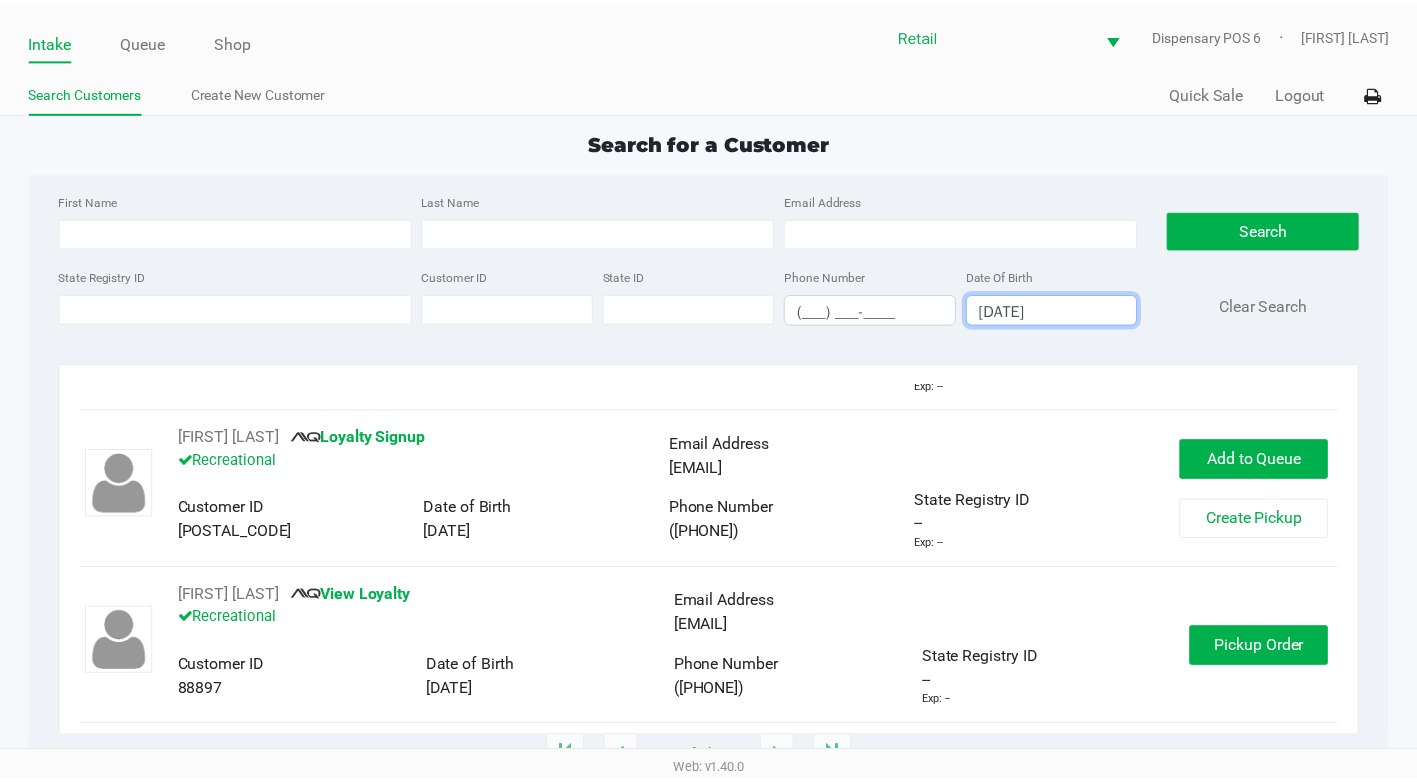 scroll, scrollTop: 122, scrollLeft: 0, axis: vertical 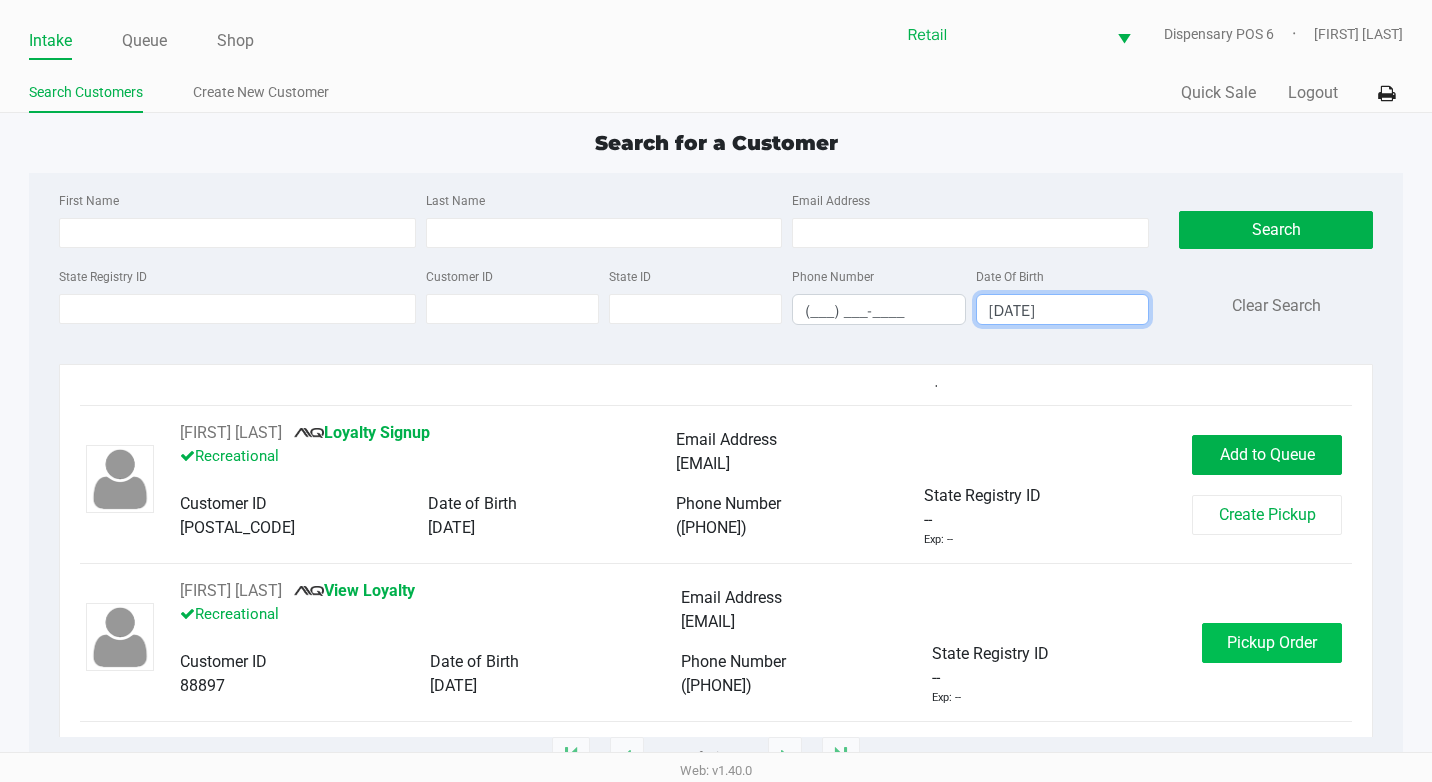 type on "[DATE]" 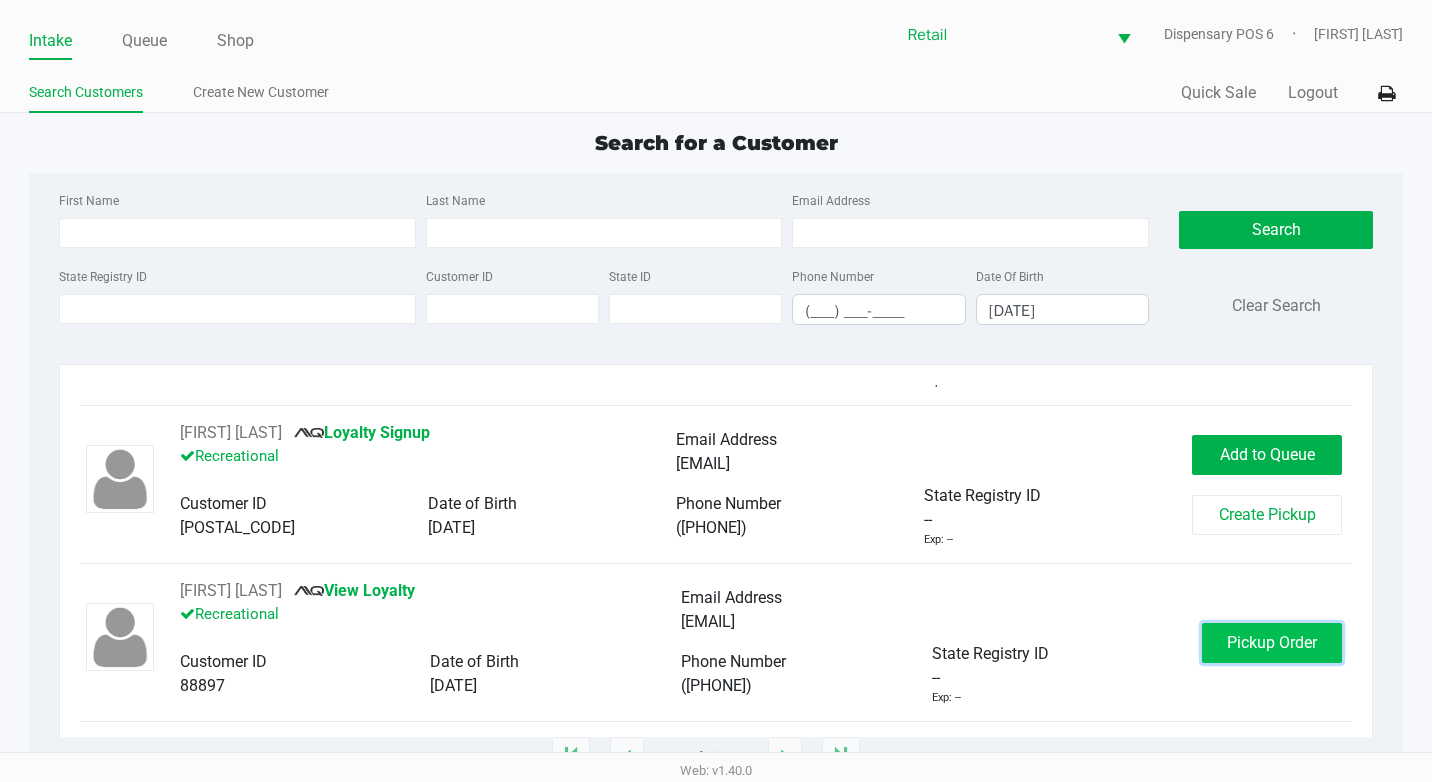 click on "Pickup Order" 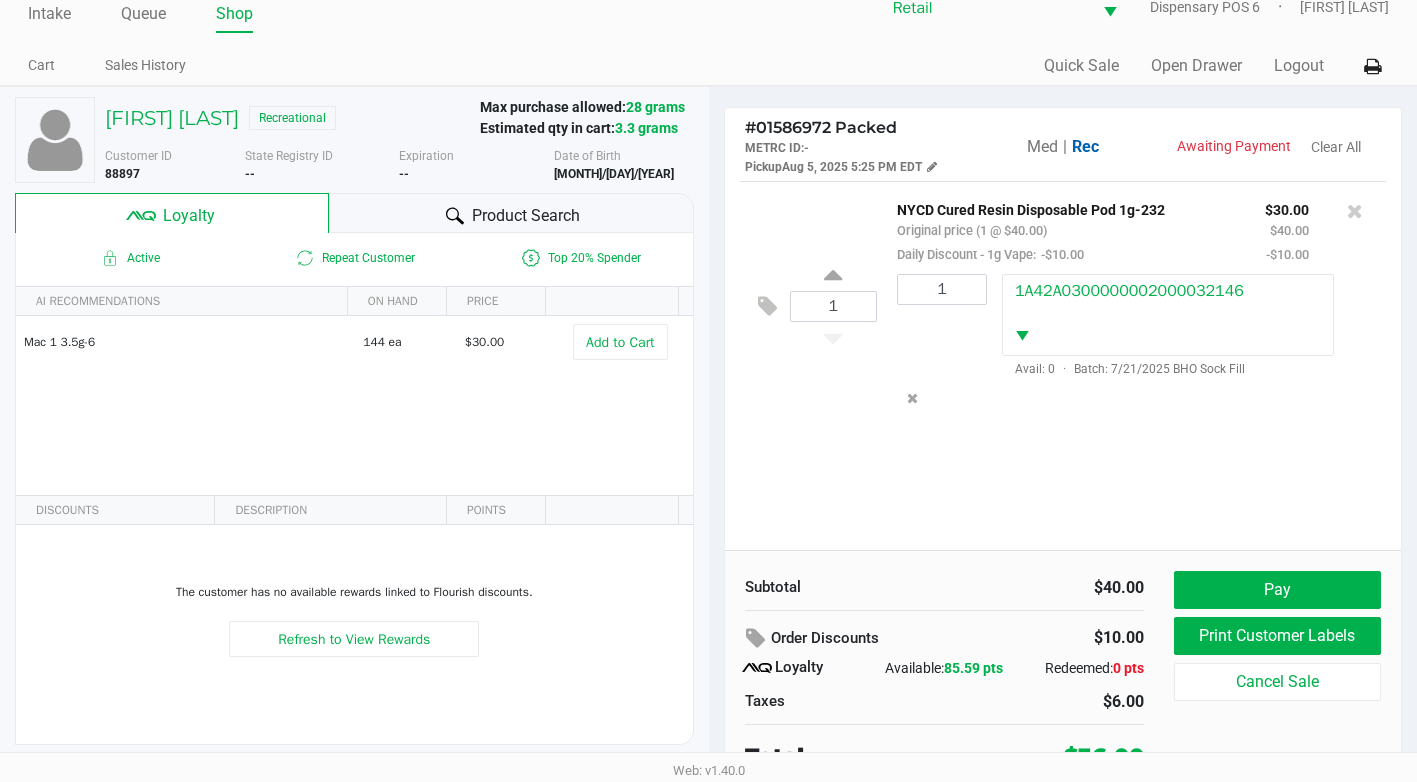 scroll, scrollTop: 39, scrollLeft: 0, axis: vertical 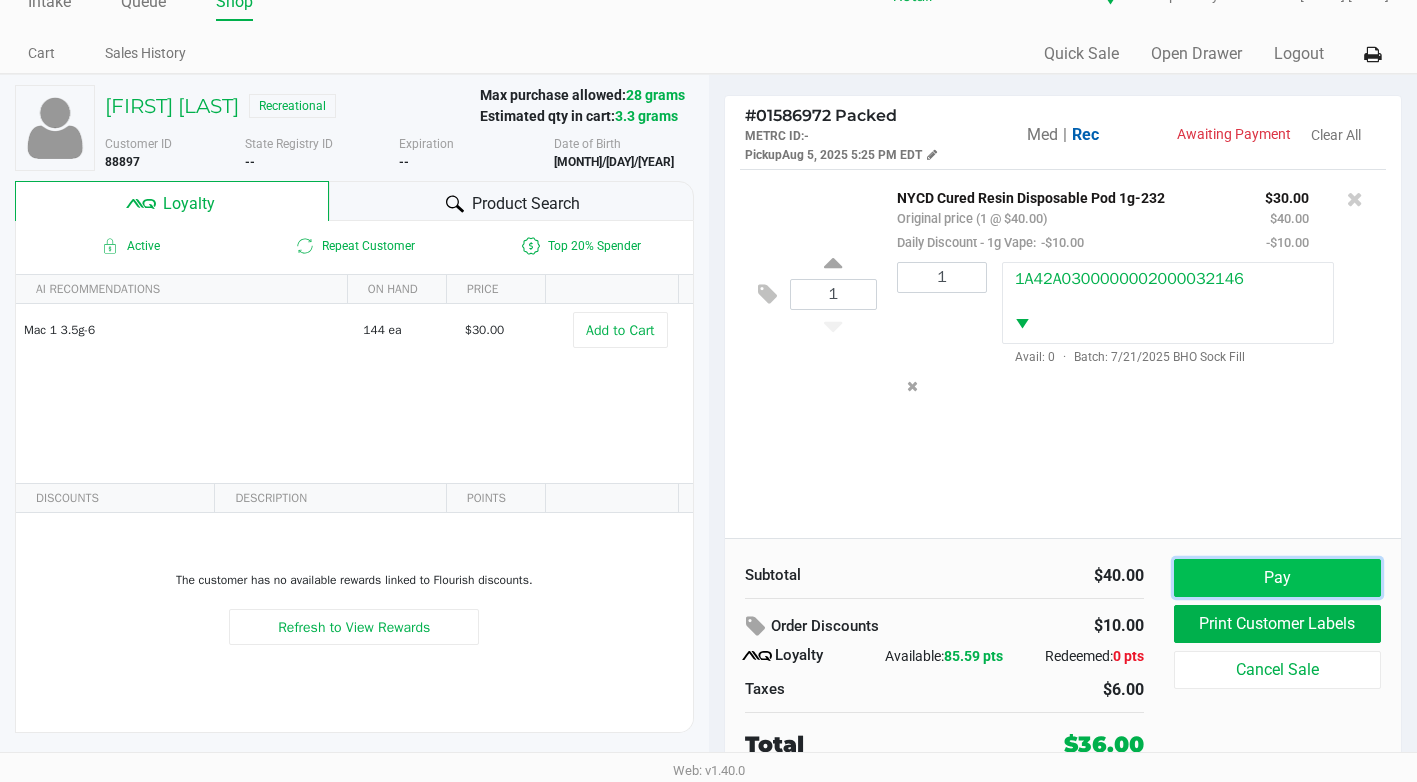 click on "Pay" 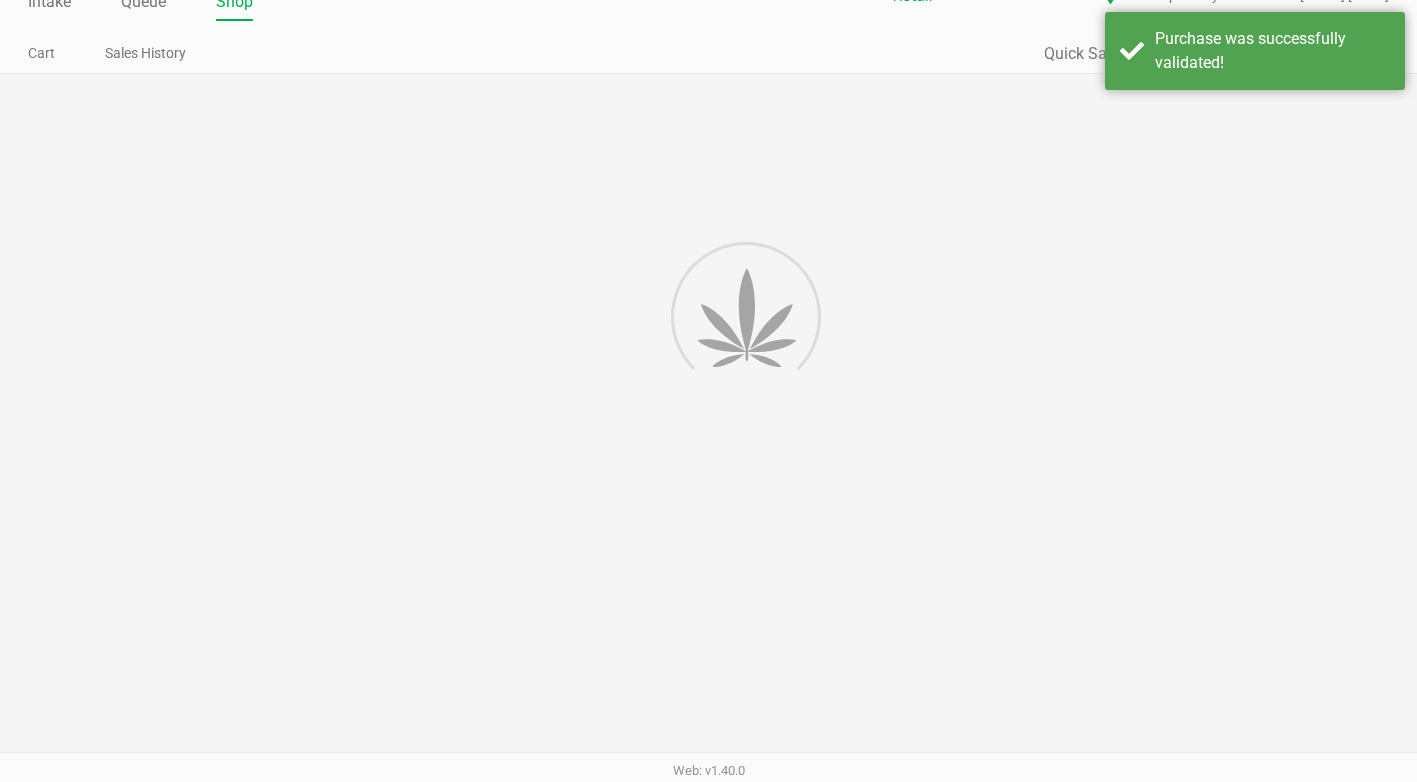 scroll, scrollTop: 0, scrollLeft: 0, axis: both 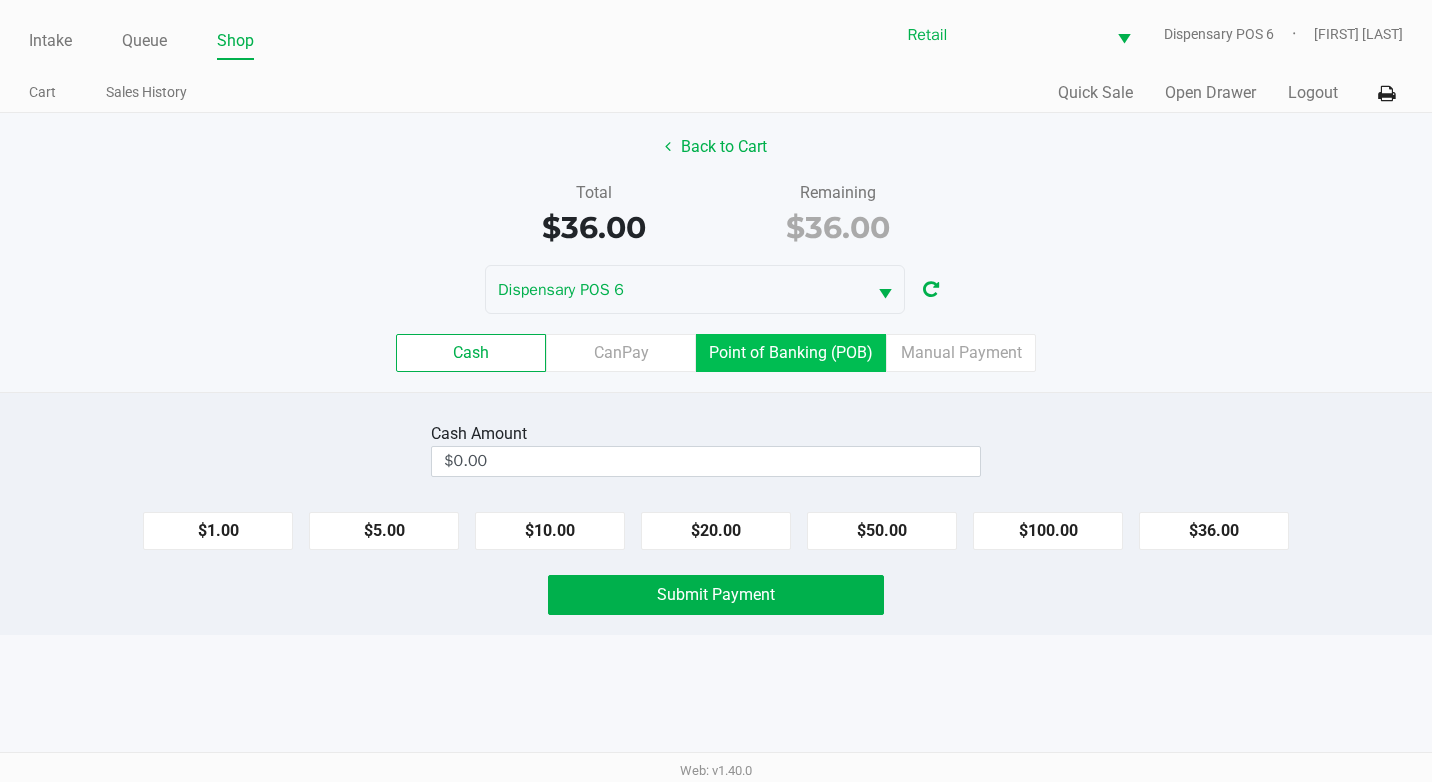click on "Point of Banking (POB)" 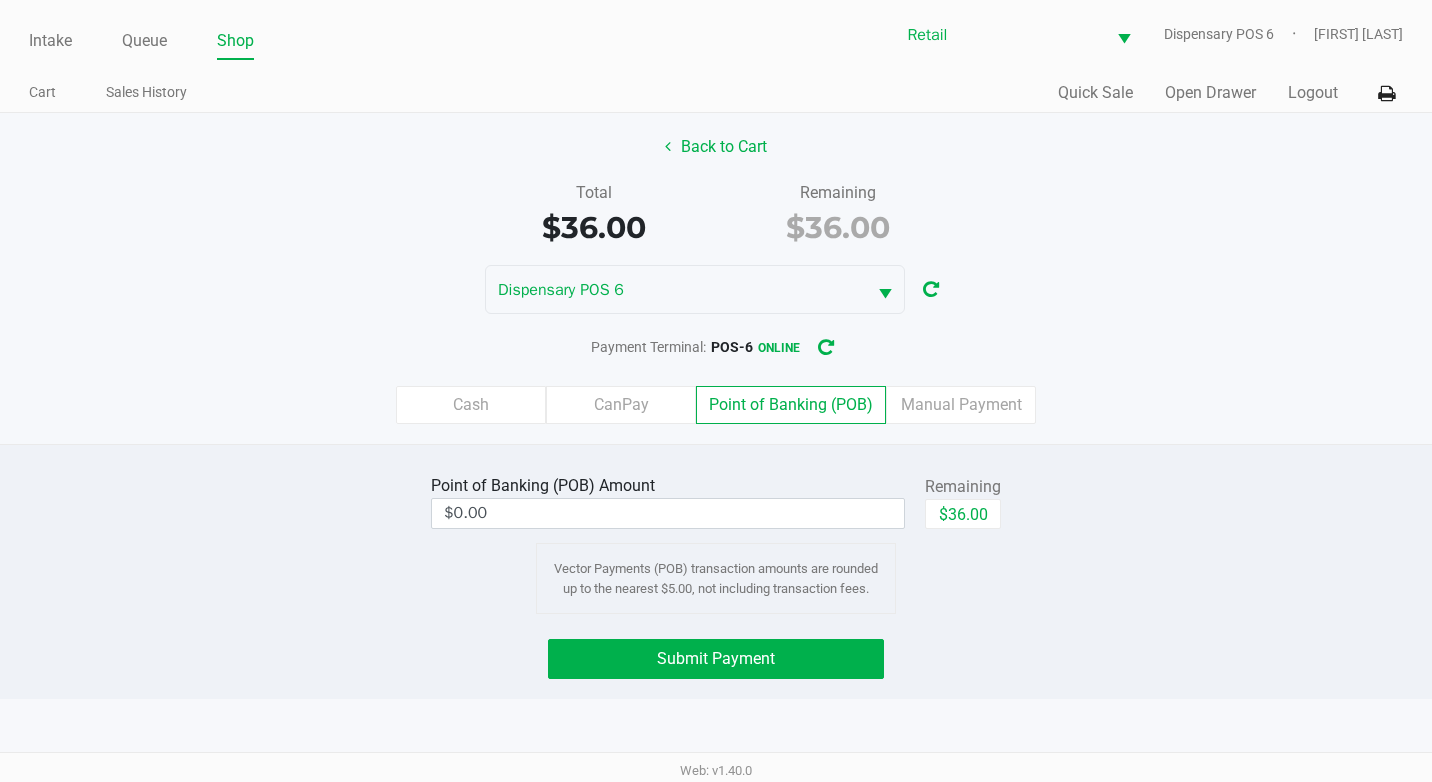 click on "$36.00" 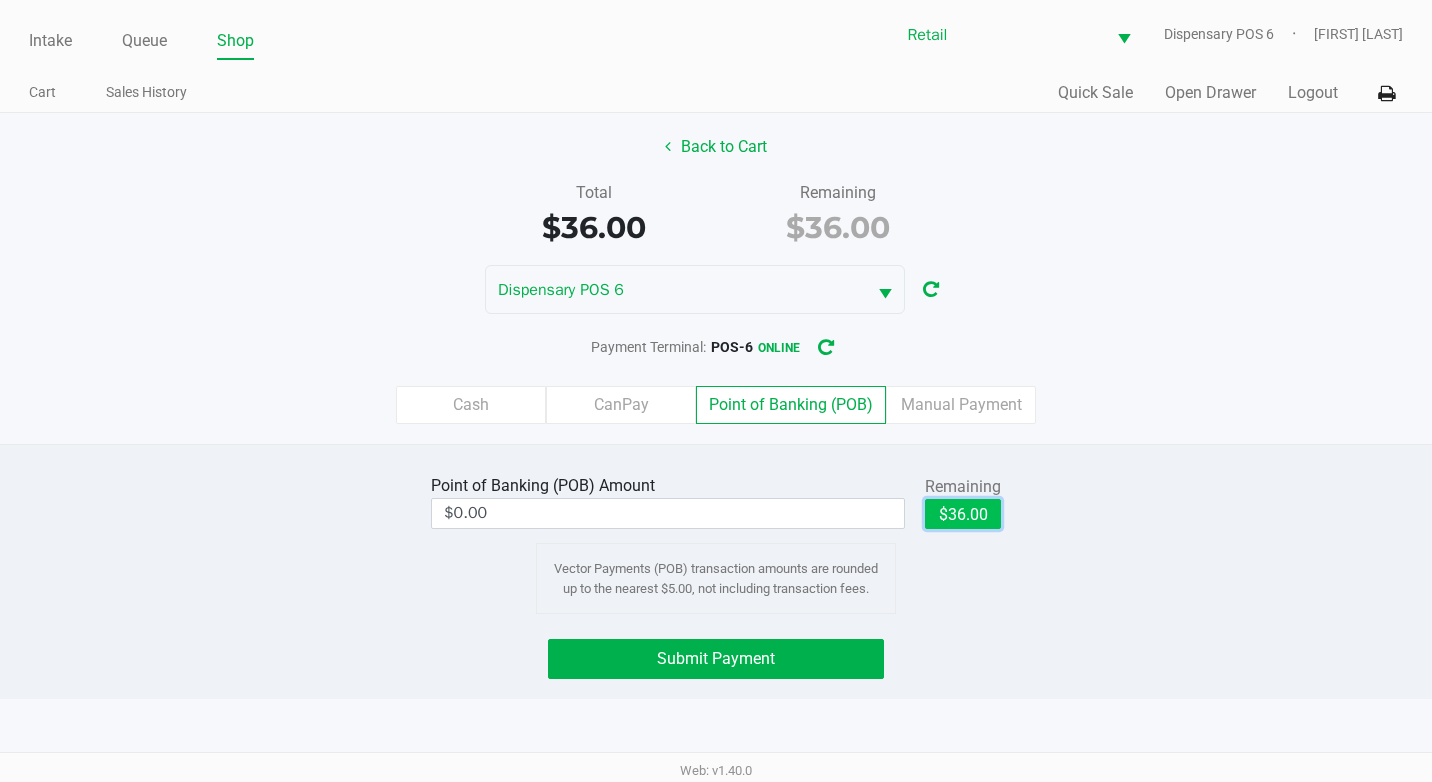 click on "$36.00" 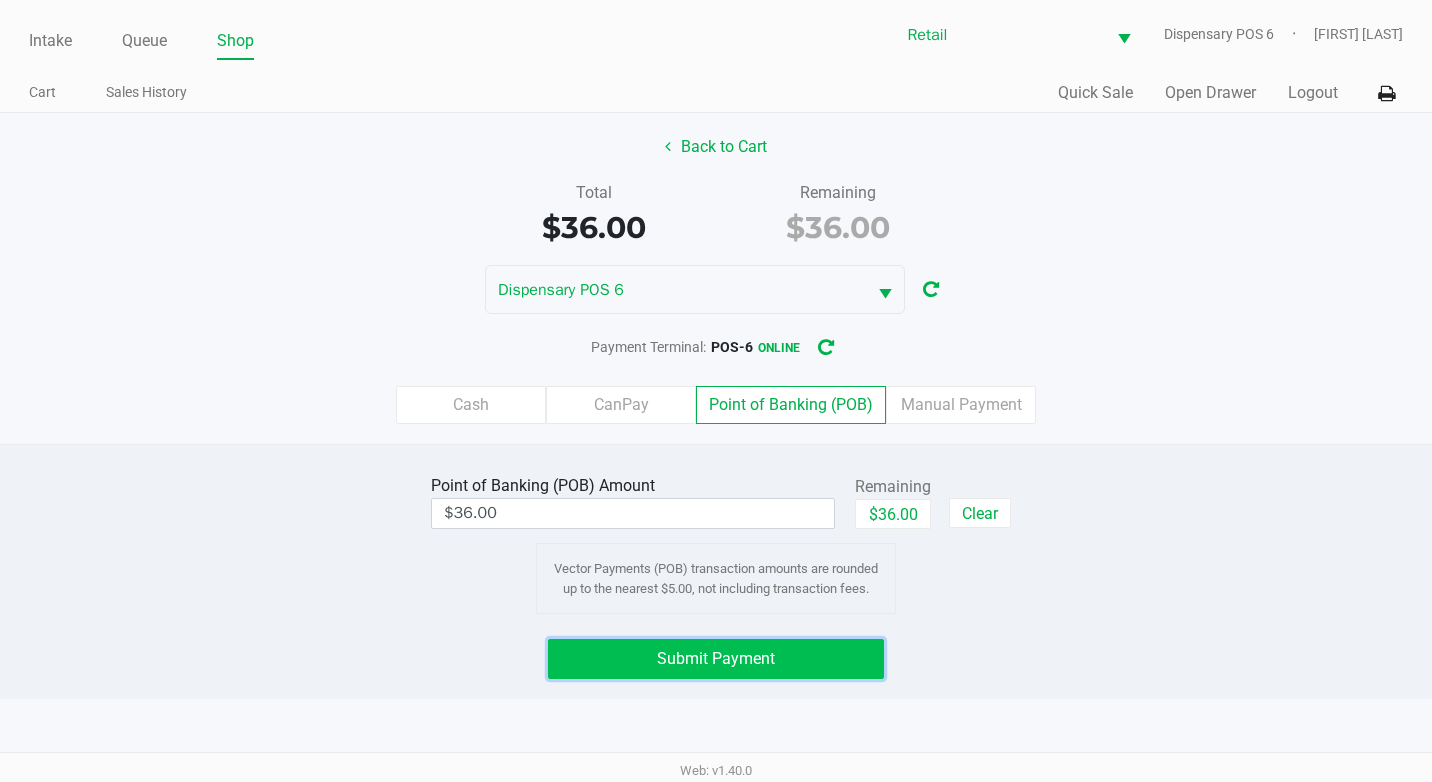 click on "Submit Payment" 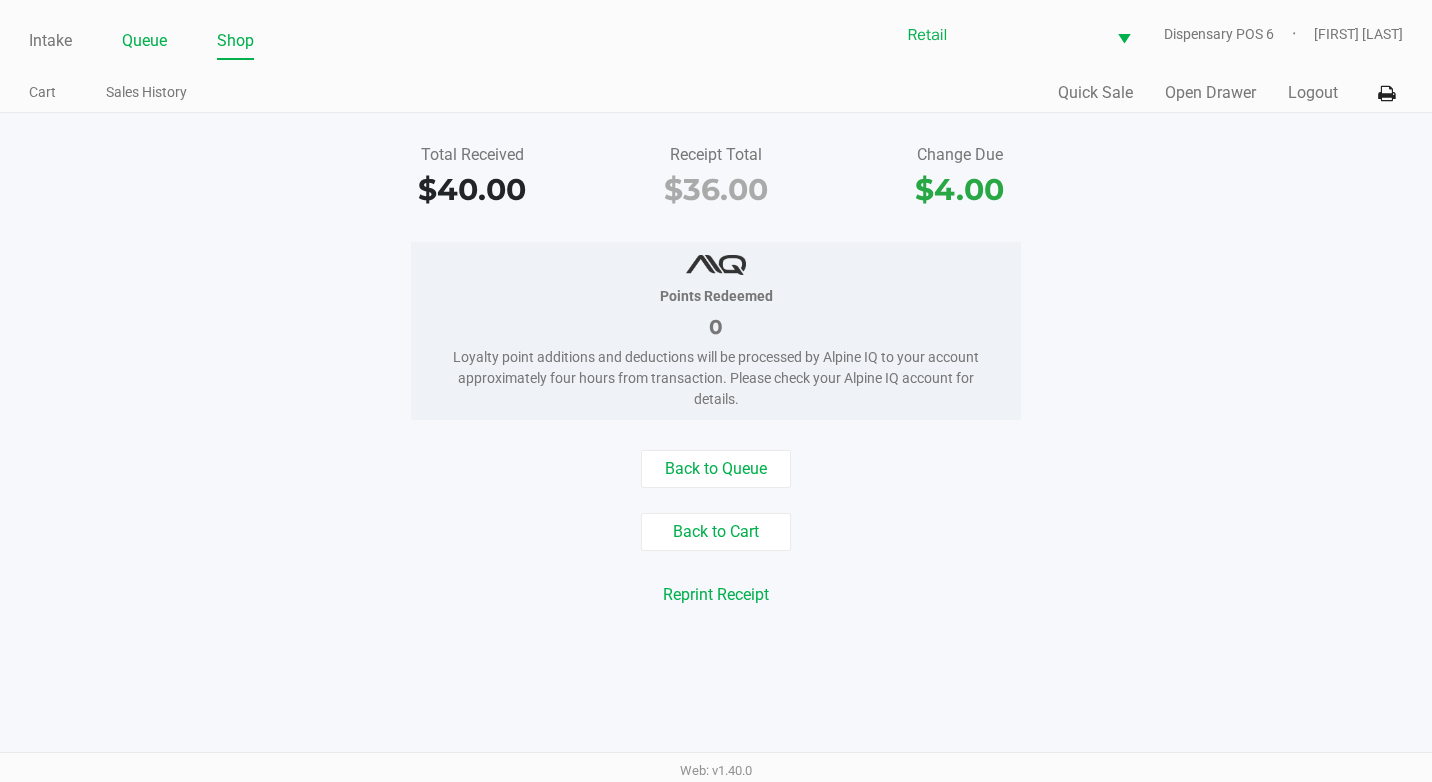 click on "Queue" 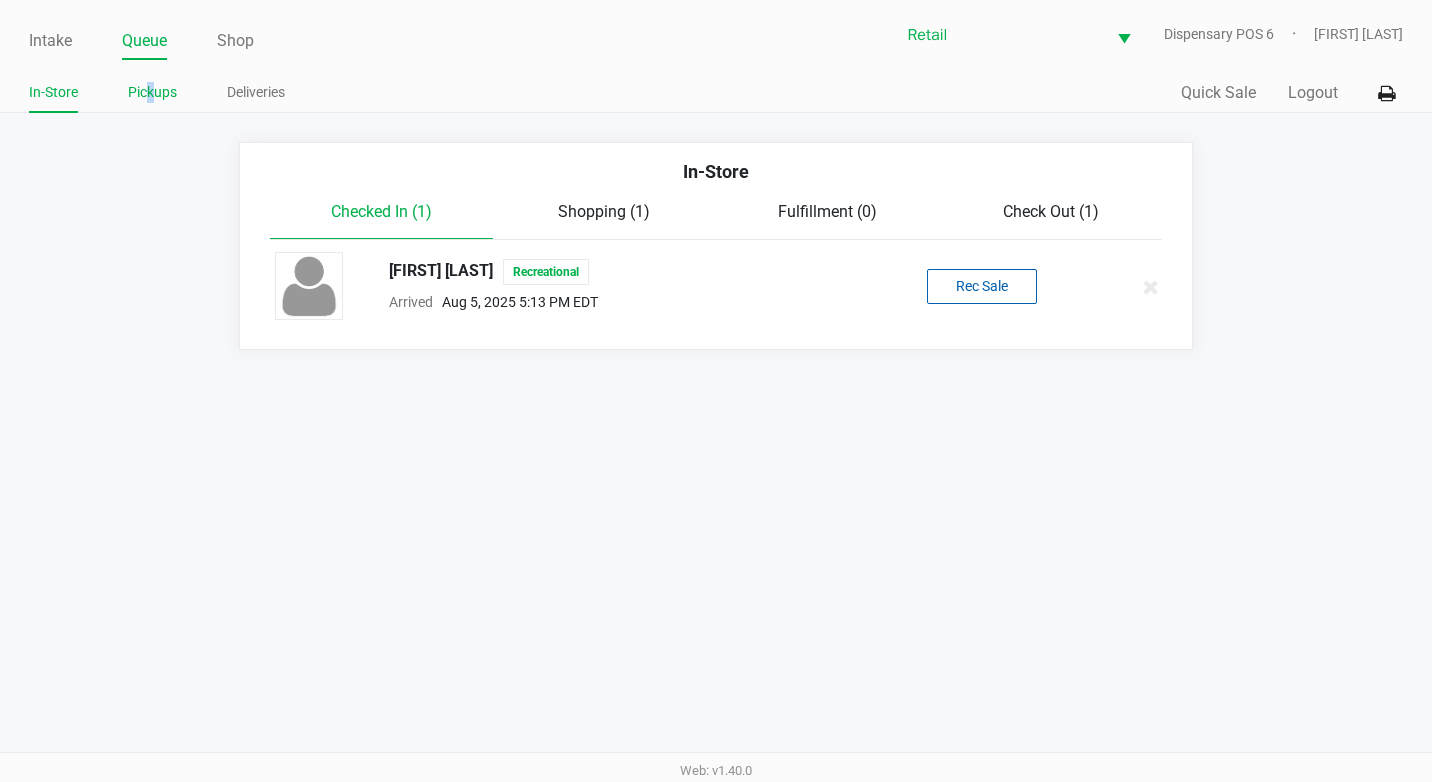 click on "Pickups" 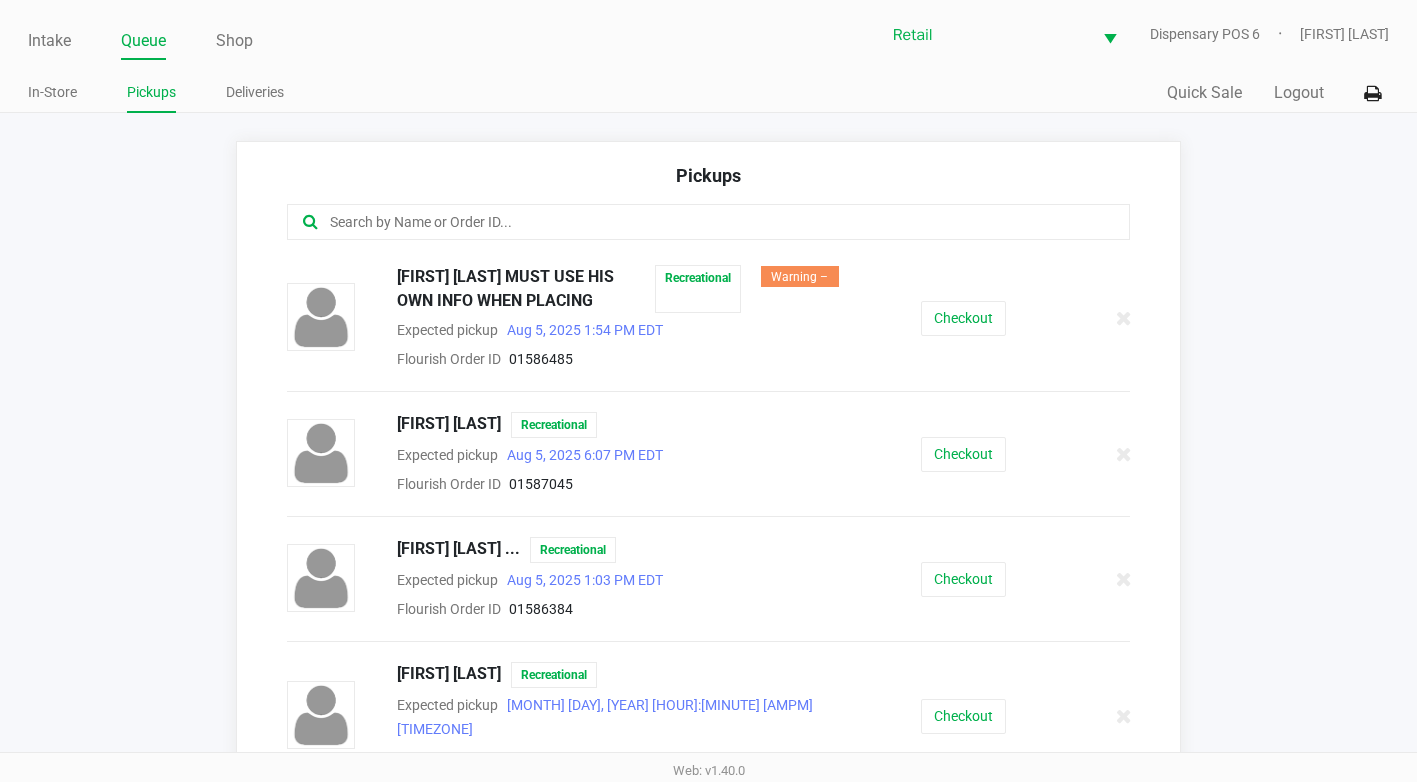 drag, startPoint x: 154, startPoint y: 90, endPoint x: 409, endPoint y: 221, distance: 286.681 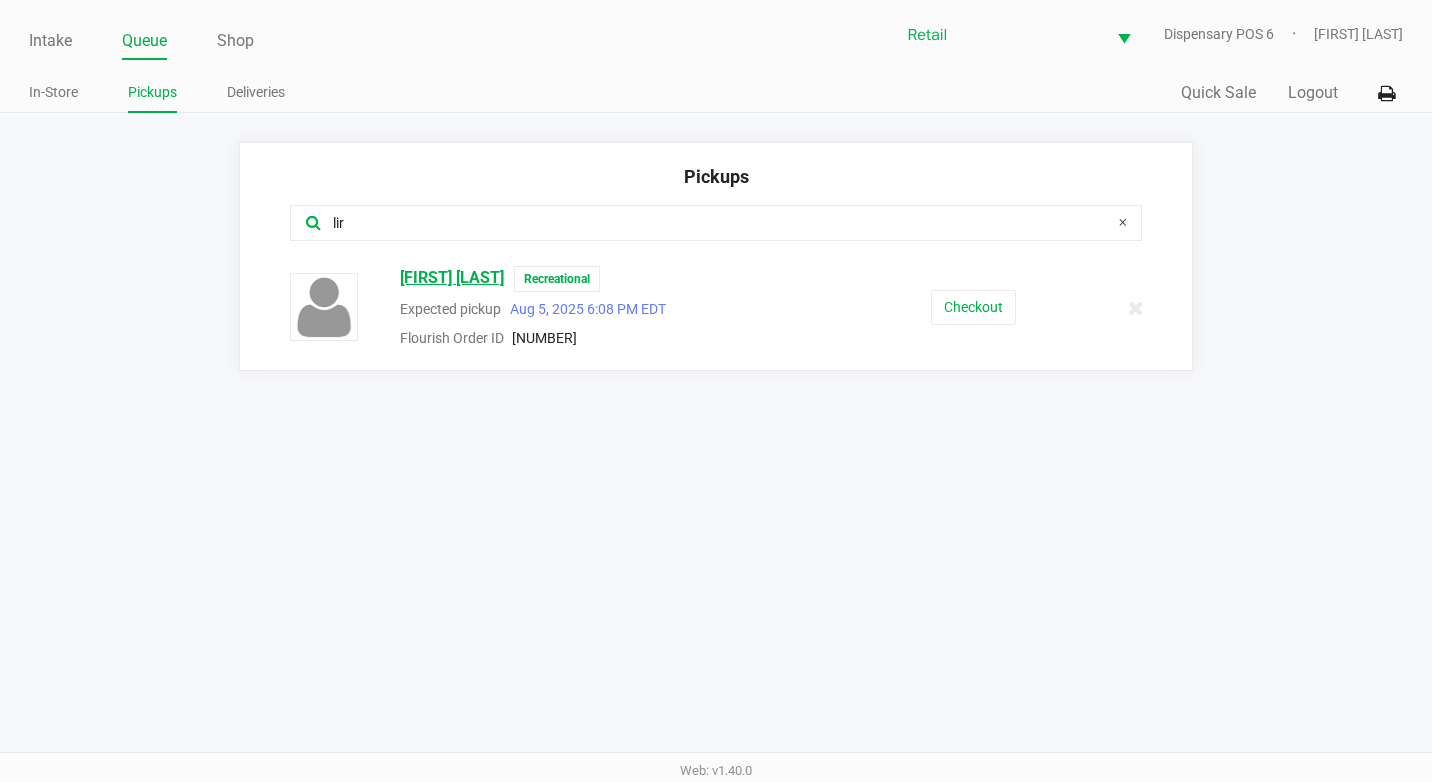 type on "lir" 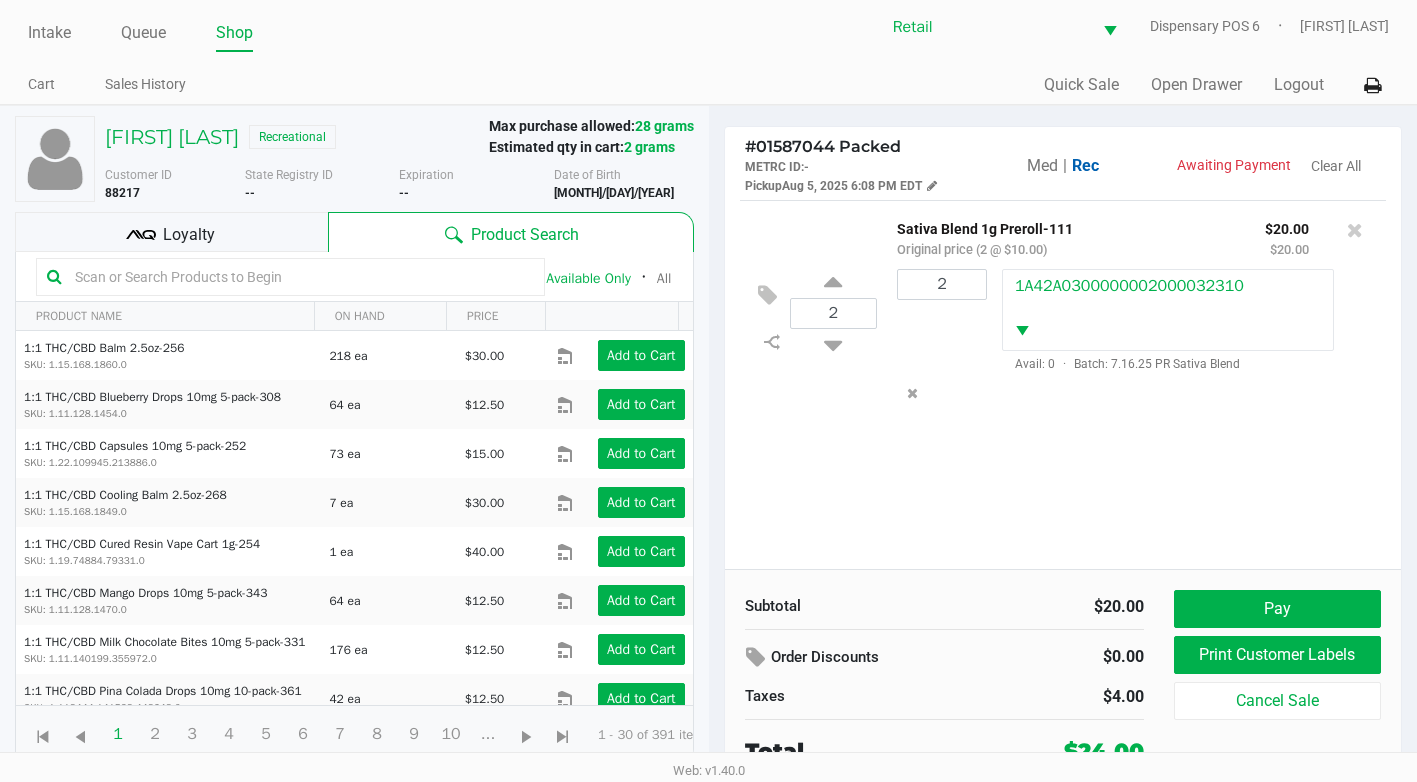 scroll, scrollTop: 15, scrollLeft: 0, axis: vertical 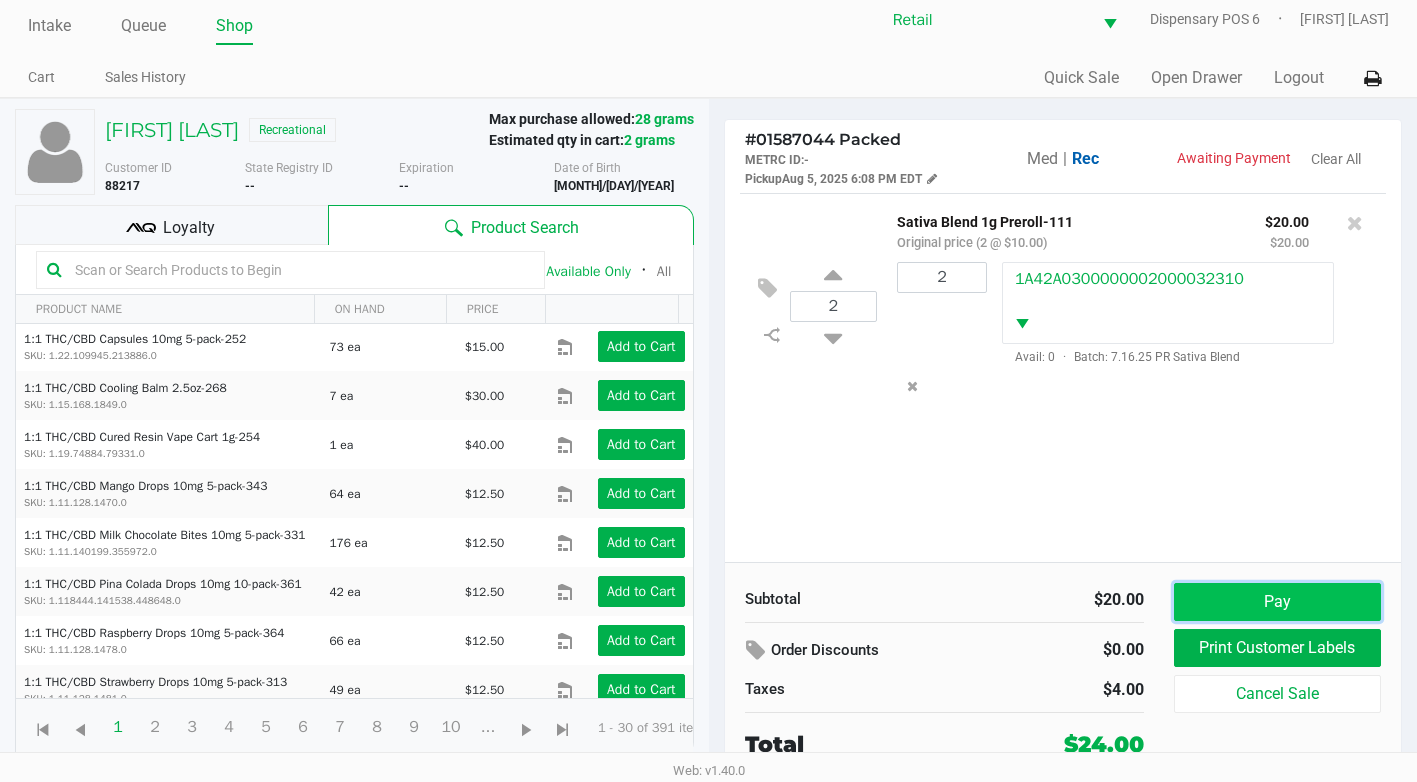 click on "Pay" 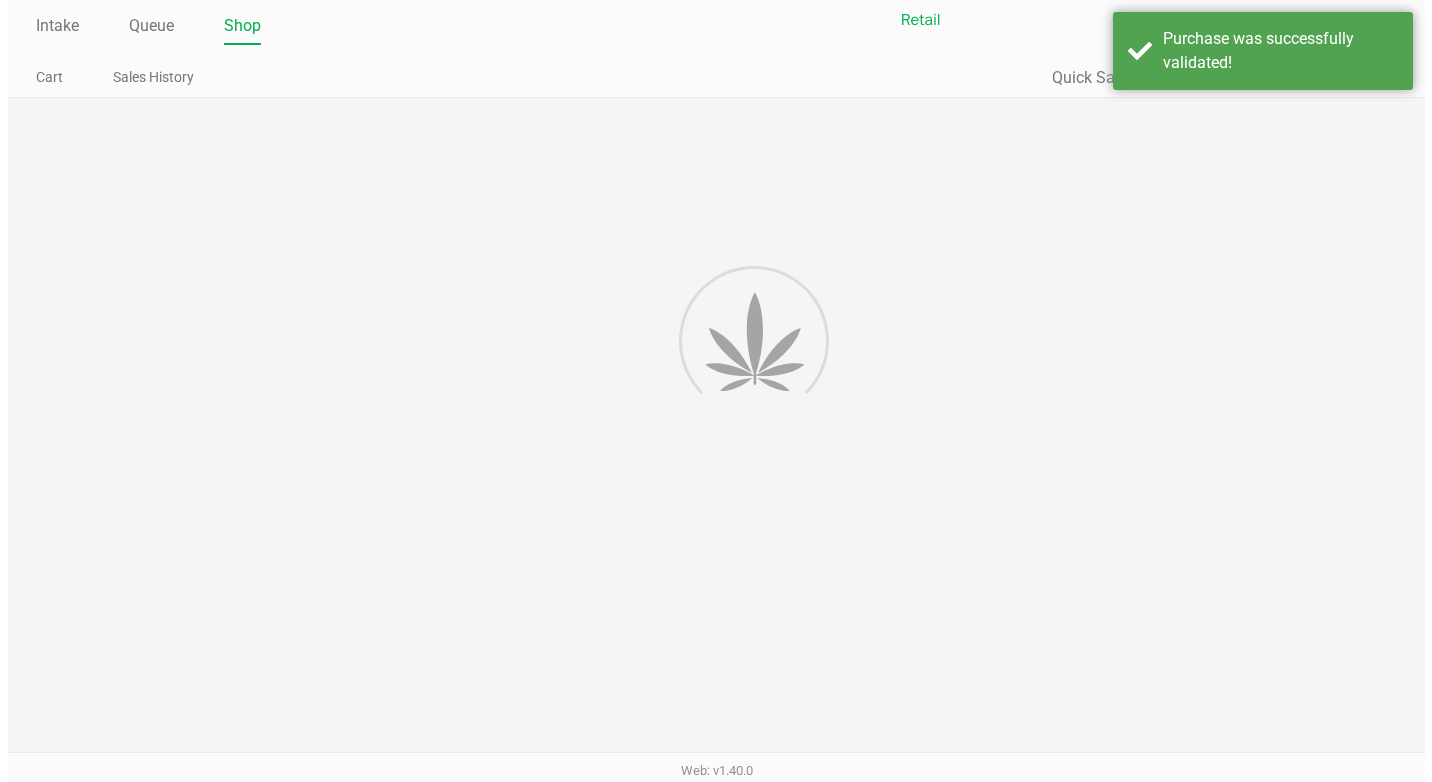 scroll, scrollTop: 0, scrollLeft: 0, axis: both 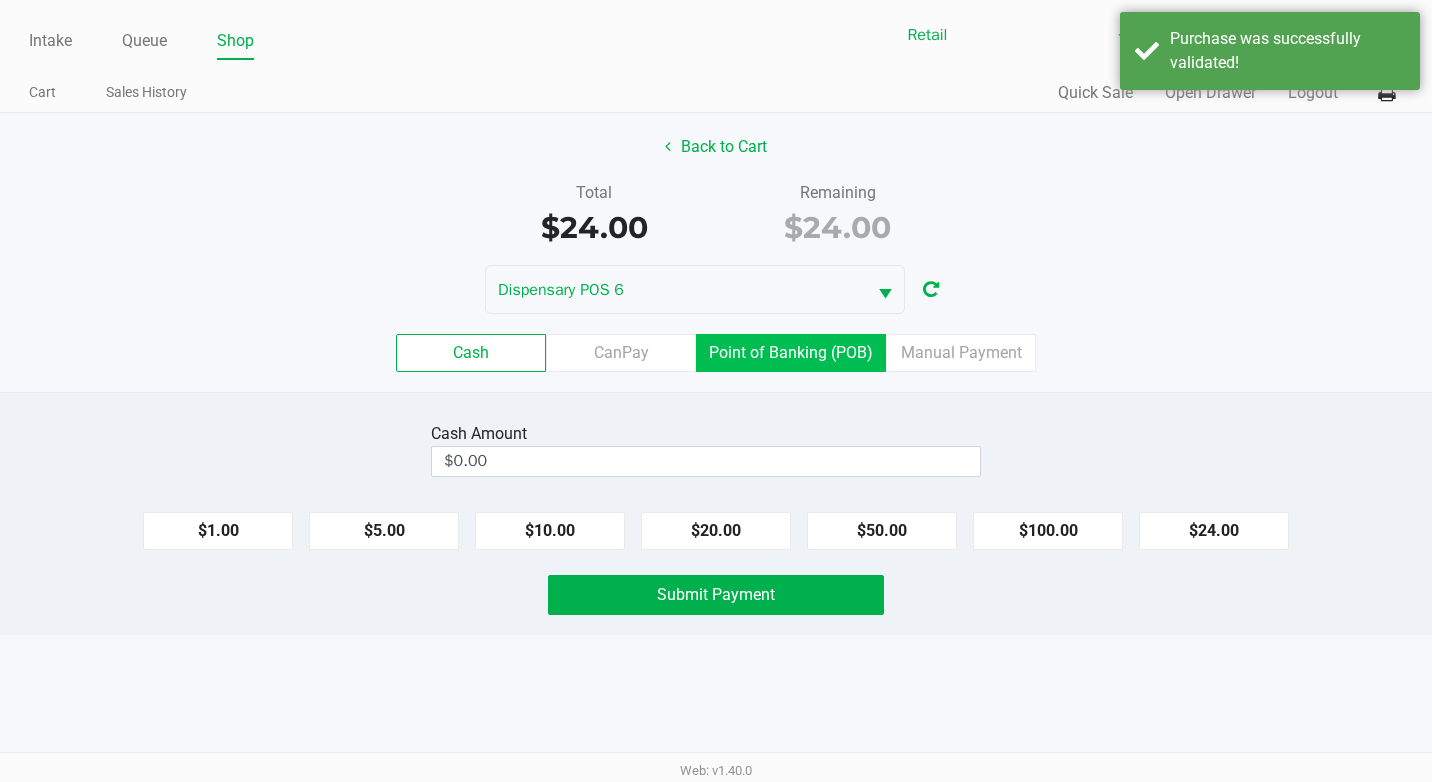 click on "Point of Banking (POB)" 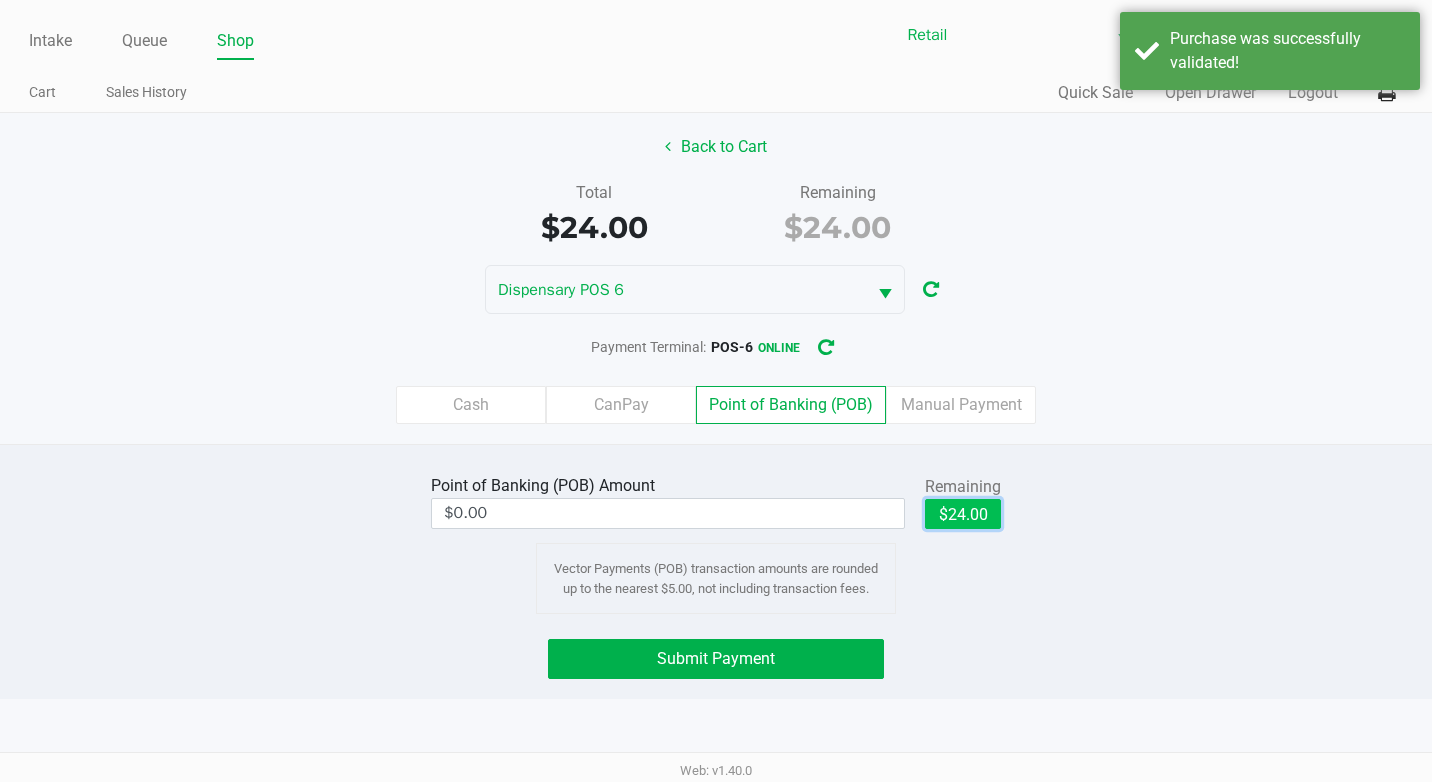 drag, startPoint x: 992, startPoint y: 517, endPoint x: 712, endPoint y: 635, distance: 303.84863 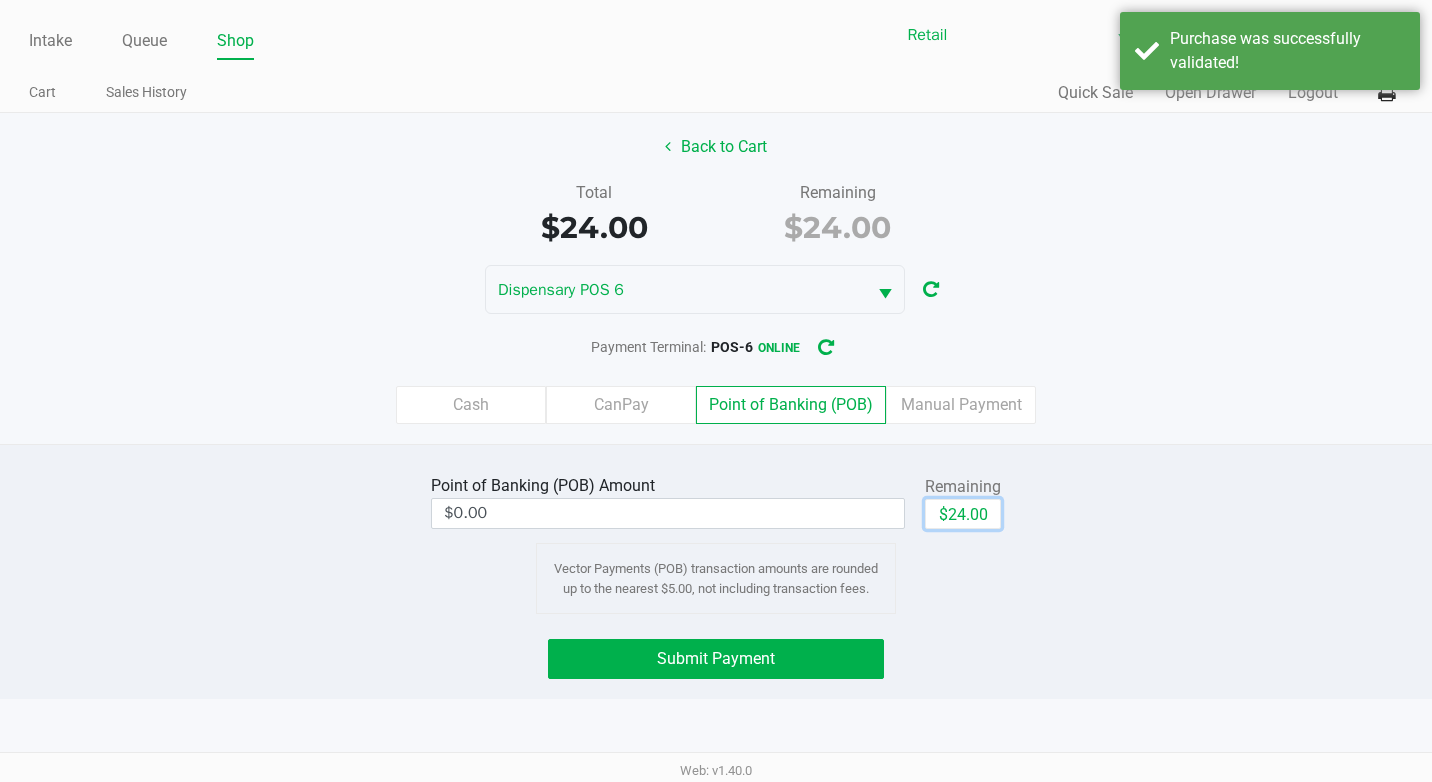 type on "$24.00" 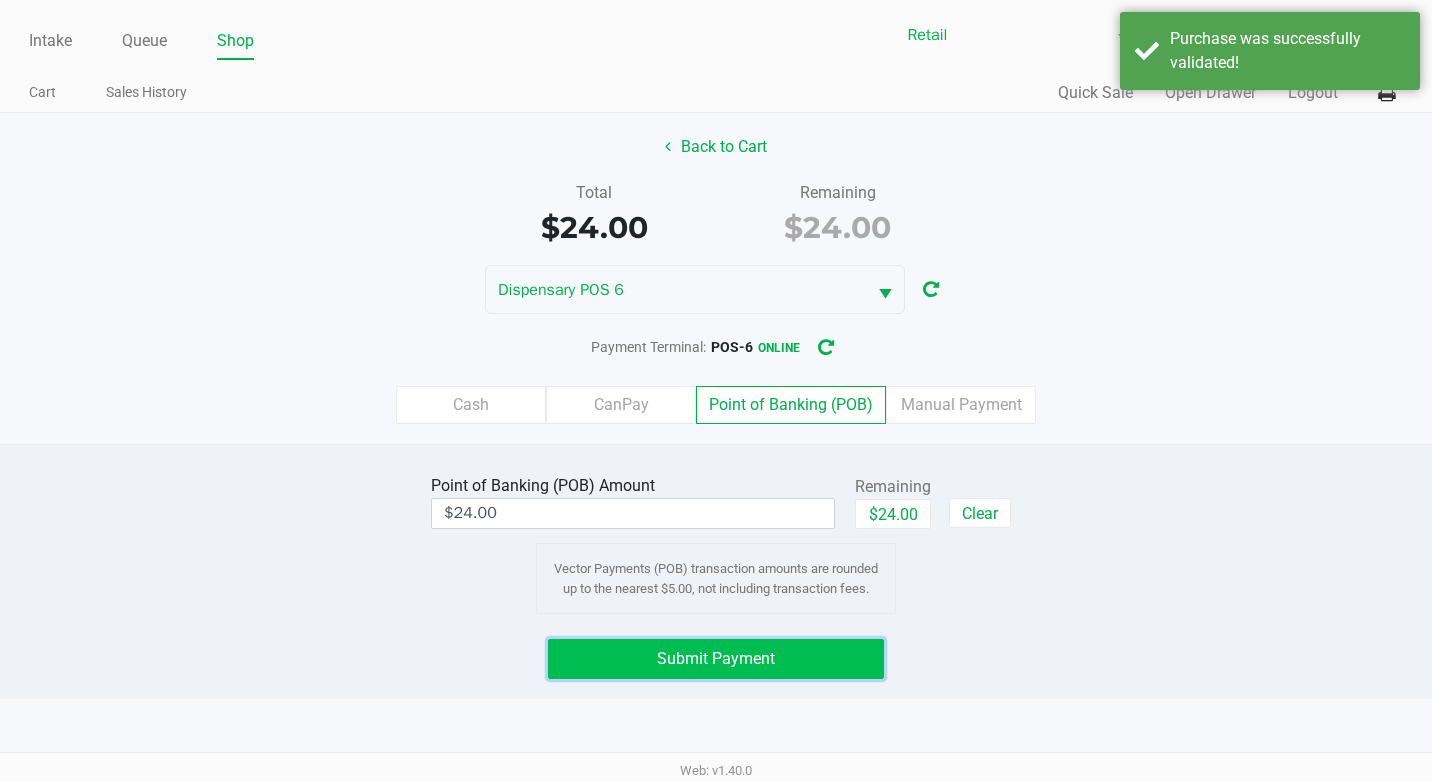 click on "Submit Payment" 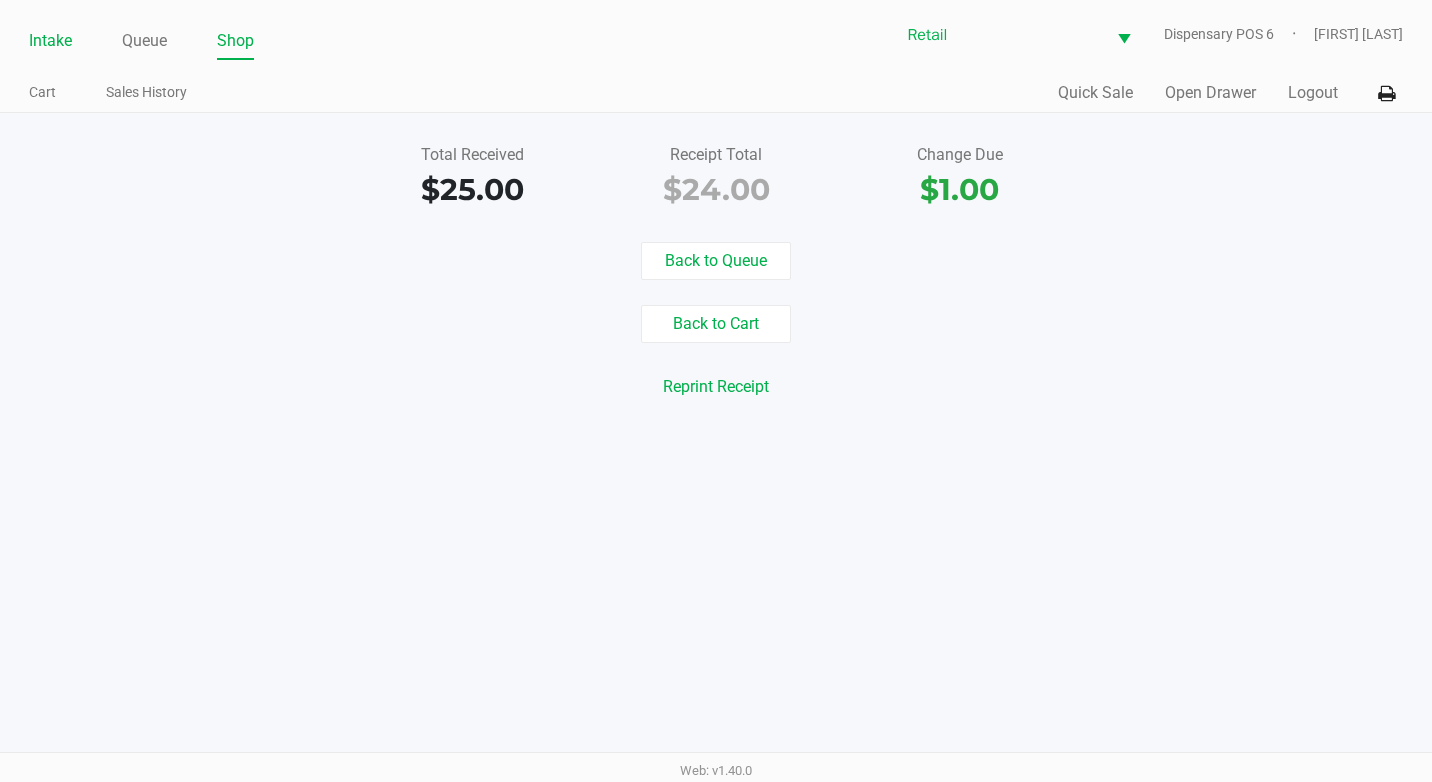 click on "Intake" 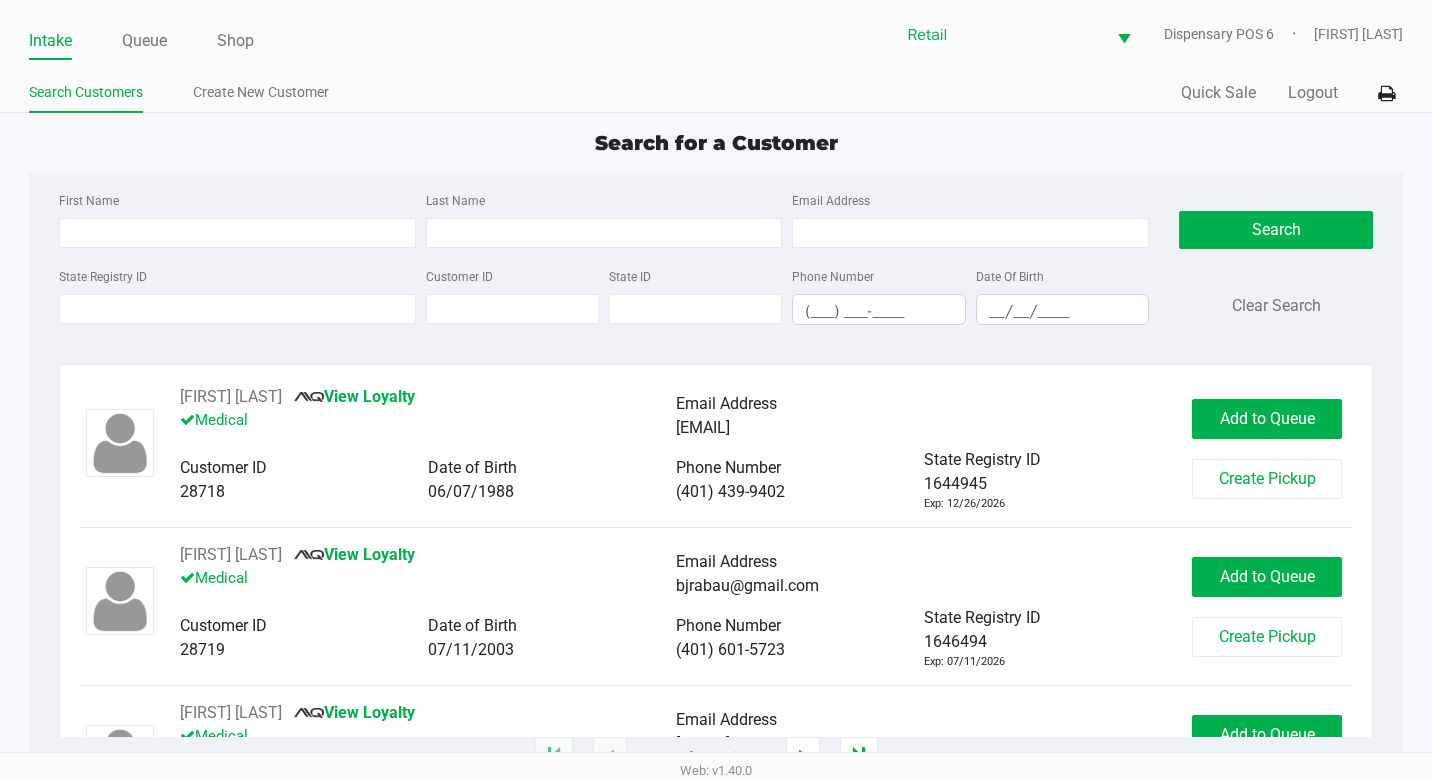 click on "Date Of Birth __/__/____" 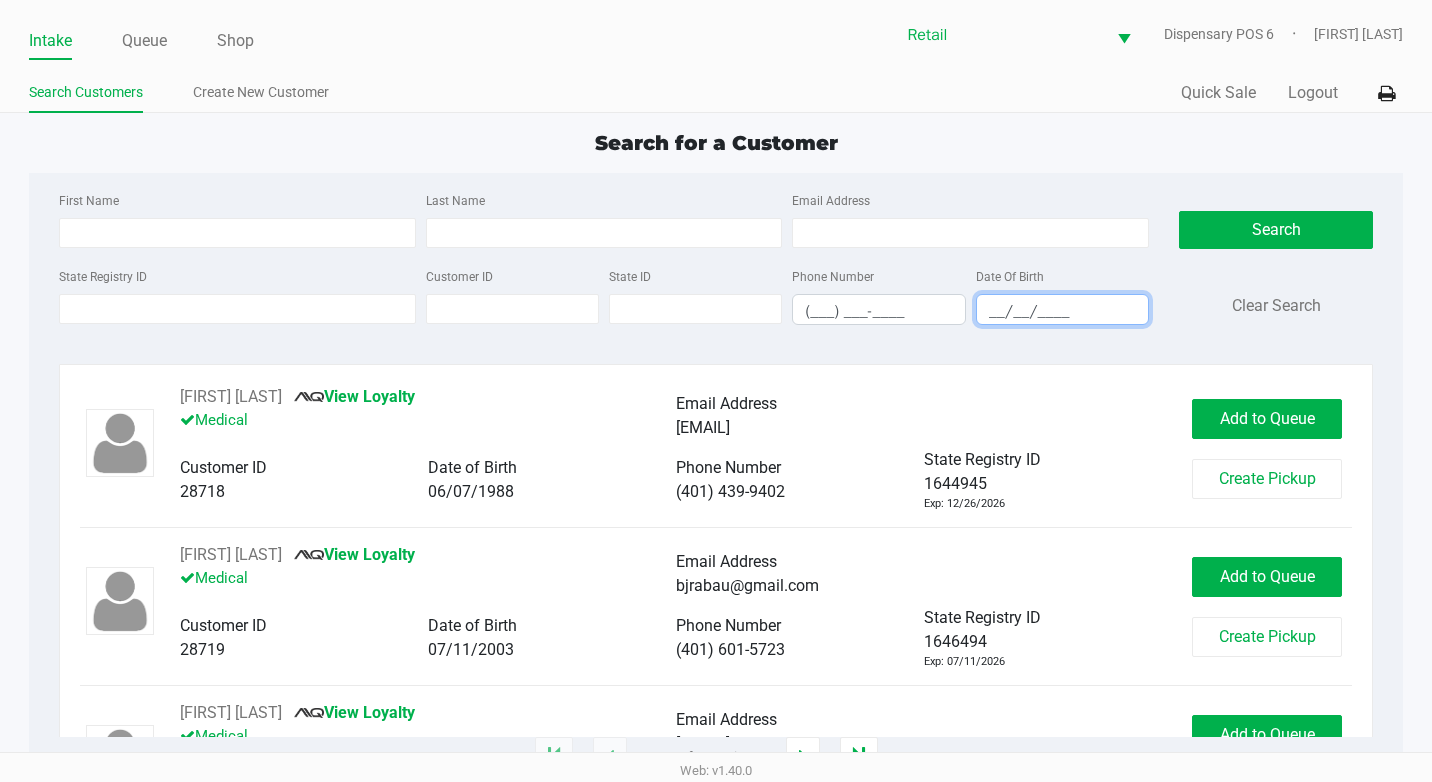 click on "__/__/____" at bounding box center (1062, 311) 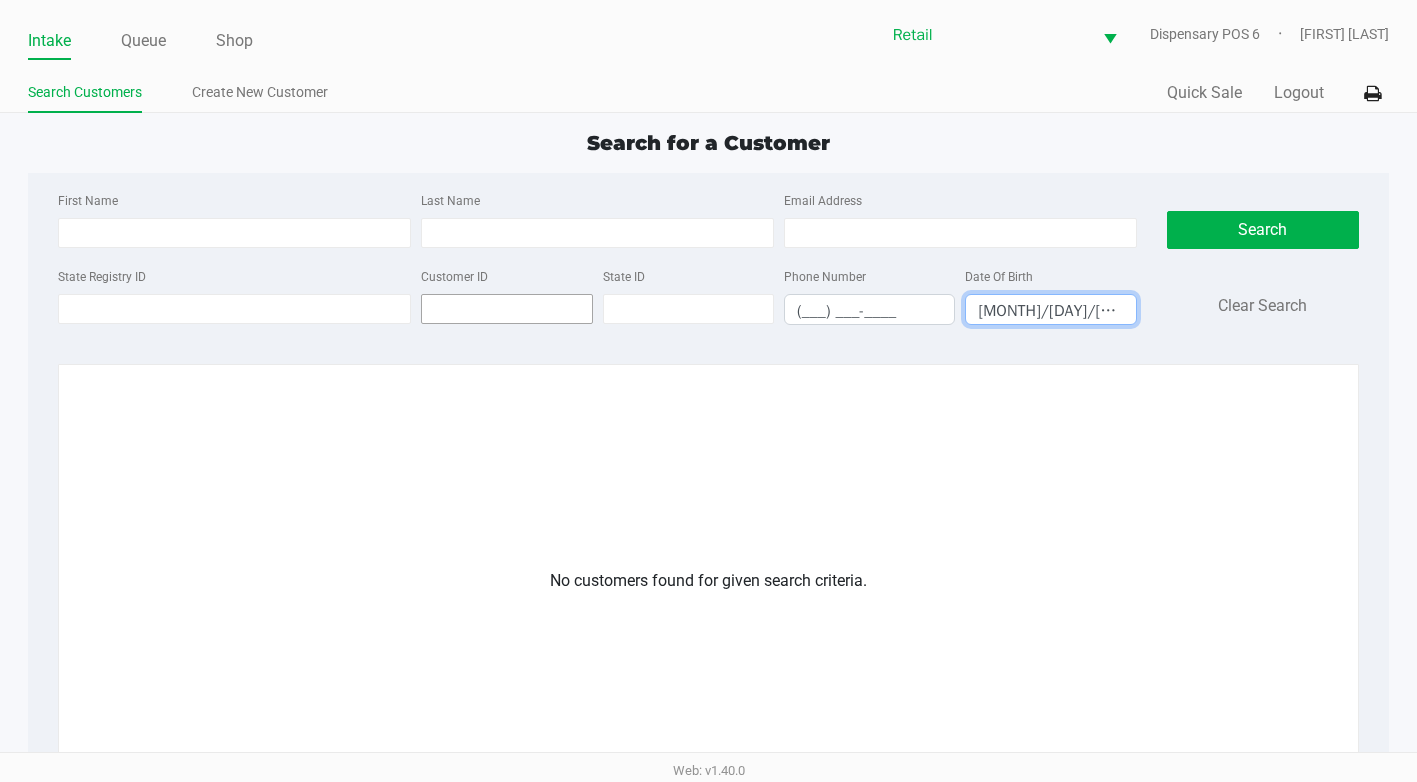 drag, startPoint x: 1067, startPoint y: 317, endPoint x: 473, endPoint y: 323, distance: 594.0303 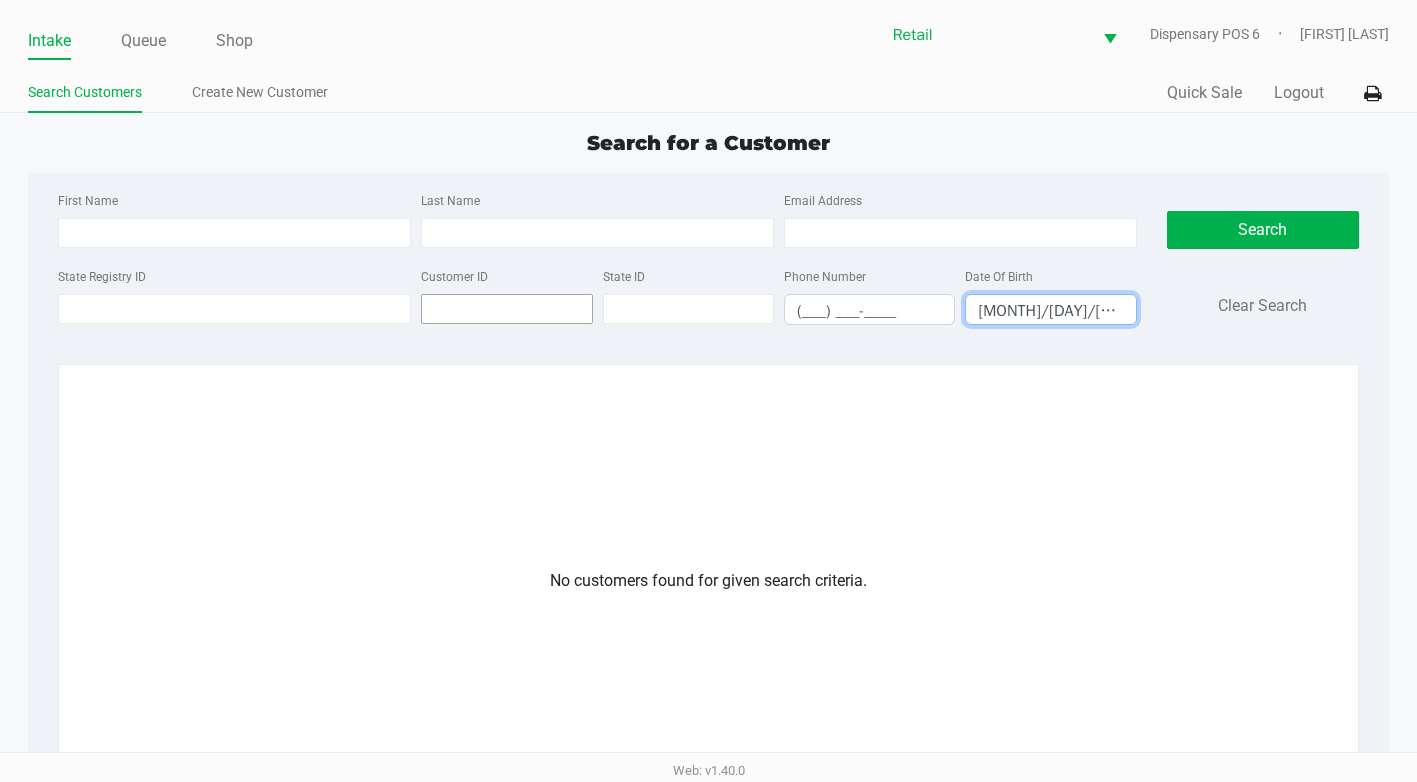 click on "State Registry ID Customer ID State ID Phone Number ([AREA]) [PREFIX]-[LINE] Date Of Birth [MONTH]/[DAY]/[YEAR]" 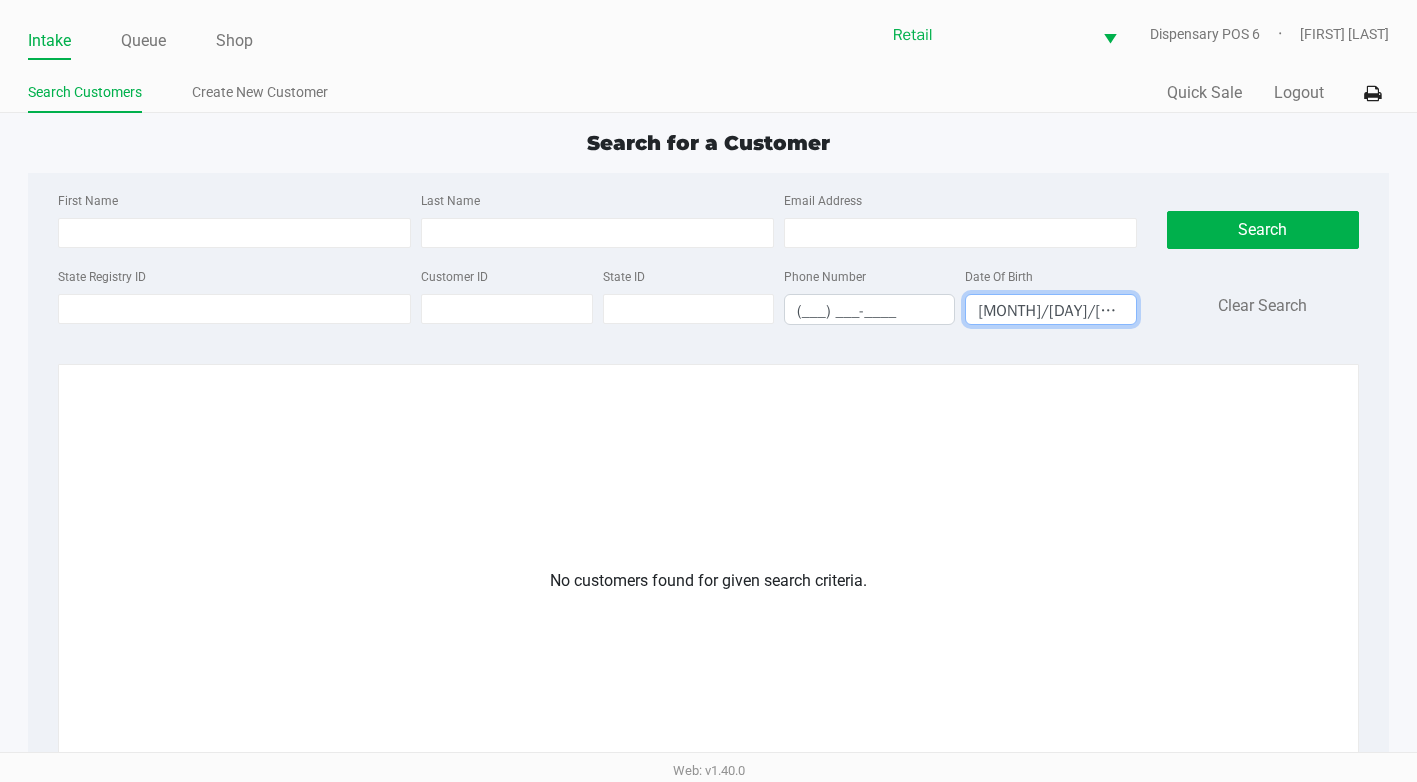 type on "__/__/____" 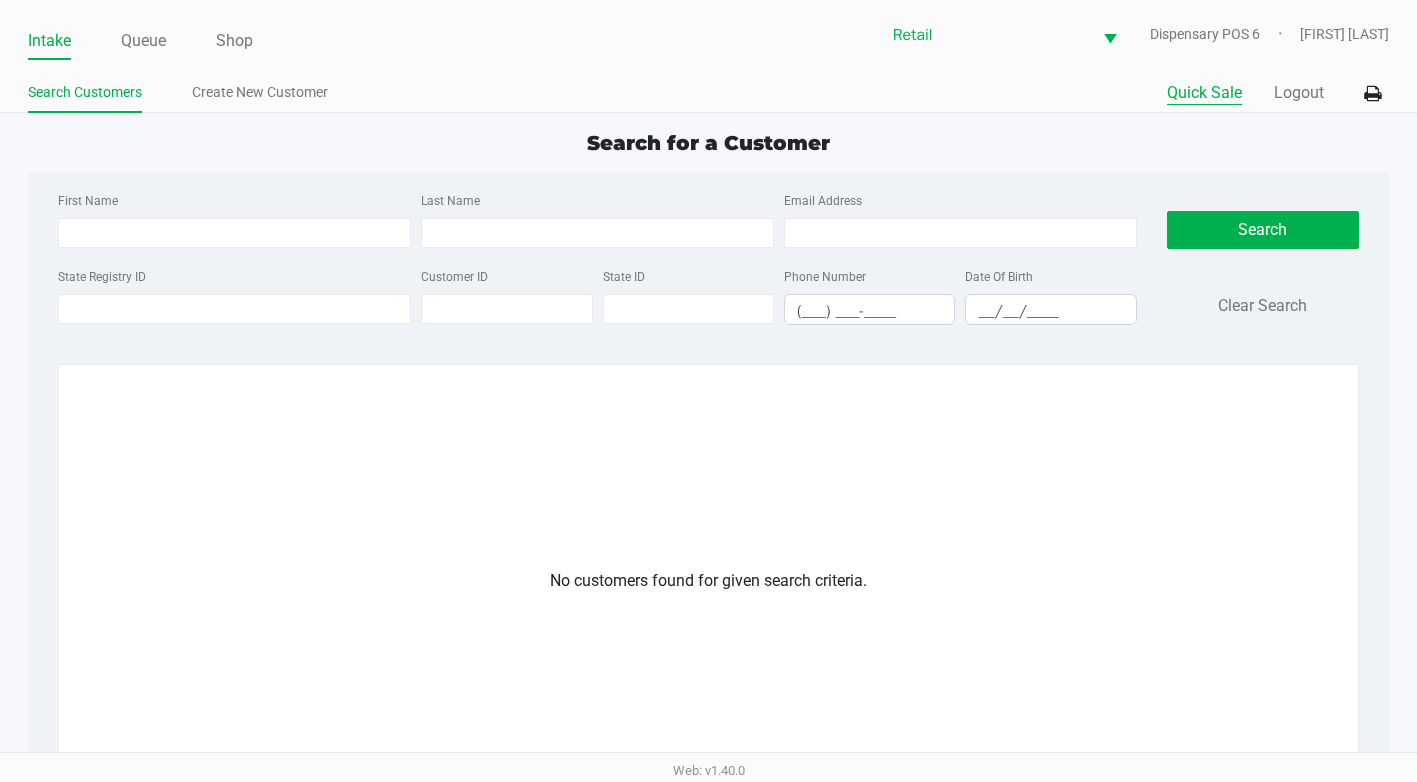 click on "Quick Sale   Logout" 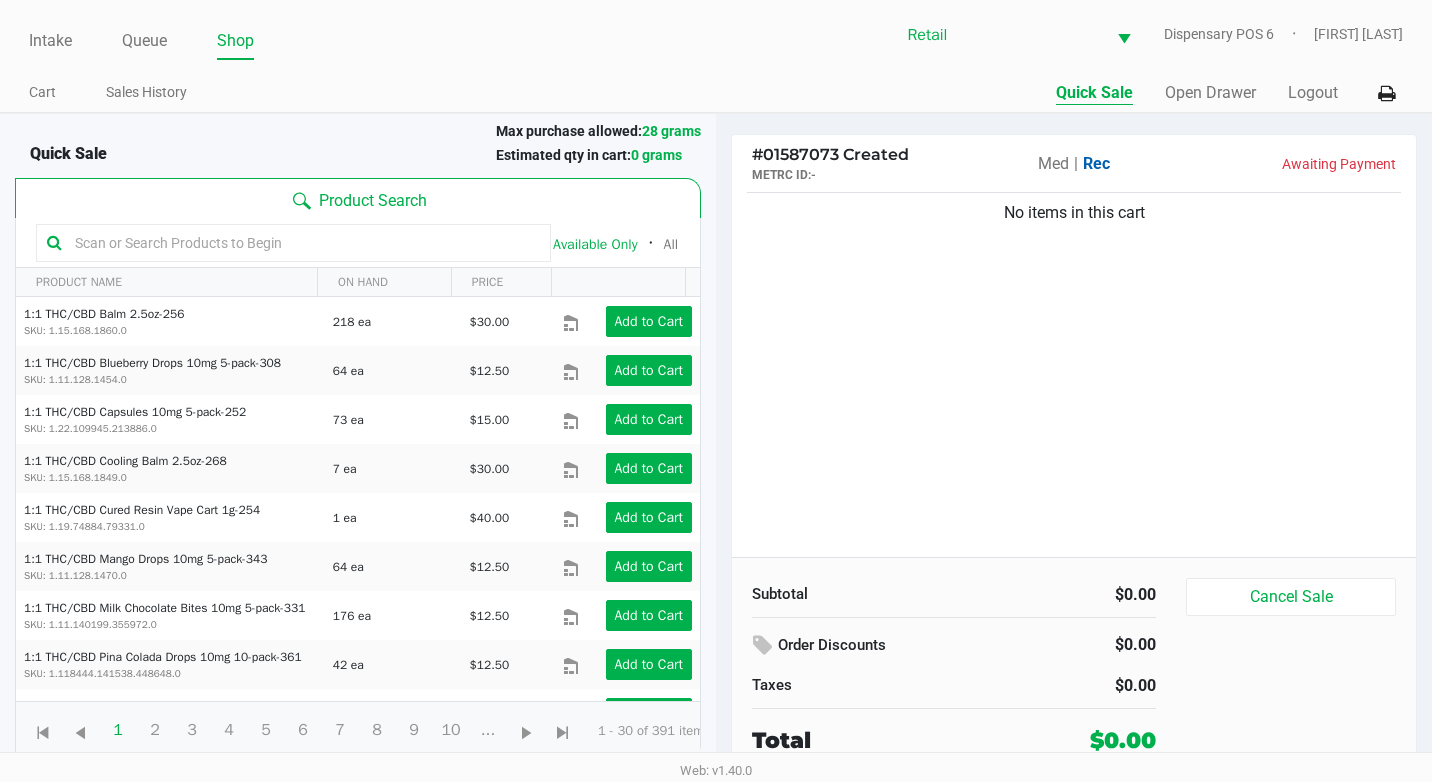 type 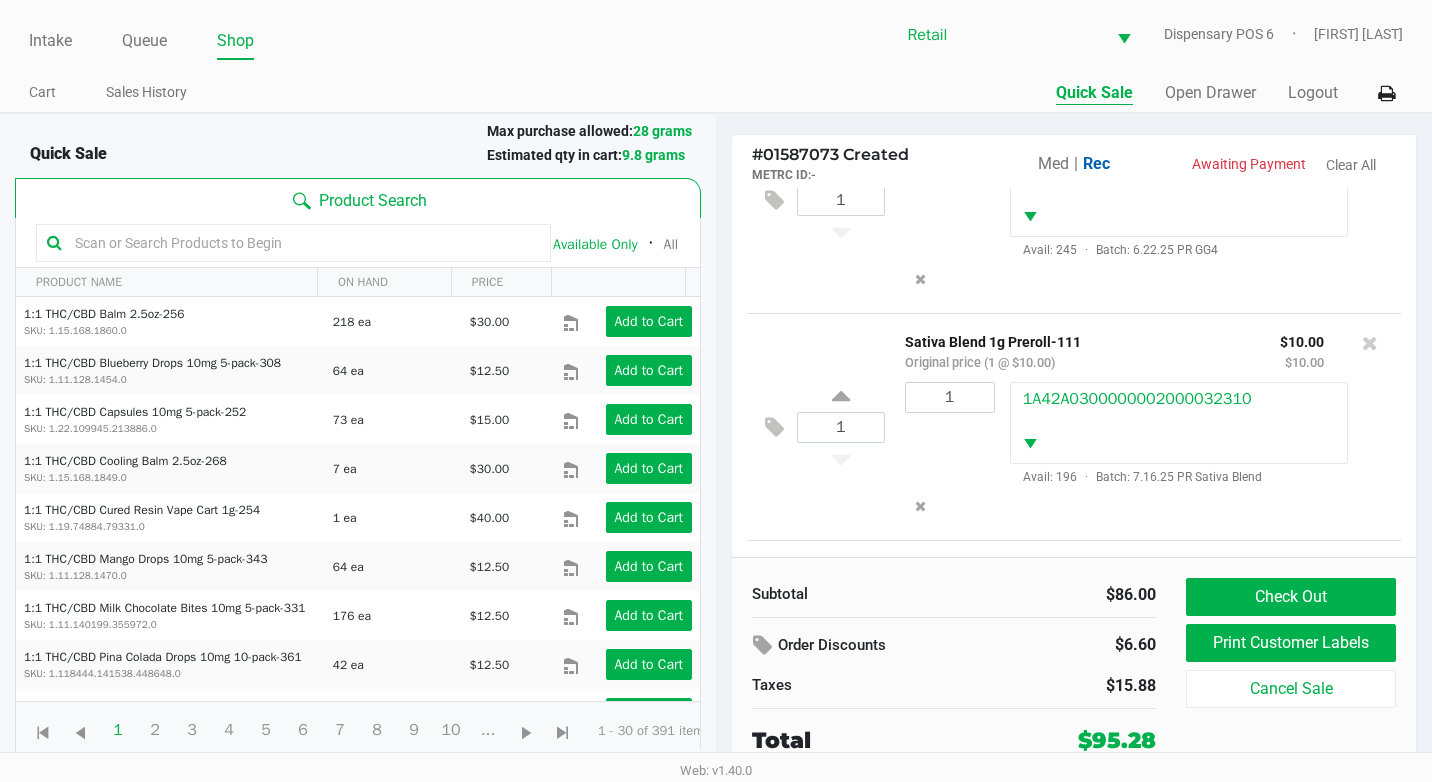 scroll, scrollTop: 600, scrollLeft: 0, axis: vertical 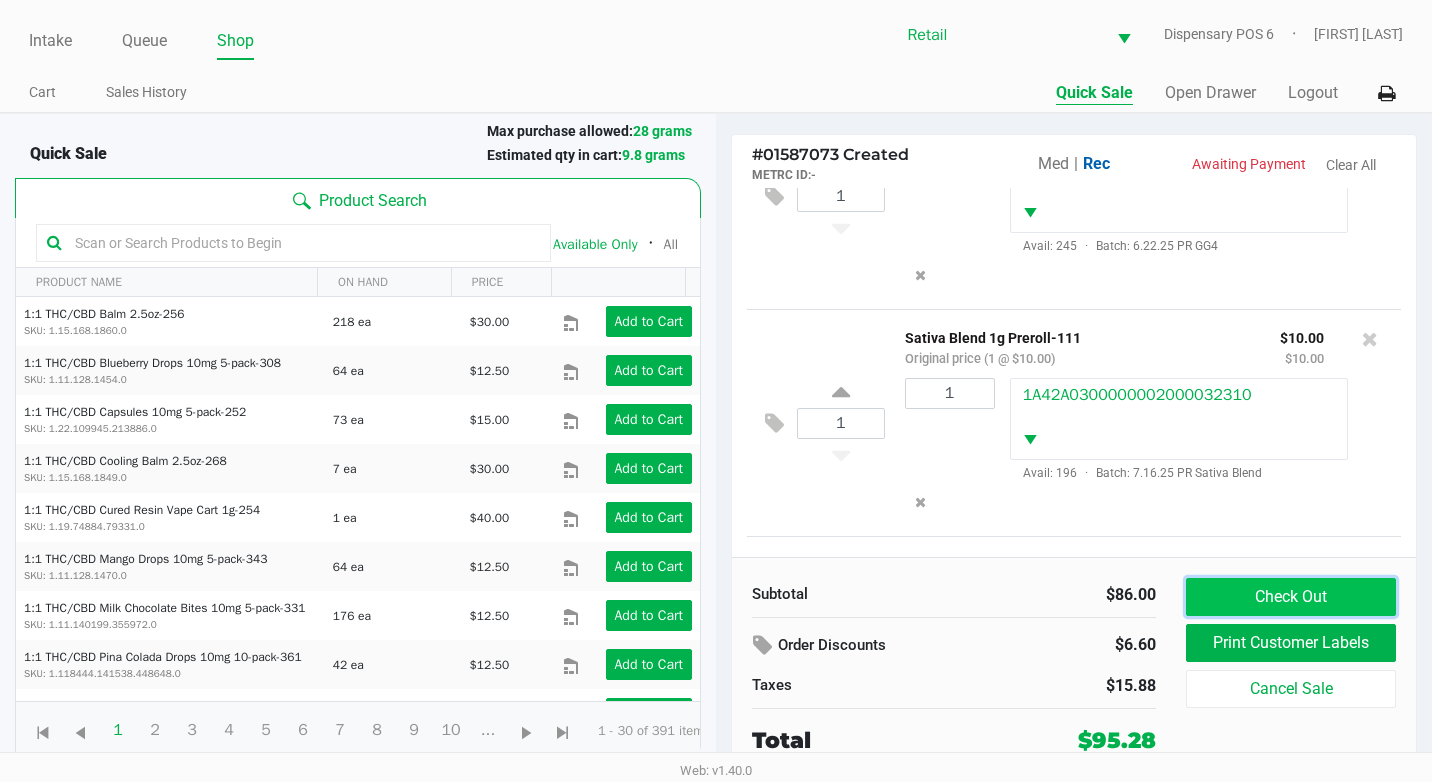 click on "Check Out" 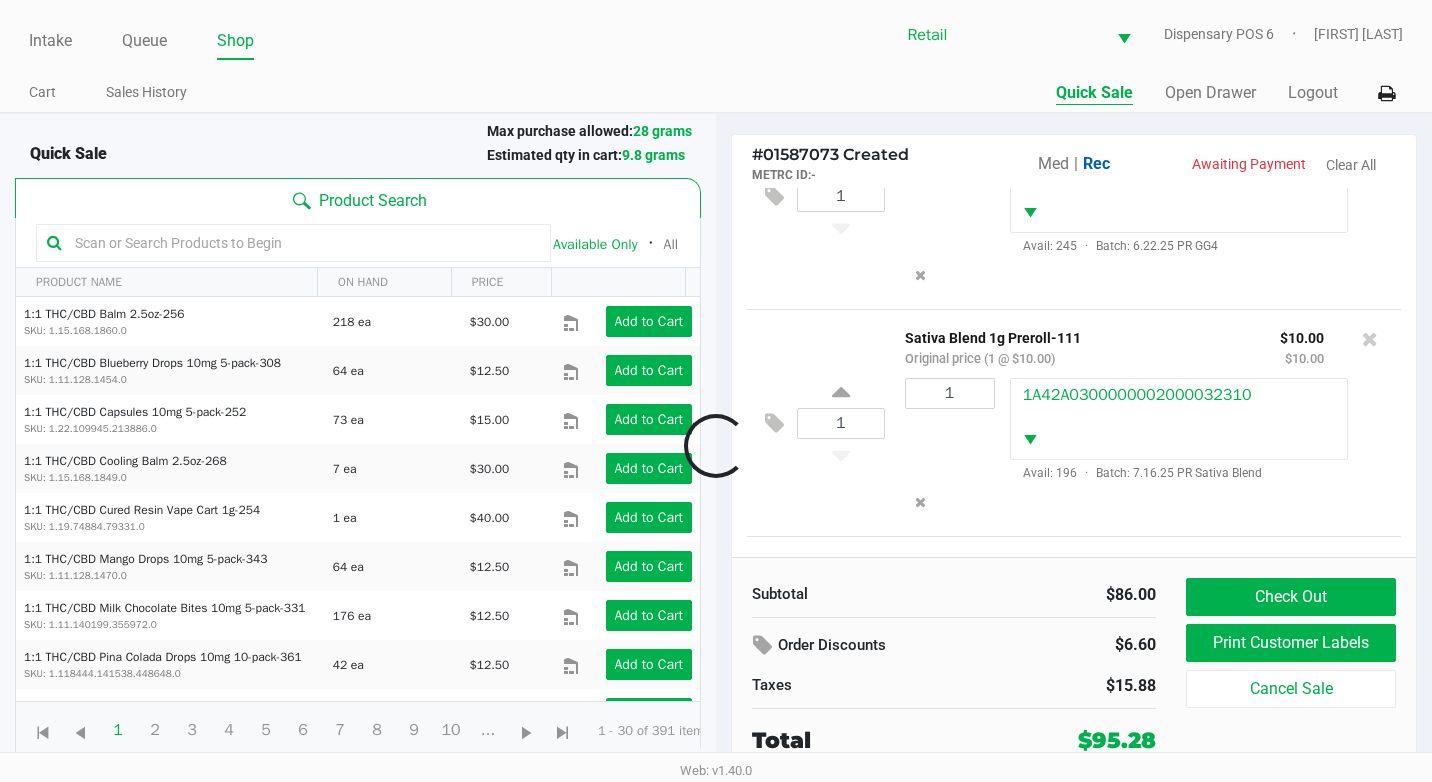 scroll, scrollTop: 827, scrollLeft: 0, axis: vertical 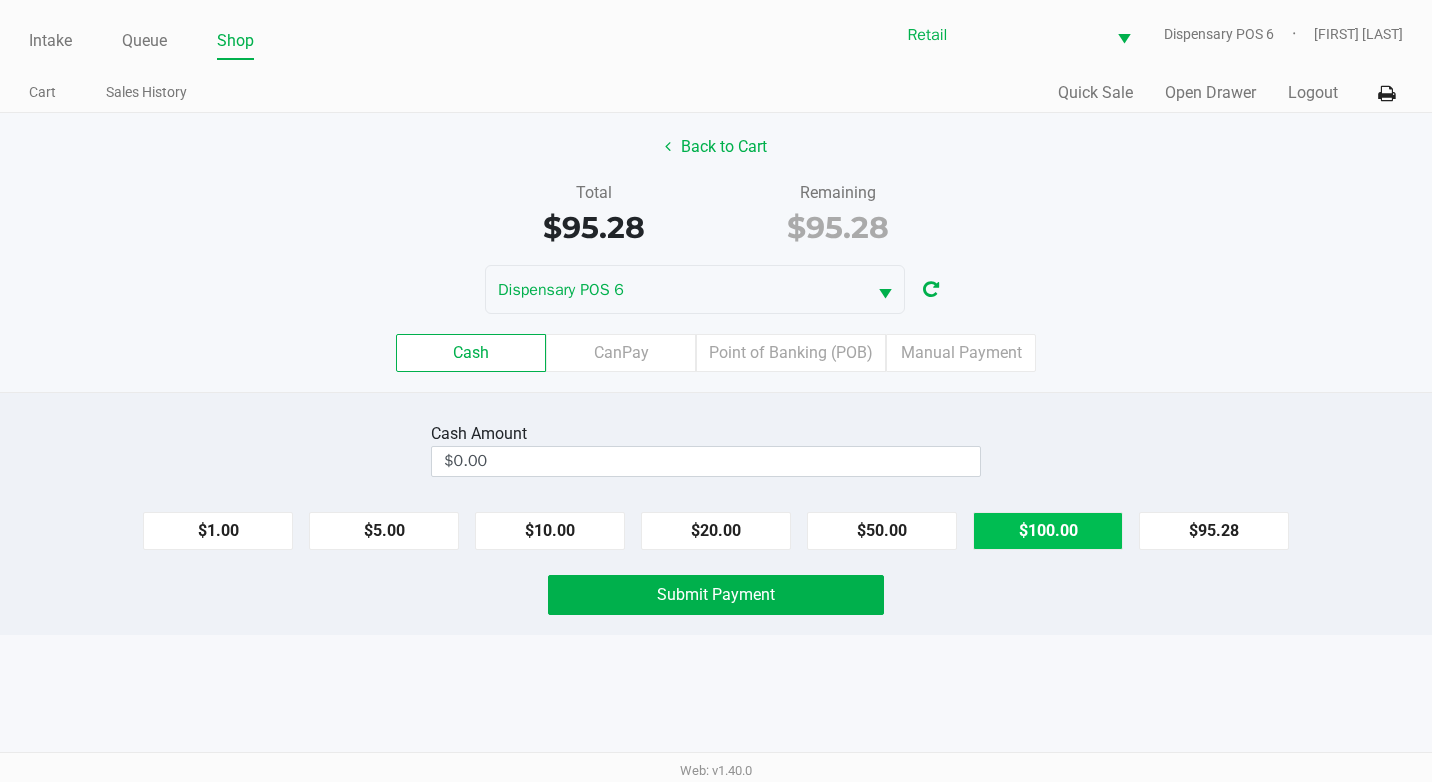 click on "$100.00" 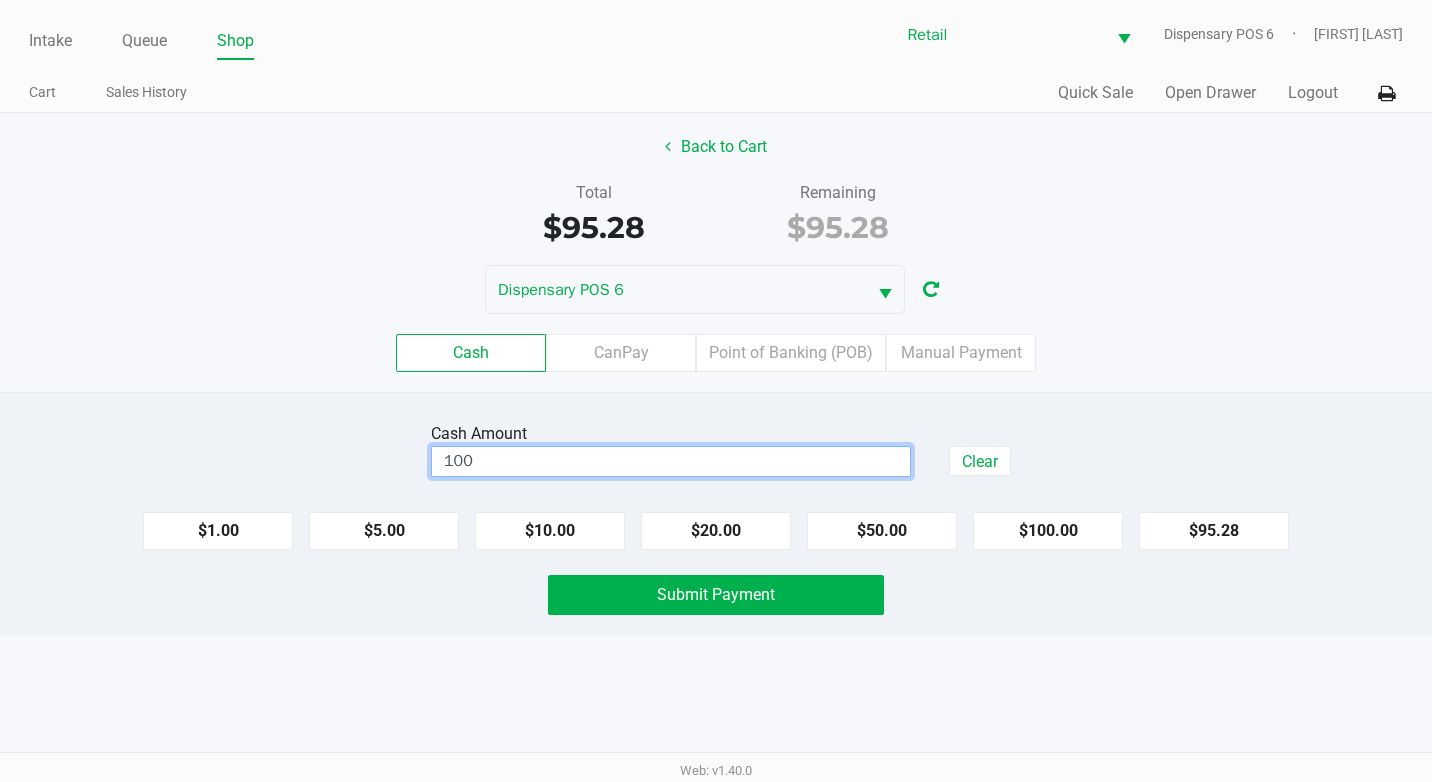 click on "100" at bounding box center (671, 461) 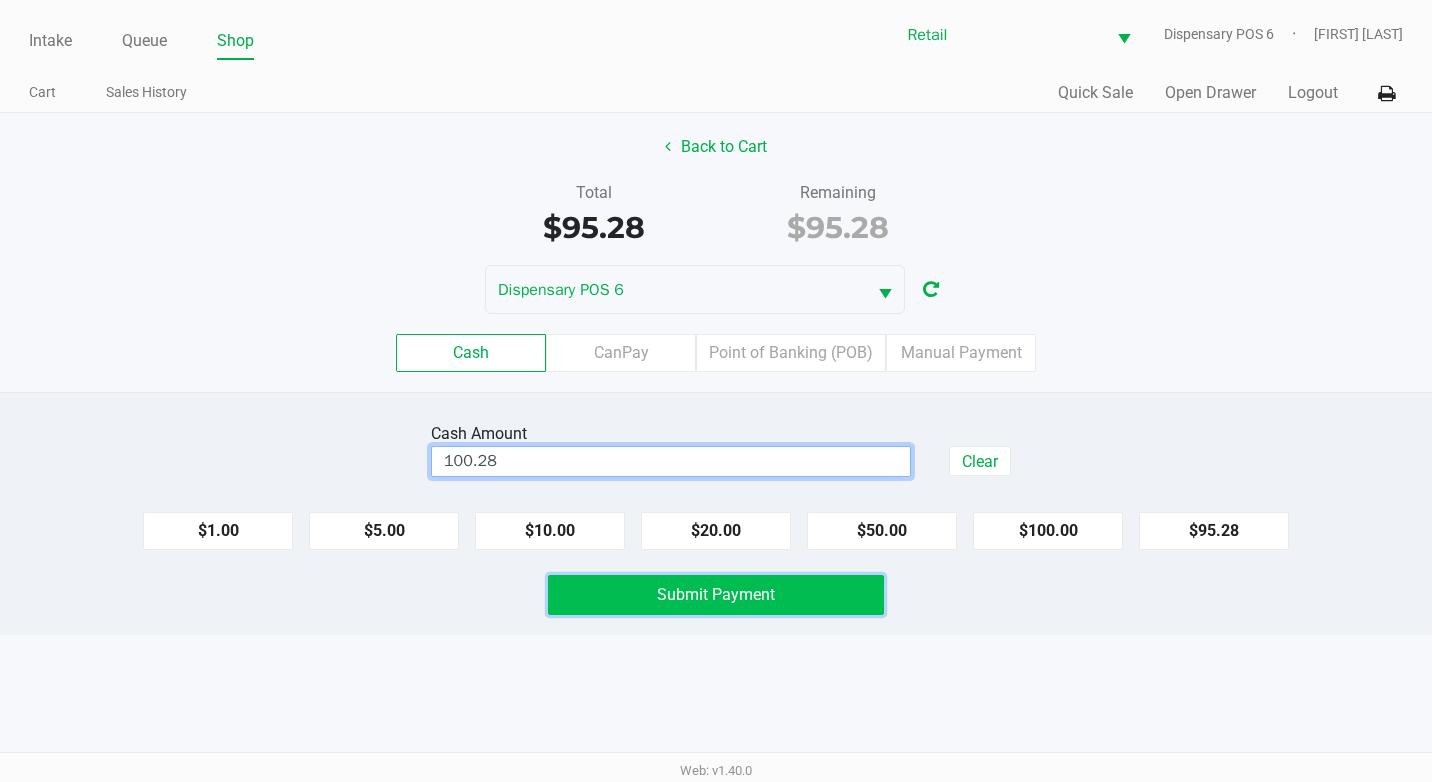 type on "$100.28" 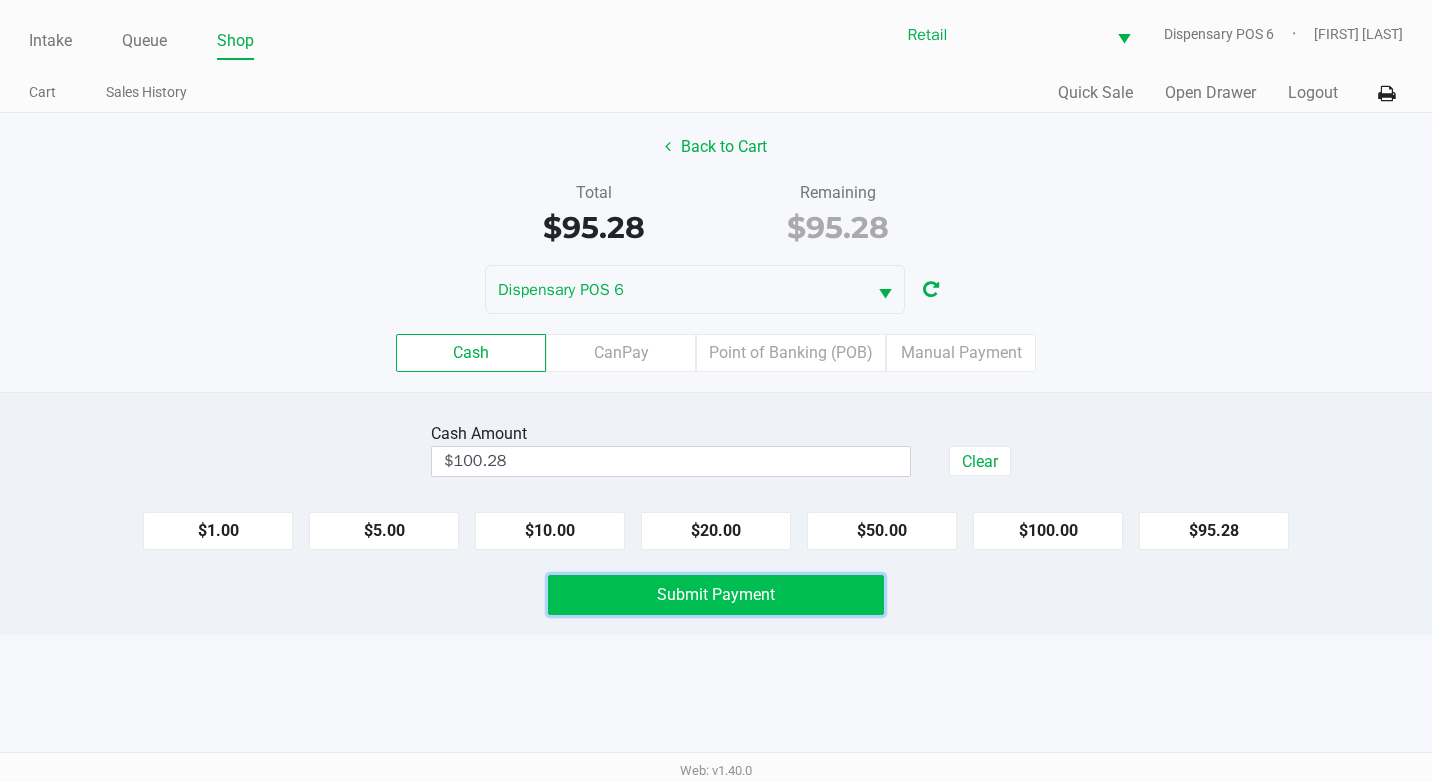 click on "Submit Payment" 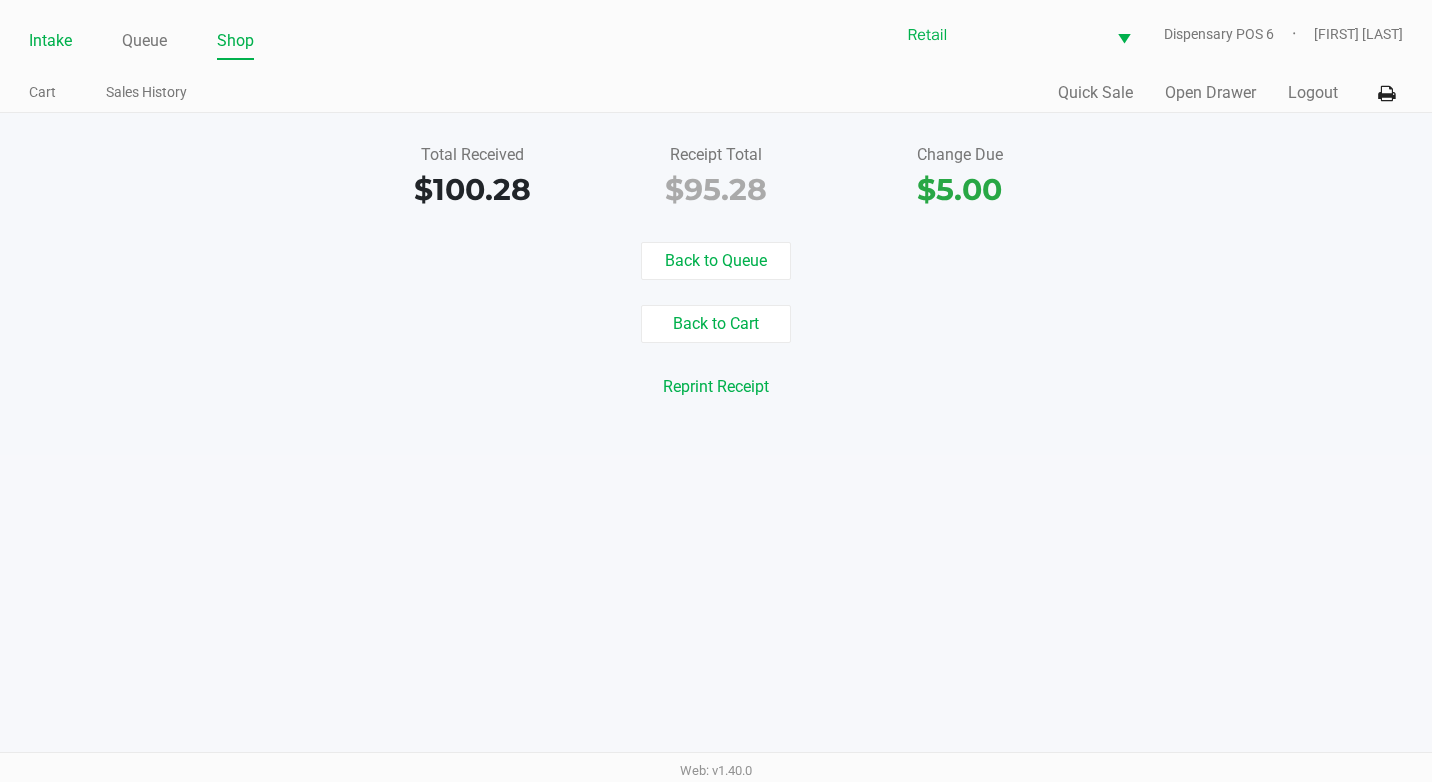 click on "Intake" 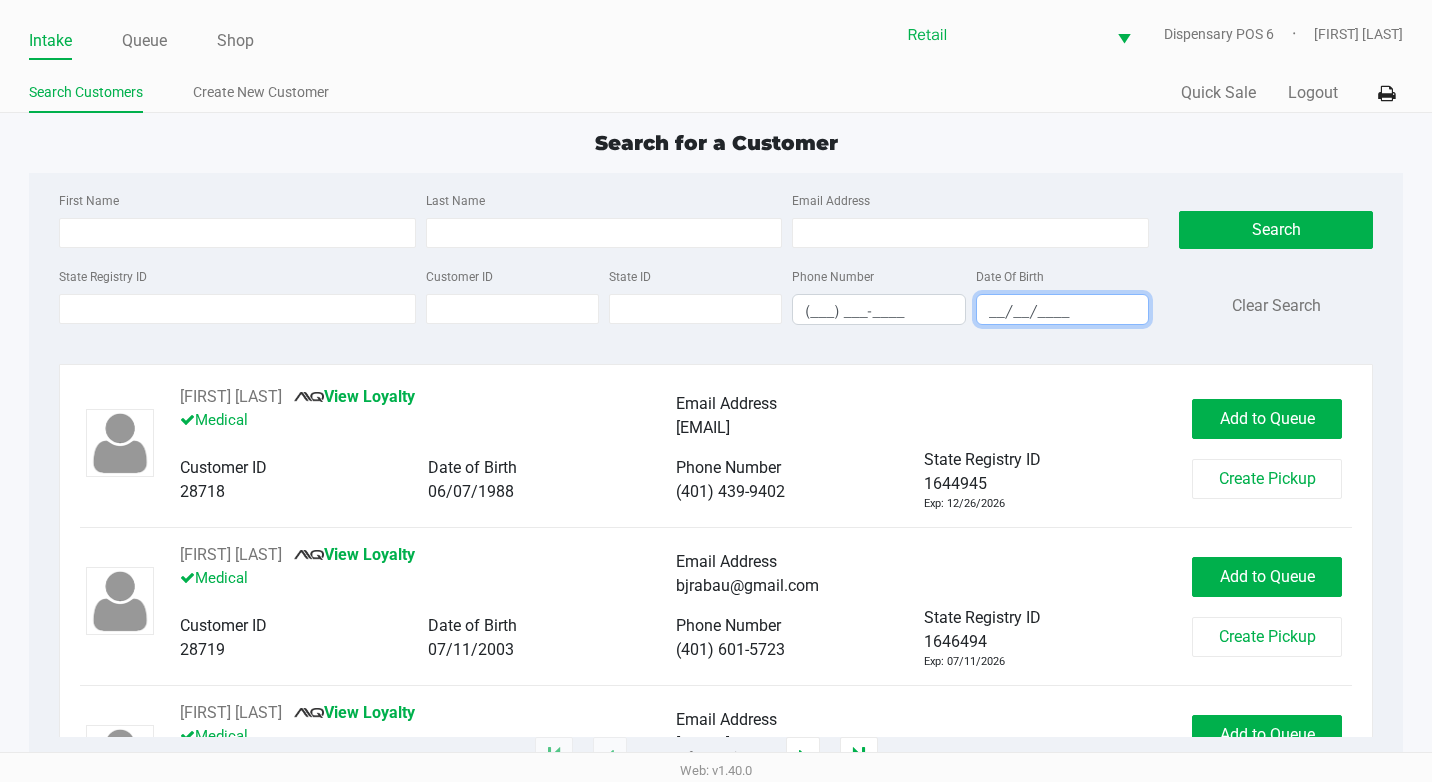 click on "__/__/____" at bounding box center [1062, 311] 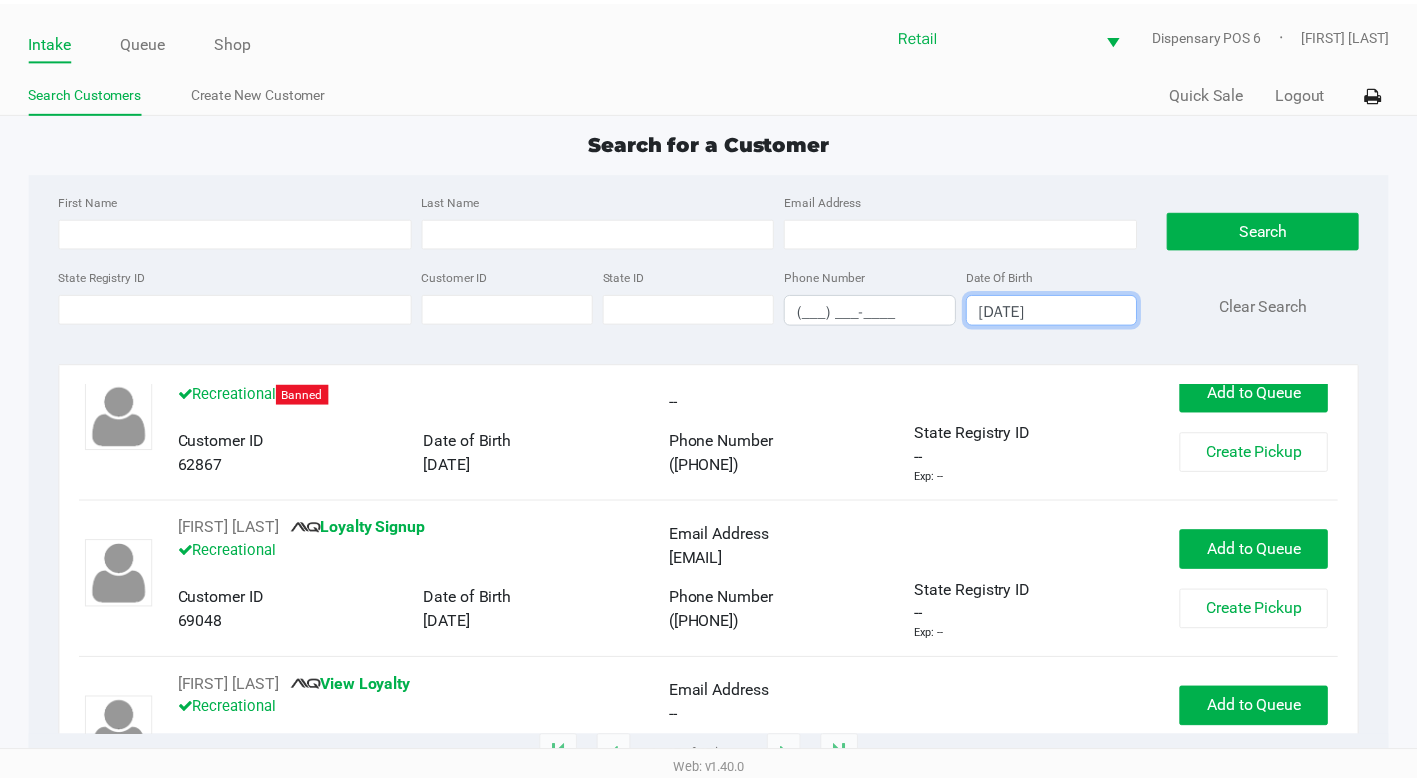 scroll, scrollTop: 600, scrollLeft: 0, axis: vertical 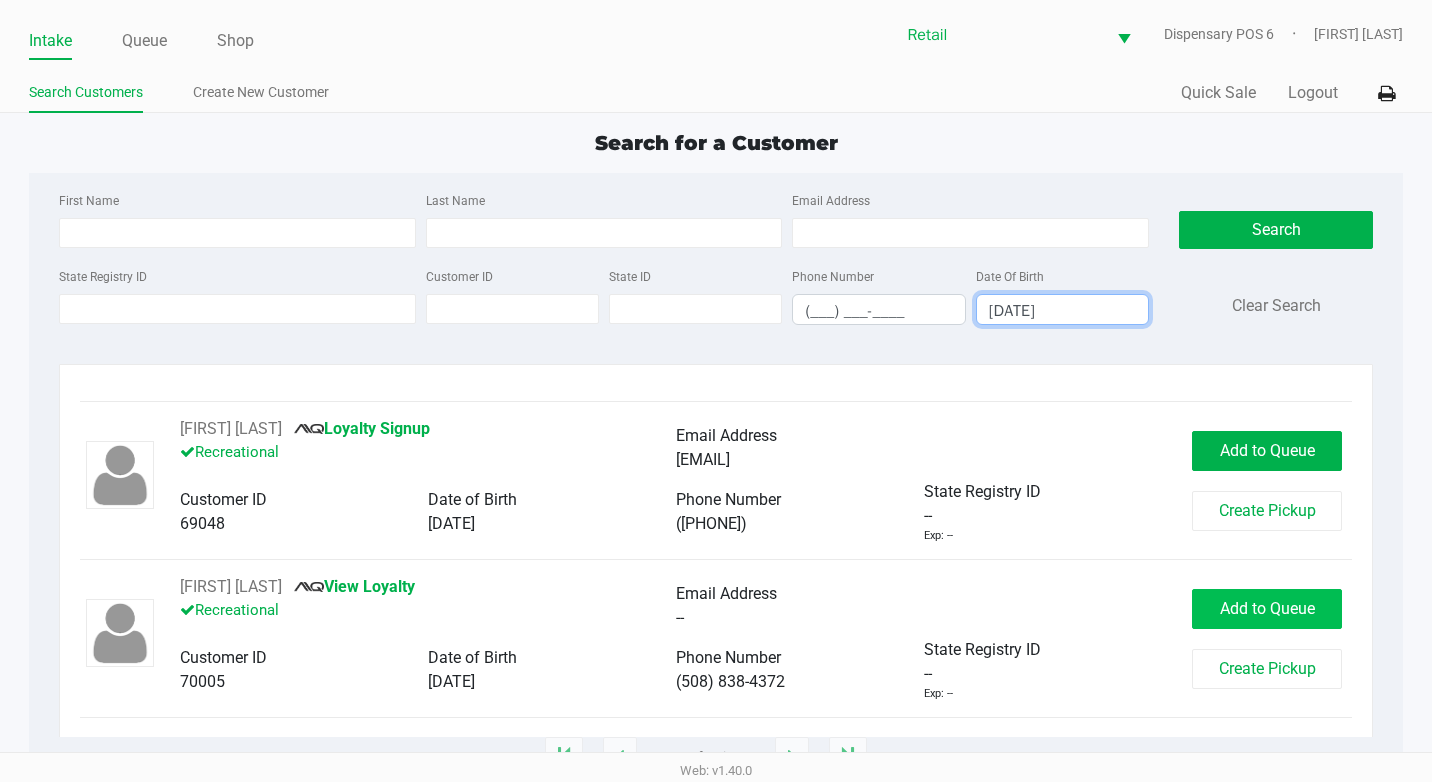 type on "[DATE]" 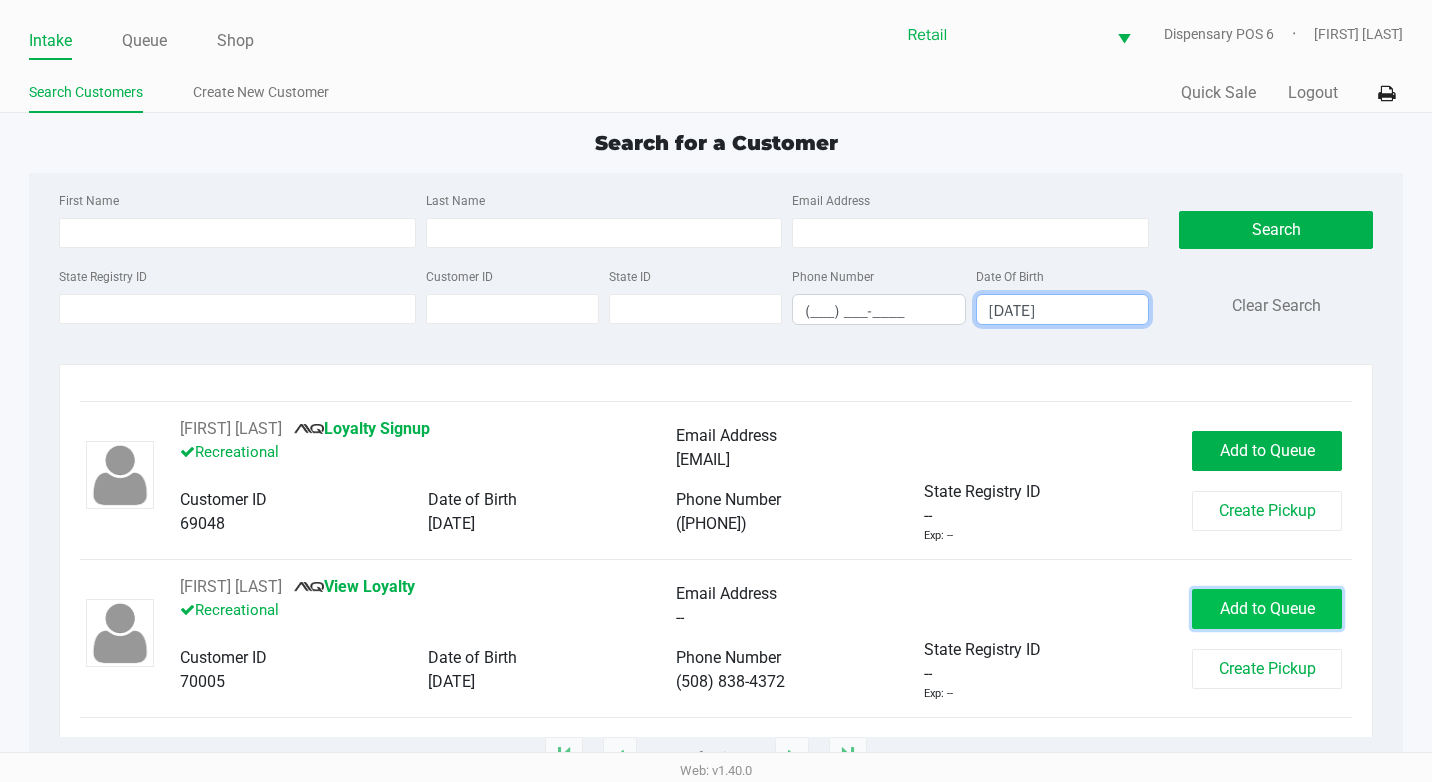 click on "Add to Queue" 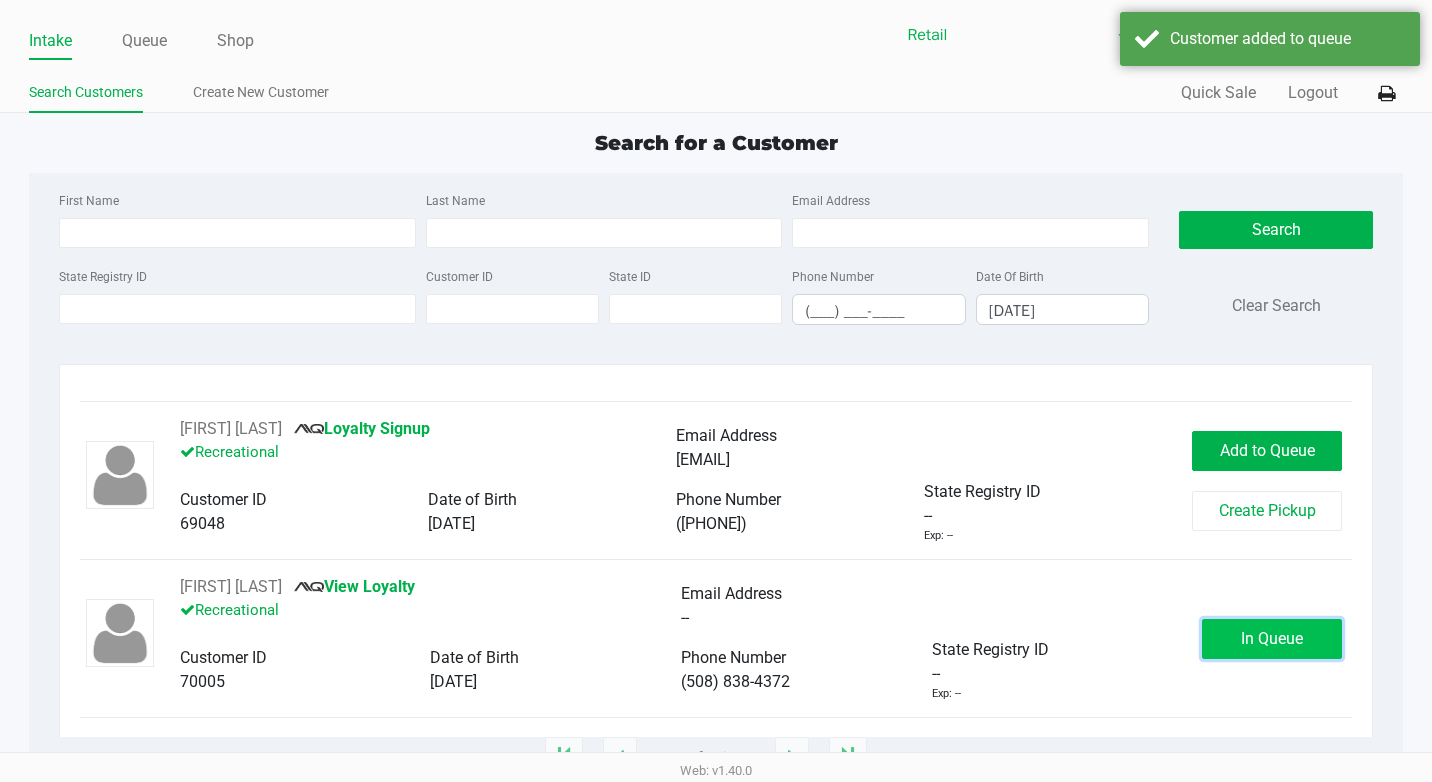 click on "In Queue" 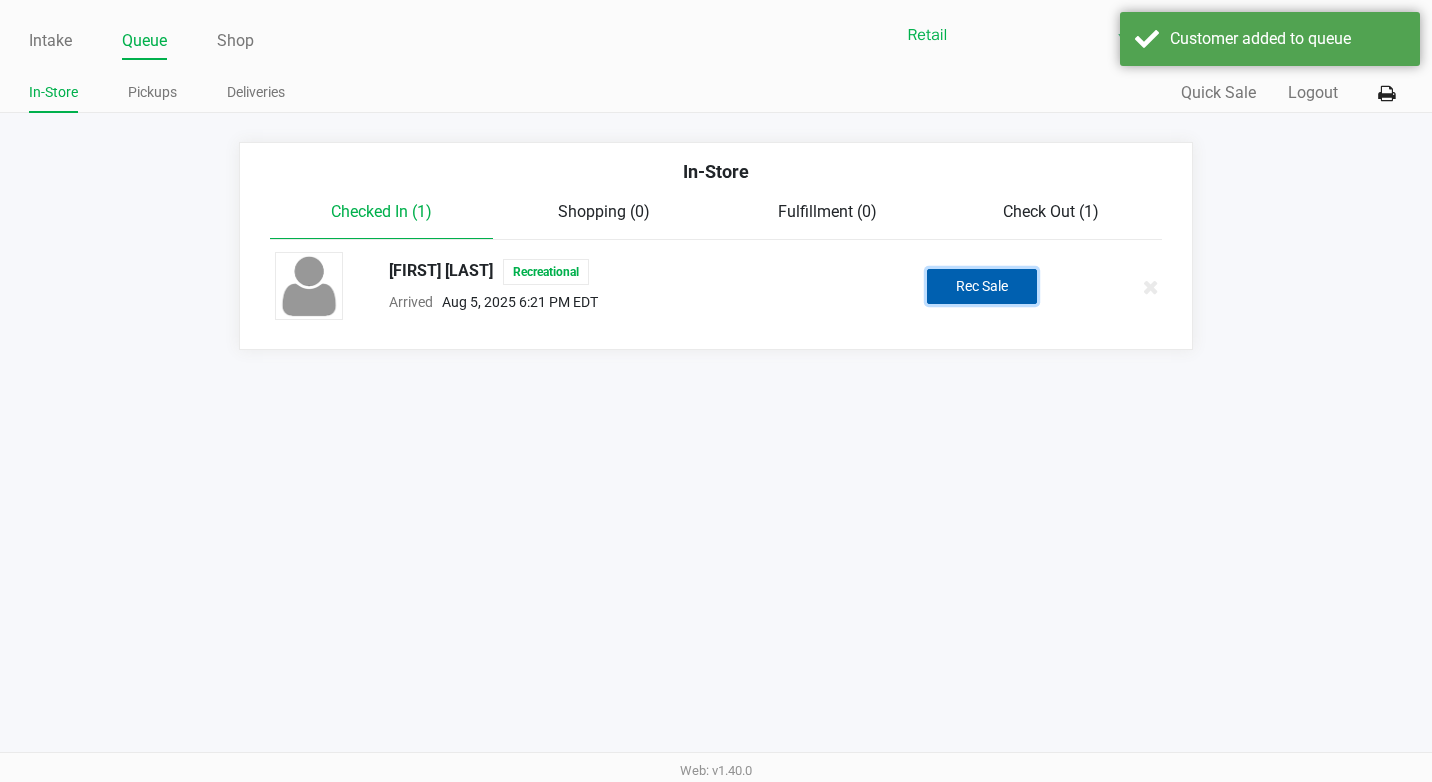 click on "Rec Sale" 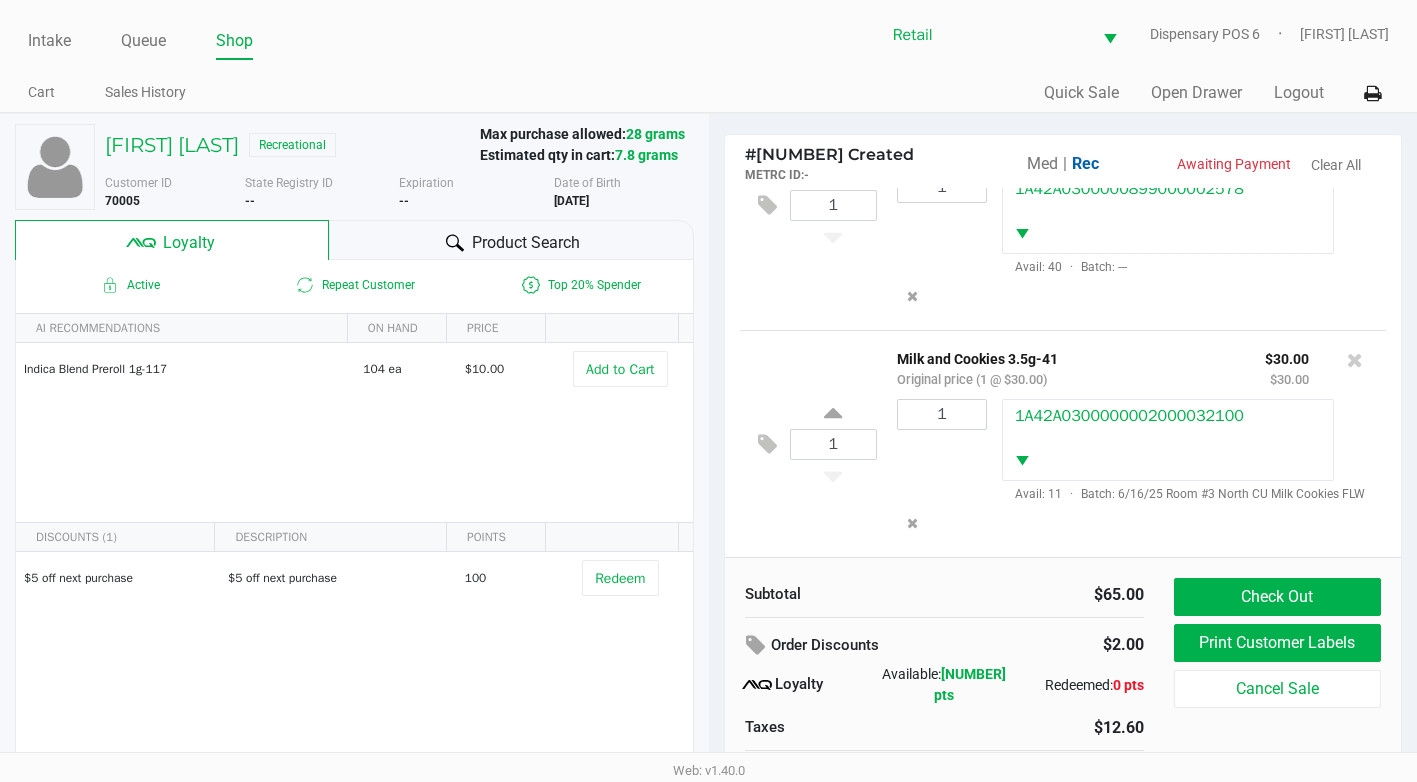 scroll, scrollTop: 378, scrollLeft: 0, axis: vertical 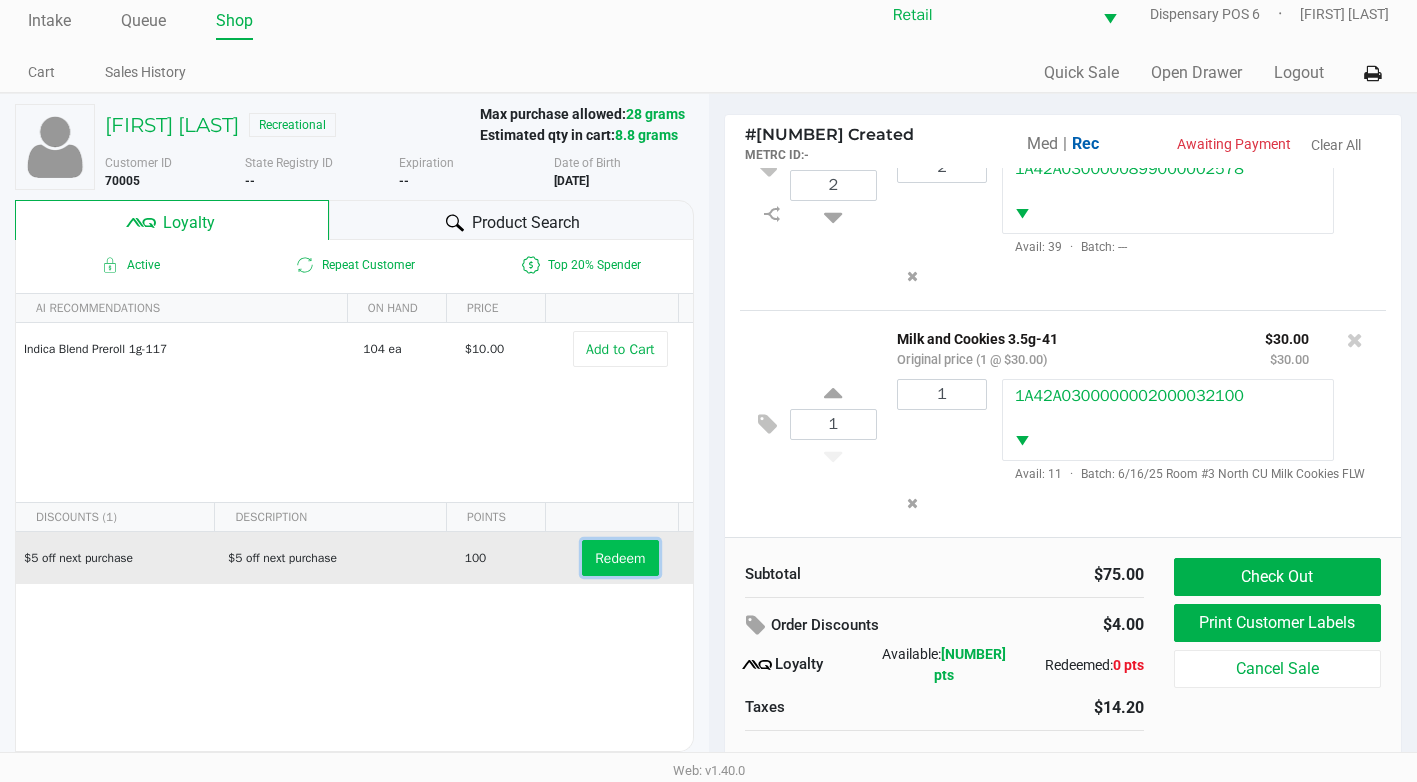 click on "Redeem" 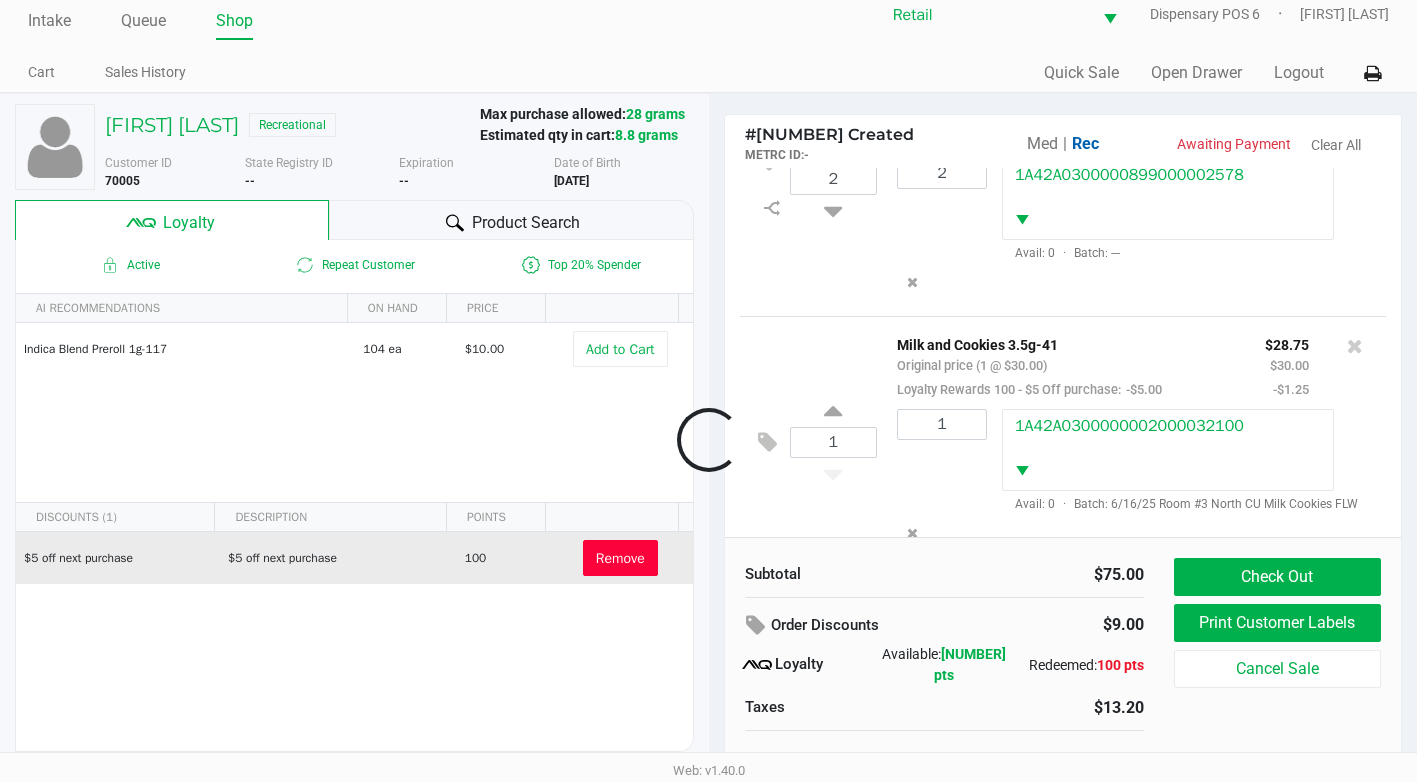 scroll, scrollTop: 450, scrollLeft: 0, axis: vertical 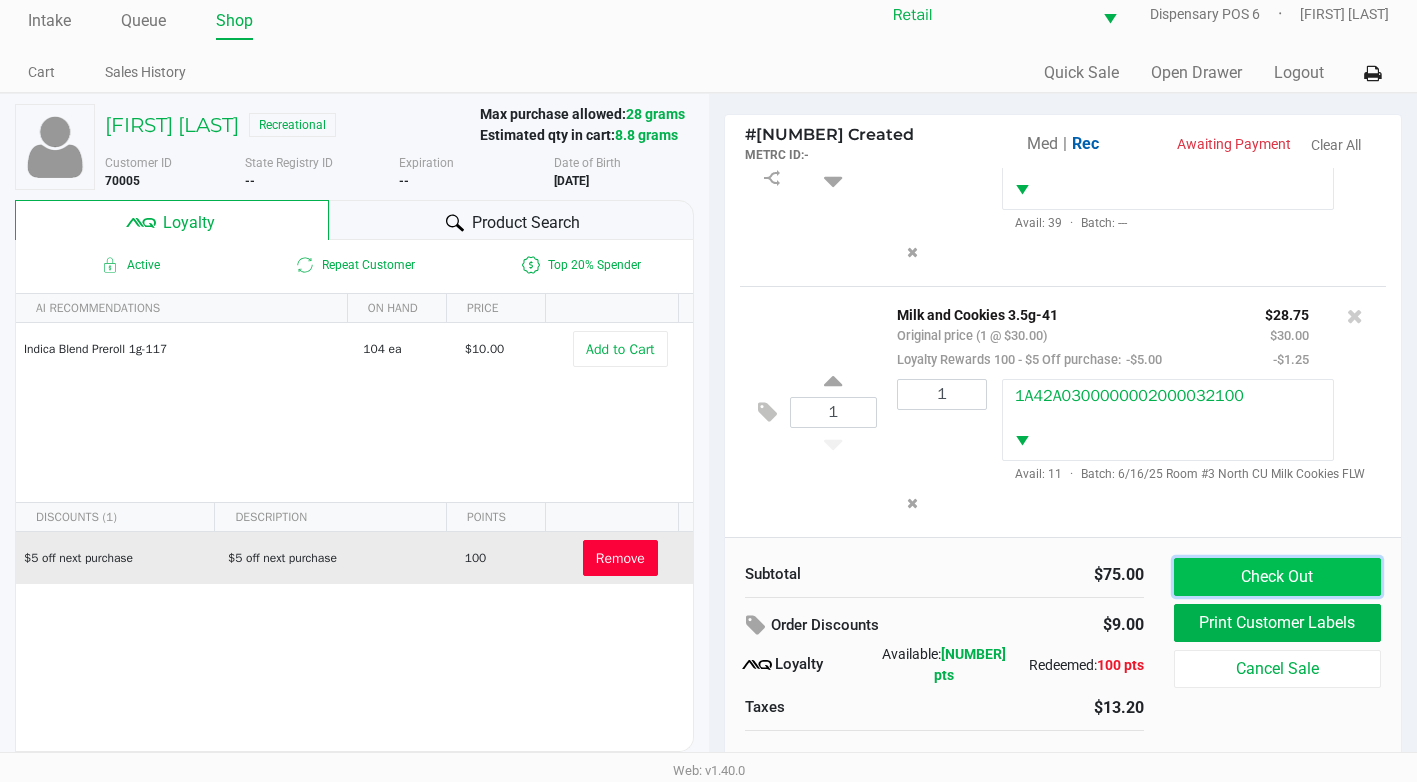click on "Check Out" 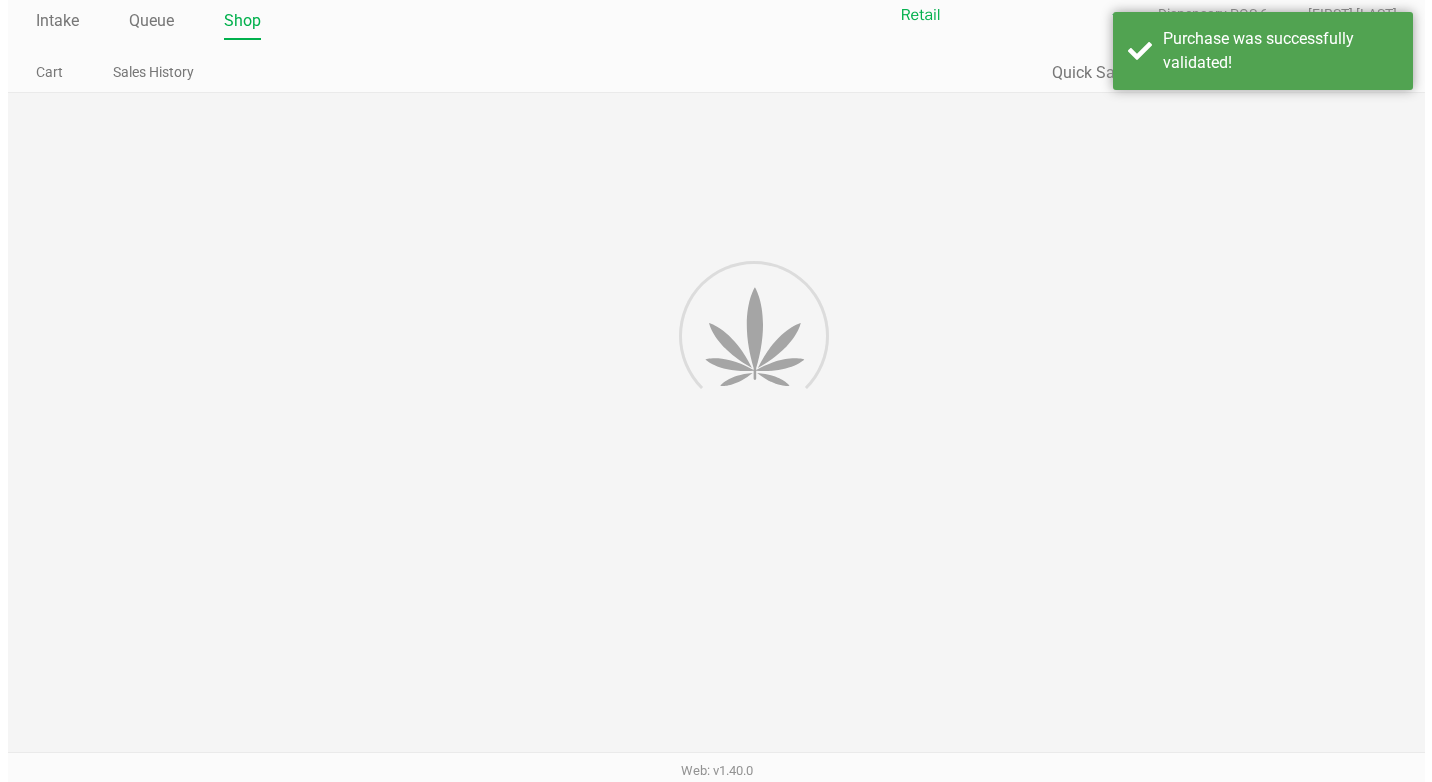 scroll, scrollTop: 0, scrollLeft: 0, axis: both 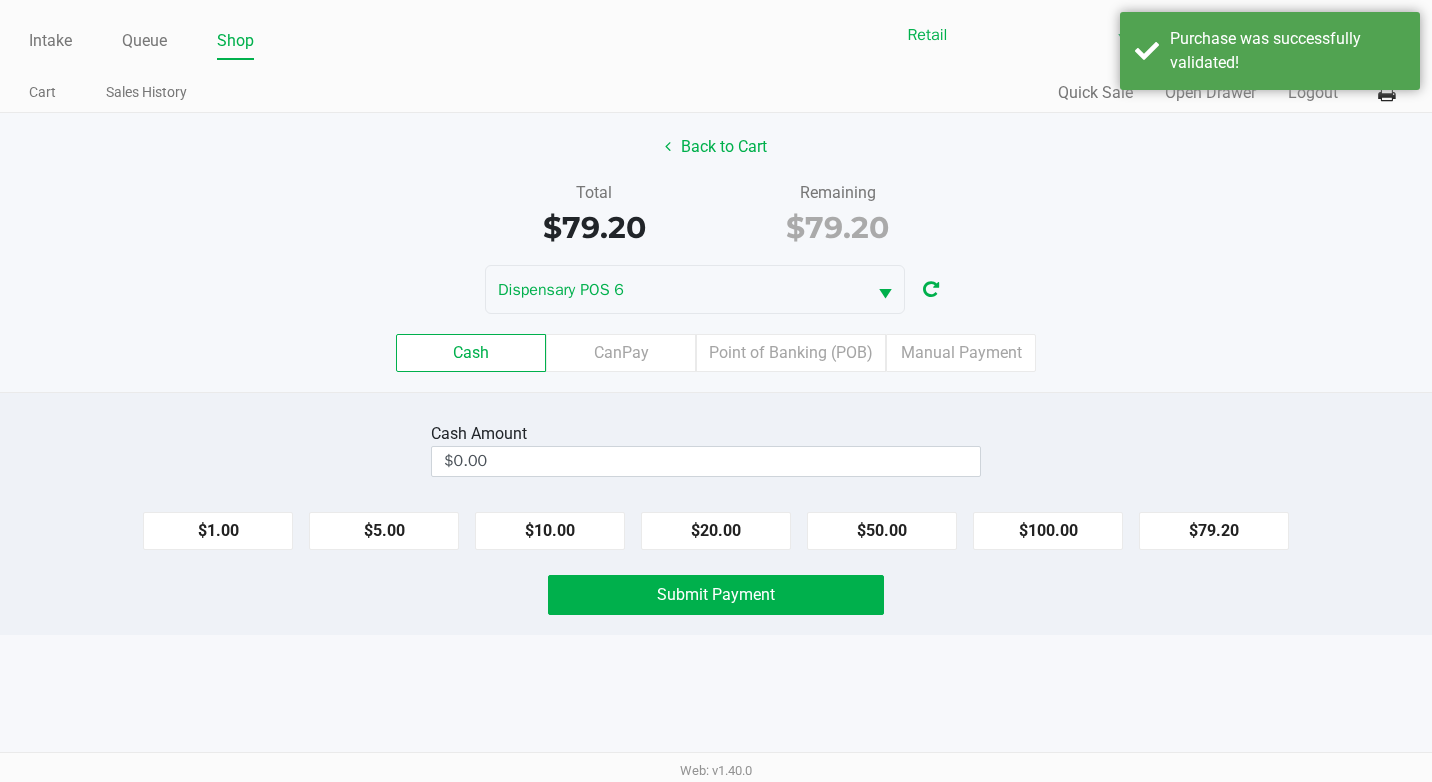 click on "Cash  Amount  $0.00  $1.00   $5.00   $10.00   $20.00   $50.00   $100.00   $79.20   Submit Payment" 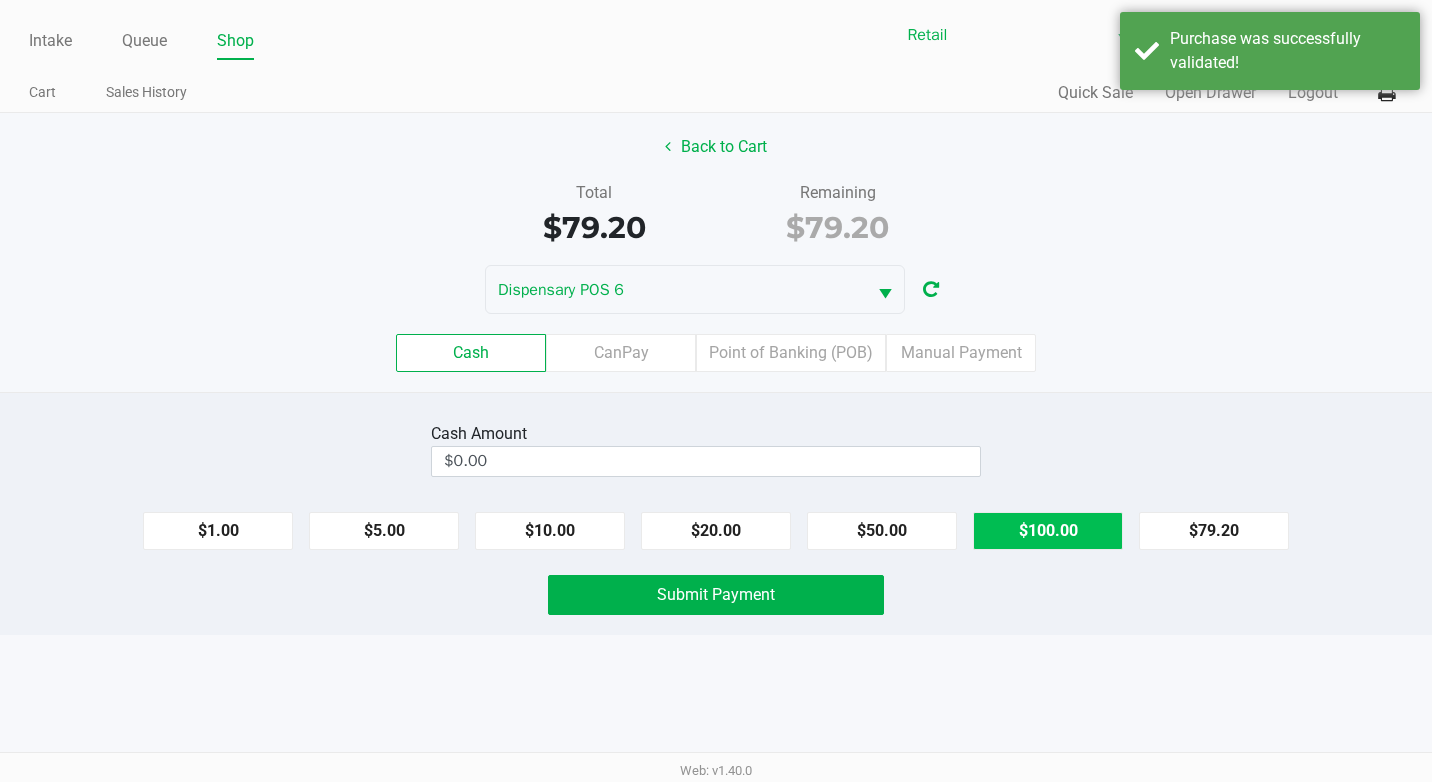 click on "$100.00" 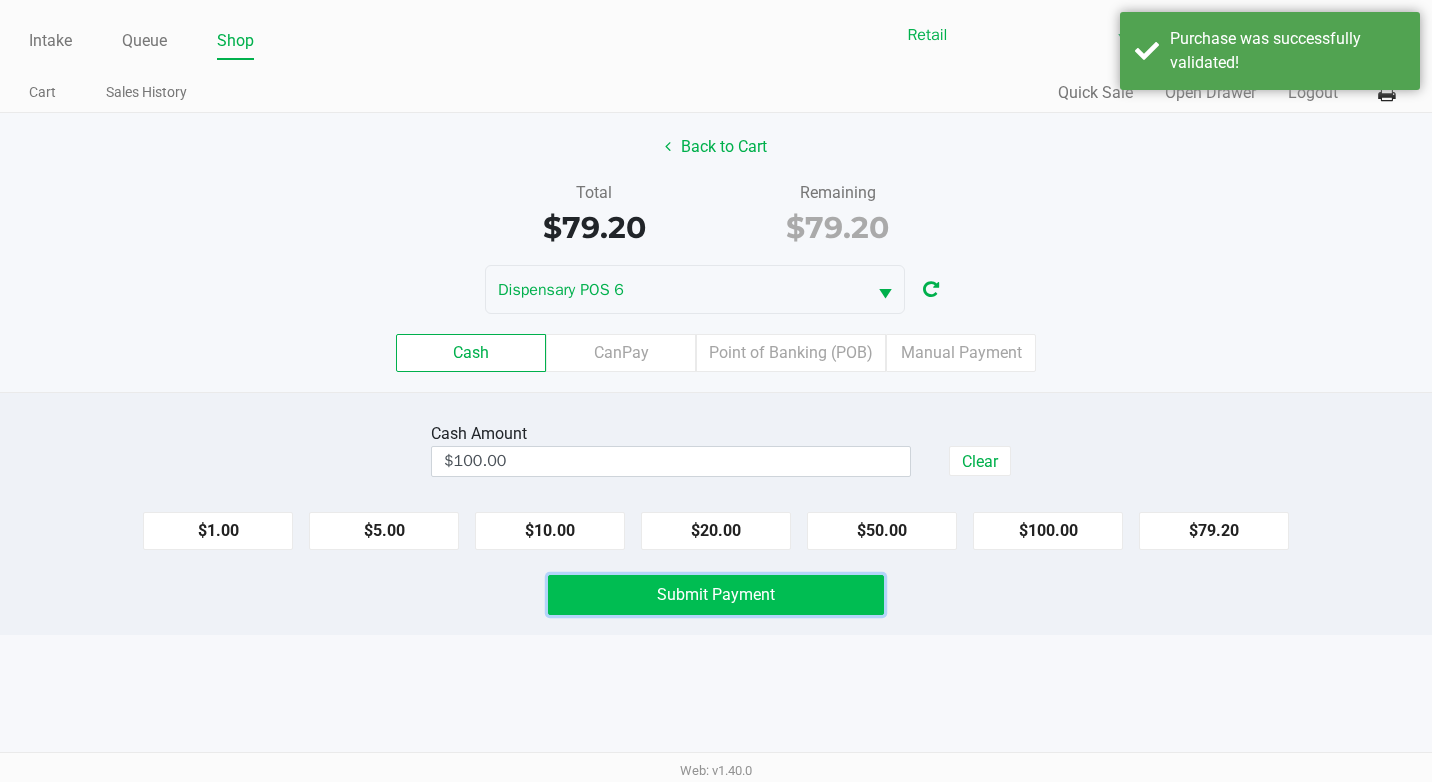 click on "Submit Payment" 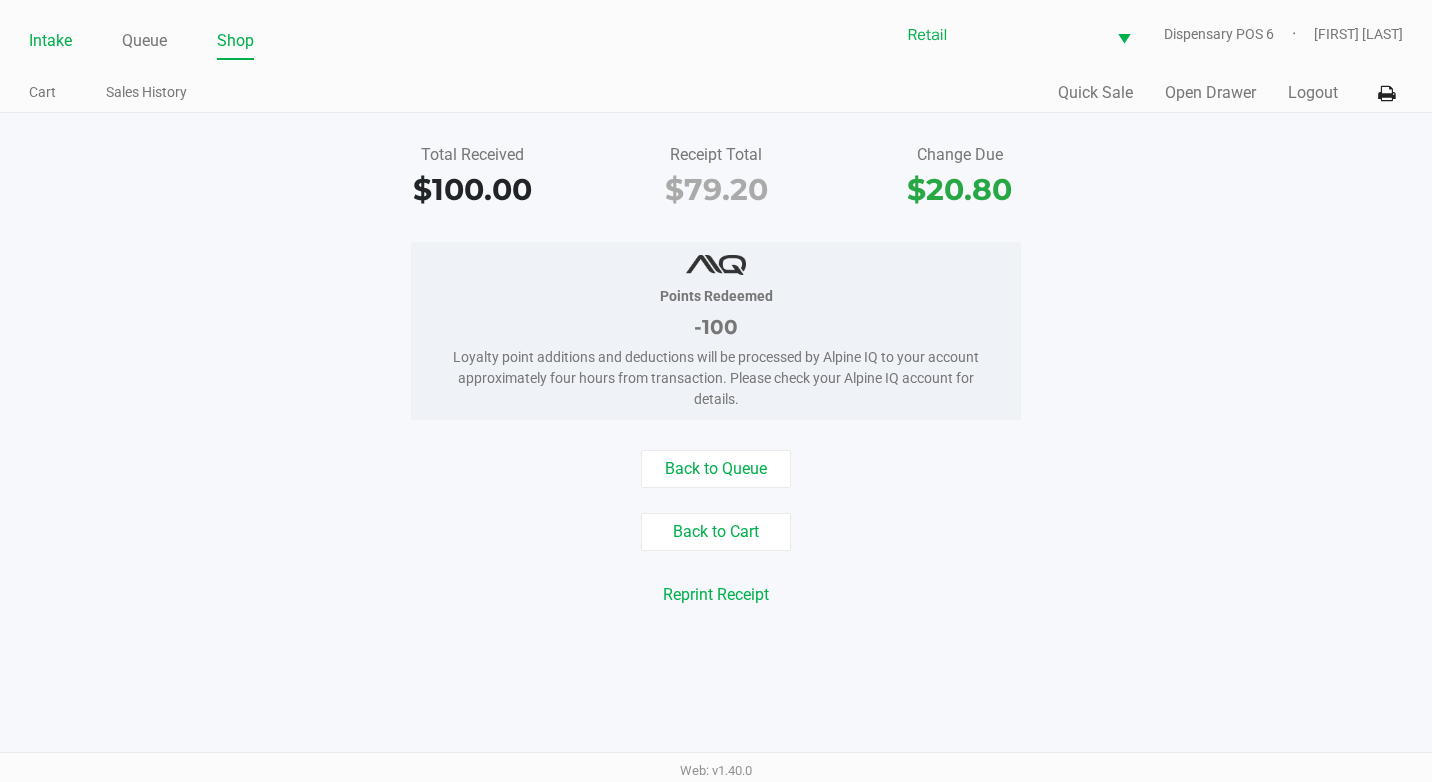 click on "Intake" 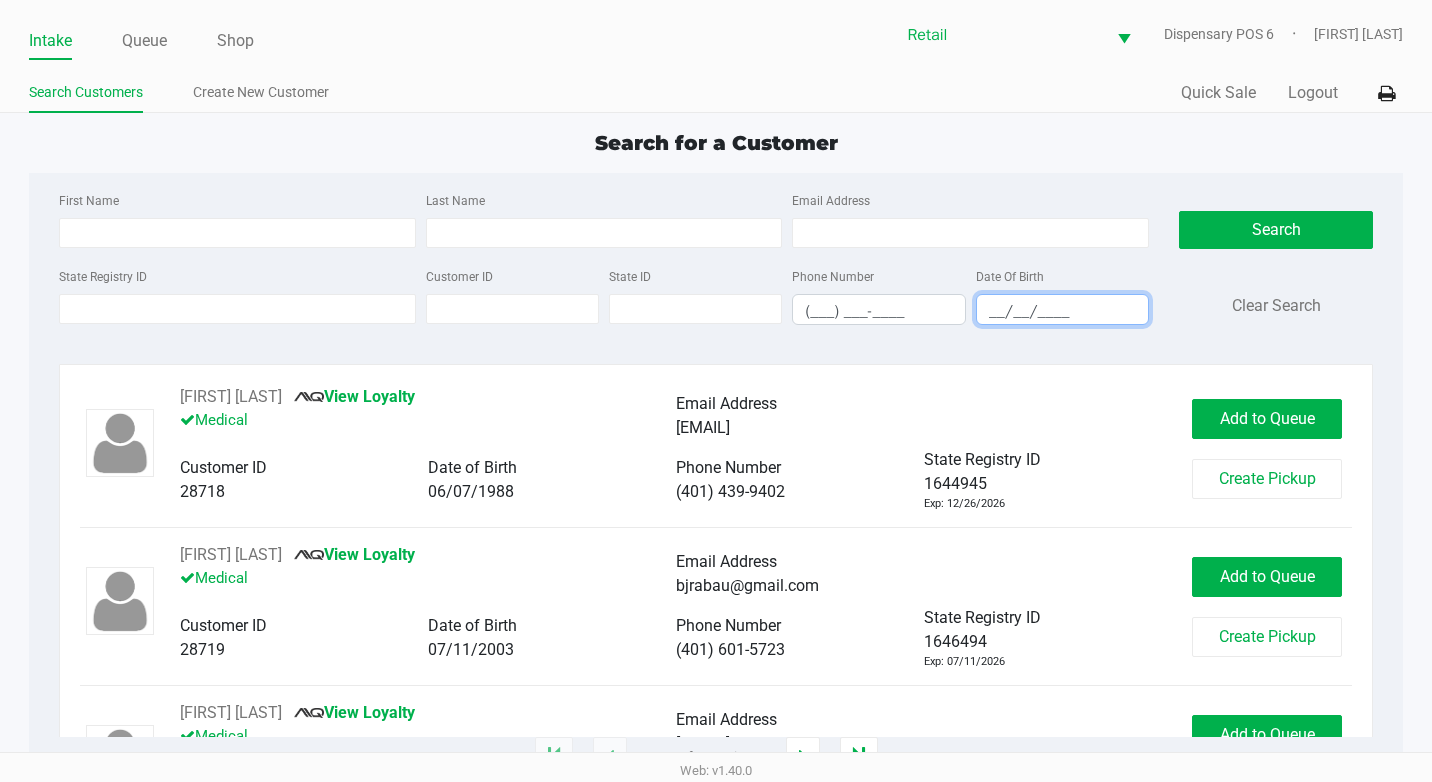 click on "__/__/____" at bounding box center [1062, 311] 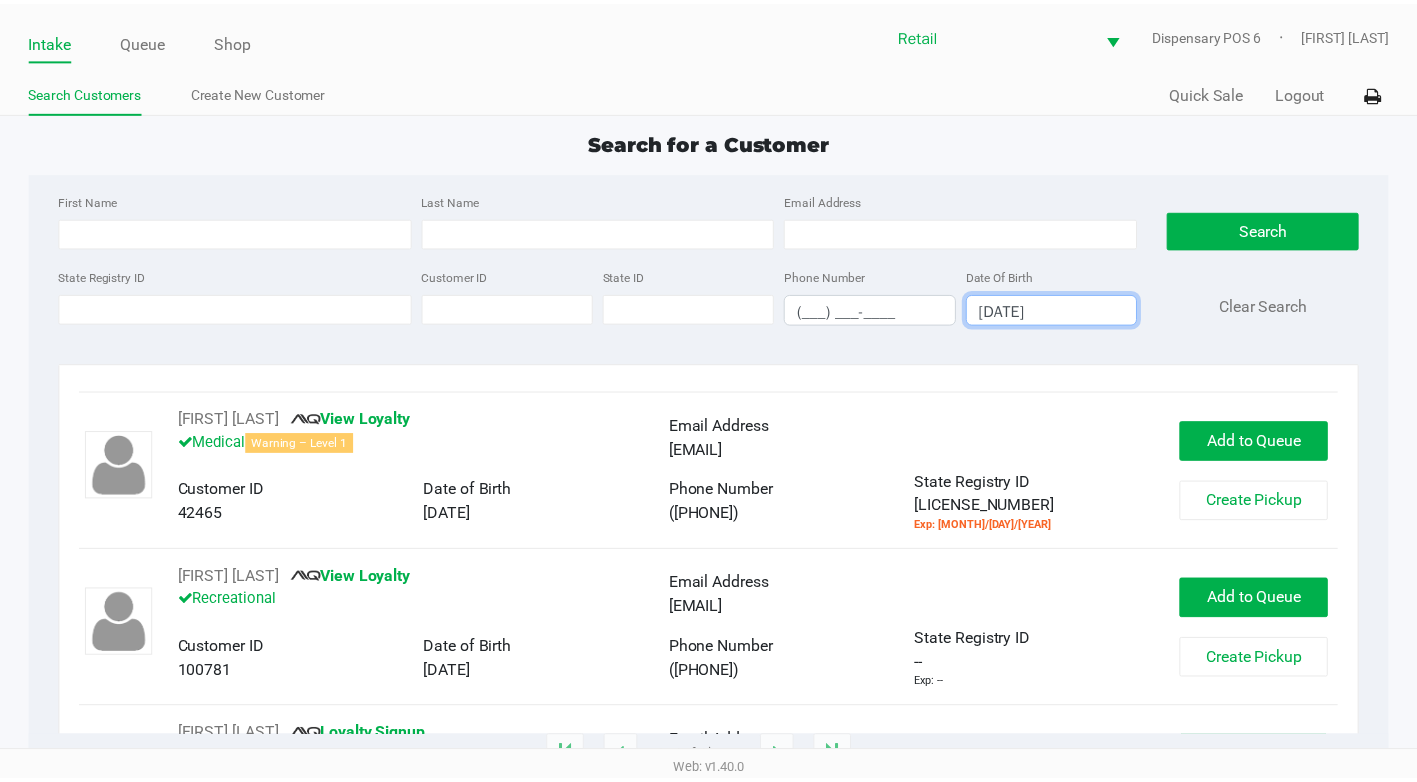 scroll, scrollTop: 100, scrollLeft: 0, axis: vertical 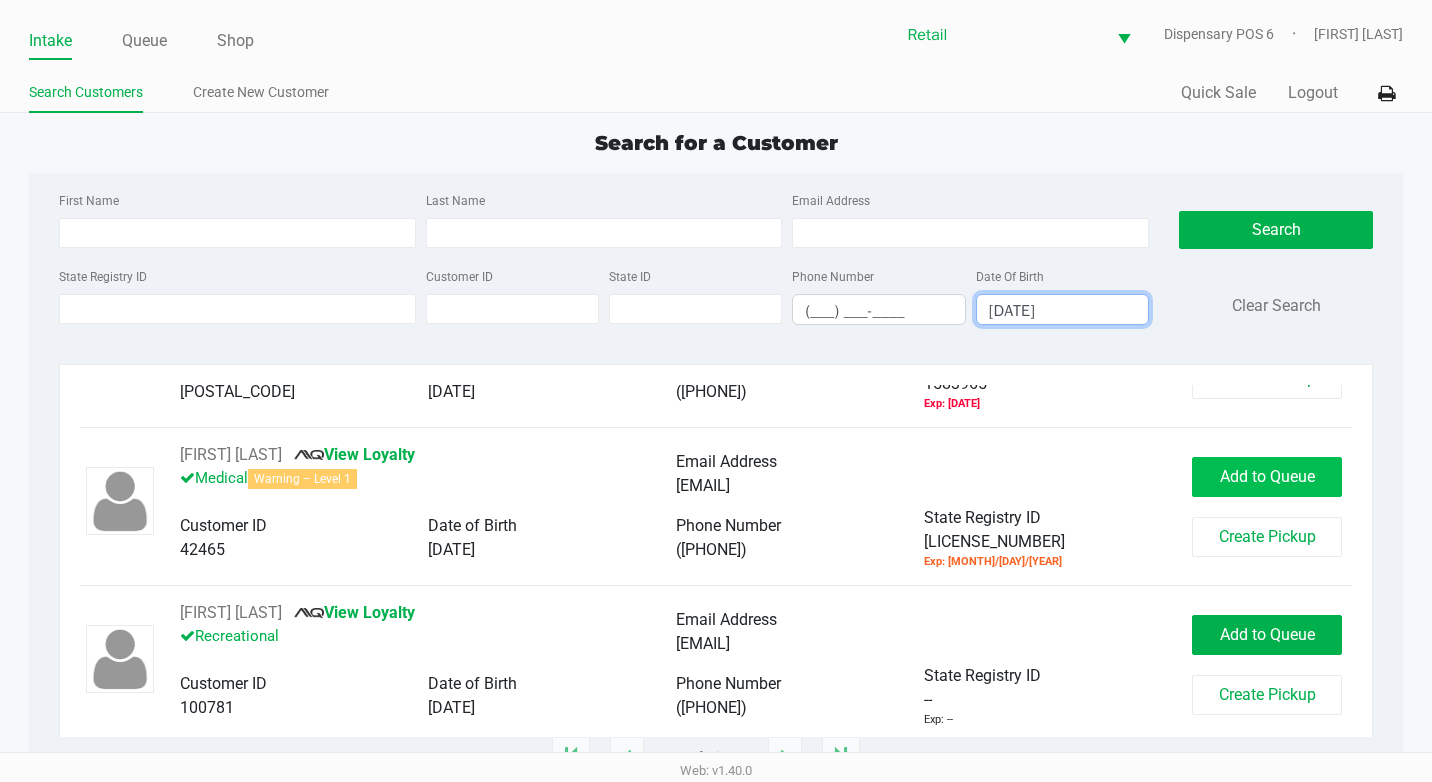 type on "[DATE]" 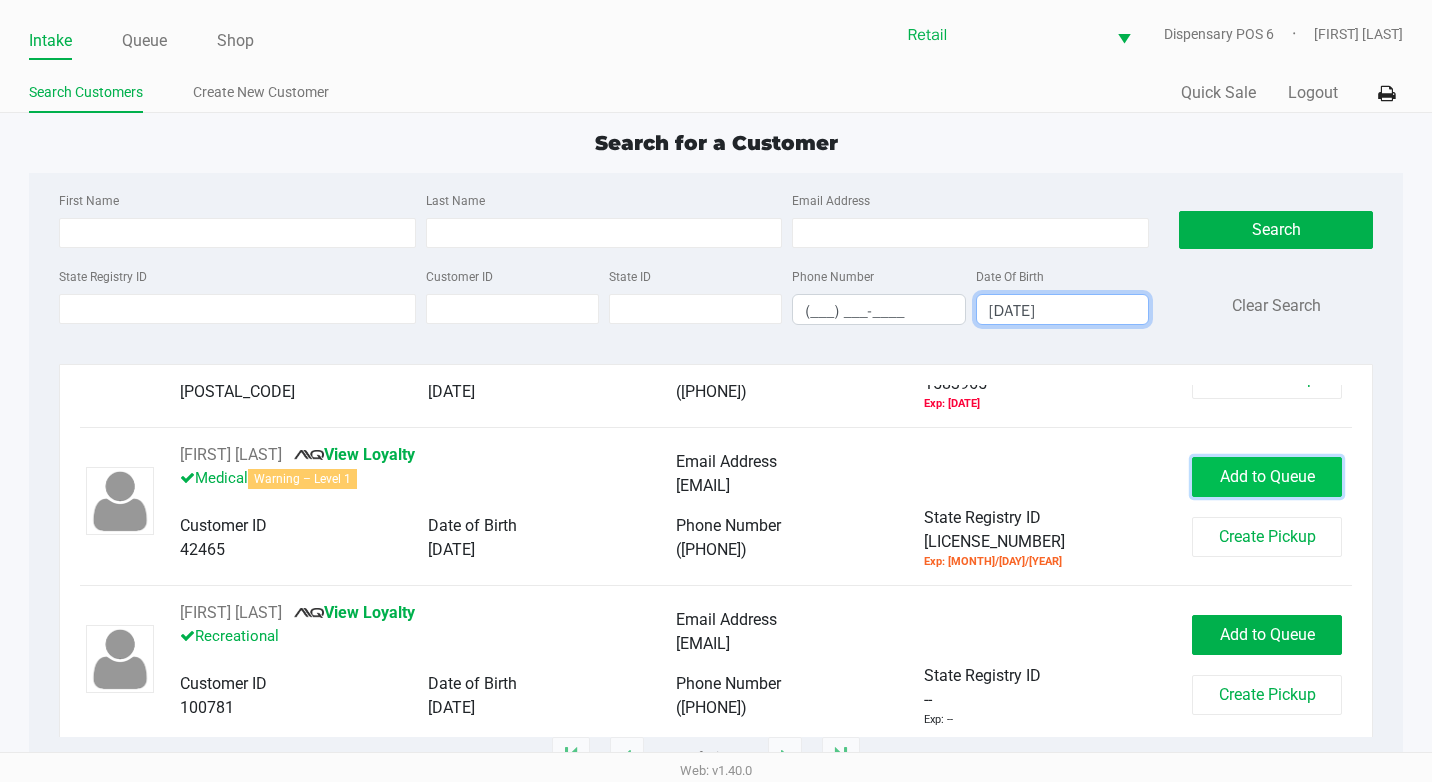 click on "Add to Queue" 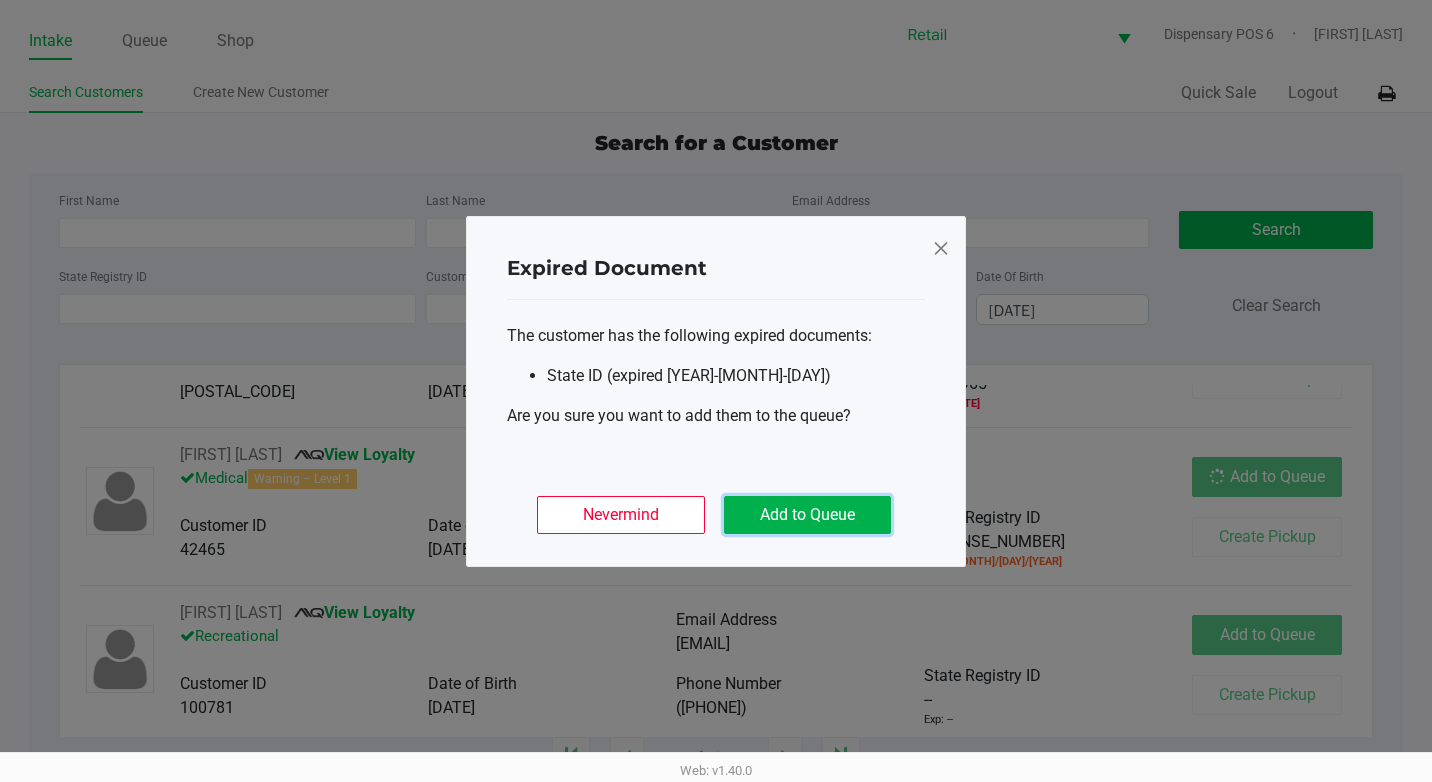 click on "Add to Queue" 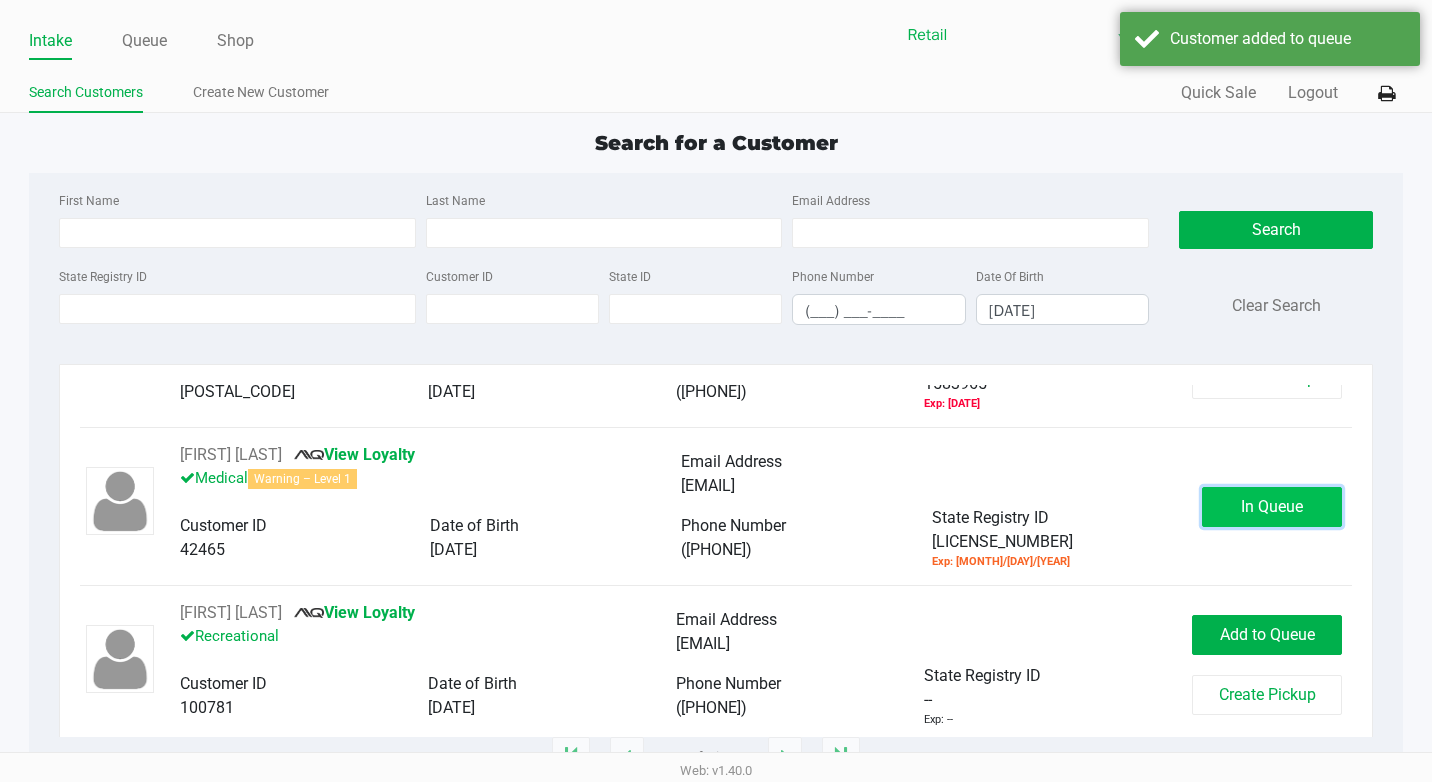 drag, startPoint x: 1286, startPoint y: 492, endPoint x: 1278, endPoint y: 499, distance: 10.630146 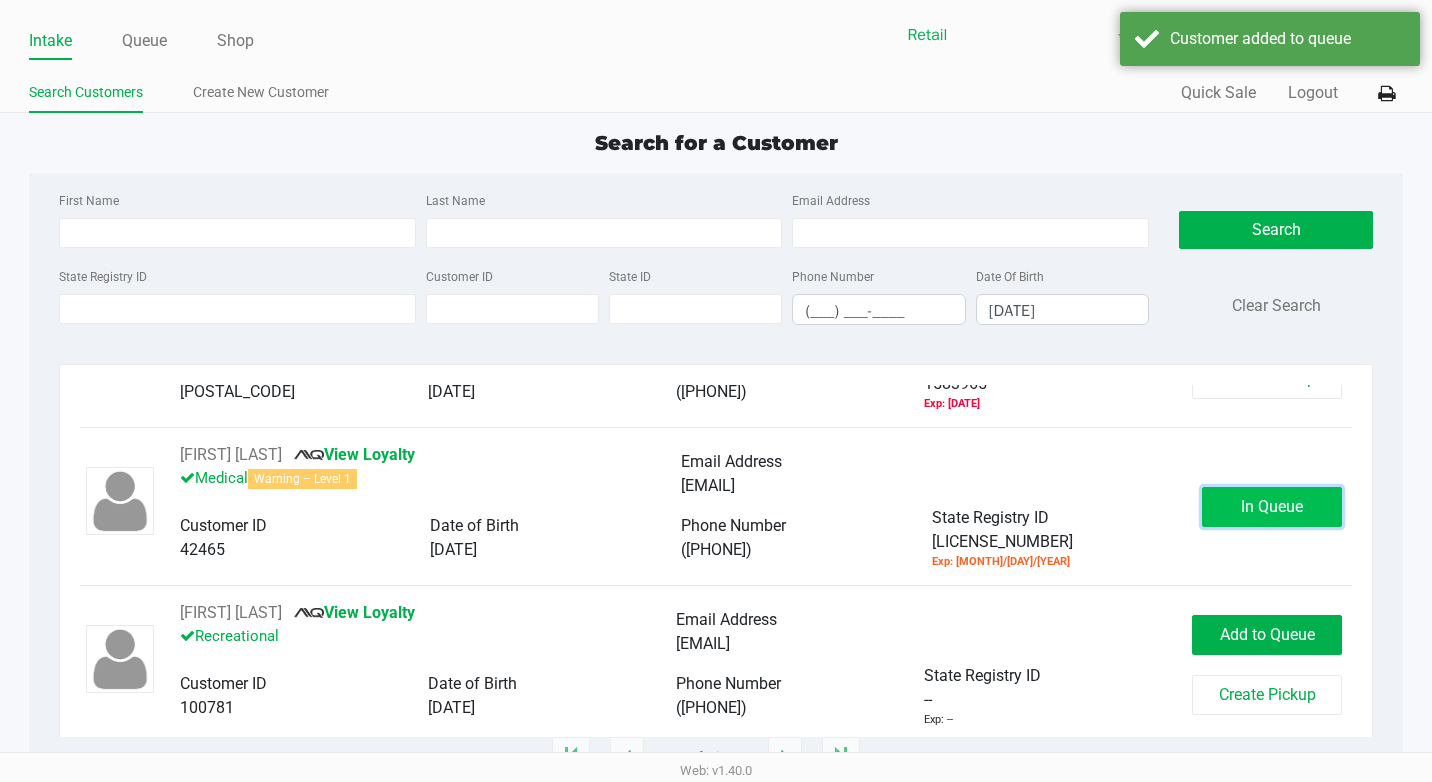 click on "In Queue" 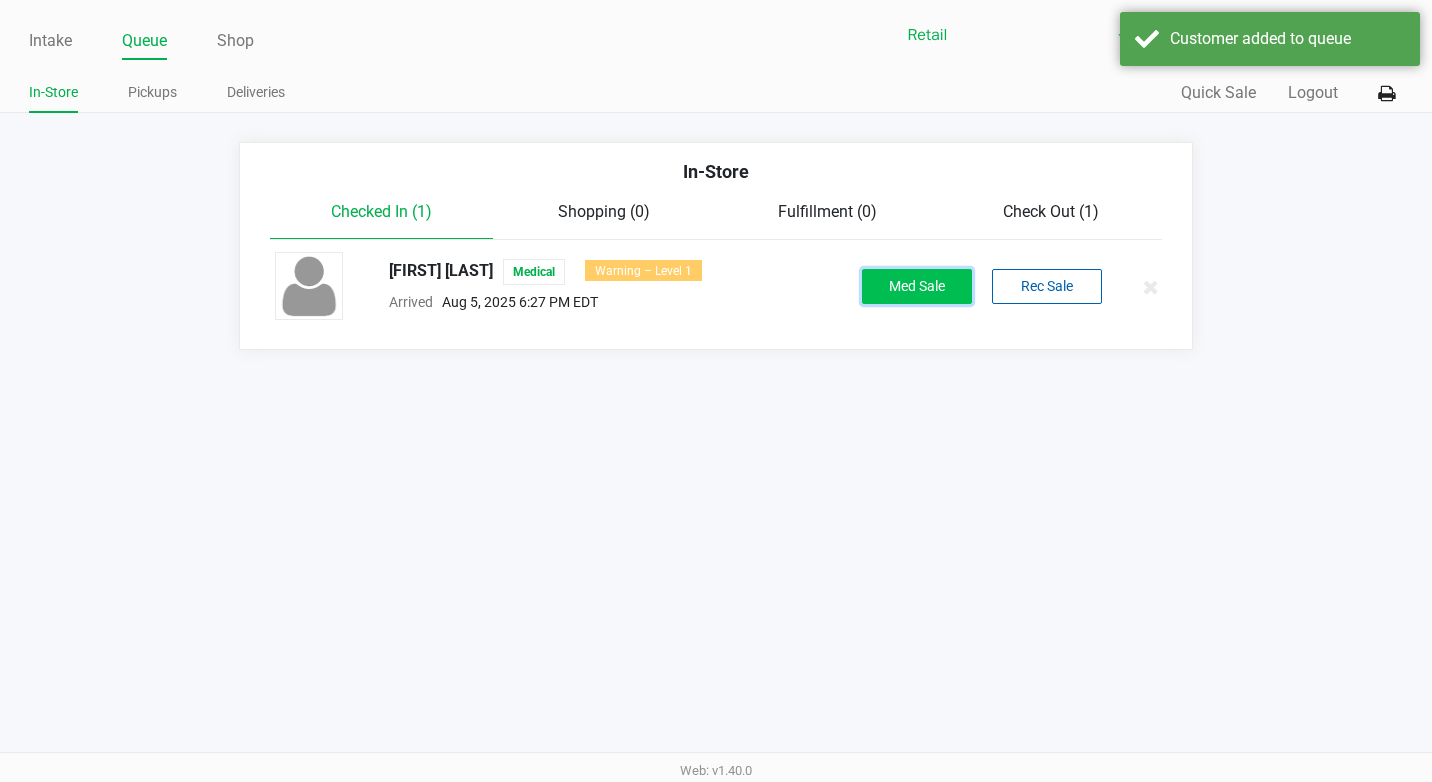 click on "Med Sale" 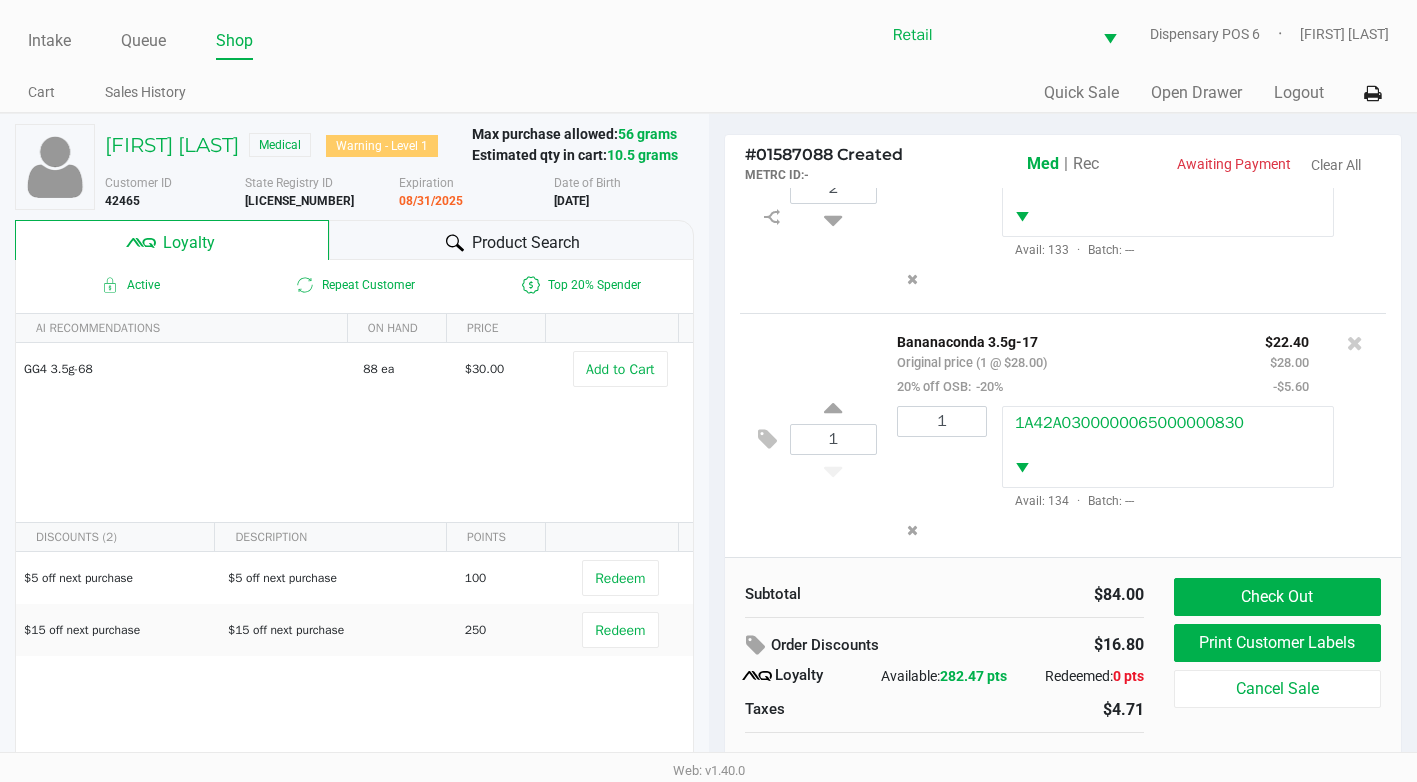 scroll, scrollTop: 150, scrollLeft: 0, axis: vertical 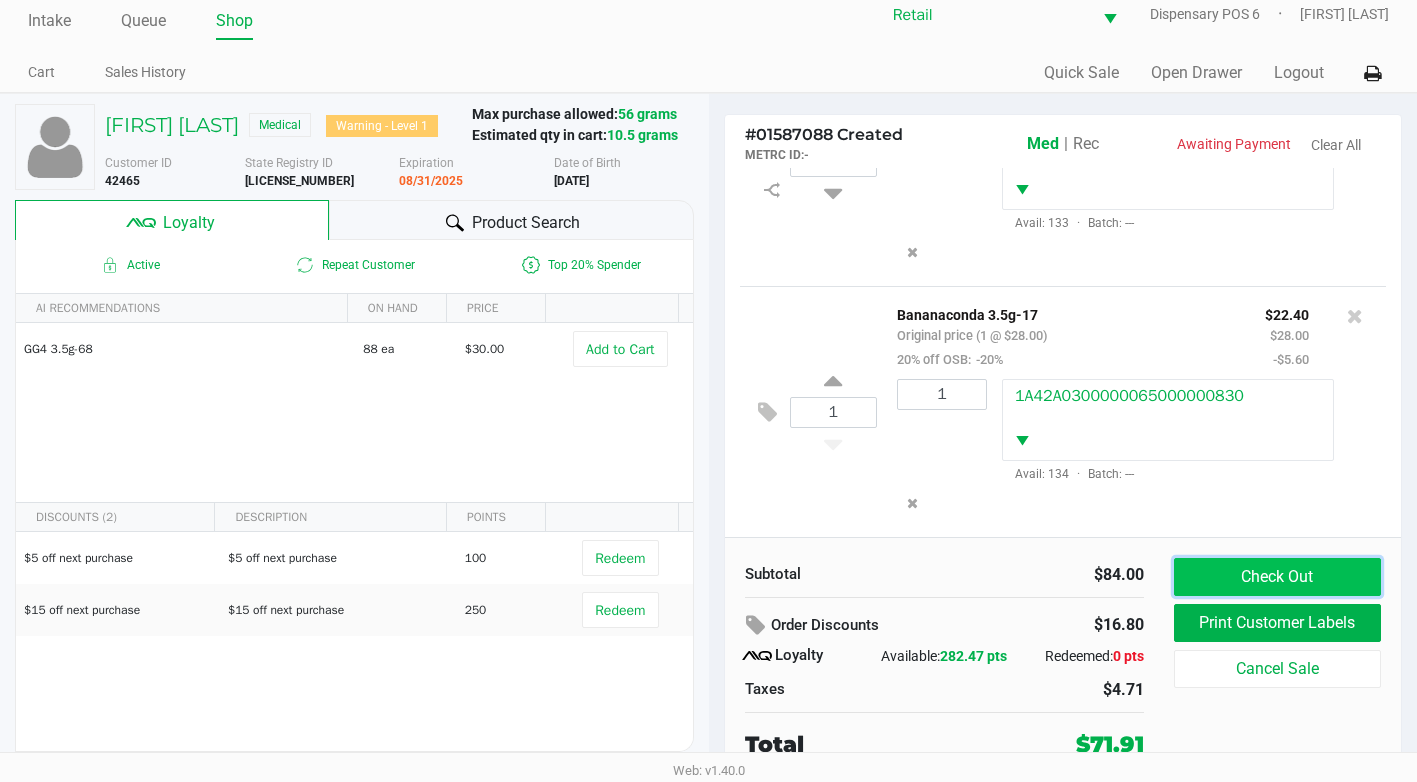click on "Check Out" 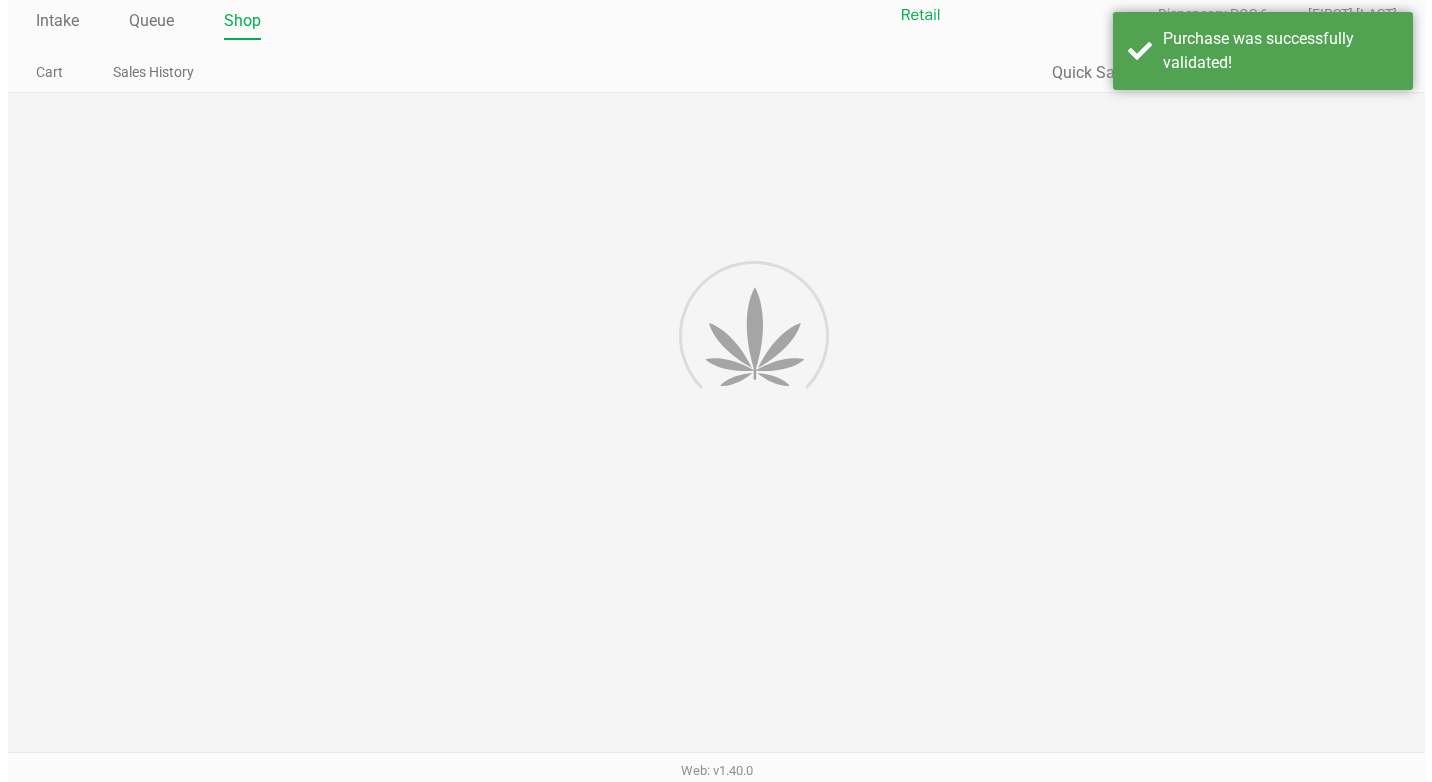 scroll, scrollTop: 0, scrollLeft: 0, axis: both 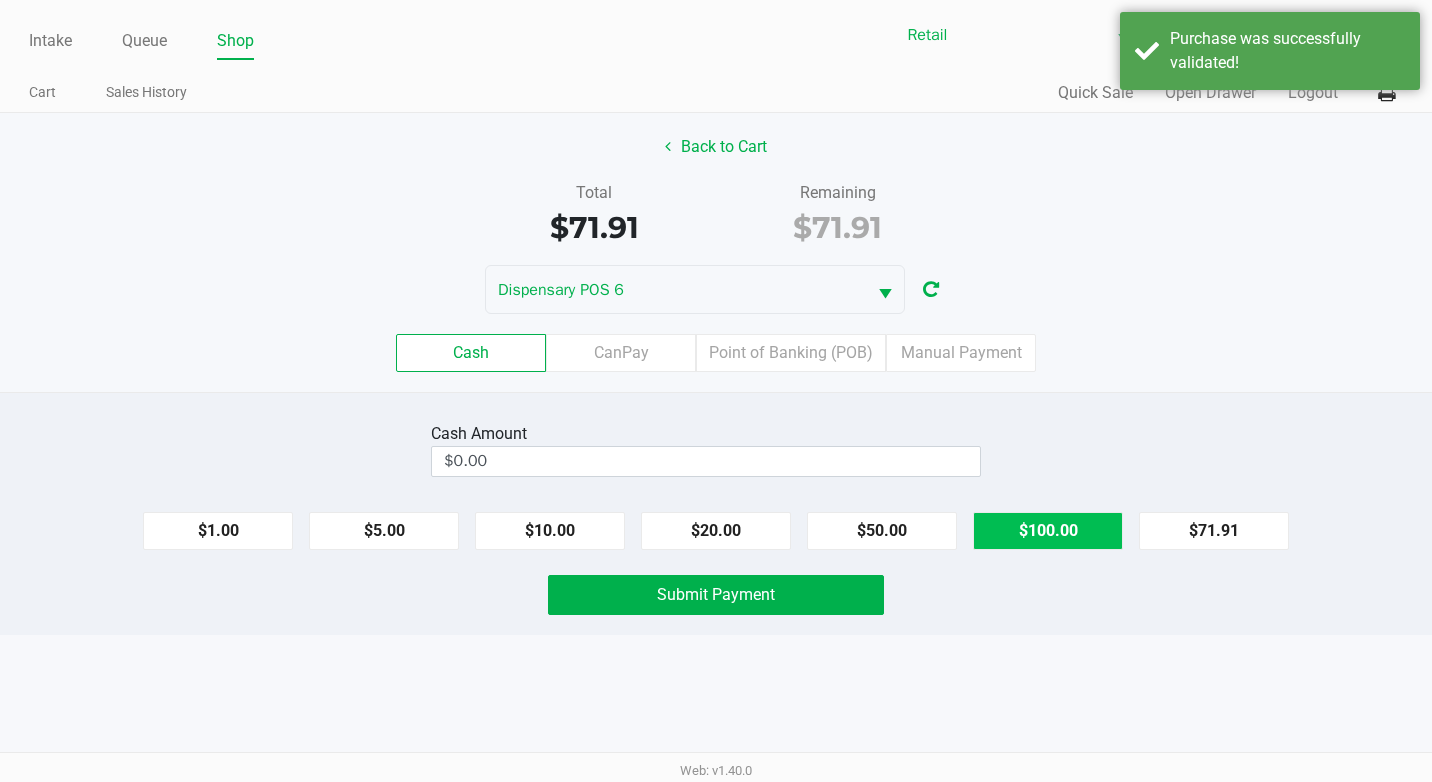 click on "$100.00" 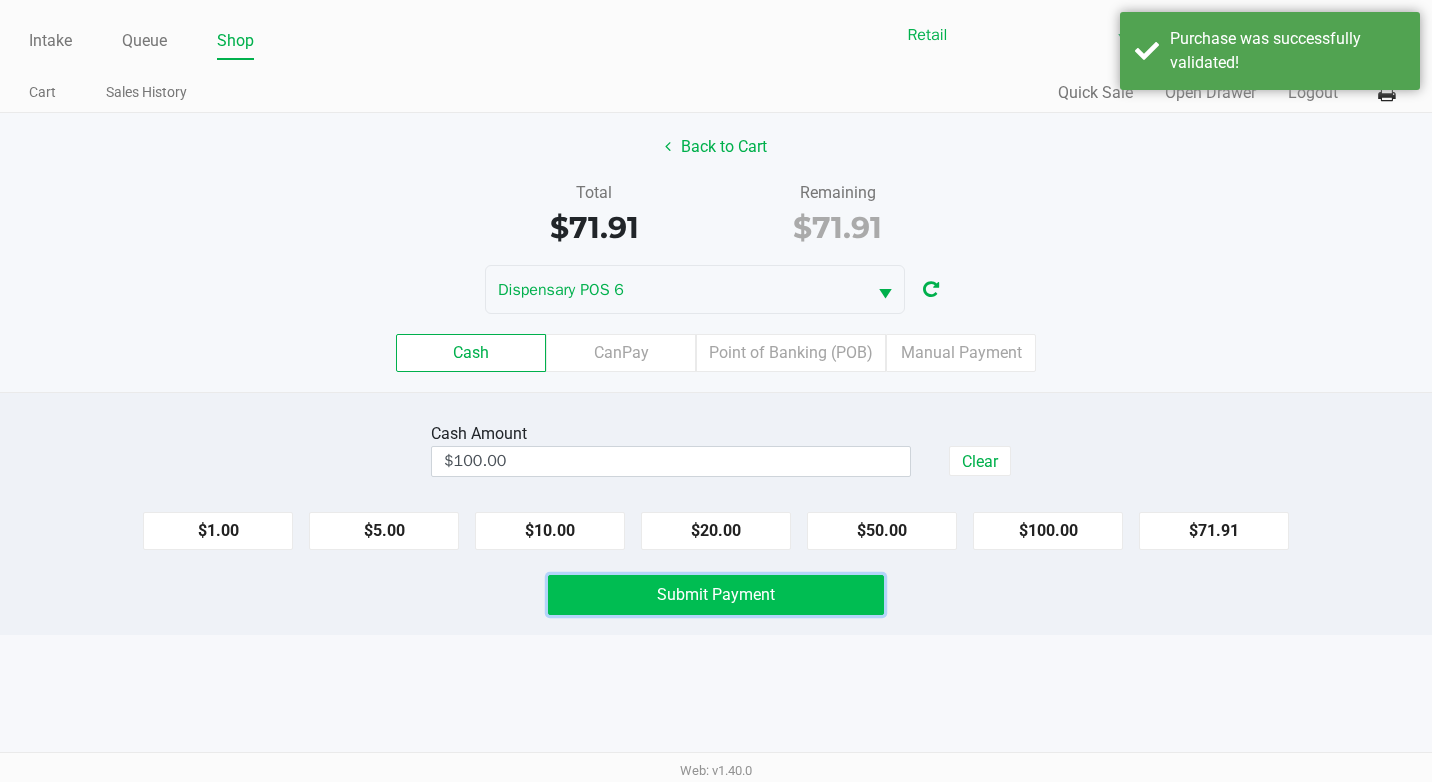 click on "Submit Payment" 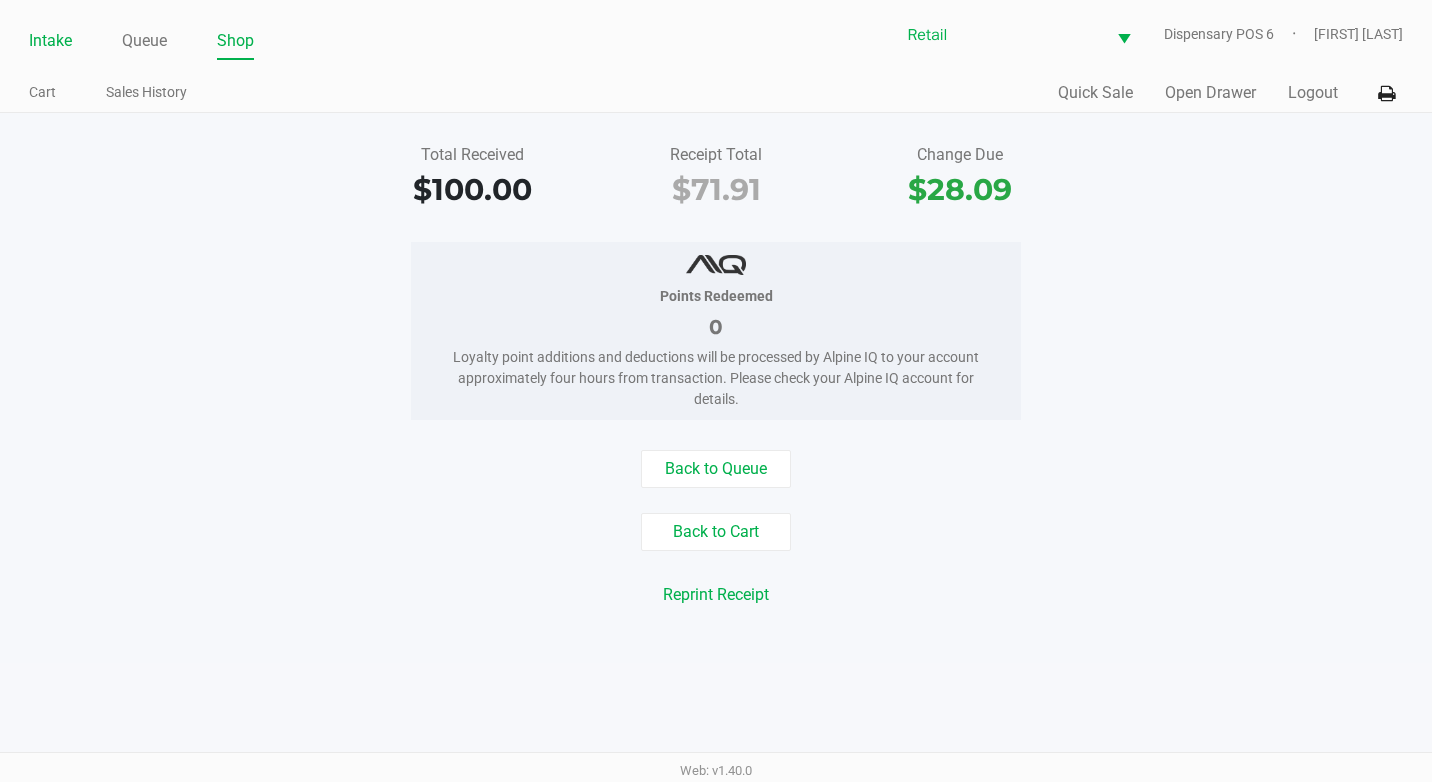 click on "Intake" 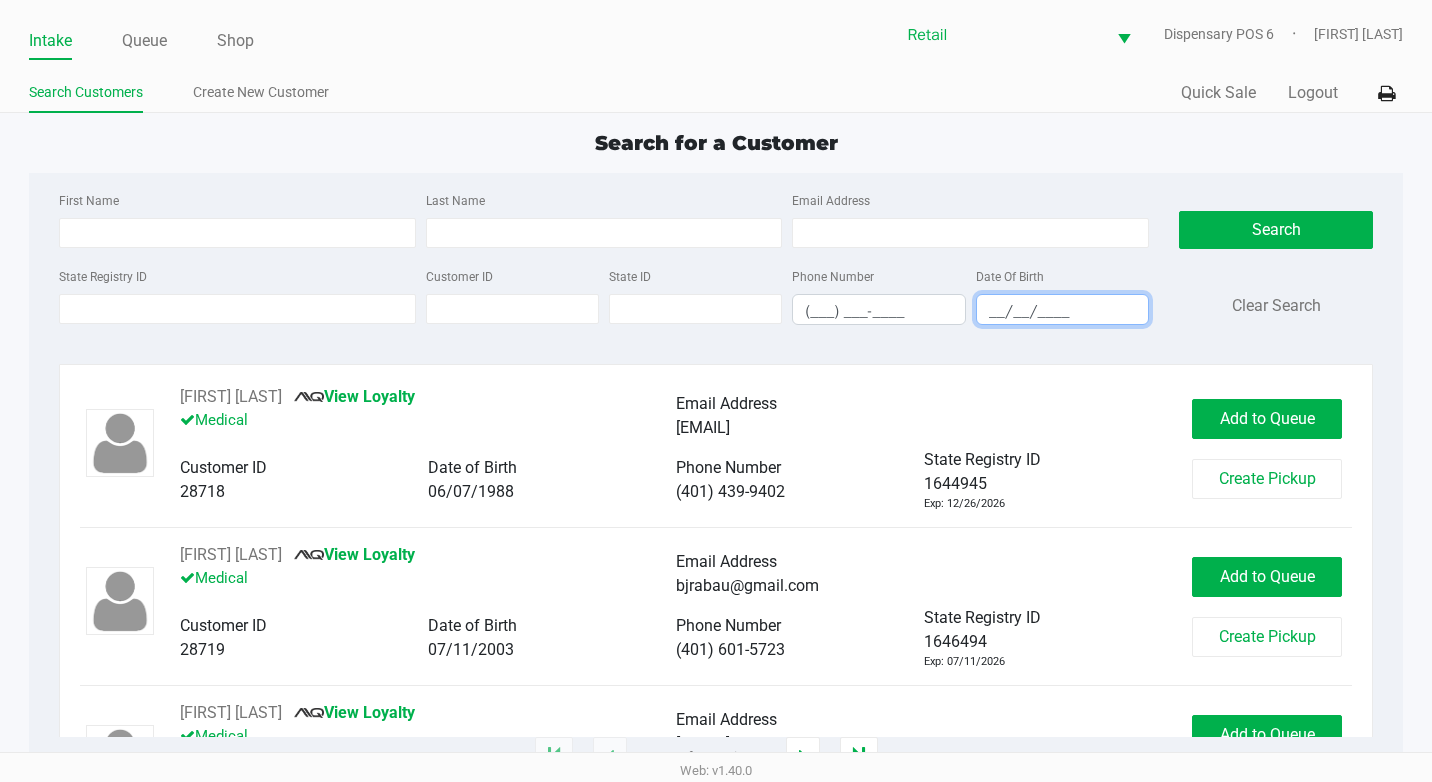 click on "__/__/____" at bounding box center [1062, 311] 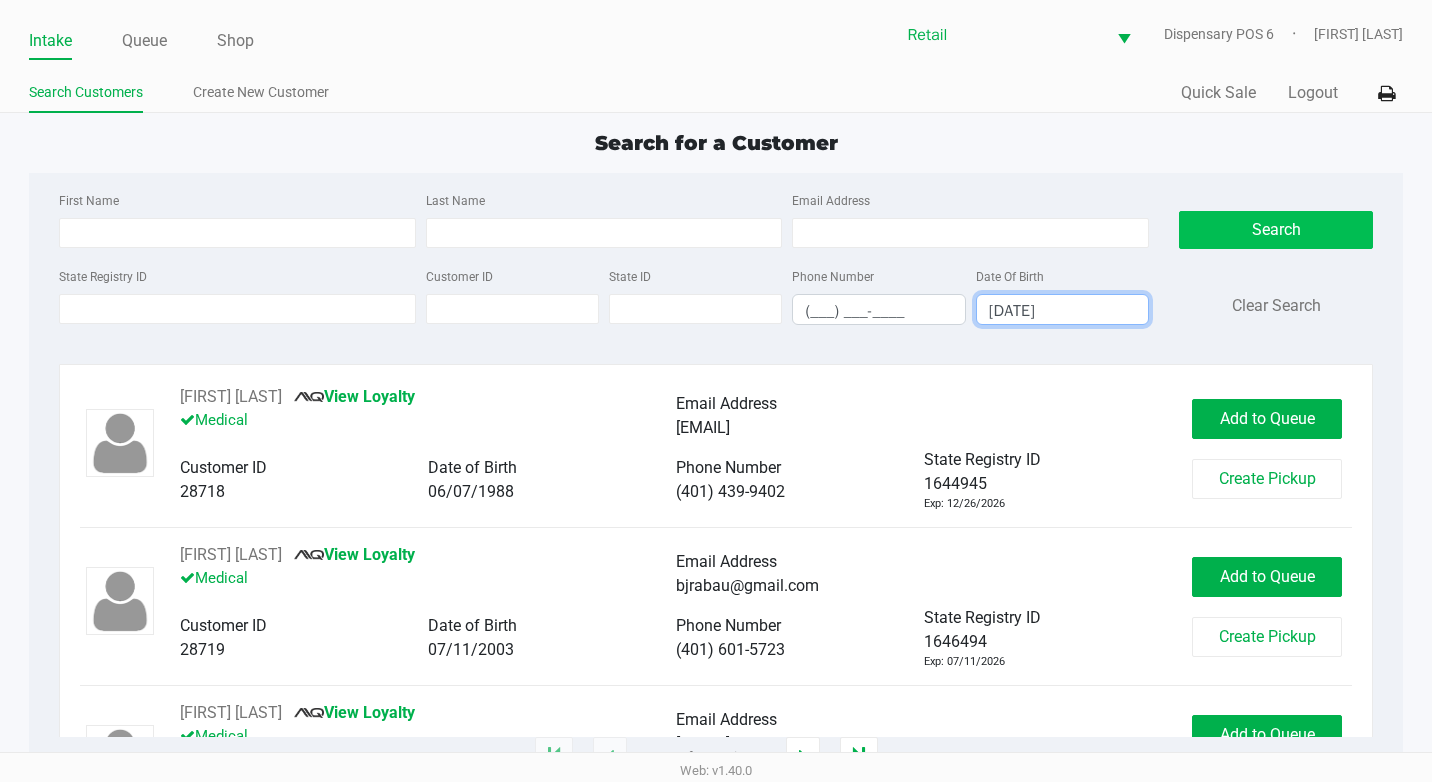 type on "[DATE]" 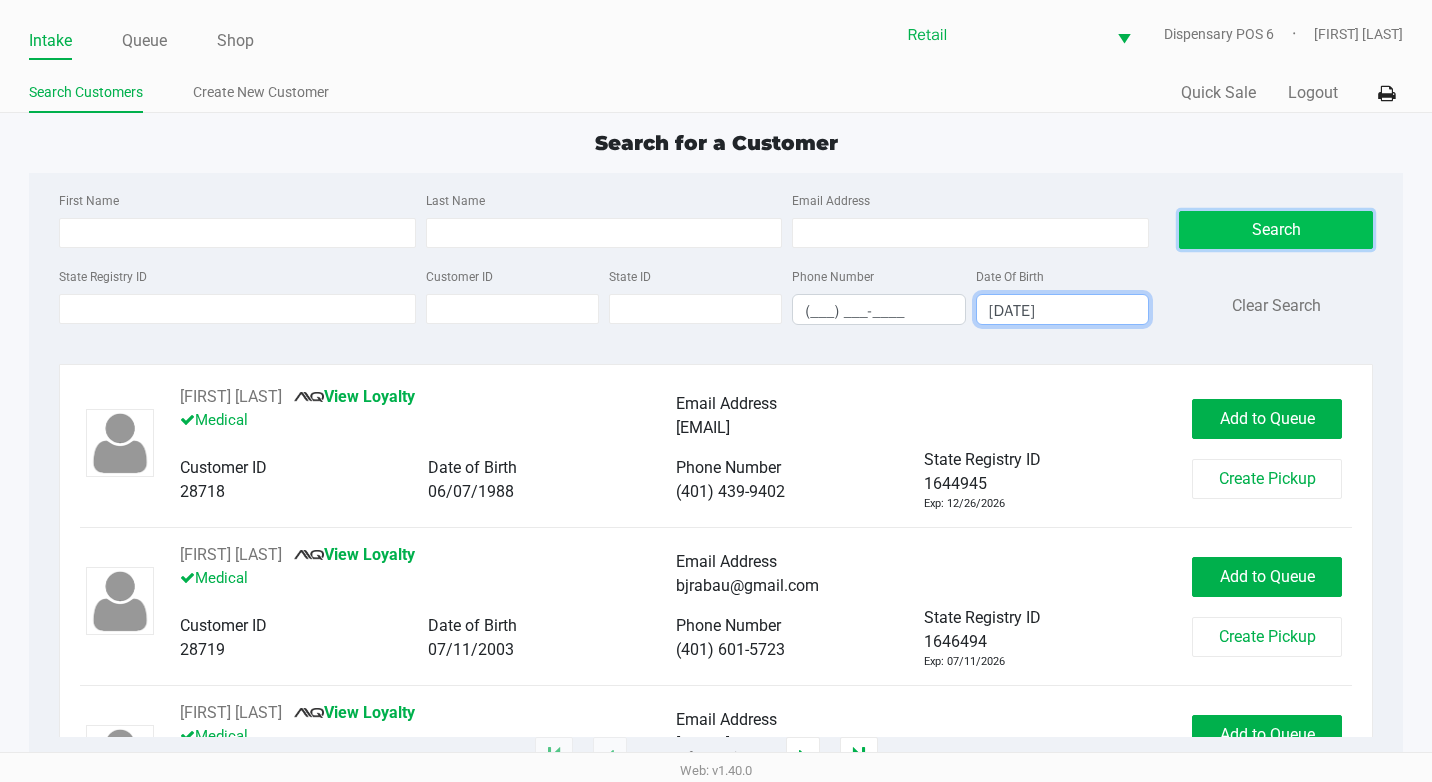 click on "Search" 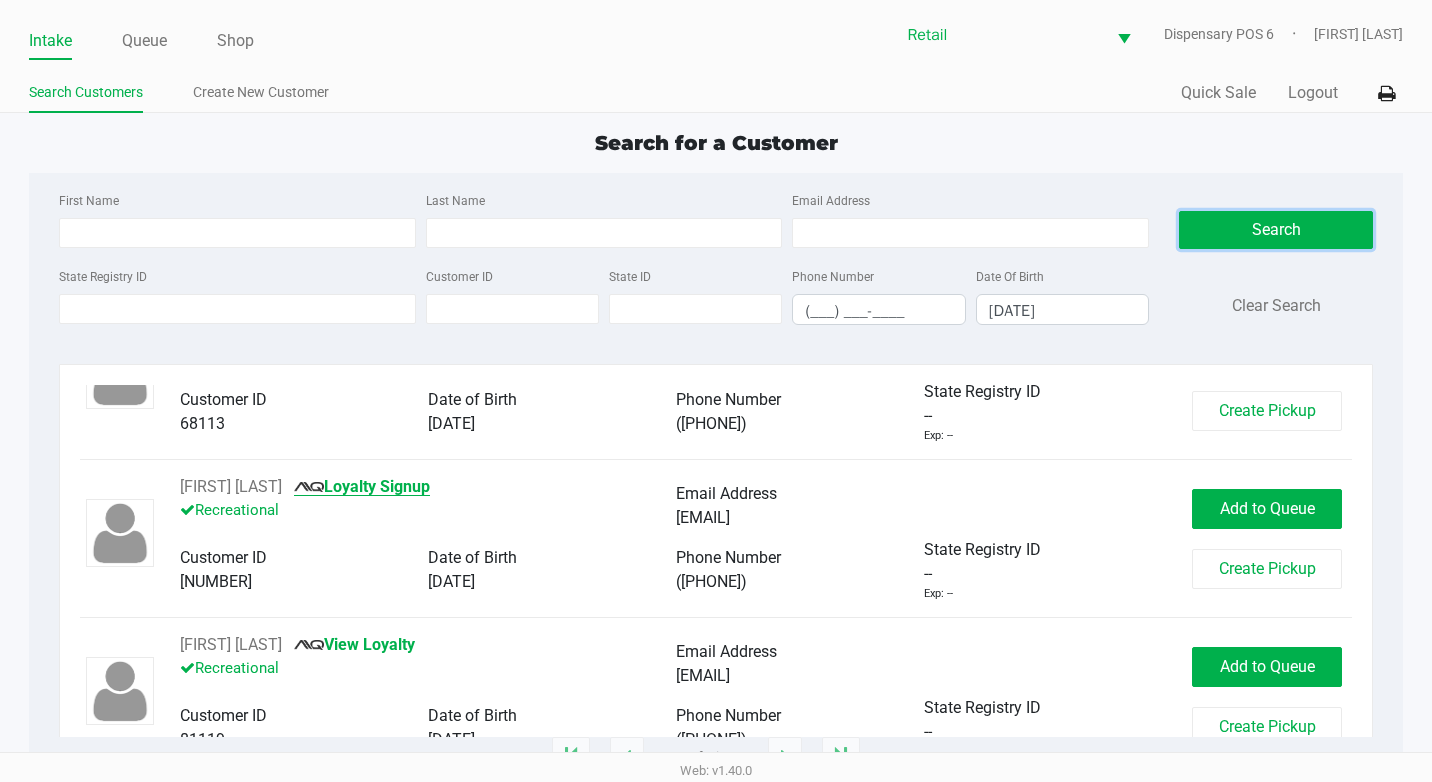 scroll, scrollTop: 100, scrollLeft: 0, axis: vertical 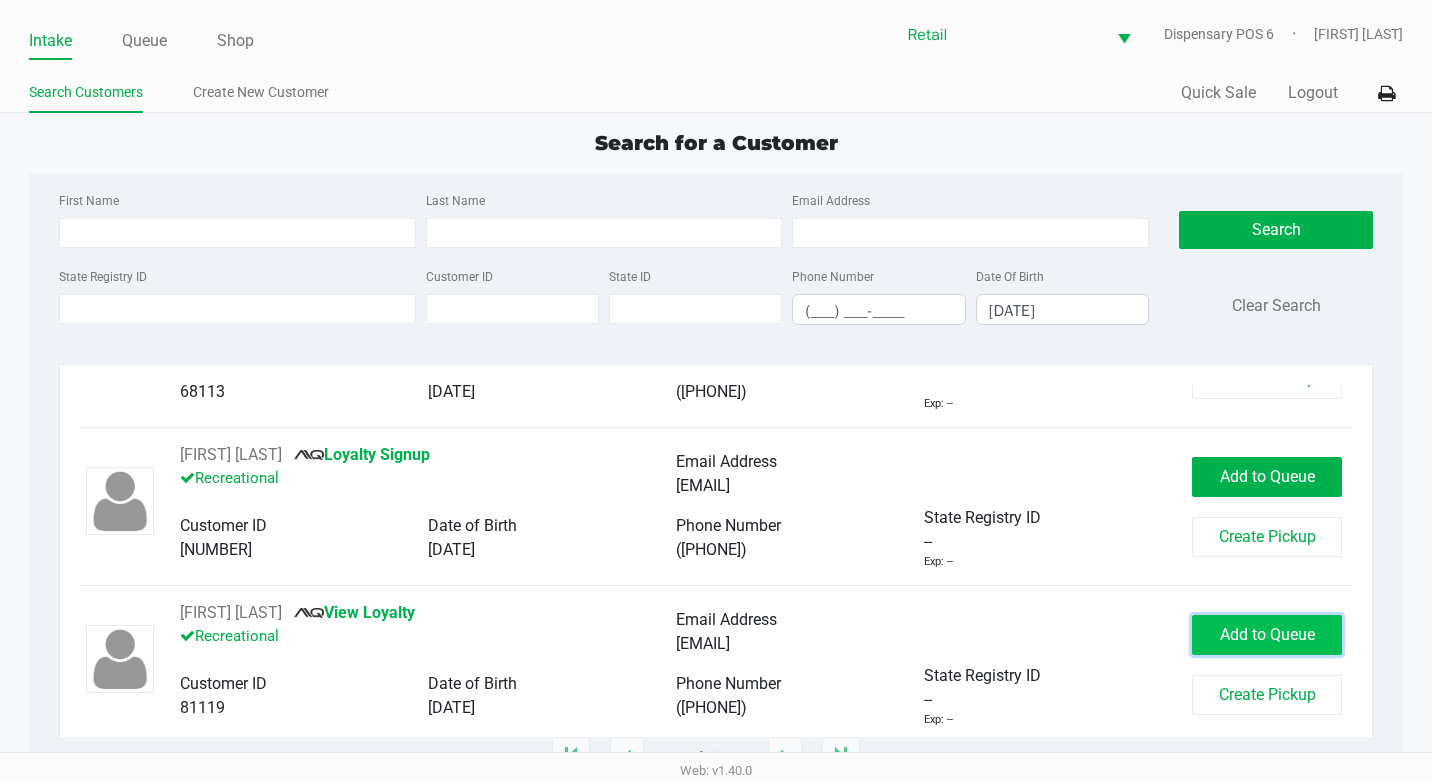 click on "Add to Queue" 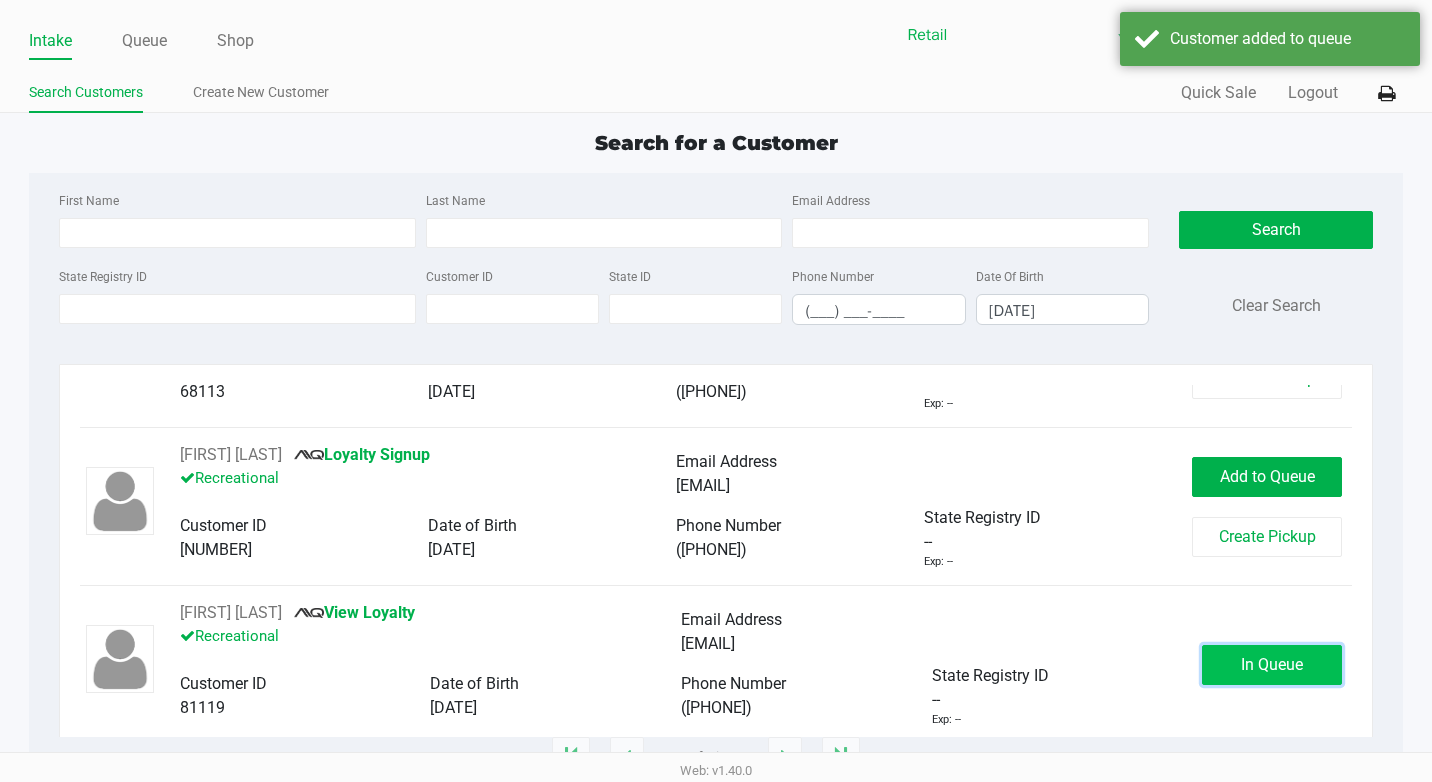 click on "In Queue" 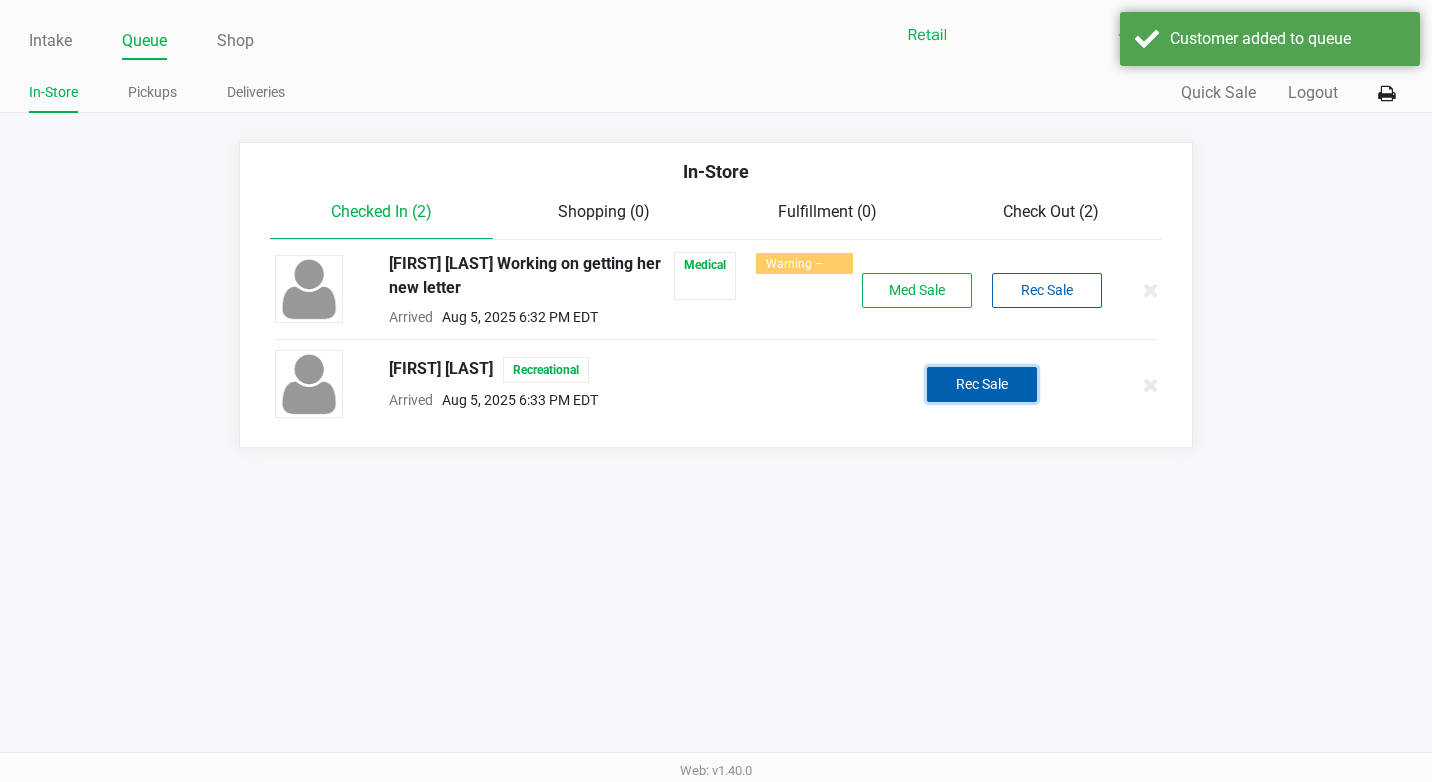 click on "Rec Sale" 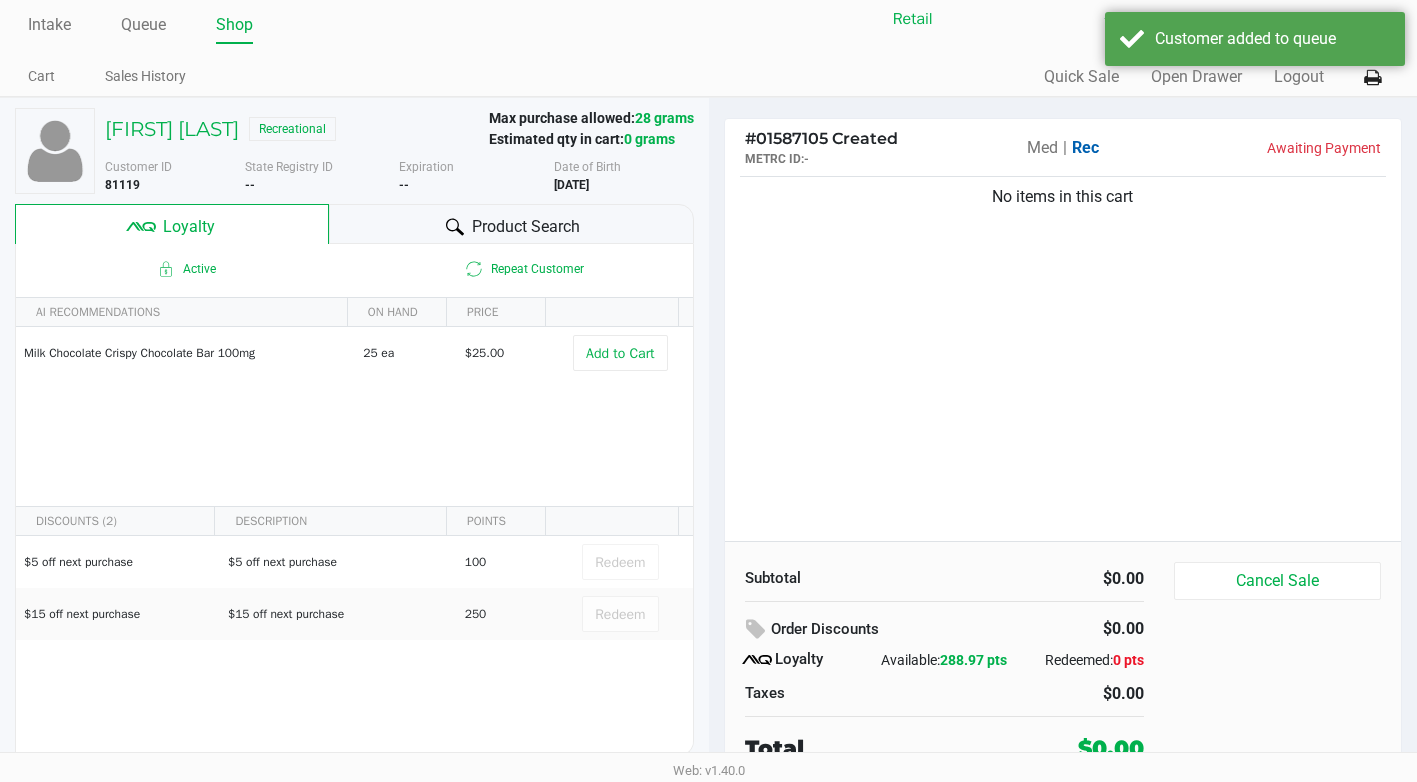 scroll, scrollTop: 20, scrollLeft: 0, axis: vertical 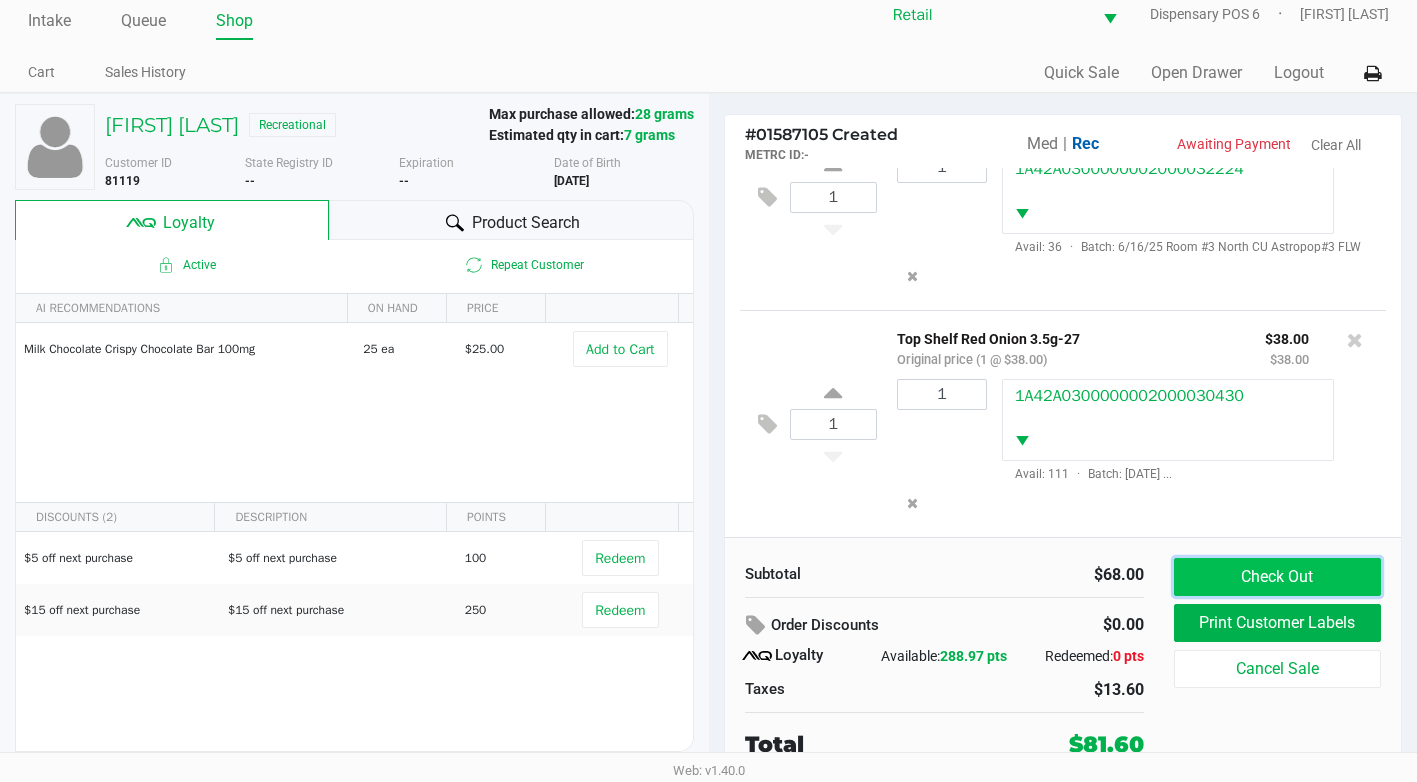 click on "Check Out" 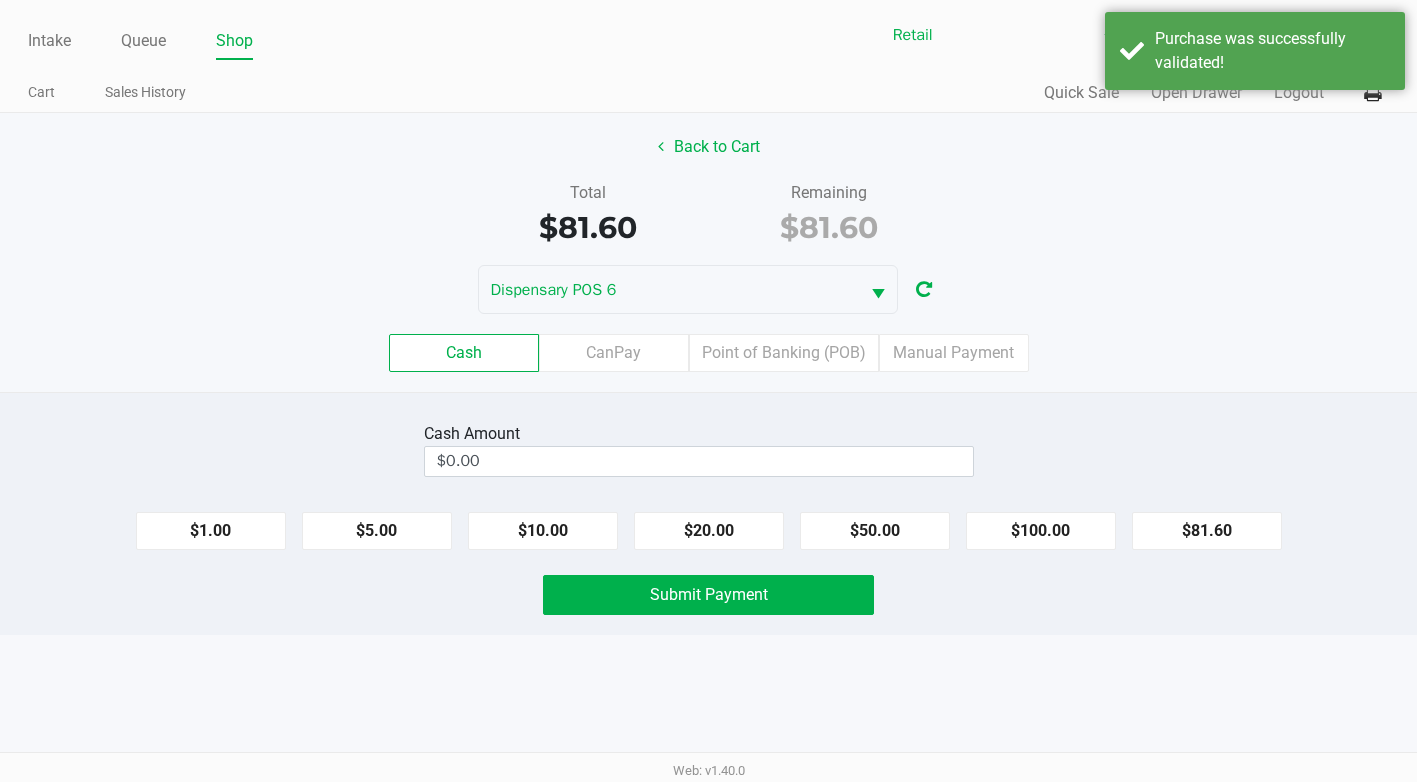 scroll, scrollTop: 0, scrollLeft: 0, axis: both 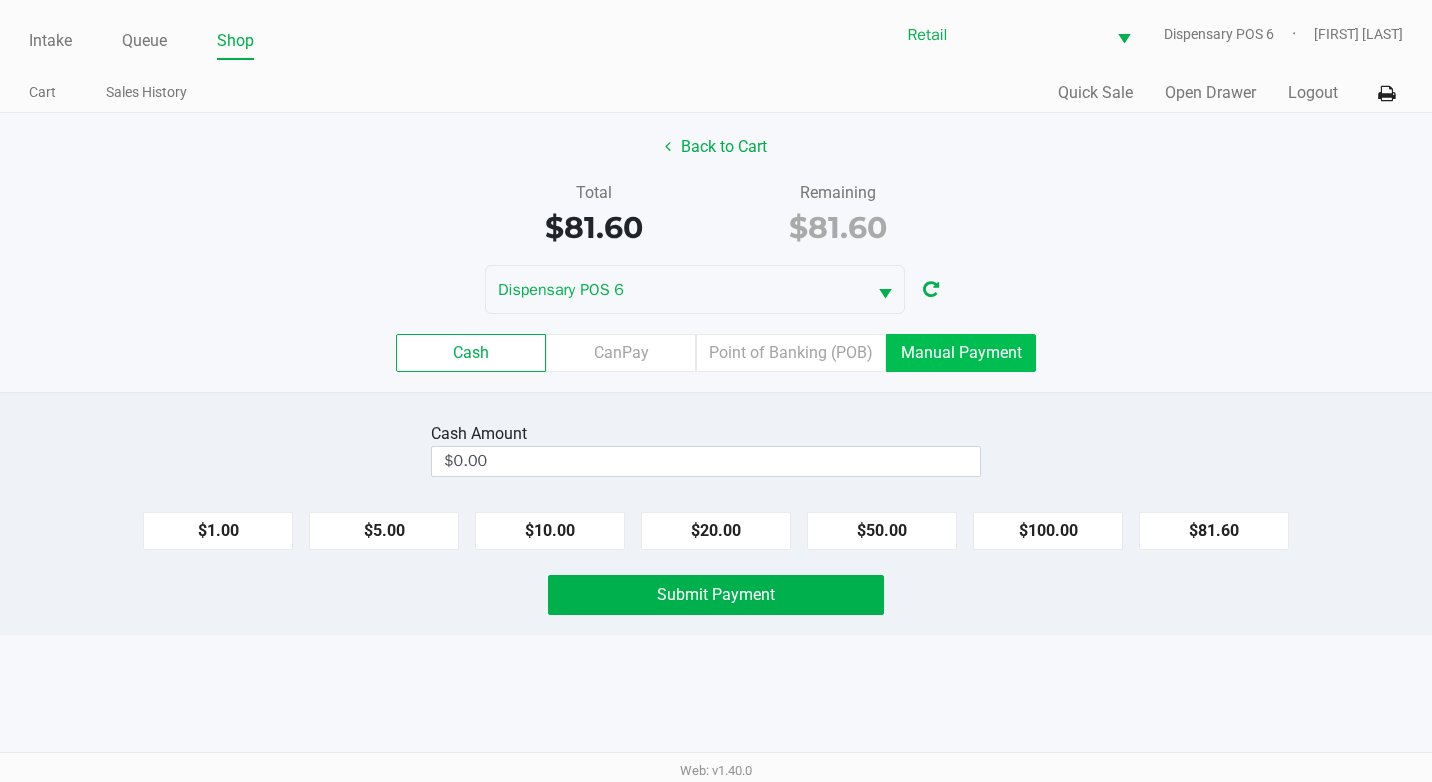 click on "Manual Payment" 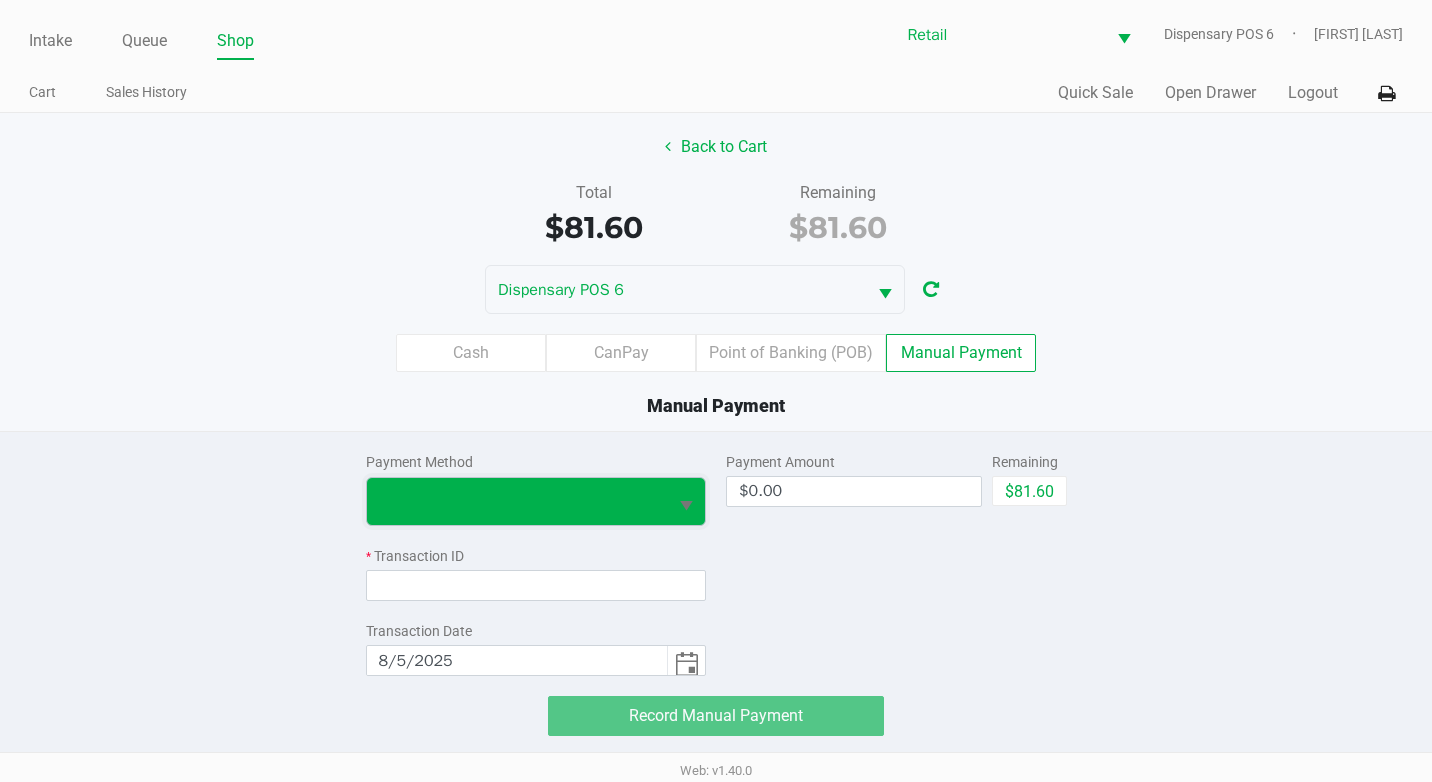 click at bounding box center [517, 501] 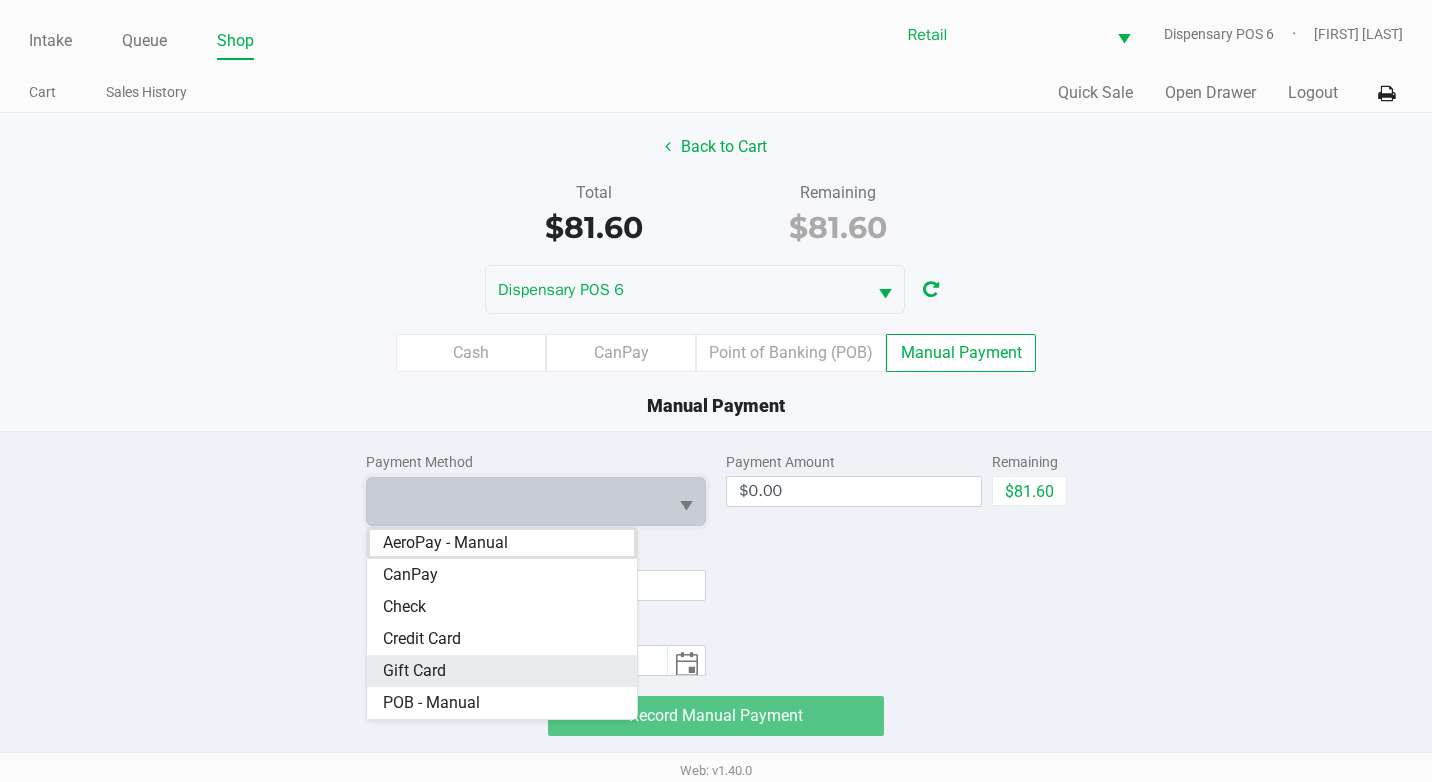 click on "Gift Card" at bounding box center (502, 671) 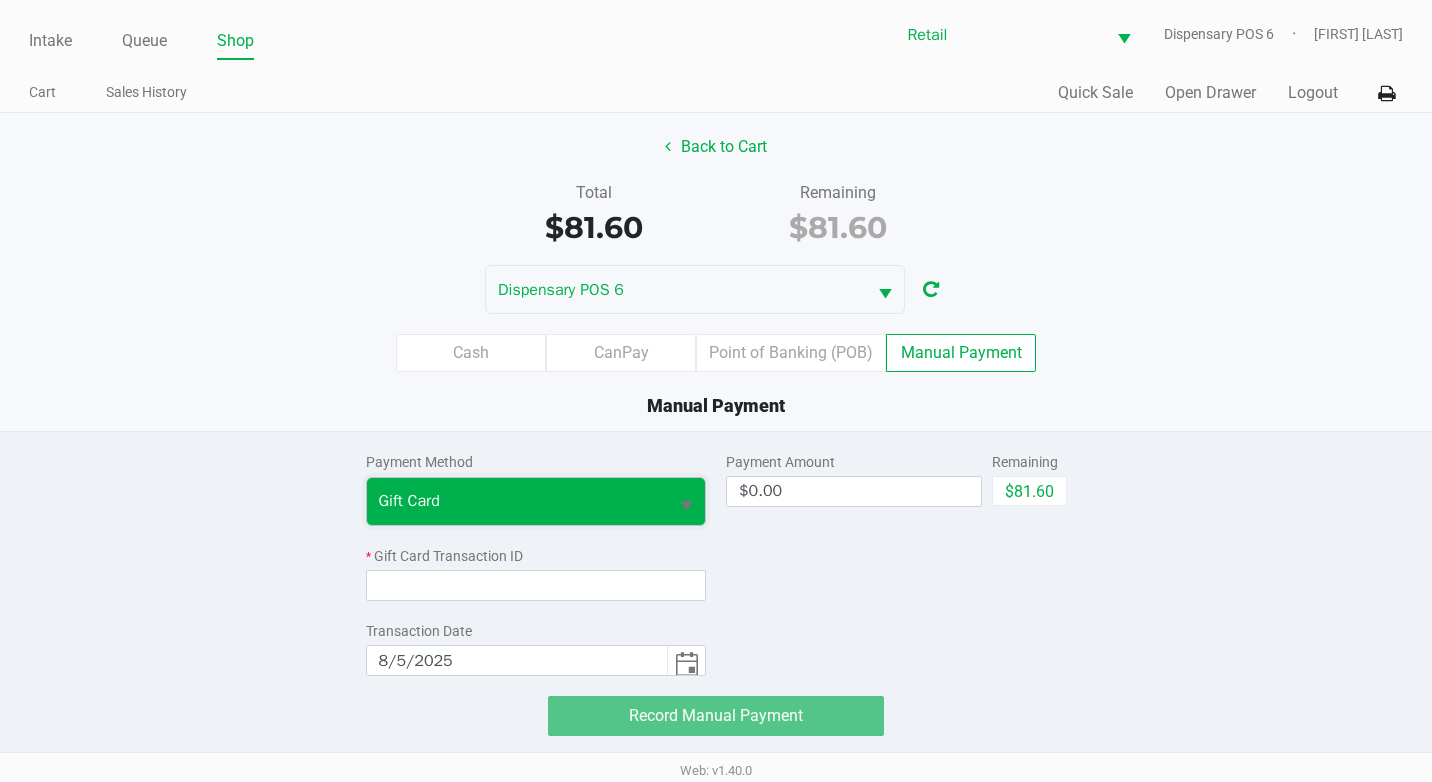 click on "Gift Card" at bounding box center [517, 501] 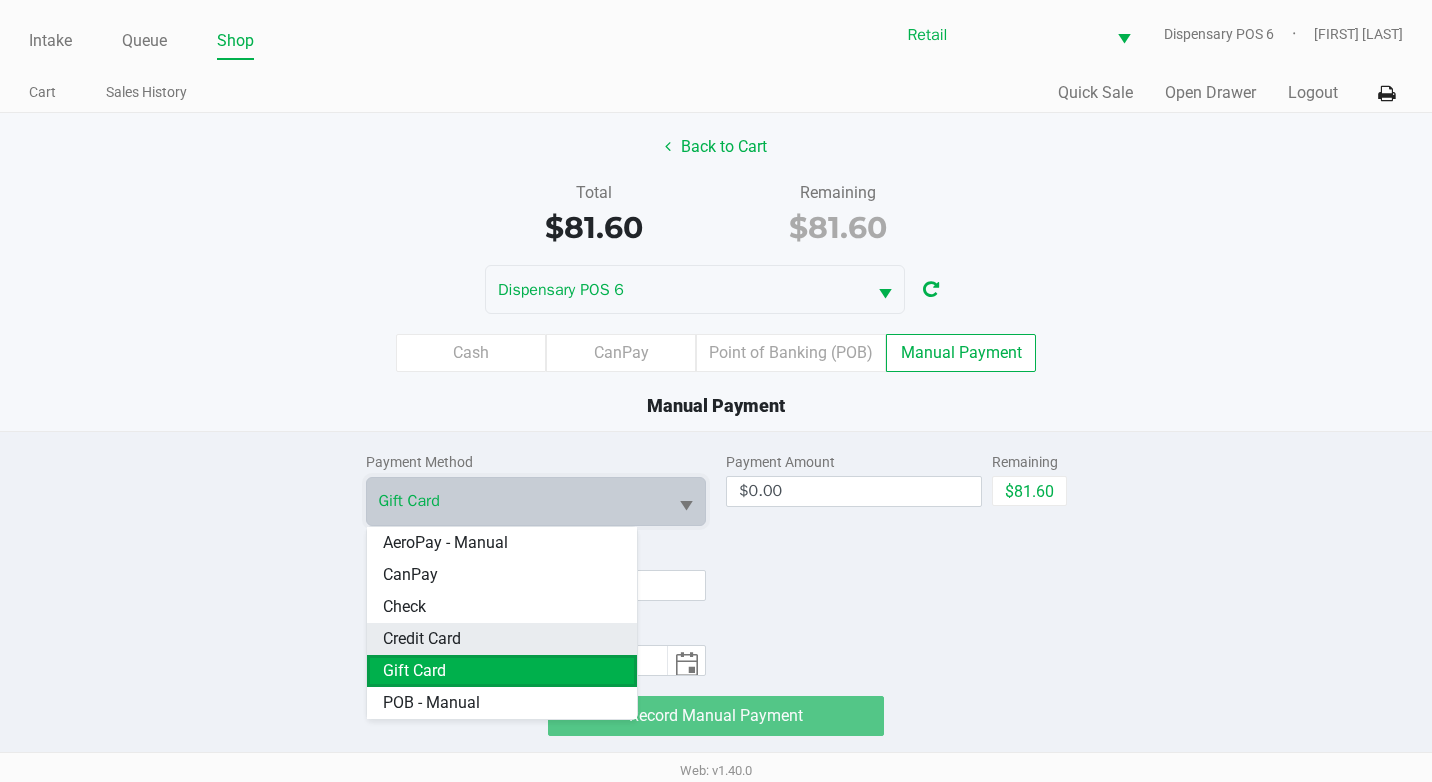 click on "Credit Card" at bounding box center (422, 639) 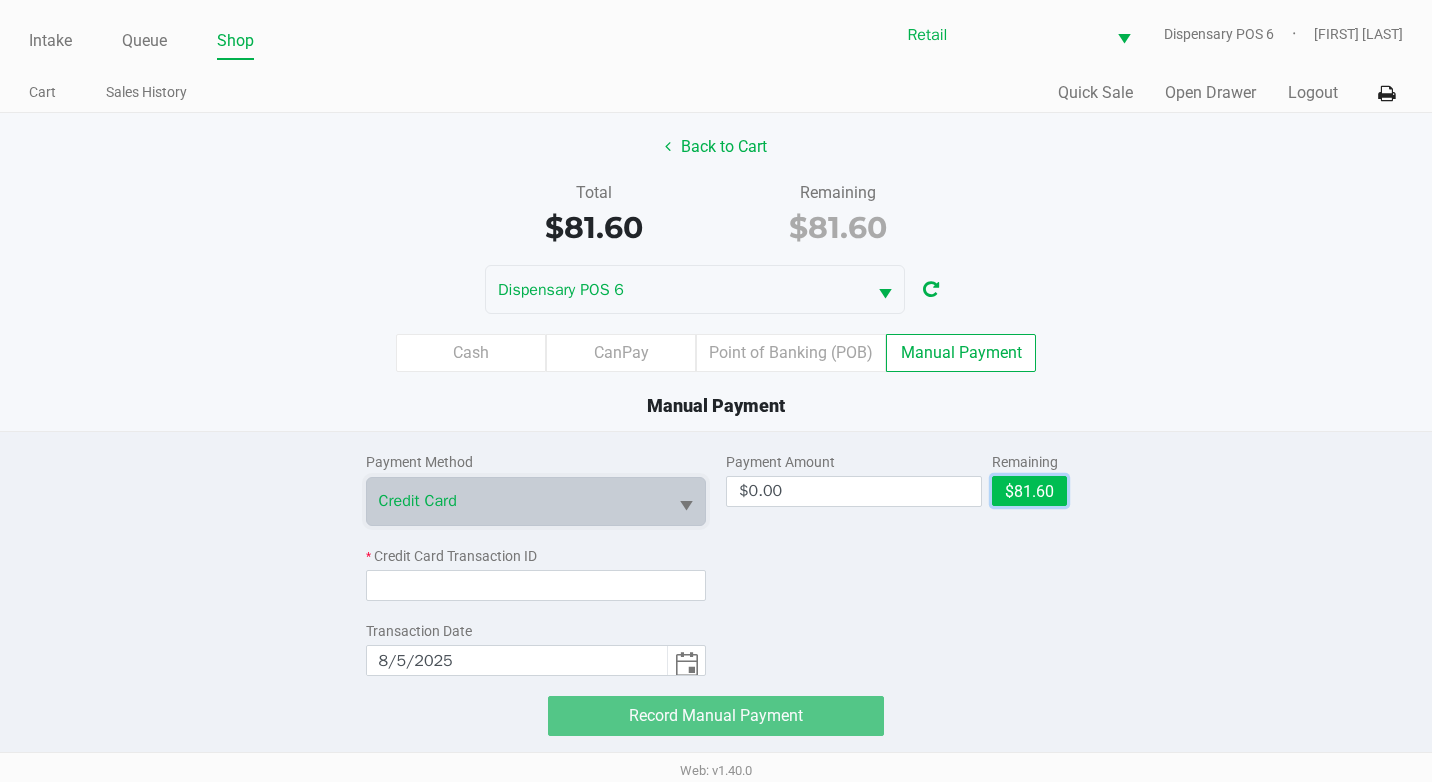 click on "$81.60" 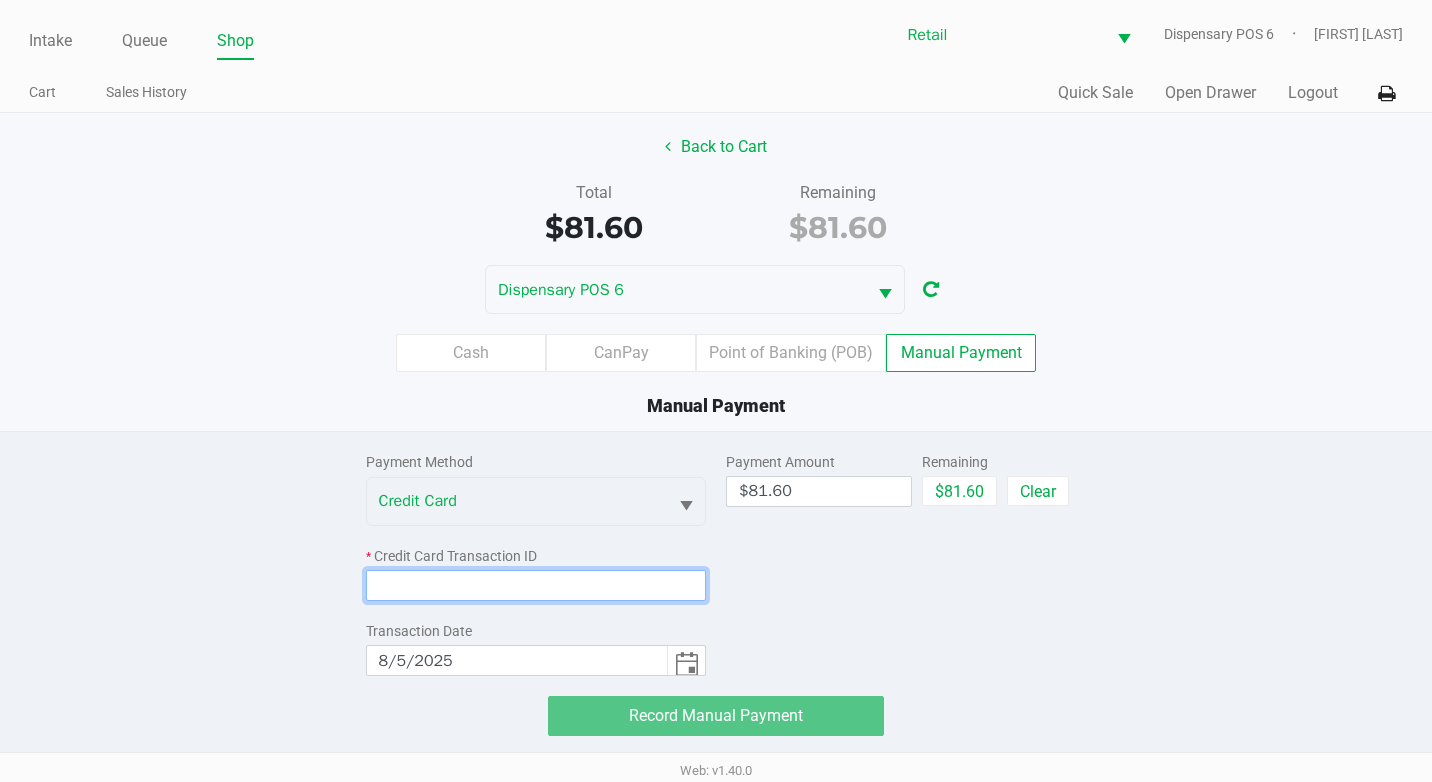 click 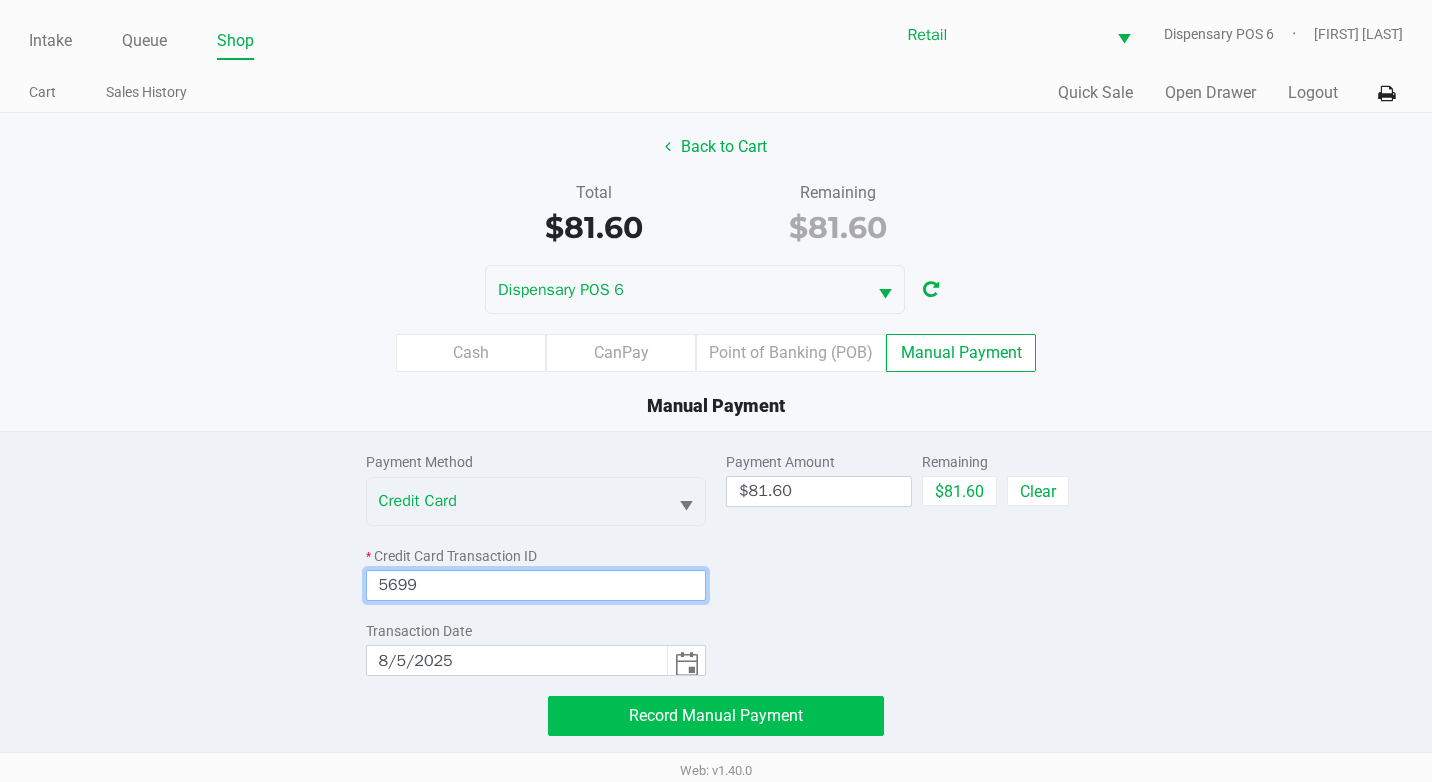 type on "5699" 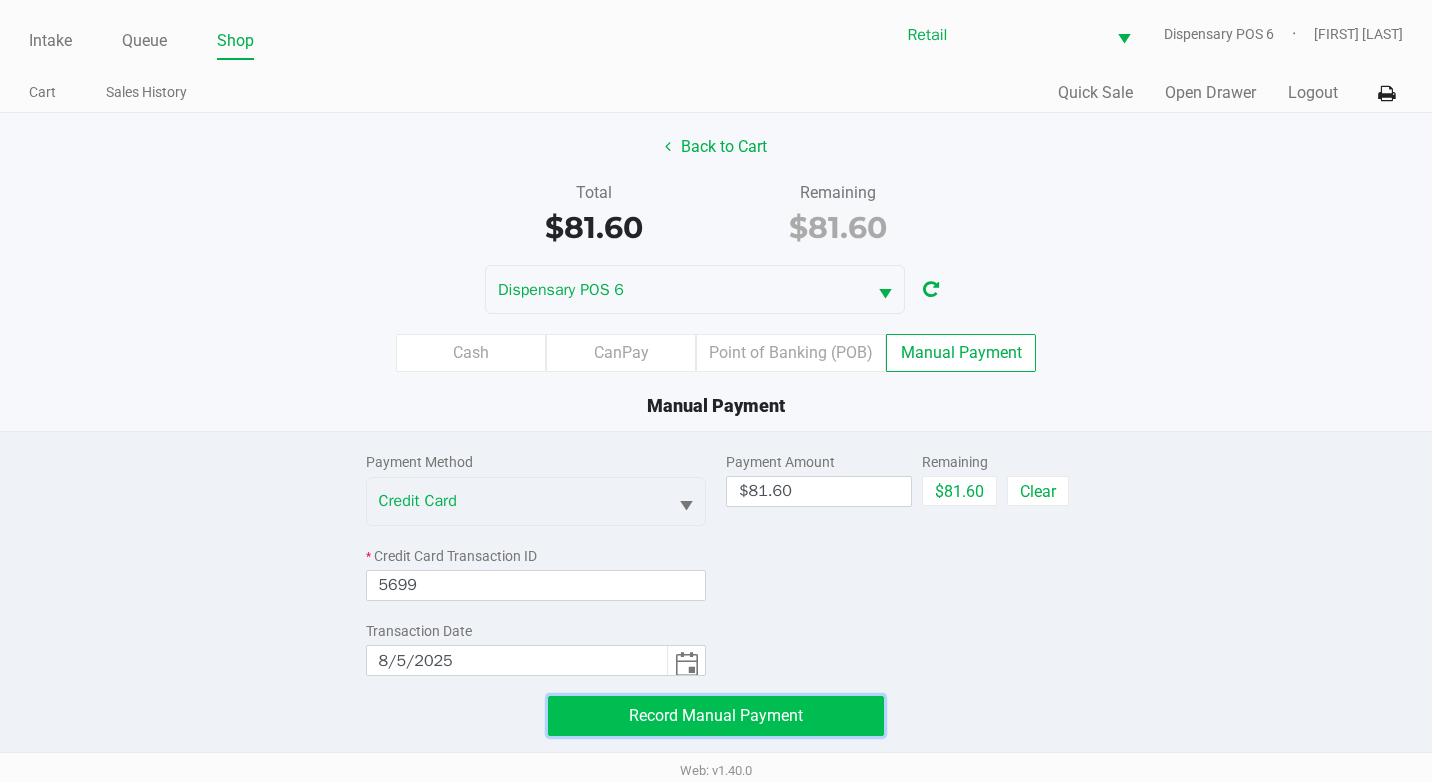 click on "Record Manual Payment" 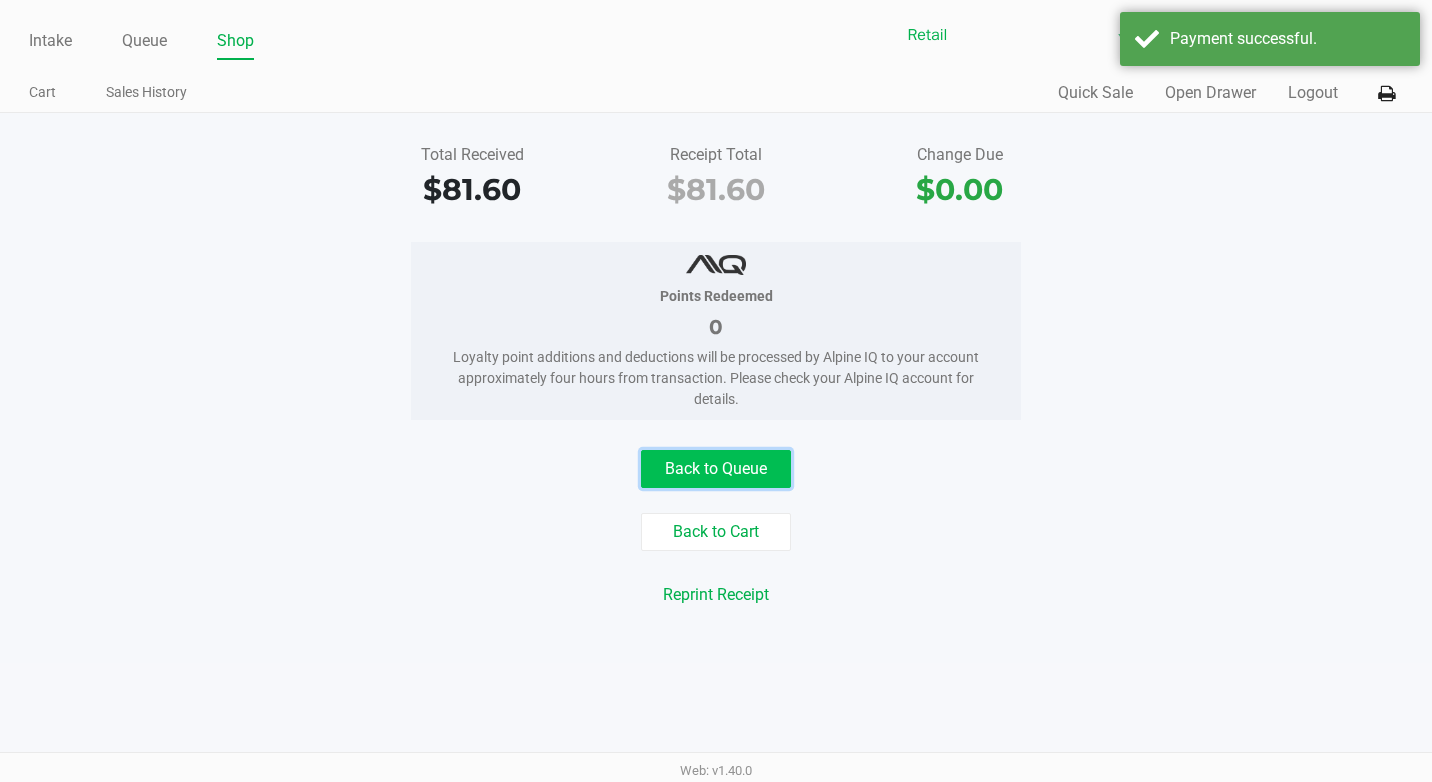 click on "Back to Queue" 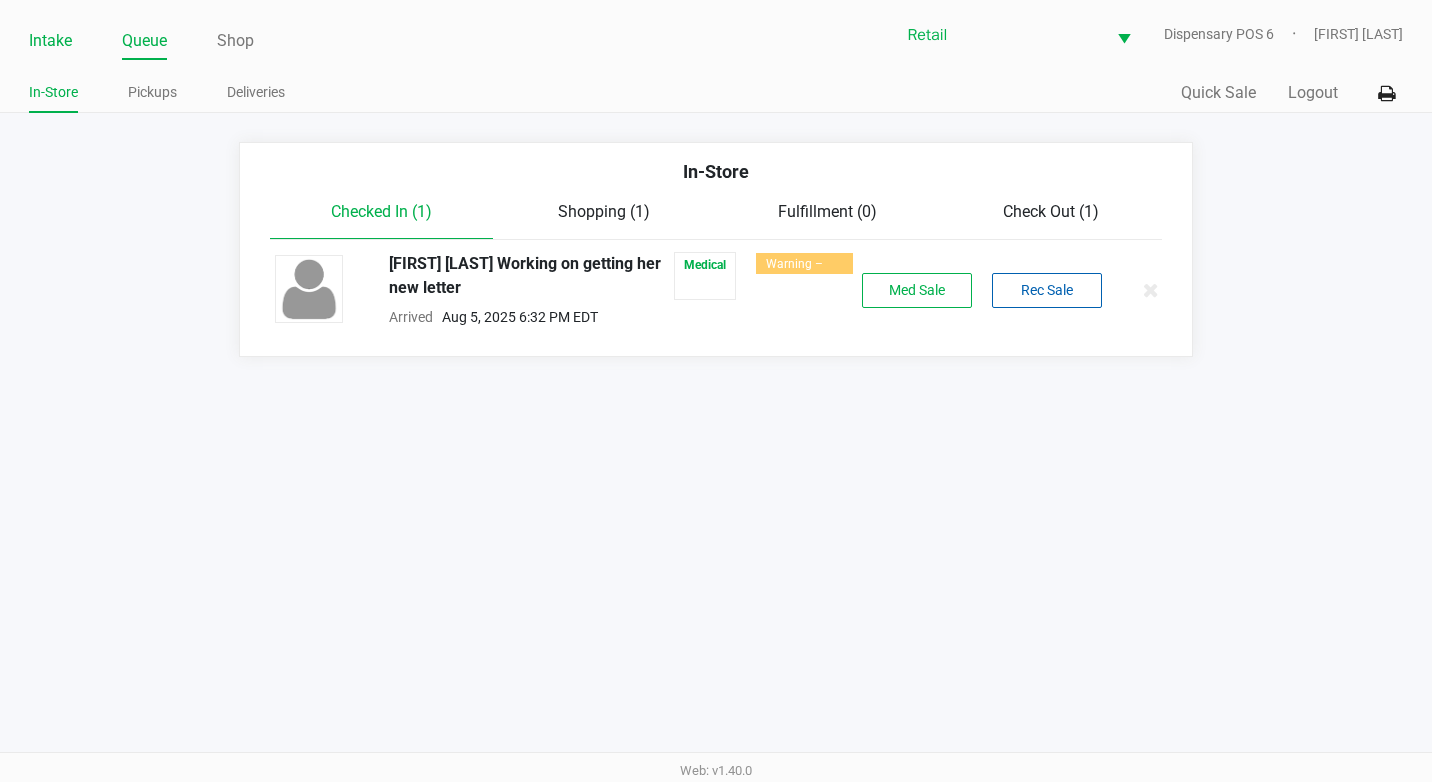 click on "Intake" 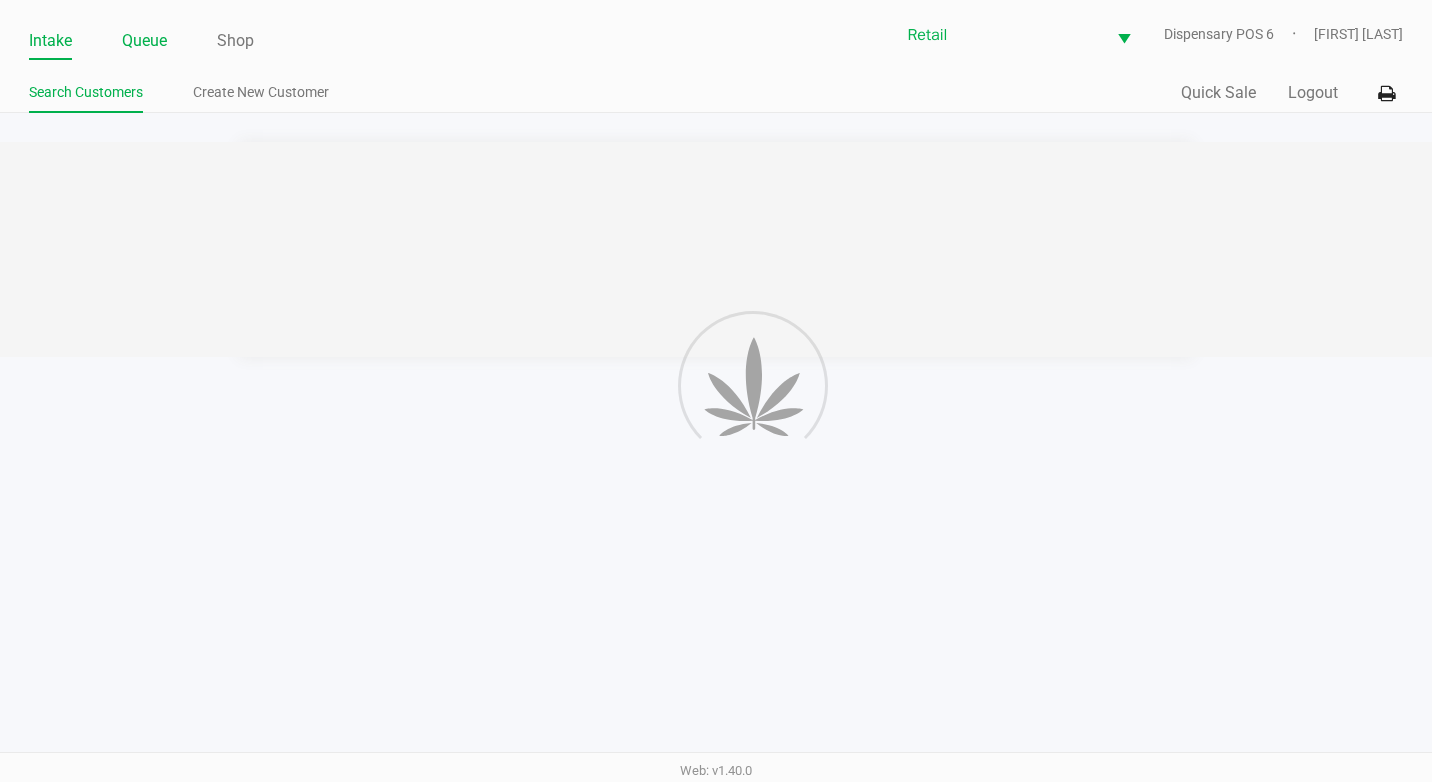 click on "Queue" 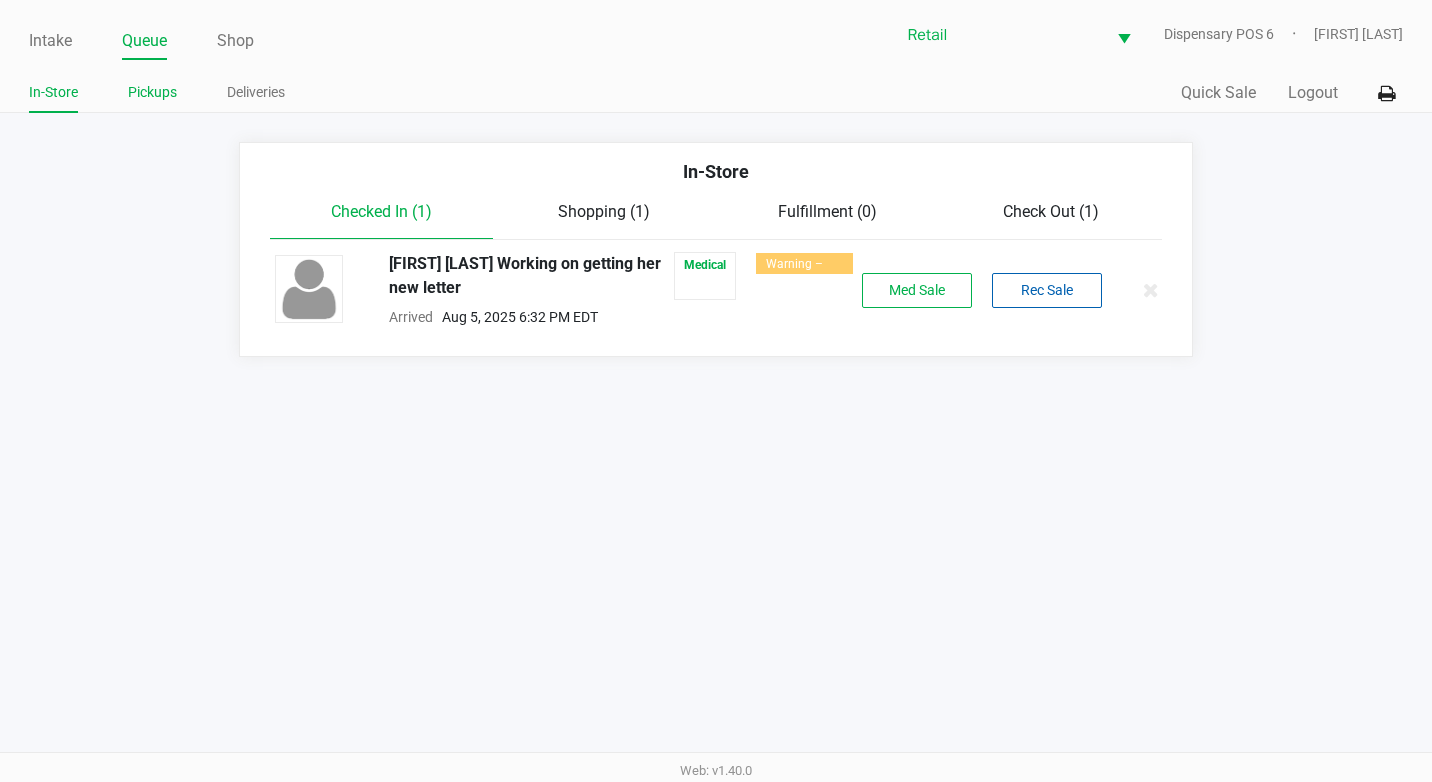 click on "Pickups" 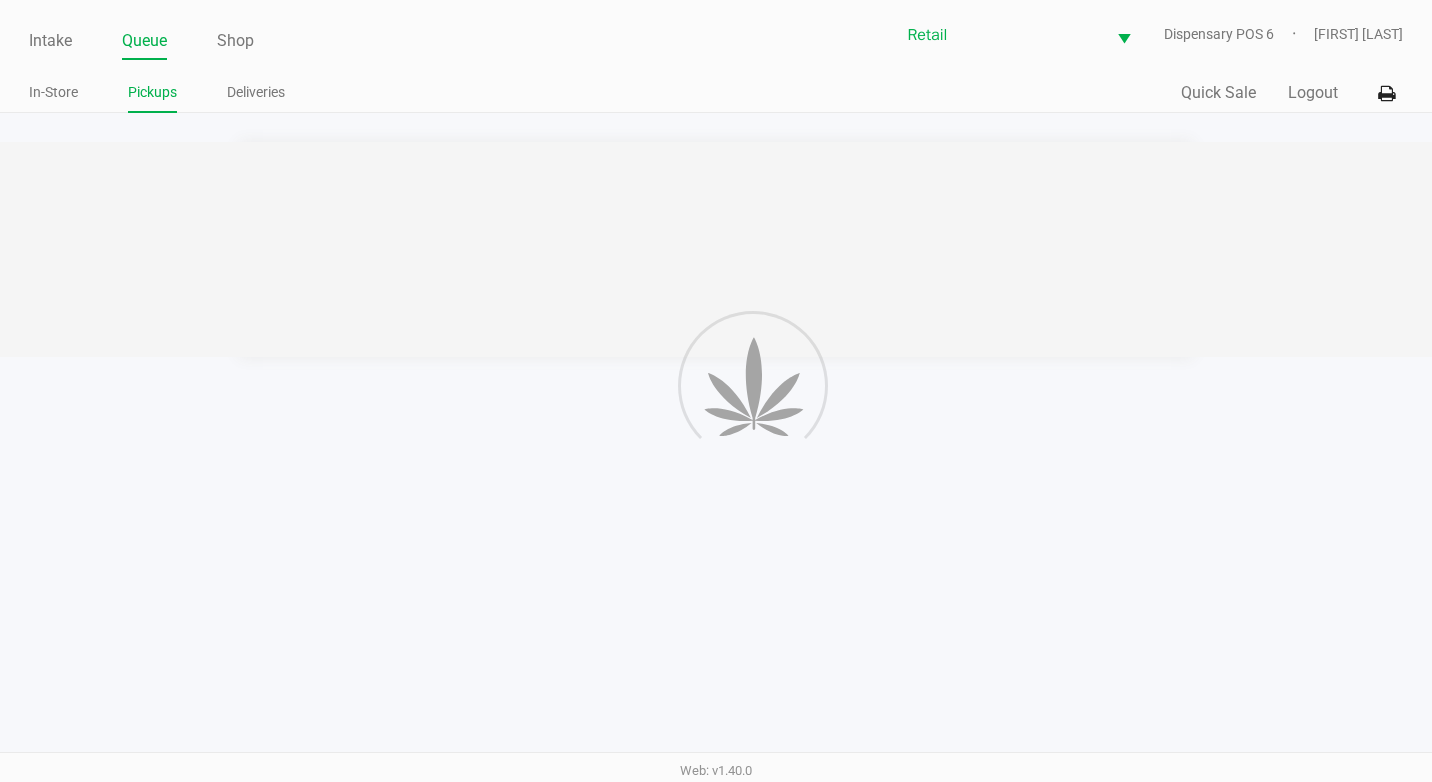 click on "Pickups" 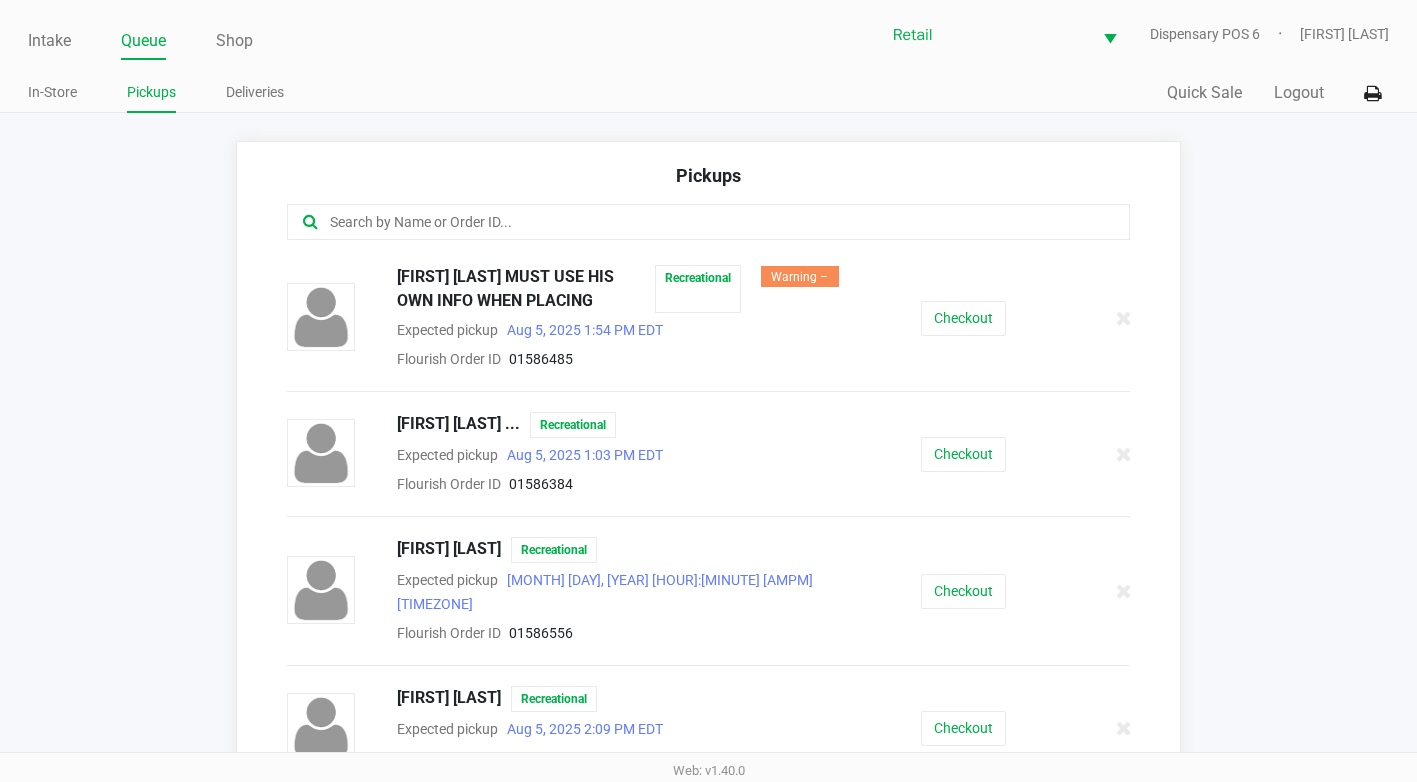click 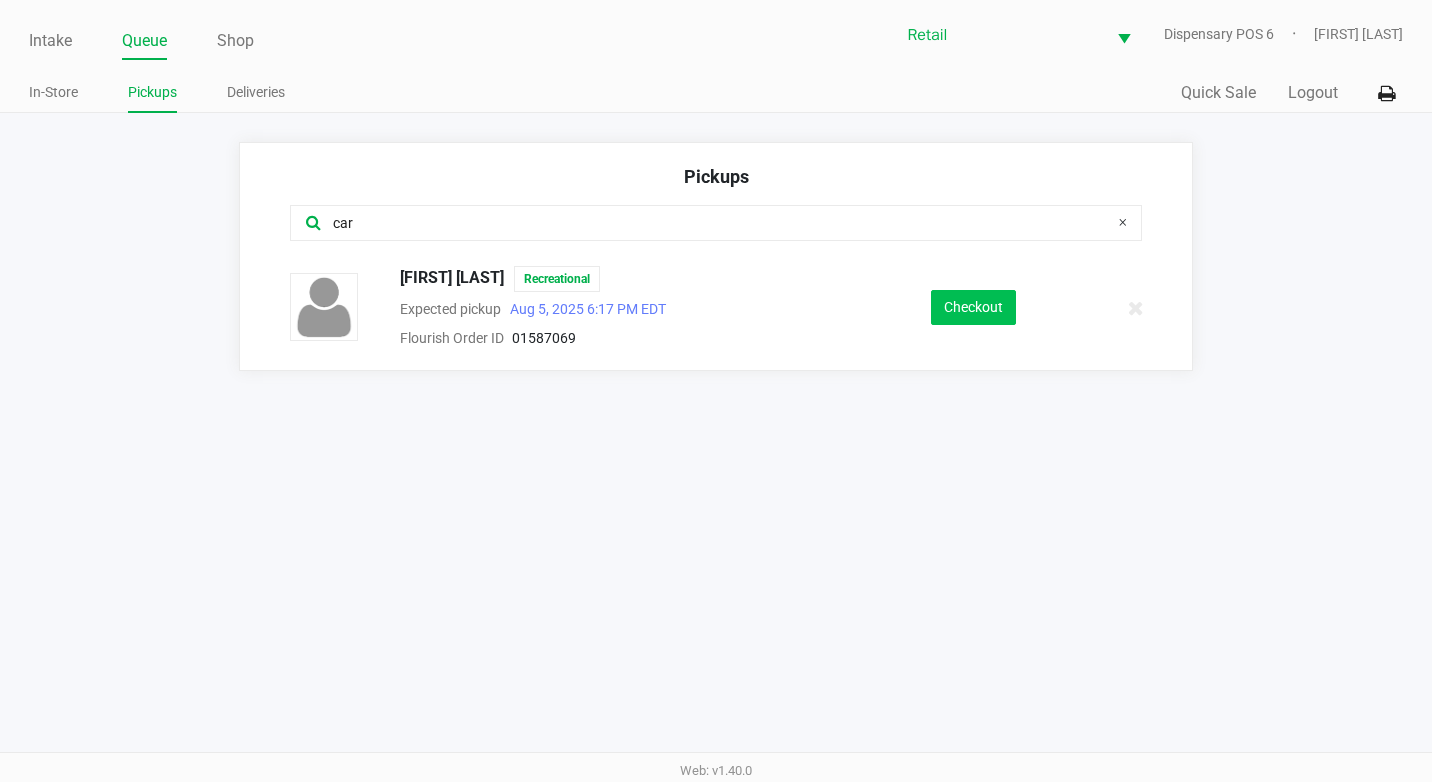 type on "car" 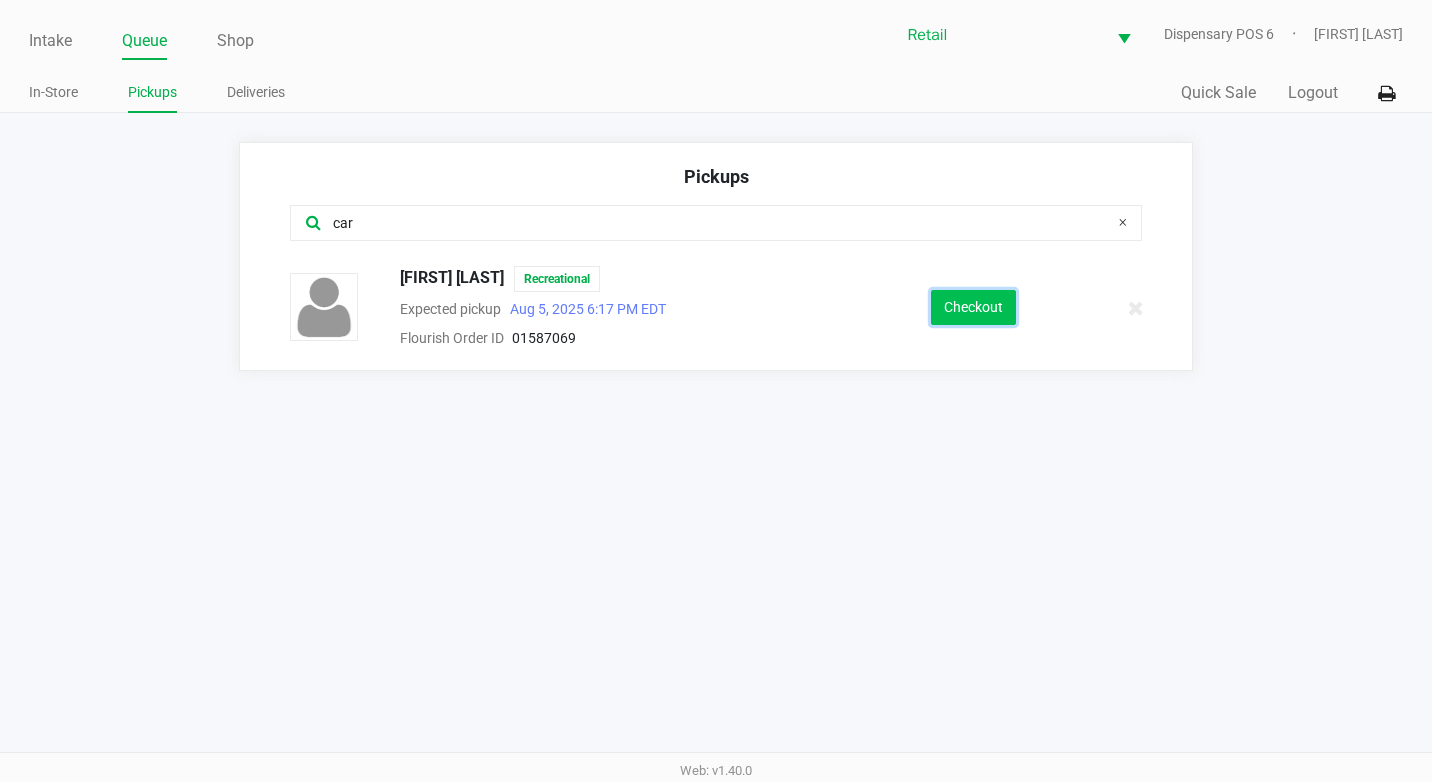 click on "Checkout" 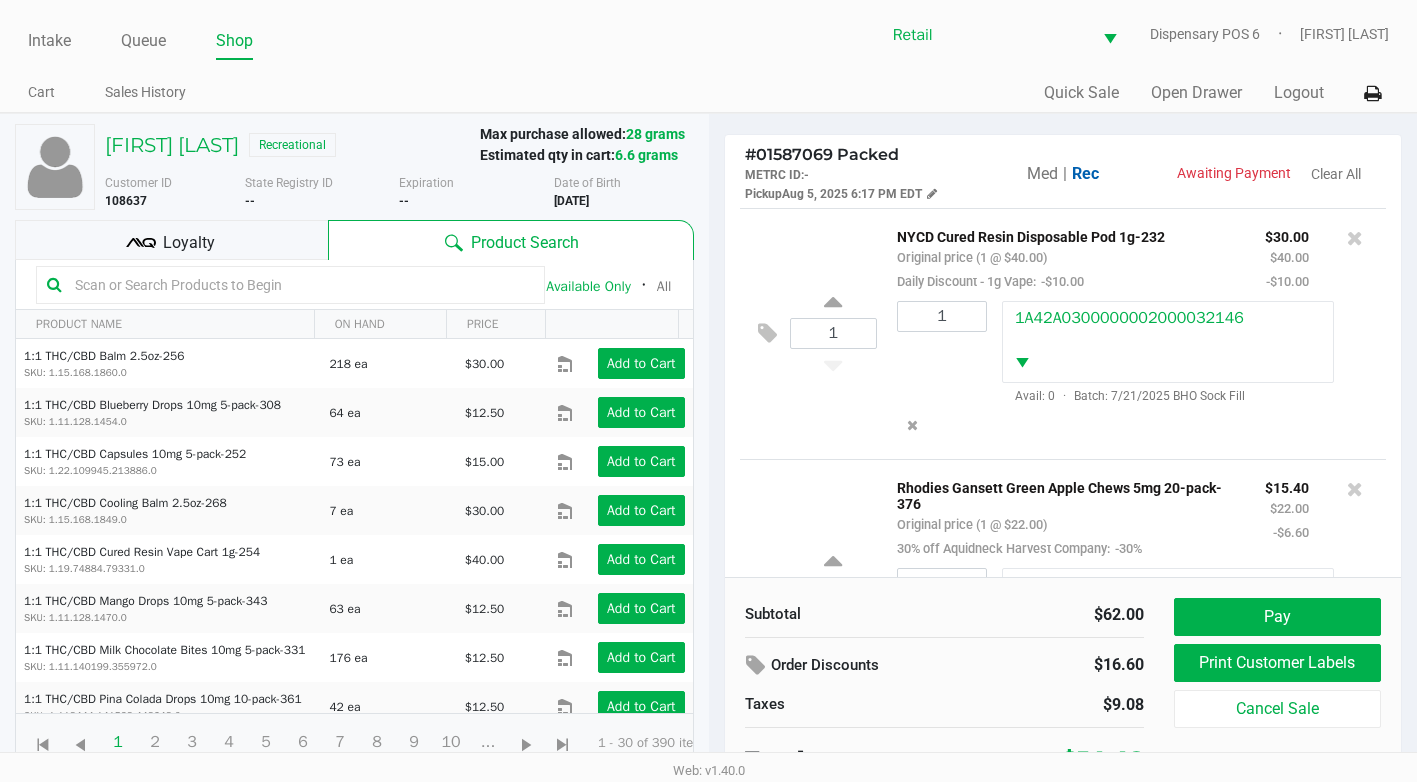 scroll, scrollTop: 167, scrollLeft: 0, axis: vertical 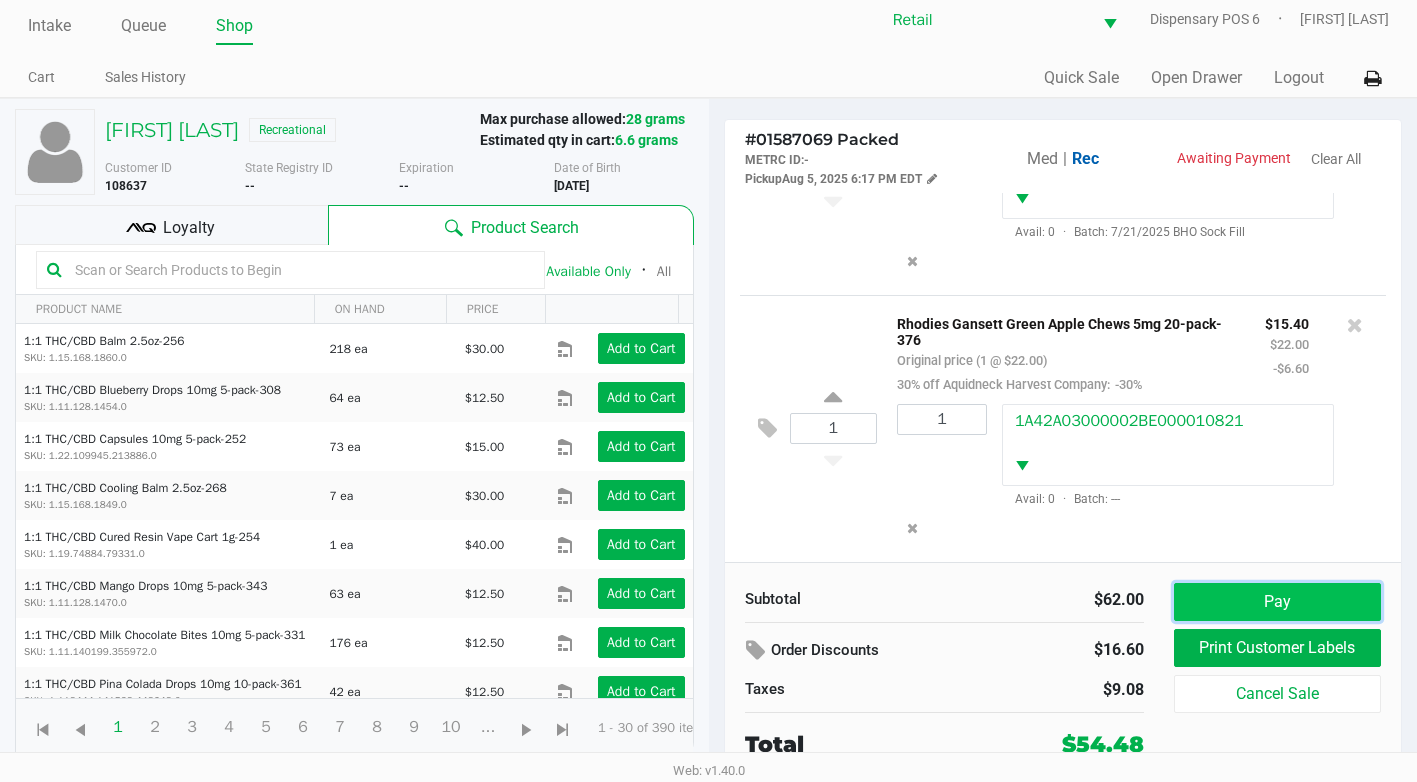 click on "Pay" 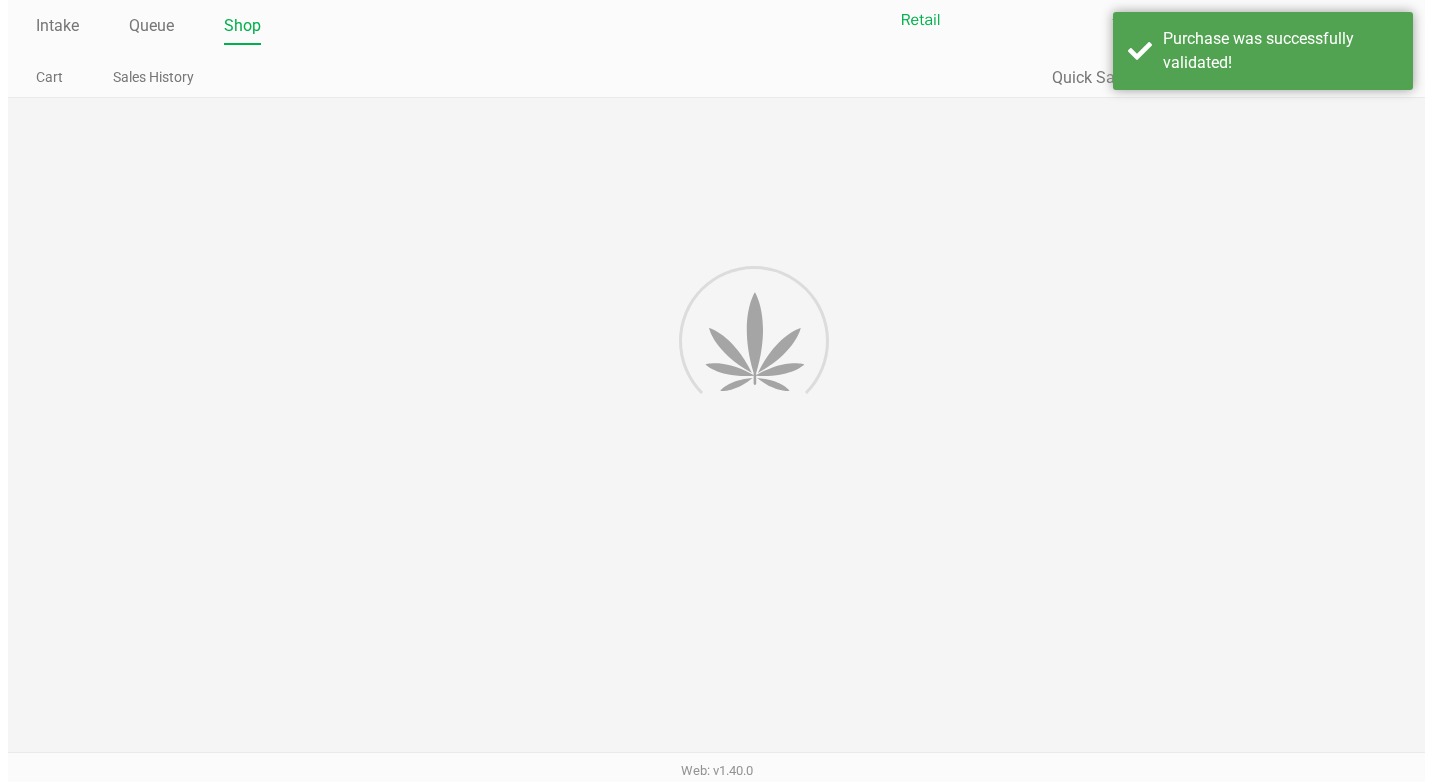 scroll, scrollTop: 0, scrollLeft: 0, axis: both 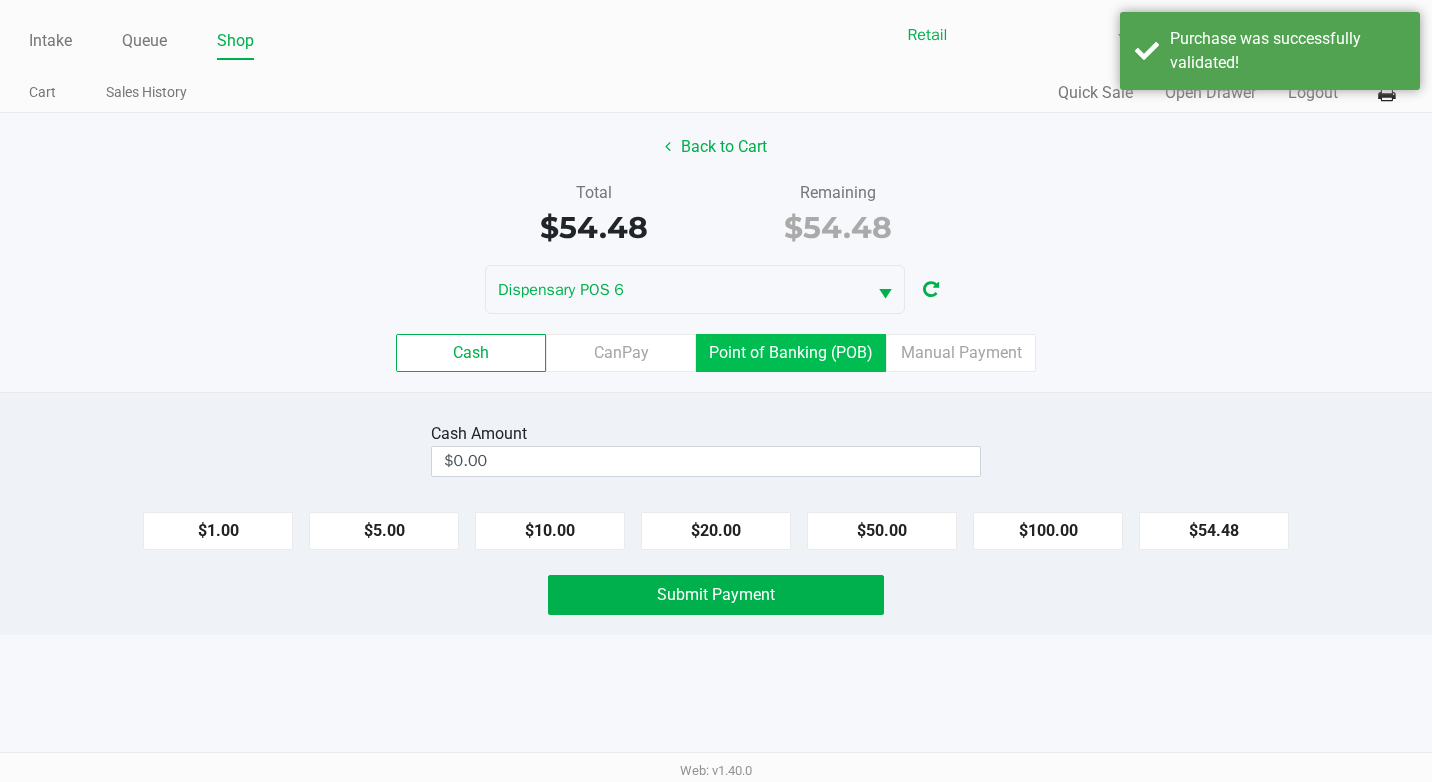 click on "Point of Banking (POB)" 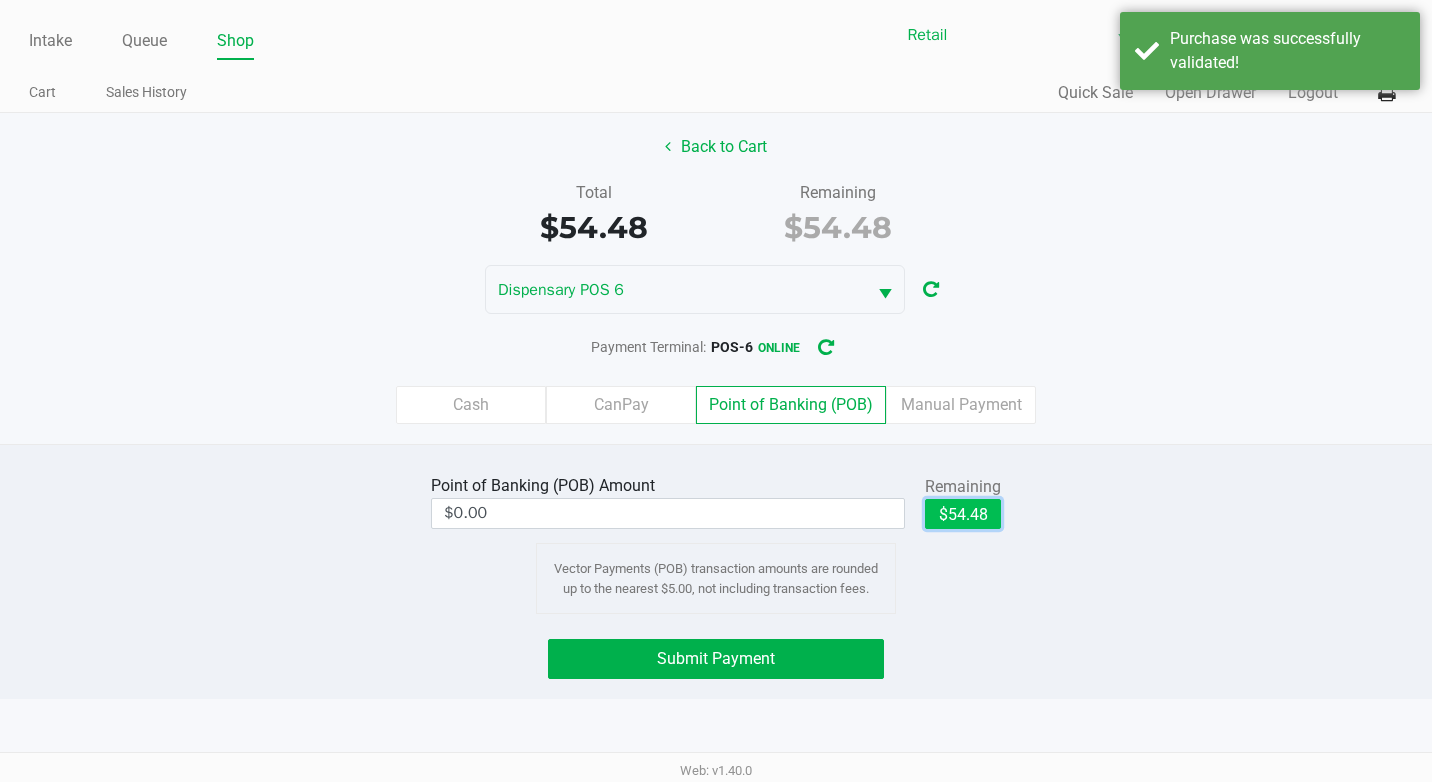 click on "$54.48" 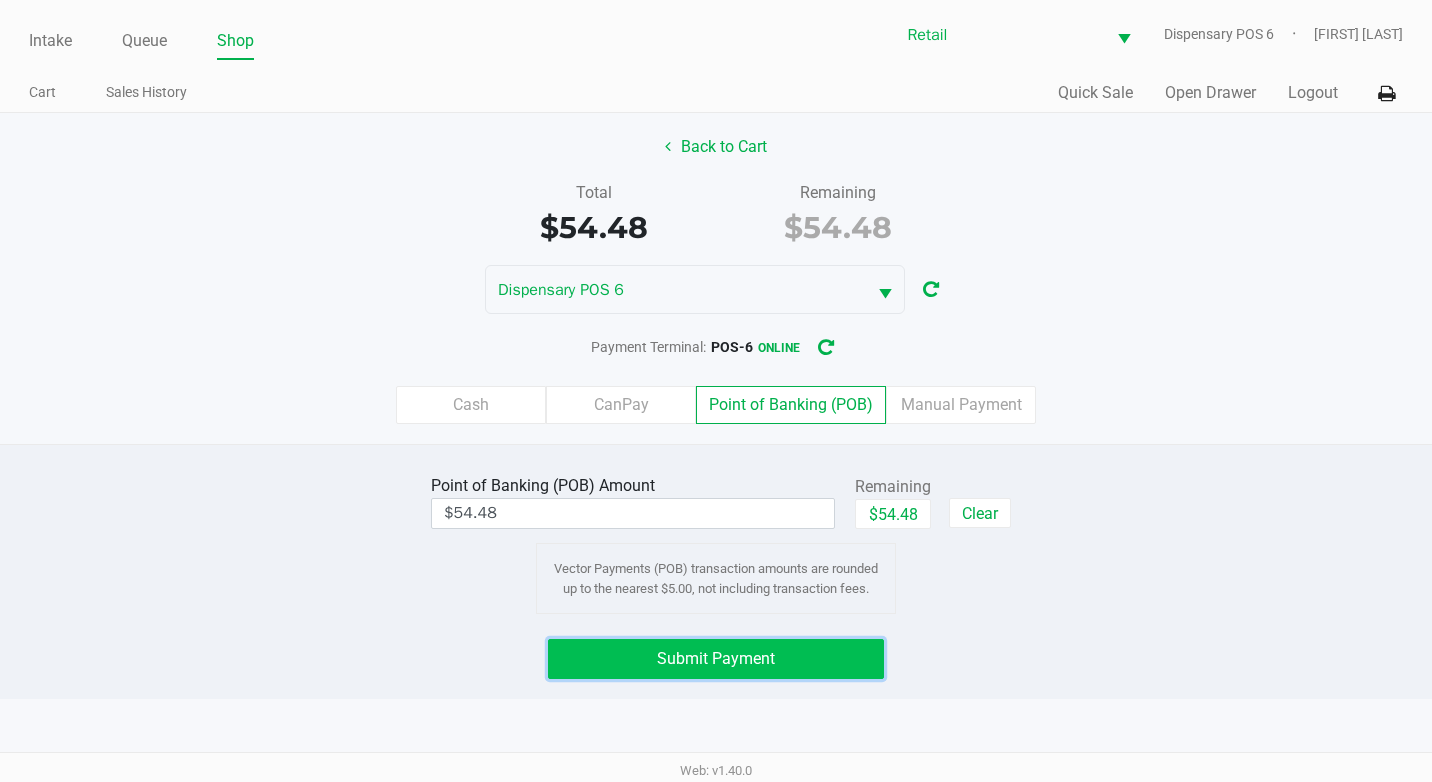click on "Submit Payment" 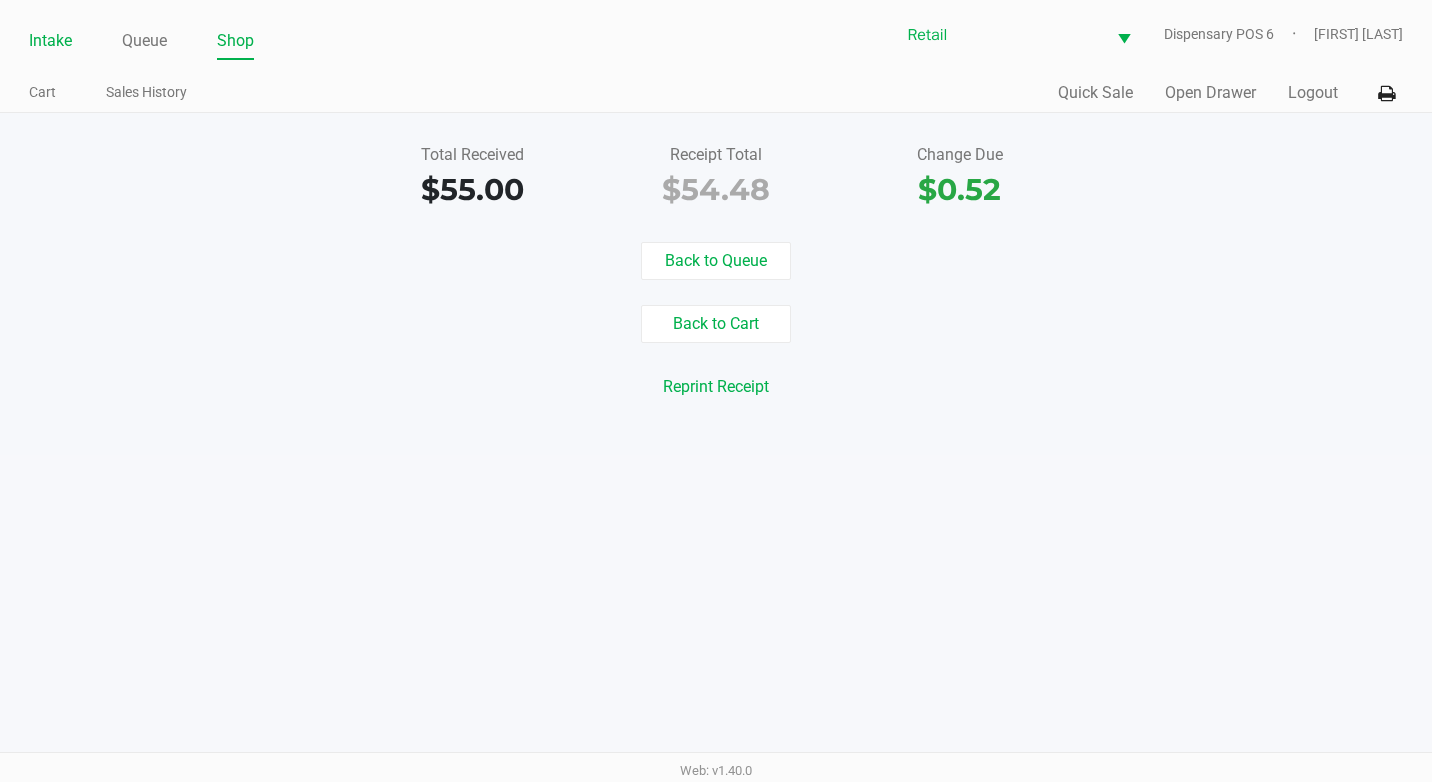 click on "Intake" 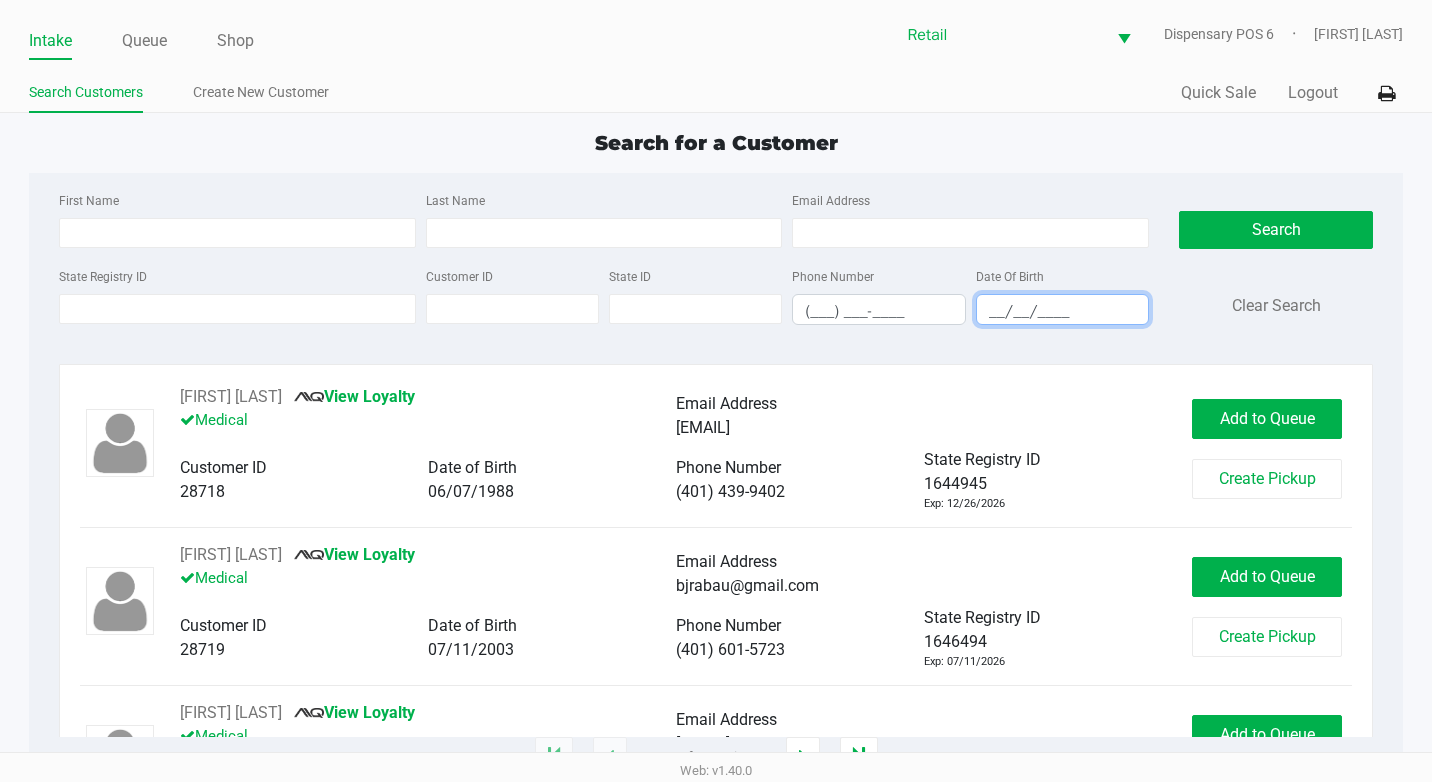 click on "__/__/____" at bounding box center (1062, 311) 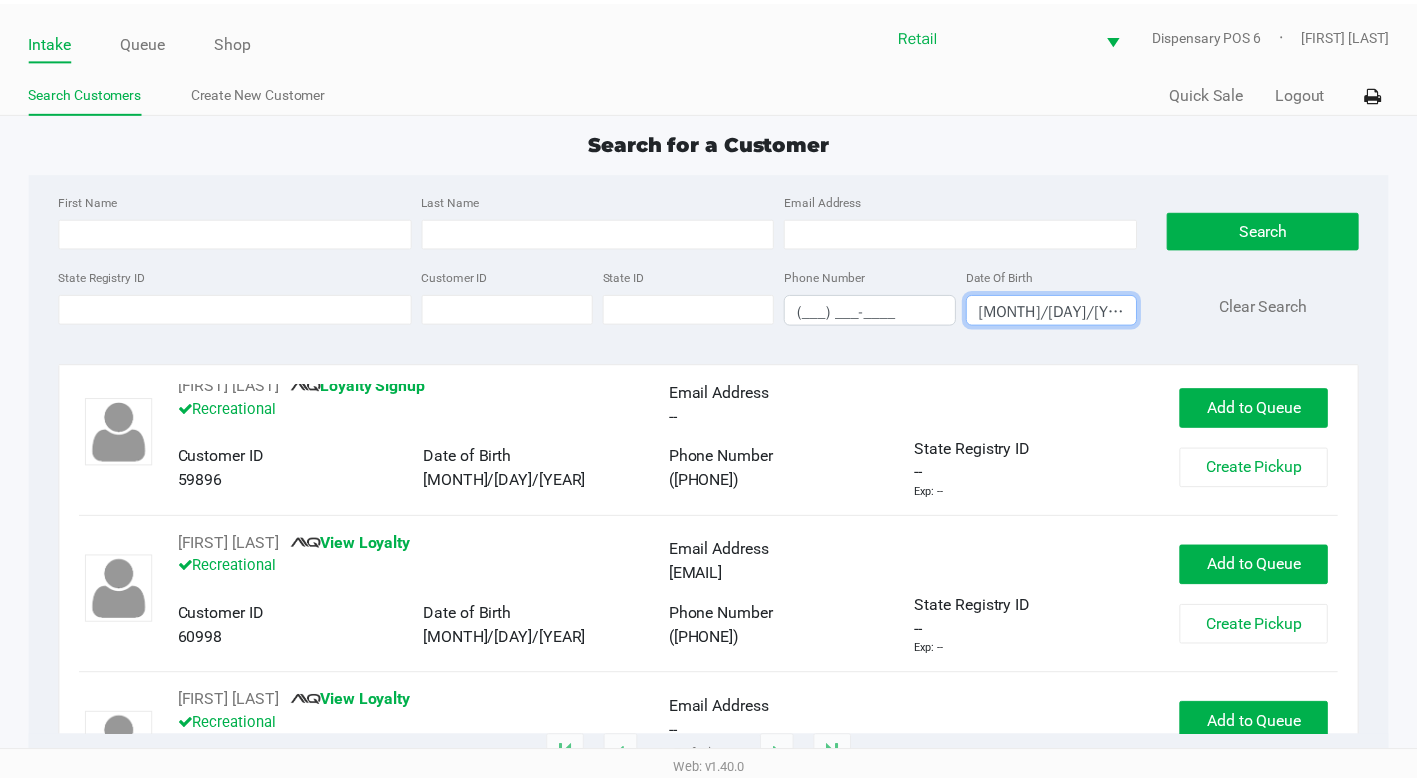 scroll, scrollTop: 200, scrollLeft: 0, axis: vertical 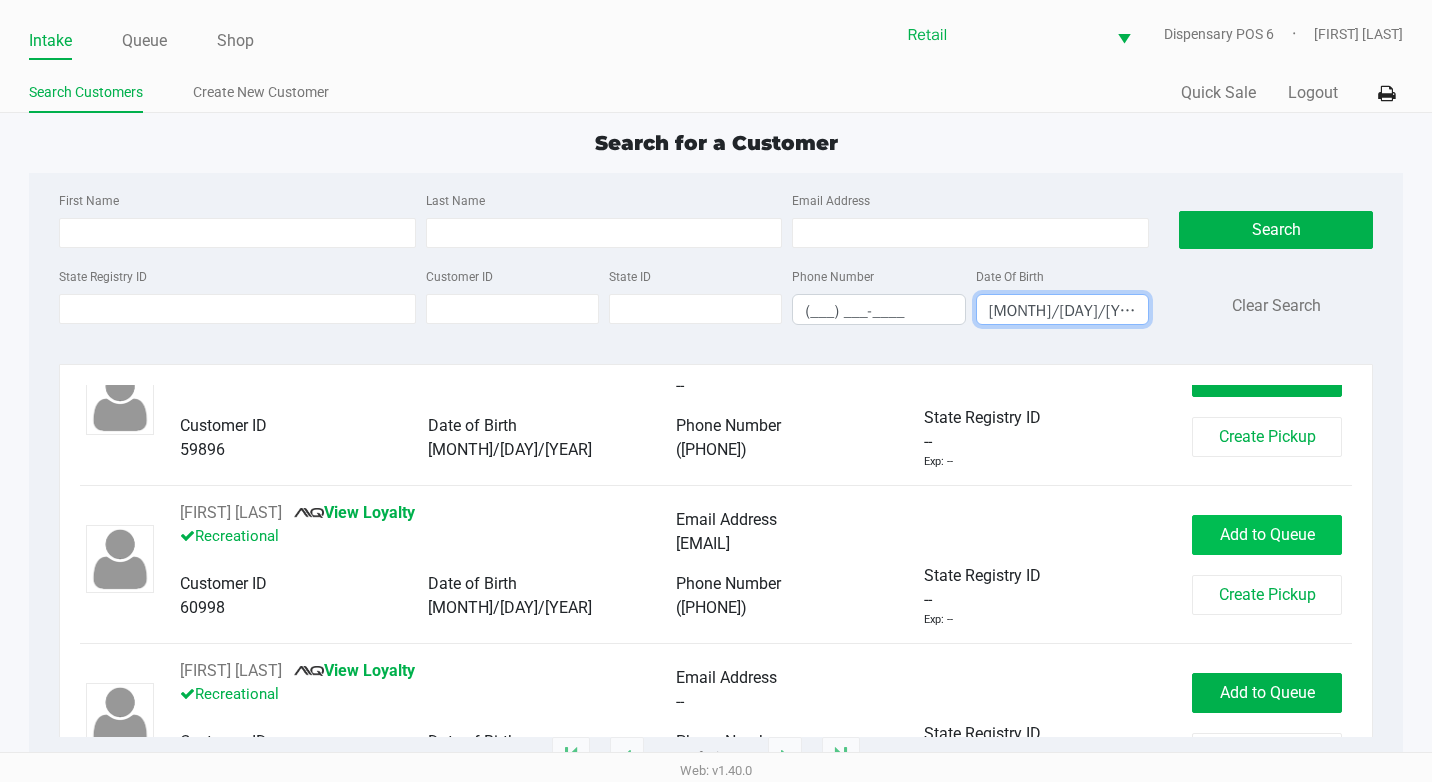 type on "[MONTH]/[DAY]/[YEAR]" 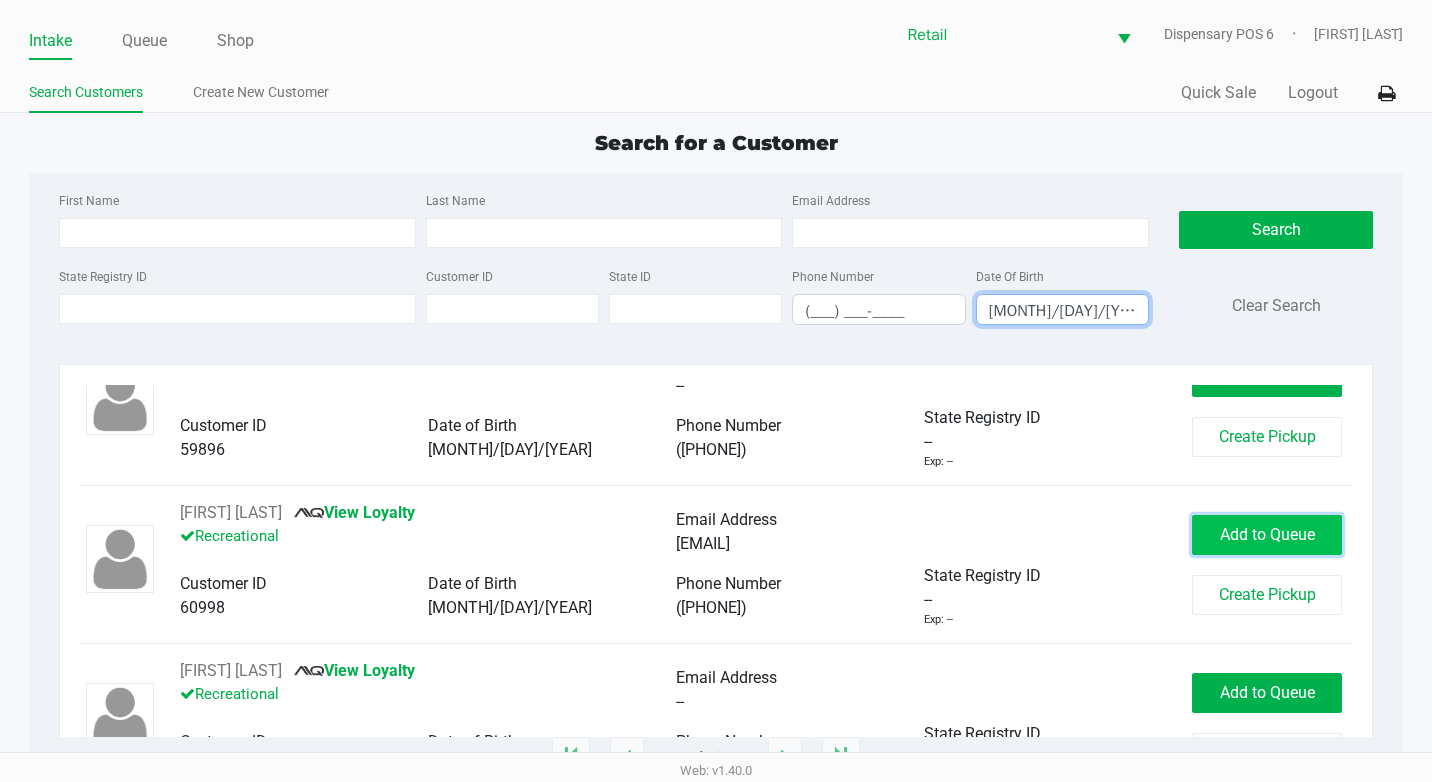 click on "Add to Queue" 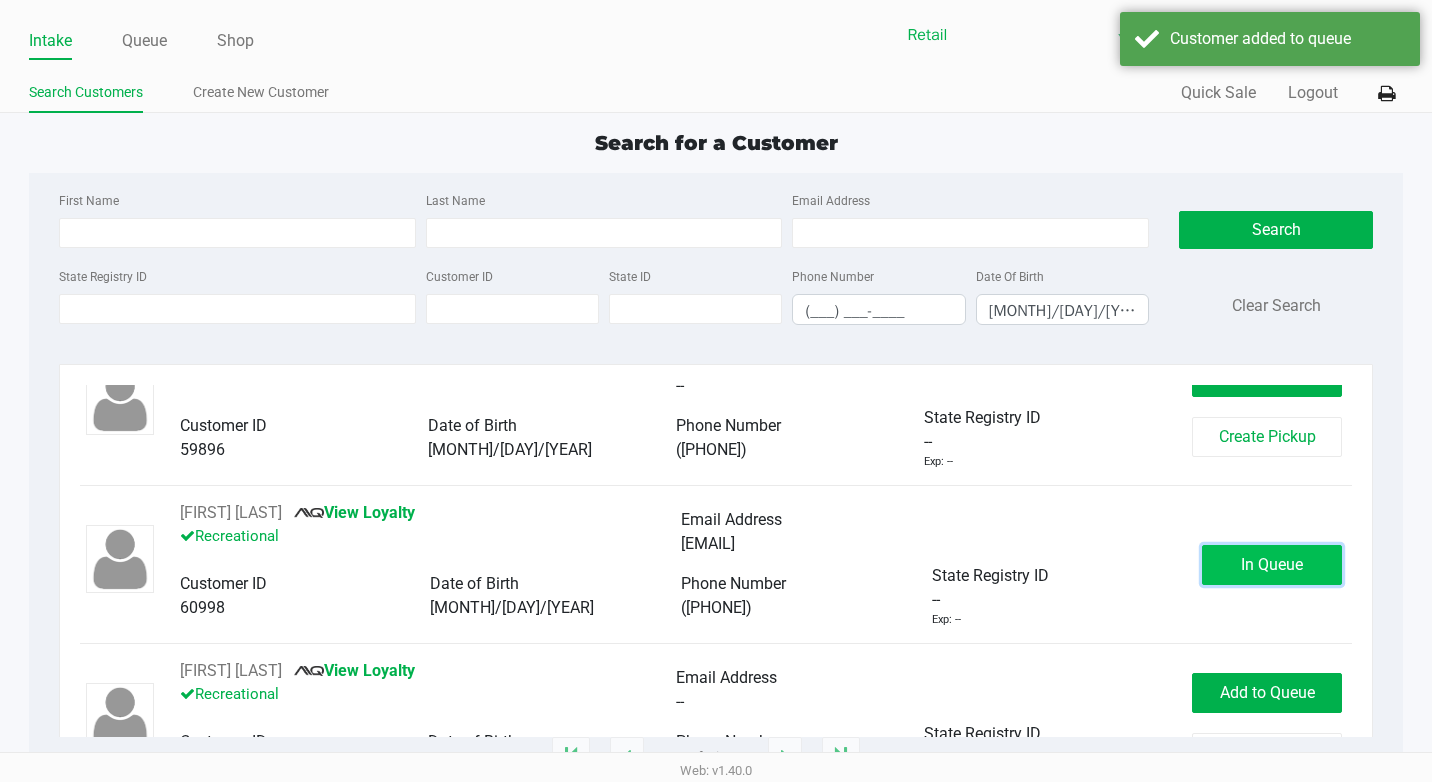 click on "In Queue" 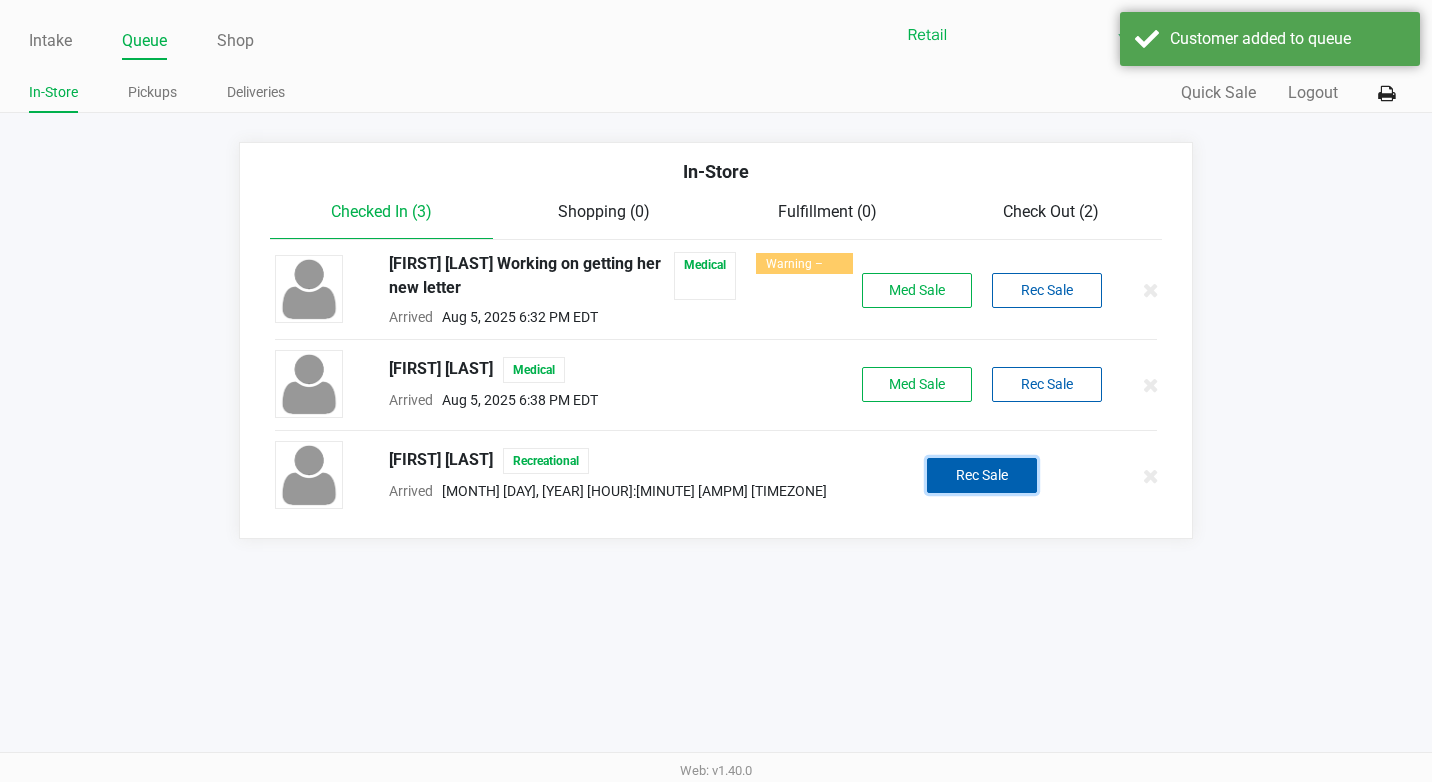 click on "Rec Sale" 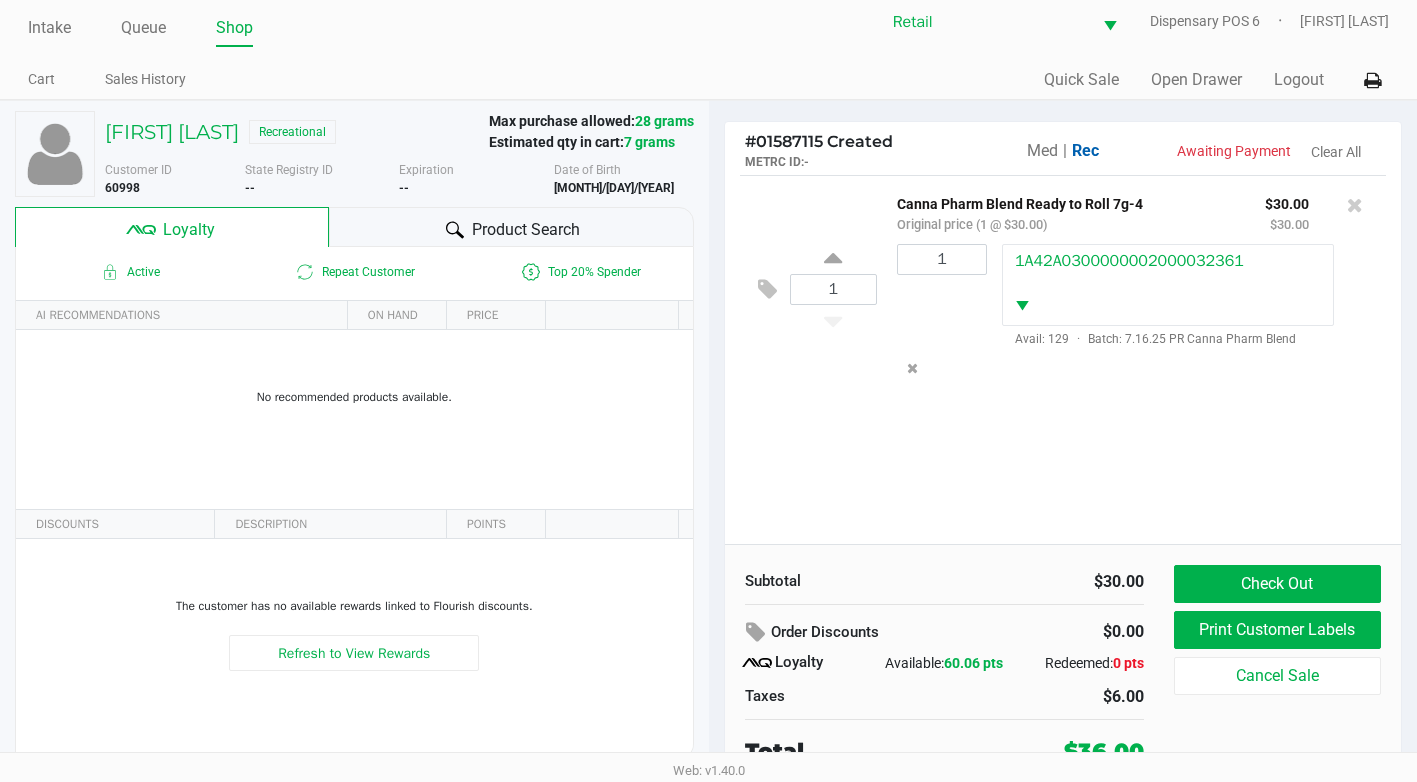 scroll, scrollTop: 20, scrollLeft: 0, axis: vertical 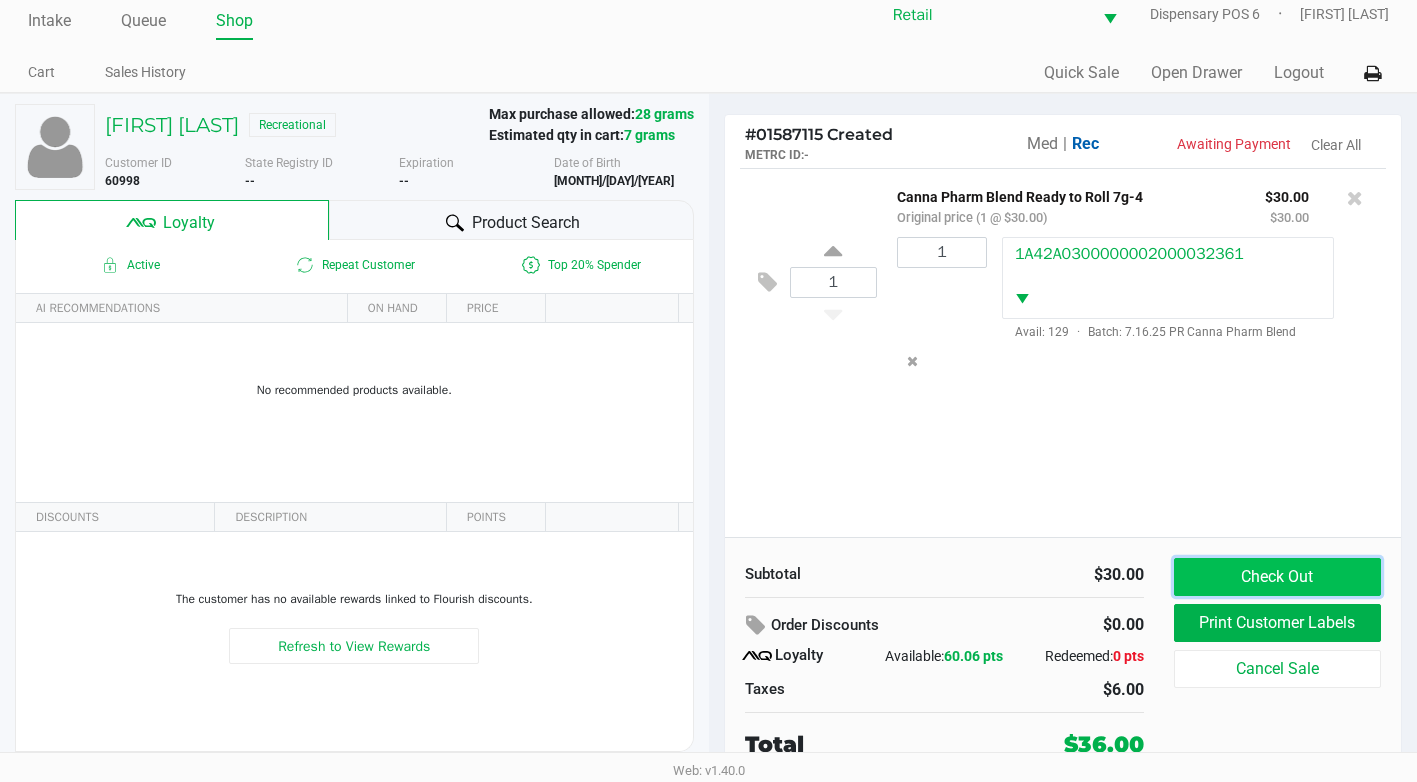 click on "Check Out" 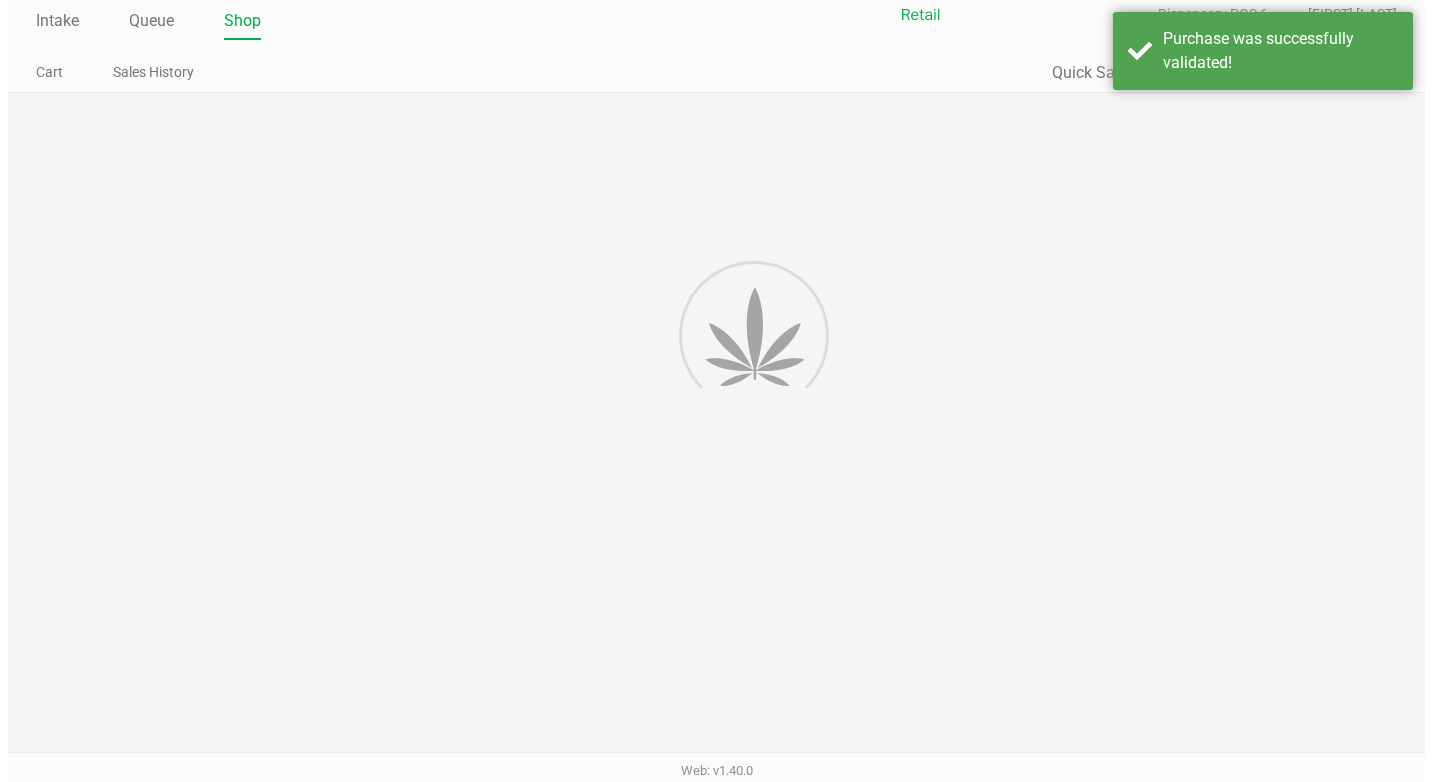 scroll, scrollTop: 0, scrollLeft: 0, axis: both 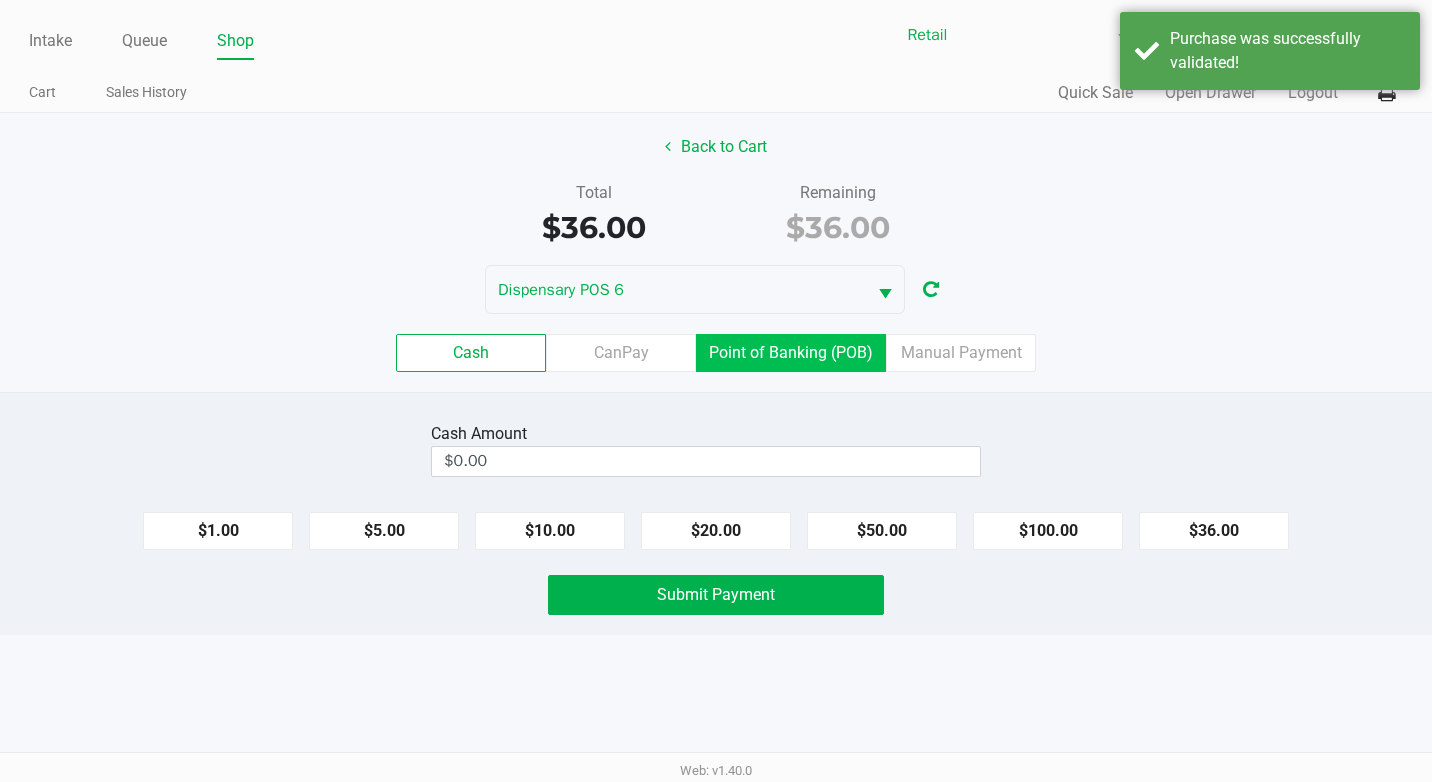drag, startPoint x: 847, startPoint y: 340, endPoint x: 921, endPoint y: 467, distance: 146.98639 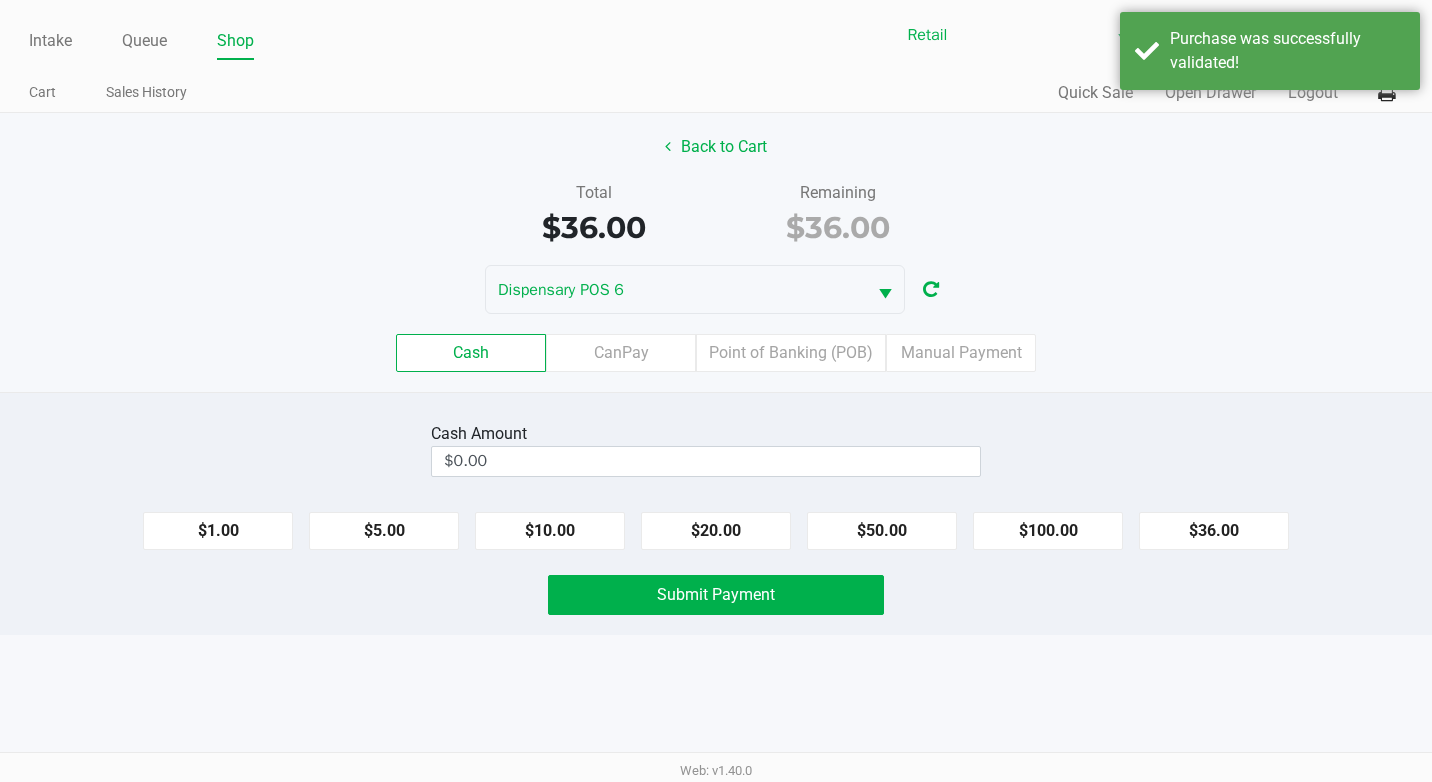 click on "Point of Banking (POB)" at bounding box center [0, 0] 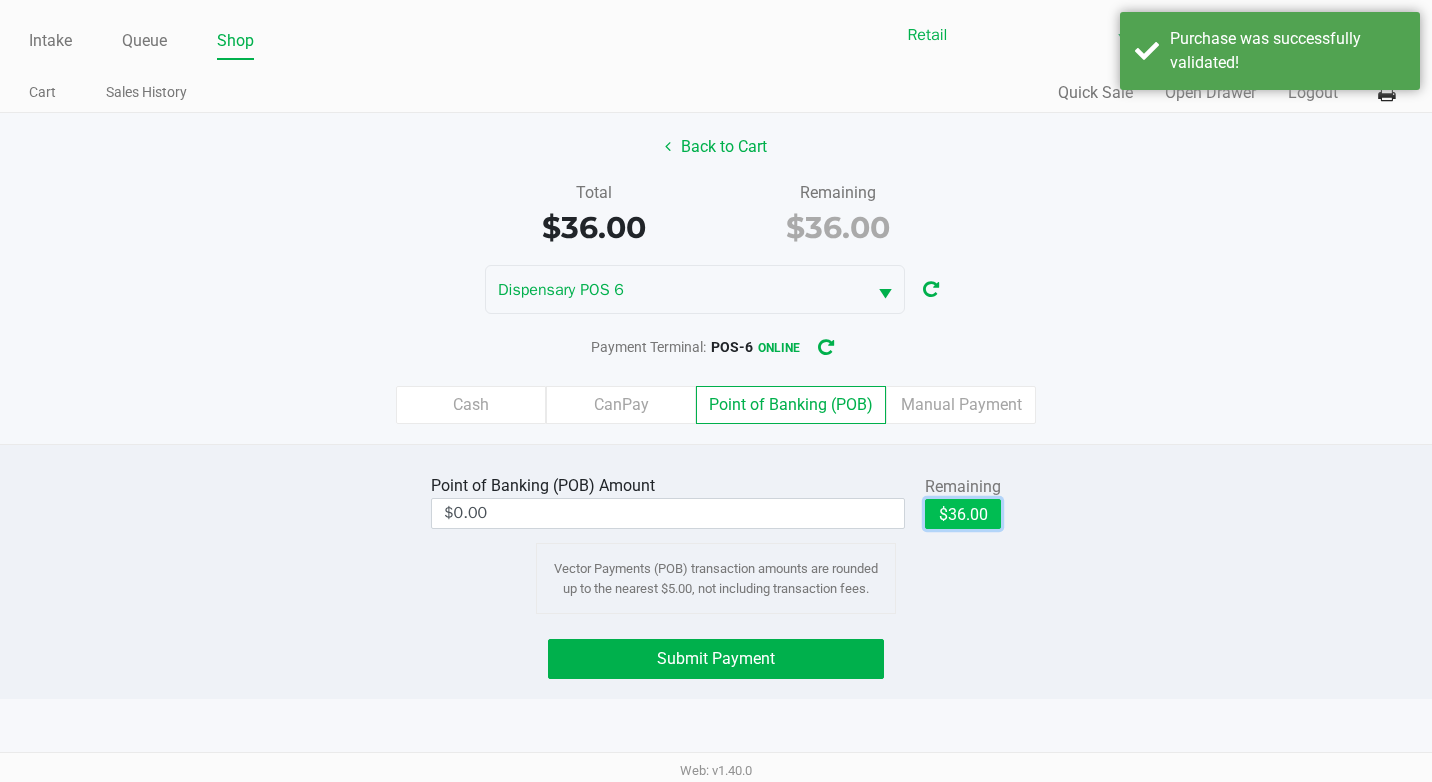 click on "$36.00" 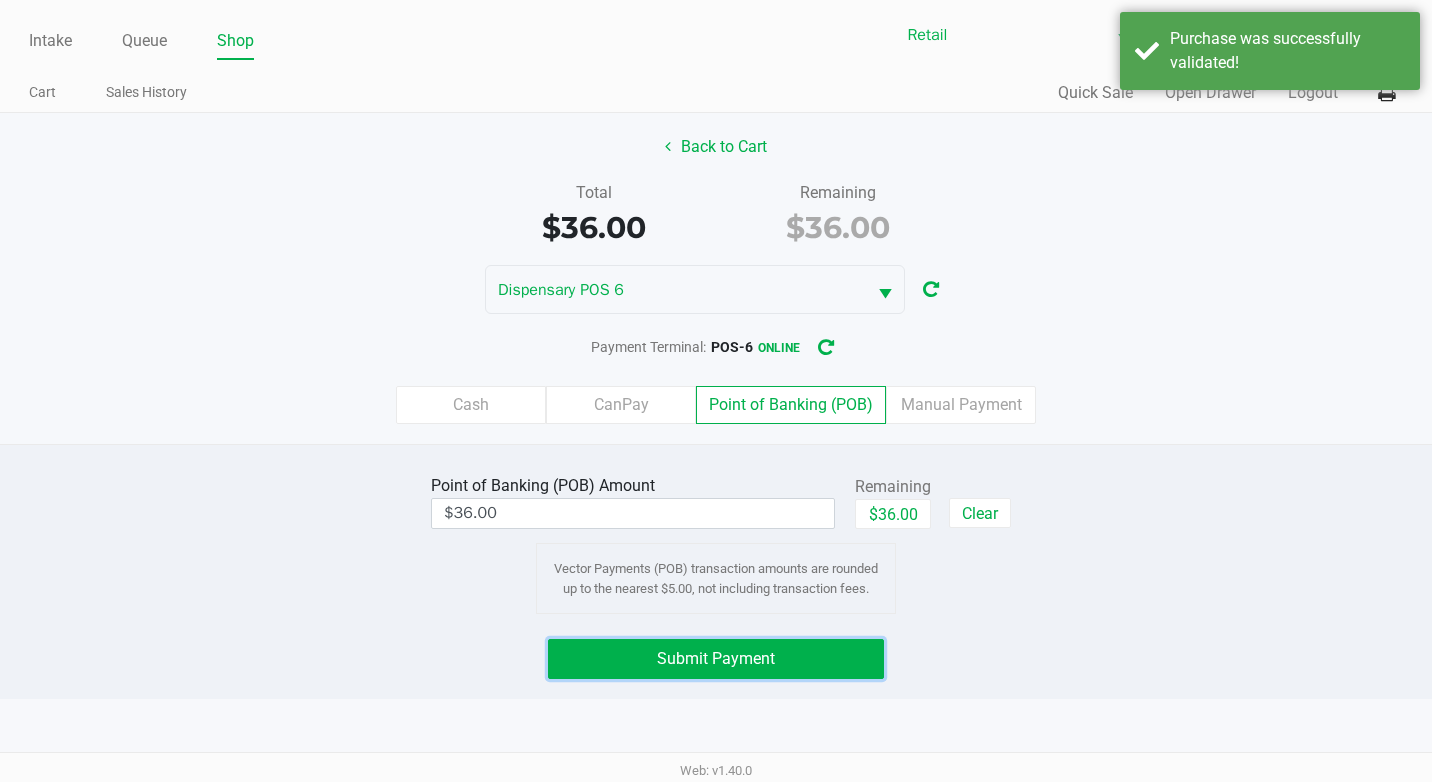 drag, startPoint x: 665, startPoint y: 646, endPoint x: 667, endPoint y: 572, distance: 74.02702 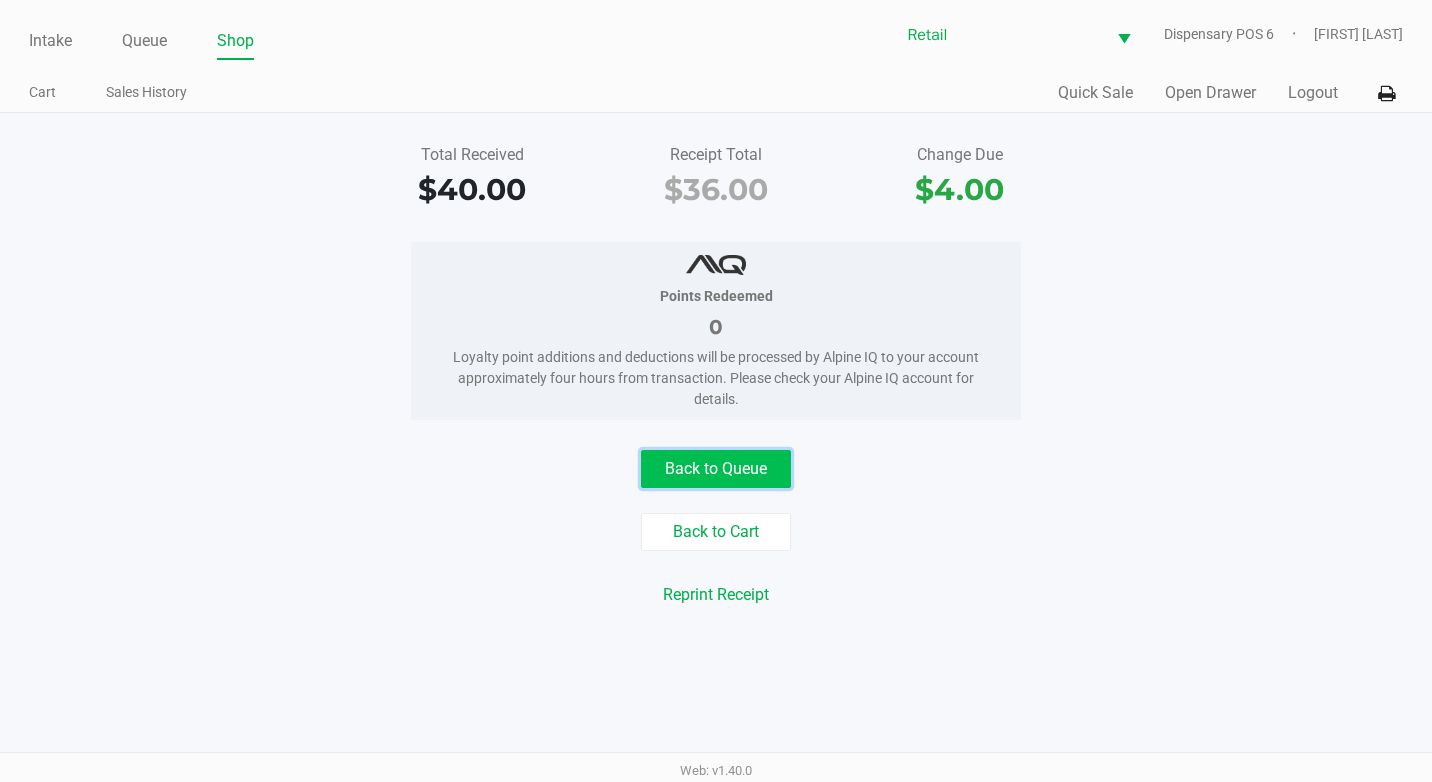 click on "Back to Queue" 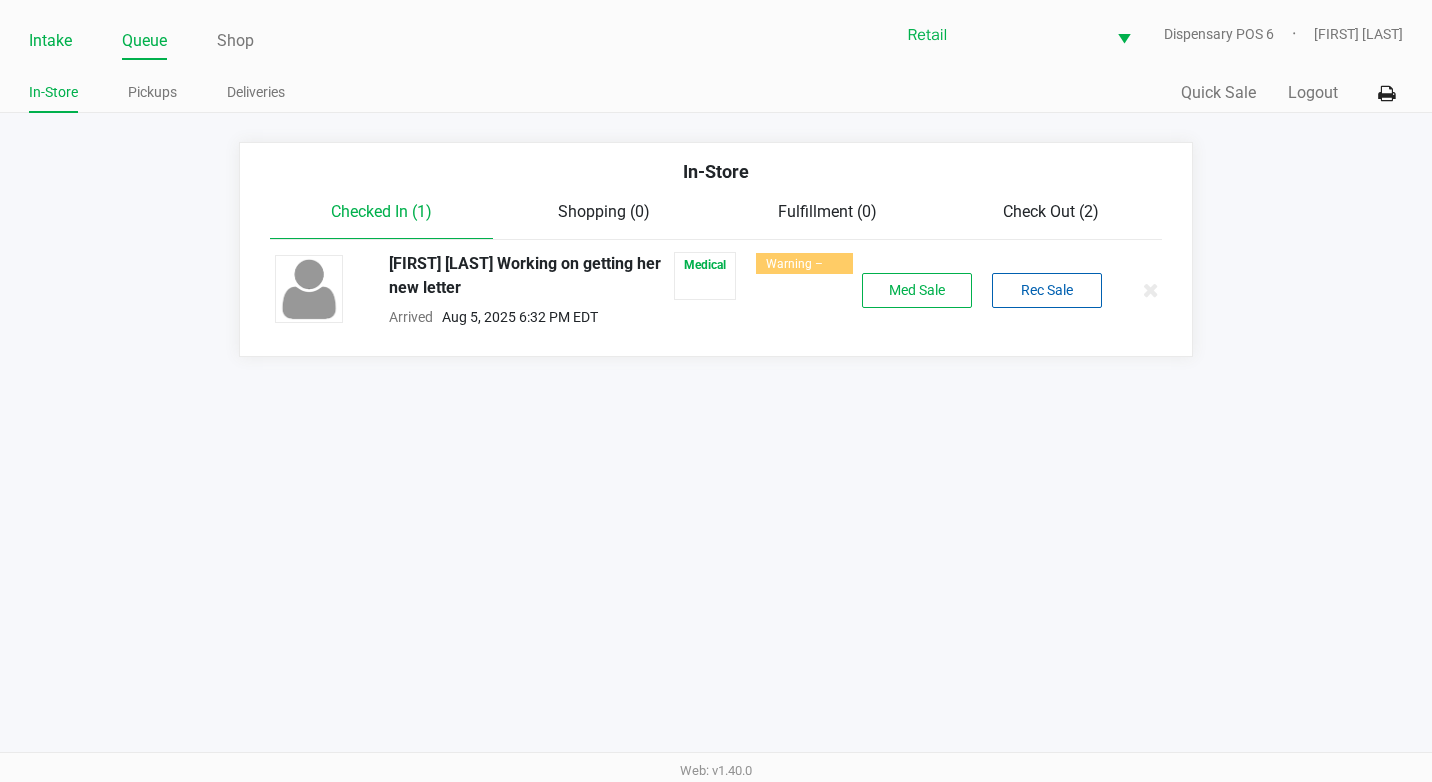 click on "Intake" 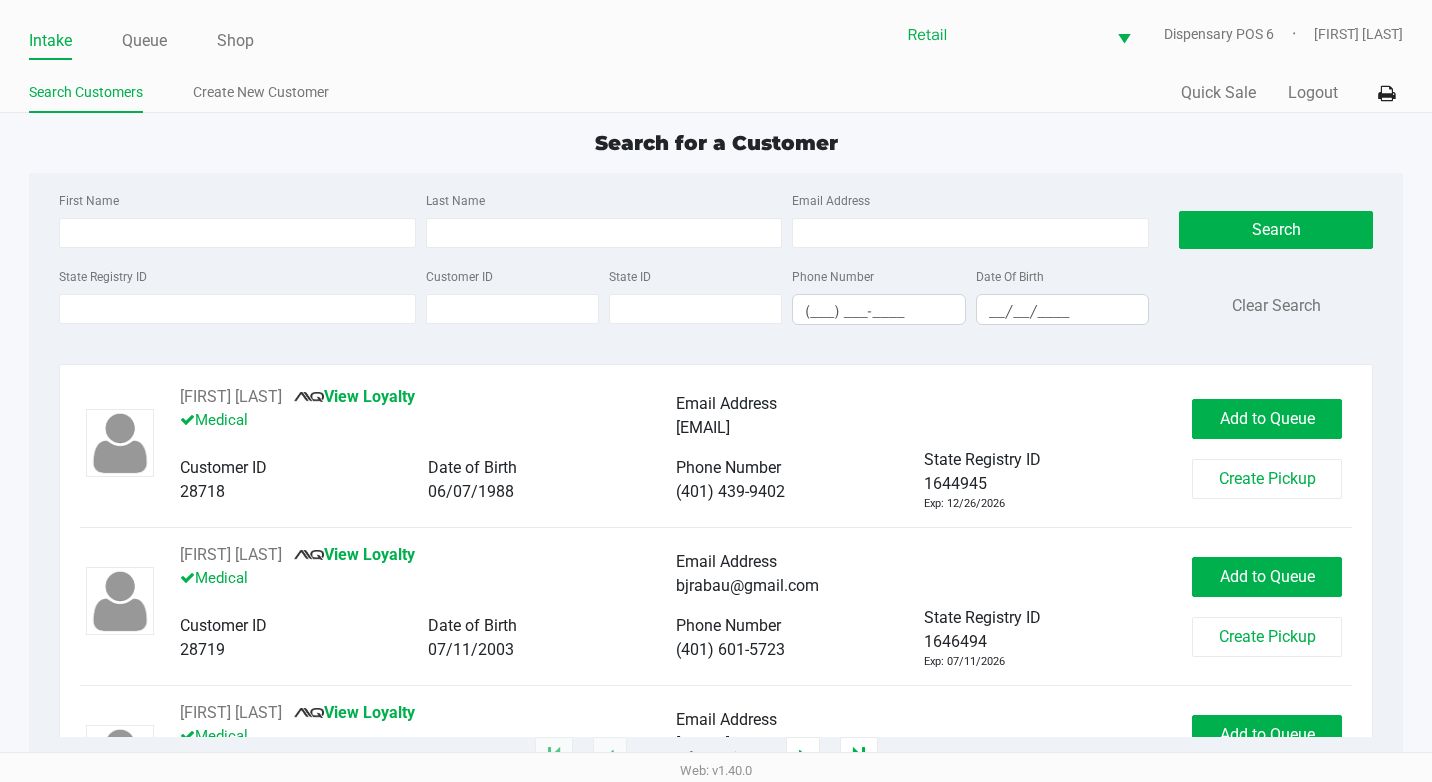 click on "Date Of Birth __/__/____" 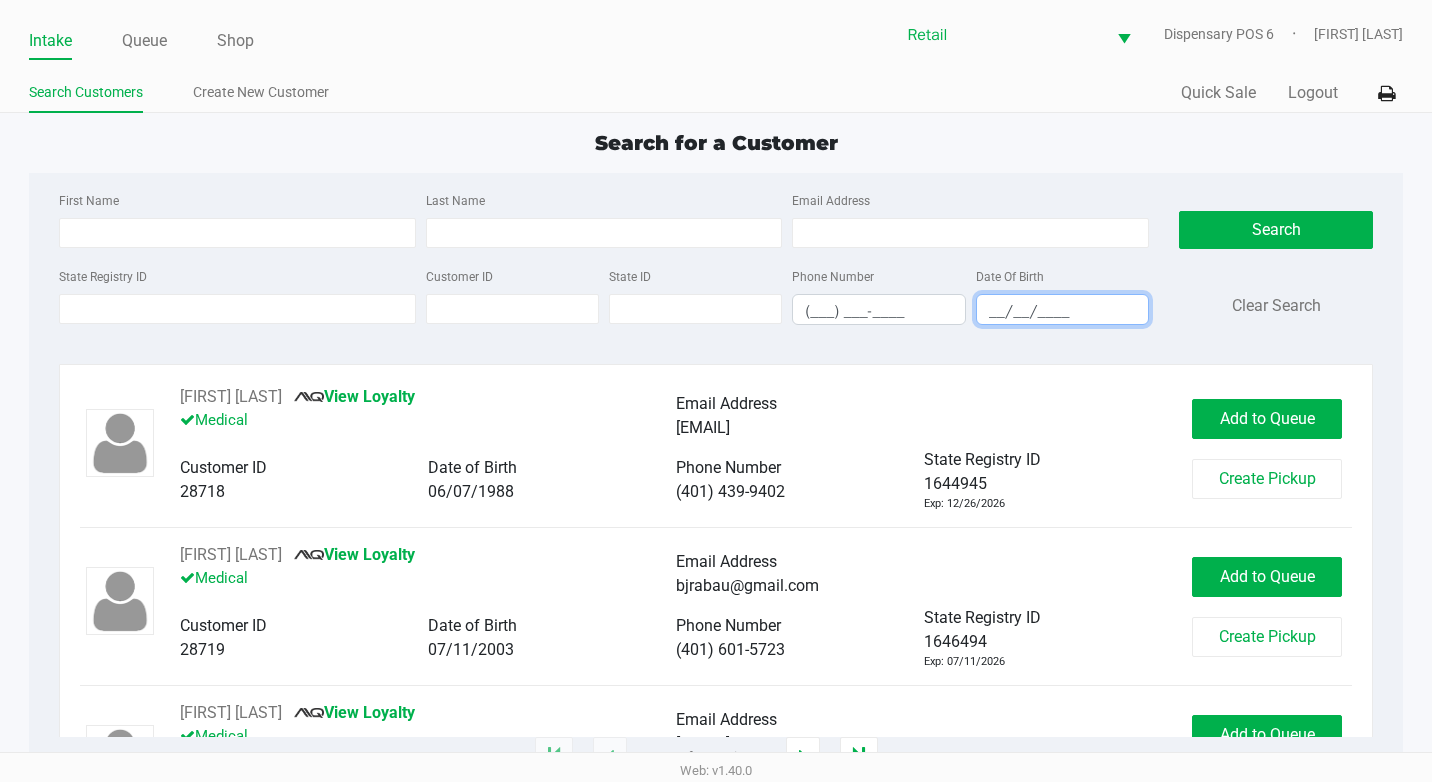 click on "__/__/____" at bounding box center (1062, 311) 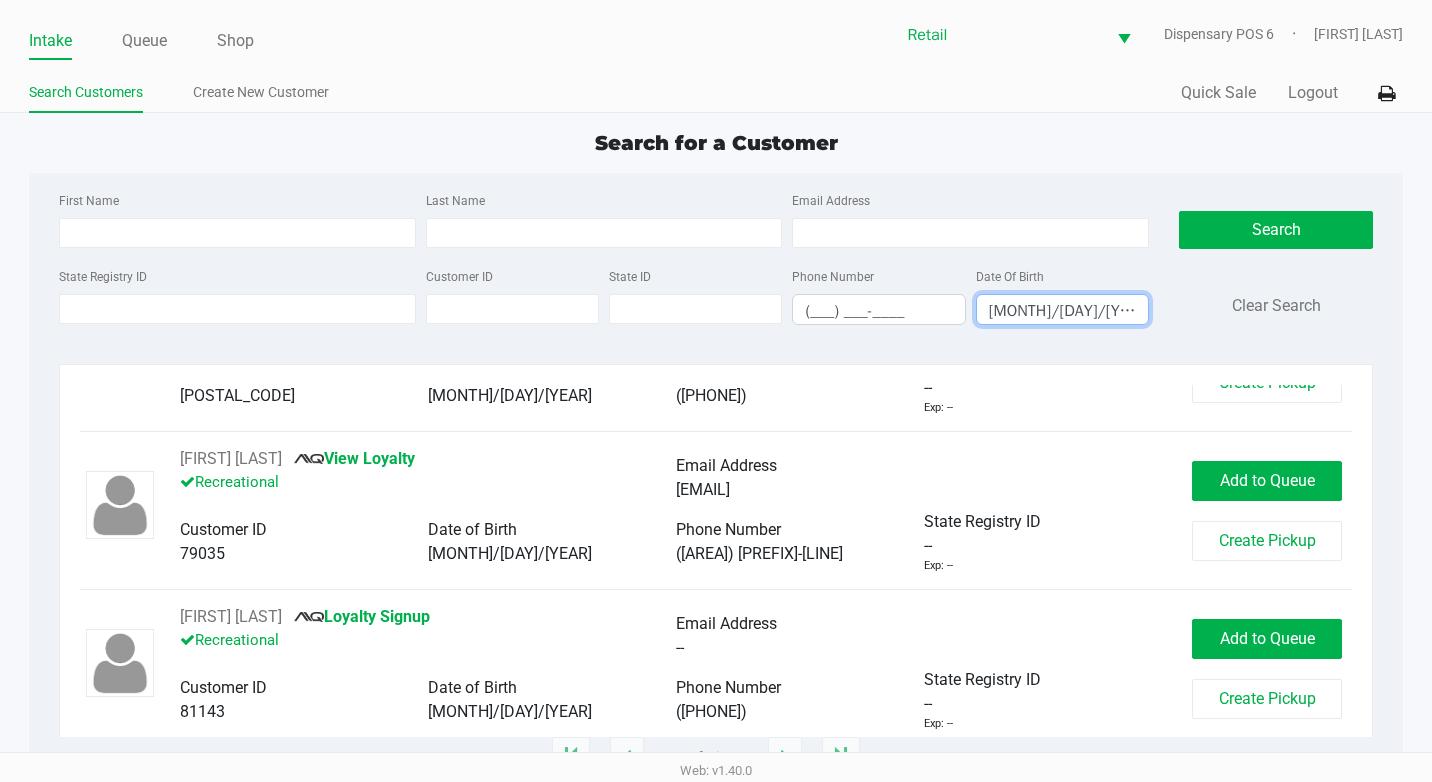 scroll, scrollTop: 0, scrollLeft: 0, axis: both 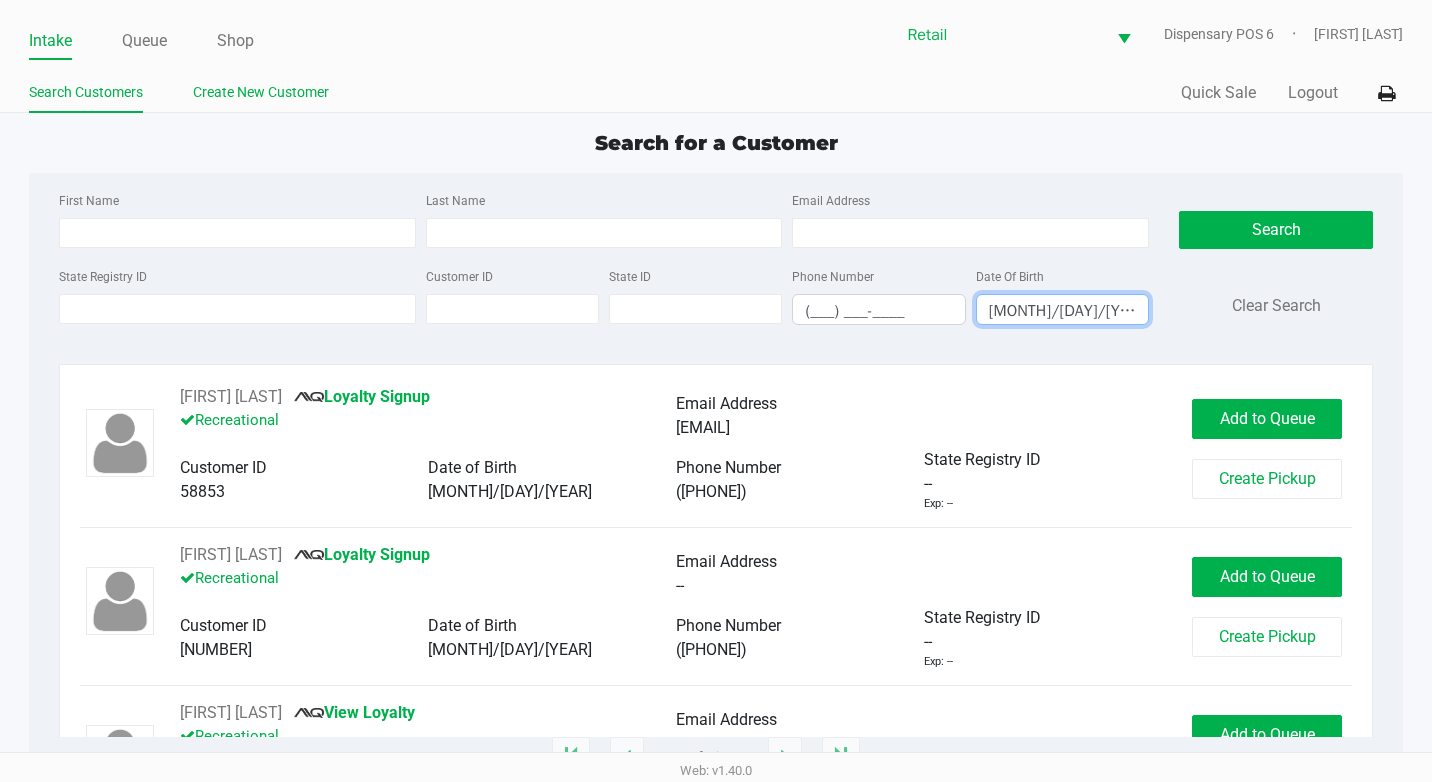 type on "[MONTH]/[DAY]/[YEAR]" 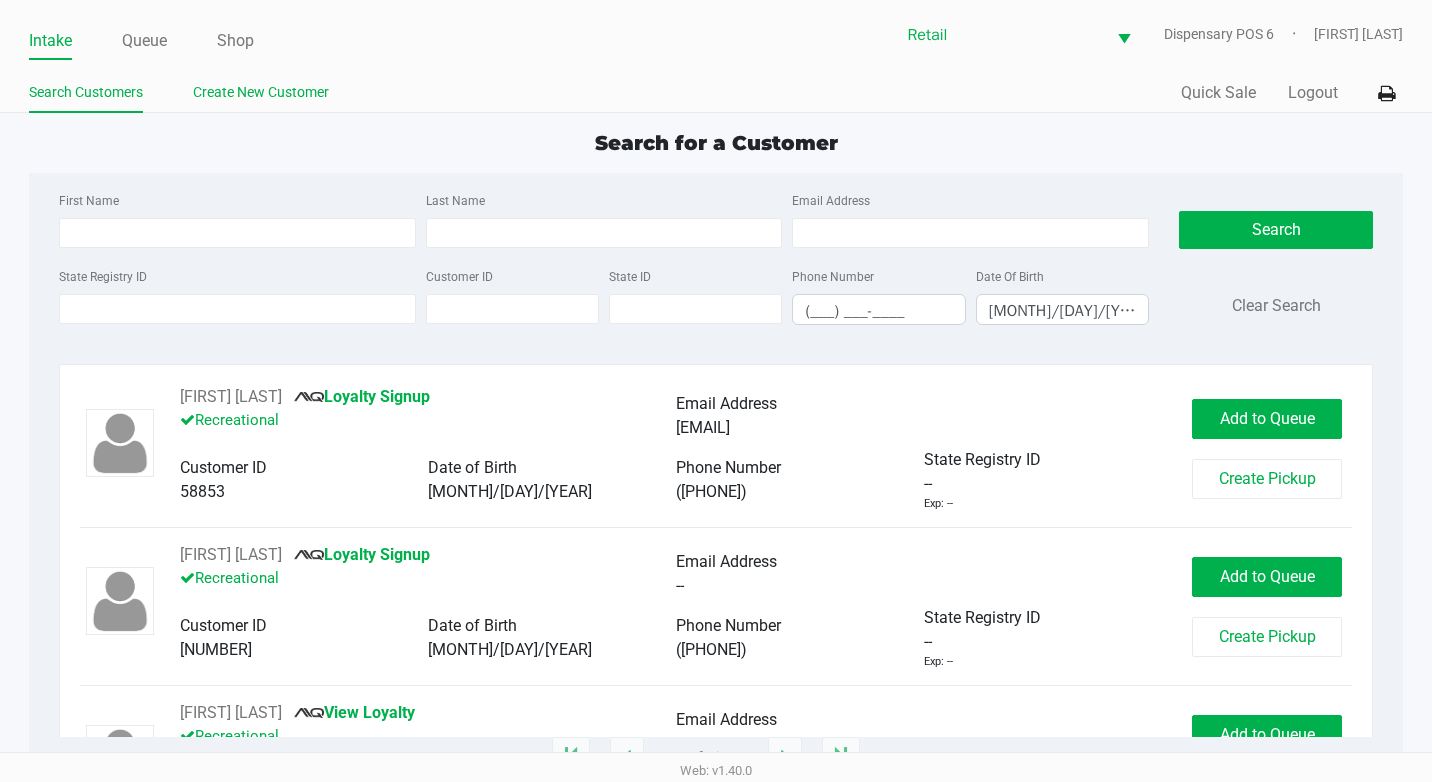 click on "Create New Customer" 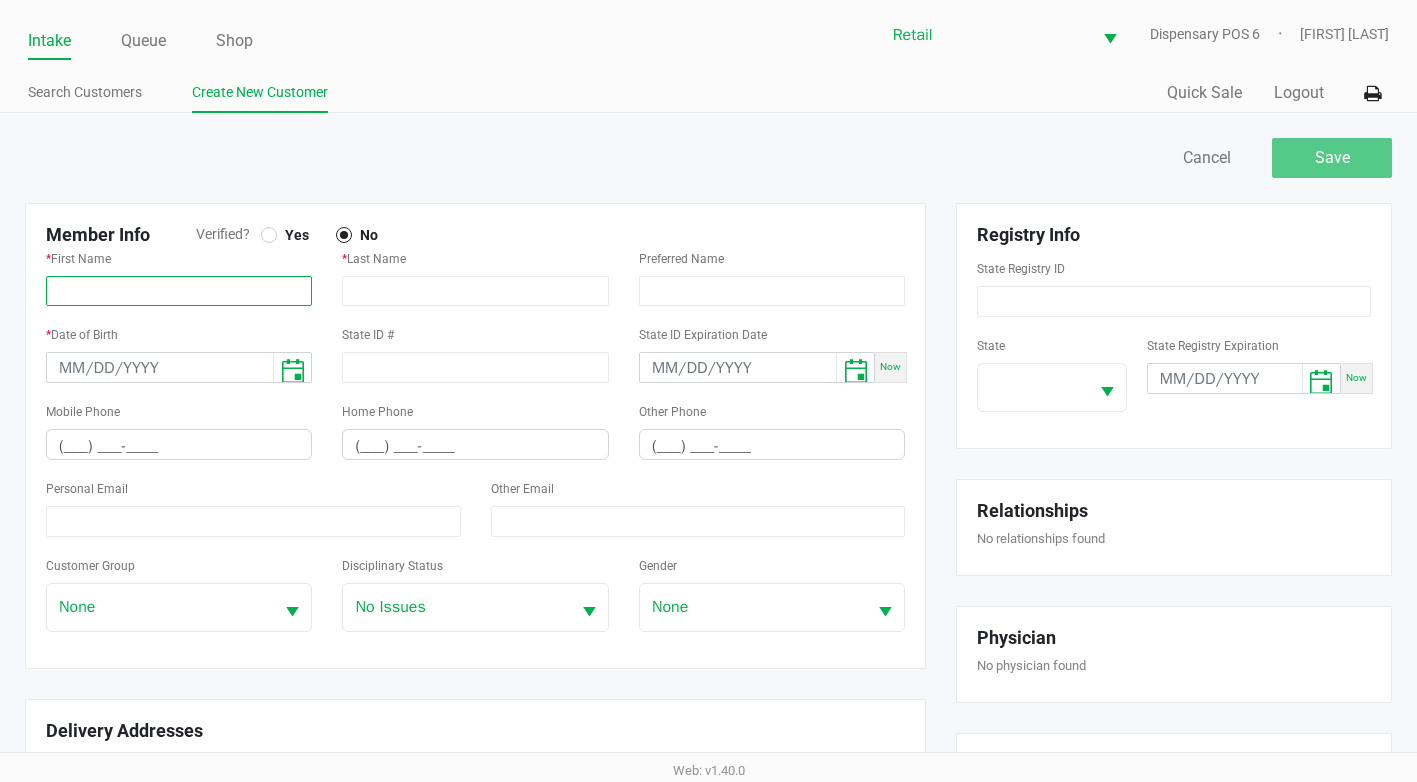 click 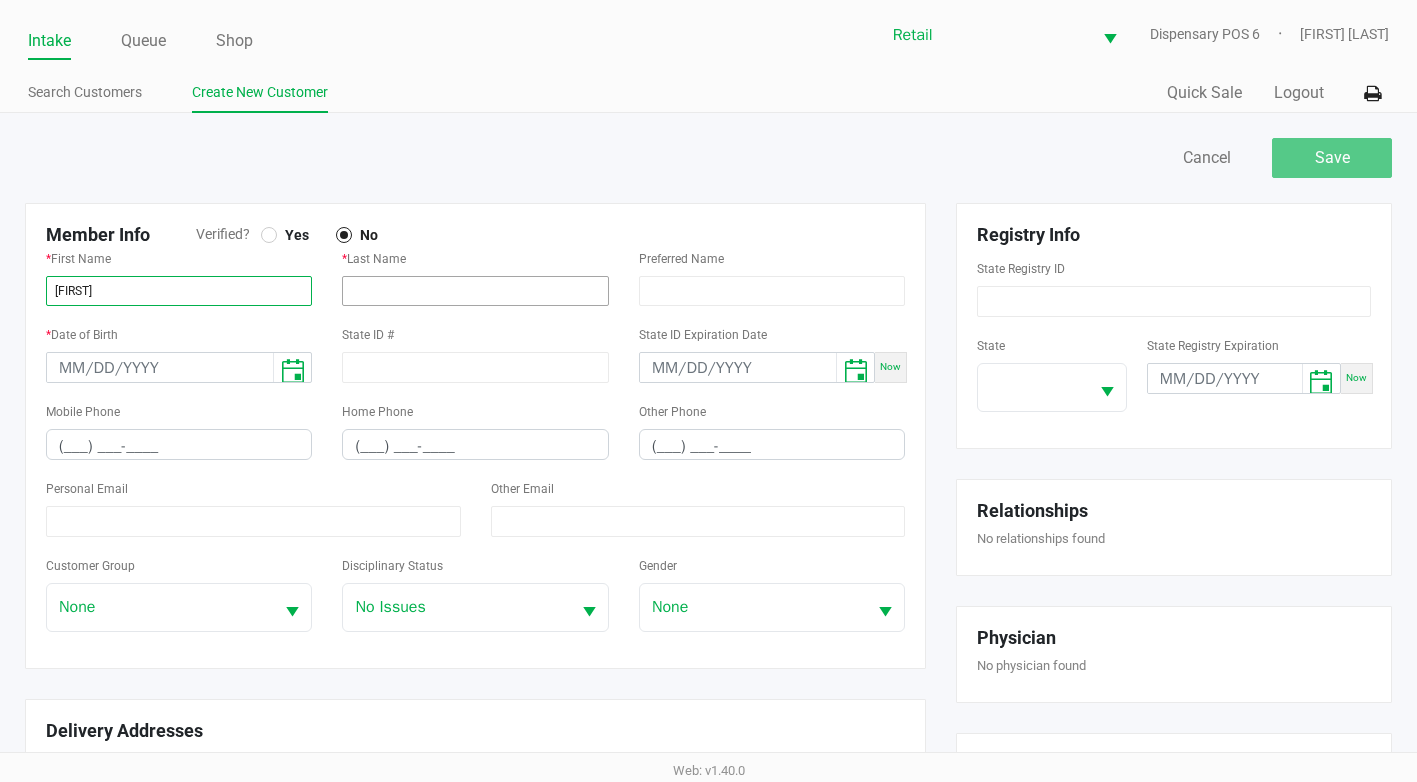 type on "[FIRST]" 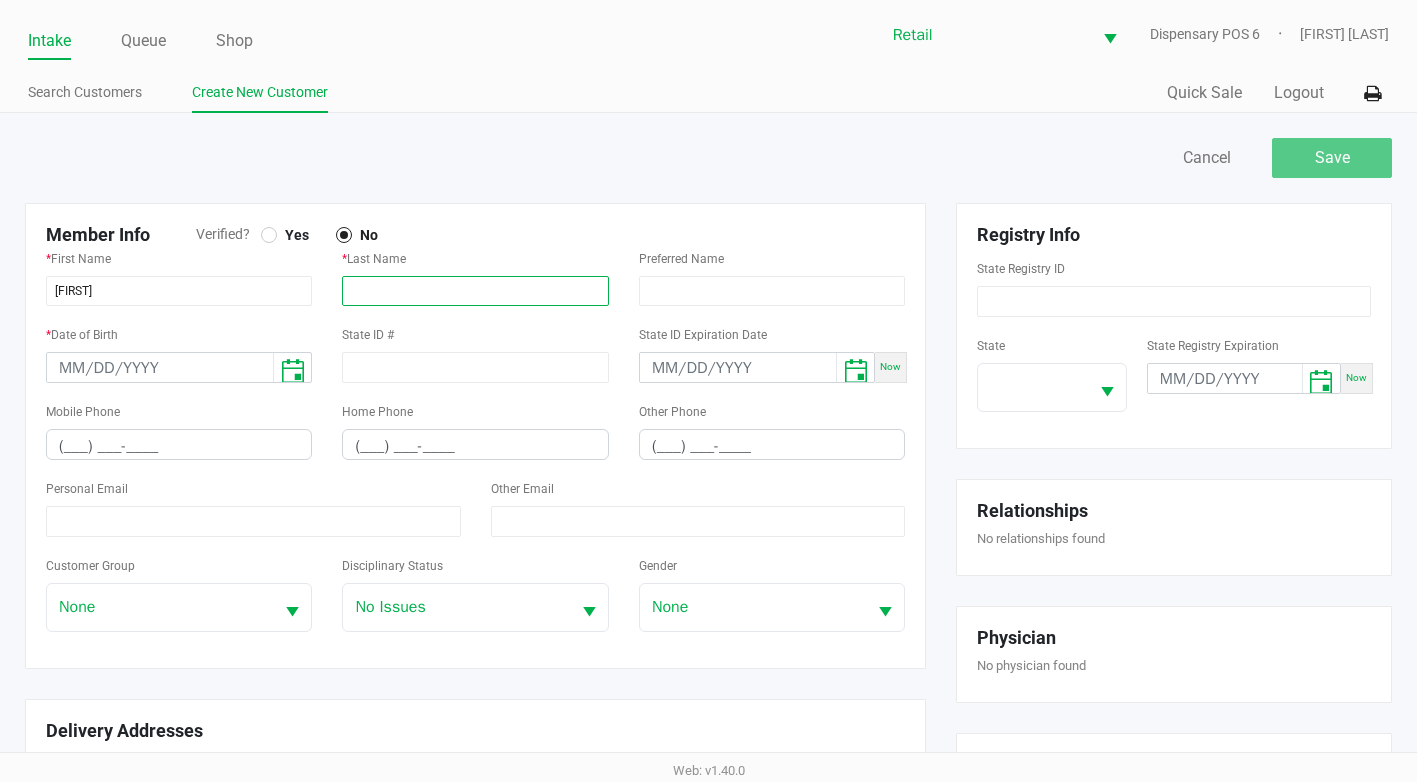 click 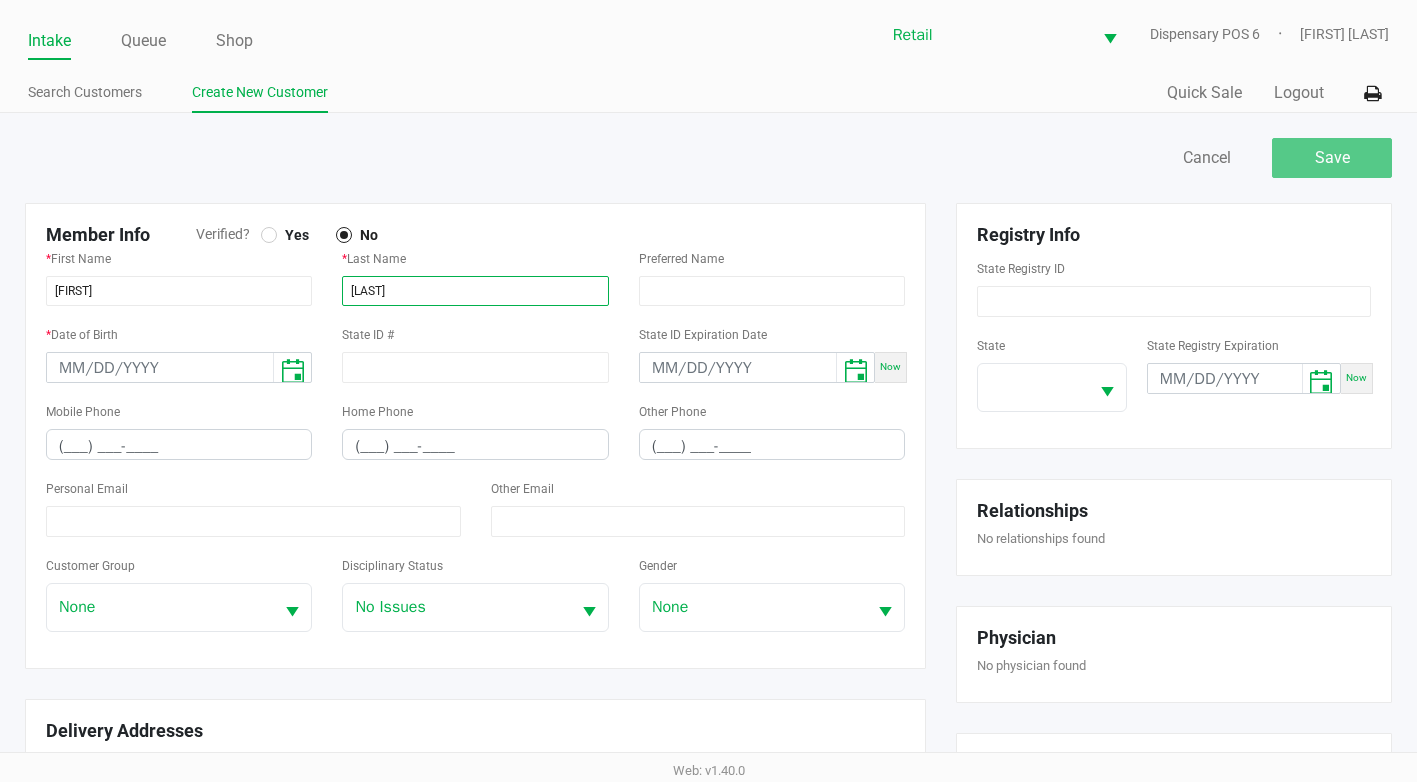 type on "[LAST]" 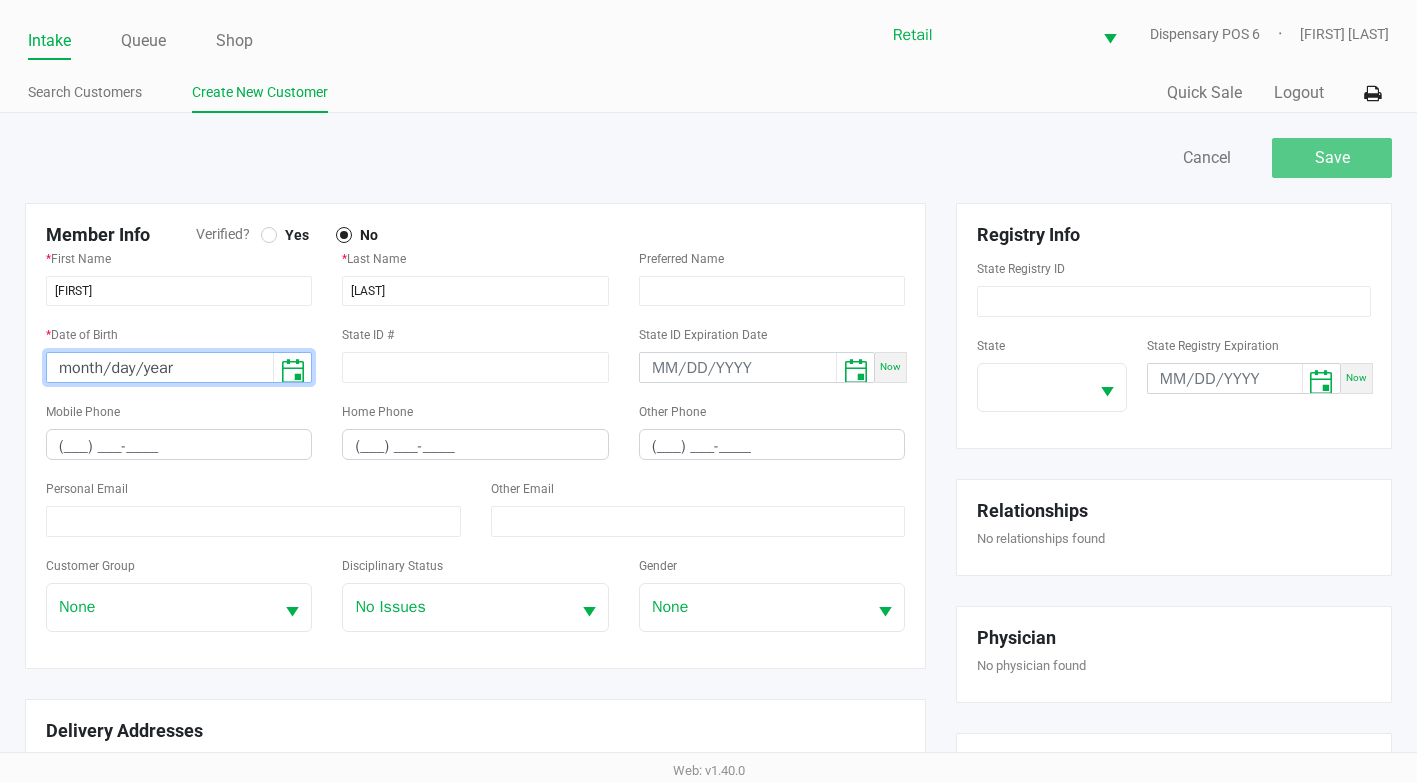 click on "month/day/year" at bounding box center [160, 368] 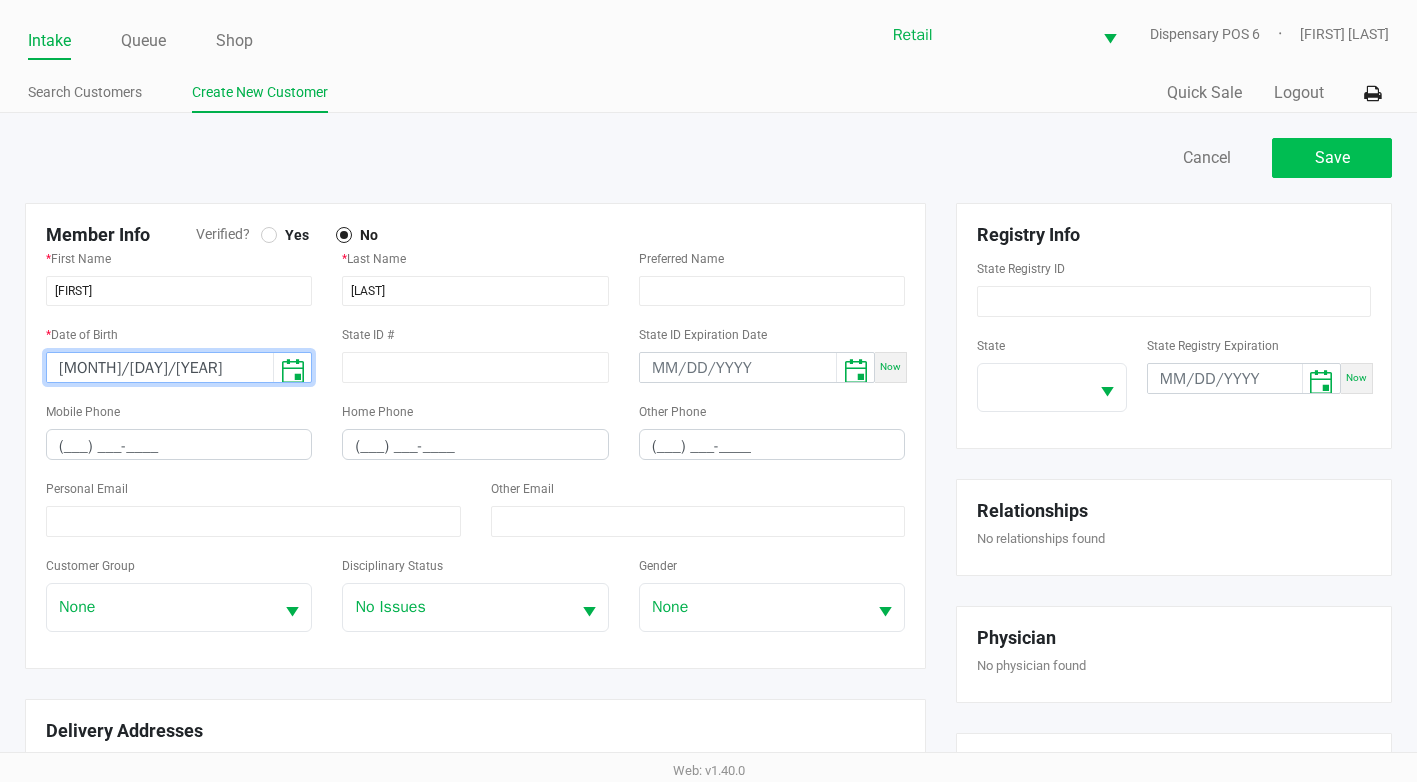 type on "[MONTH]/[DAY]/[YEAR]" 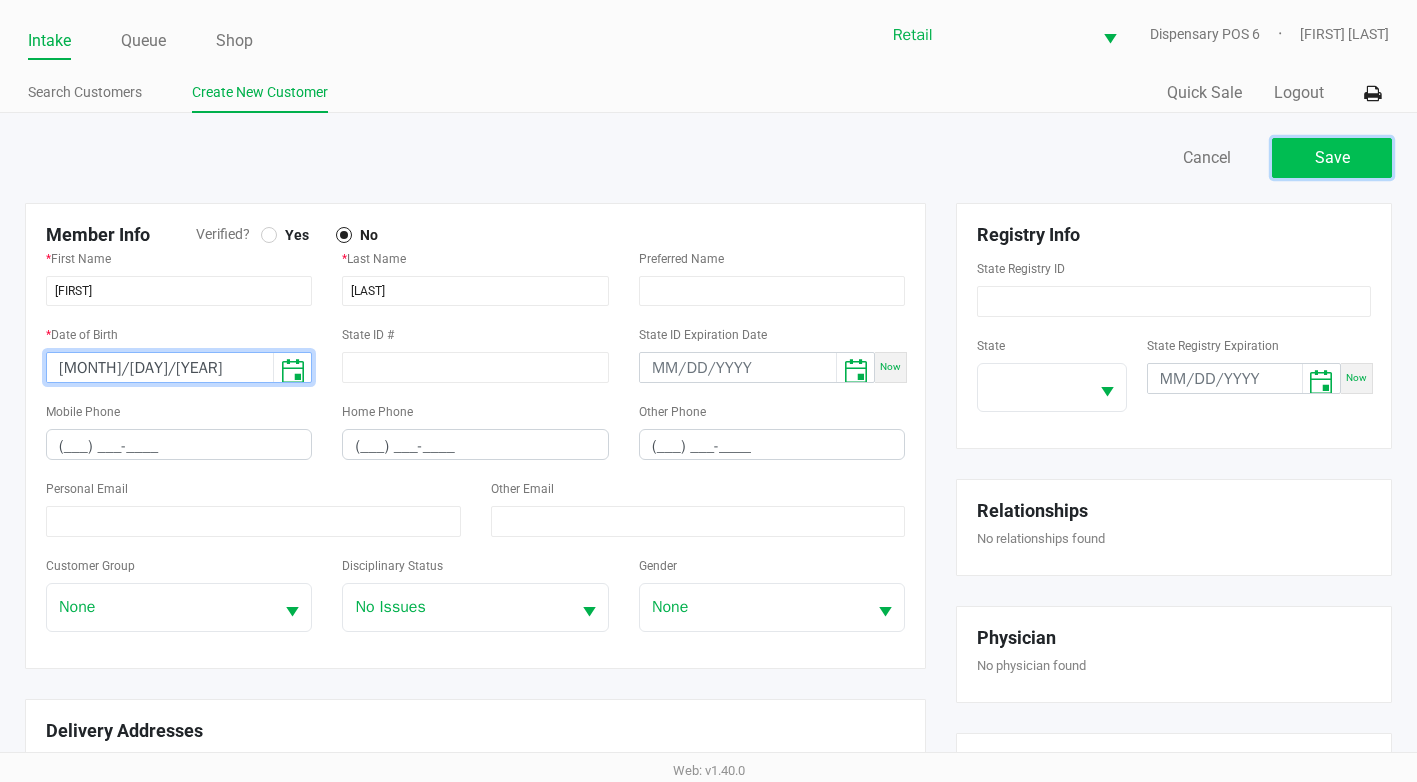 click on "Save" 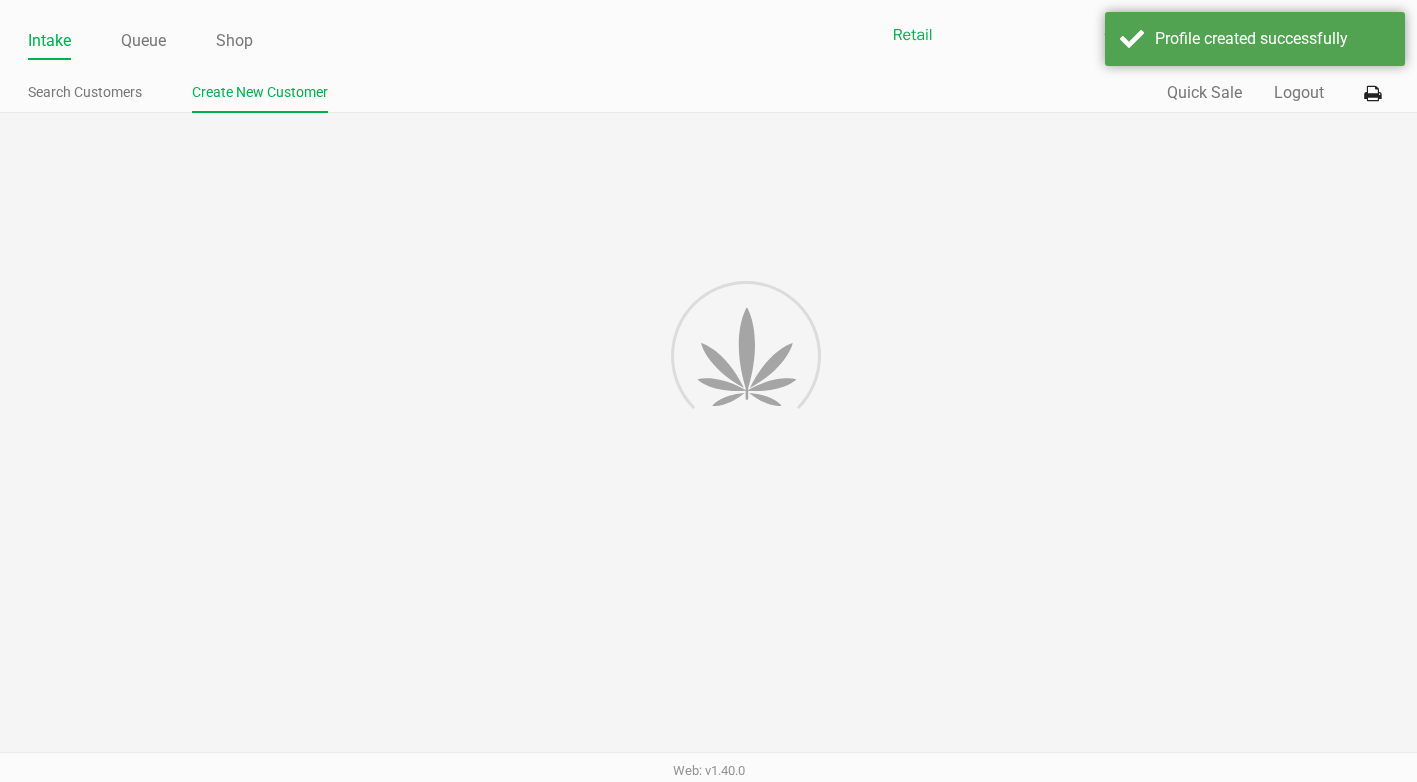 type on "---" 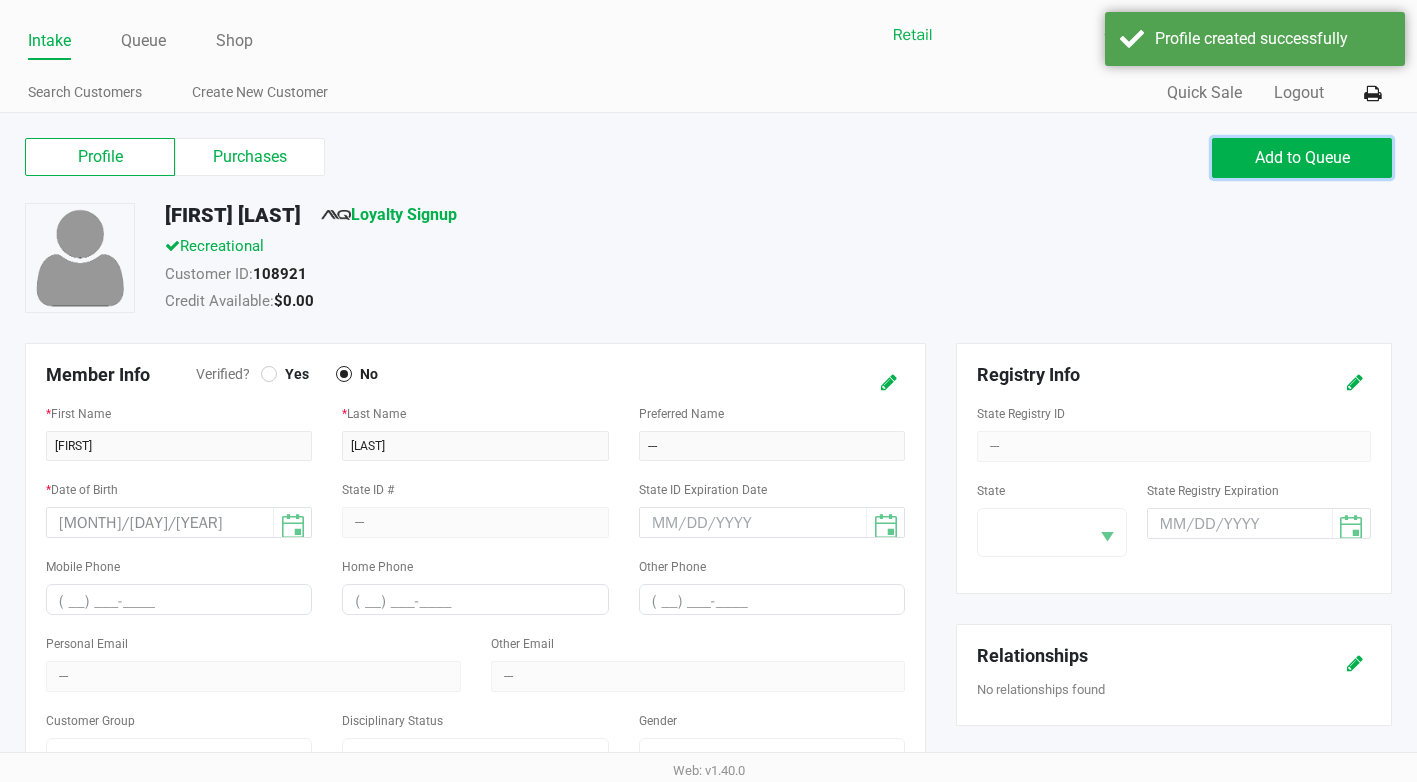 click on "Add to Queue" 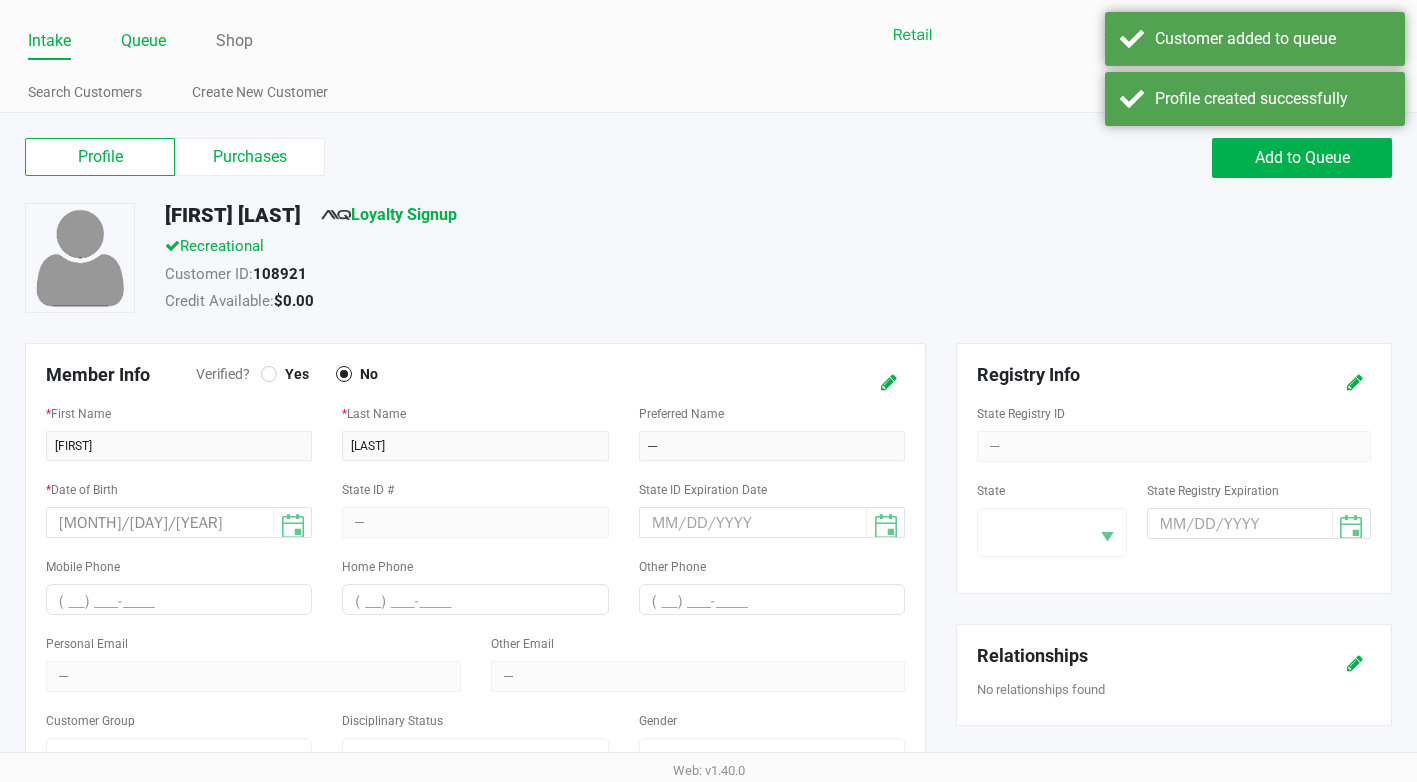 click on "Queue" 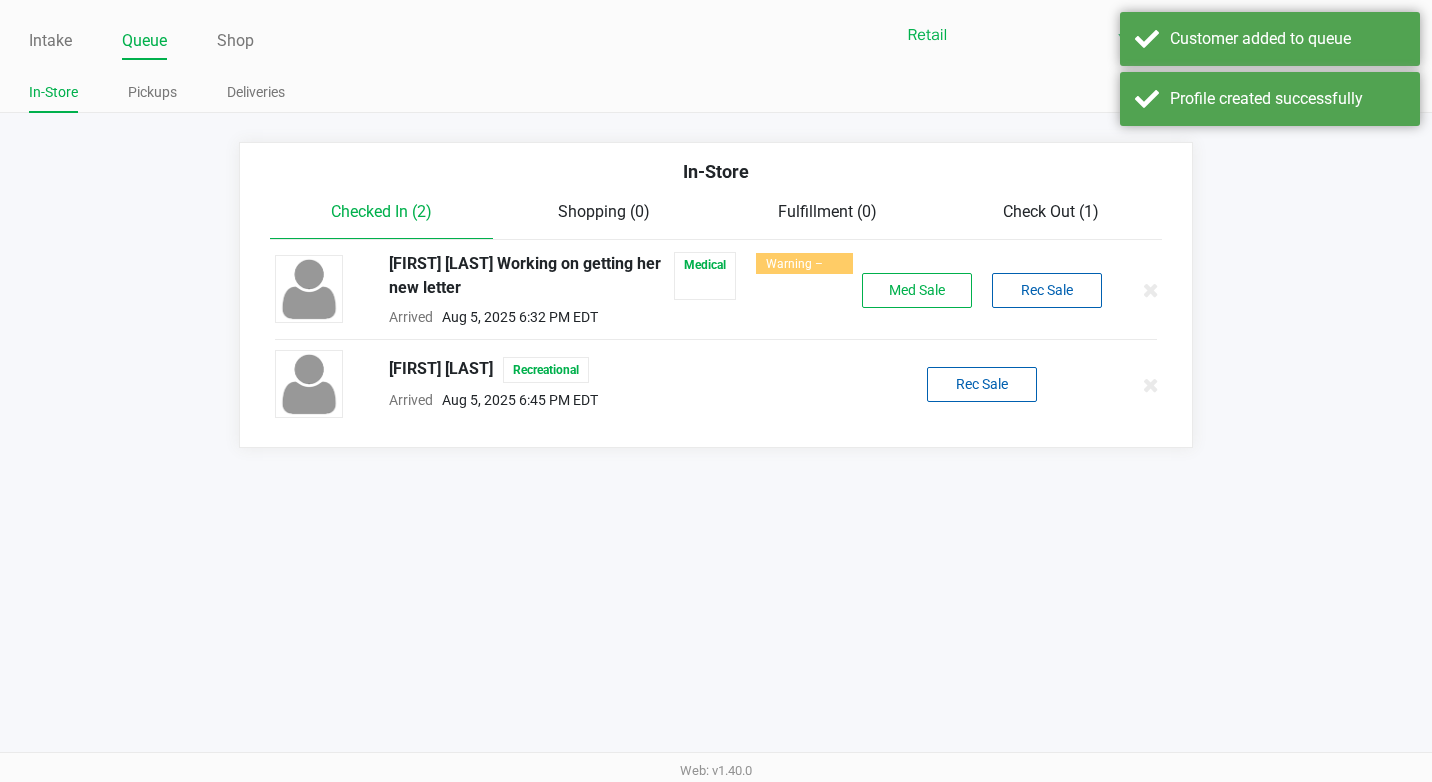click on "[FIRST] [LAST] ... [DATE] [TIME] [TIMEZONE] ..." 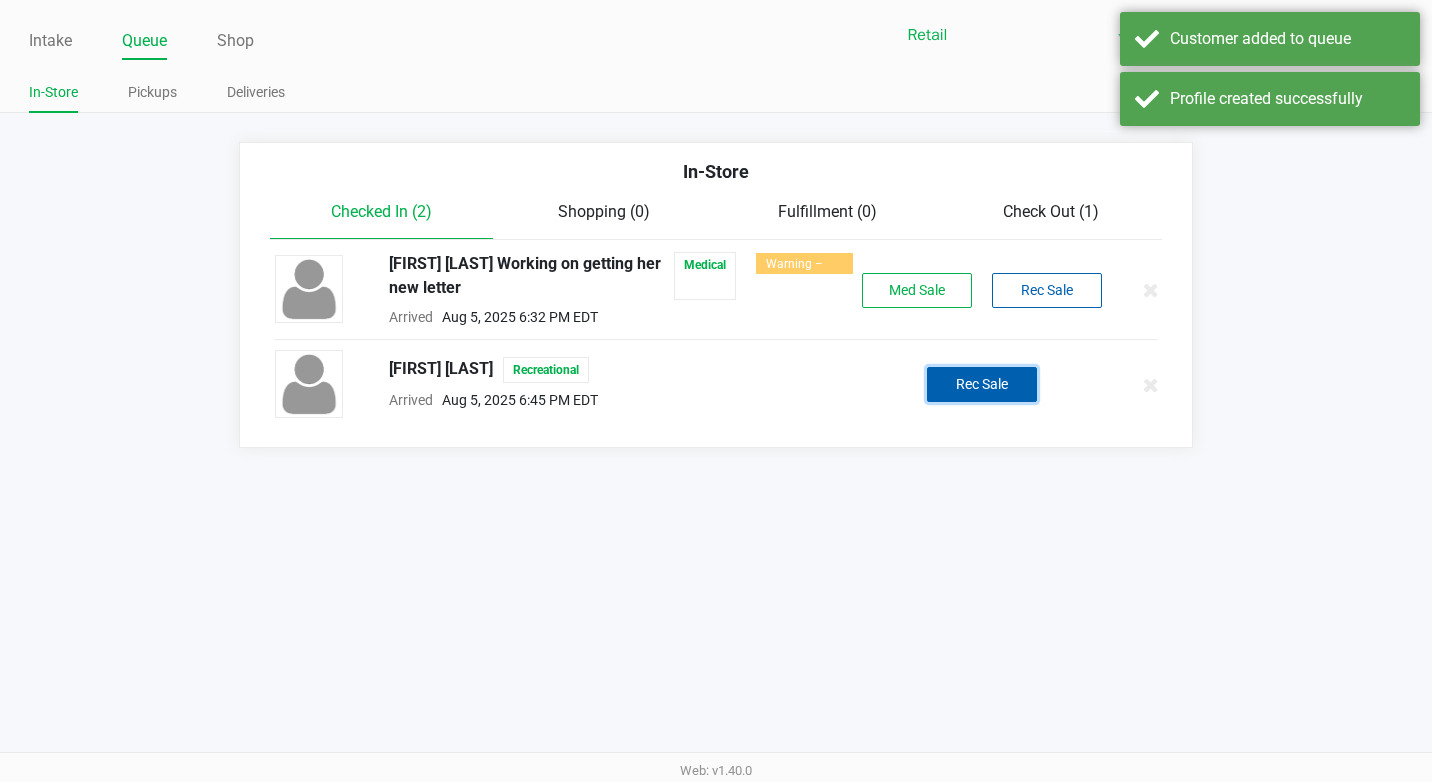 click on "Rec Sale" 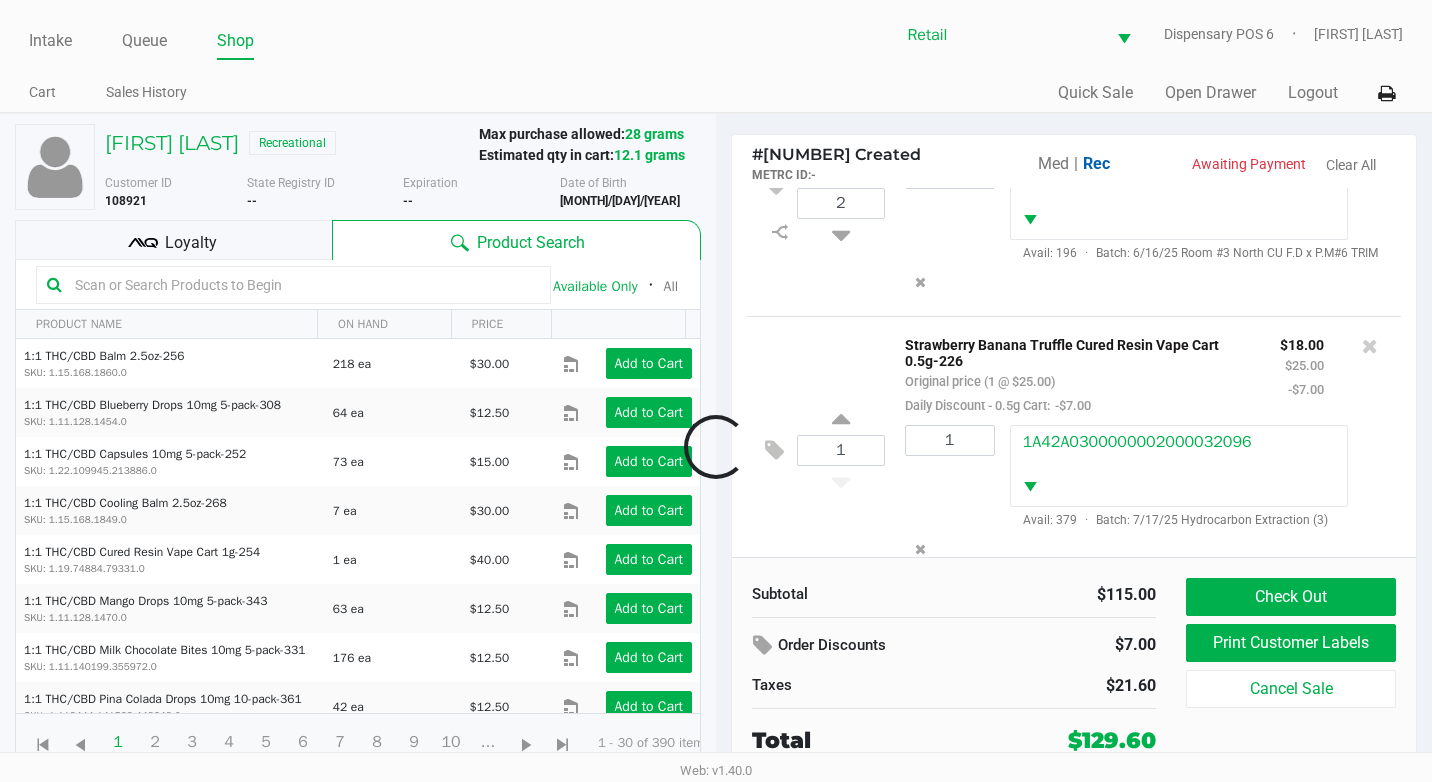 scroll, scrollTop: 371, scrollLeft: 0, axis: vertical 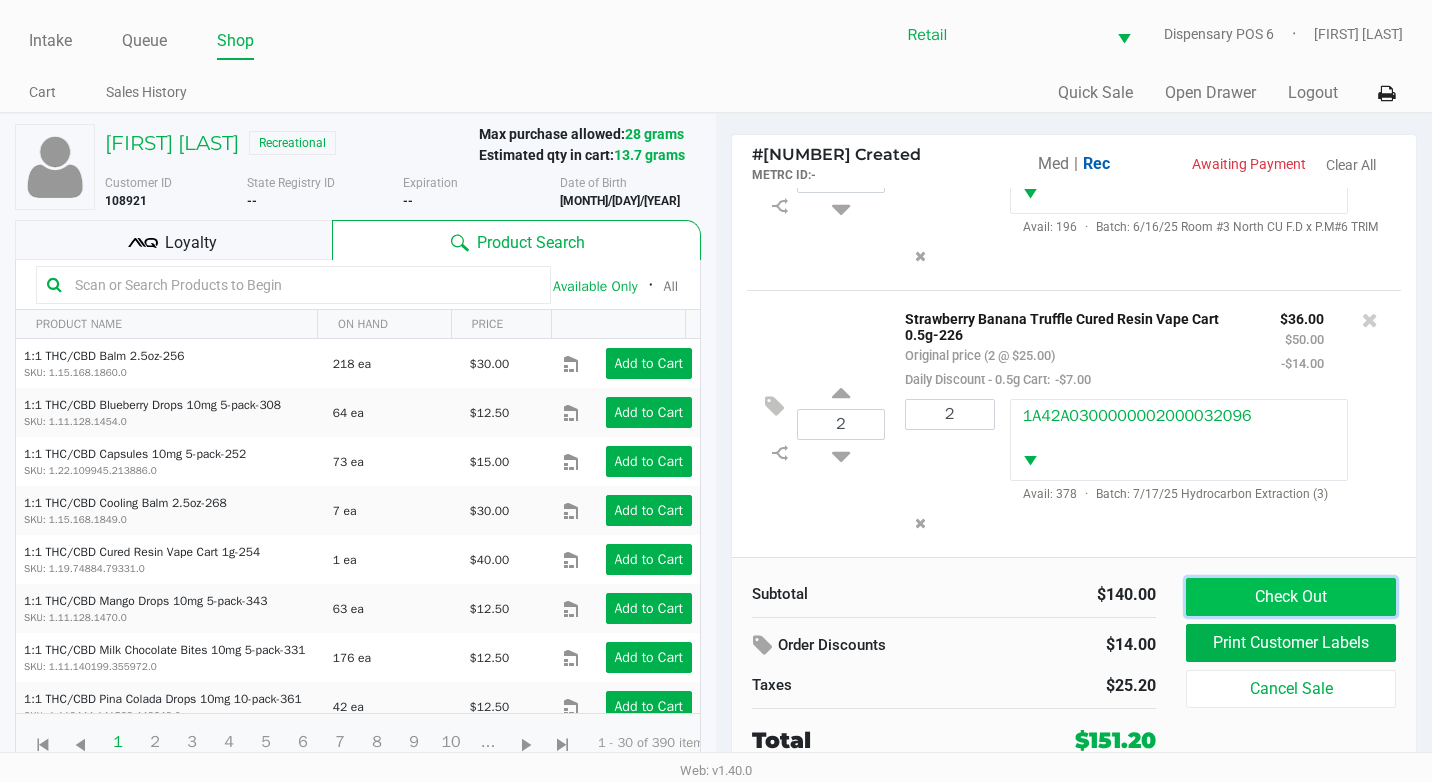 click on "Check Out" 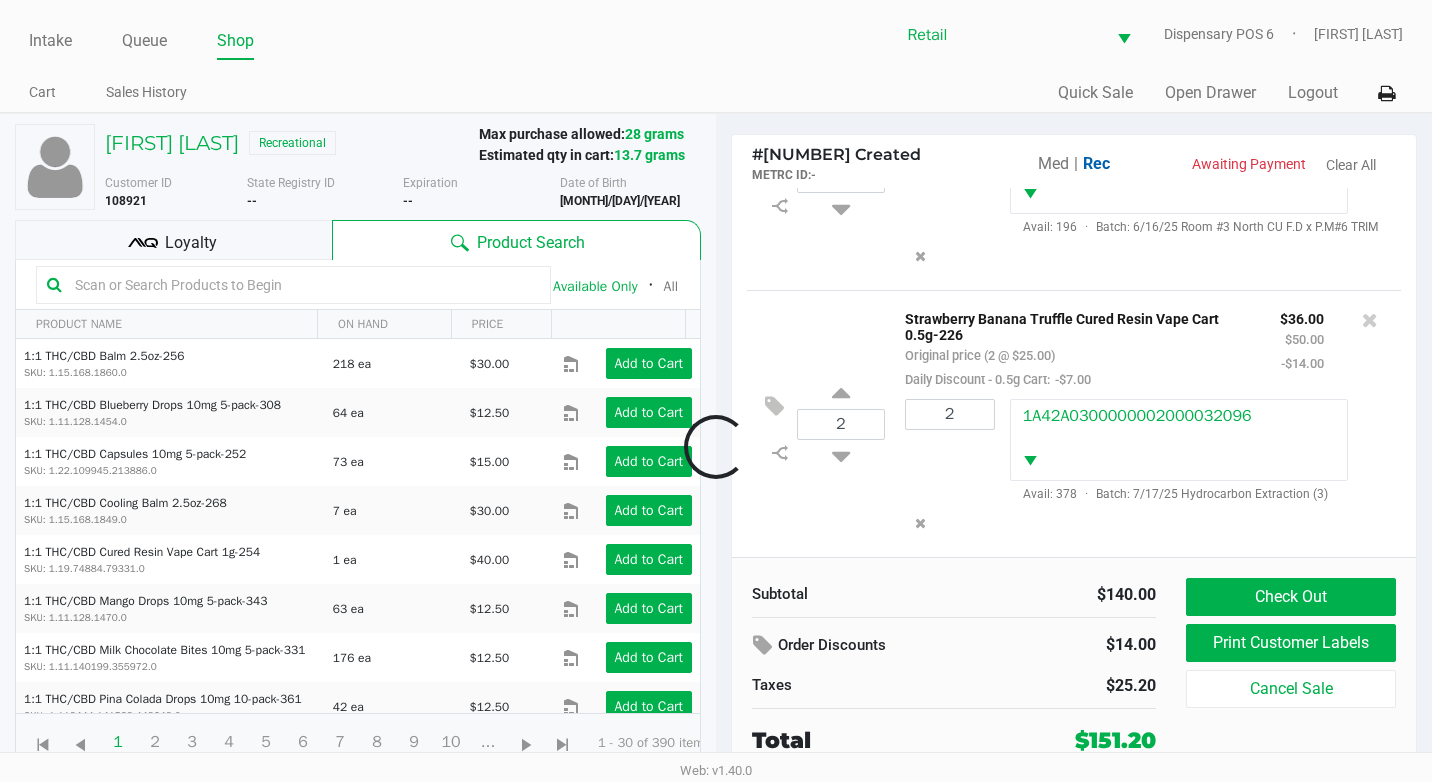 scroll, scrollTop: 419, scrollLeft: 0, axis: vertical 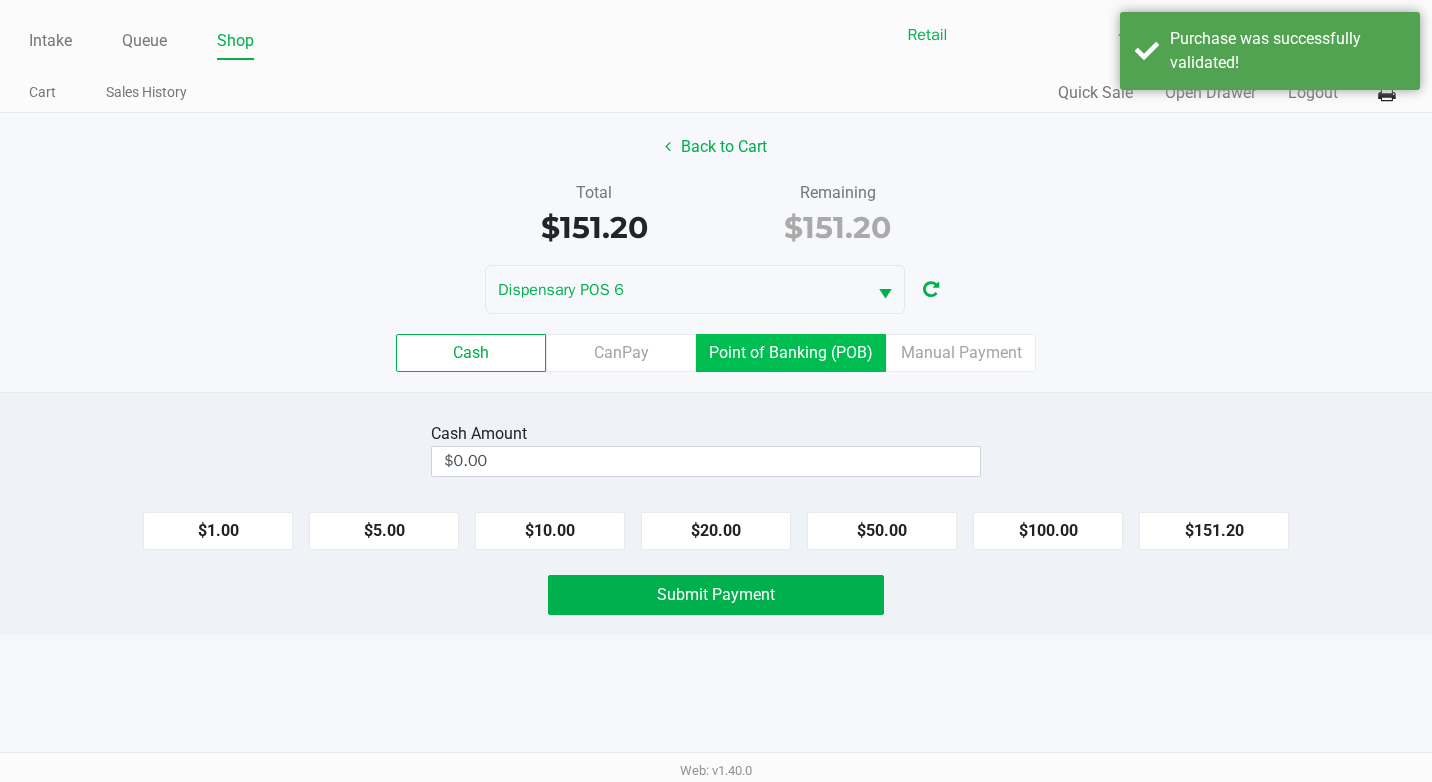 click on "Point of Banking (POB)" 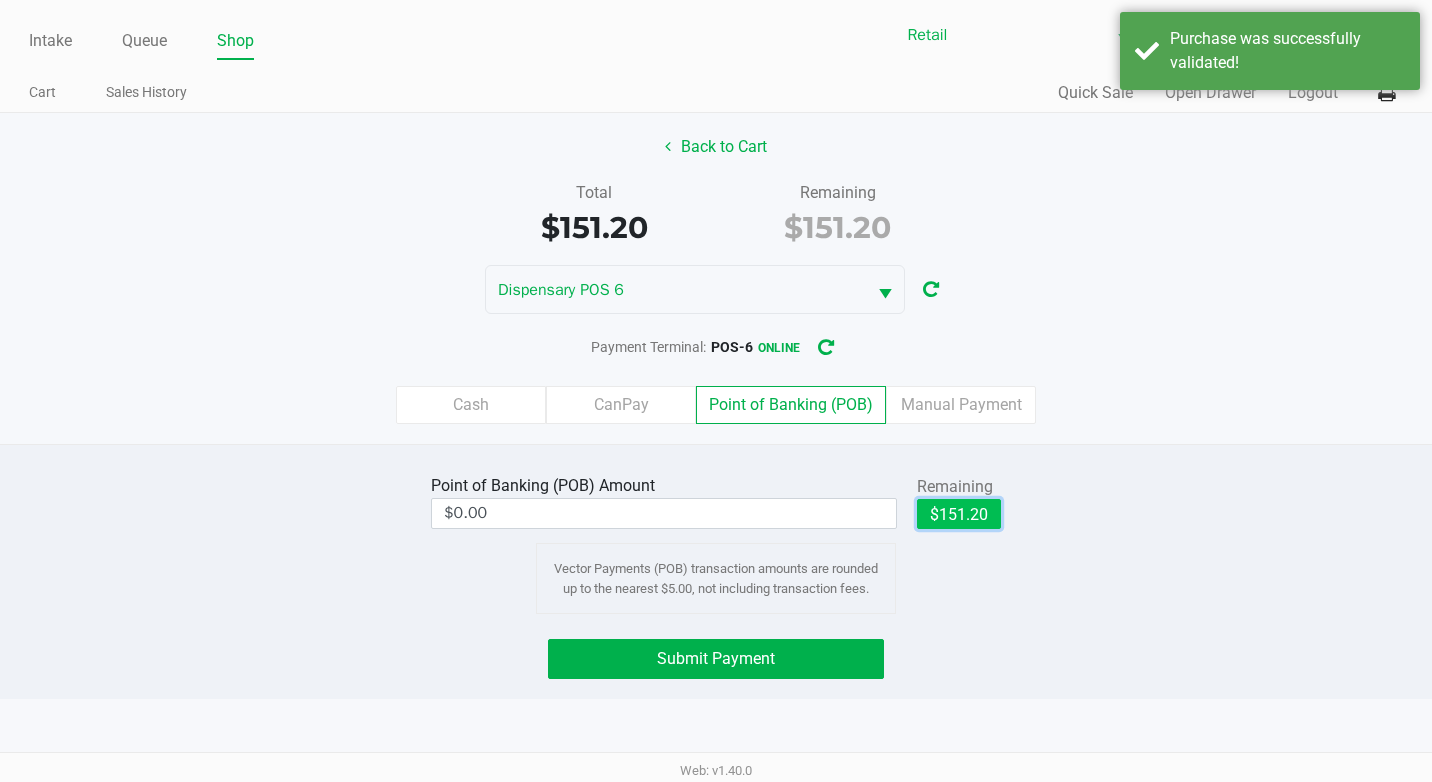 drag, startPoint x: 952, startPoint y: 507, endPoint x: 623, endPoint y: 692, distance: 377.4467 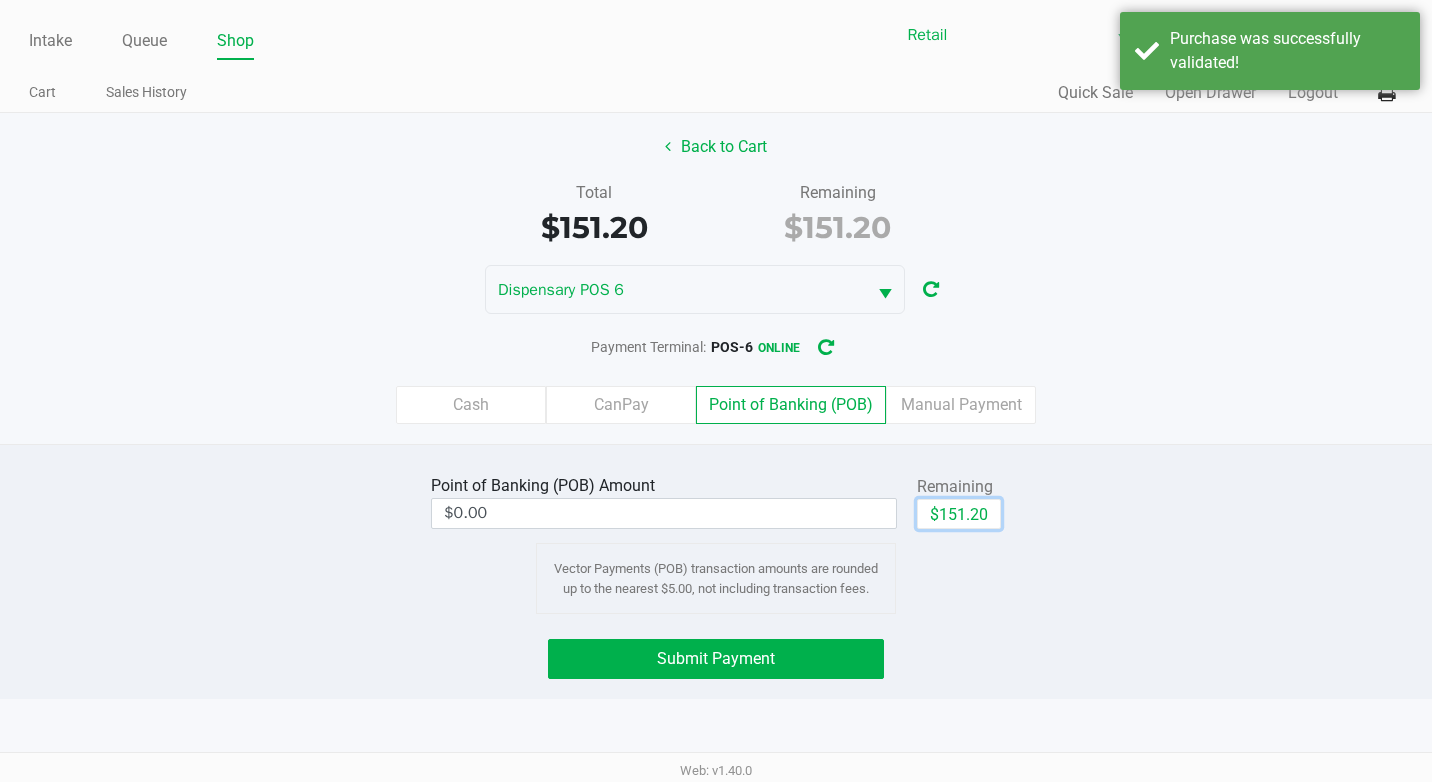 type on "$151.20" 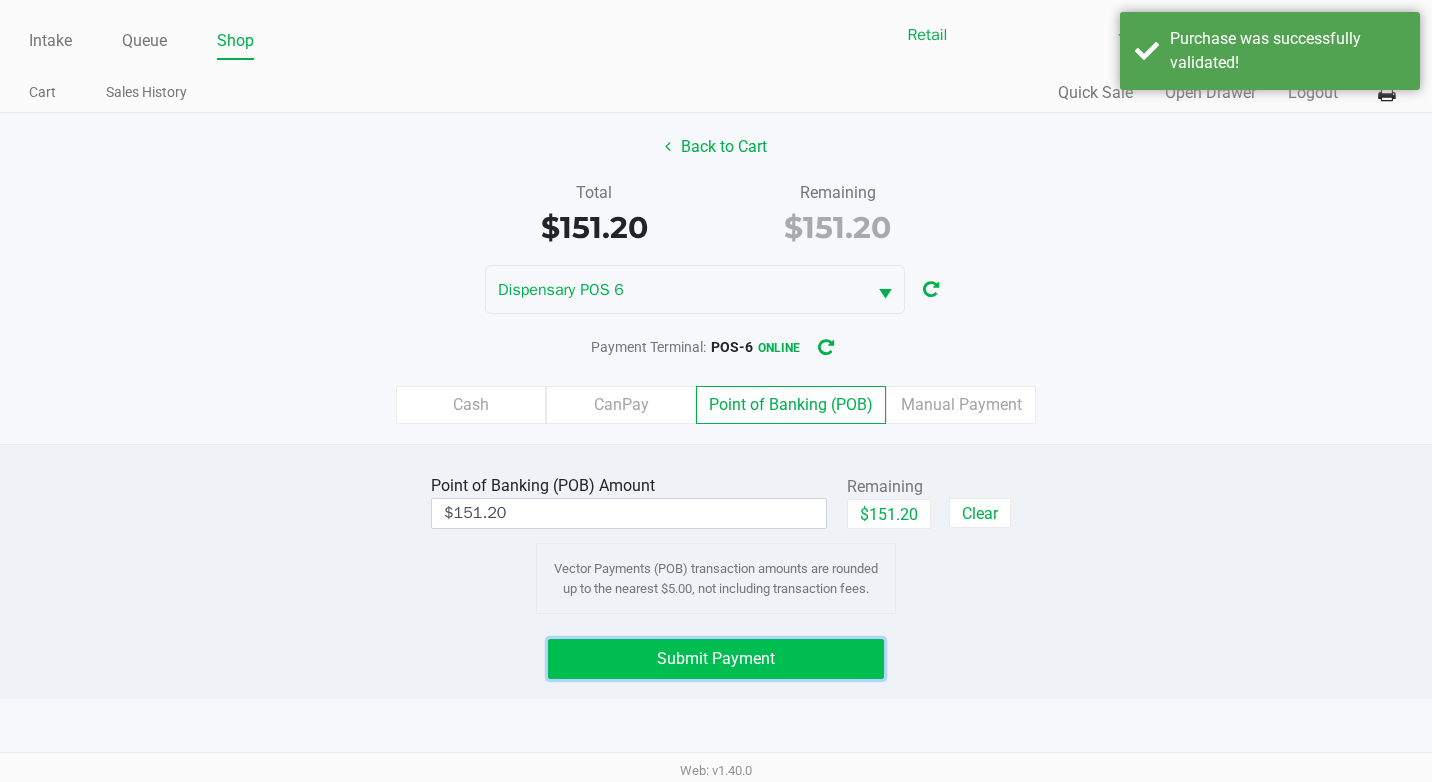 click on "Submit Payment" 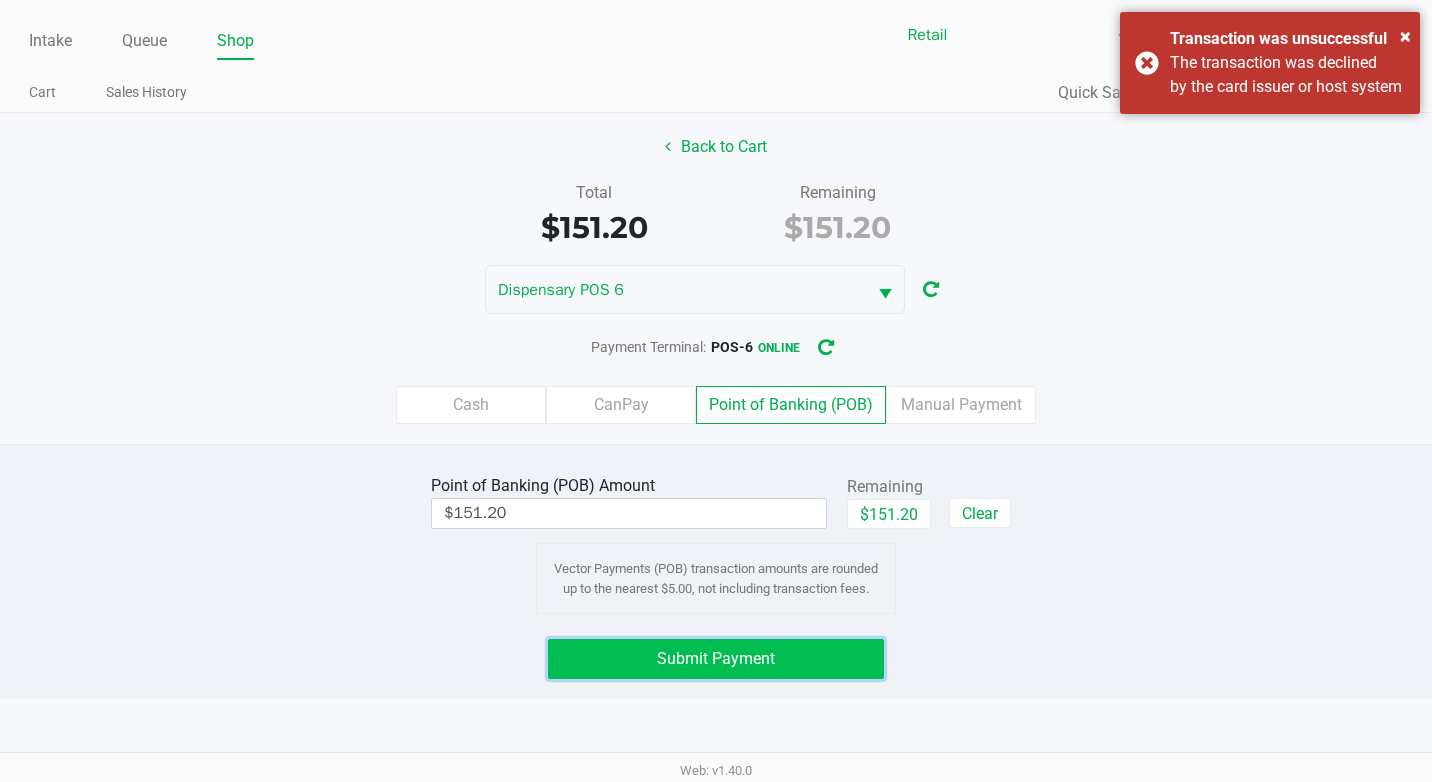 click on "Submit Payment" 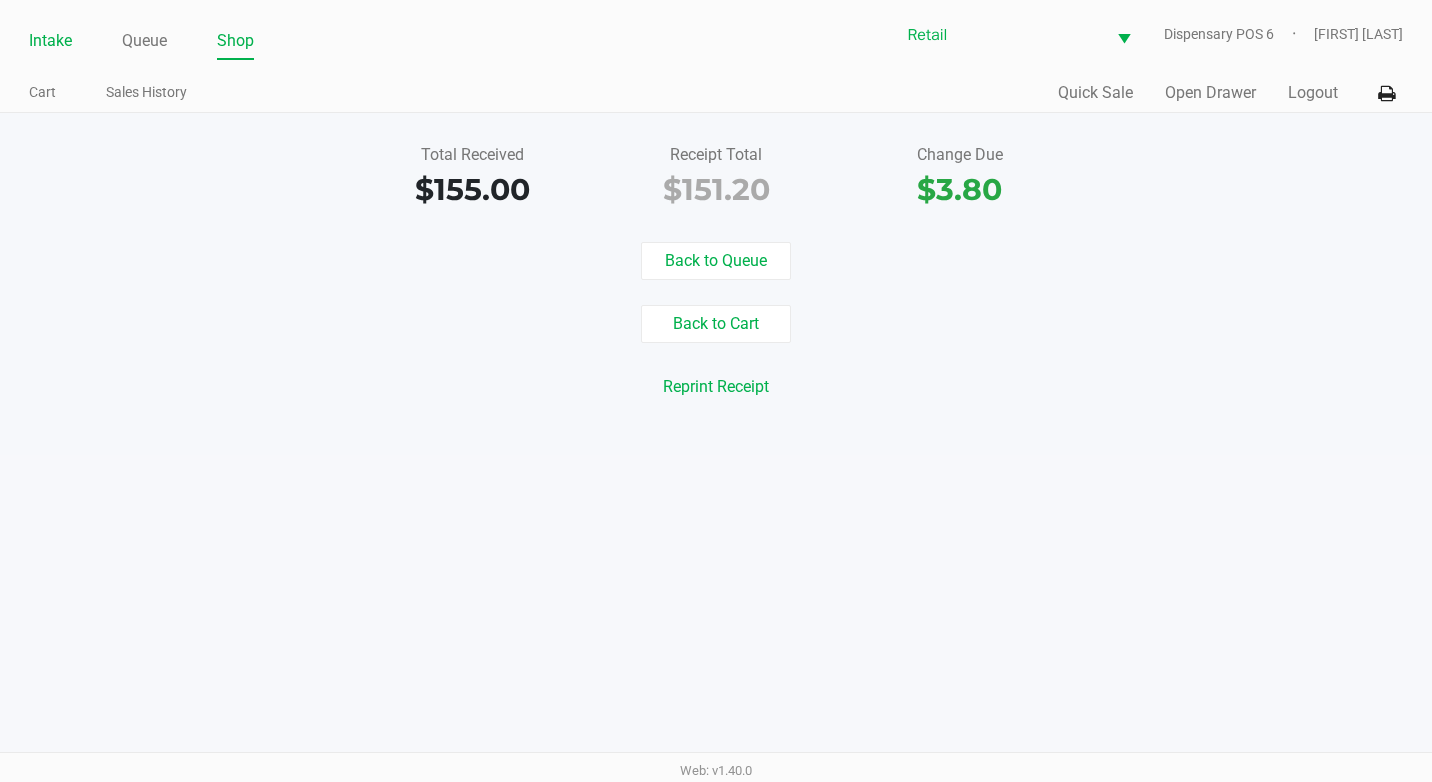 click on "Intake" 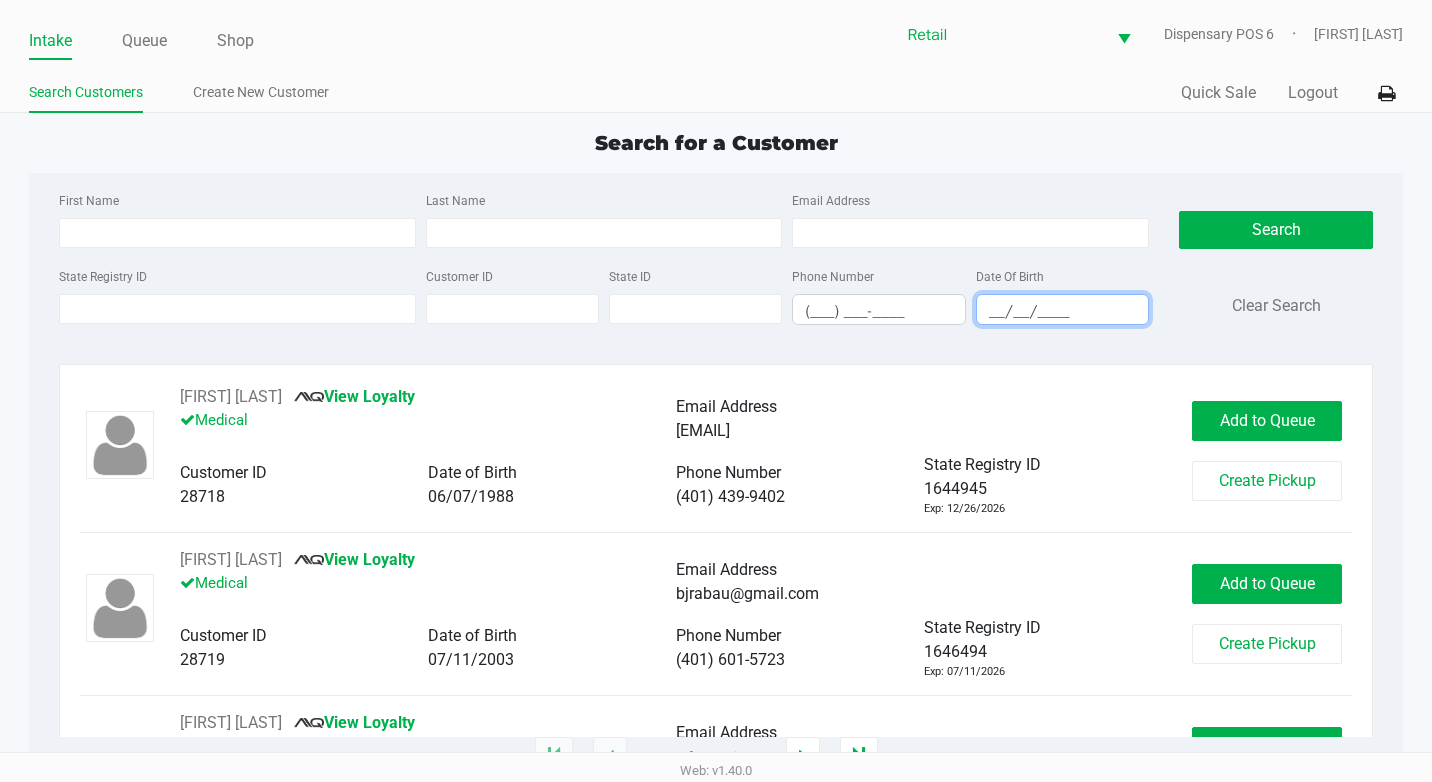 click on "__/__/____" at bounding box center [1062, 311] 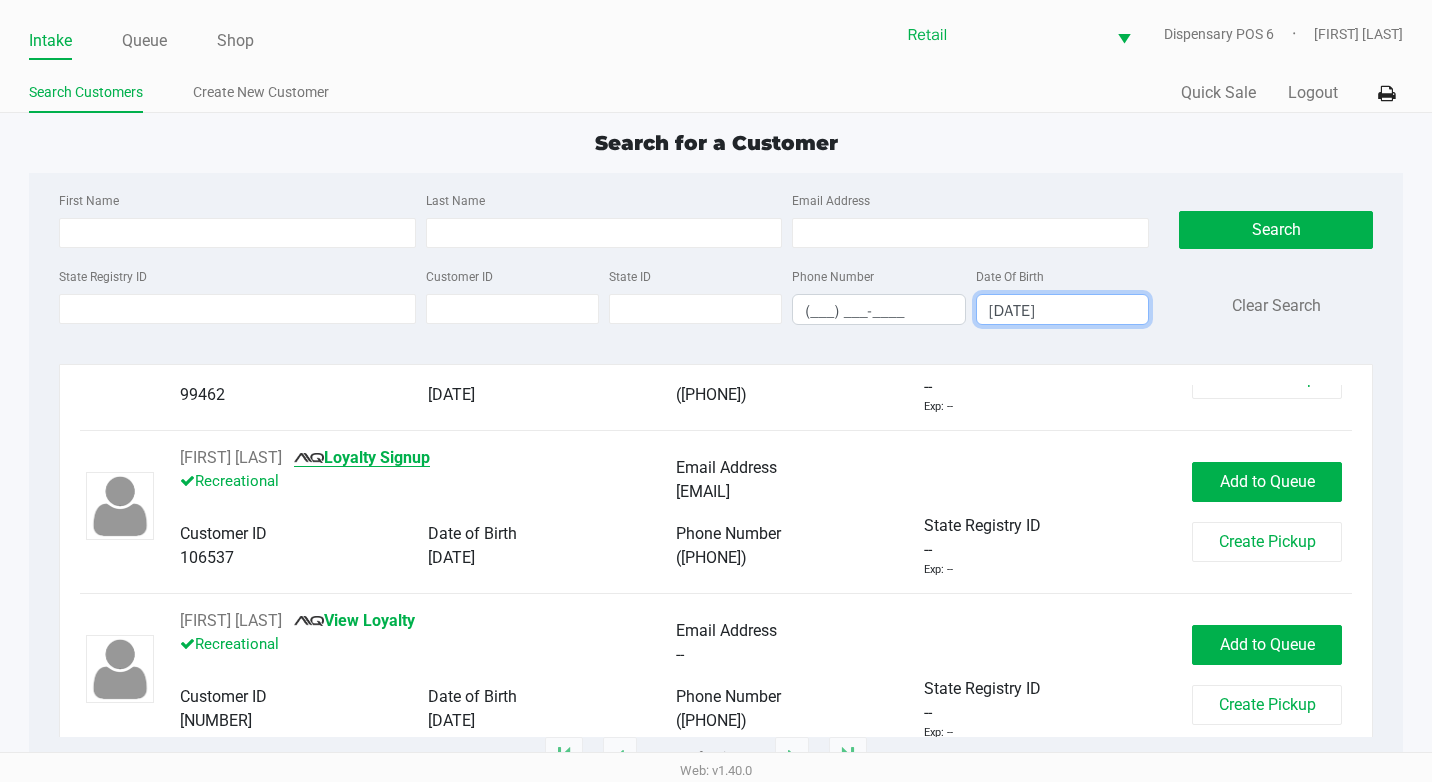 scroll, scrollTop: 1100, scrollLeft: 0, axis: vertical 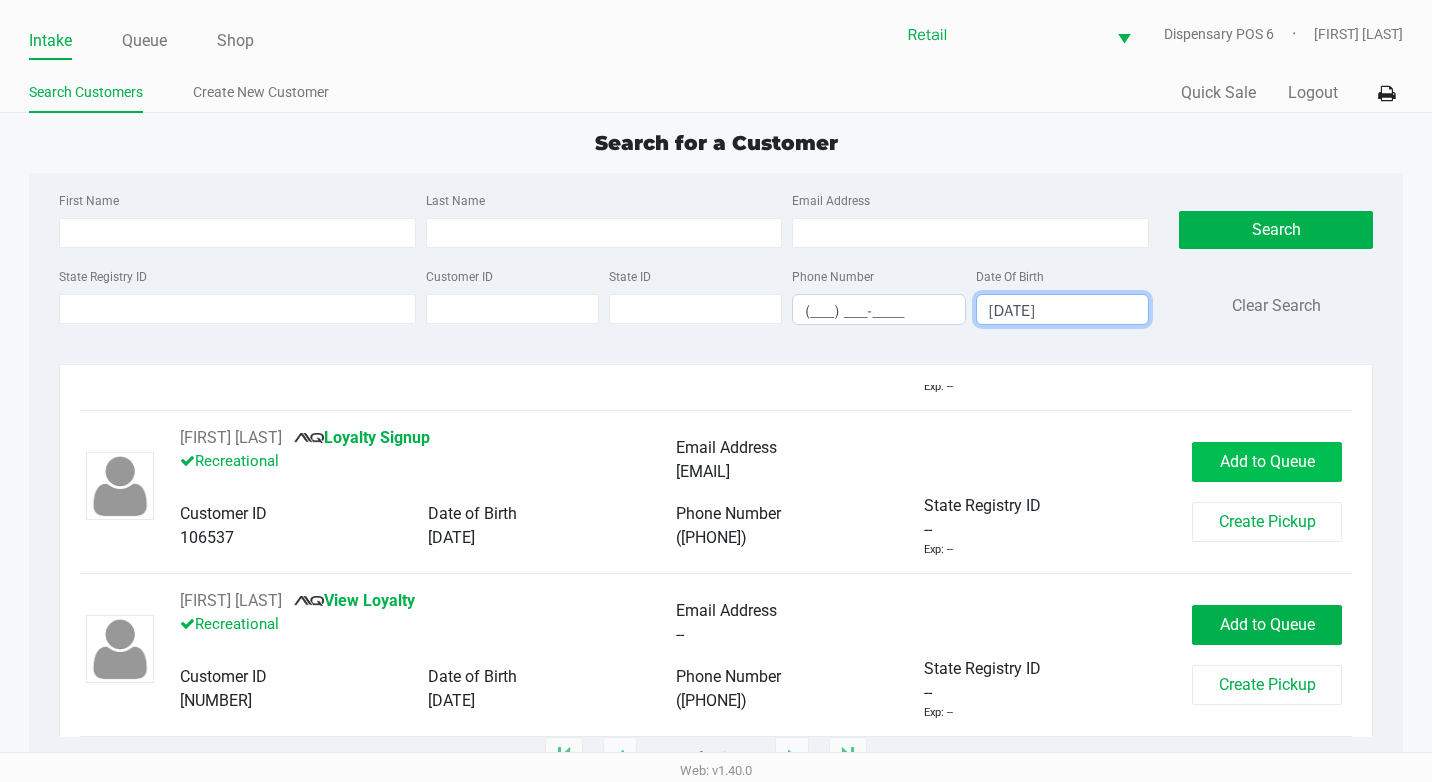 type on "[DATE]" 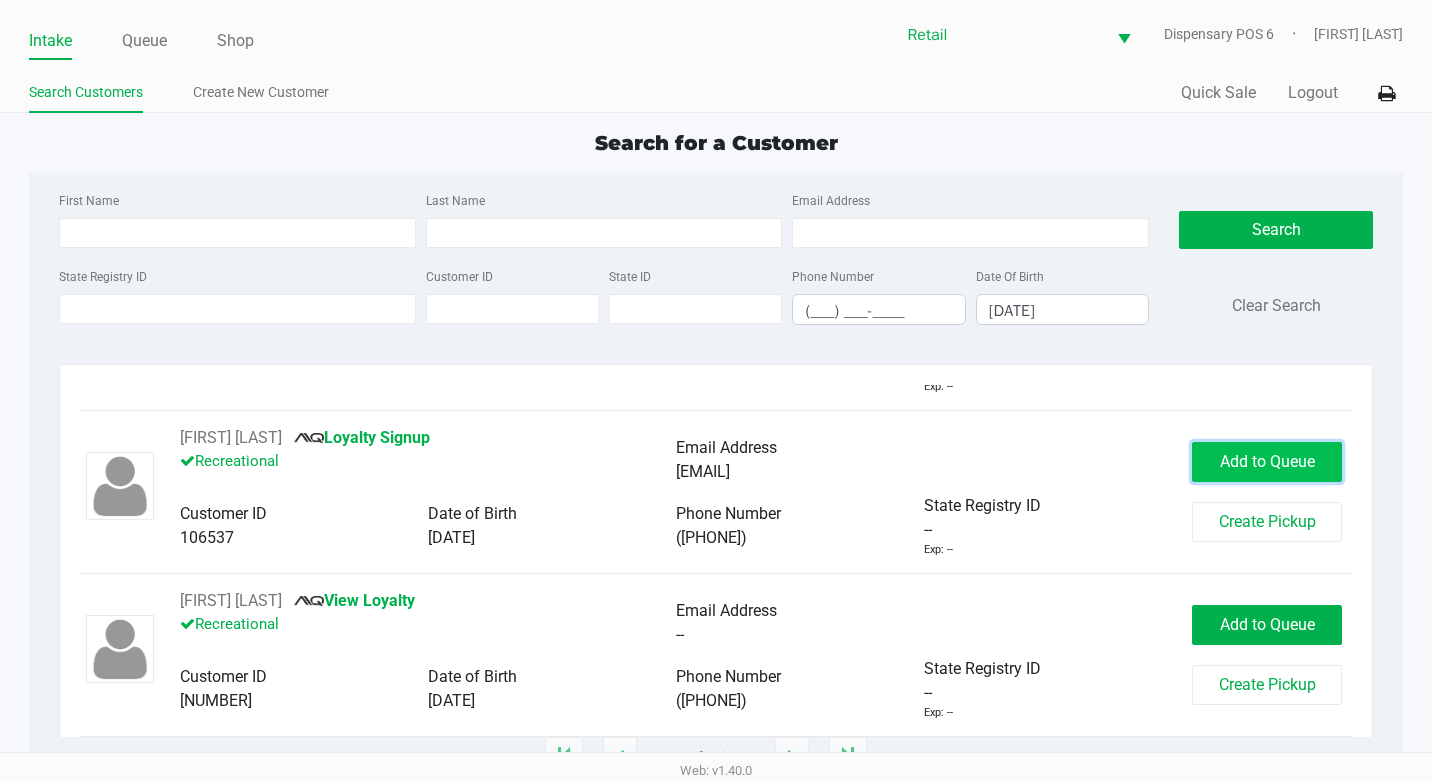 click on "Add to Queue" 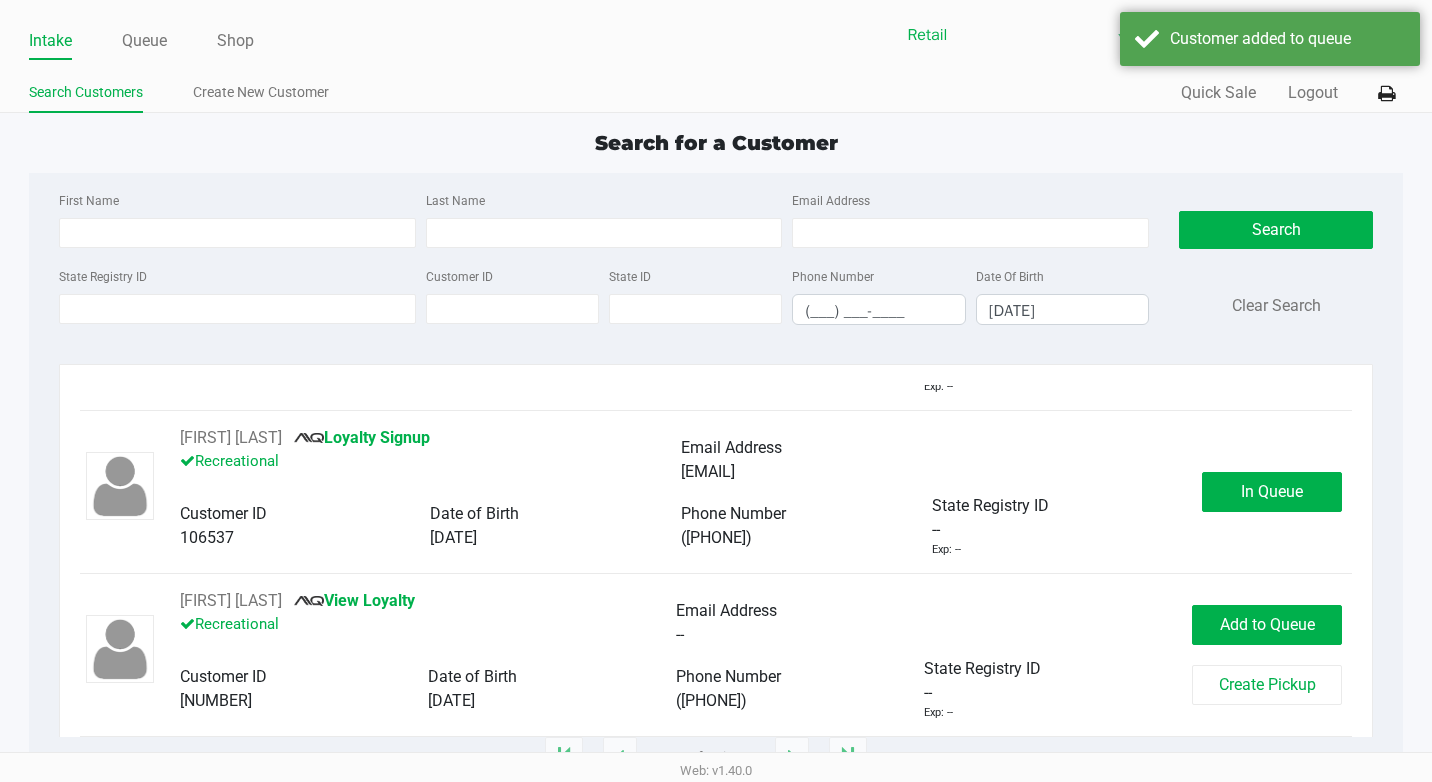 click on "[FIRST] [LAST] ... [EMAIL] ... [CUSTOMER_ID] [DATE_OF_BIRTH] [PHONE] ..." 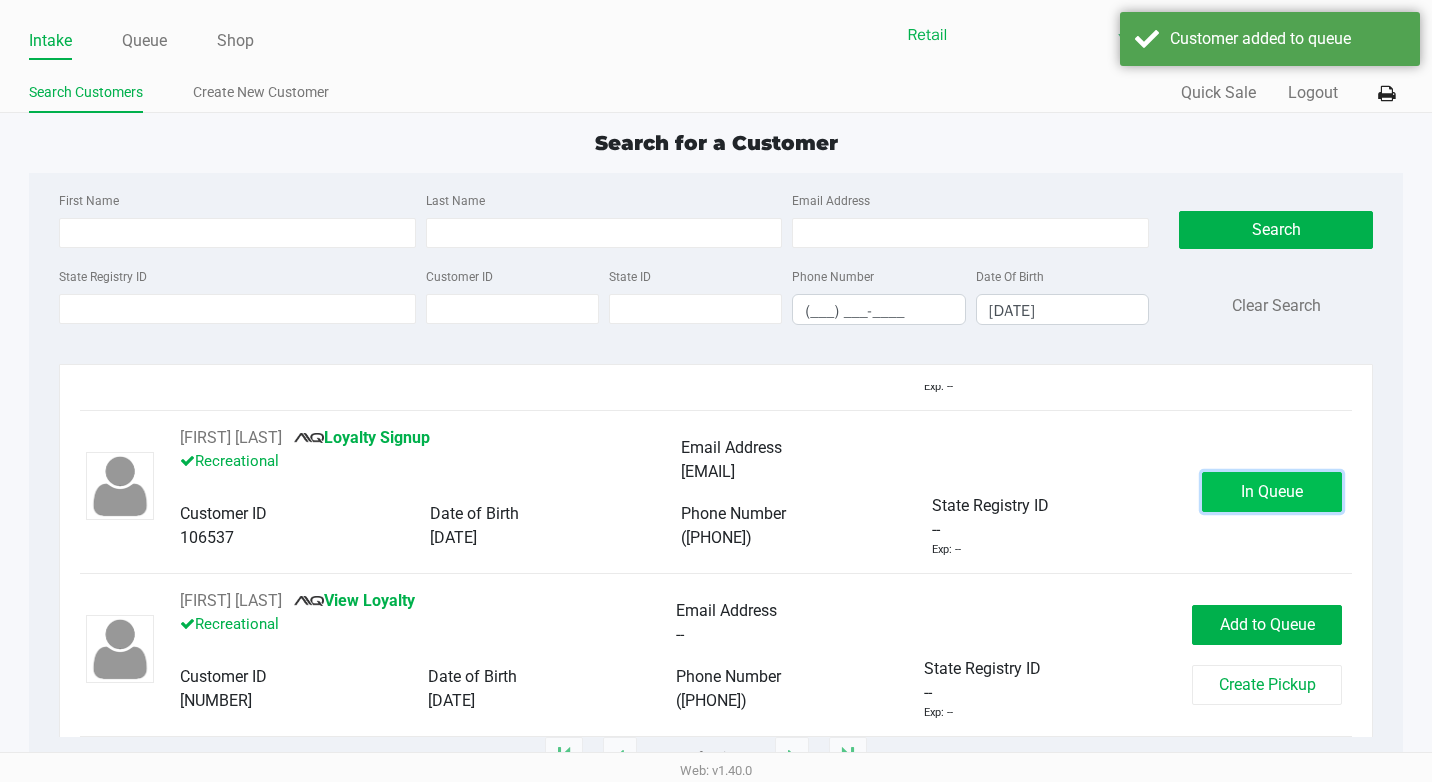 click on "In Queue" 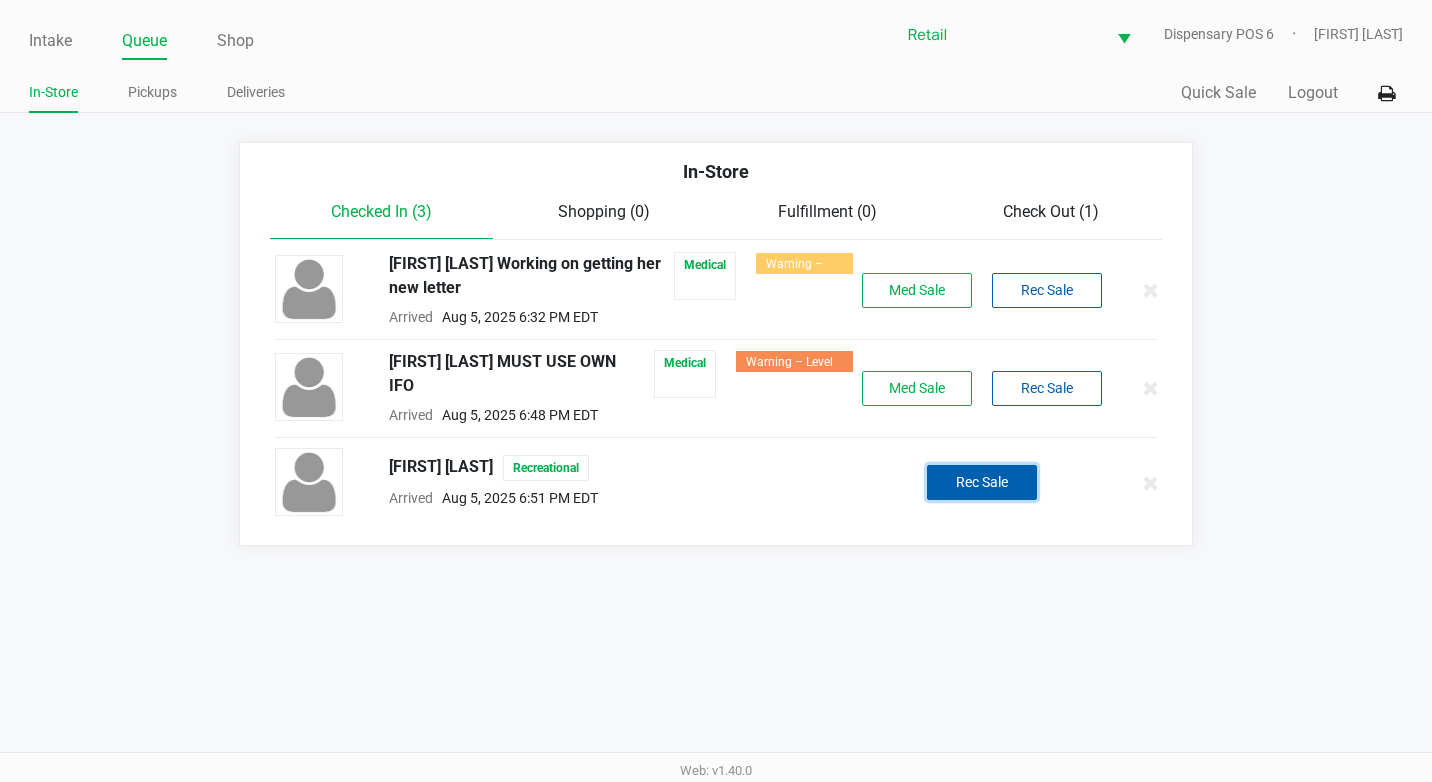 click on "Rec Sale" 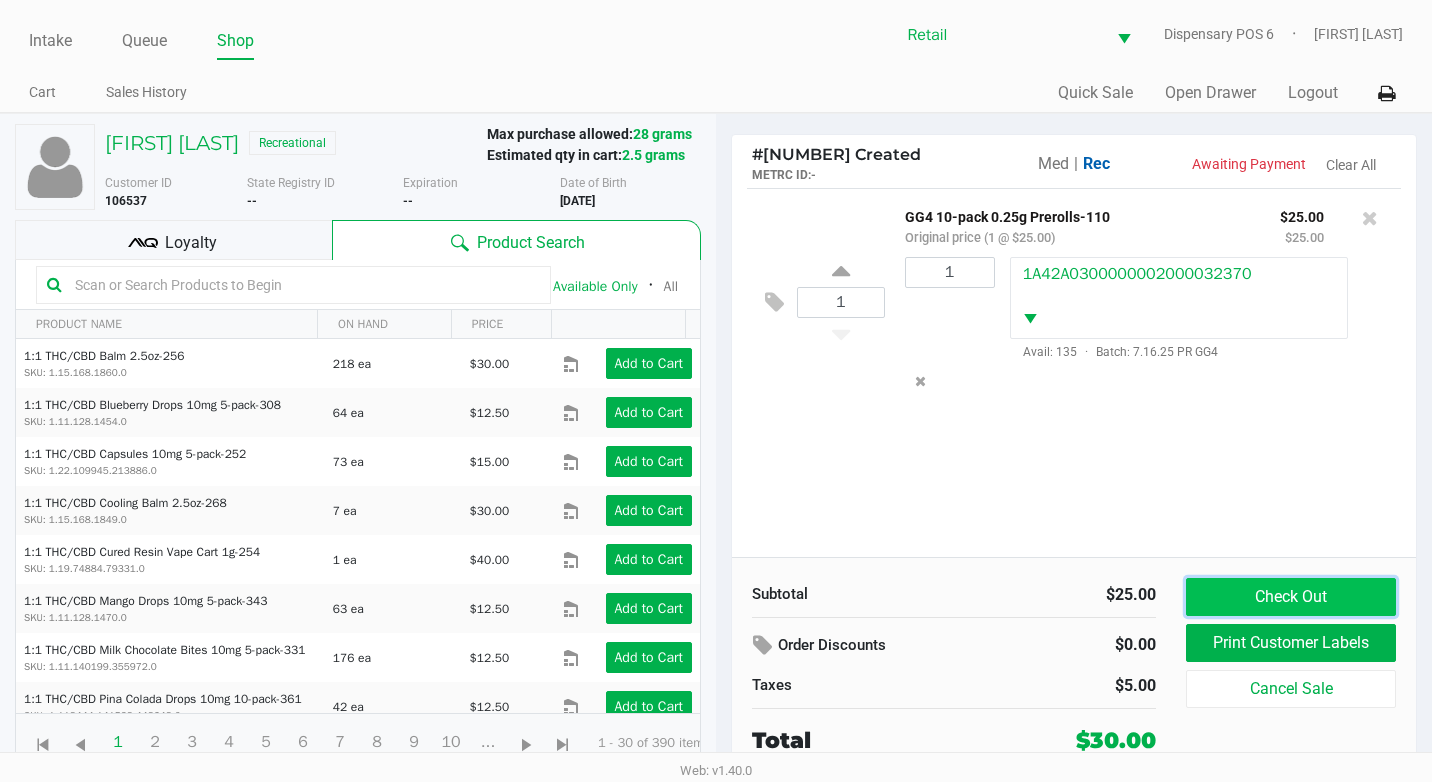 click on "Check Out" 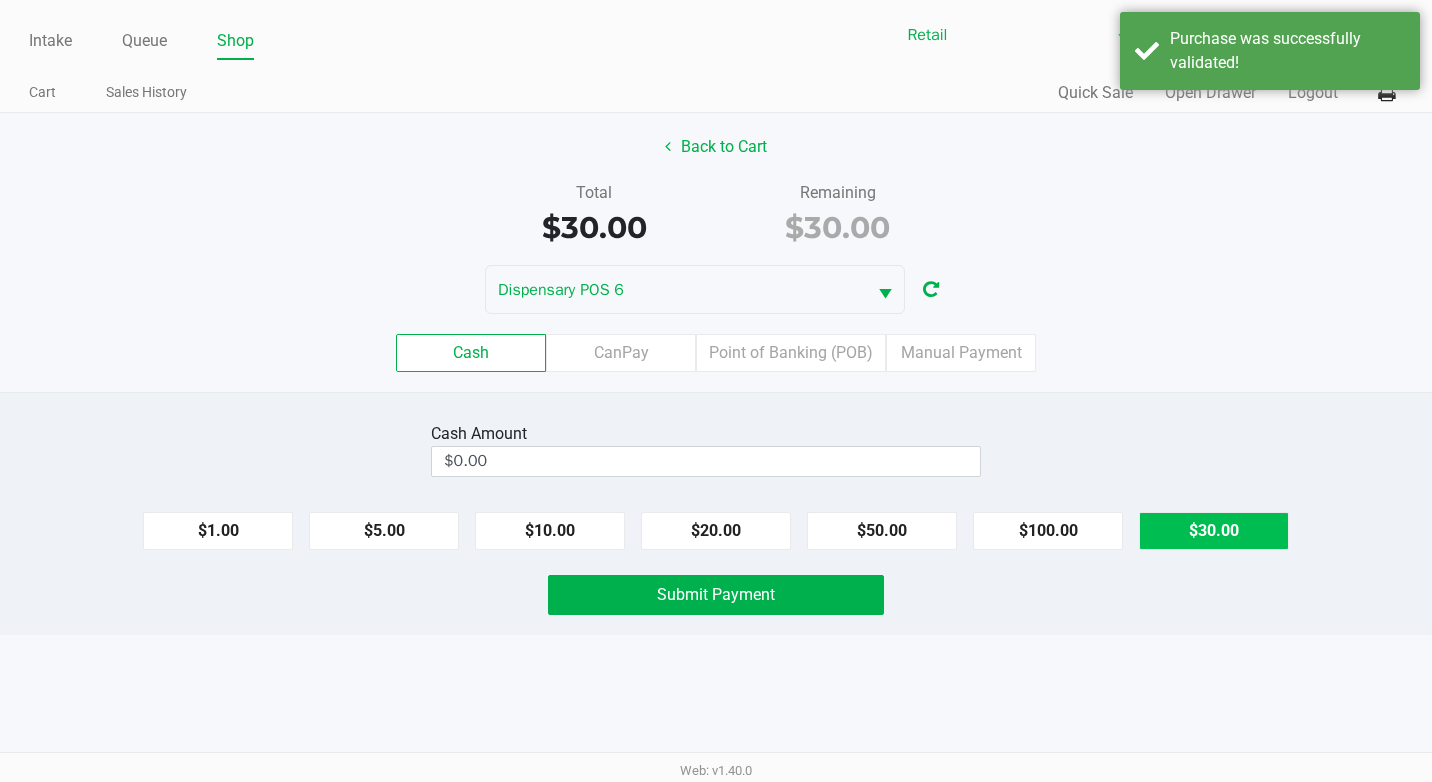 click on "$30.00" 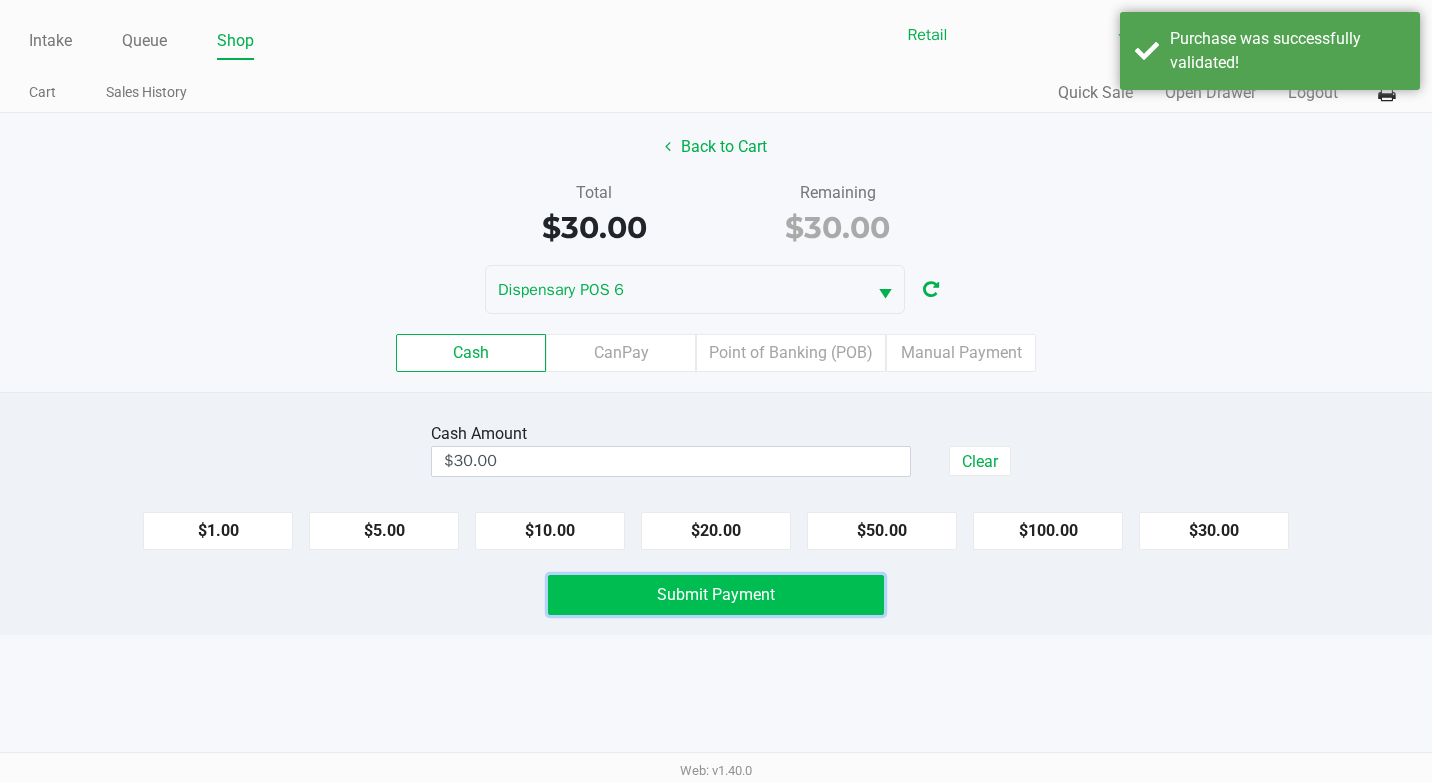 click on "Submit Payment" 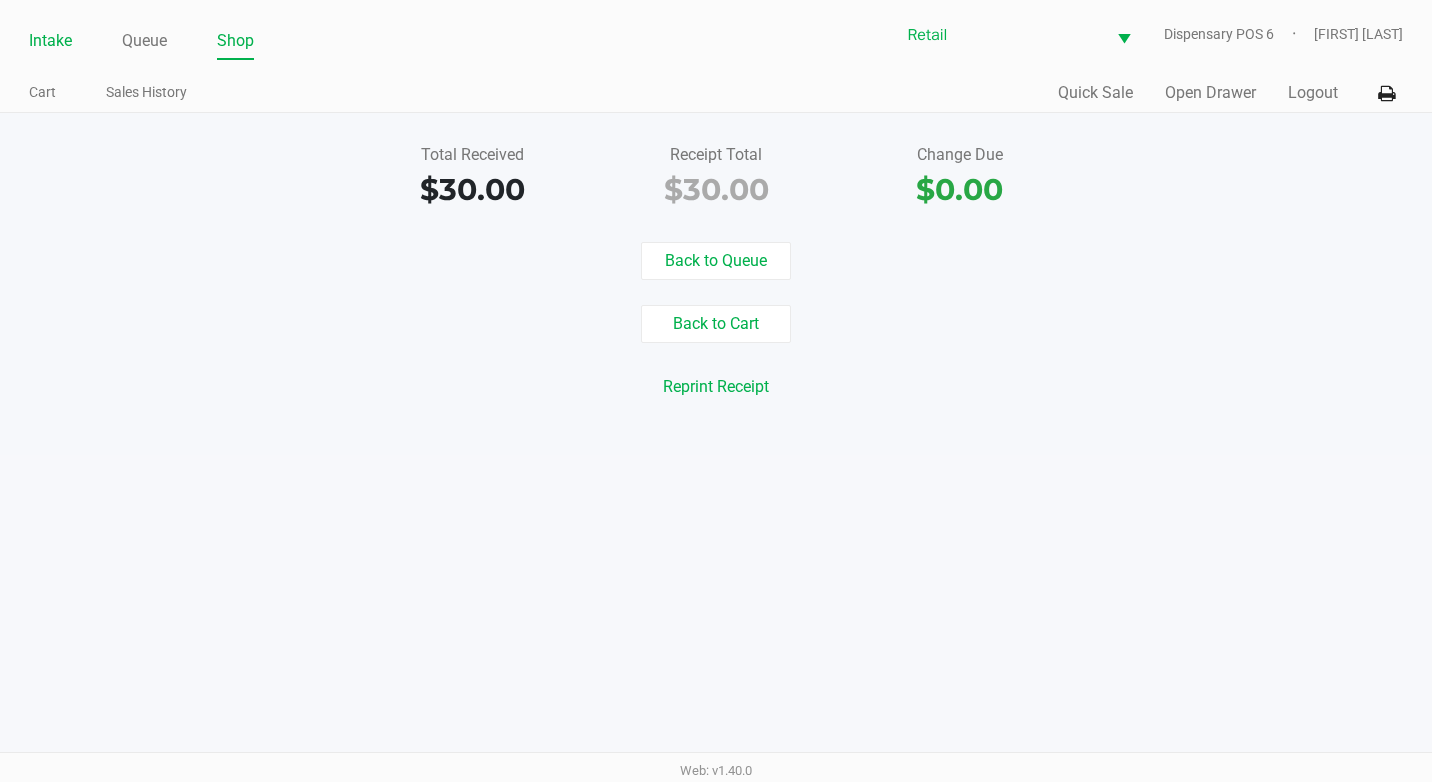 click on "Intake" 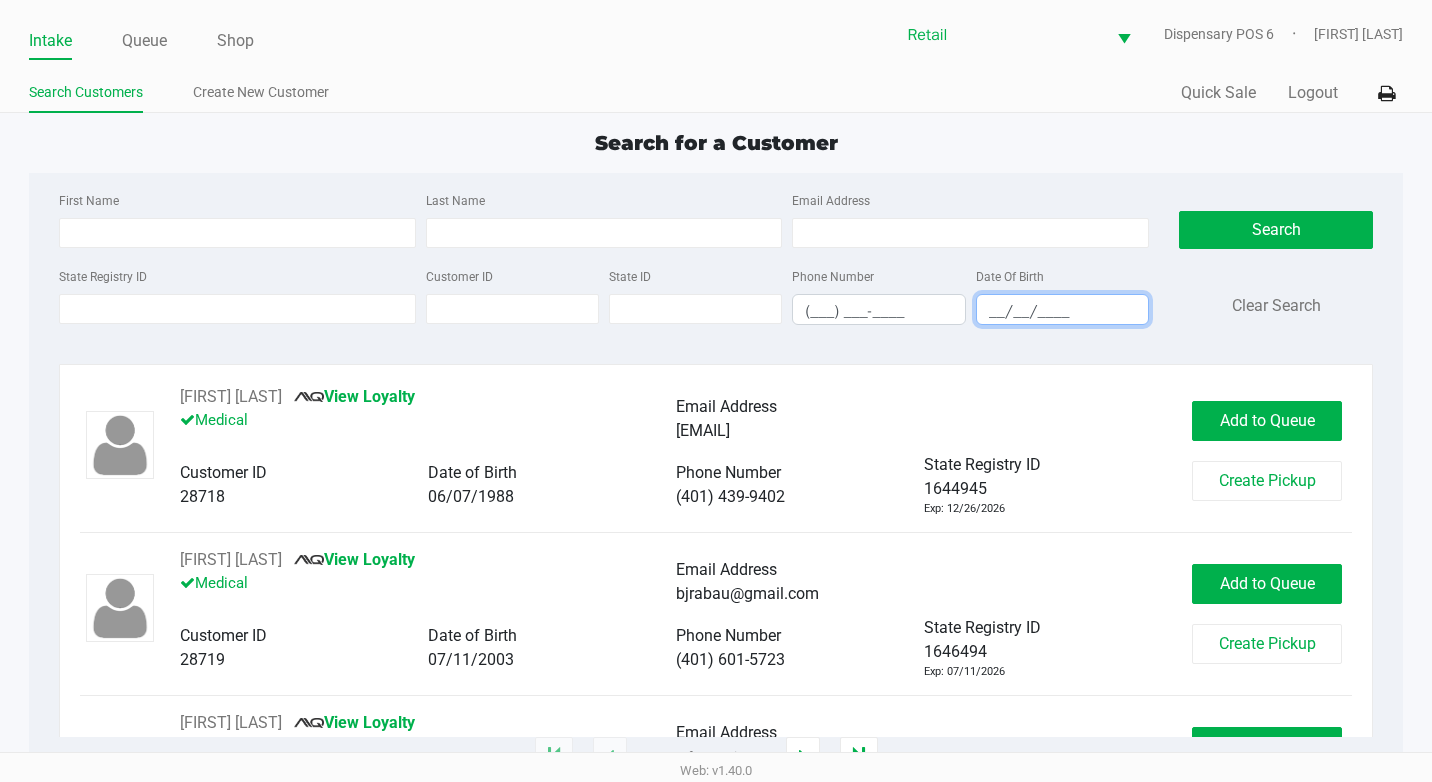 drag, startPoint x: 988, startPoint y: 310, endPoint x: 1040, endPoint y: 345, distance: 62.681736 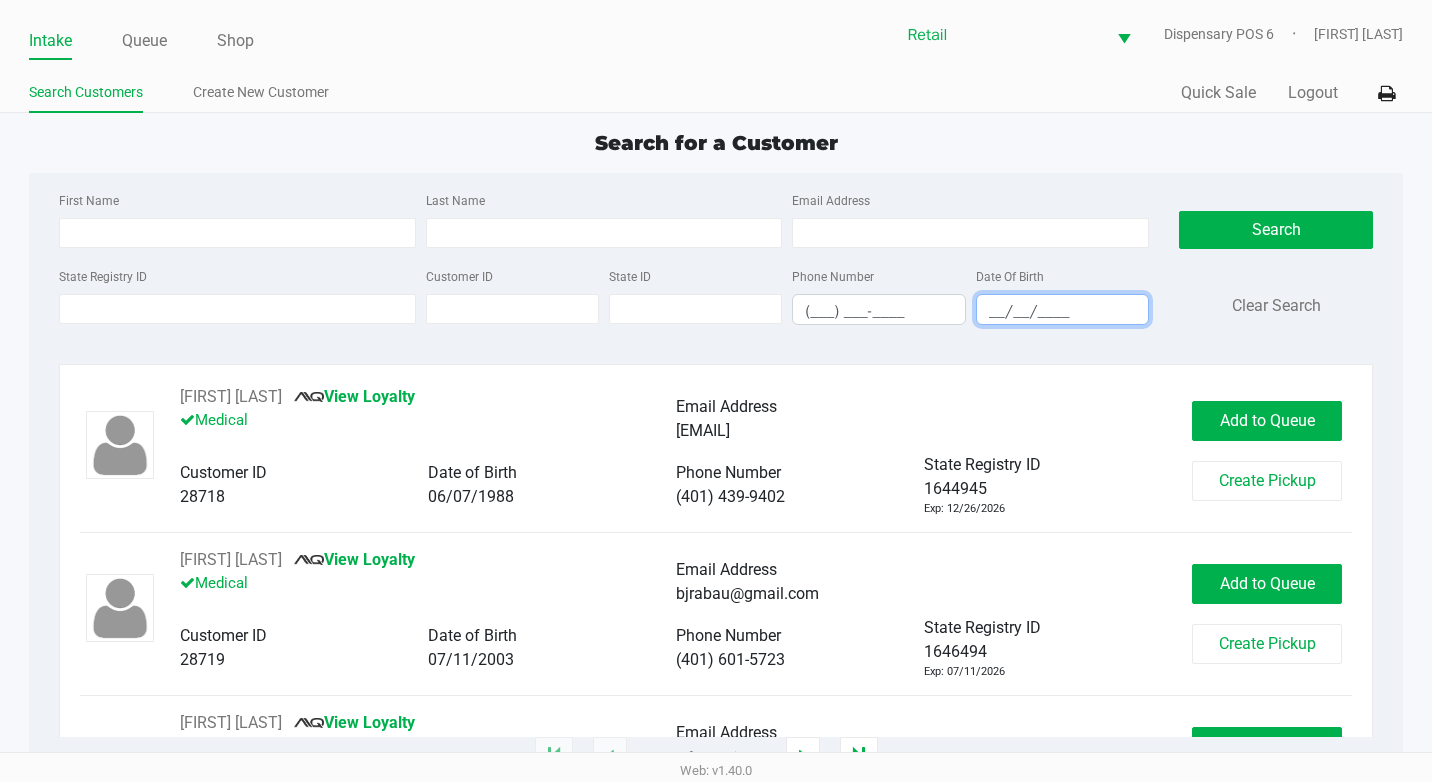 click on "__/__/____" at bounding box center [1062, 311] 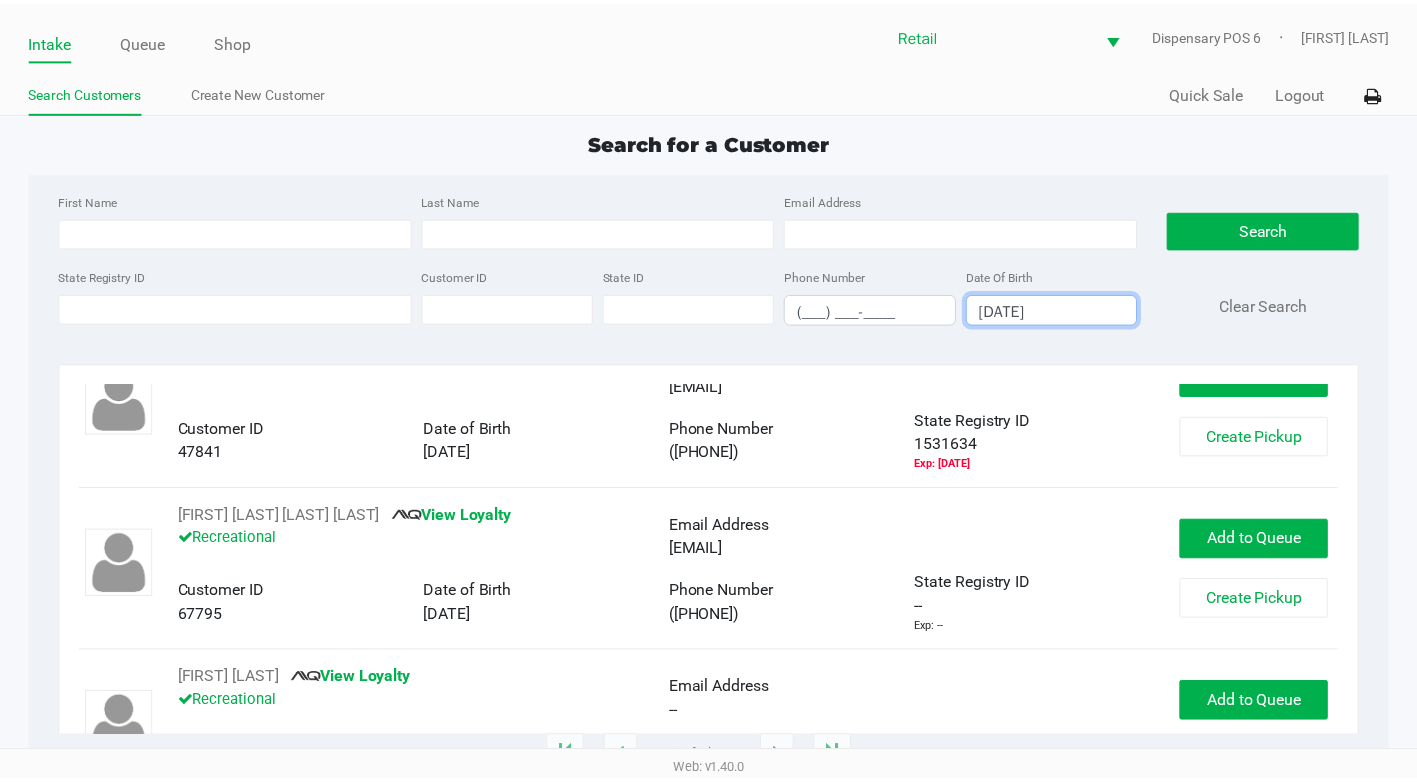 scroll, scrollTop: 400, scrollLeft: 0, axis: vertical 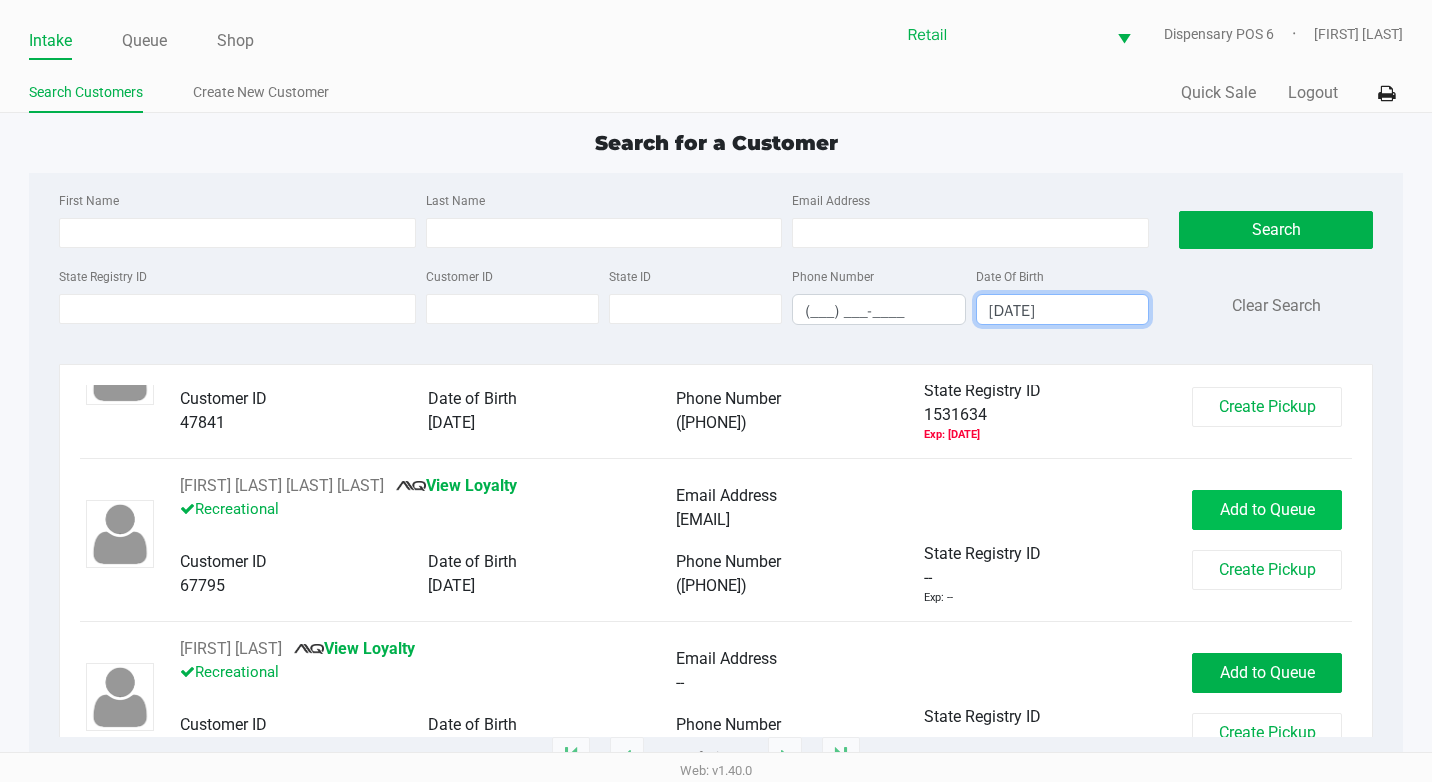 type on "[DATE]" 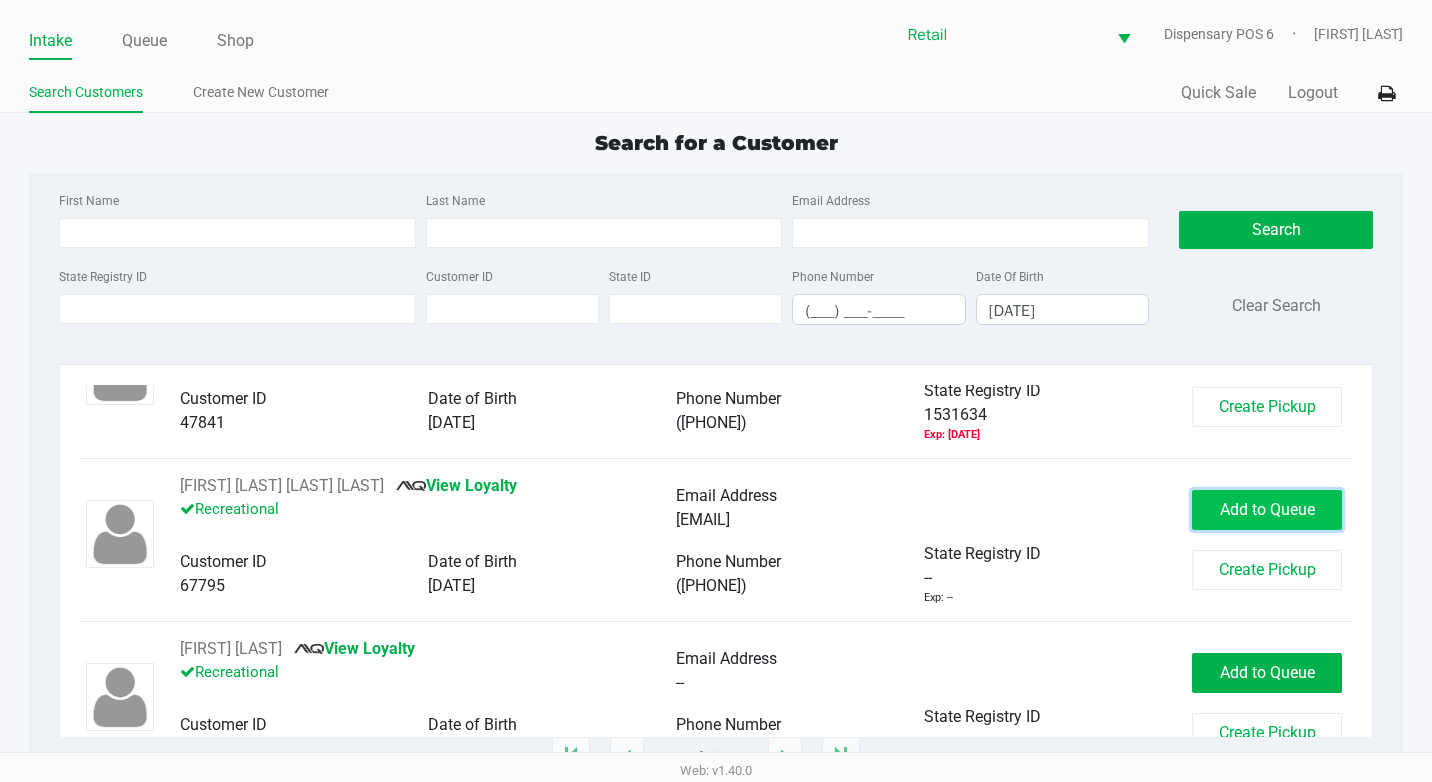 click on "Add to Queue" 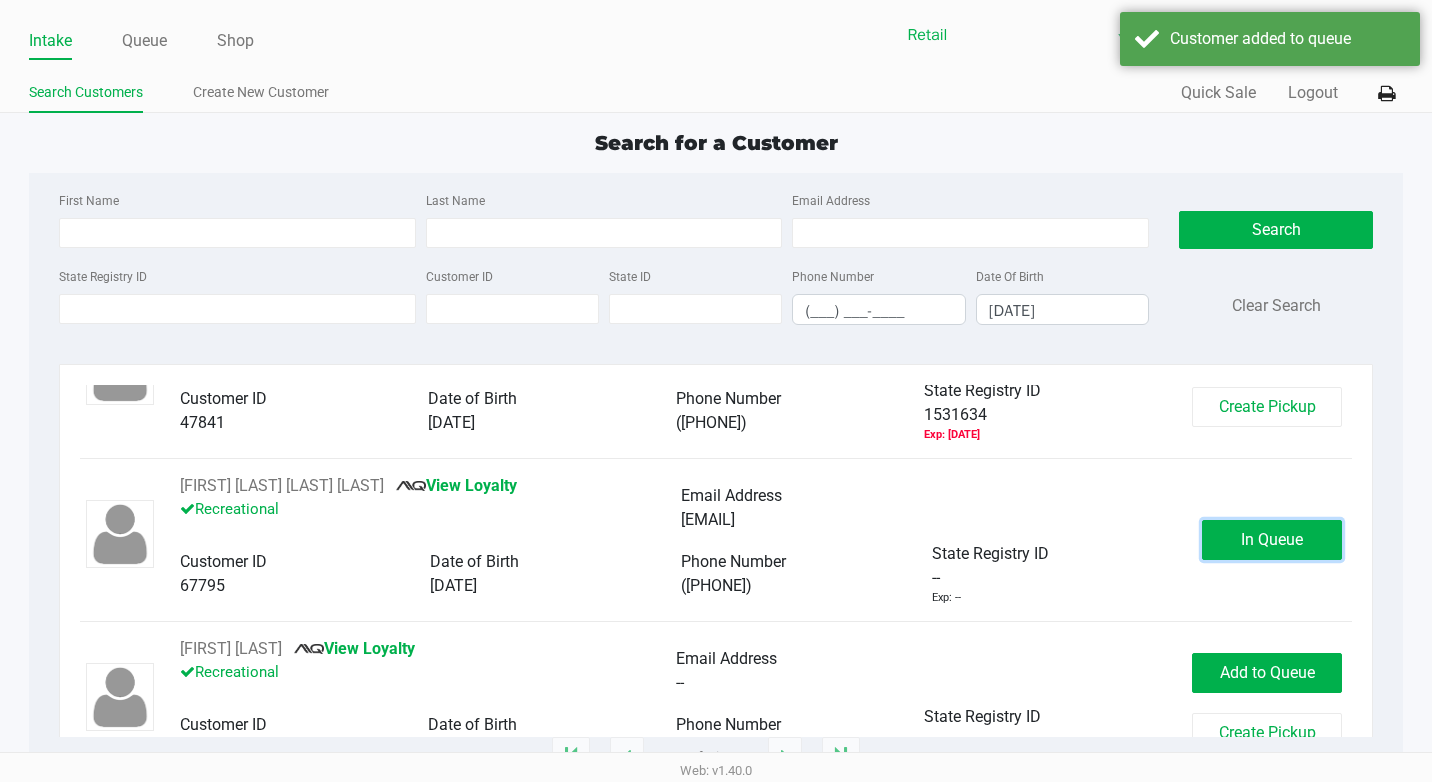 click on "In Queue" 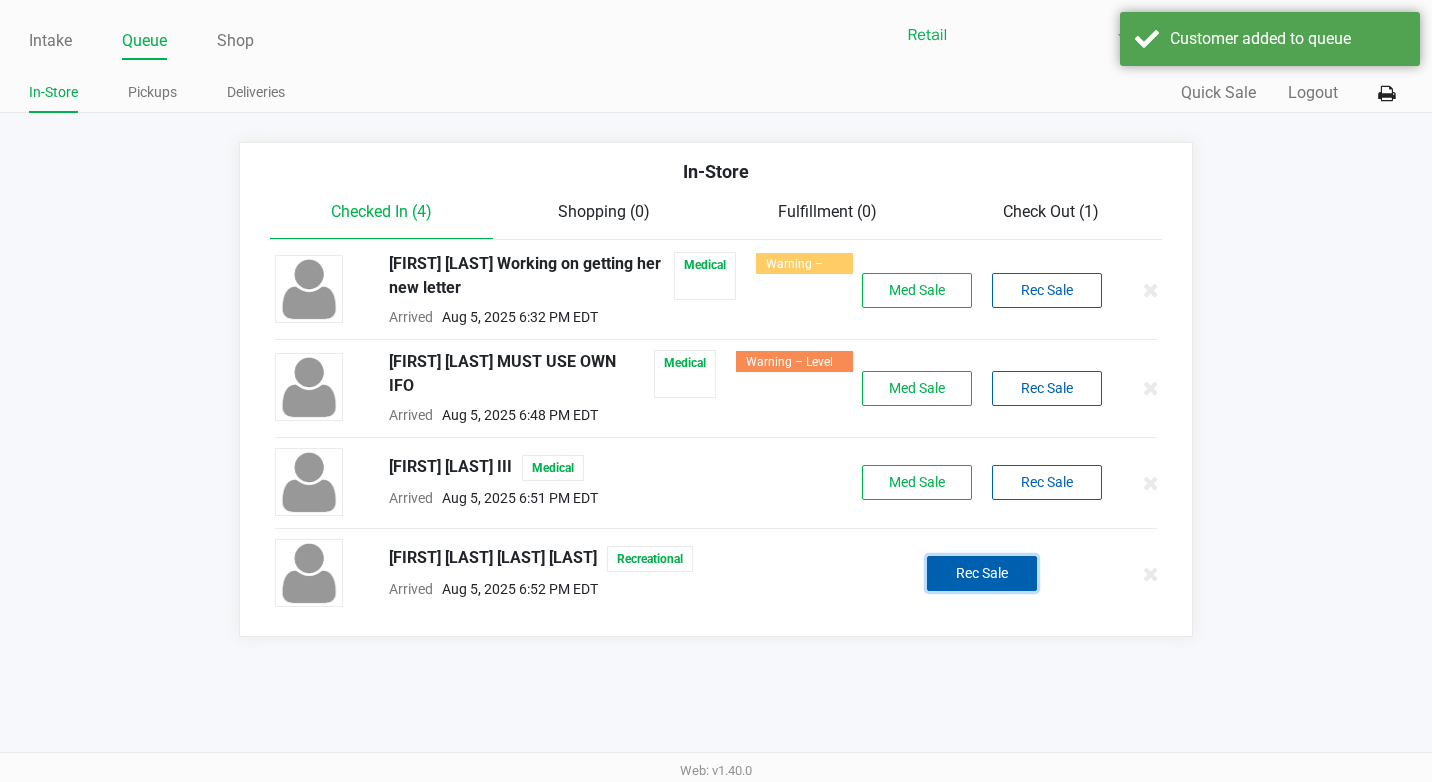 click on "Rec Sale" 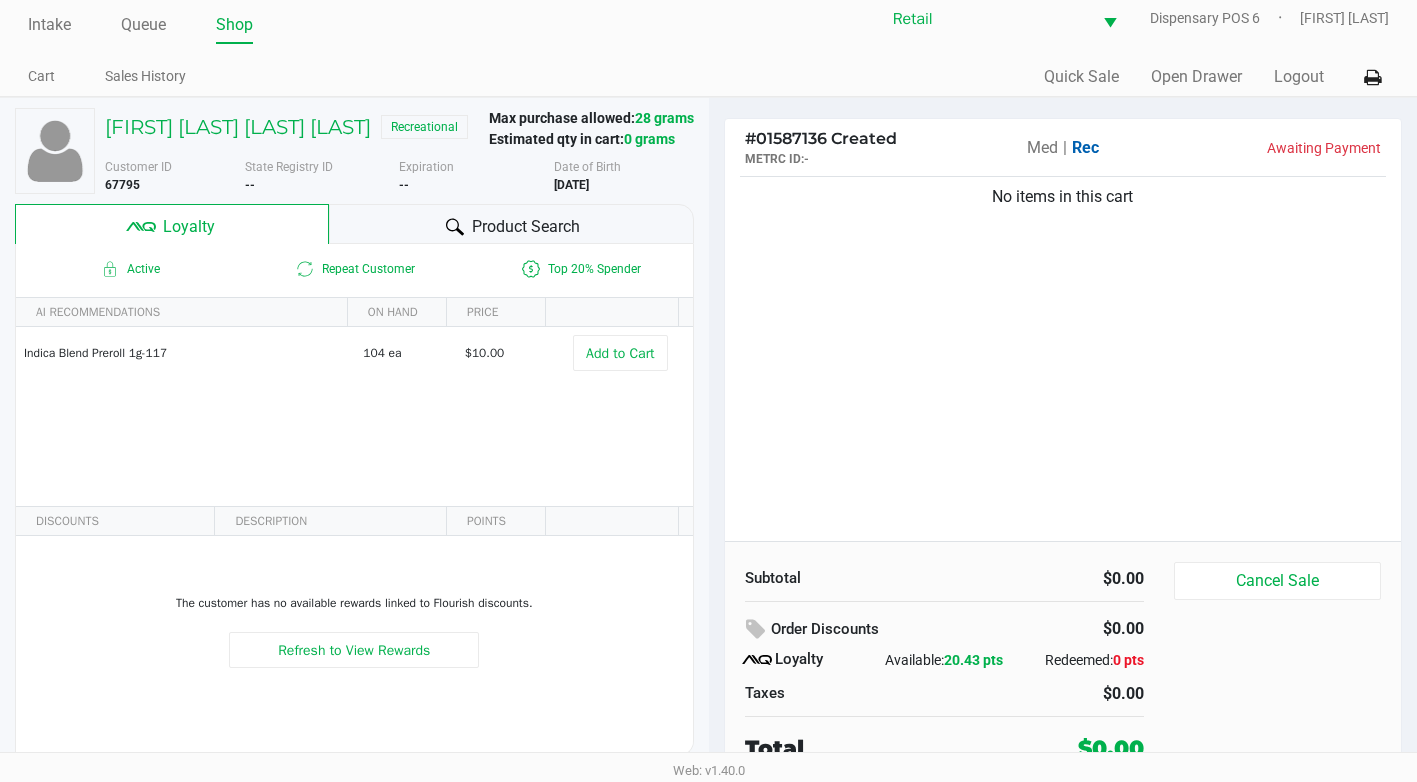 scroll, scrollTop: 20, scrollLeft: 0, axis: vertical 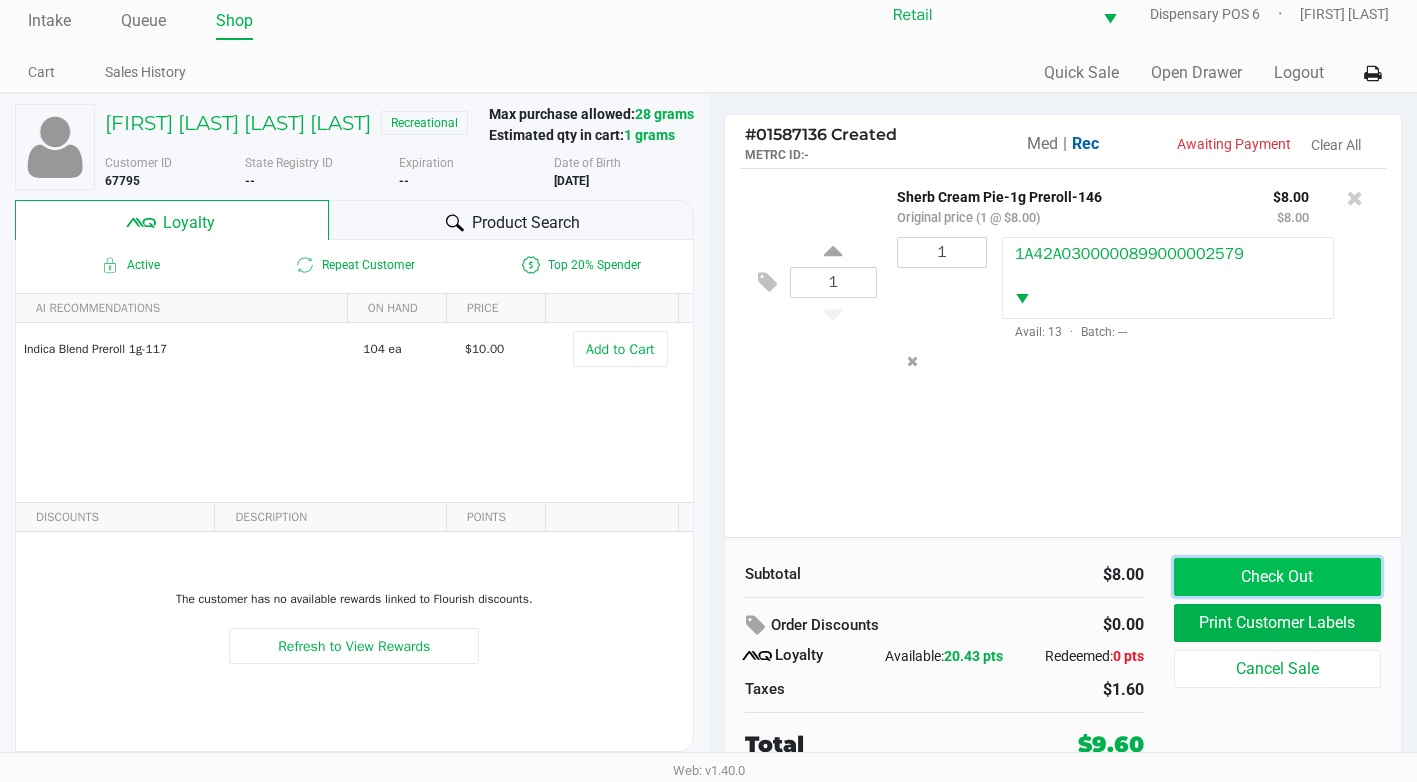 click on "Check Out" 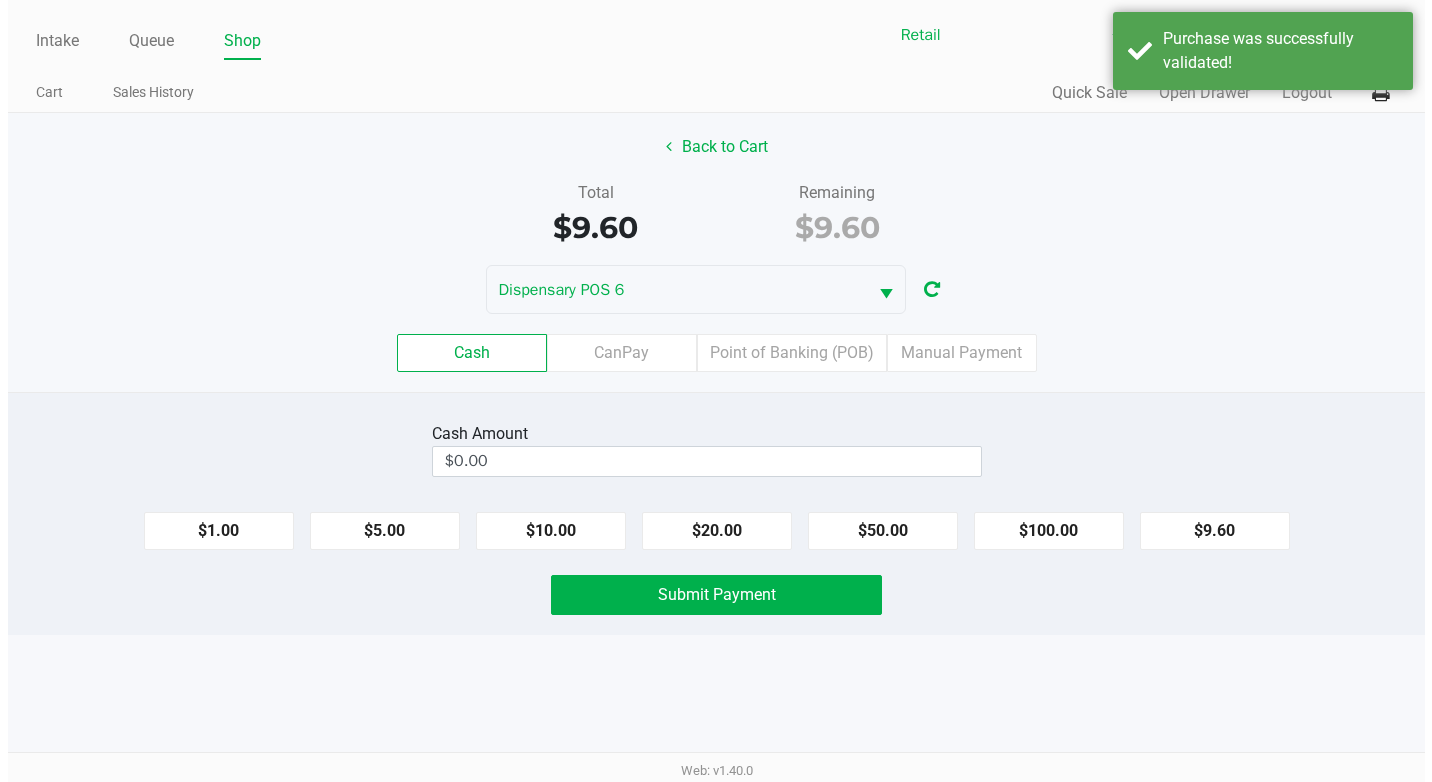 scroll, scrollTop: 0, scrollLeft: 0, axis: both 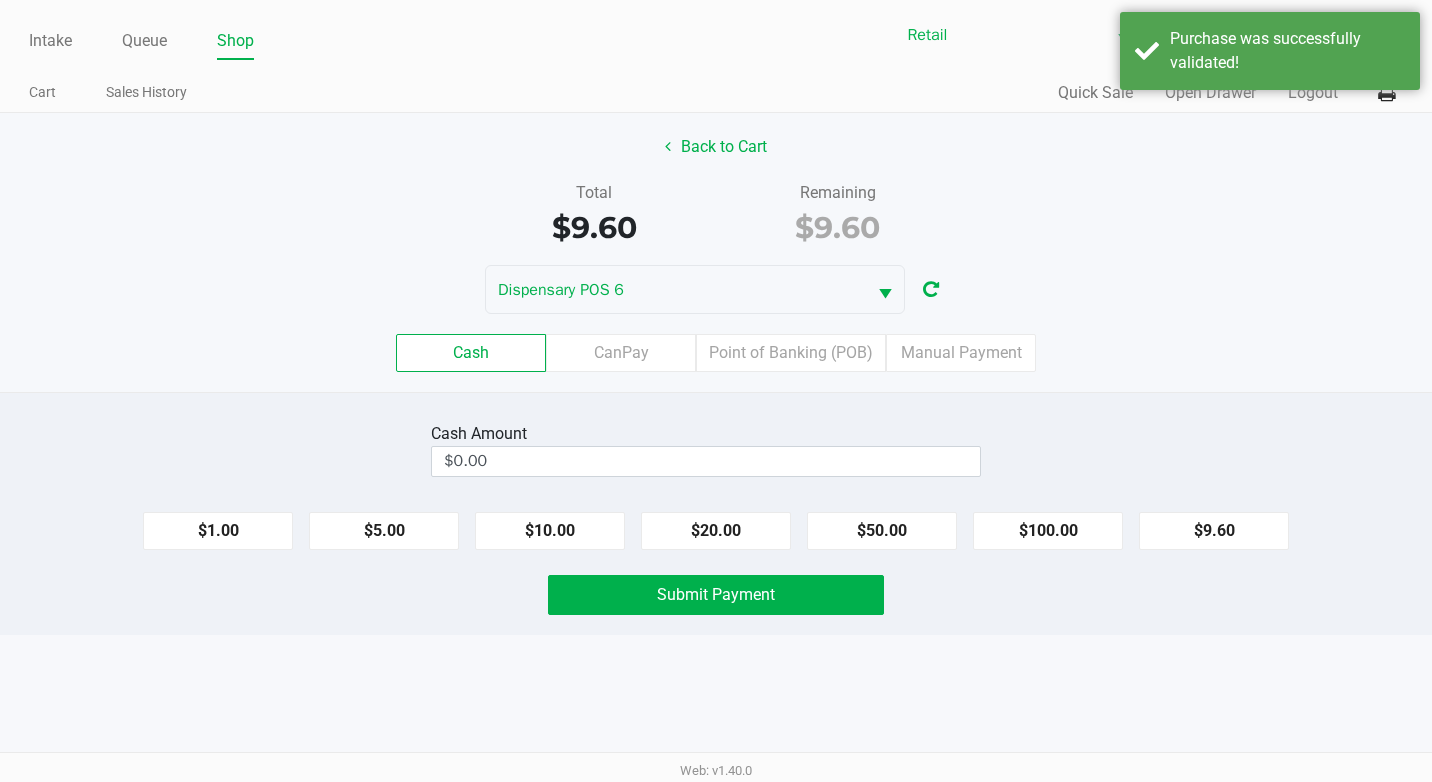 click on "$1.00   $5.00   $10.00   $20.00   $50.00   $100.00   $9.60" 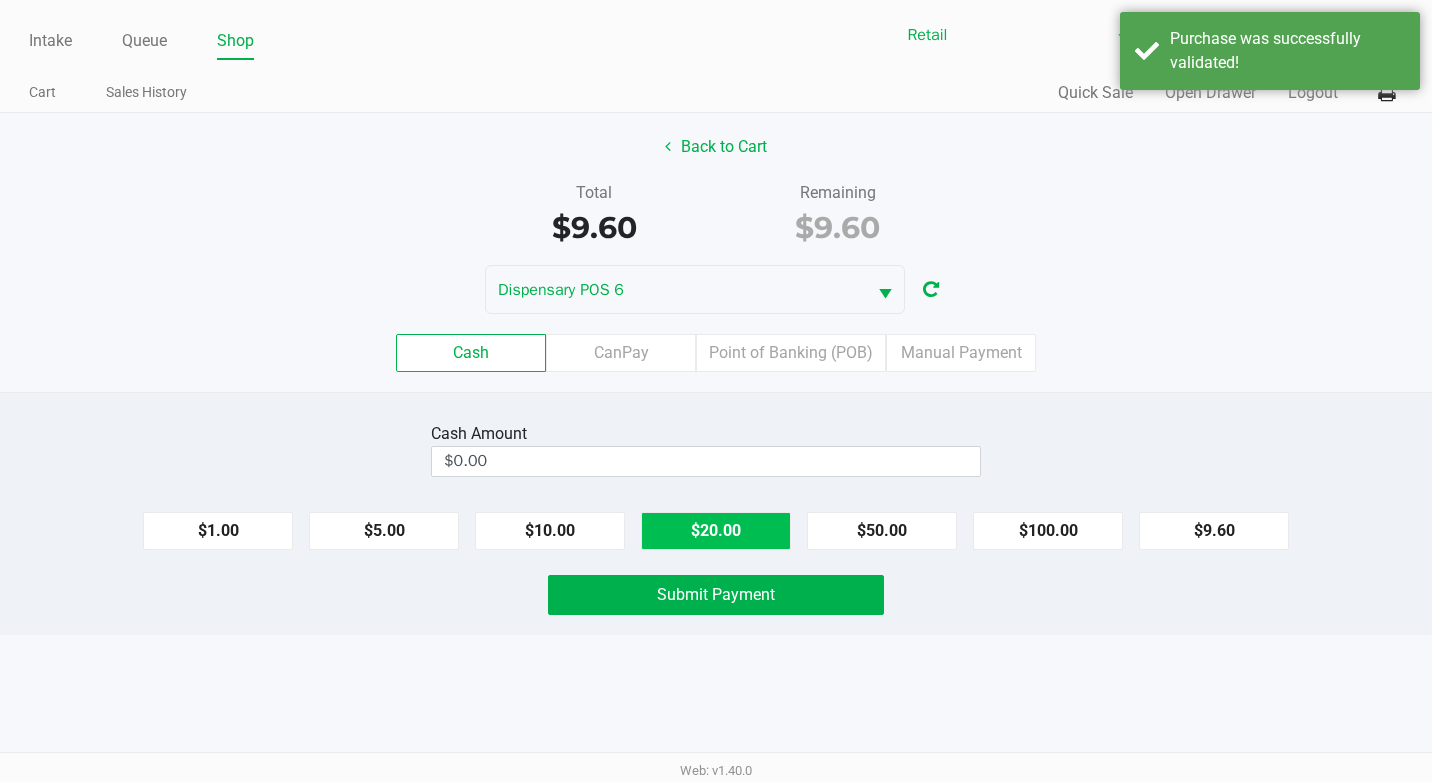 click on "$20.00" 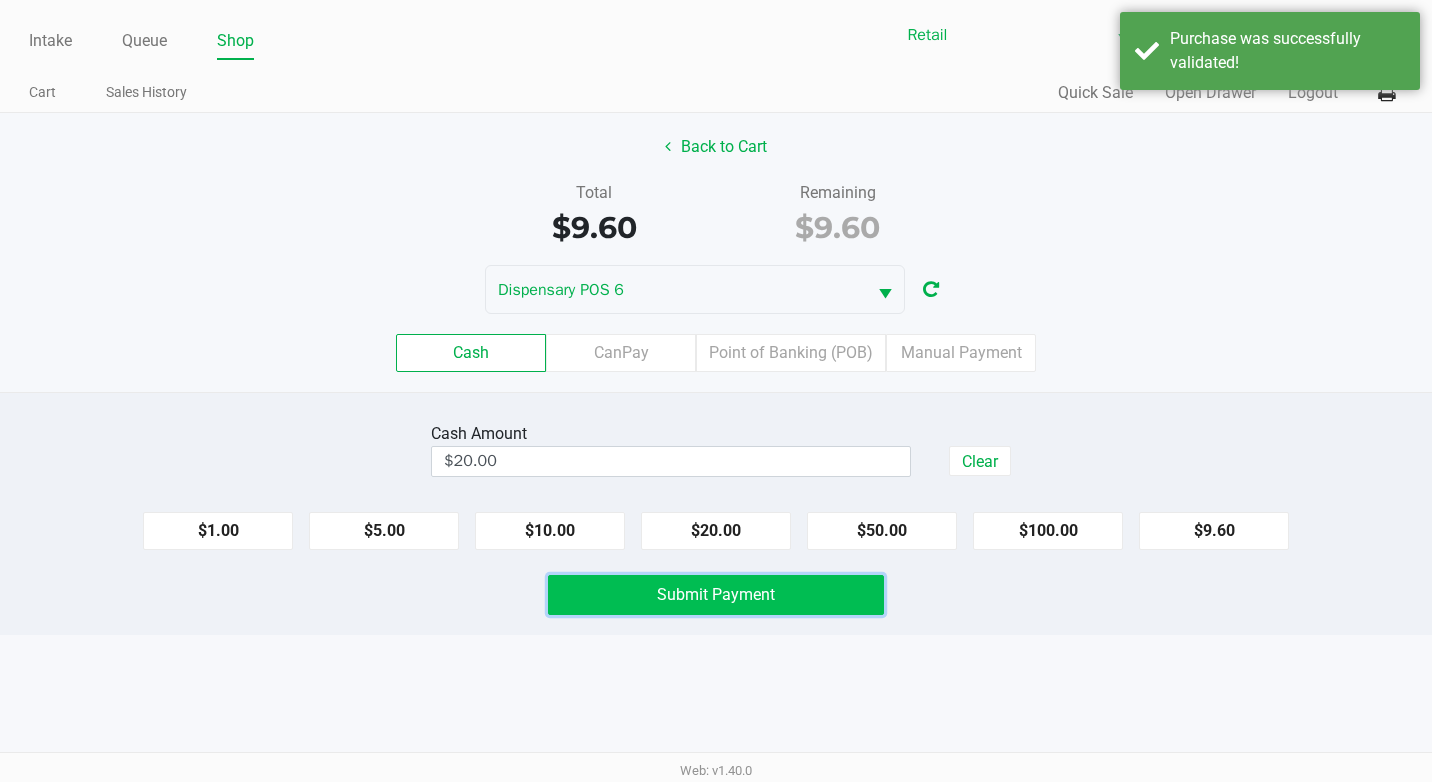 click on "Submit Payment" 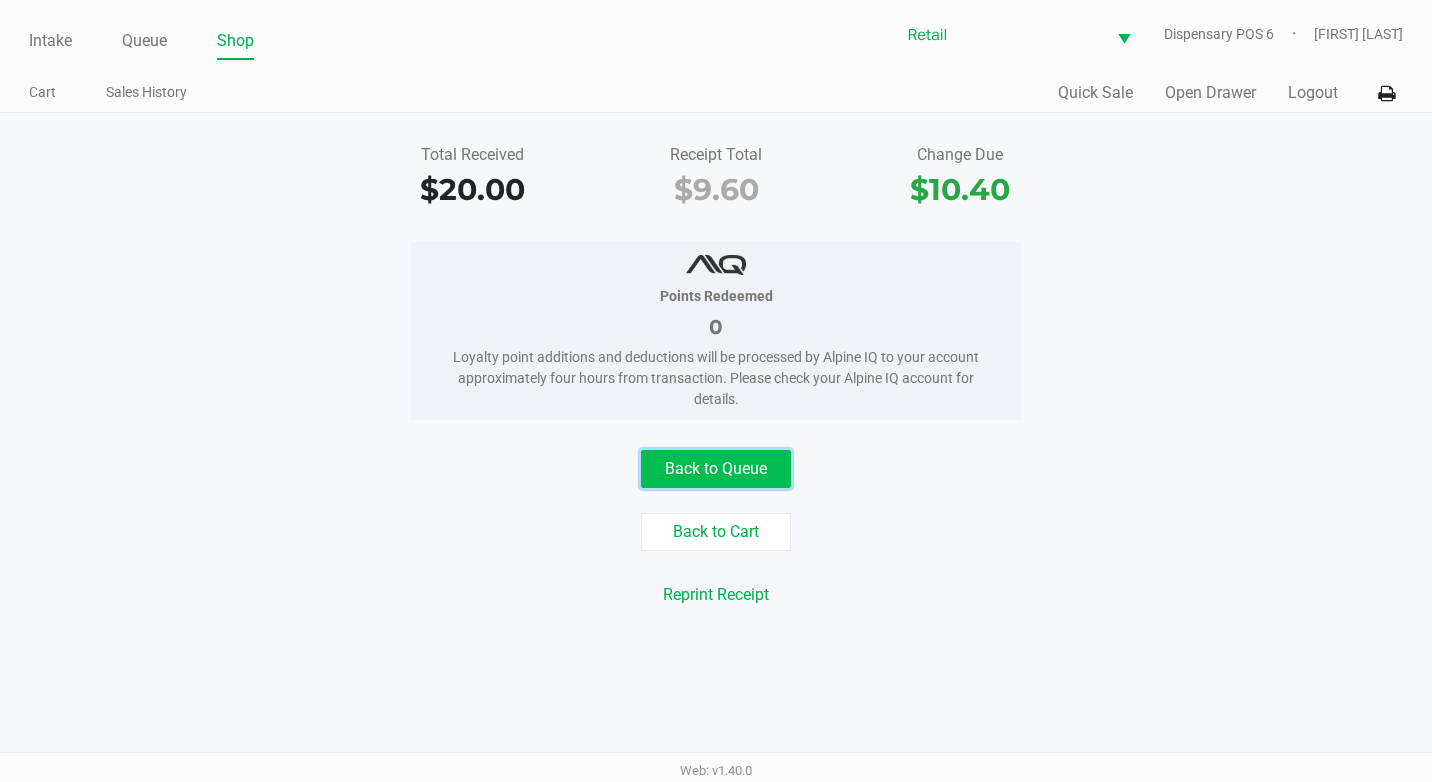 click on "Back to Queue" 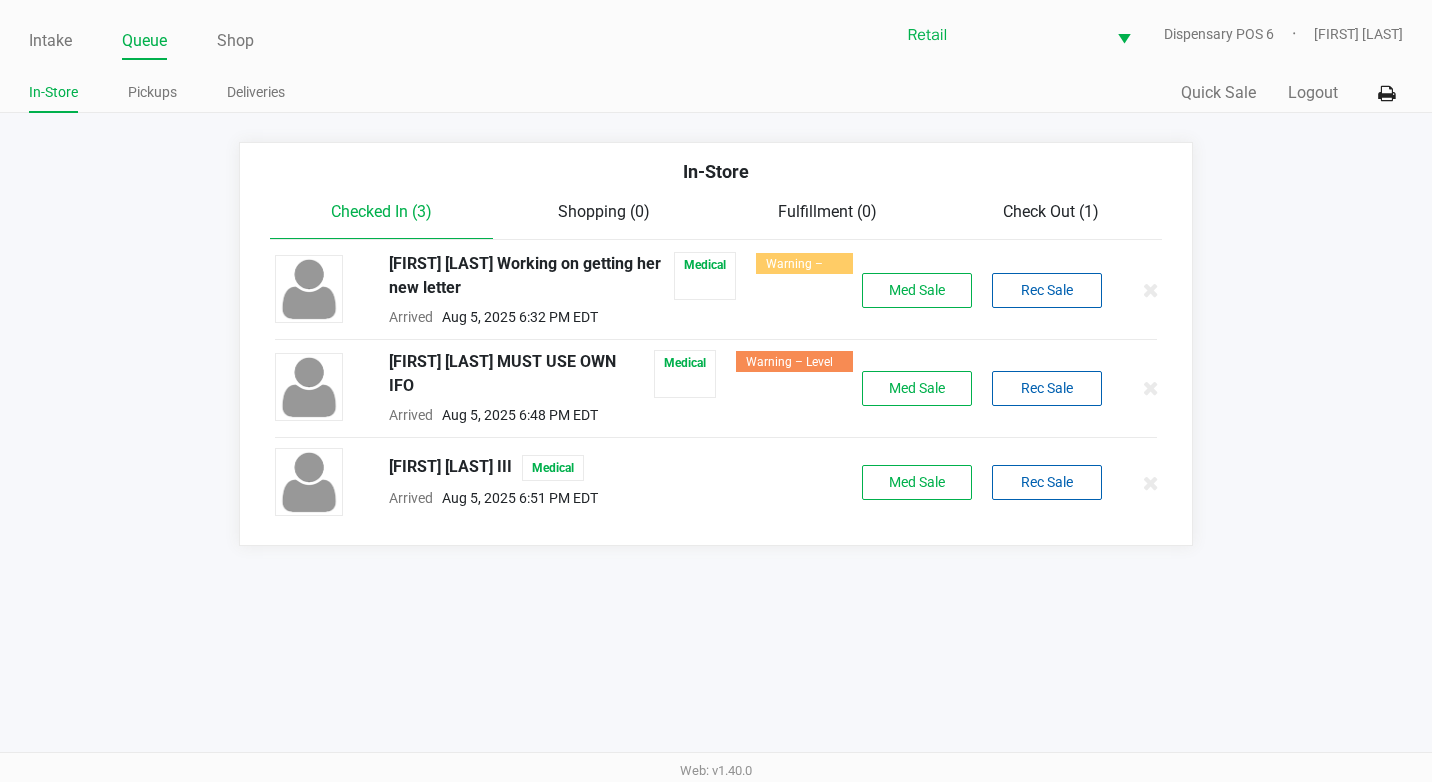 click on "[FIRST] [LAST] ... [DATE] [TIME] [TIMEZONE]" 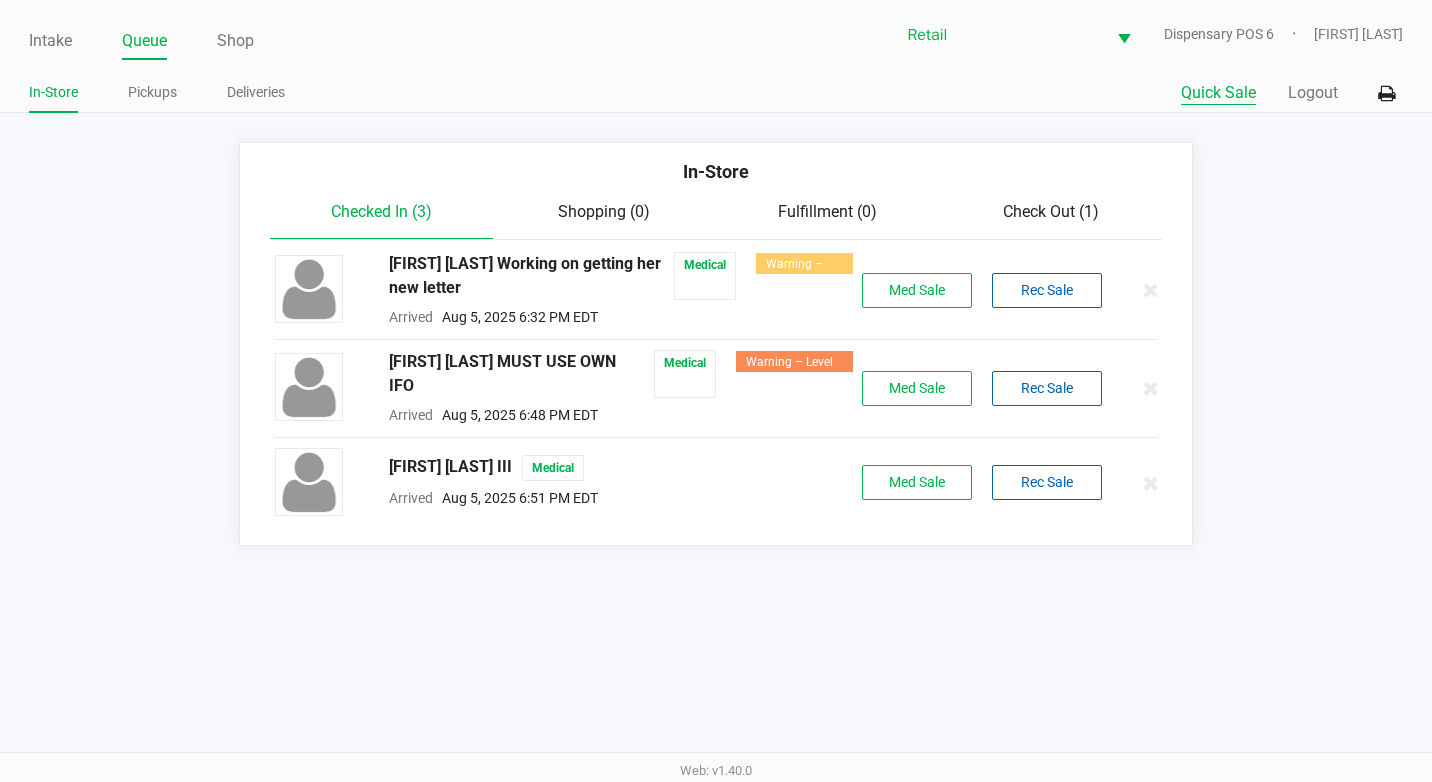 drag, startPoint x: 1203, startPoint y: 88, endPoint x: 1189, endPoint y: 49, distance: 41.4367 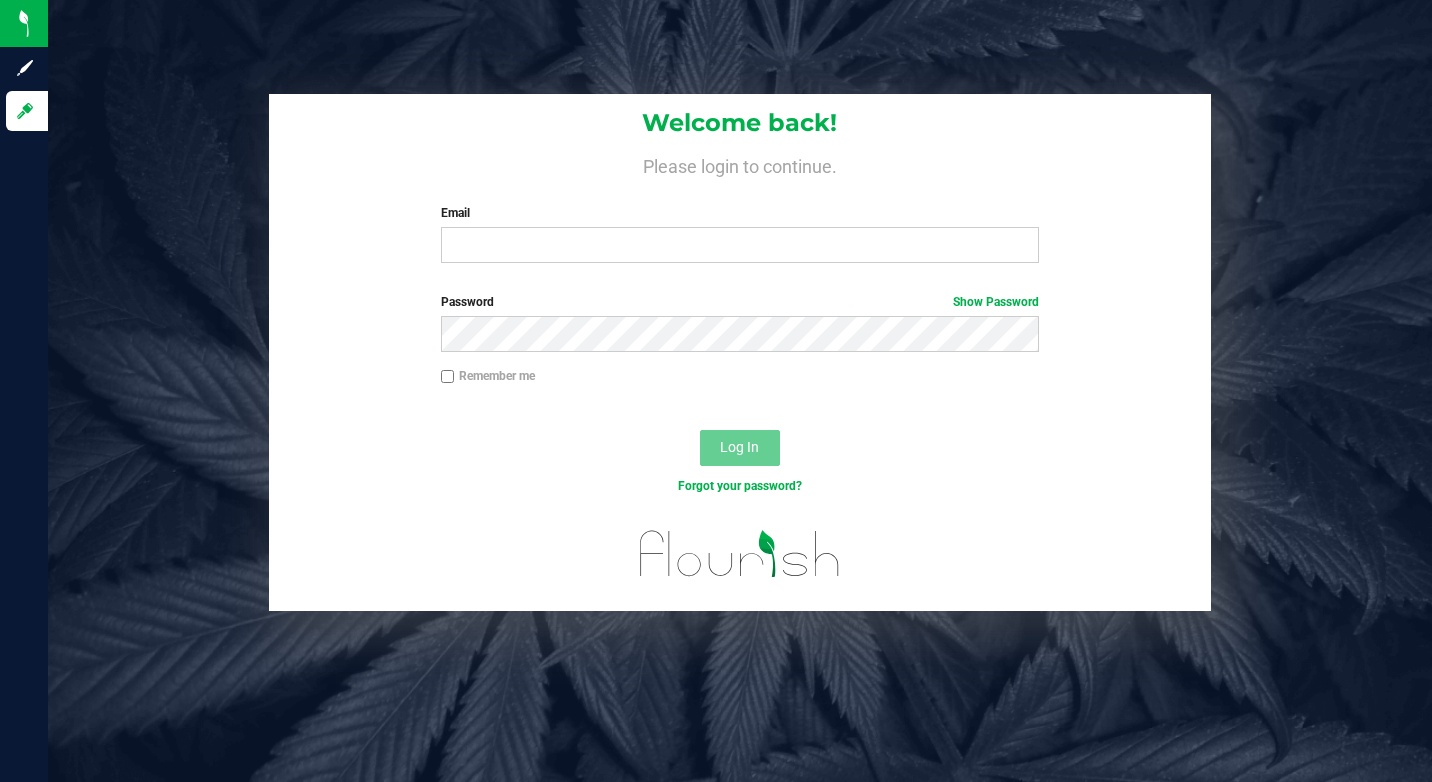 scroll, scrollTop: 0, scrollLeft: 0, axis: both 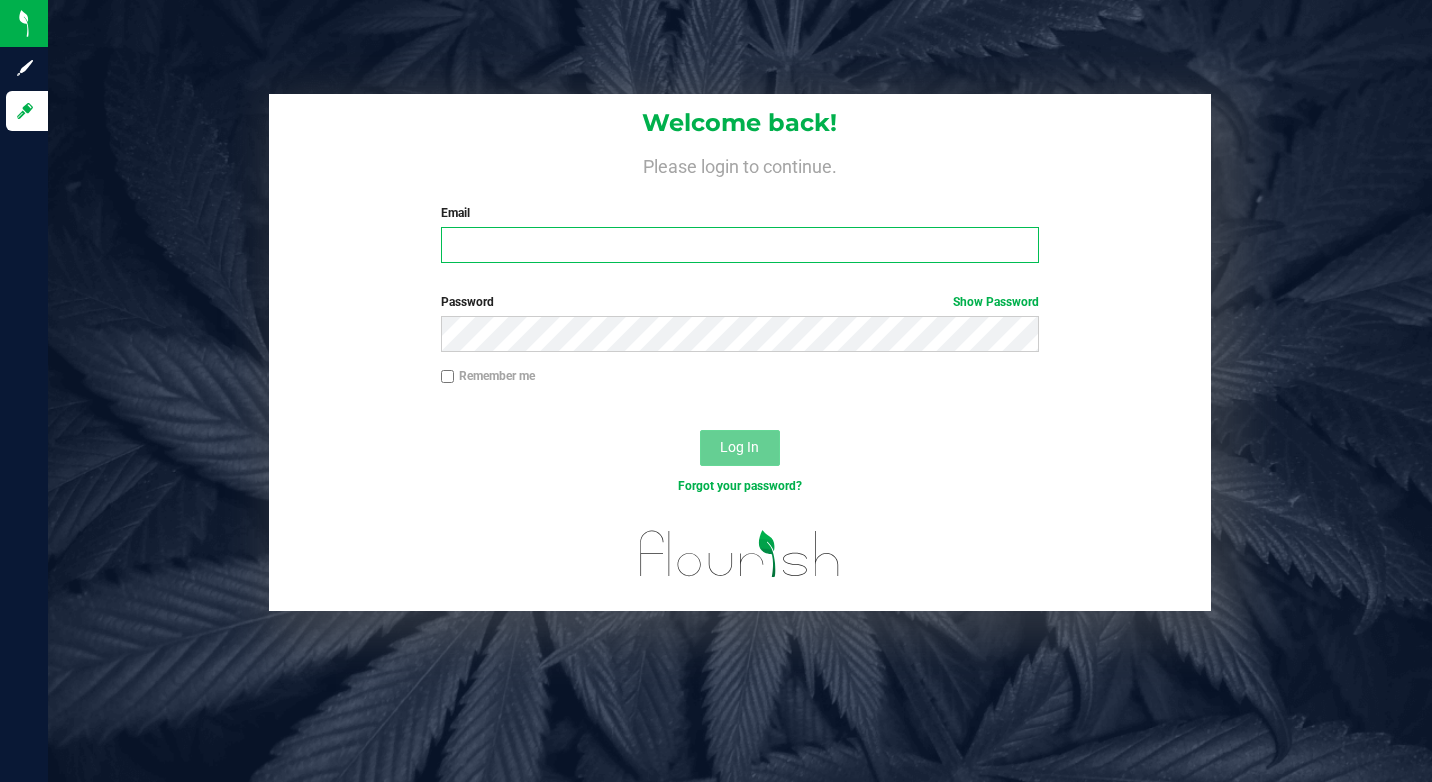 type on "algoode45@example.com" 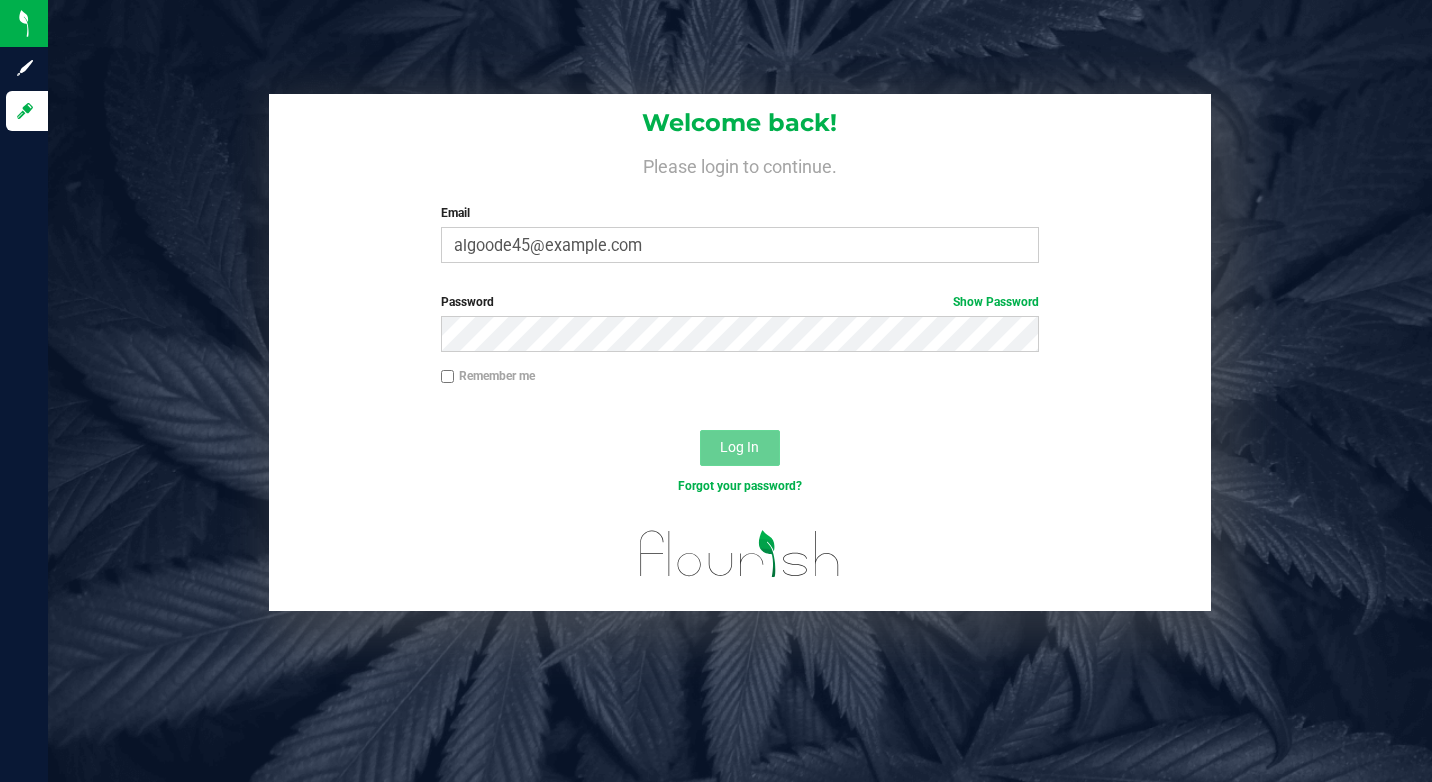 click on "Log In" at bounding box center [740, 448] 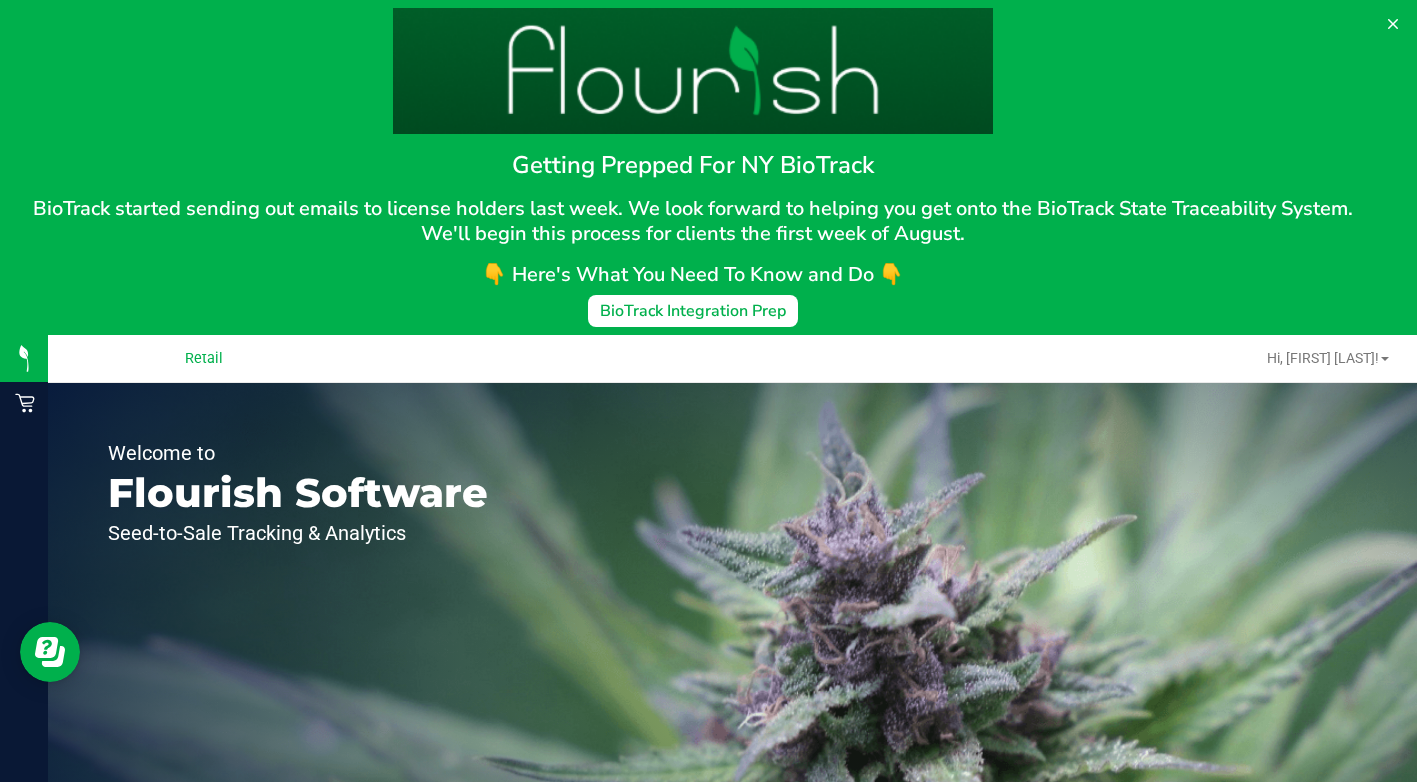 scroll, scrollTop: 0, scrollLeft: 0, axis: both 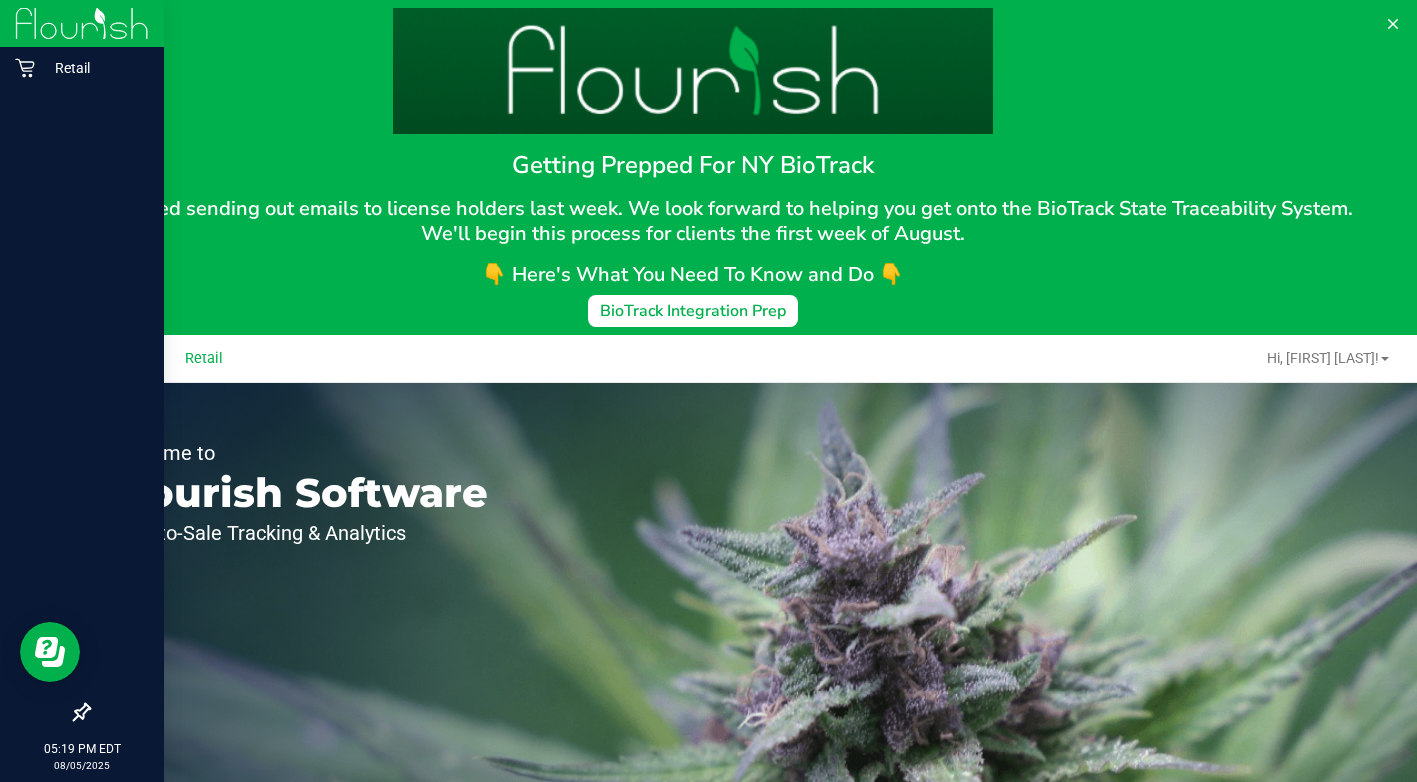 click at bounding box center (82, 392) 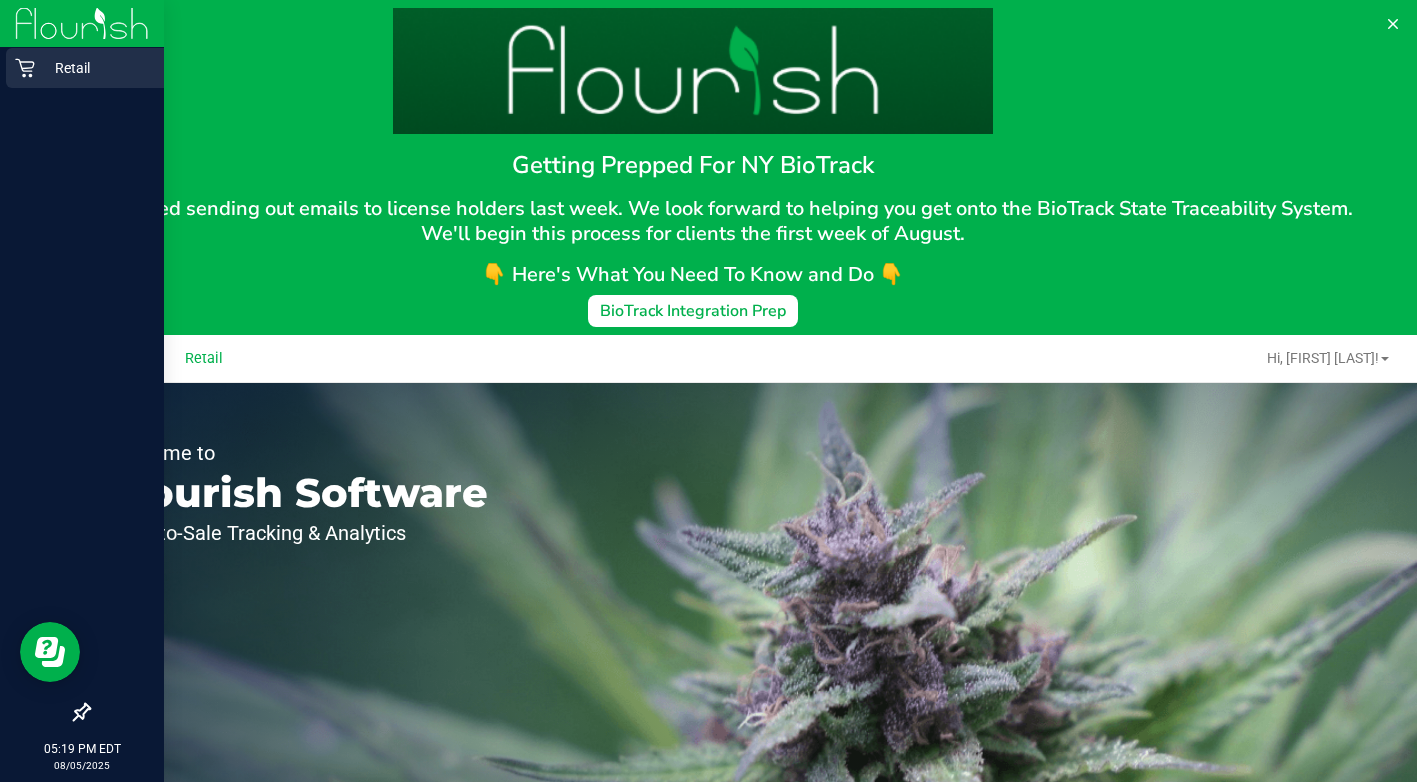 click on "Retail" at bounding box center [95, 68] 